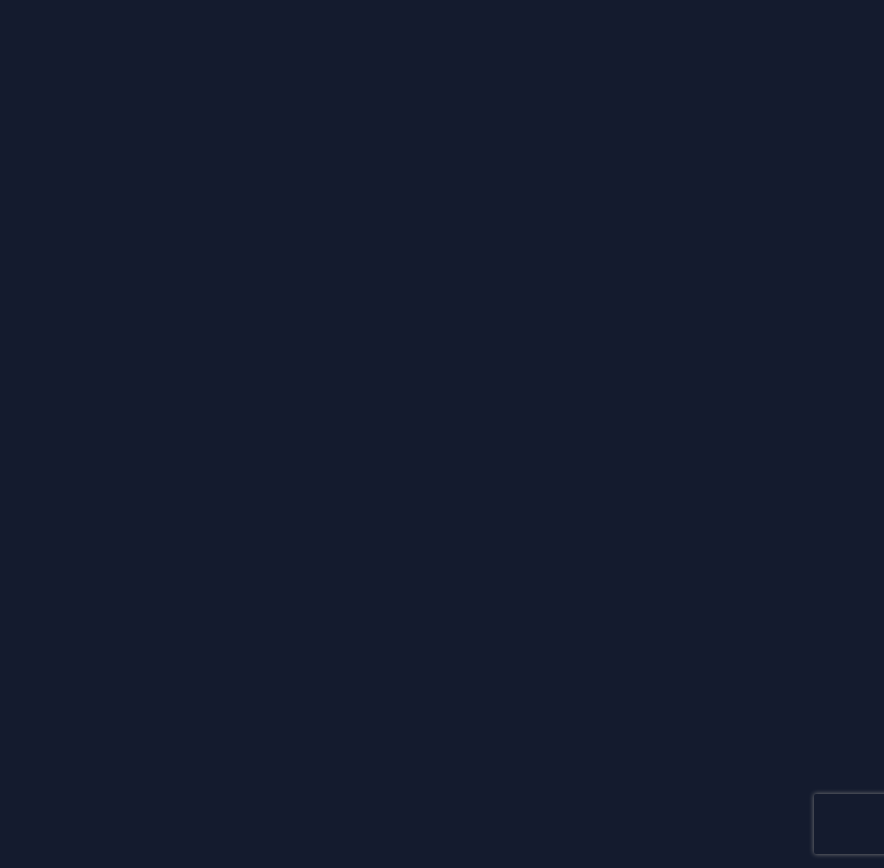scroll, scrollTop: 0, scrollLeft: 0, axis: both 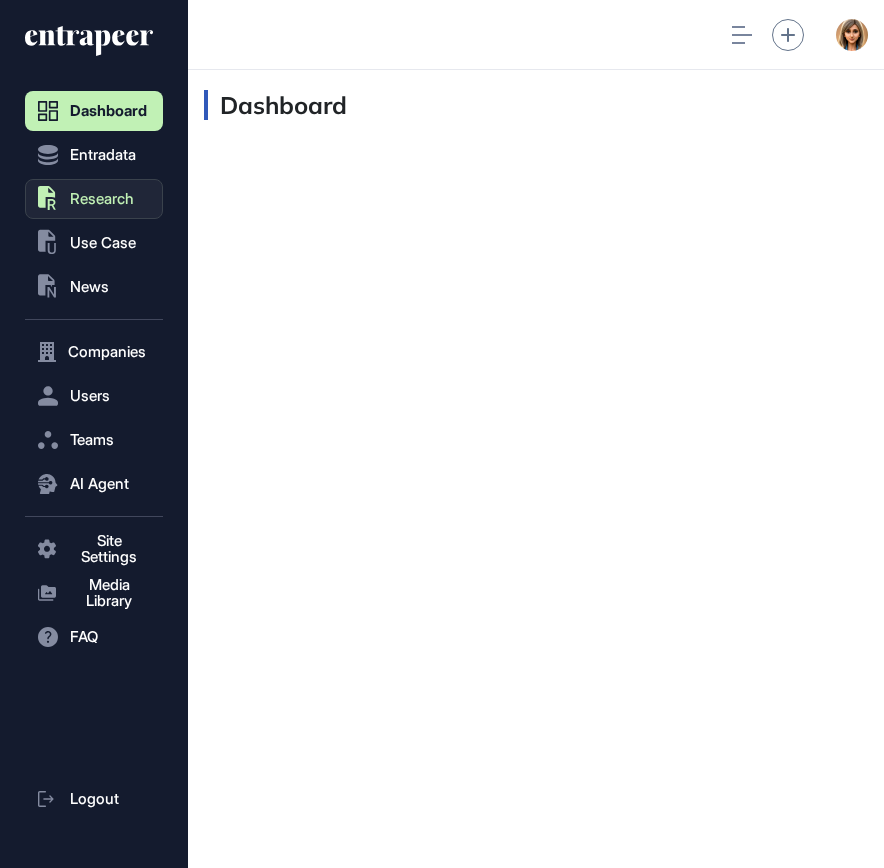 click on "Research" at bounding box center [102, 199] 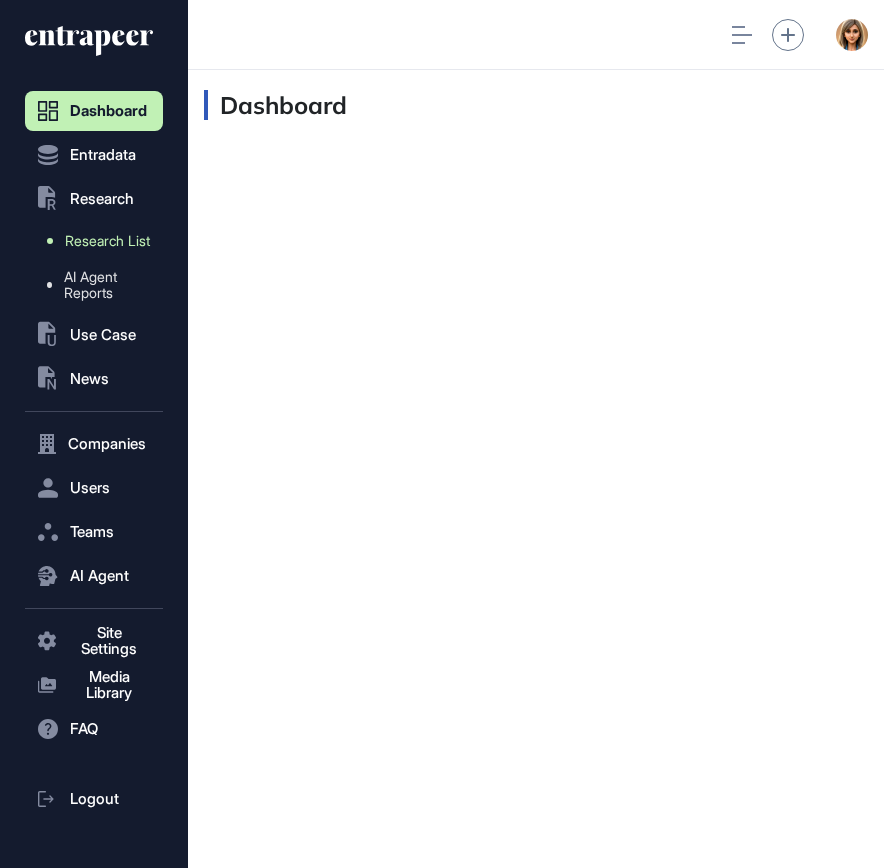 click on "Research List" at bounding box center (107, 241) 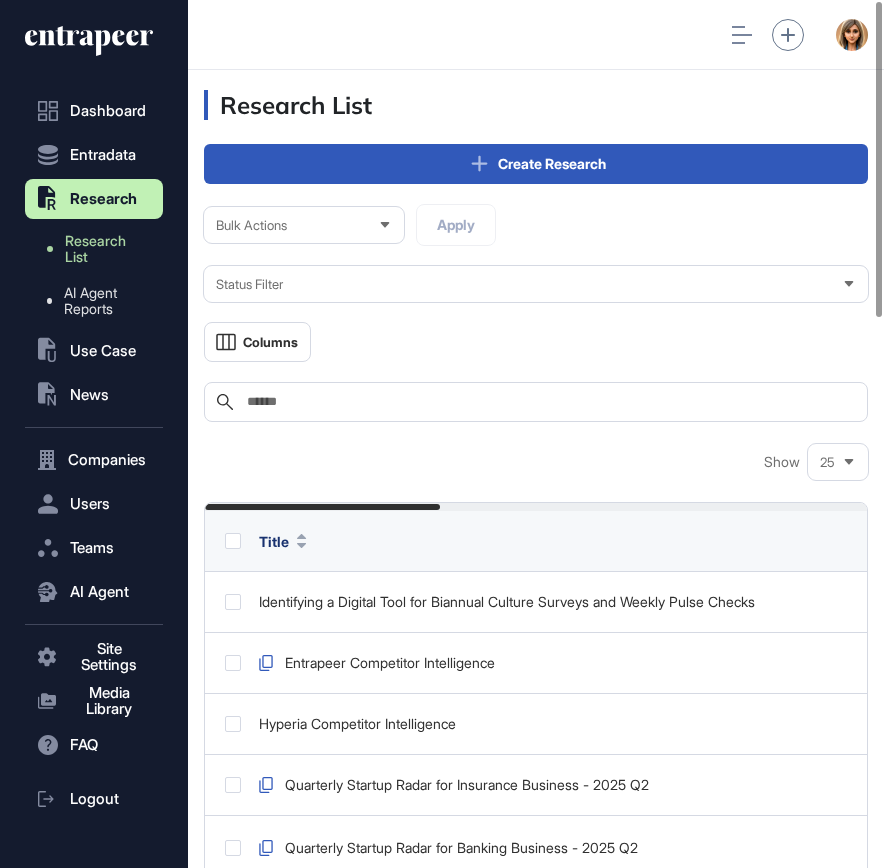 scroll, scrollTop: 868, scrollLeft: 696, axis: both 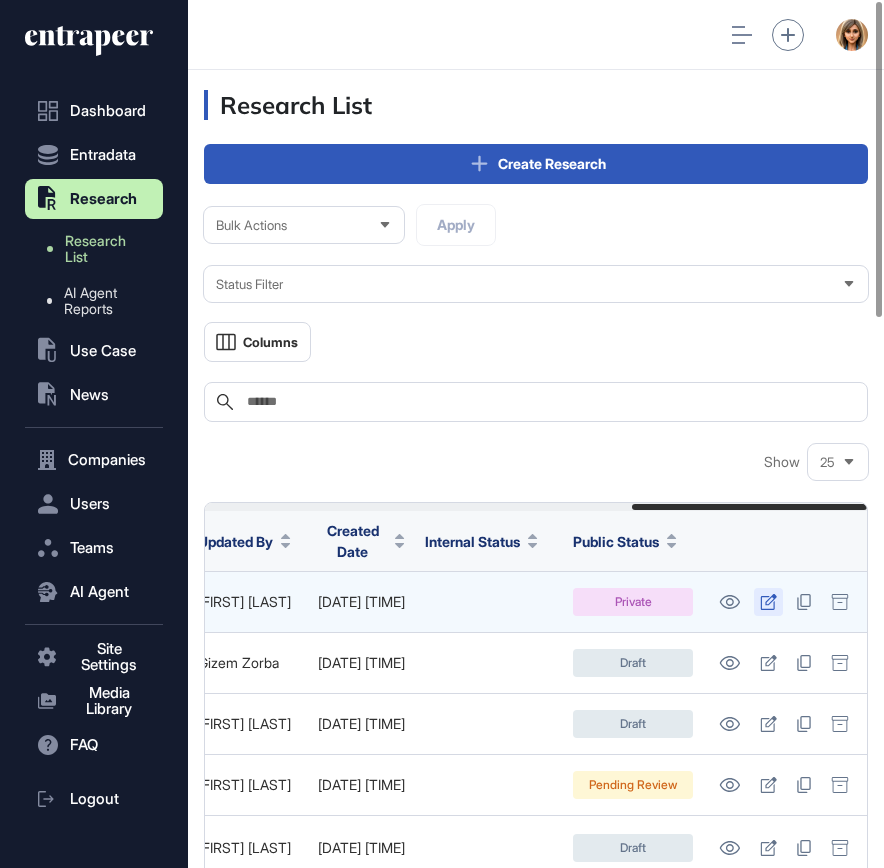 click 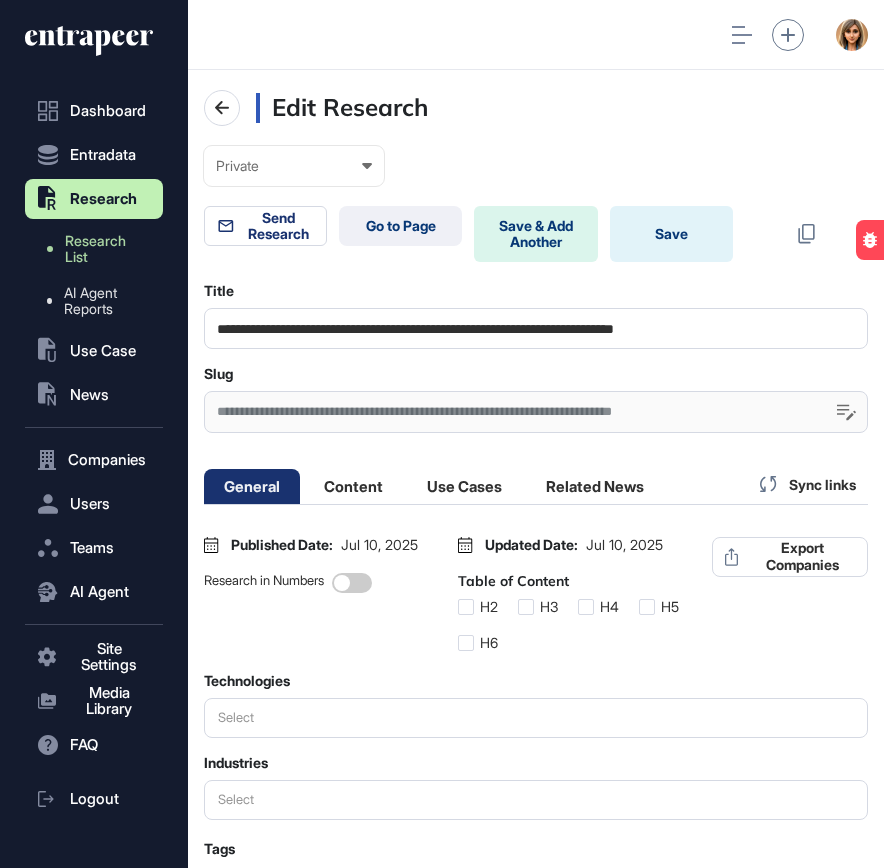 scroll, scrollTop: 868, scrollLeft: 696, axis: both 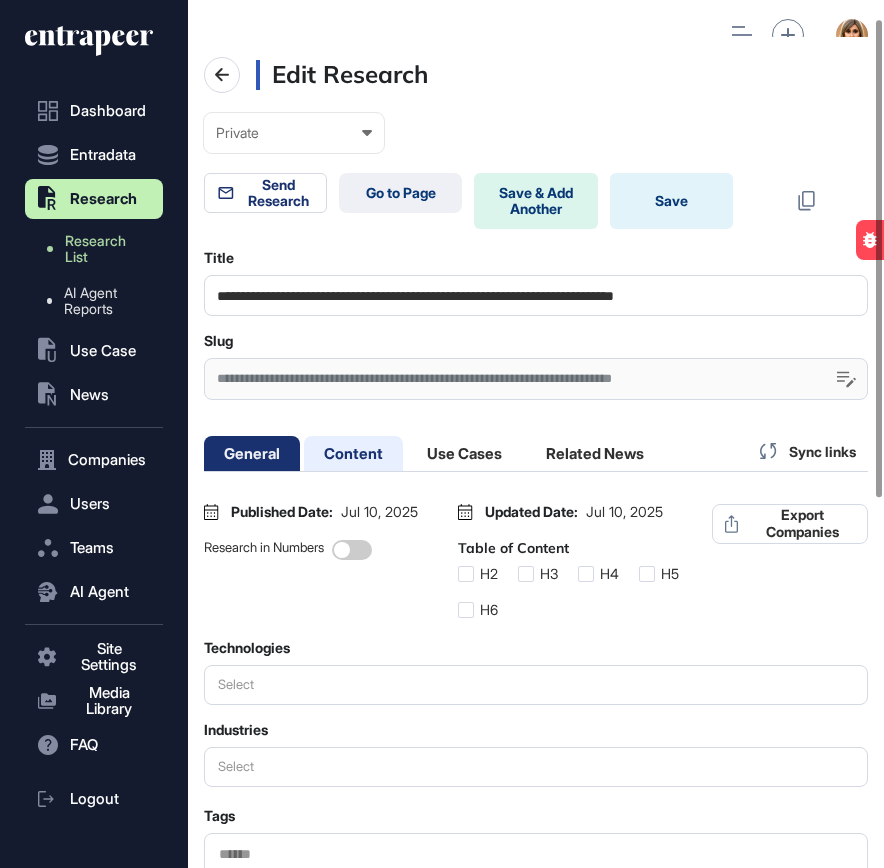 click on "Content" 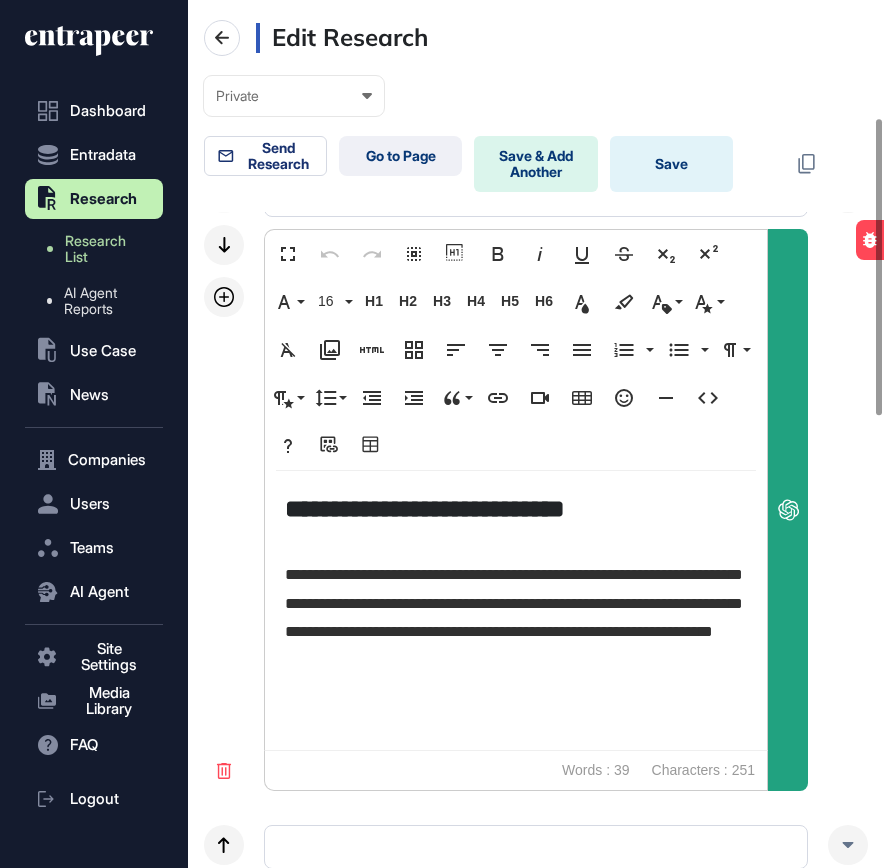 scroll, scrollTop: 344, scrollLeft: 0, axis: vertical 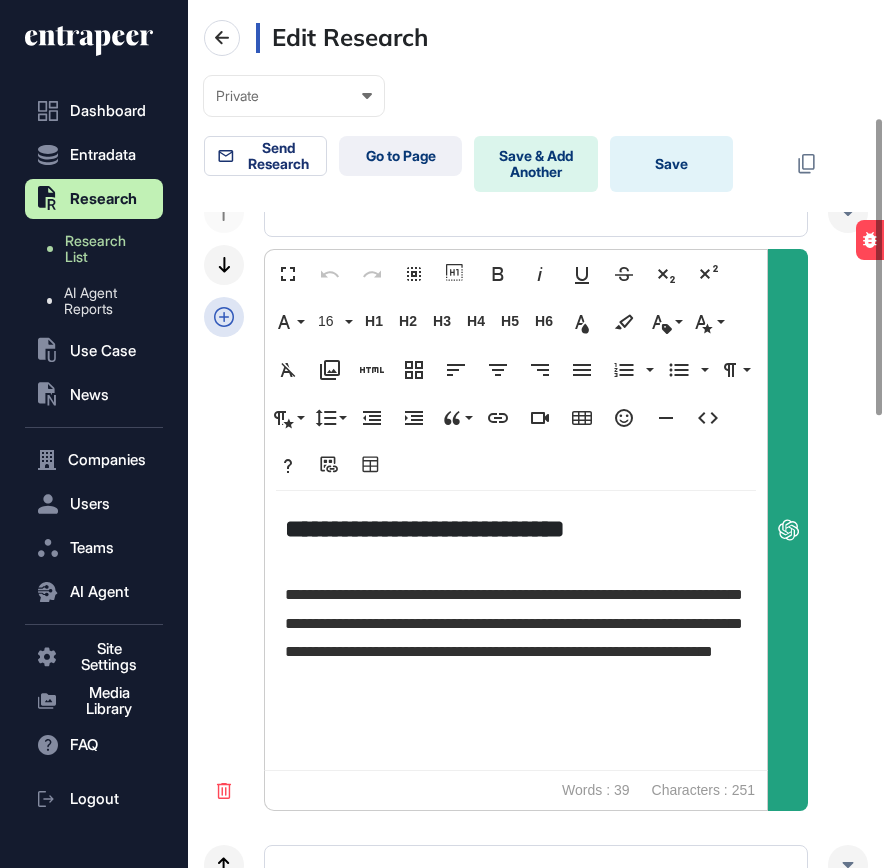 click 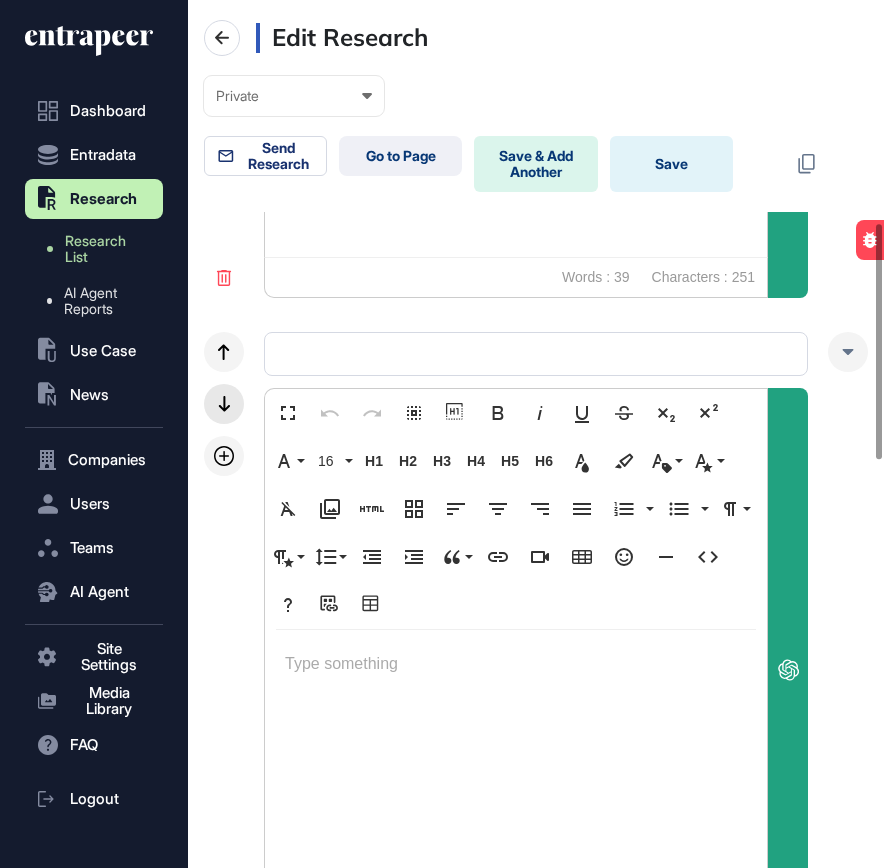 scroll, scrollTop: 819, scrollLeft: 0, axis: vertical 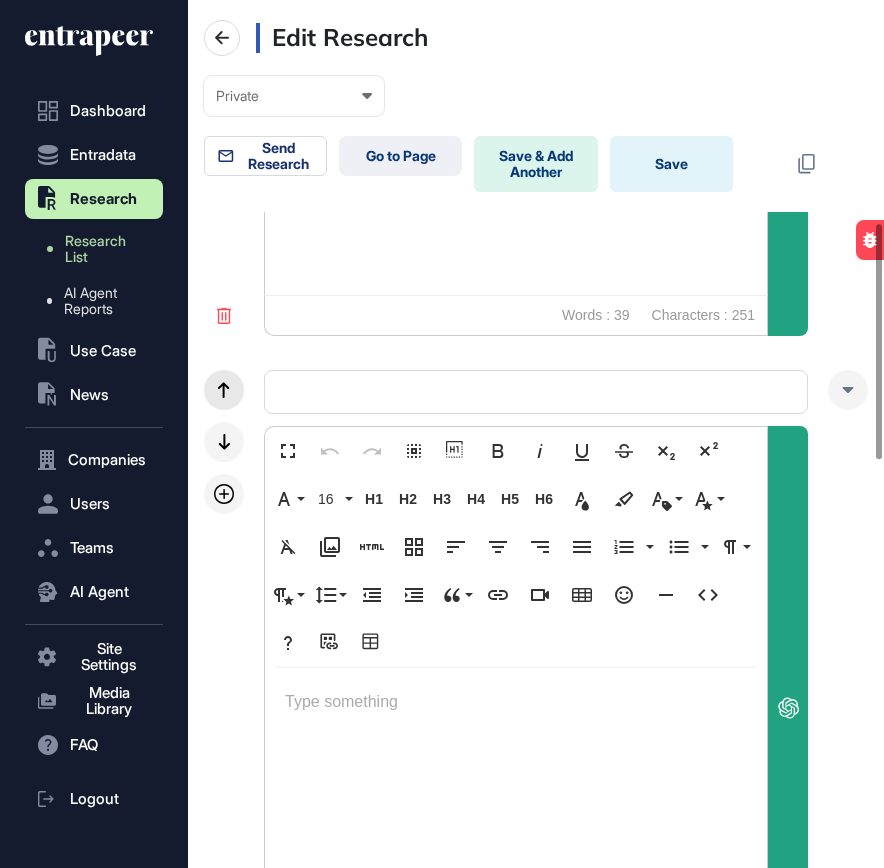 click 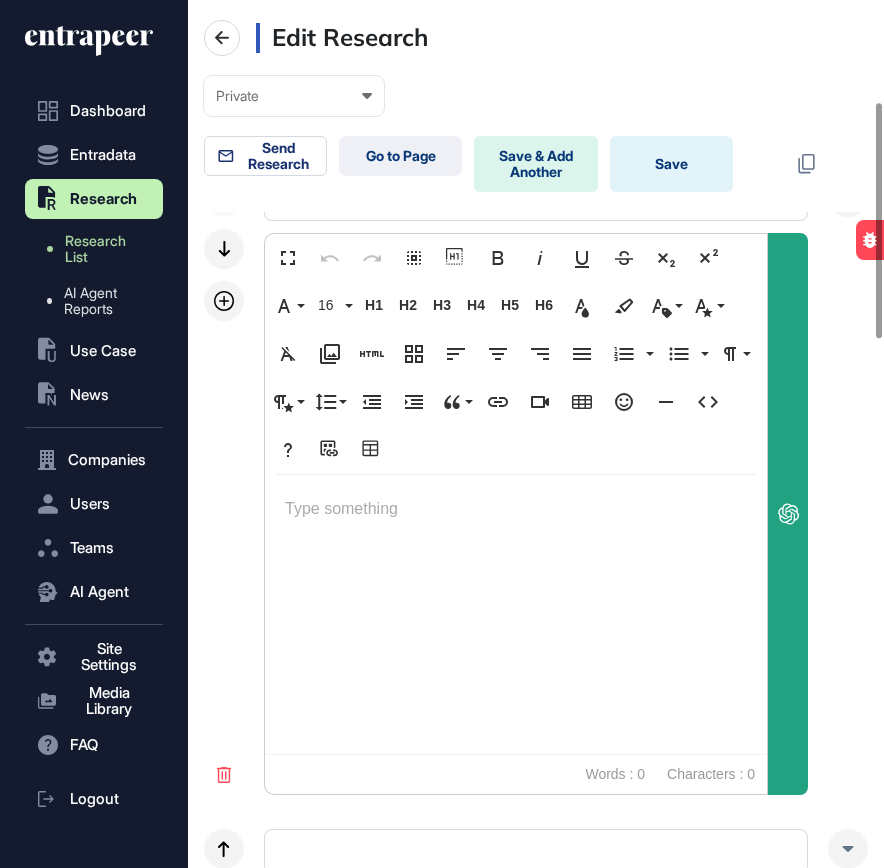 scroll, scrollTop: 340, scrollLeft: 0, axis: vertical 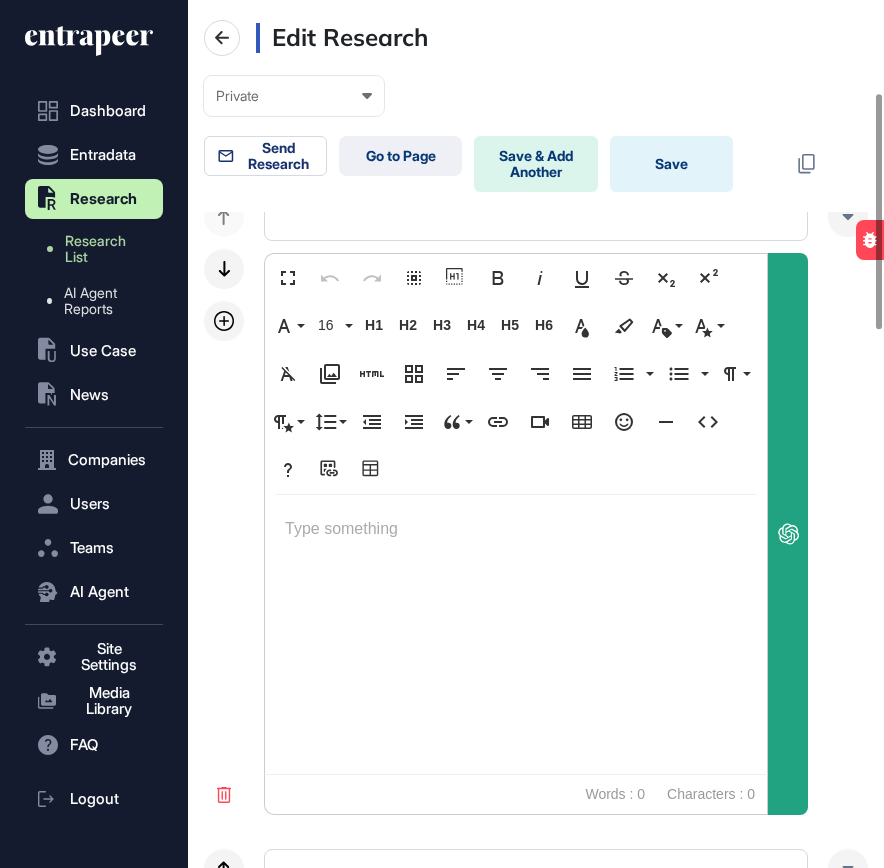 click at bounding box center (516, 634) 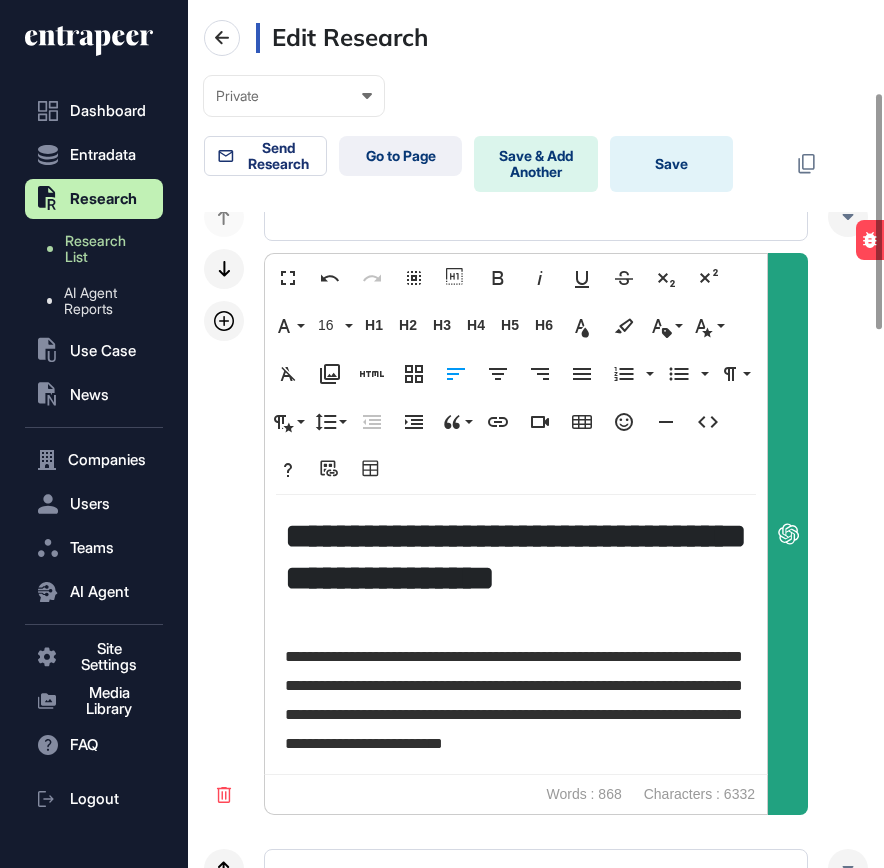 scroll, scrollTop: 3305, scrollLeft: 0, axis: vertical 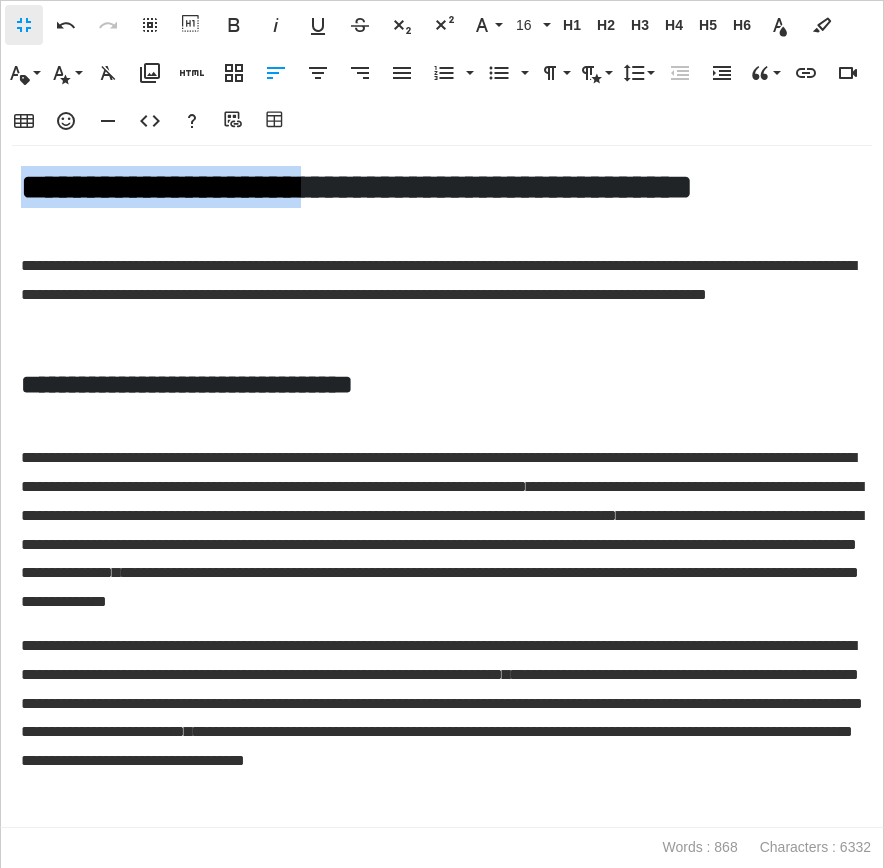 drag, startPoint x: 314, startPoint y: 195, endPoint x: 8, endPoint y: 194, distance: 306.00165 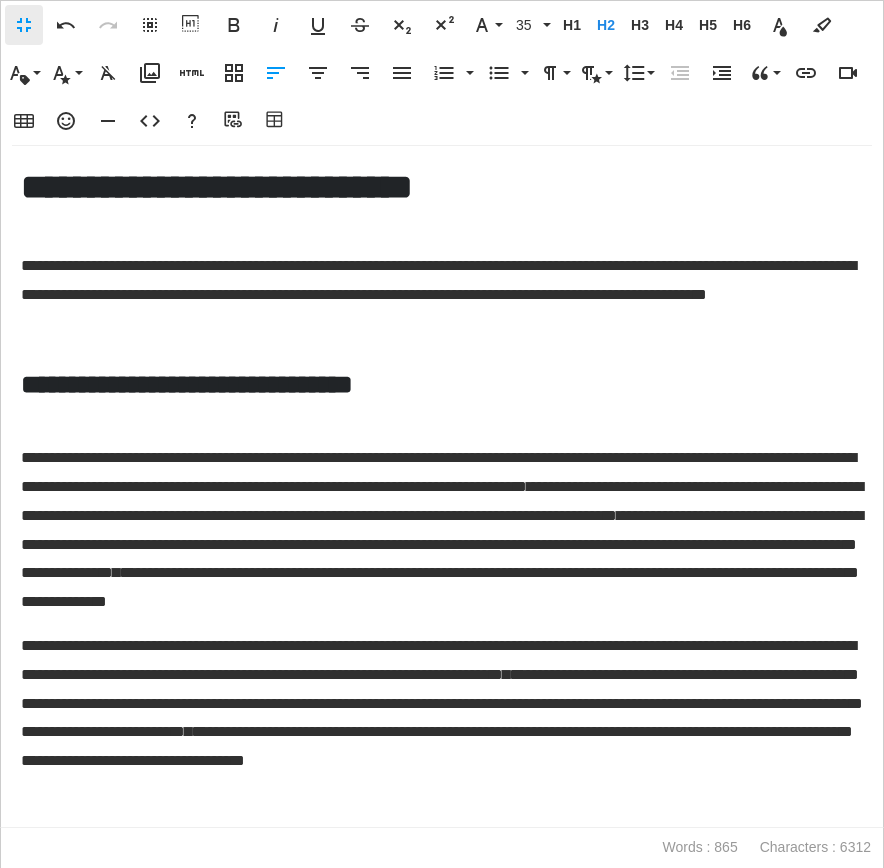 click on "**********" at bounding box center (217, 186) 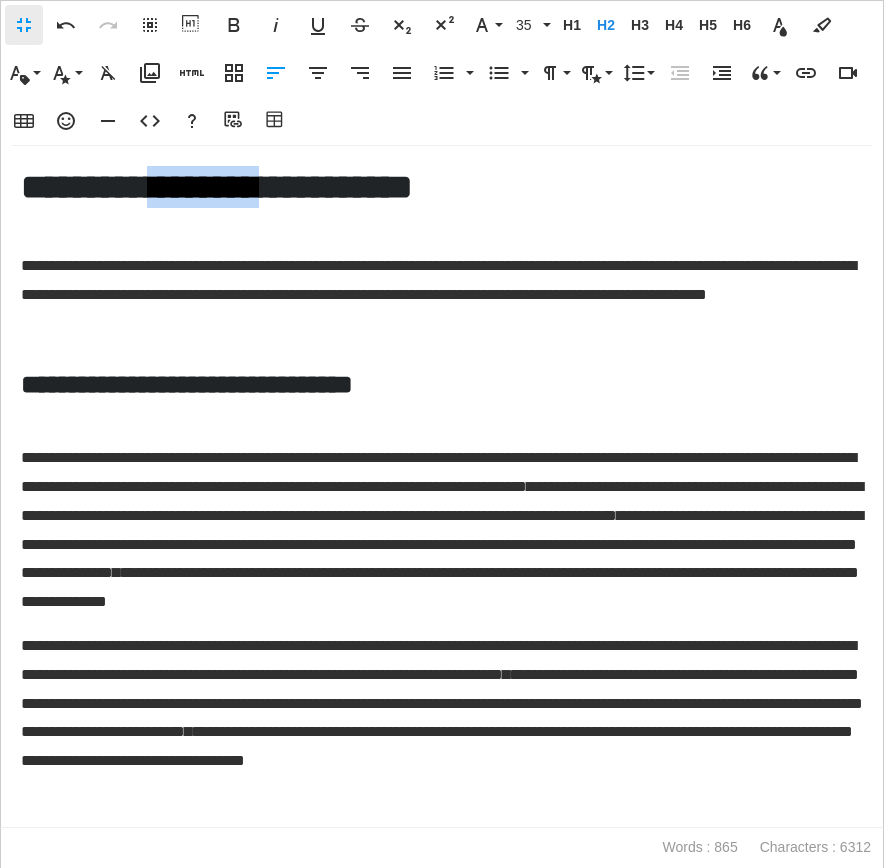 click on "**********" at bounding box center (217, 186) 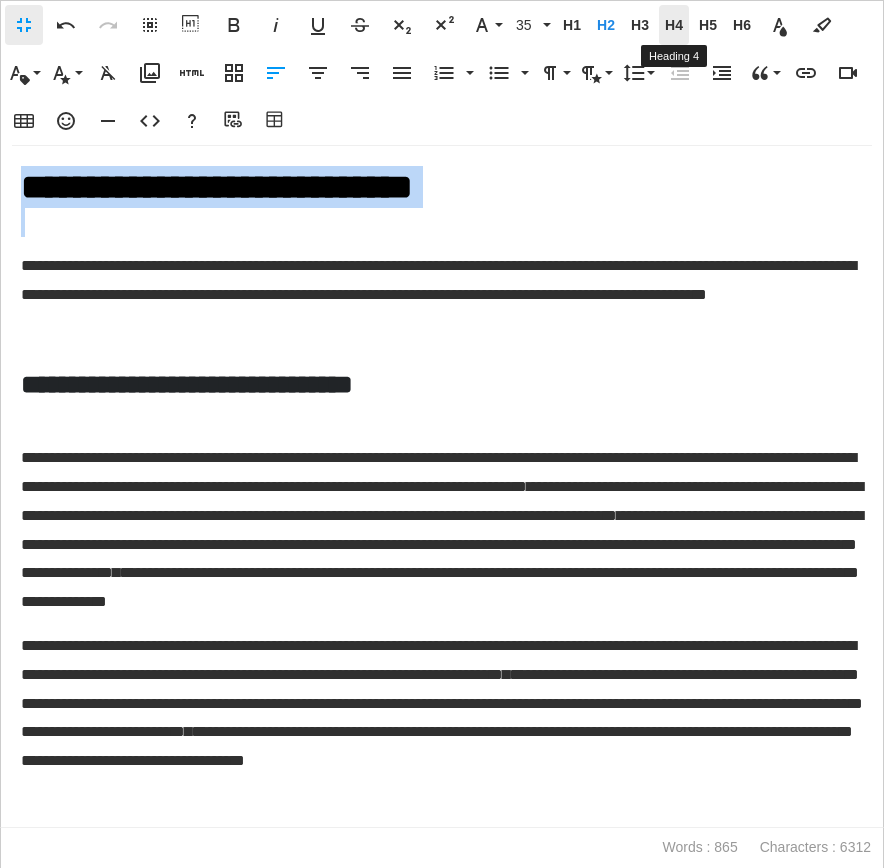 click on "H4" at bounding box center [674, 25] 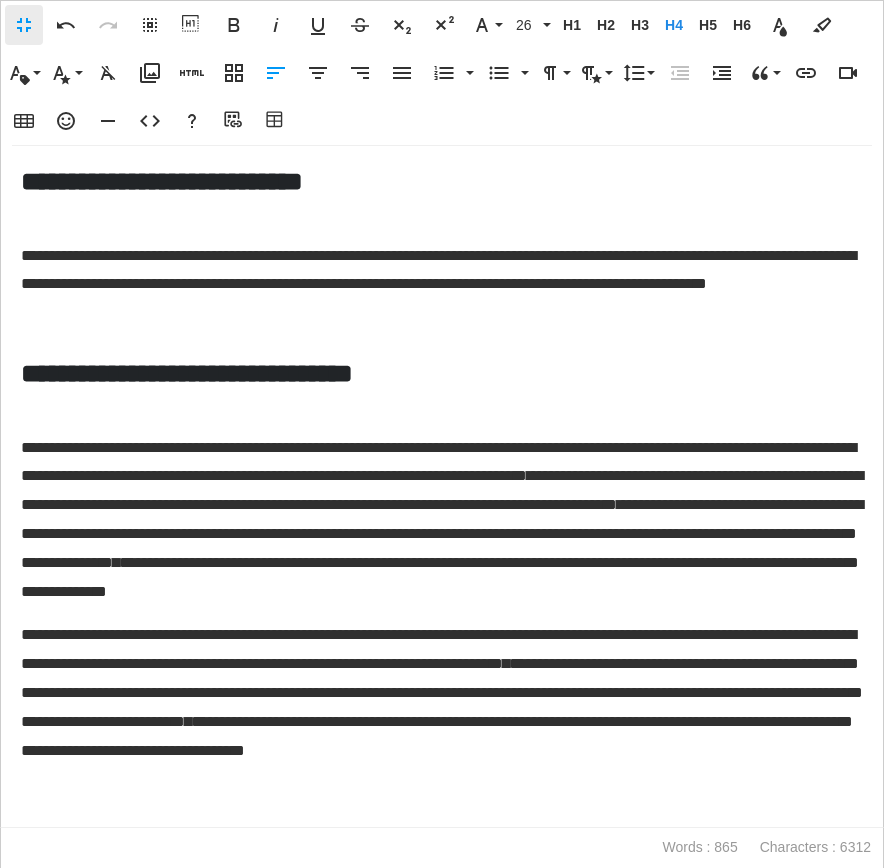click on "**********" at bounding box center (442, 271) 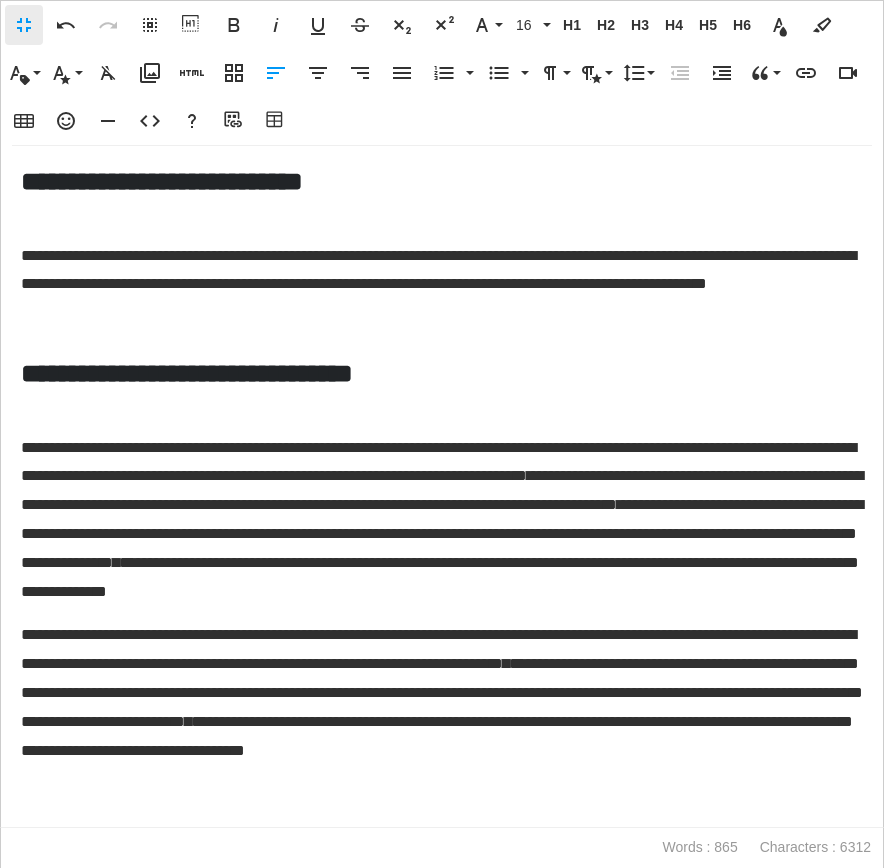click on "**********" at bounding box center [442, 486] 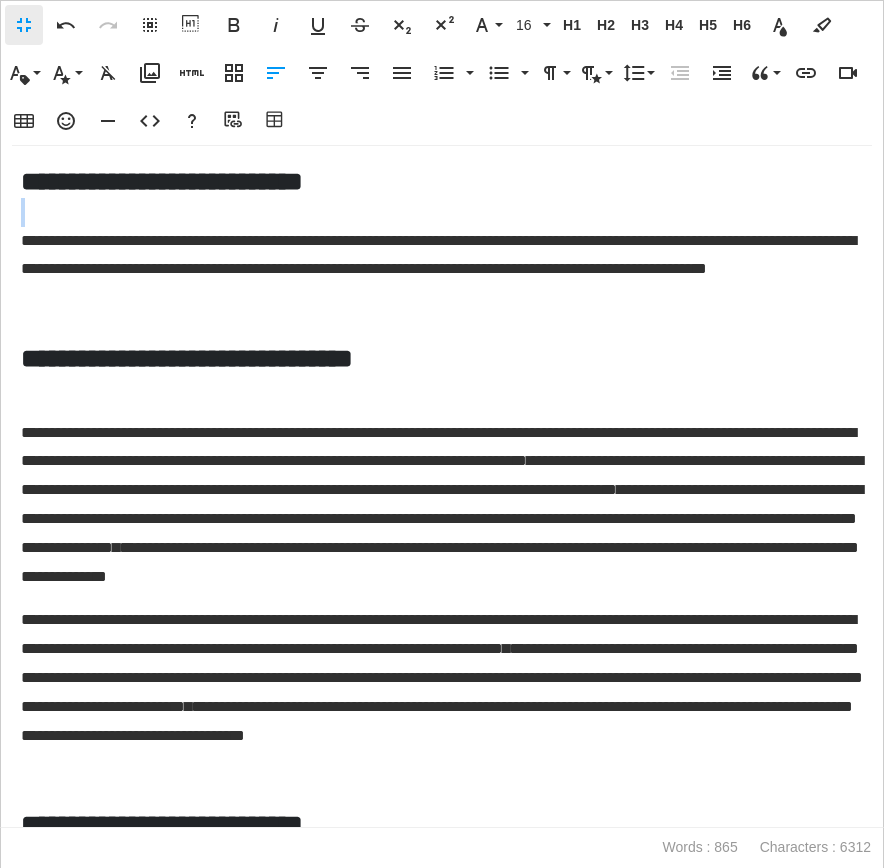 scroll, scrollTop: 40, scrollLeft: 0, axis: vertical 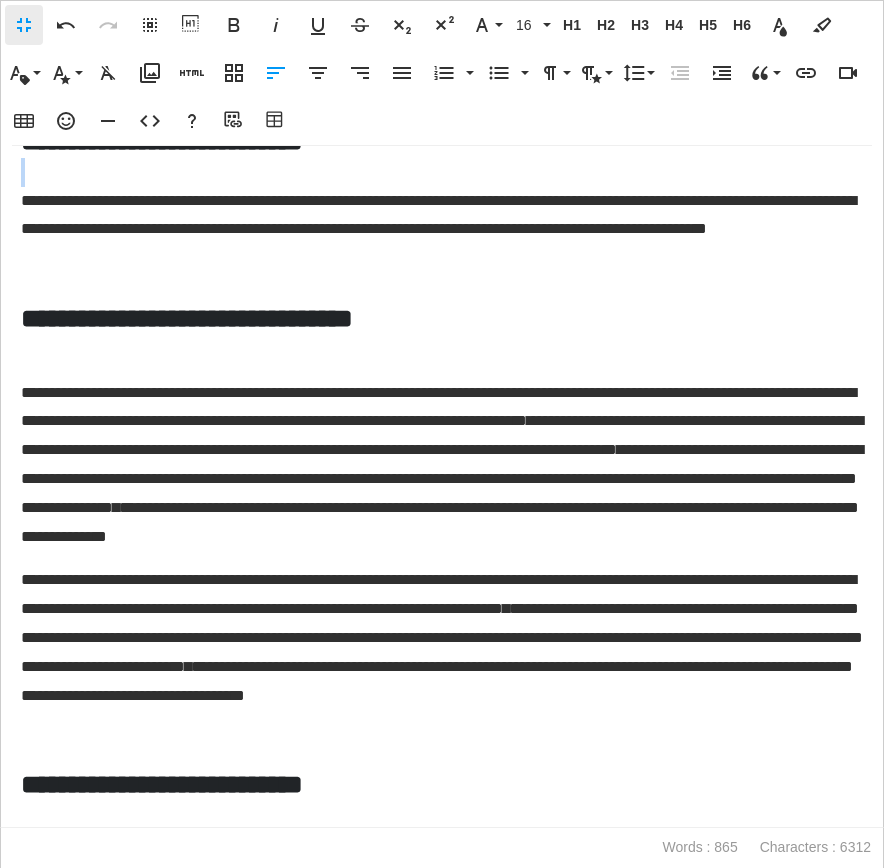 click at bounding box center [442, 349] 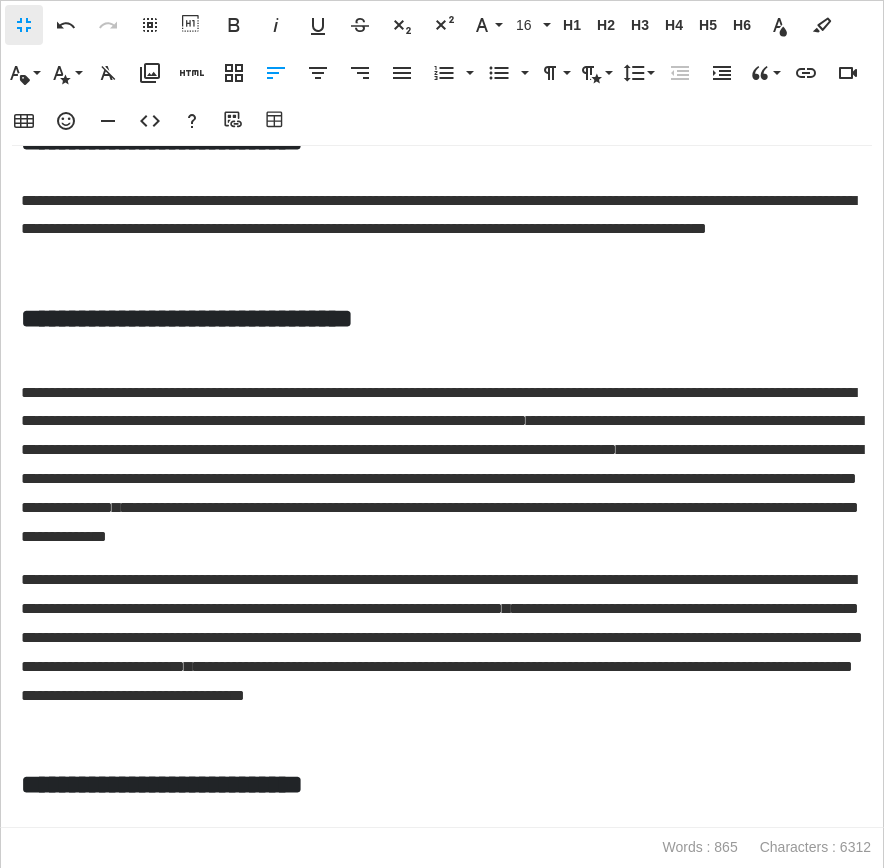 click on "**********" at bounding box center (187, 318) 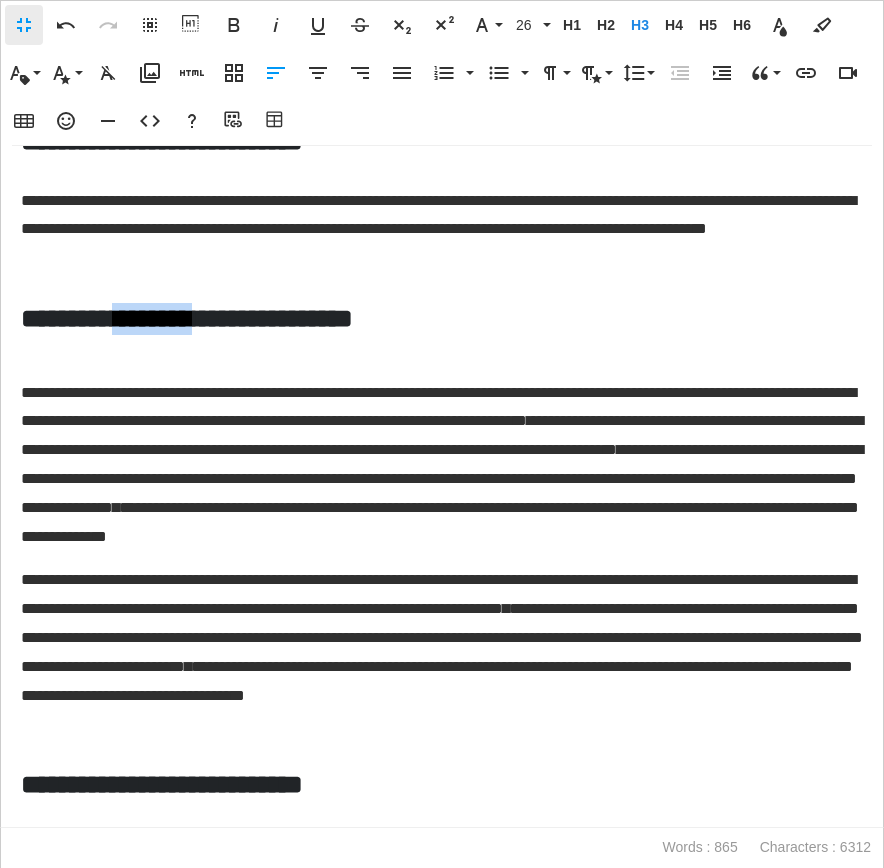 click on "**********" at bounding box center (187, 318) 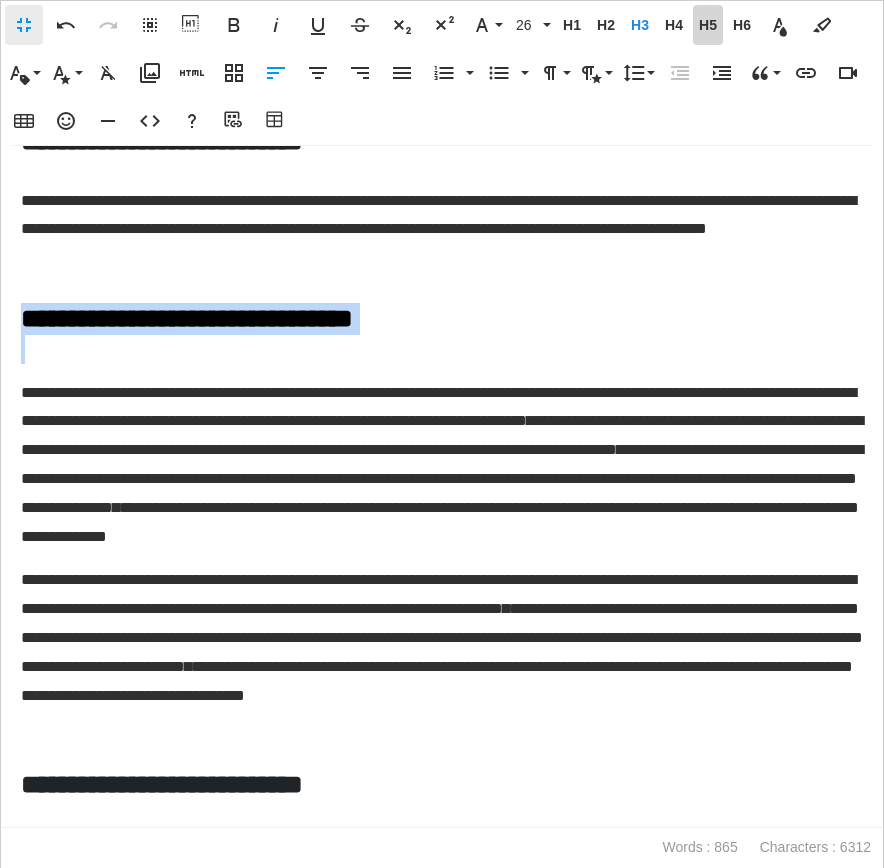click on "H5" at bounding box center (708, 25) 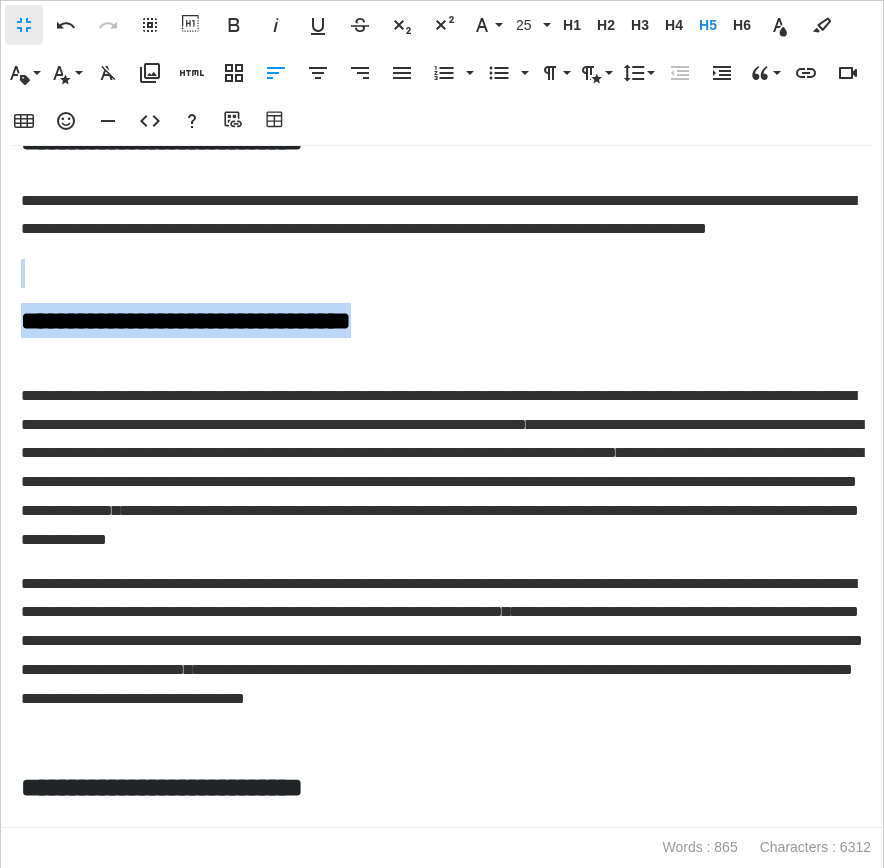 scroll, scrollTop: 51, scrollLeft: 0, axis: vertical 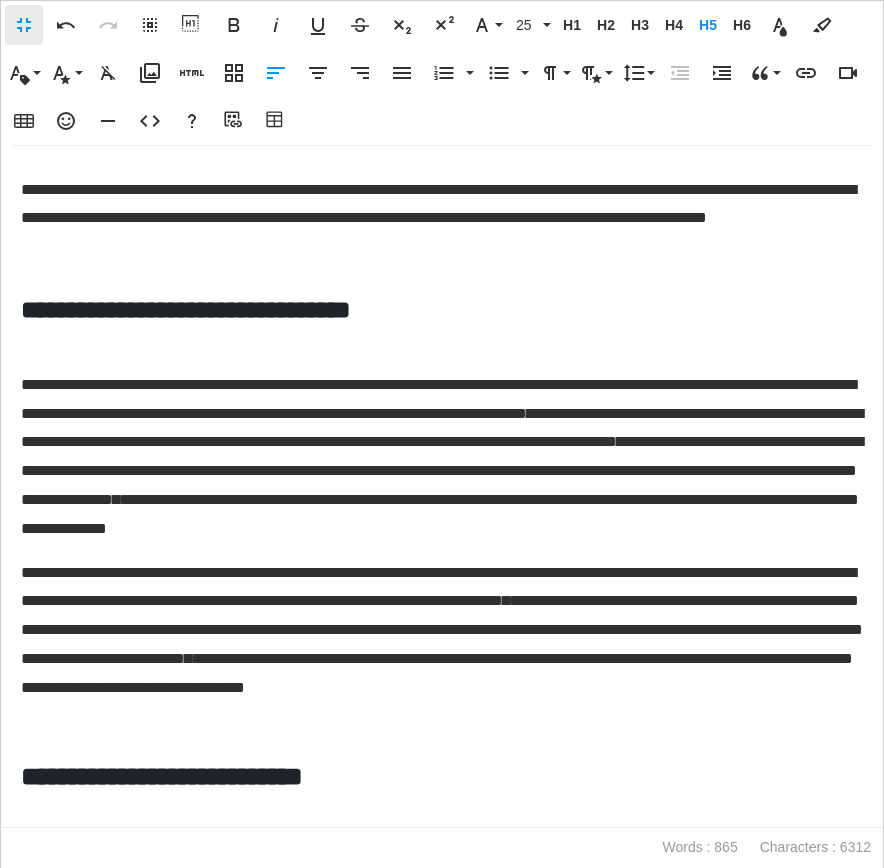 click on "**********" at bounding box center (438, 399) 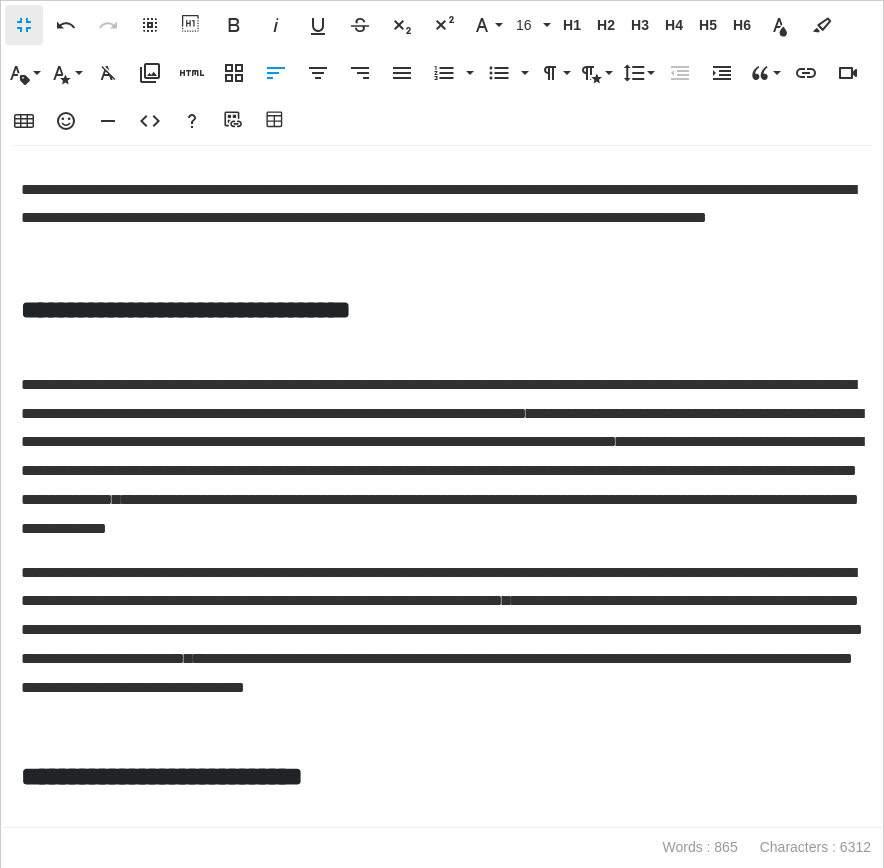 click at bounding box center [442, 341] 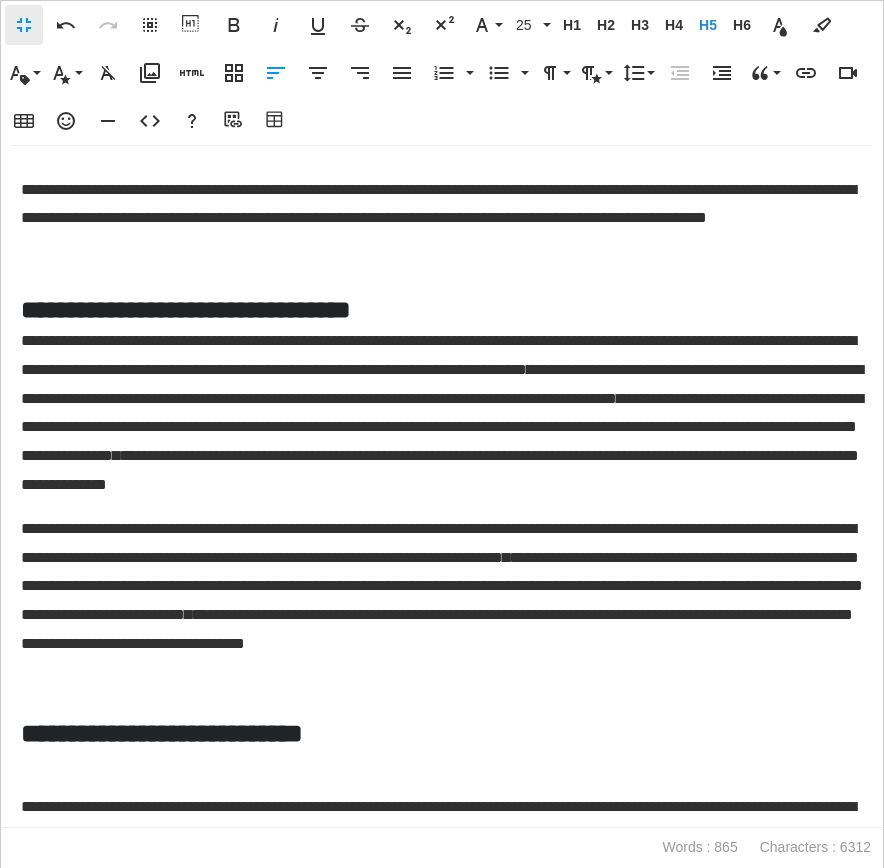 click on "**********" at bounding box center (186, 309) 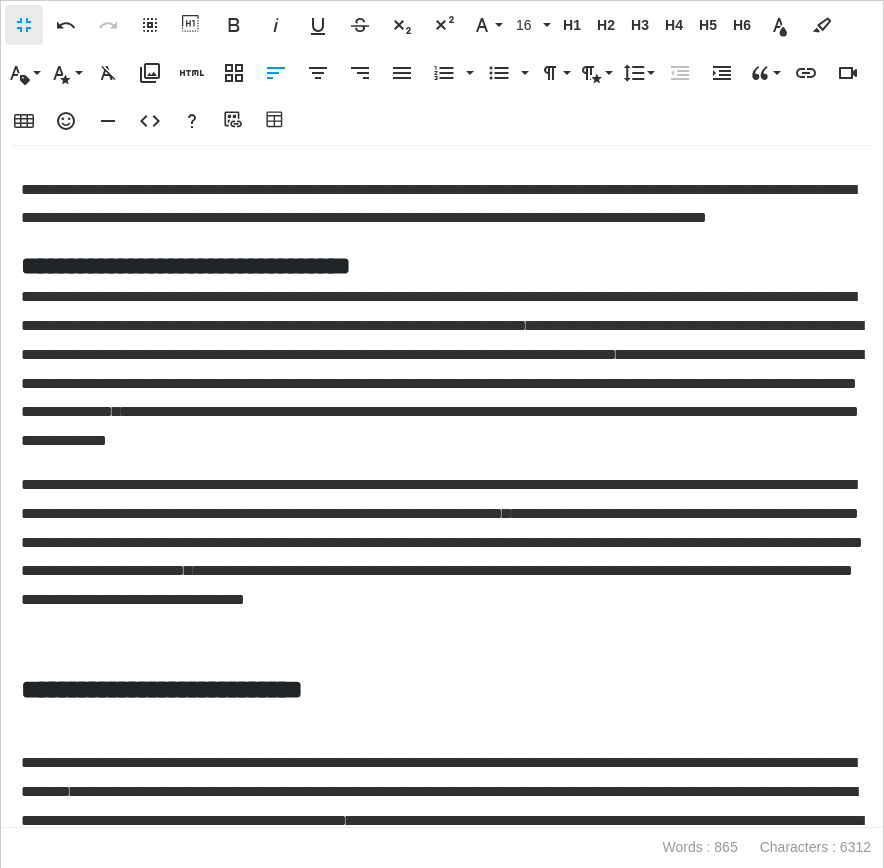 click on "**********" at bounding box center [442, 265] 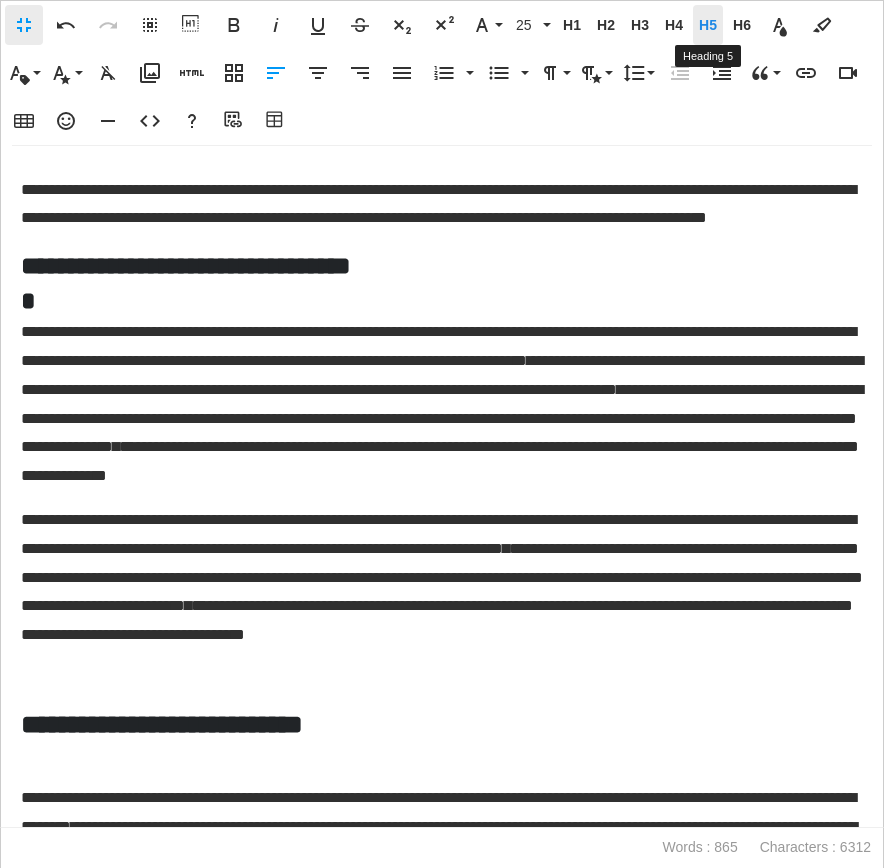 click on "H5" at bounding box center [708, 25] 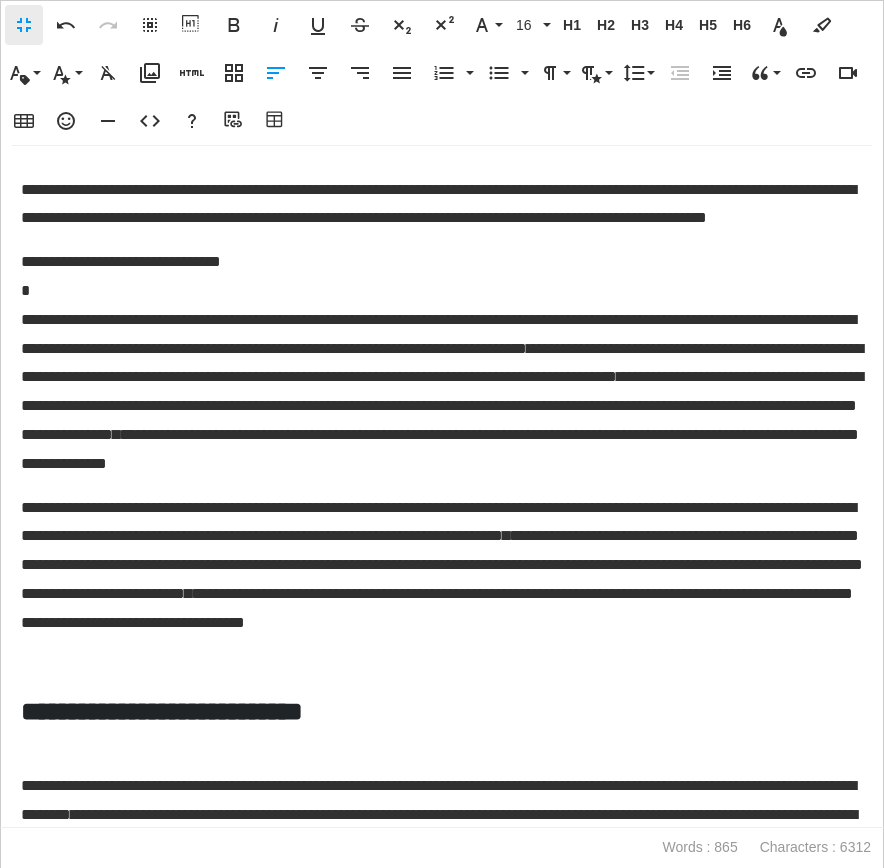 click on "**********" at bounding box center [121, 261] 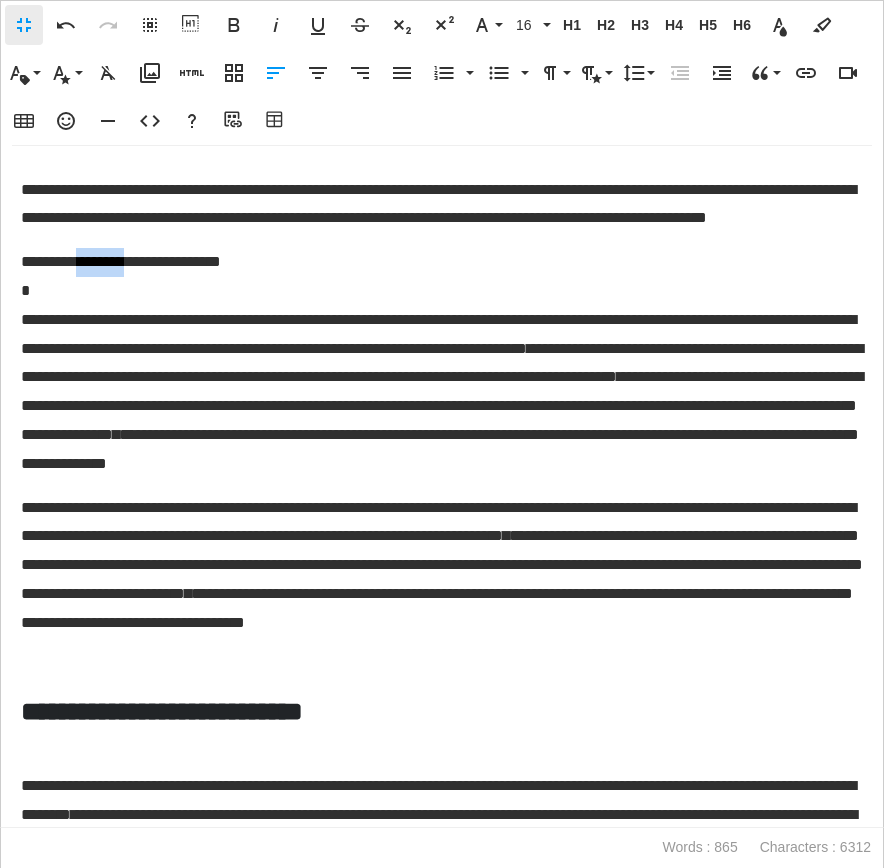 click on "**********" at bounding box center (121, 261) 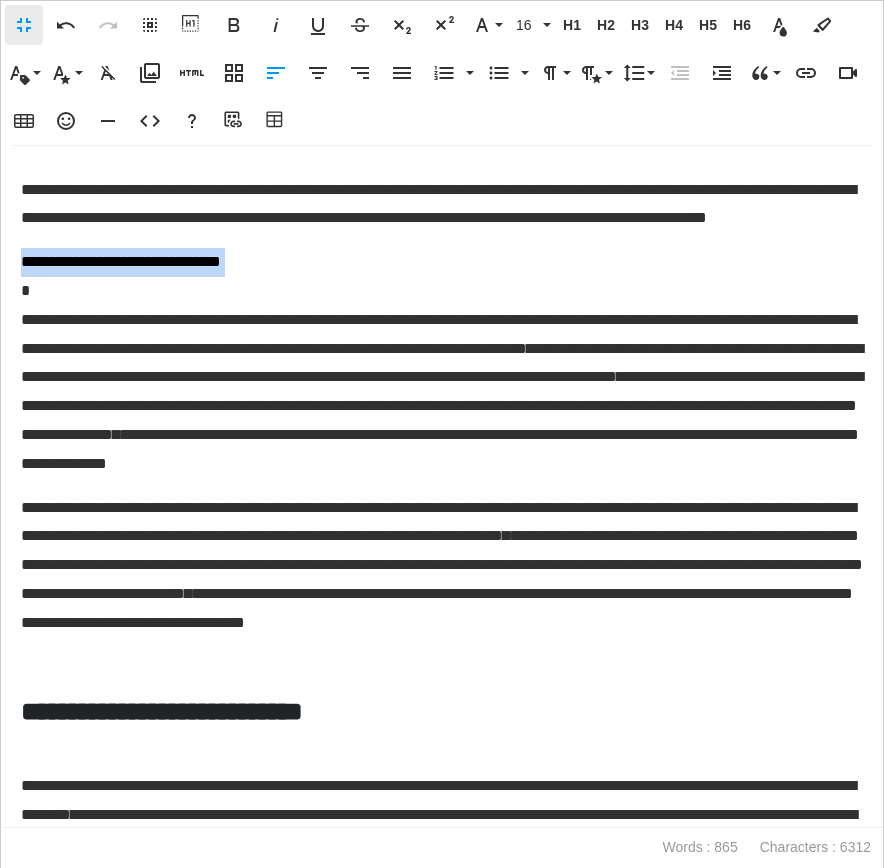 click on "**********" at bounding box center [121, 261] 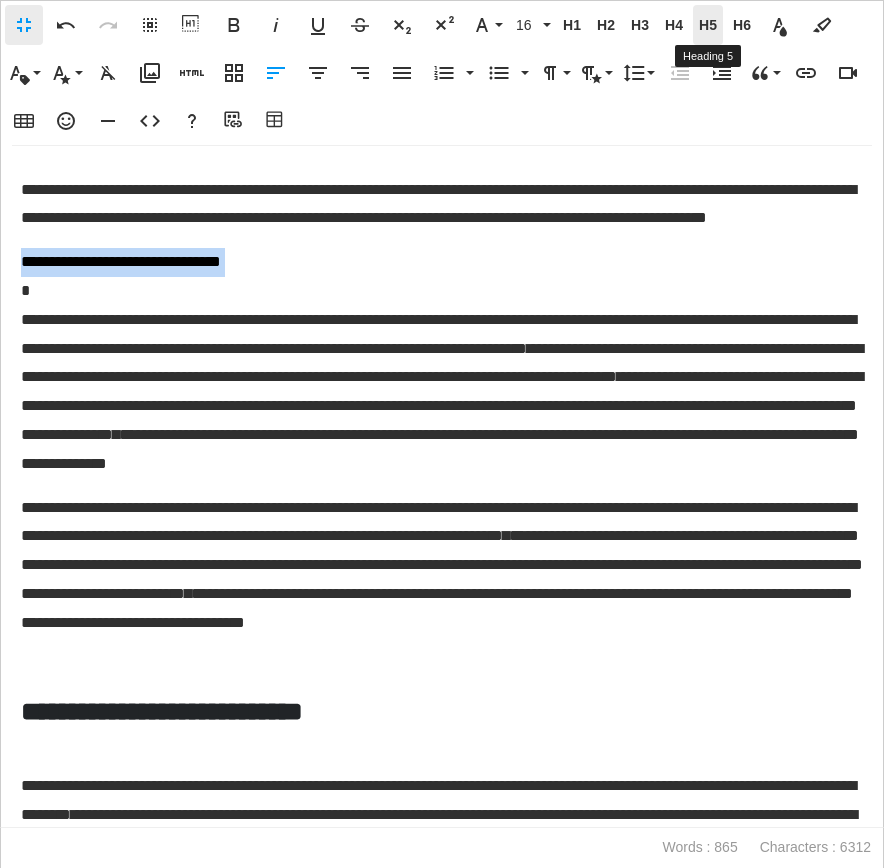 click on "H5" at bounding box center [708, 25] 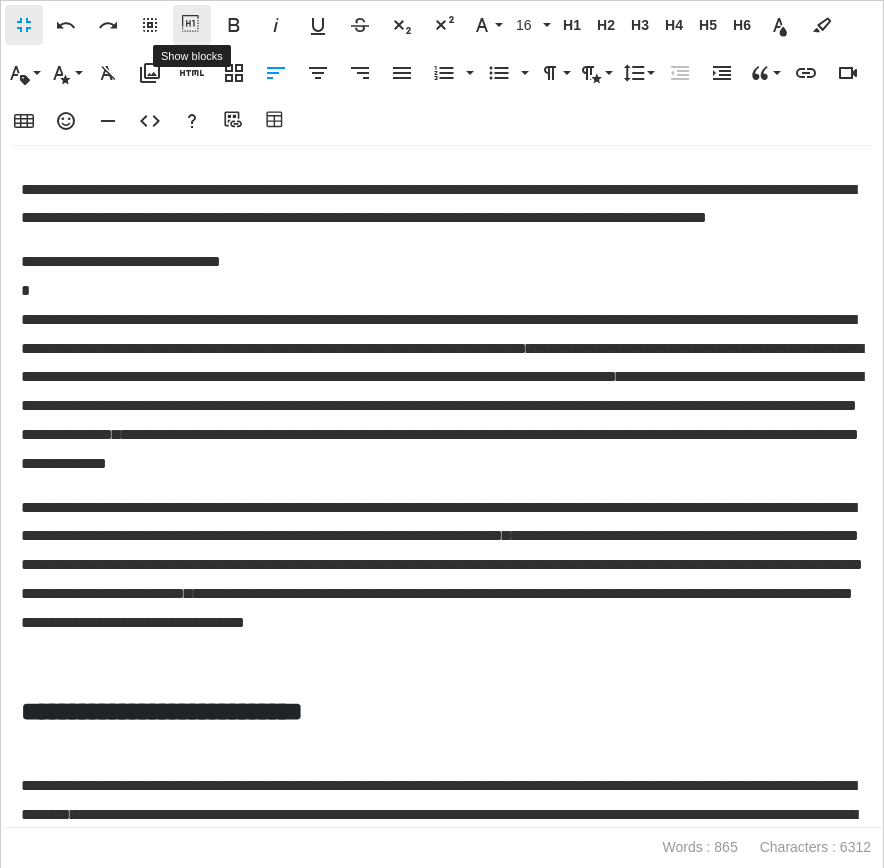 click 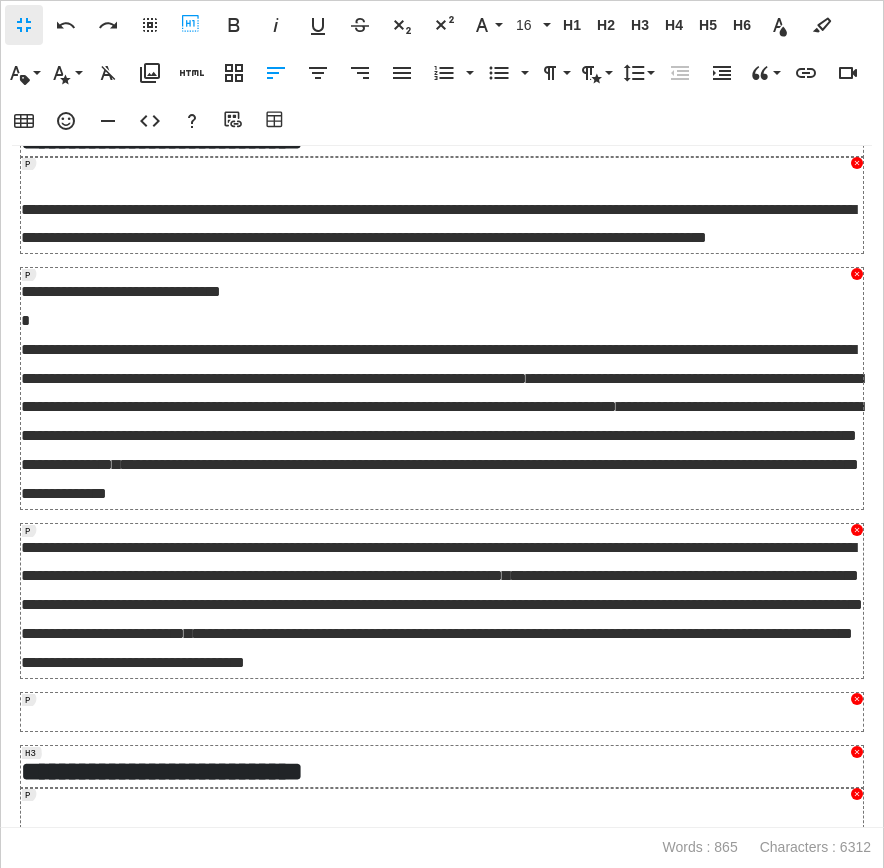 click on "**********" at bounding box center (442, 388) 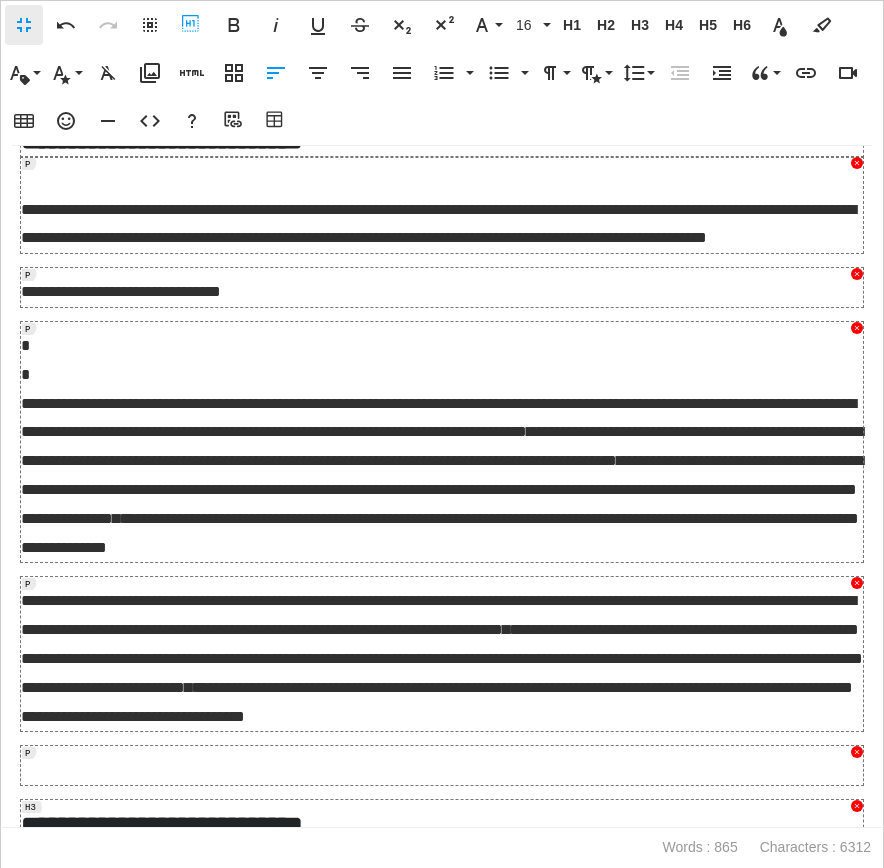 click on "**********" at bounding box center [438, 418] 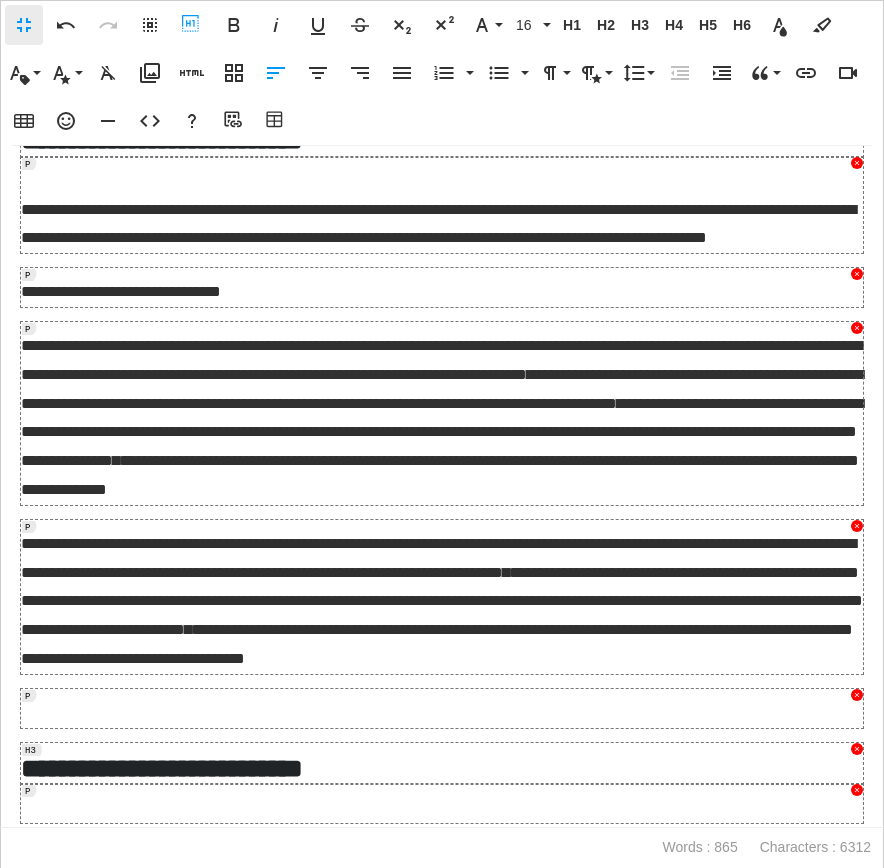 click on "**********" at bounding box center [121, 291] 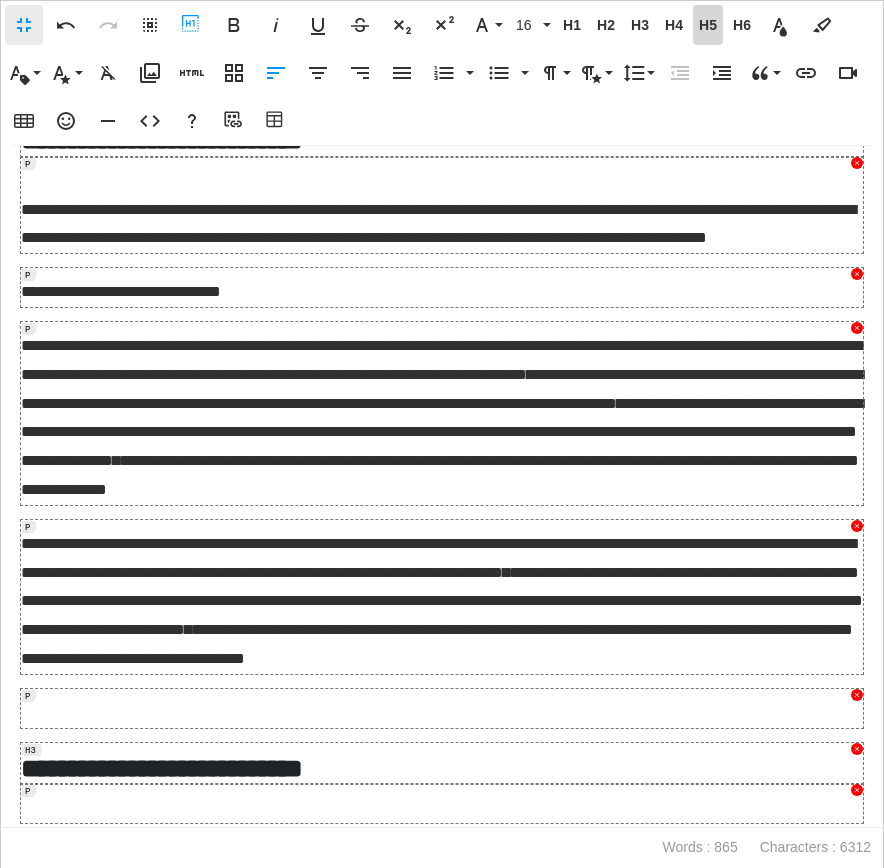 click on "H5" at bounding box center (708, 25) 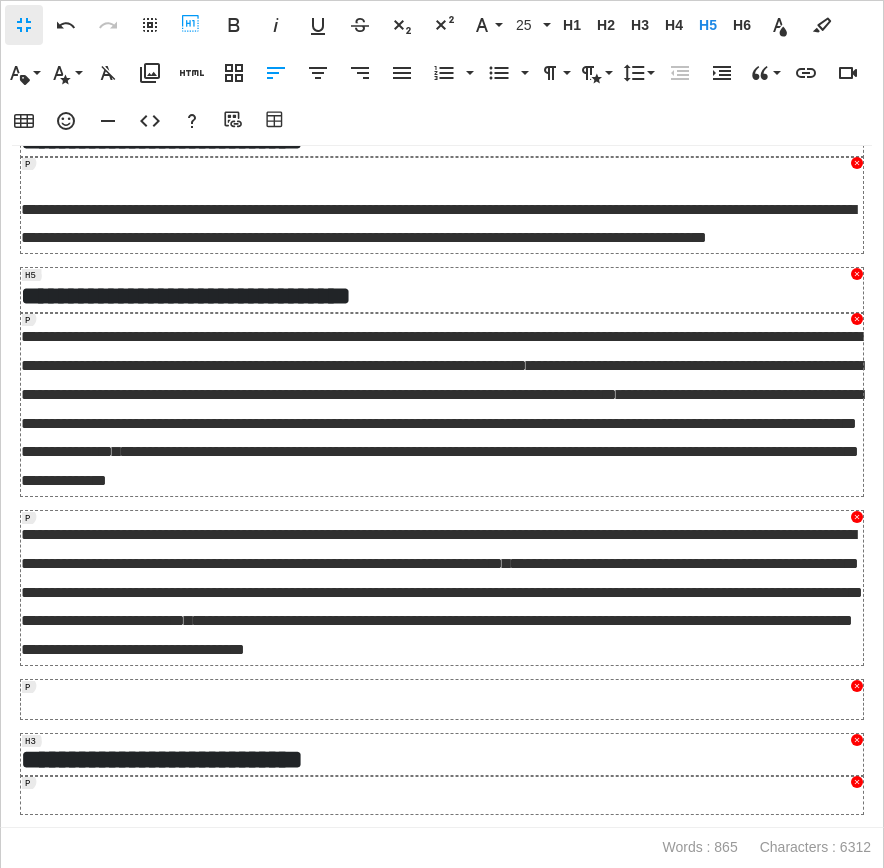 click on "**********" at bounding box center [441, 351] 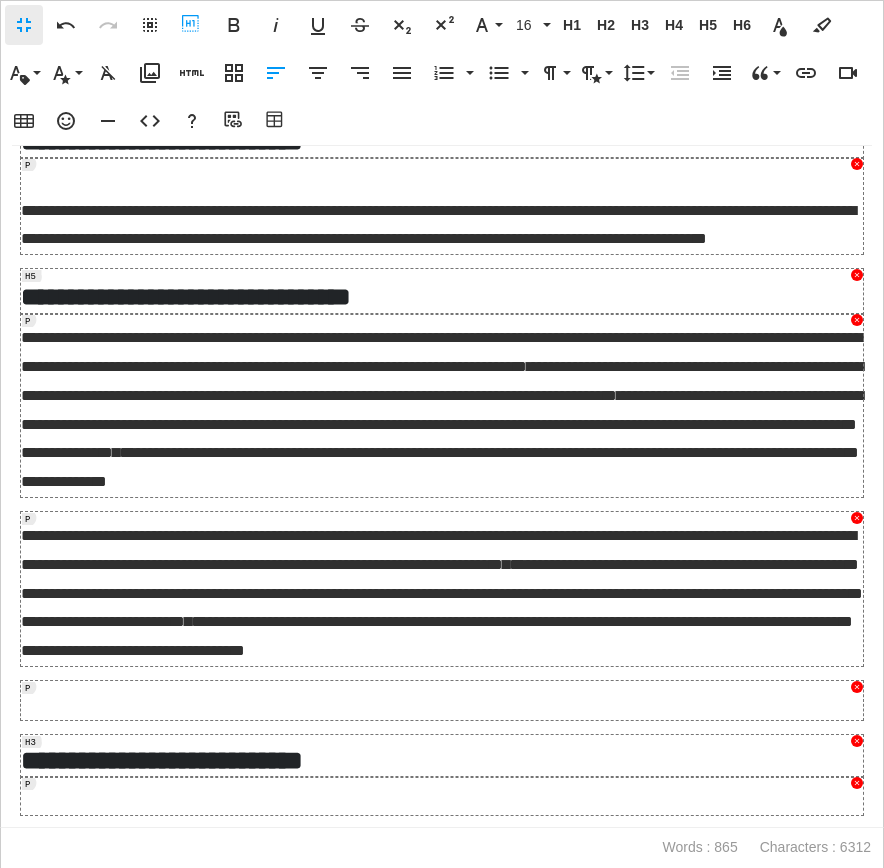 scroll, scrollTop: 66, scrollLeft: 0, axis: vertical 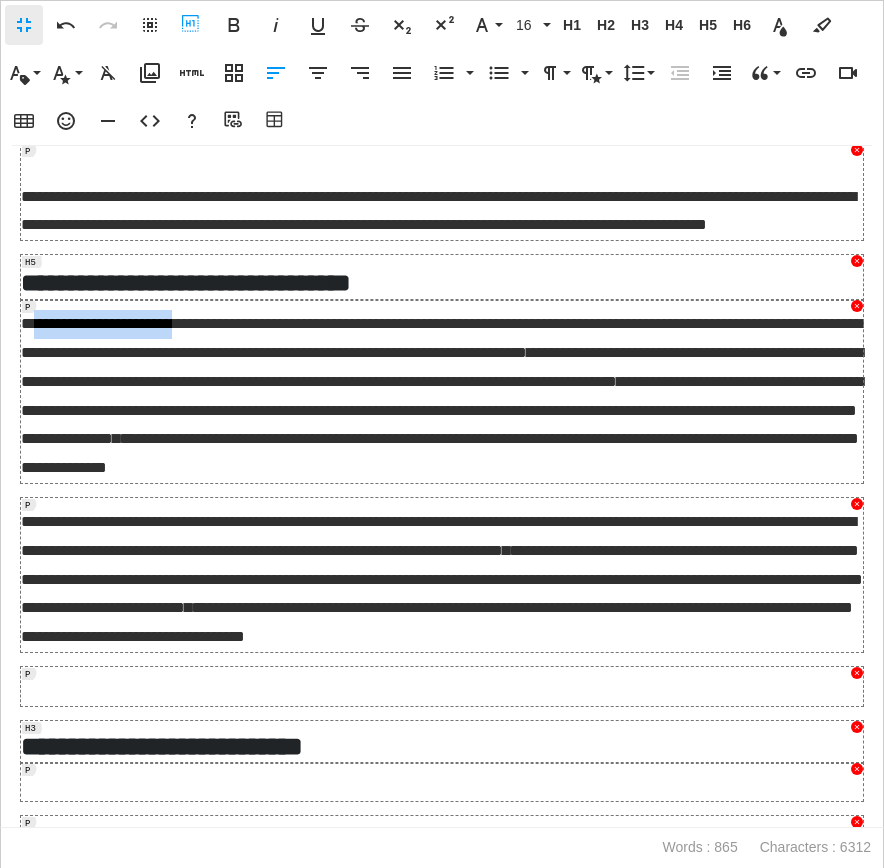drag, startPoint x: 211, startPoint y: 348, endPoint x: 22, endPoint y: 350, distance: 189.01057 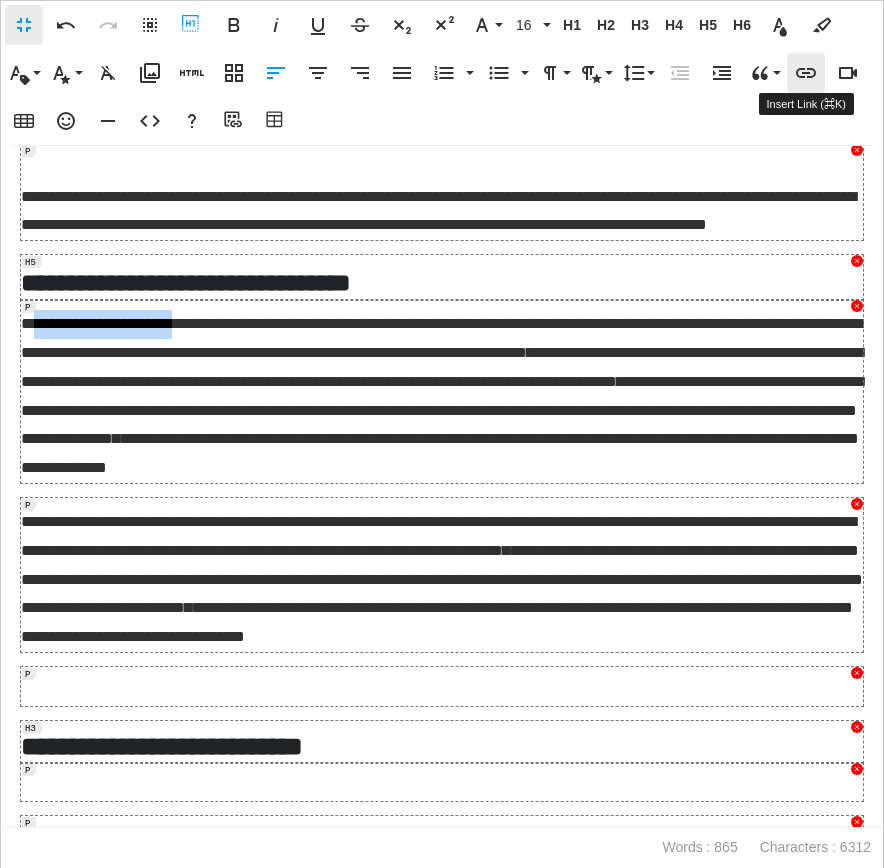 click 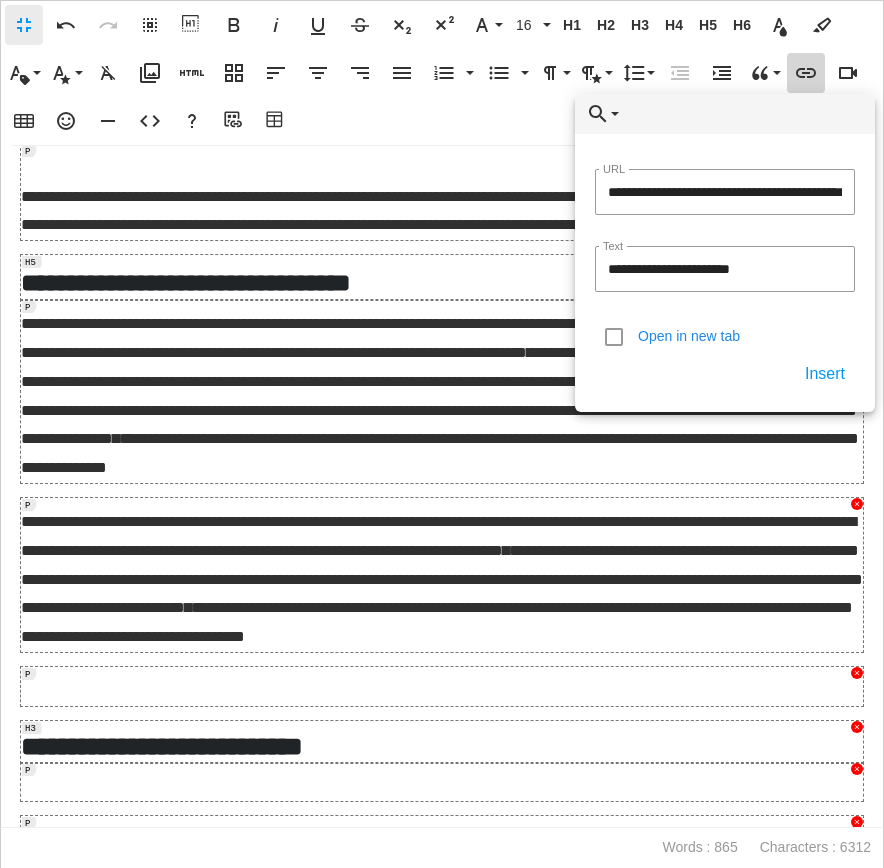 type on "**********" 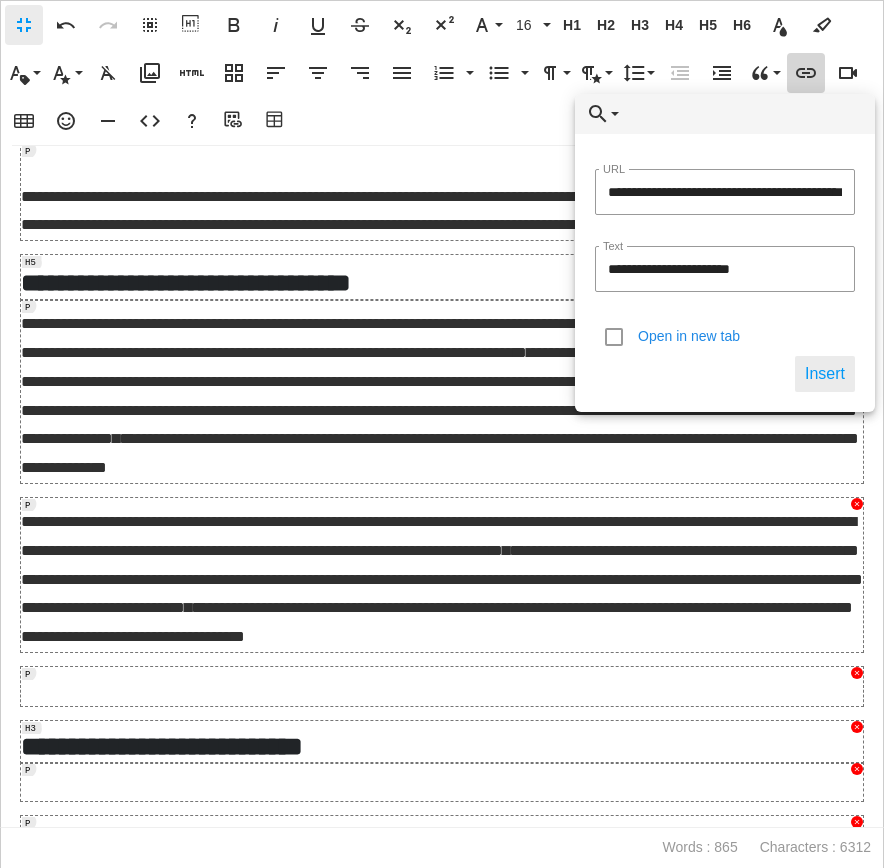 click on "Insert" at bounding box center (825, 374) 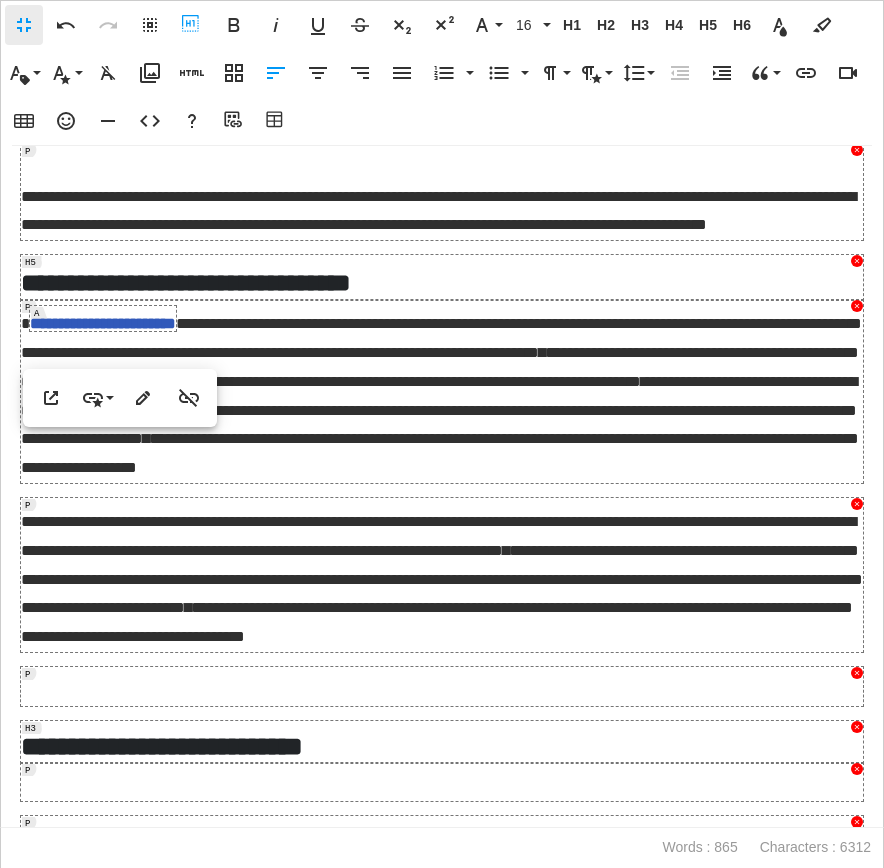 click on "**********" at bounding box center [442, 391] 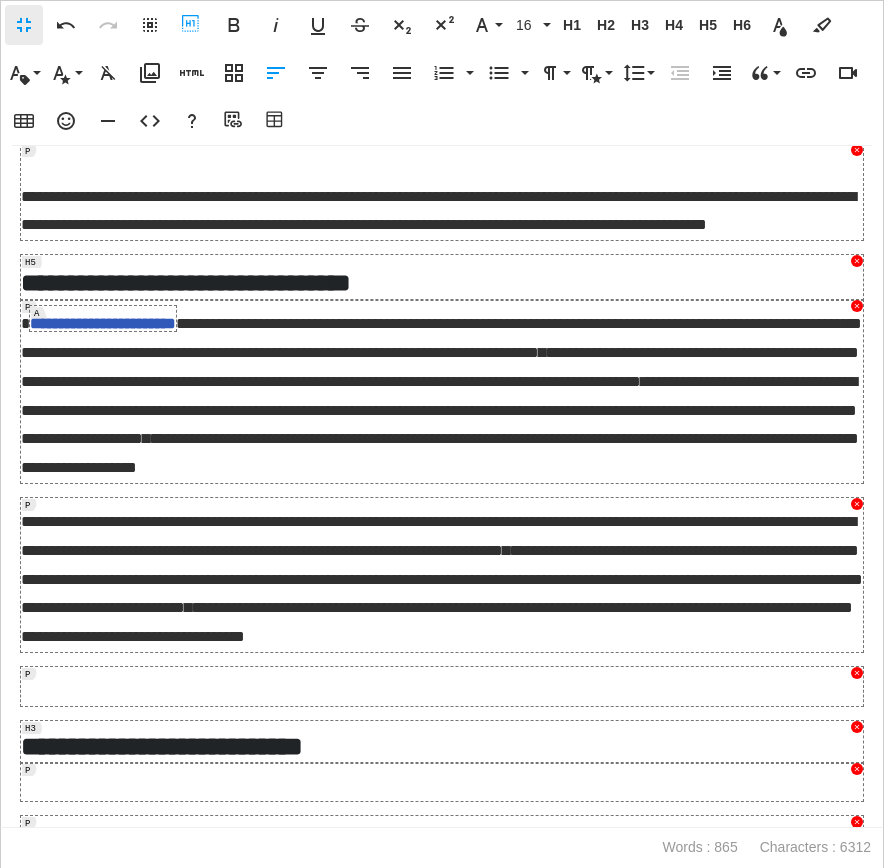 click on "*" at bounding box center [542, 352] 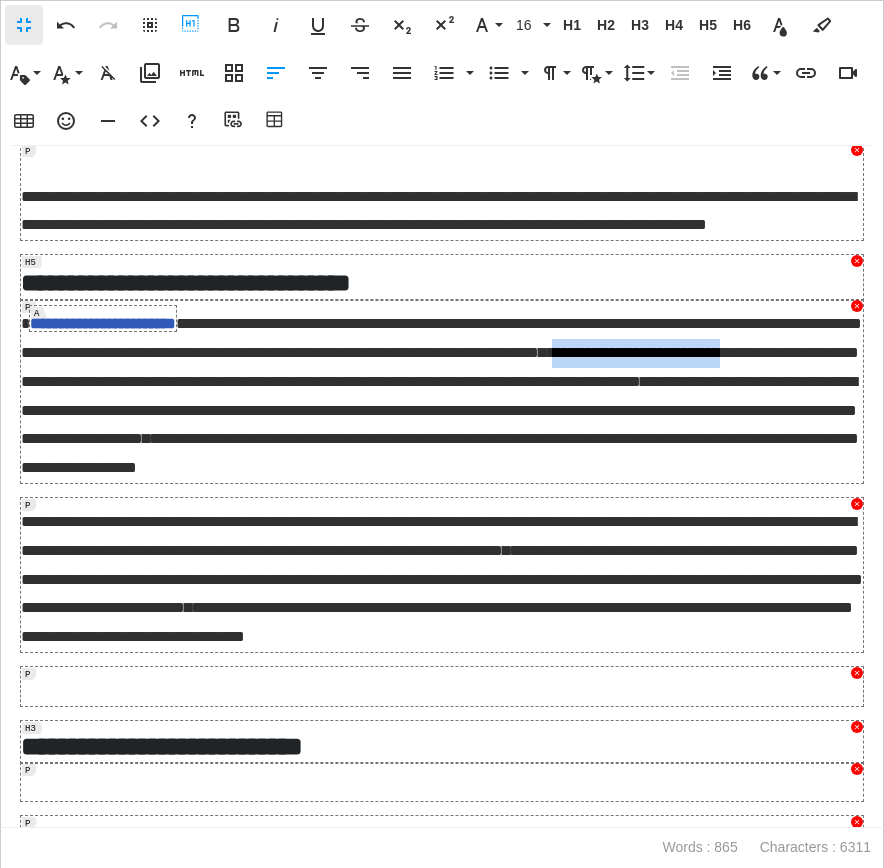 drag, startPoint x: 94, startPoint y: 408, endPoint x: 309, endPoint y: 408, distance: 215 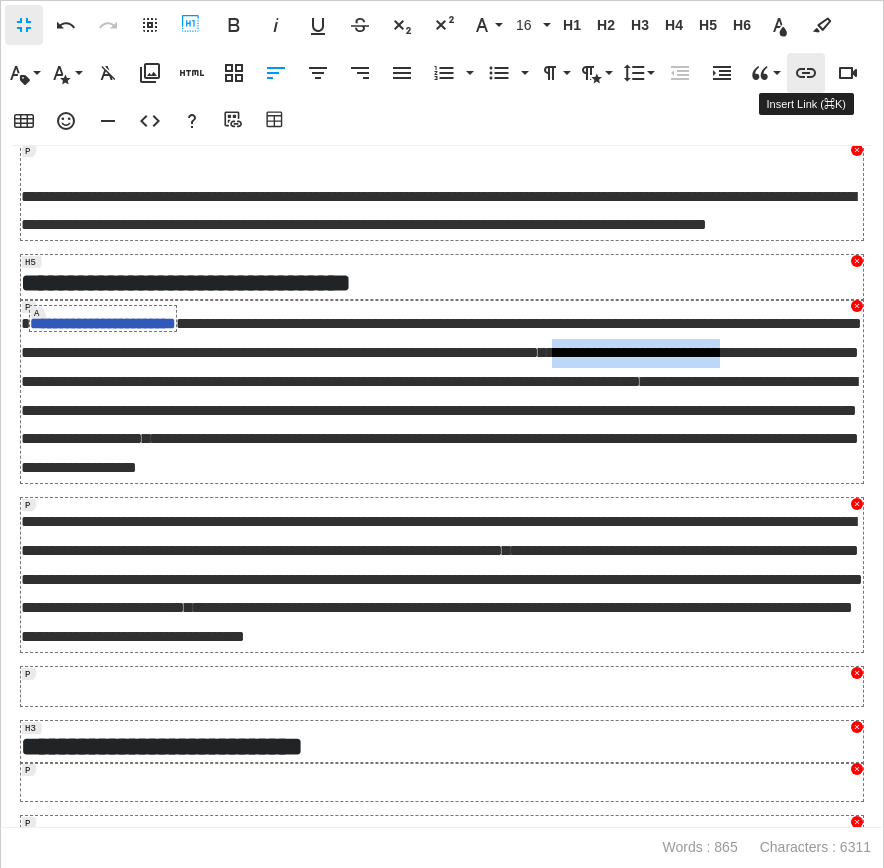type 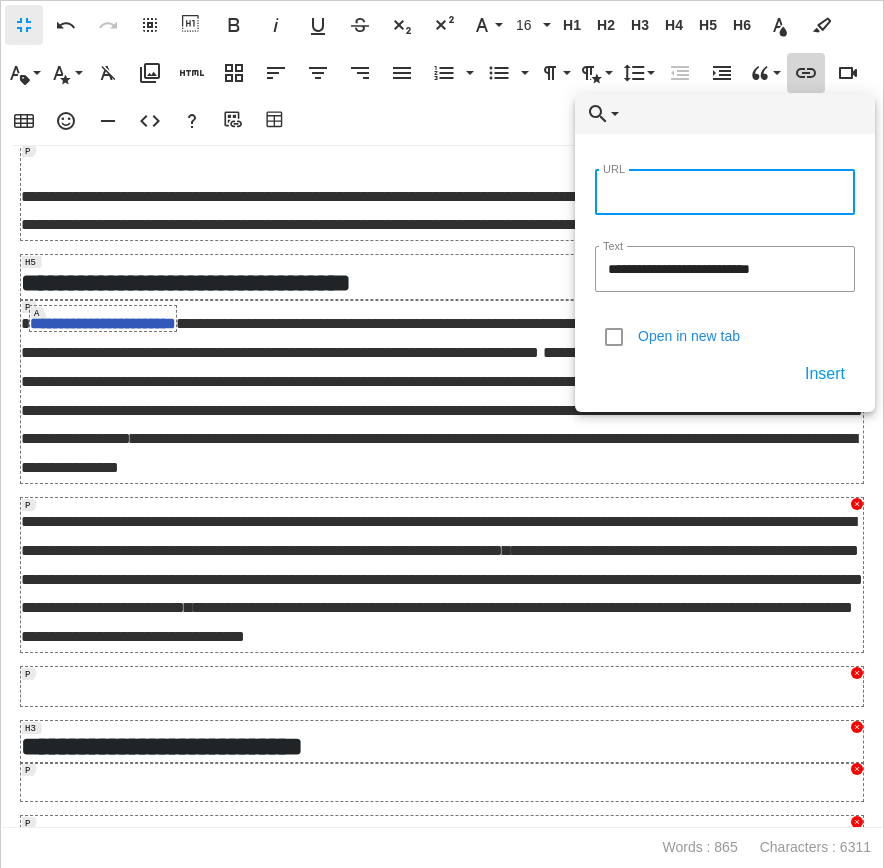 paste on "**********" 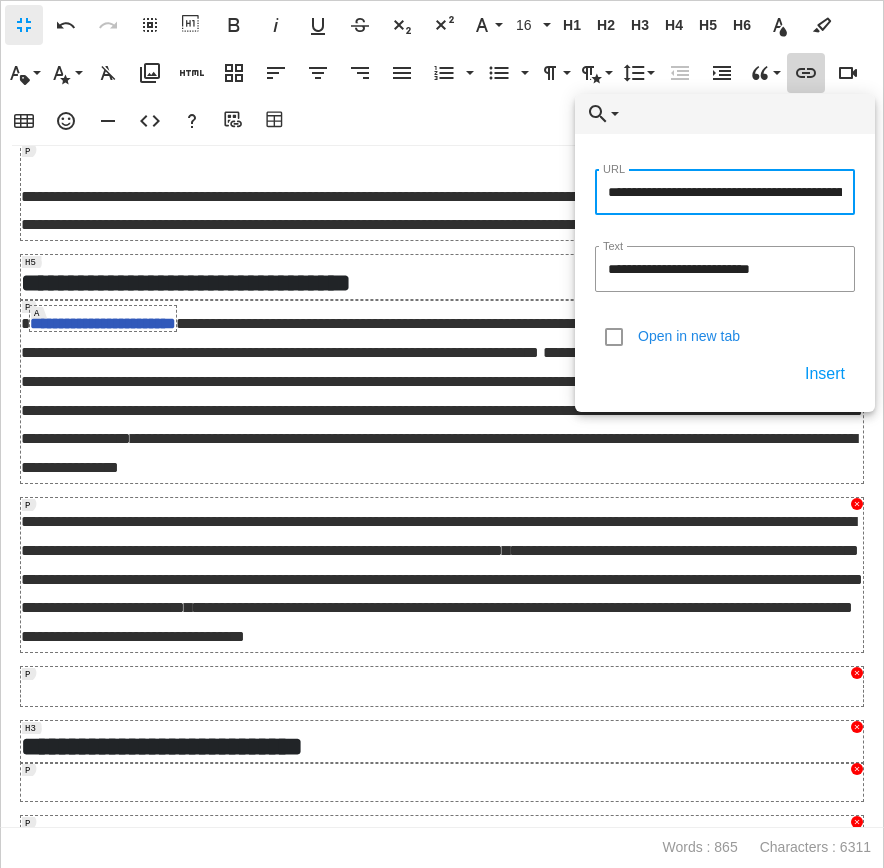 type on "**********" 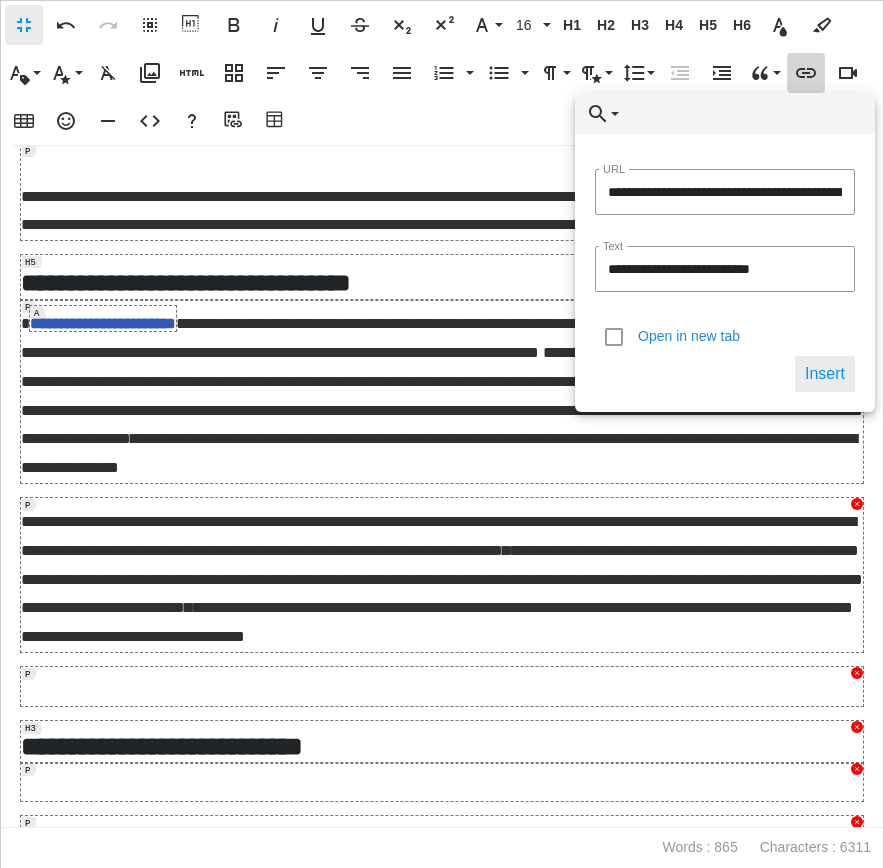 click on "Insert" at bounding box center (825, 374) 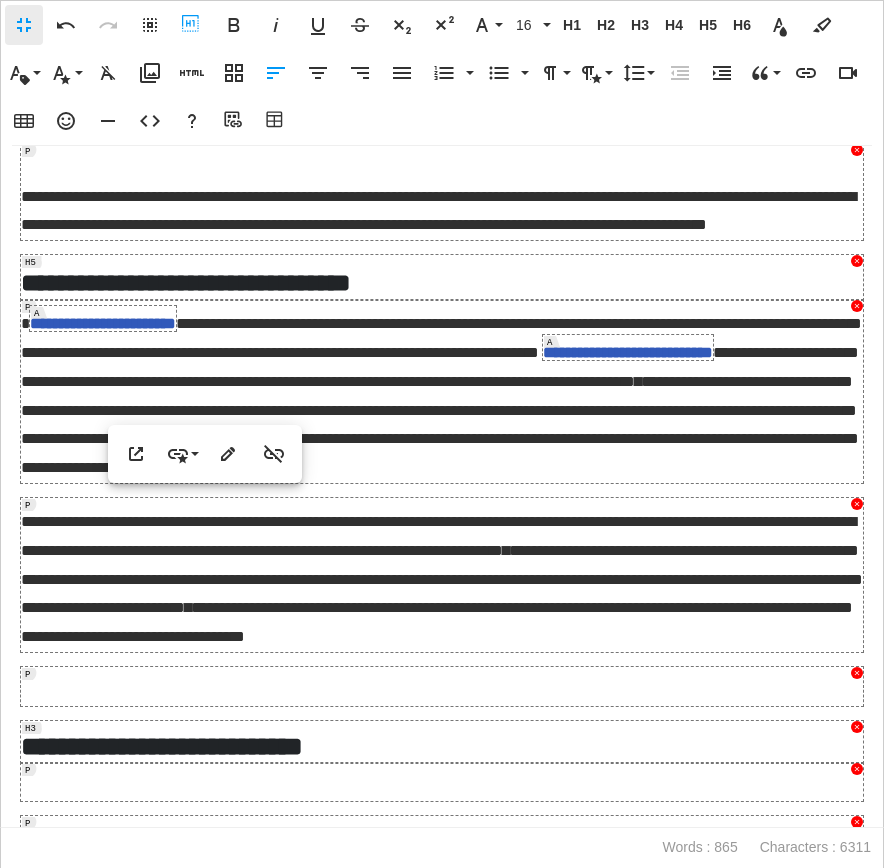 click on "**********" at bounding box center [439, 410] 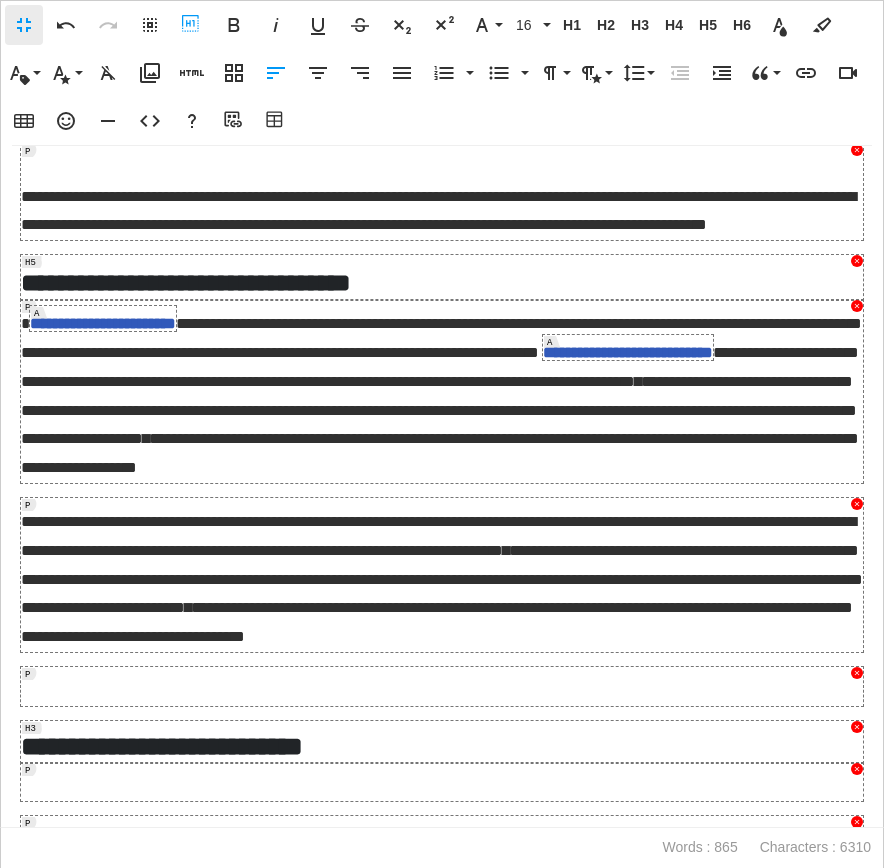click on "*" at bounding box center (146, 438) 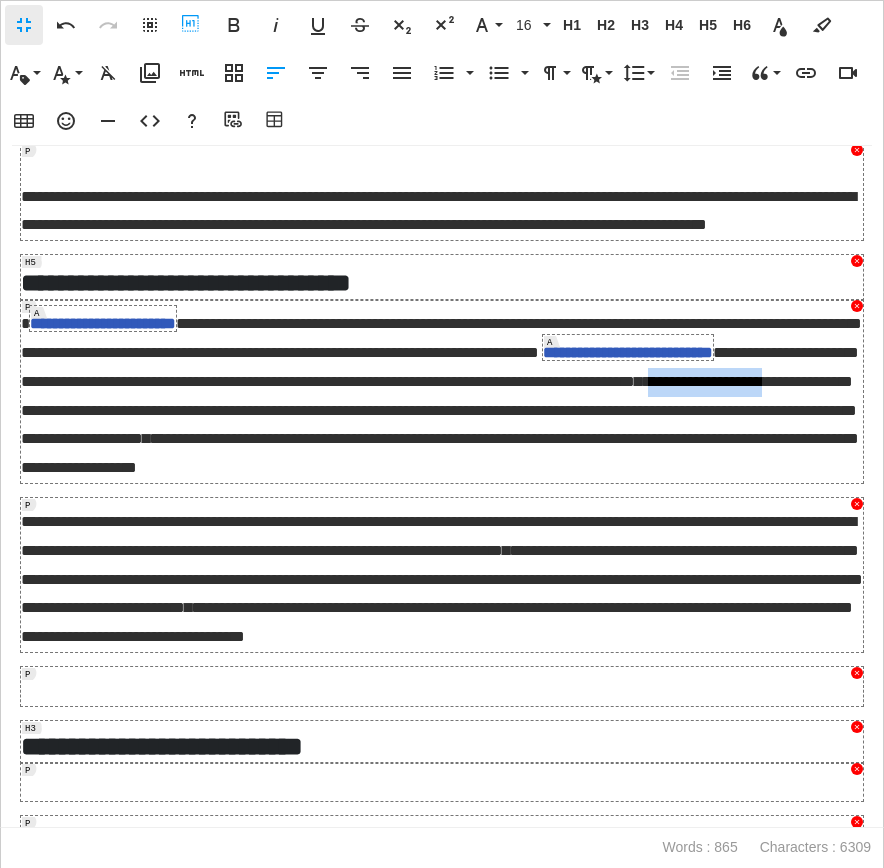 drag, startPoint x: 390, startPoint y: 431, endPoint x: 543, endPoint y: 432, distance: 153.00327 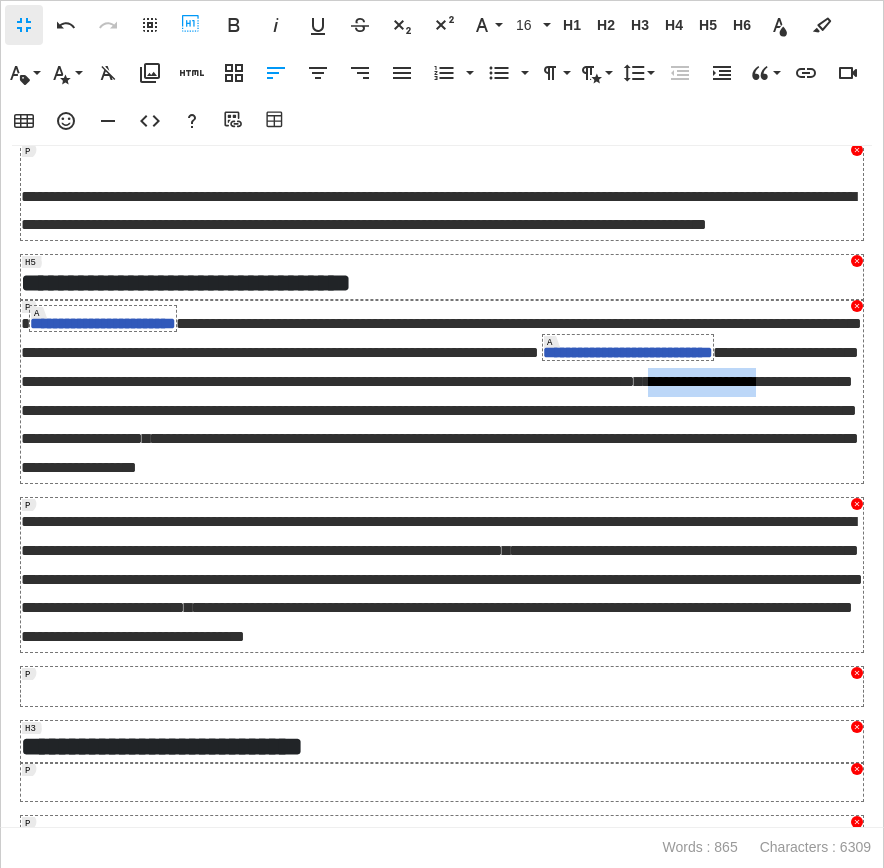 click on "**********" at bounding box center [439, 410] 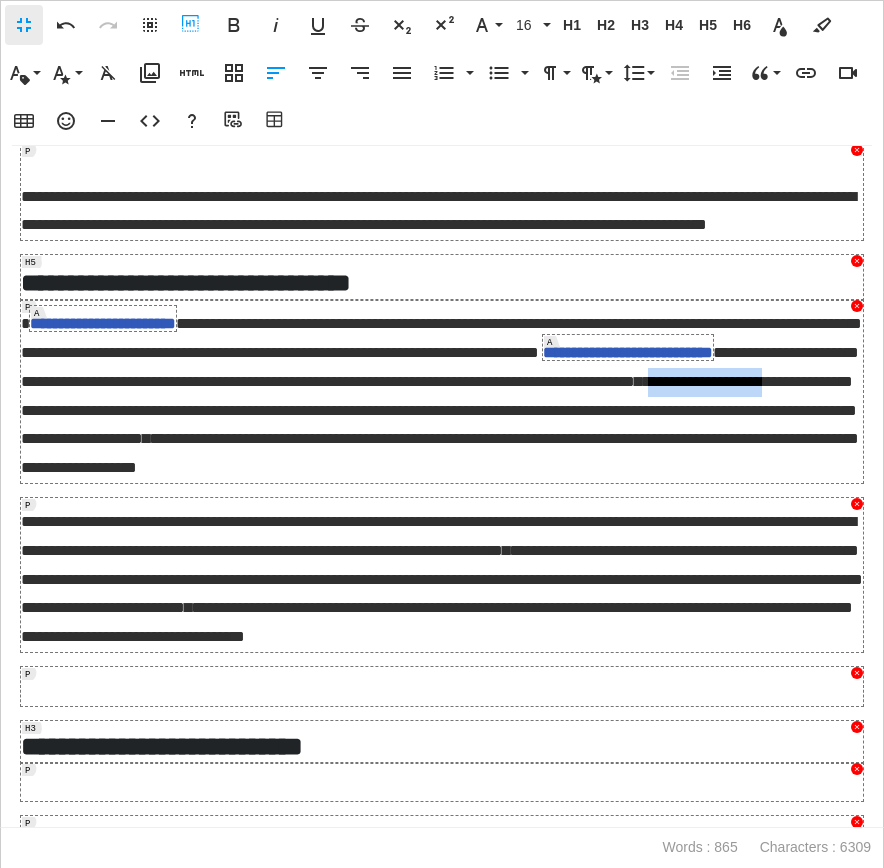 drag, startPoint x: 545, startPoint y: 434, endPoint x: 388, endPoint y: 437, distance: 157.02866 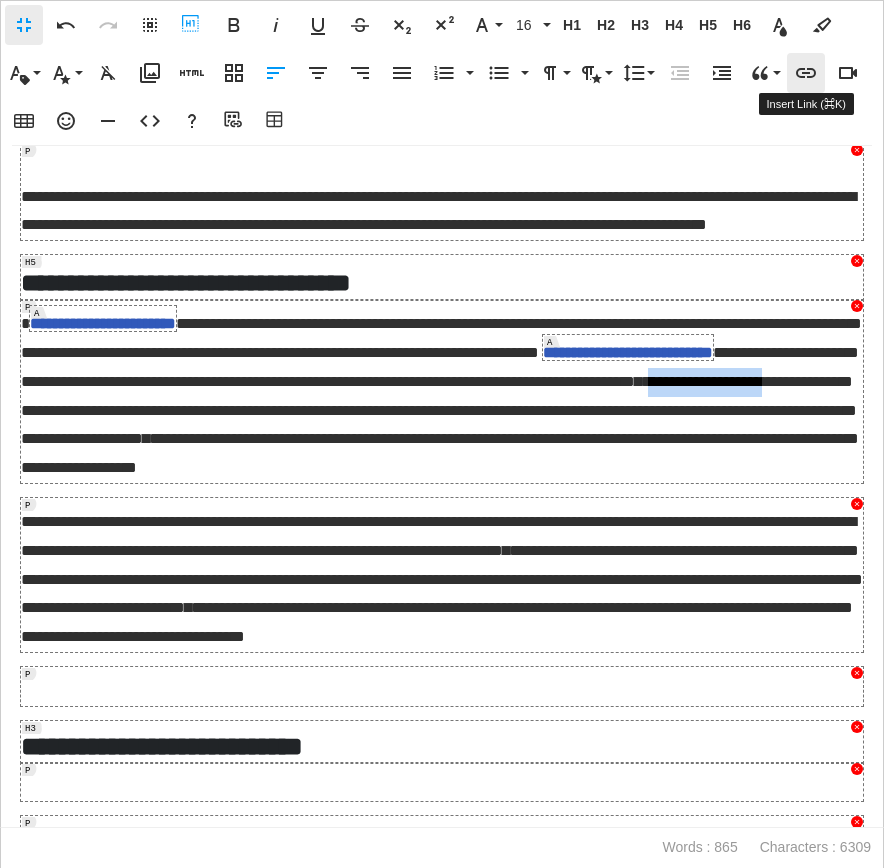 type 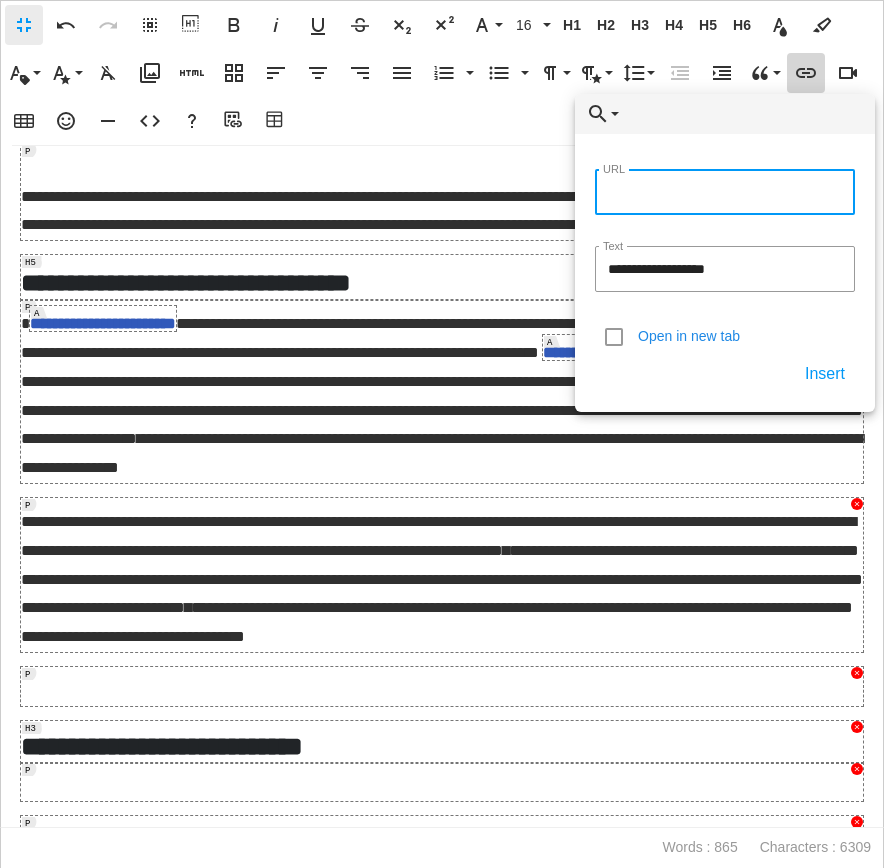 paste on "**********" 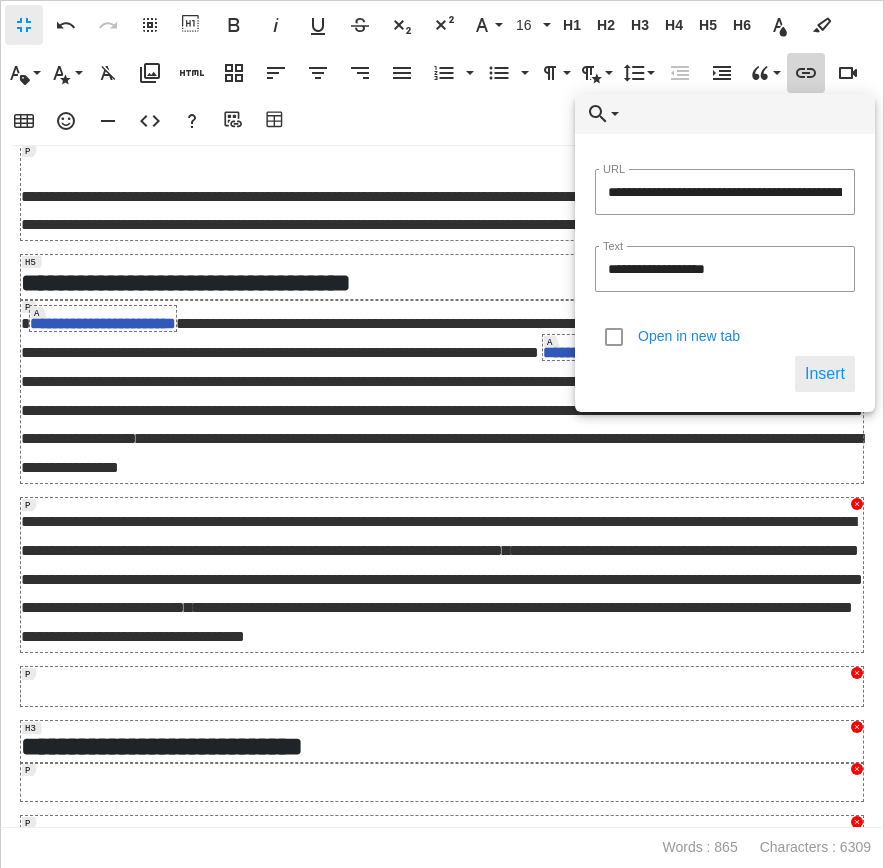click on "Insert" at bounding box center (825, 374) 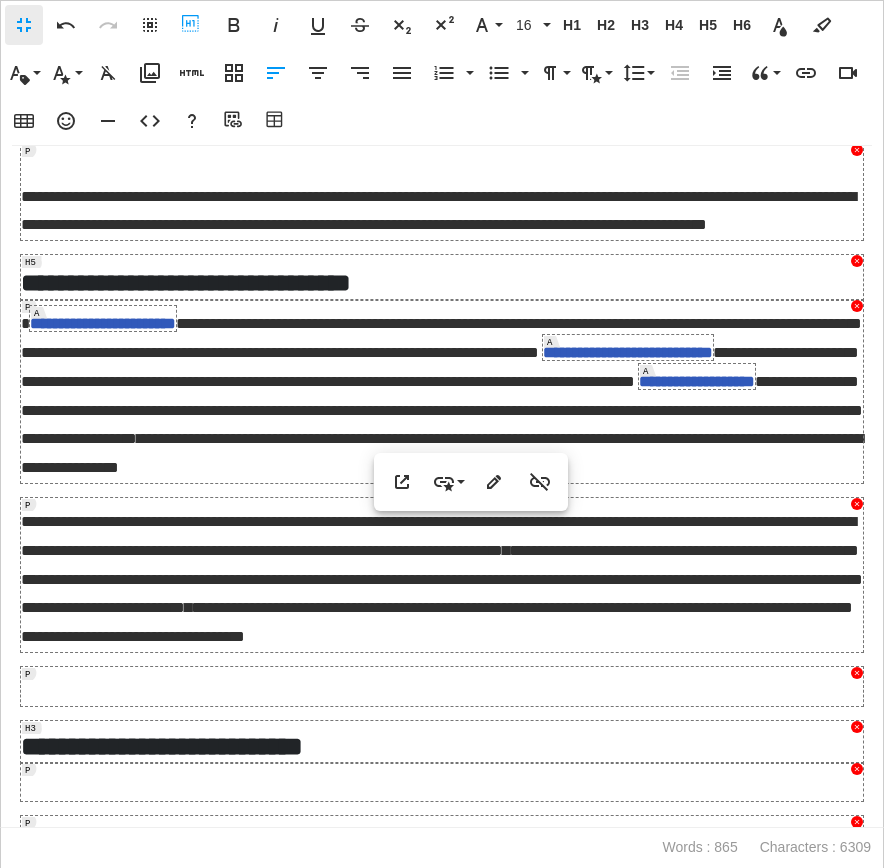 click on "**********" at bounding box center [442, 391] 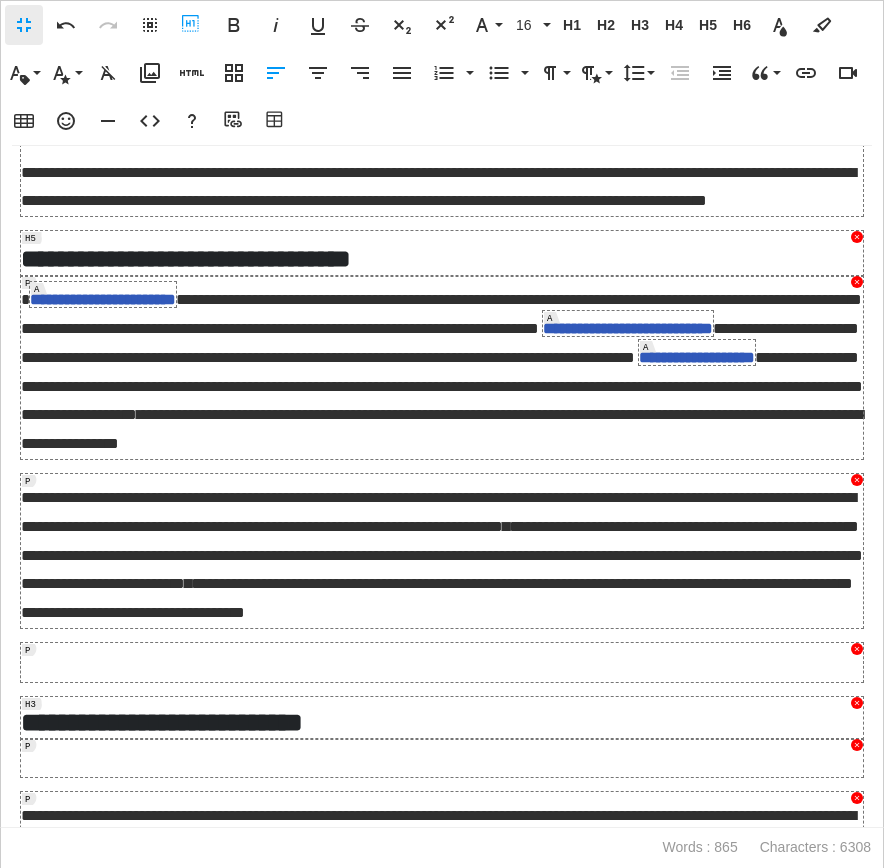 scroll, scrollTop: 91, scrollLeft: 0, axis: vertical 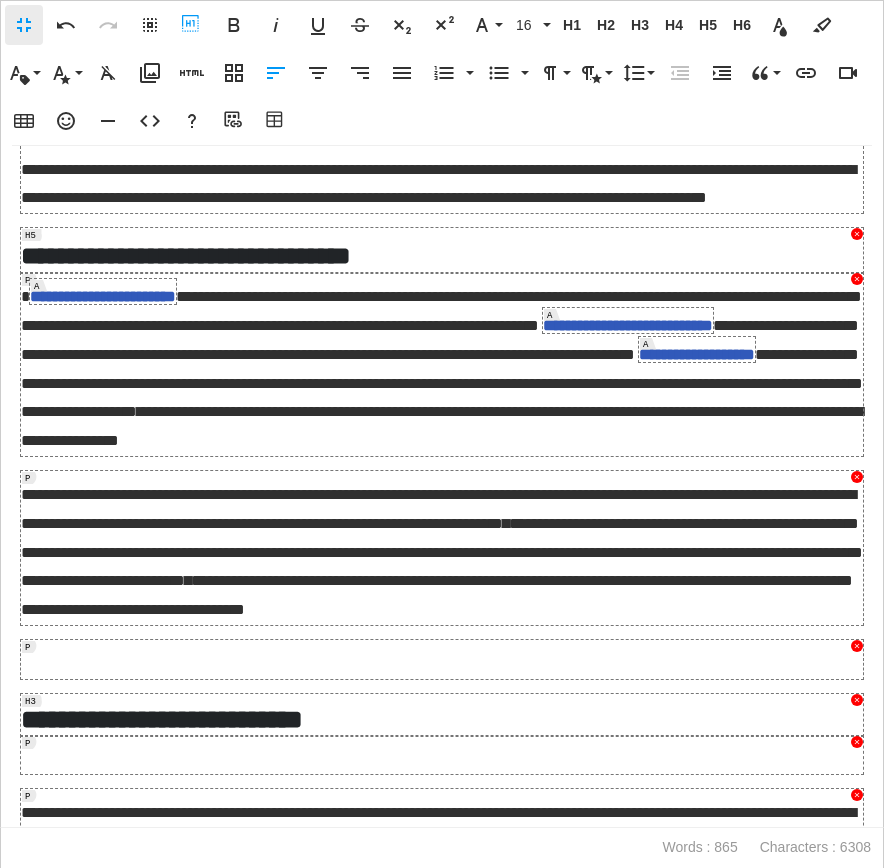 click on "**********" at bounding box center (103, 291) 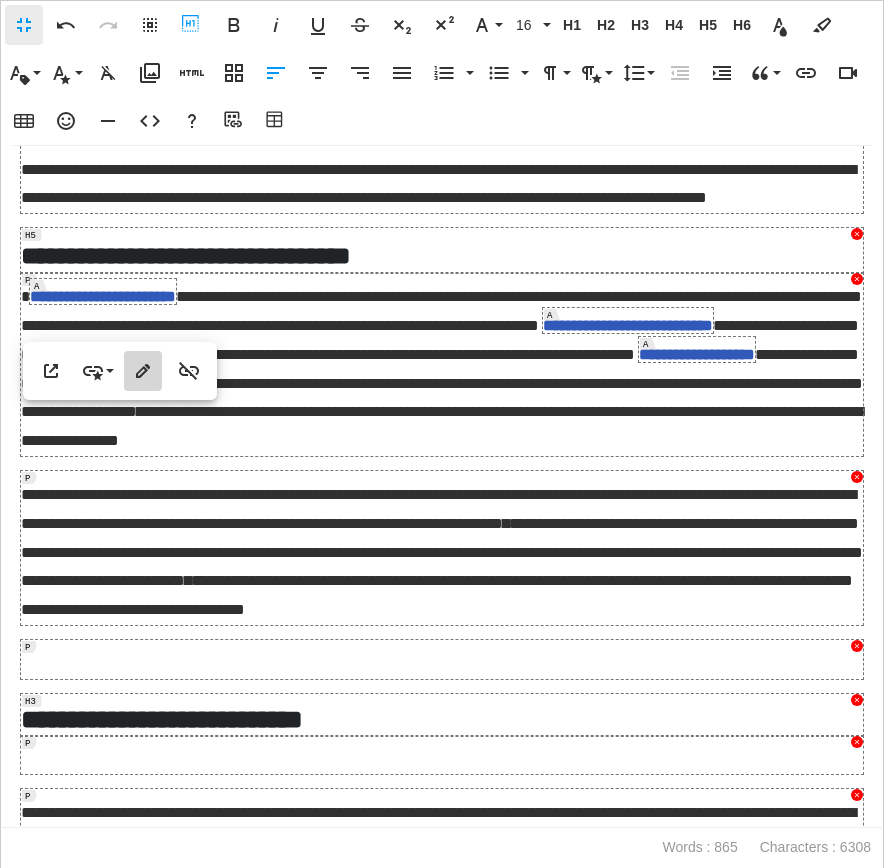 type on "**********" 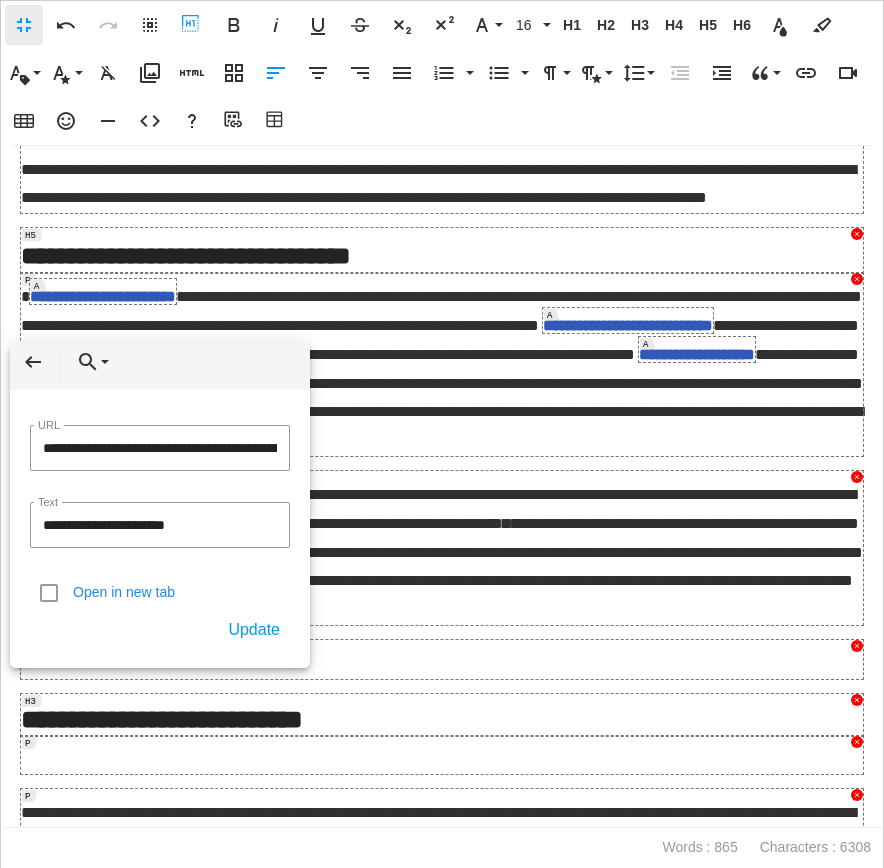 scroll, scrollTop: 0, scrollLeft: 107, axis: horizontal 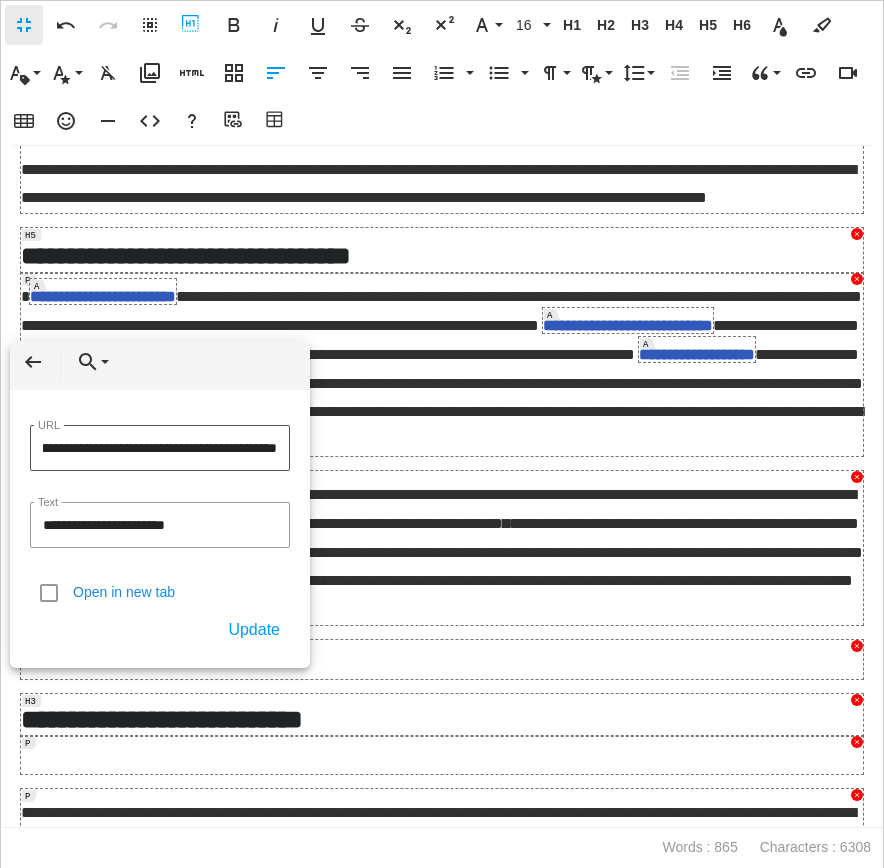 click on "**********" at bounding box center [160, 448] 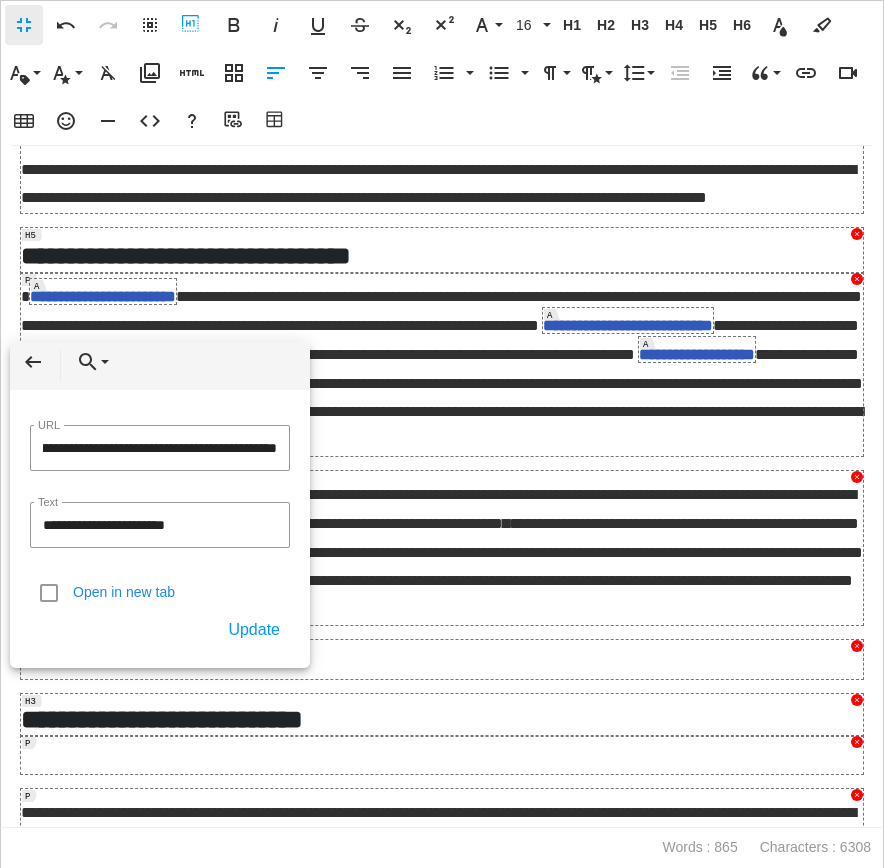 click on "**********" at bounding box center [442, 548] 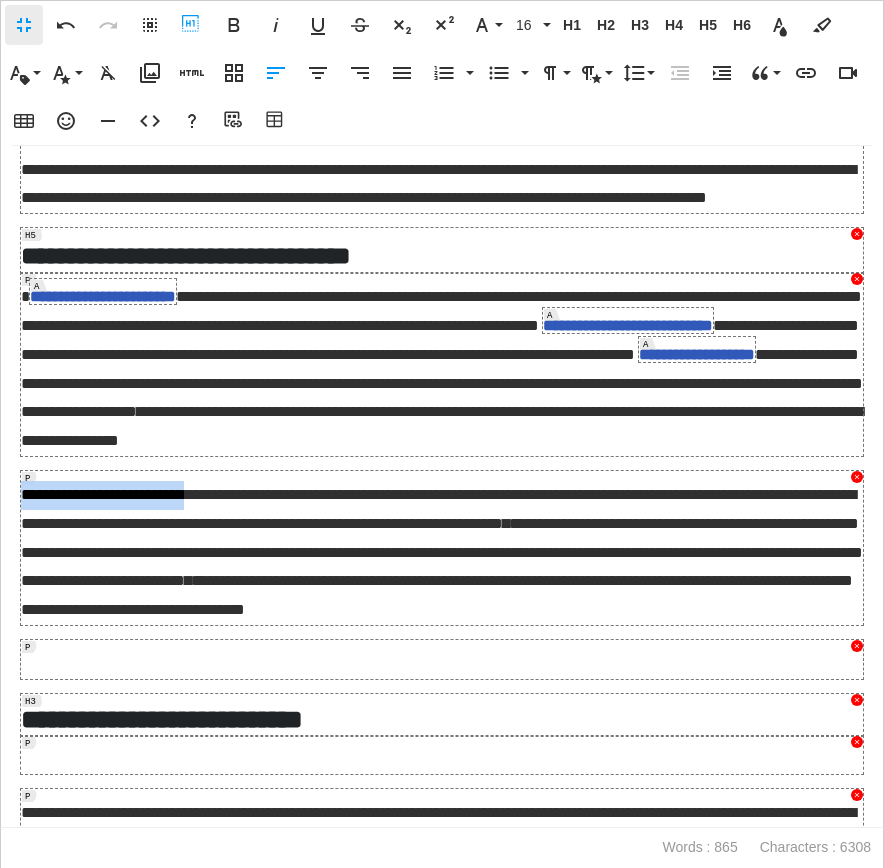 drag, startPoint x: 233, startPoint y: 543, endPoint x: 18, endPoint y: 540, distance: 215.02094 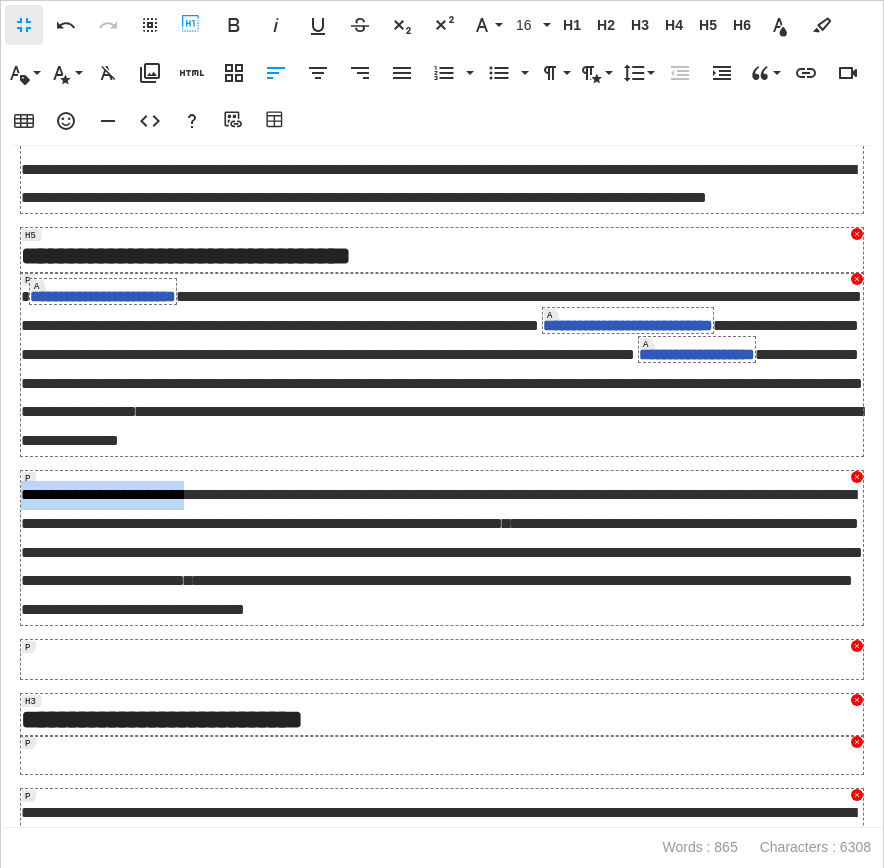 click on "**********" at bounding box center [442, 395] 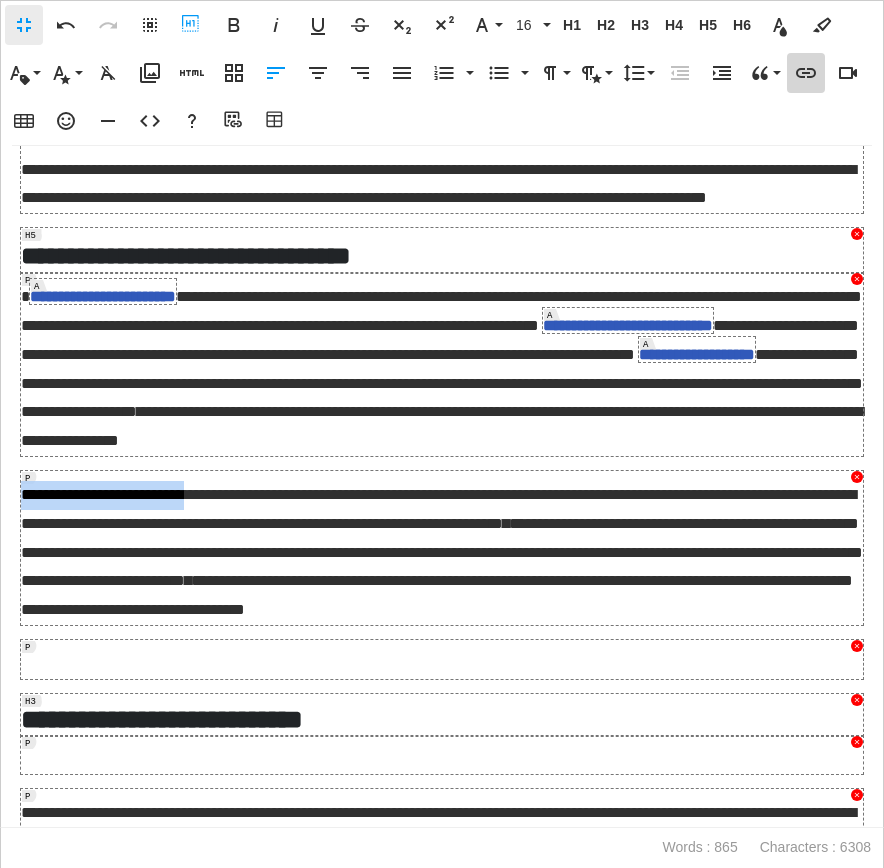 type 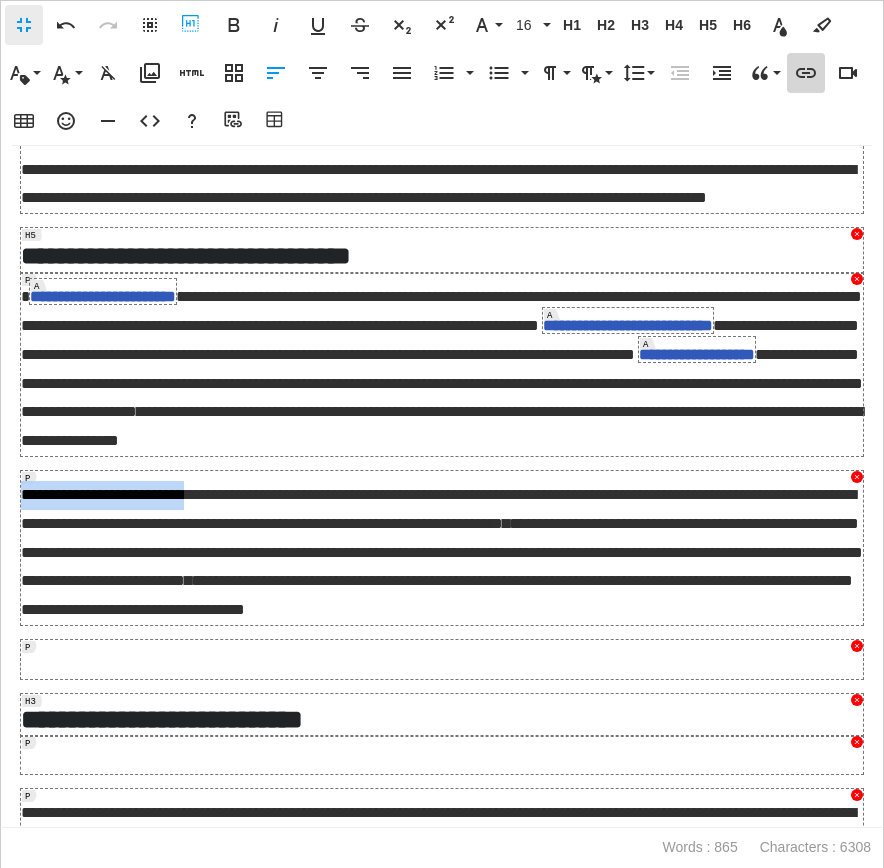 type on "**********" 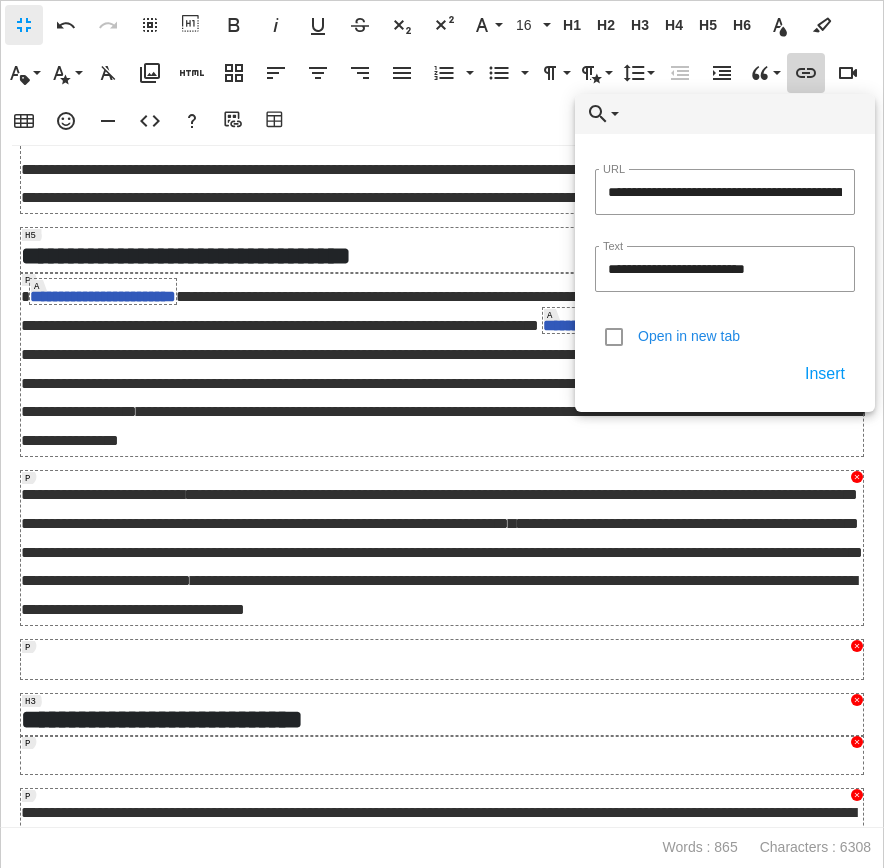 type on "**********" 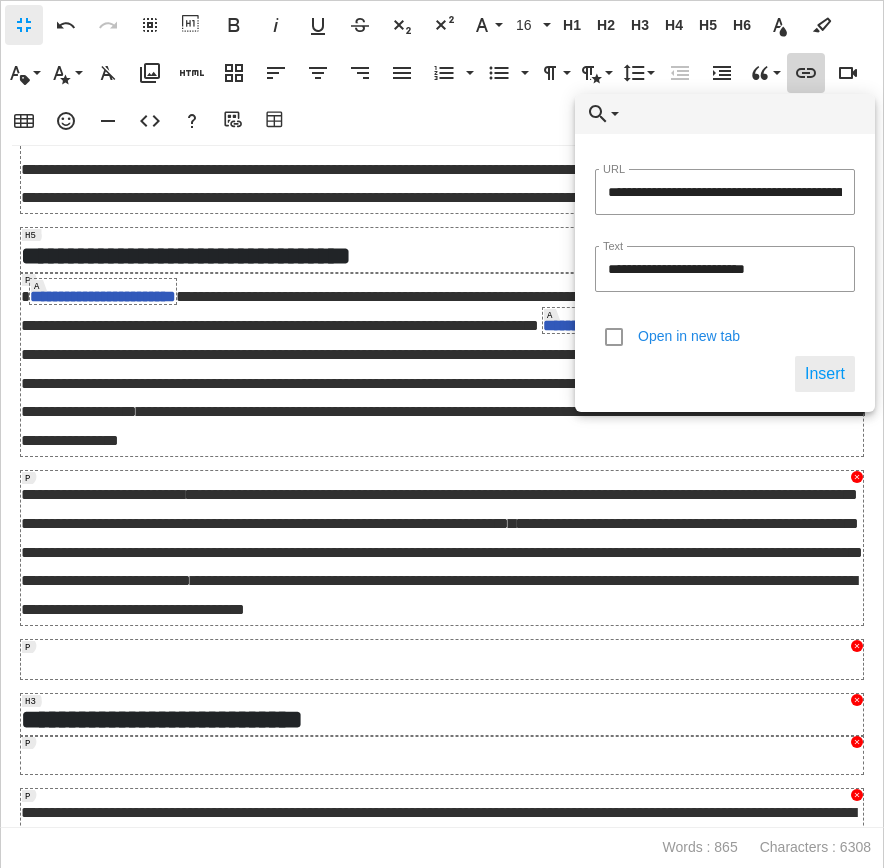 click on "Insert" at bounding box center [825, 374] 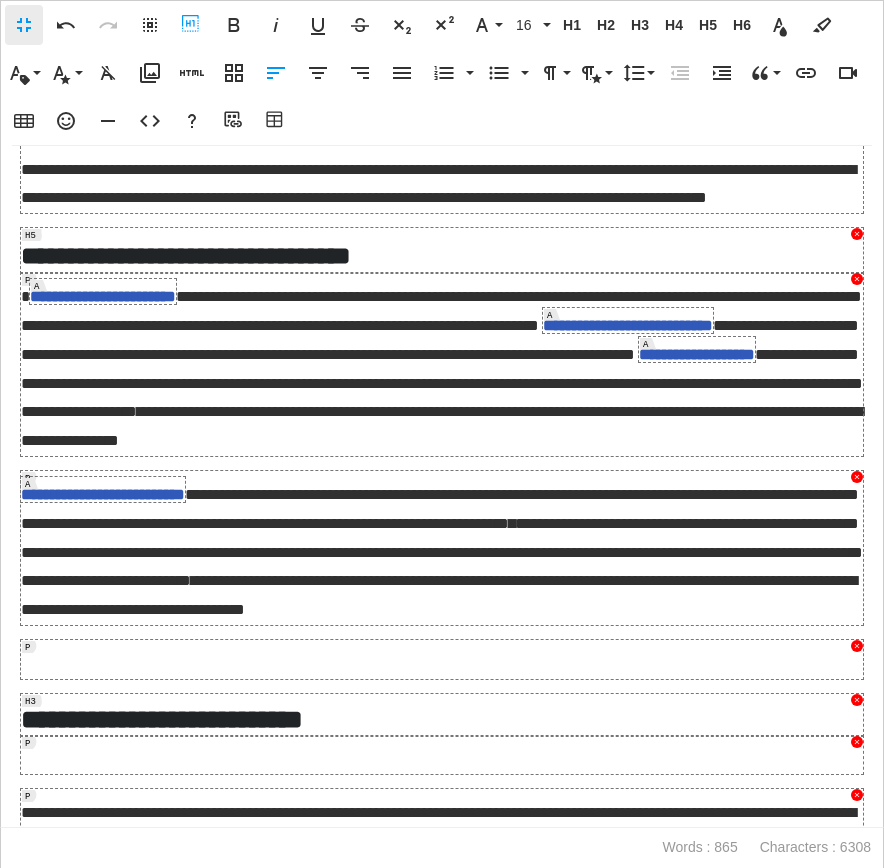 click on "**********" at bounding box center [442, 552] 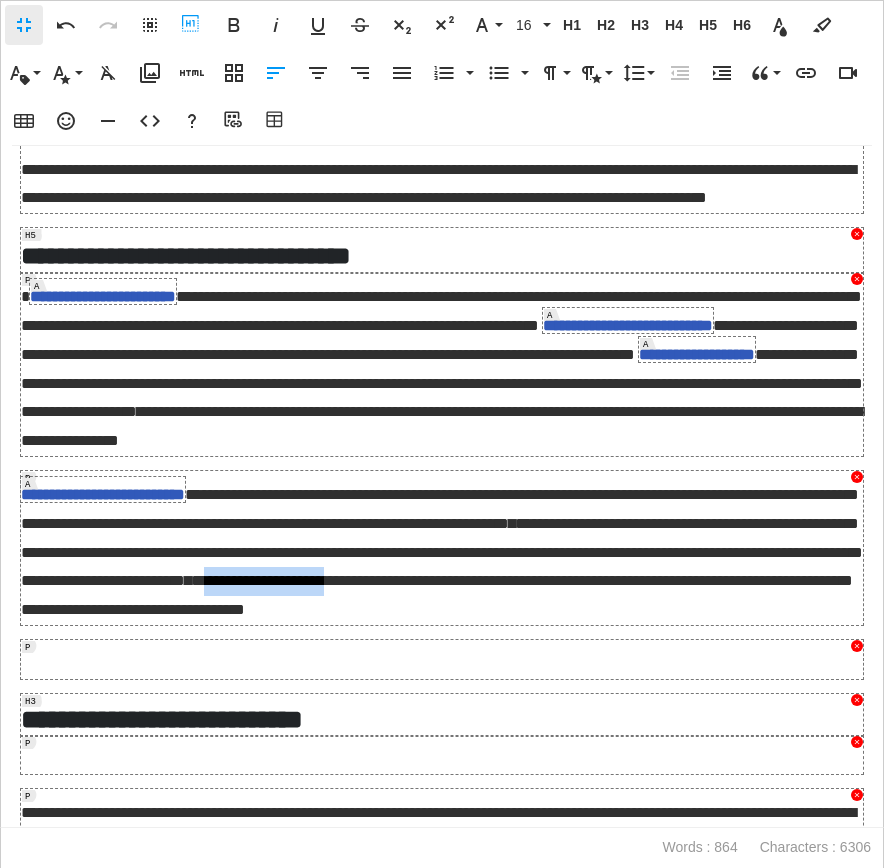 drag, startPoint x: 69, startPoint y: 655, endPoint x: 218, endPoint y: 655, distance: 149 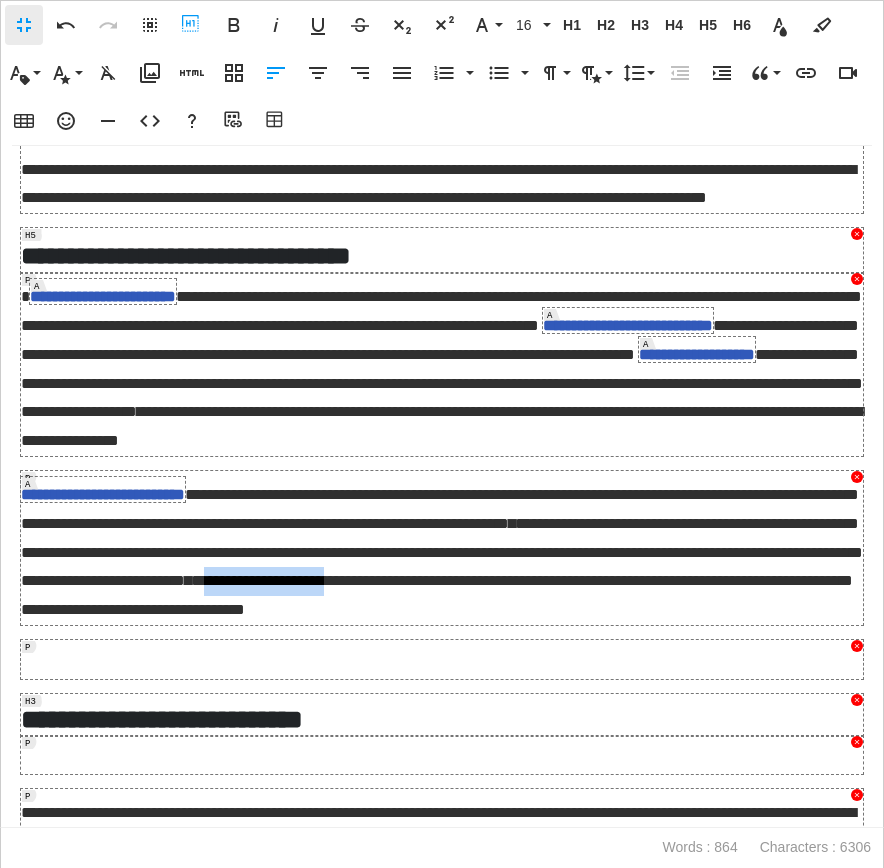 click on "**********" at bounding box center [437, 595] 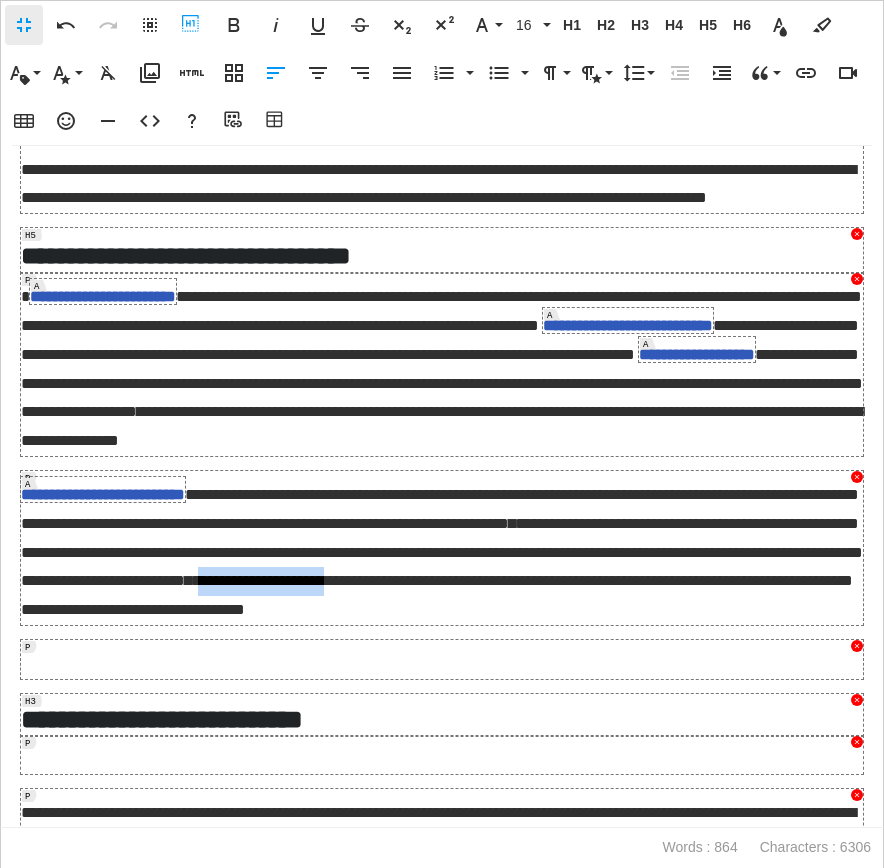 drag, startPoint x: 217, startPoint y: 657, endPoint x: 67, endPoint y: 652, distance: 150.08331 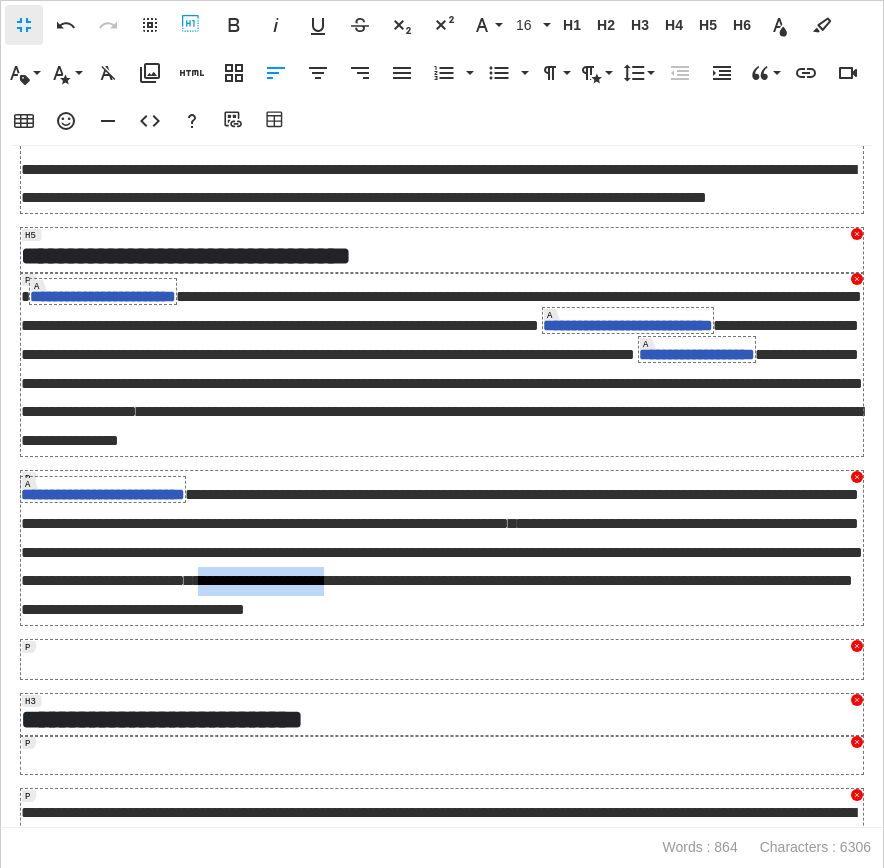 click on "**********" at bounding box center [437, 595] 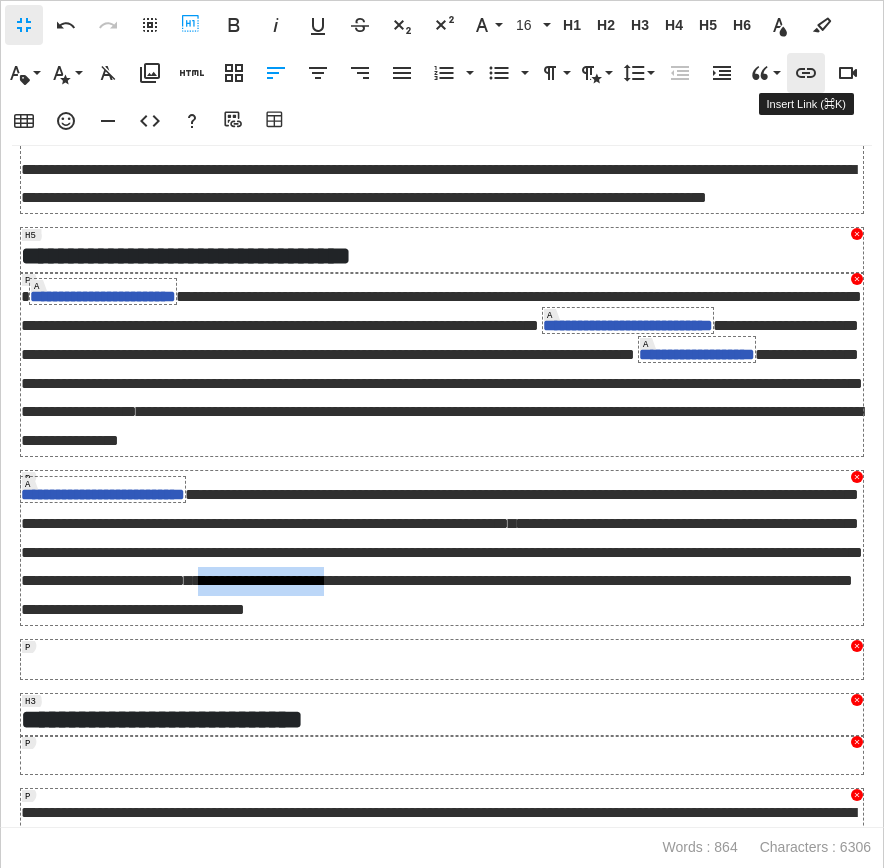type 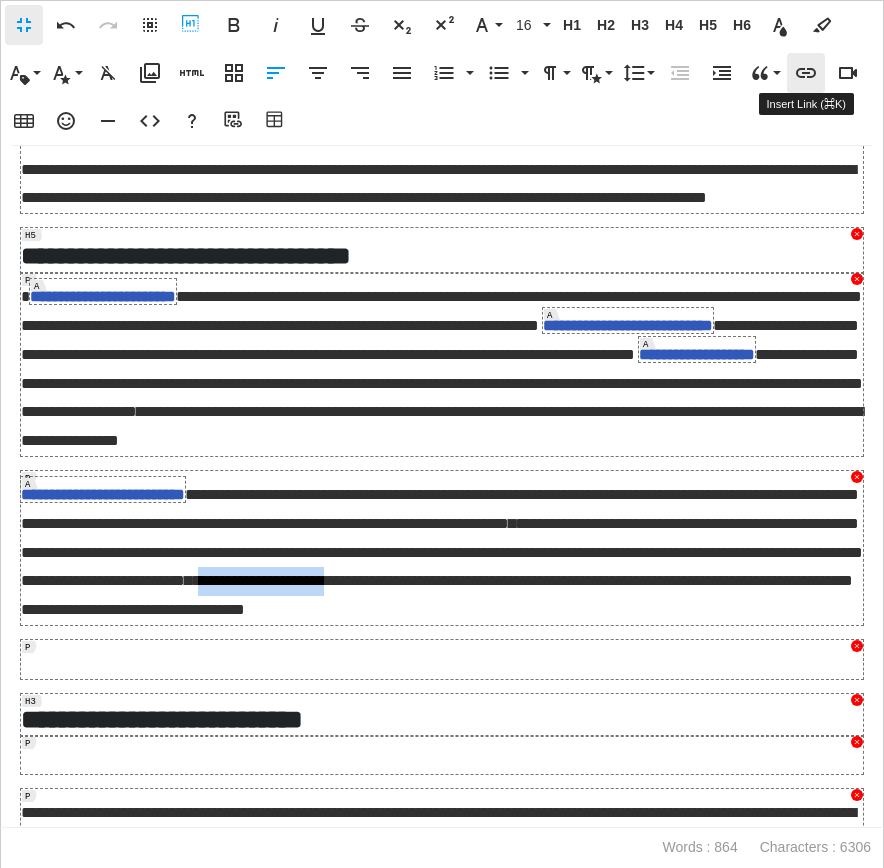type on "**********" 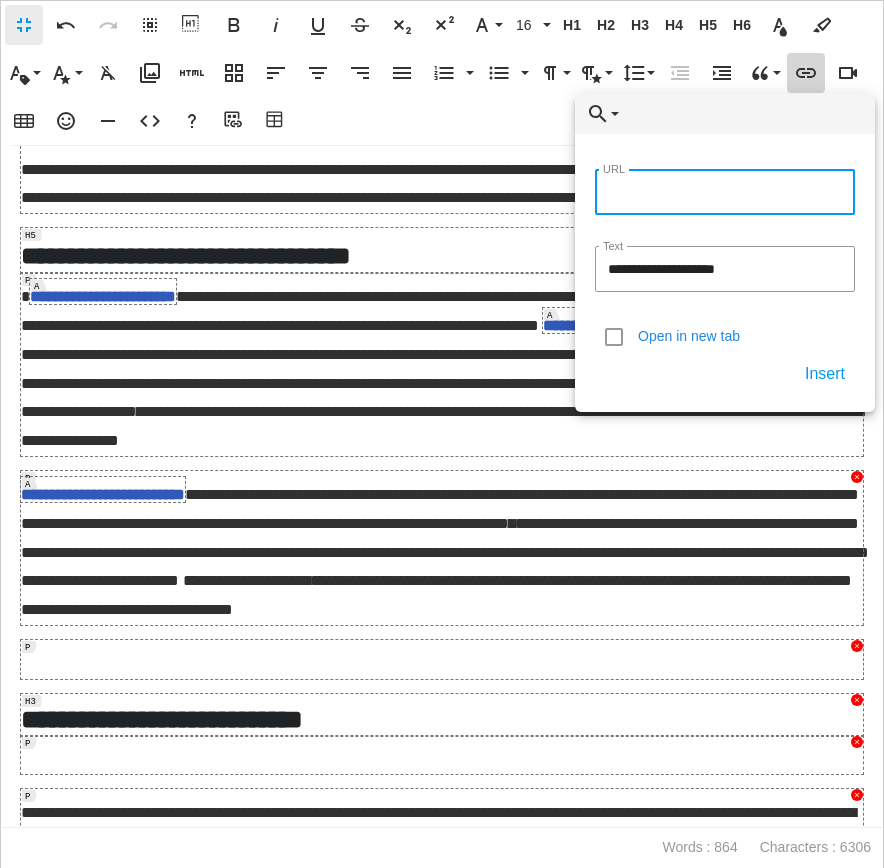 paste on "**********" 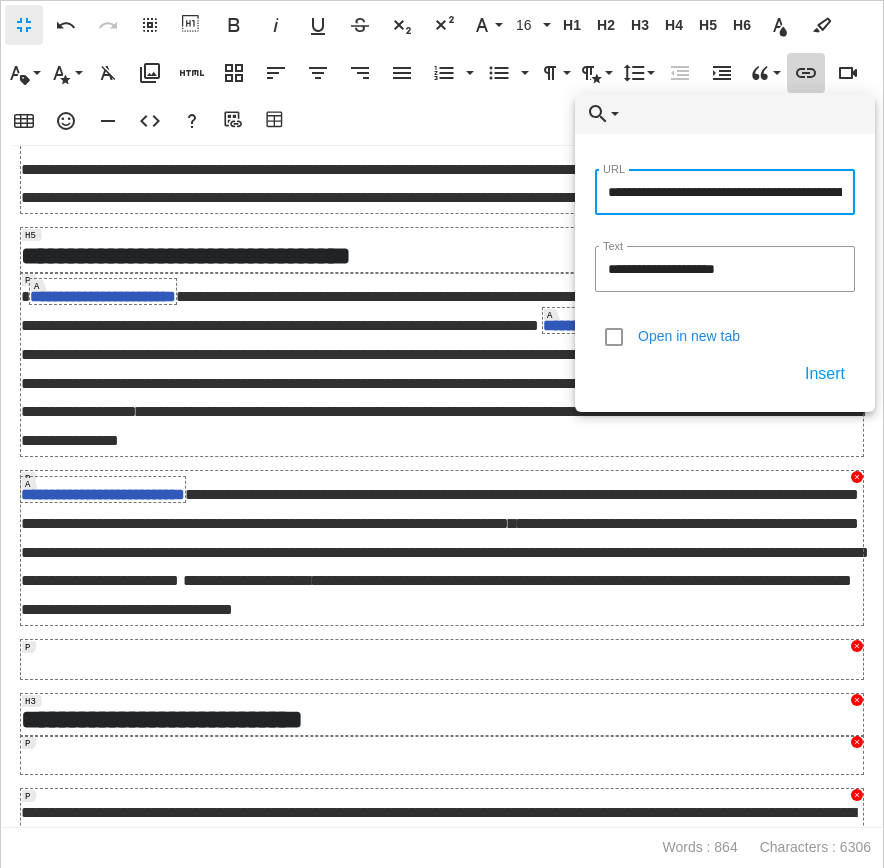 type on "**********" 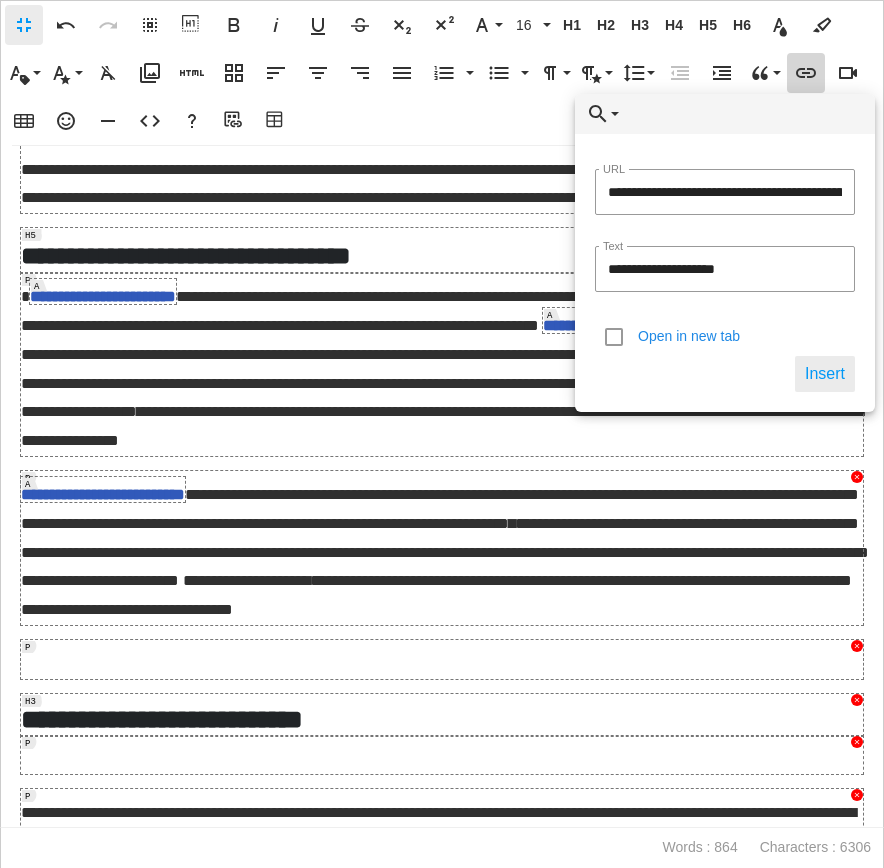 click on "Insert" at bounding box center [825, 374] 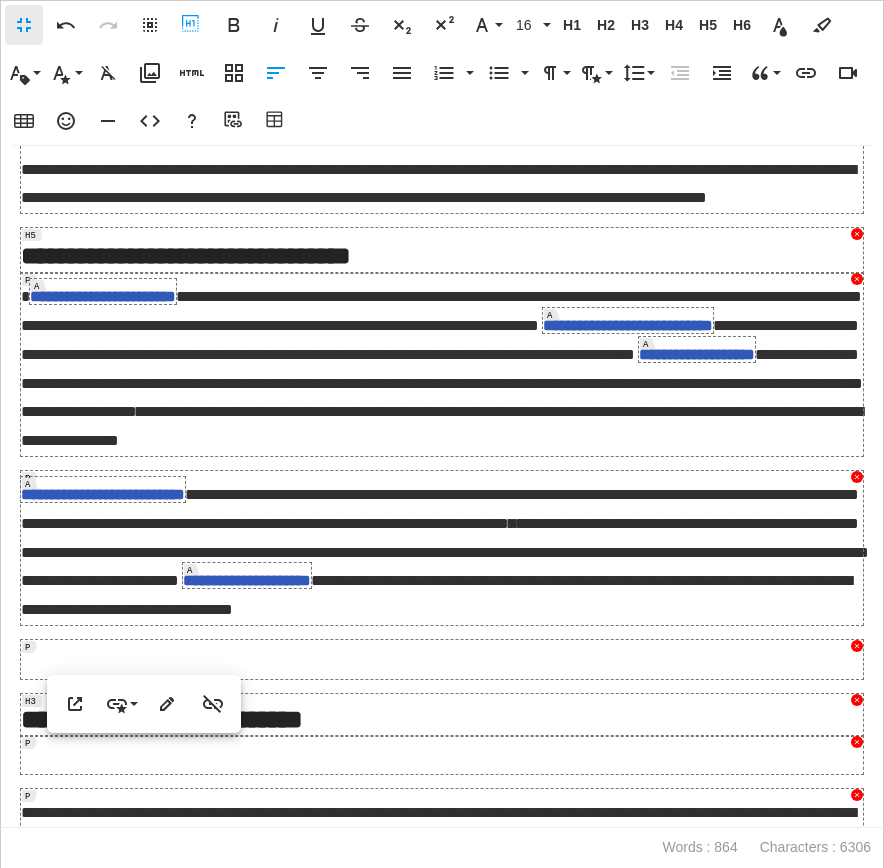 click on "**********" at bounding box center [442, 548] 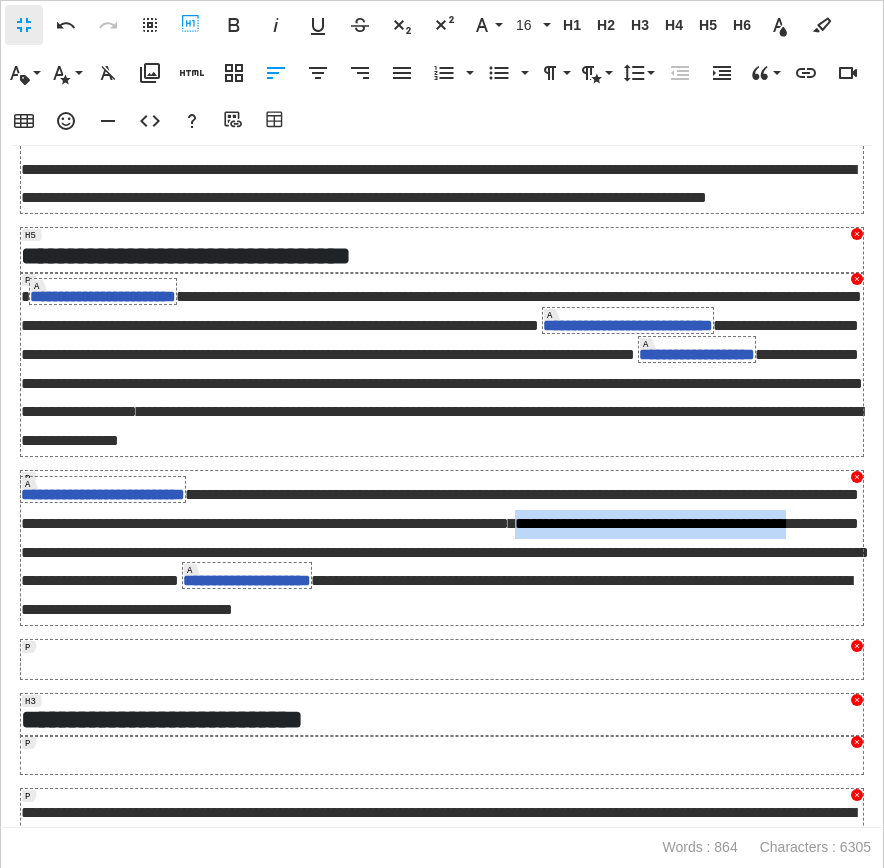 drag, startPoint x: 47, startPoint y: 600, endPoint x: 387, endPoint y: 604, distance: 340.02353 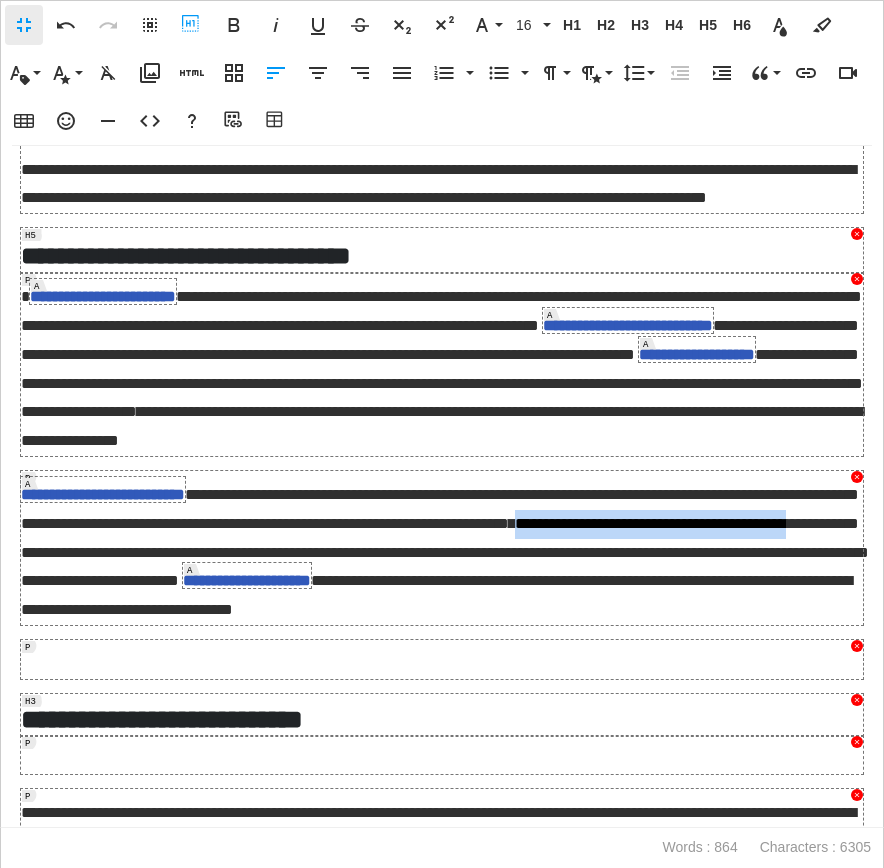click on "**********" at bounding box center [445, 552] 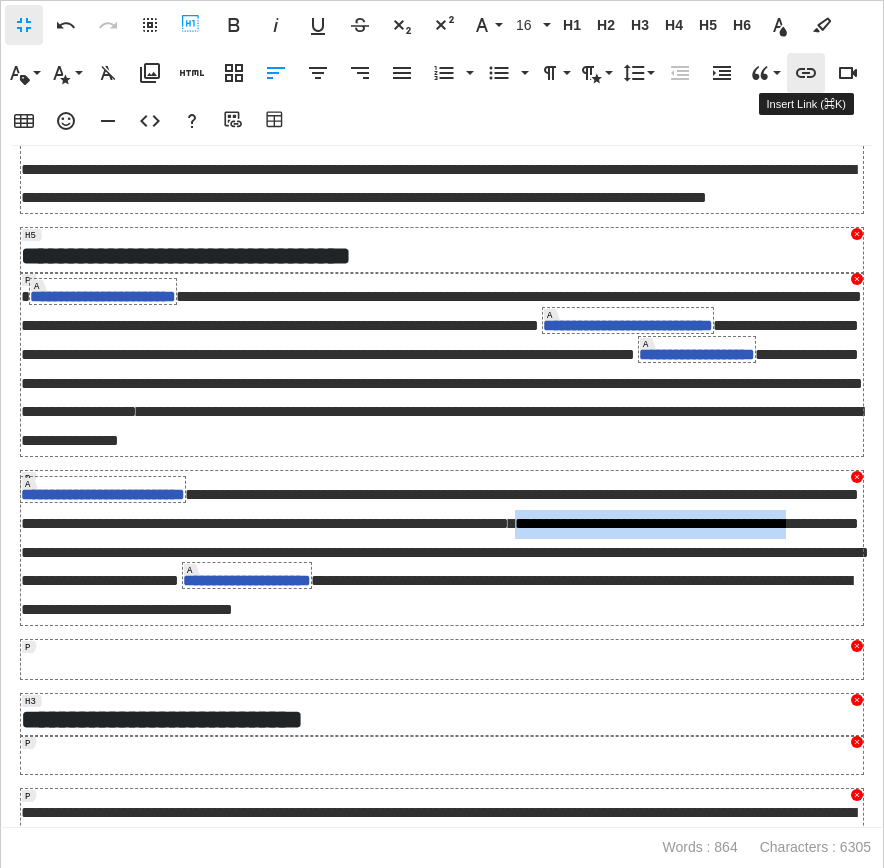 type 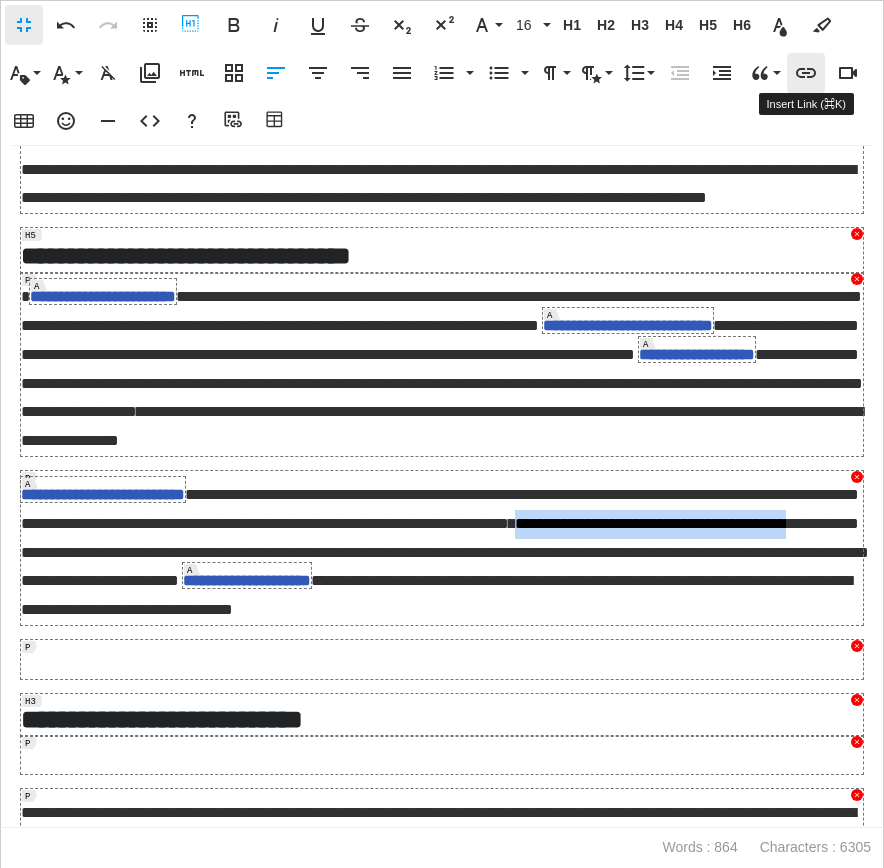type on "**********" 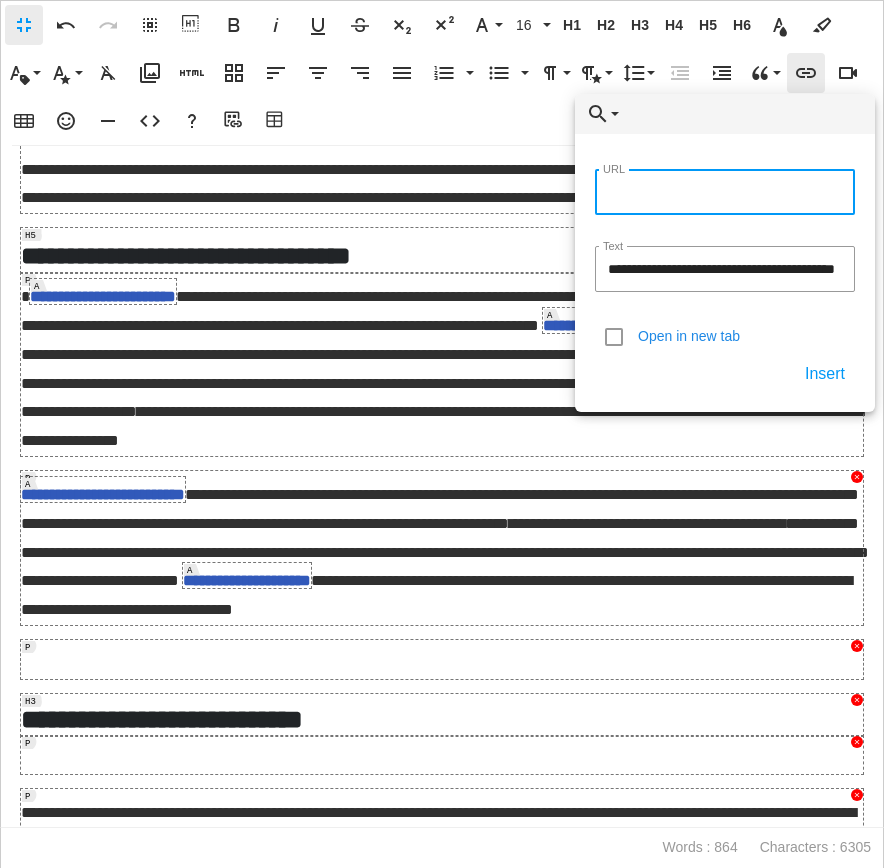 paste on "**********" 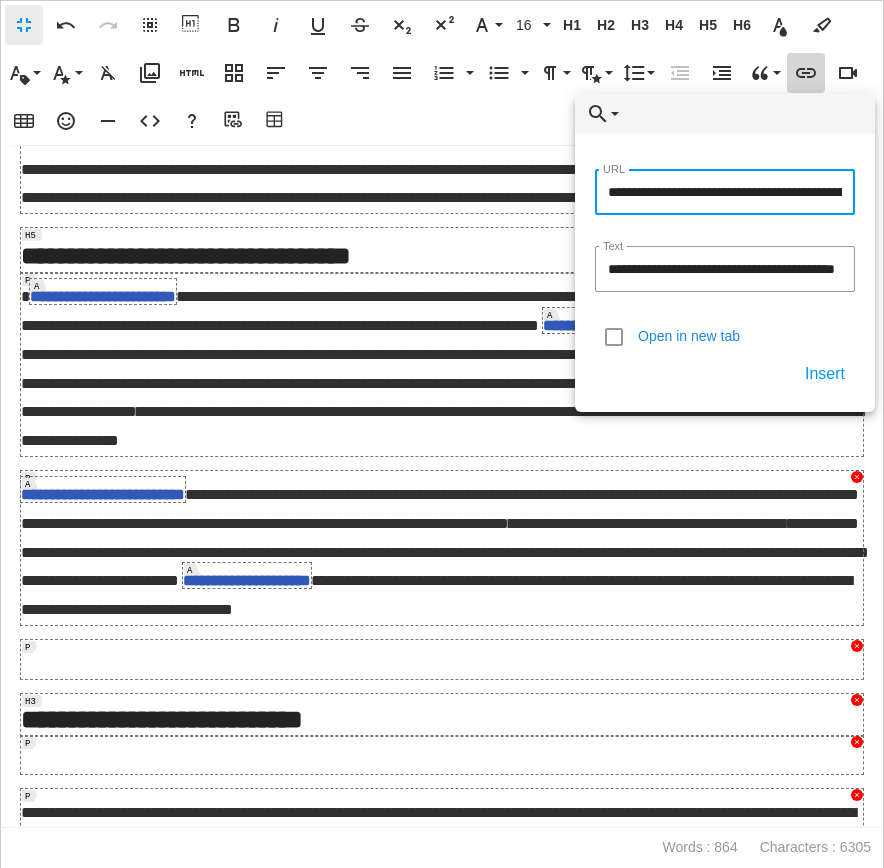 type on "**********" 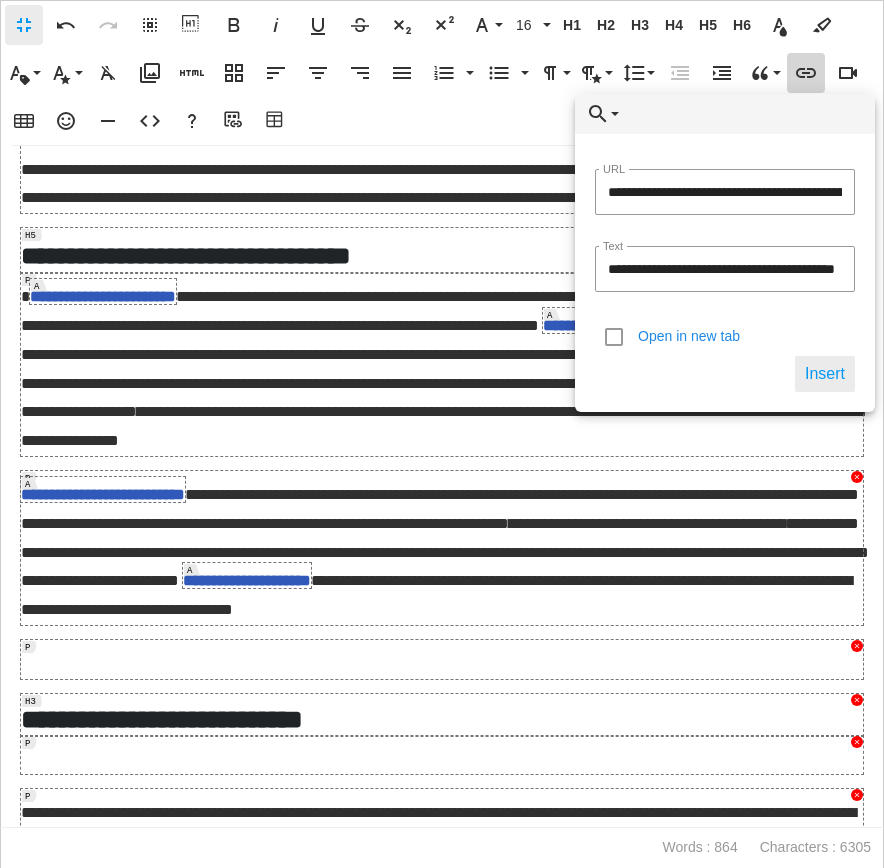 click on "Insert" at bounding box center [825, 374] 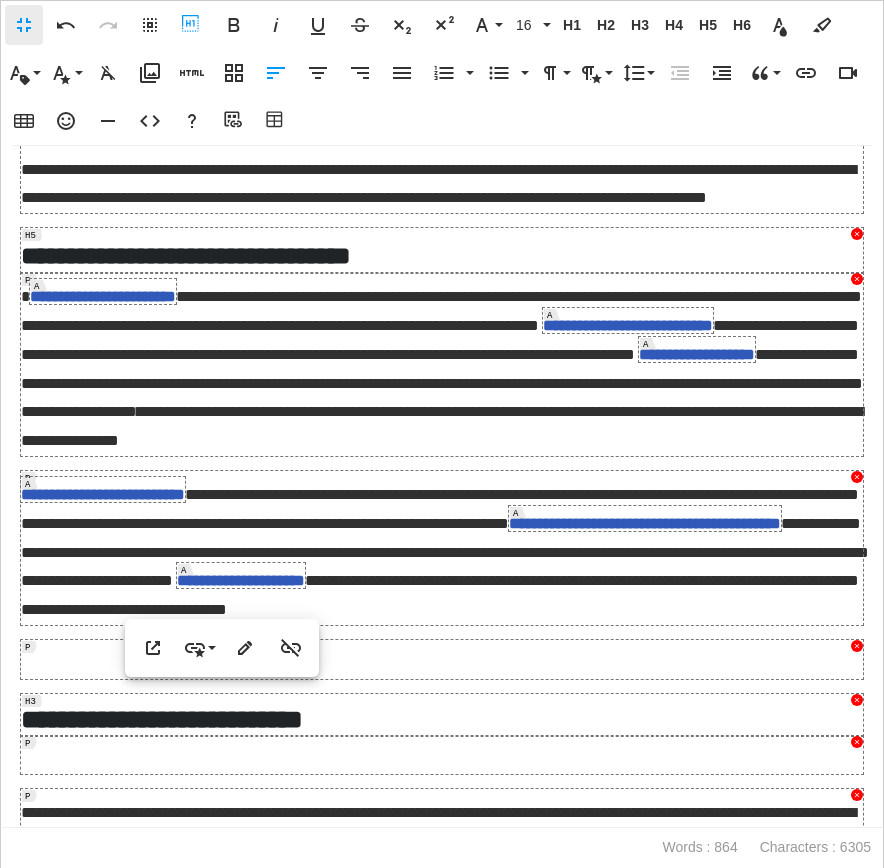 click on "*" at bounding box center (173, 580) 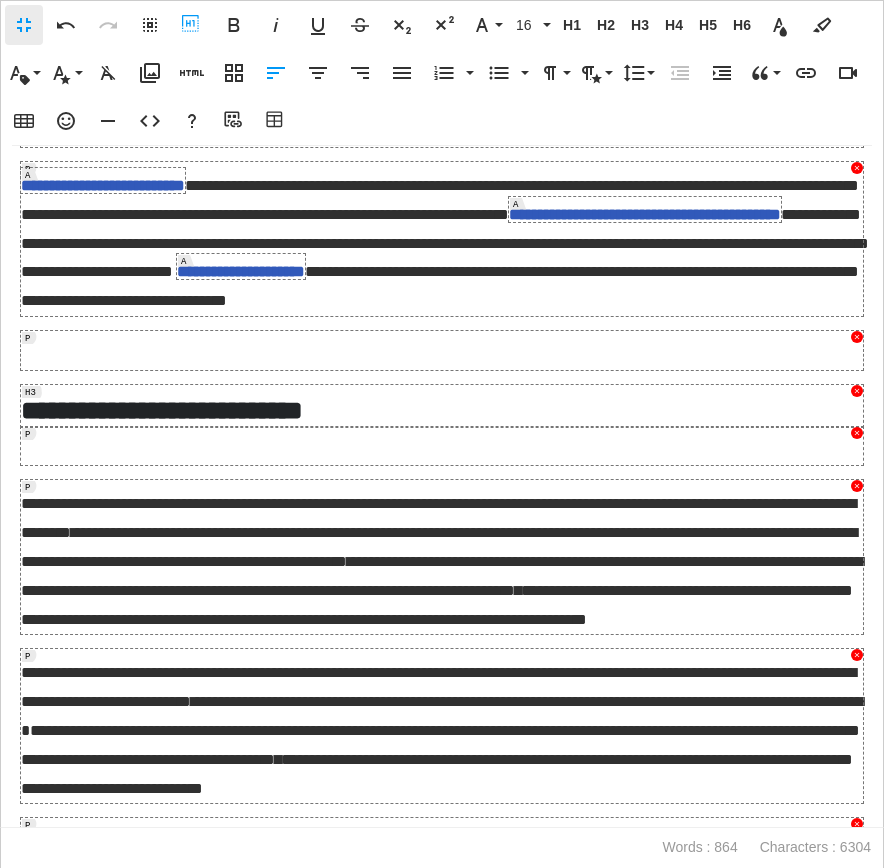 scroll, scrollTop: 501, scrollLeft: 0, axis: vertical 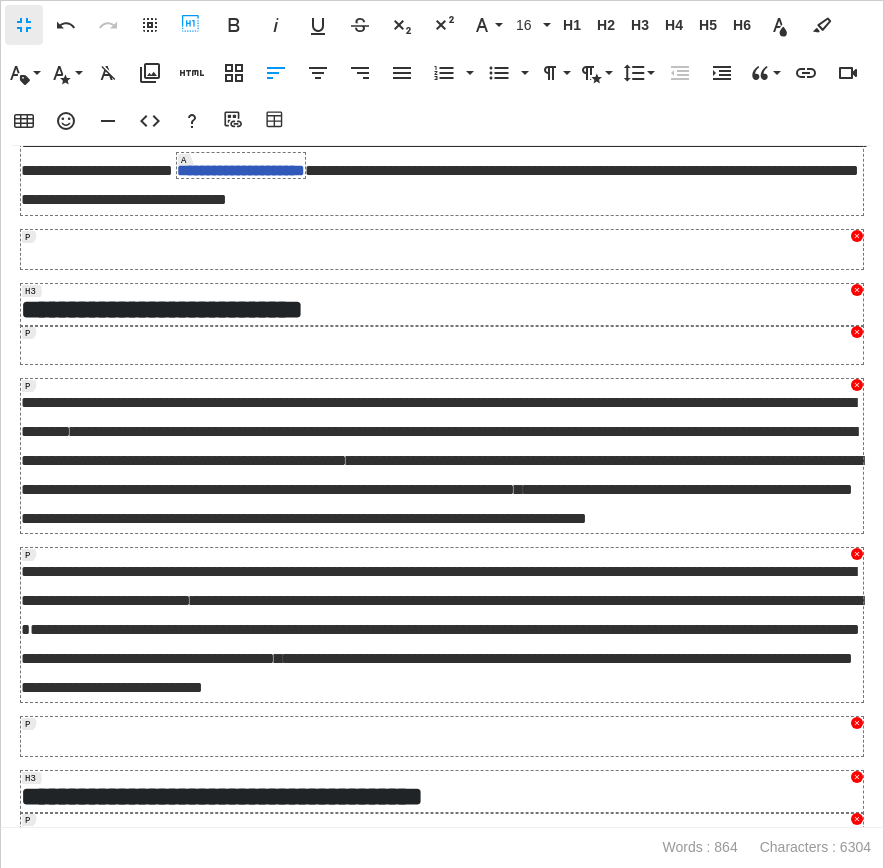click on "**********" at bounding box center (162, 309) 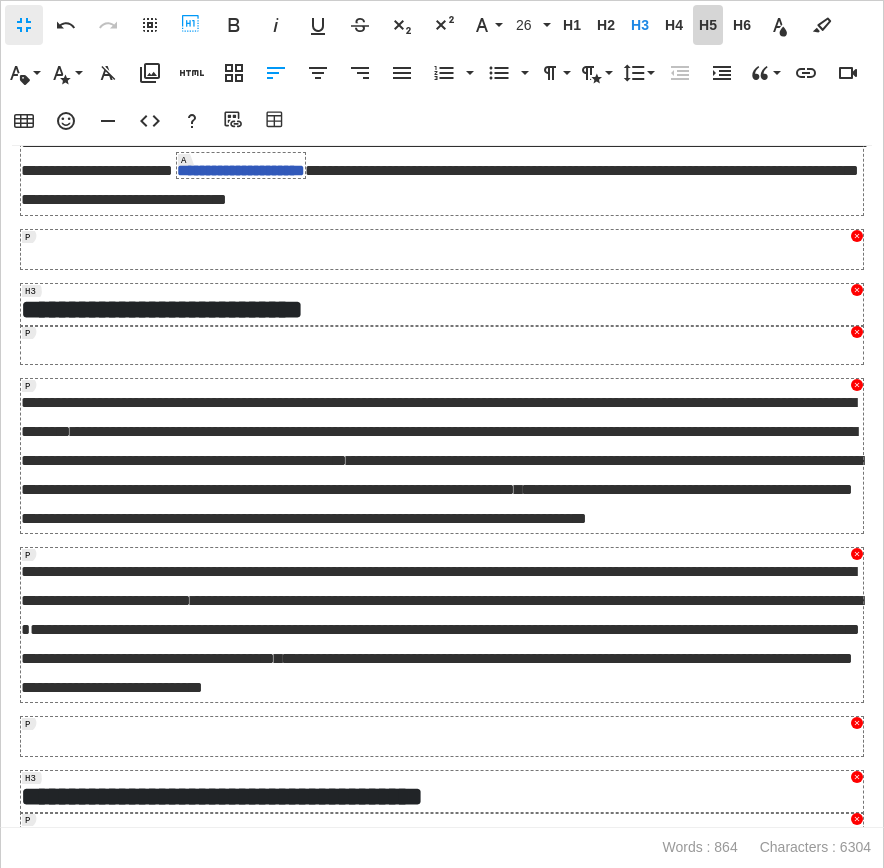 click on "H5" at bounding box center [708, 25] 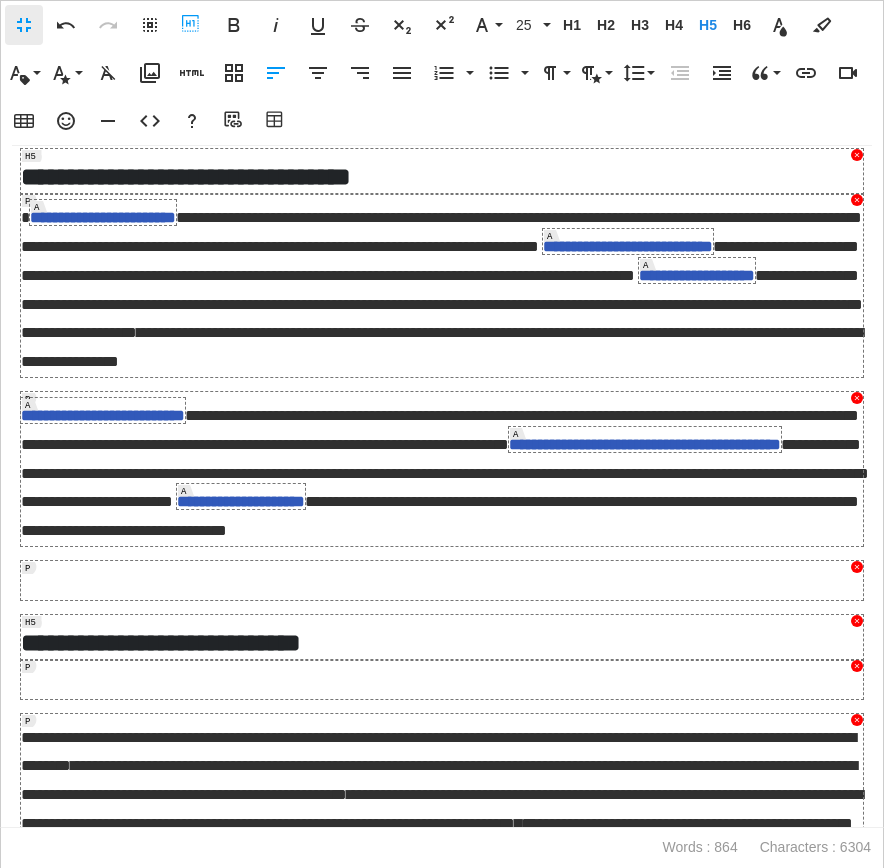 scroll, scrollTop: 450, scrollLeft: 0, axis: vertical 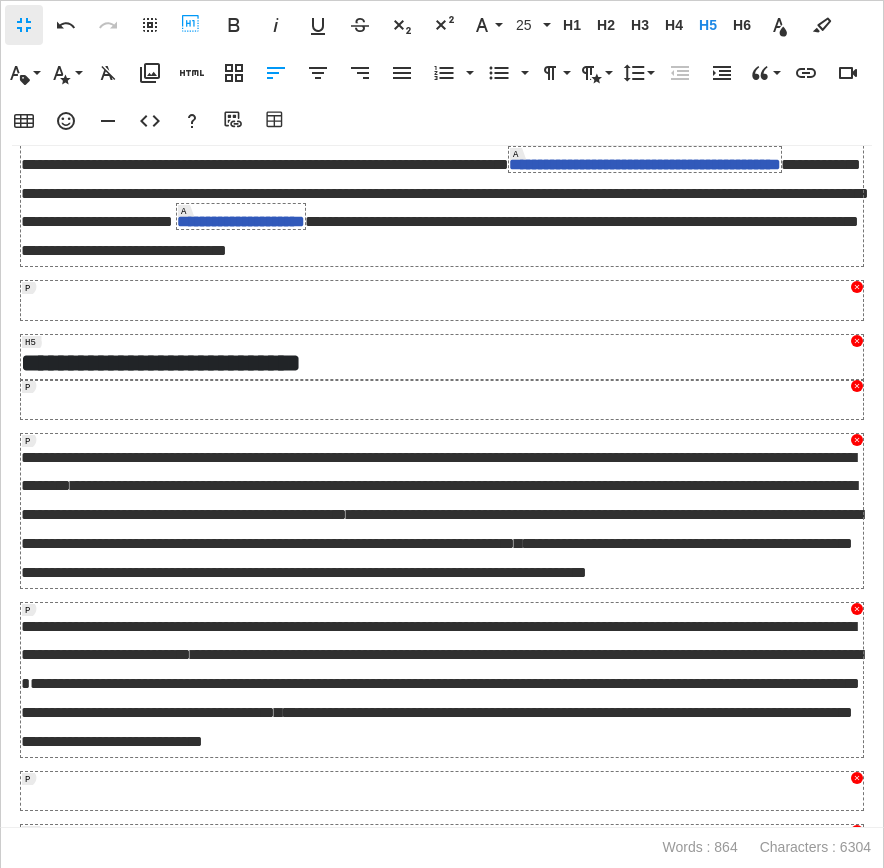 click at bounding box center (442, 399) 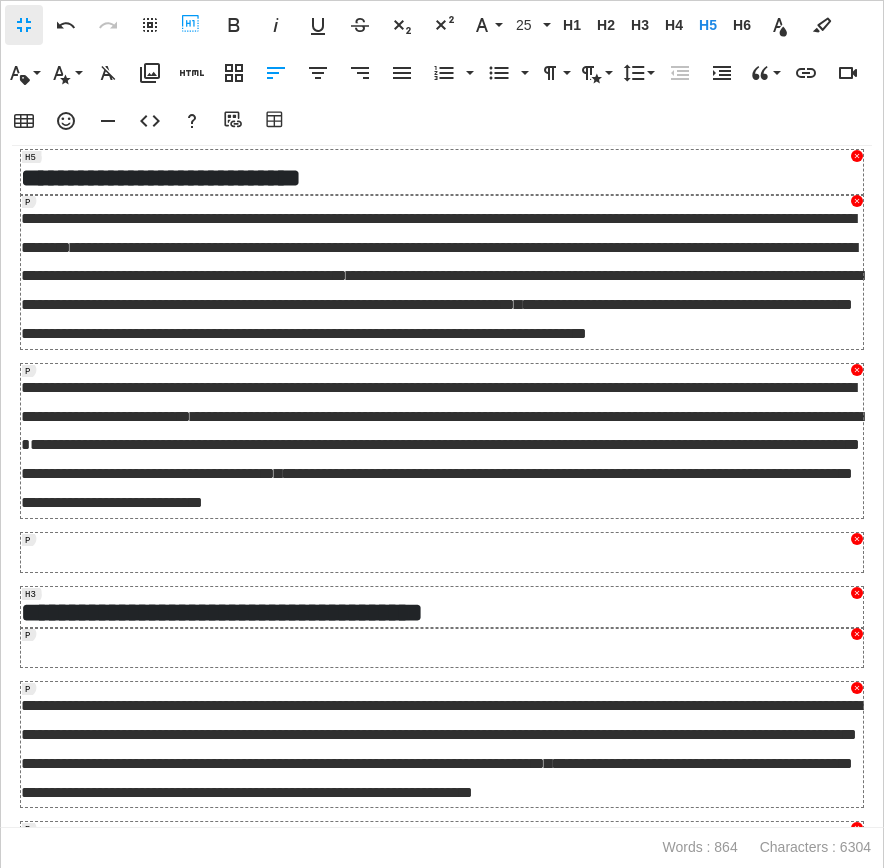 scroll, scrollTop: 620, scrollLeft: 0, axis: vertical 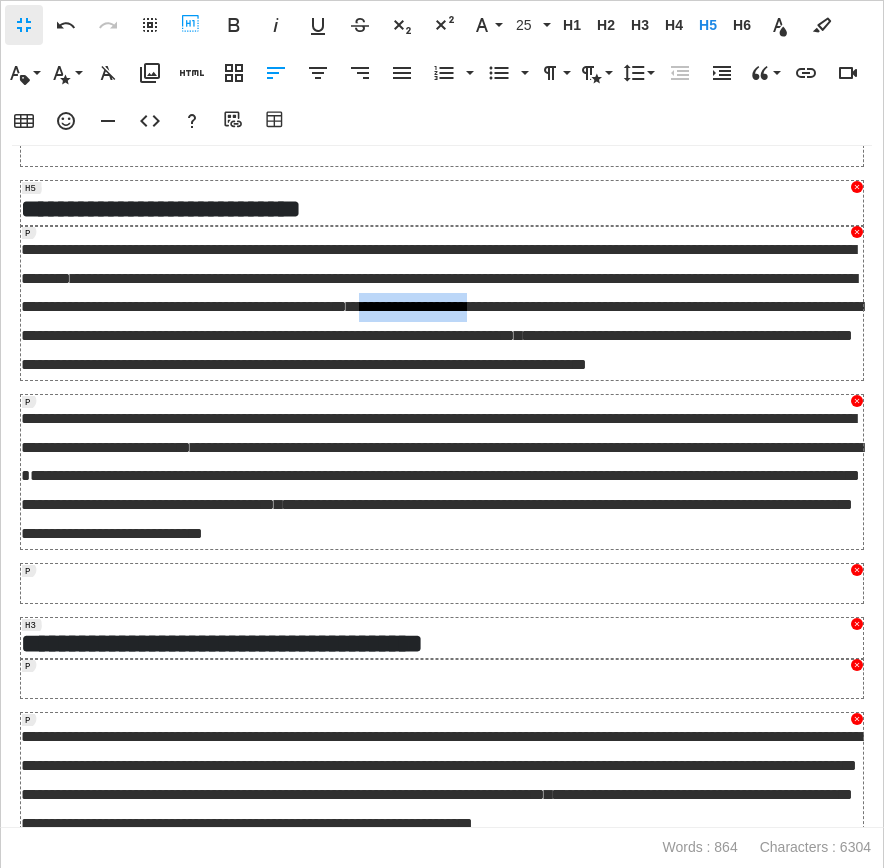 drag, startPoint x: 101, startPoint y: 407, endPoint x: 236, endPoint y: 405, distance: 135.01482 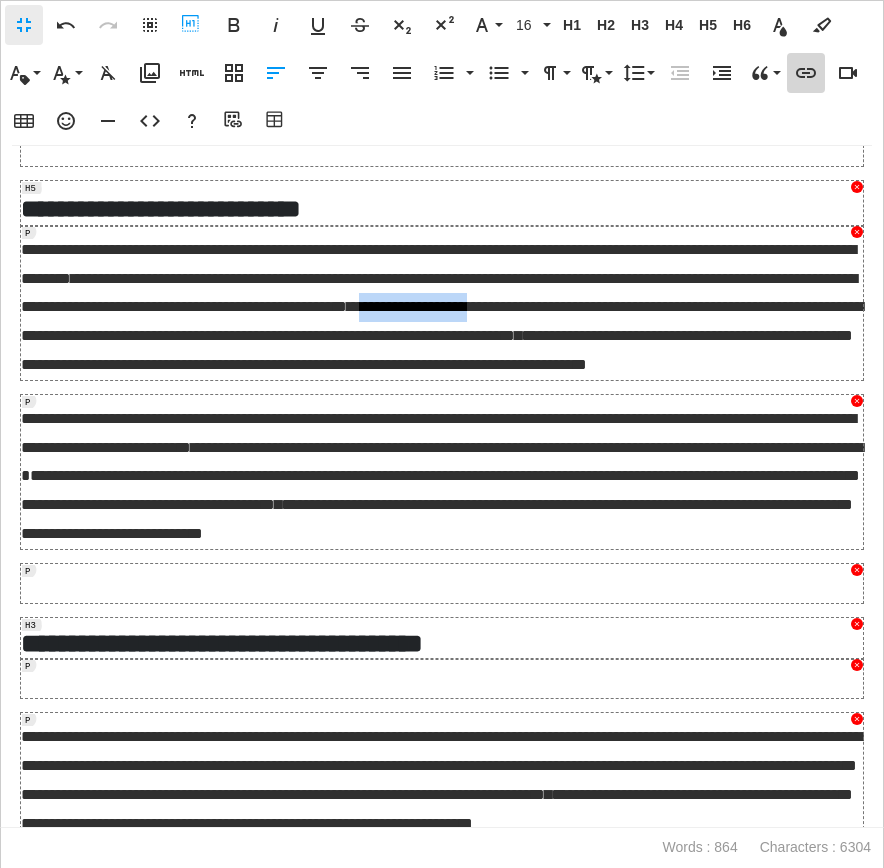 type 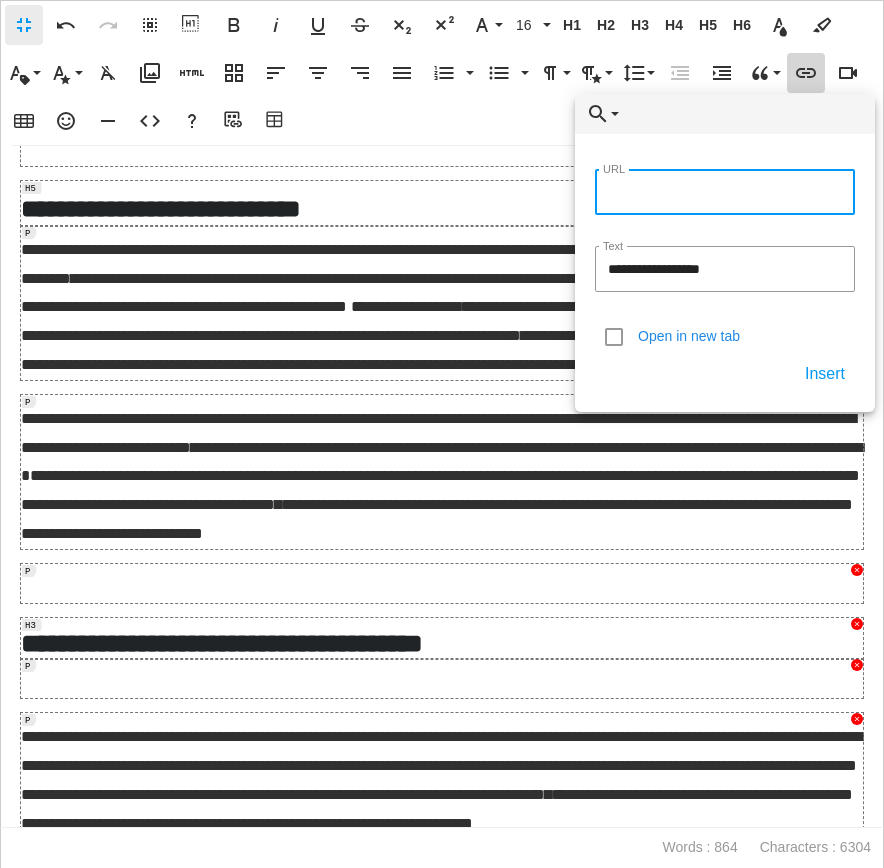 paste on "**********" 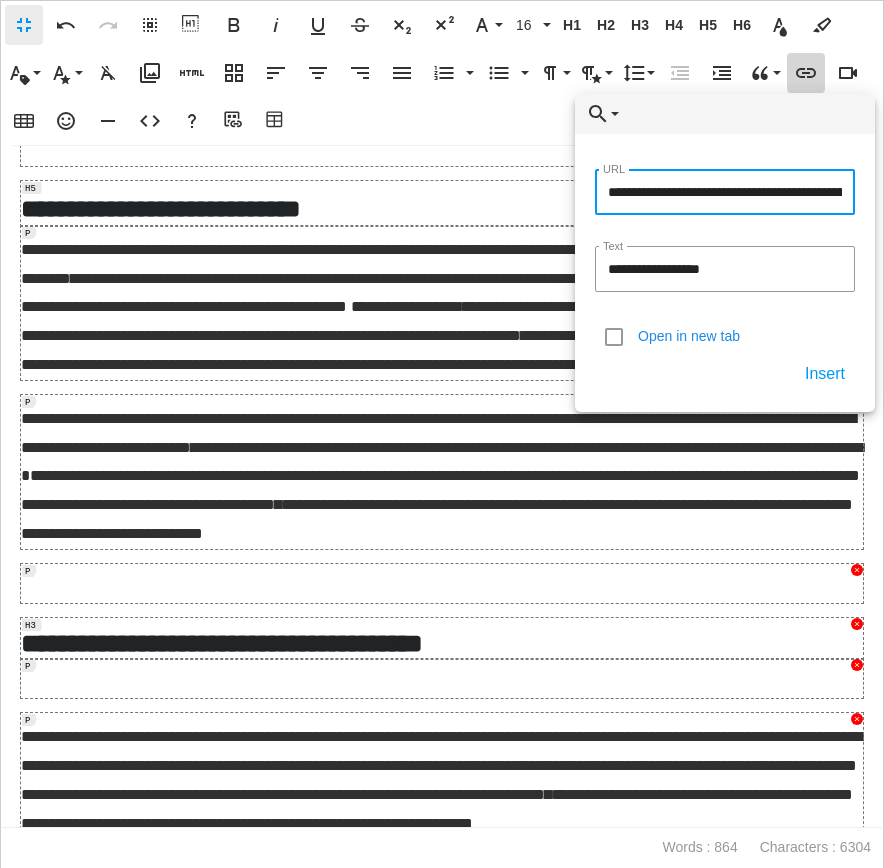 type on "**********" 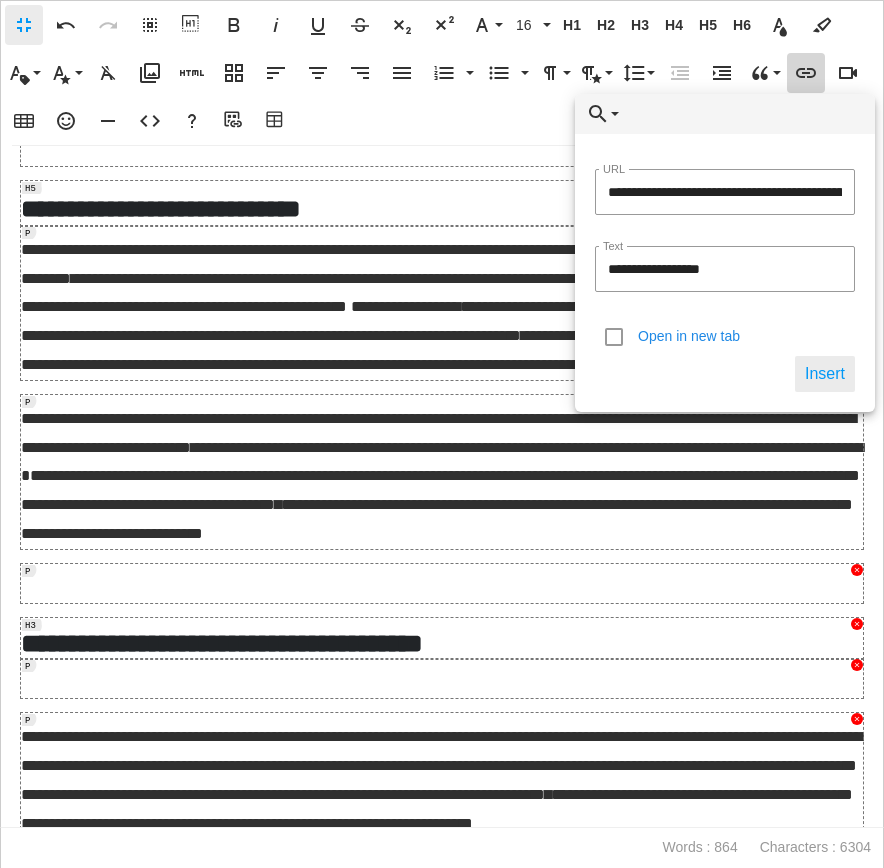 click on "Insert" at bounding box center [825, 374] 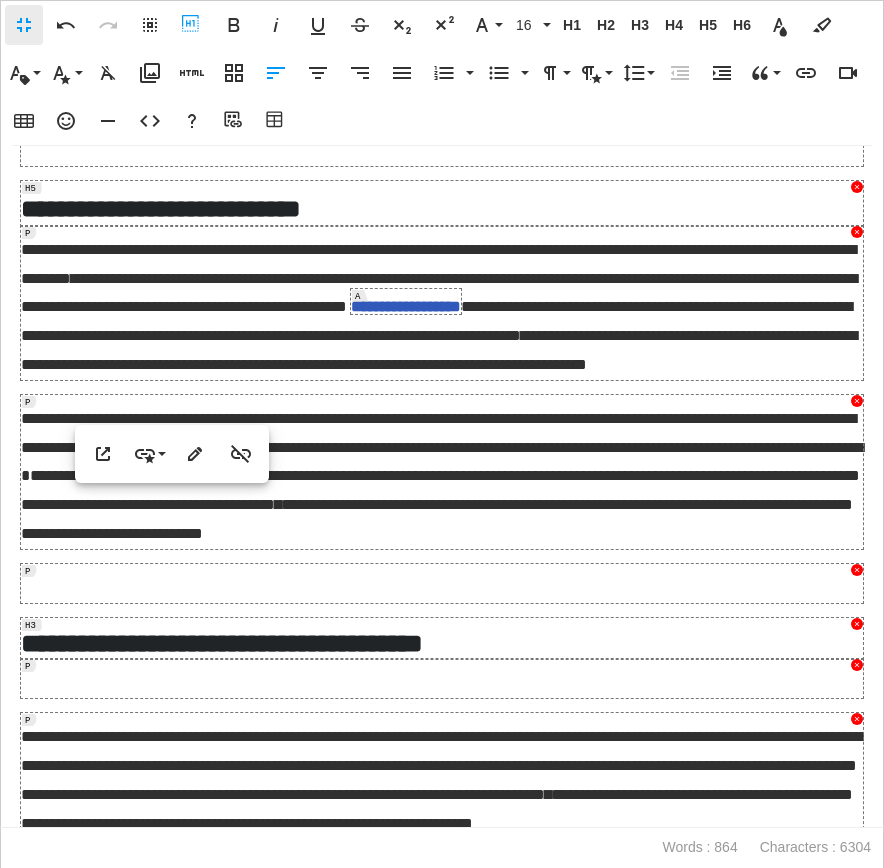 click on "**********" at bounding box center [442, 472] 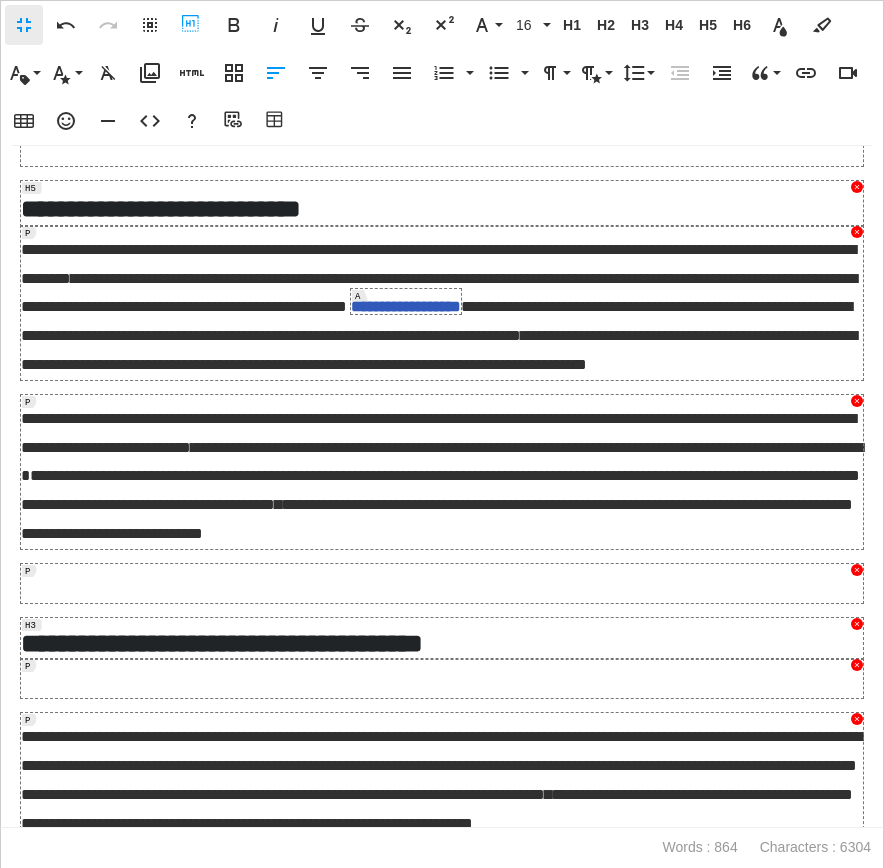click on "**********" at bounding box center [439, 350] 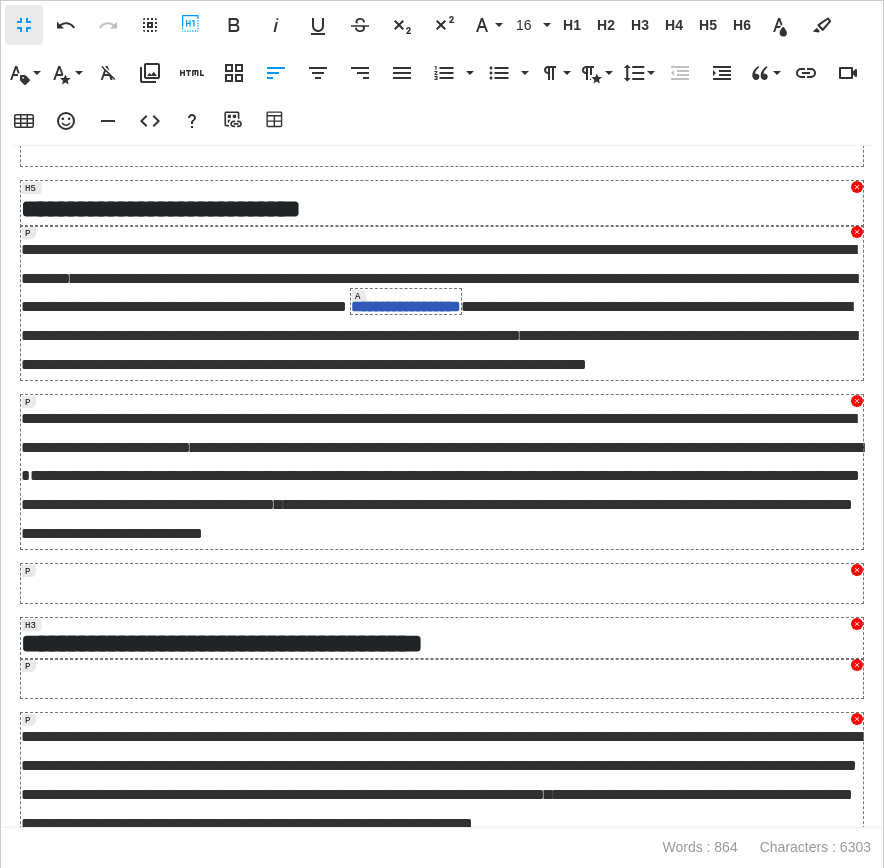 click on "**********" at bounding box center [442, 303] 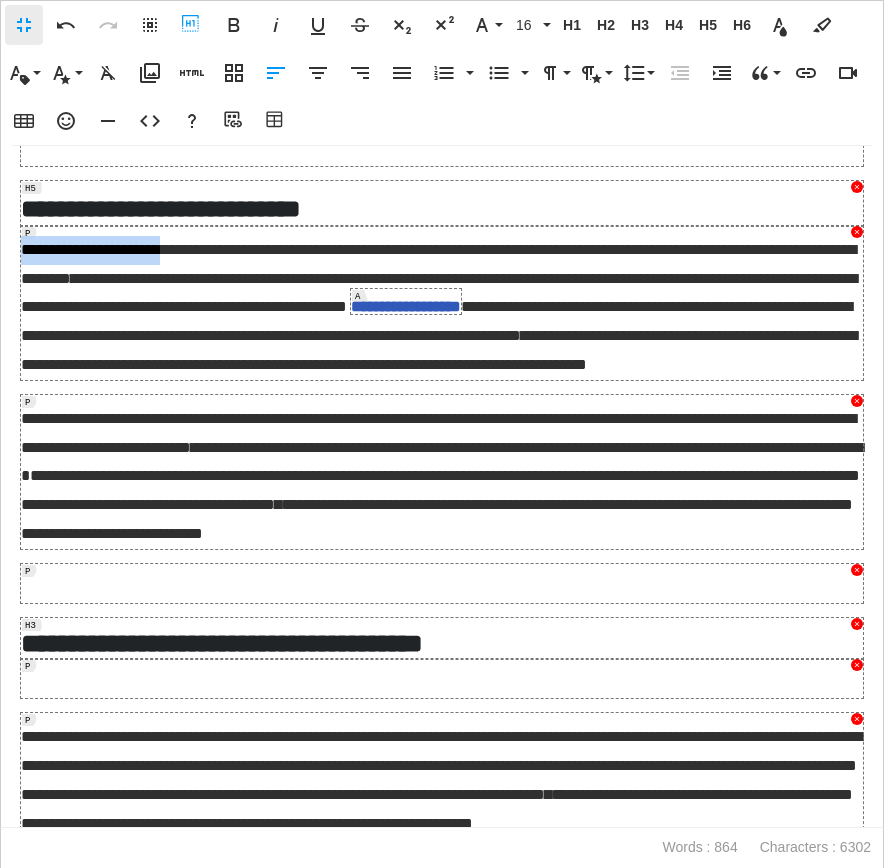 drag, startPoint x: 201, startPoint y: 326, endPoint x: 7, endPoint y: 325, distance: 194.00258 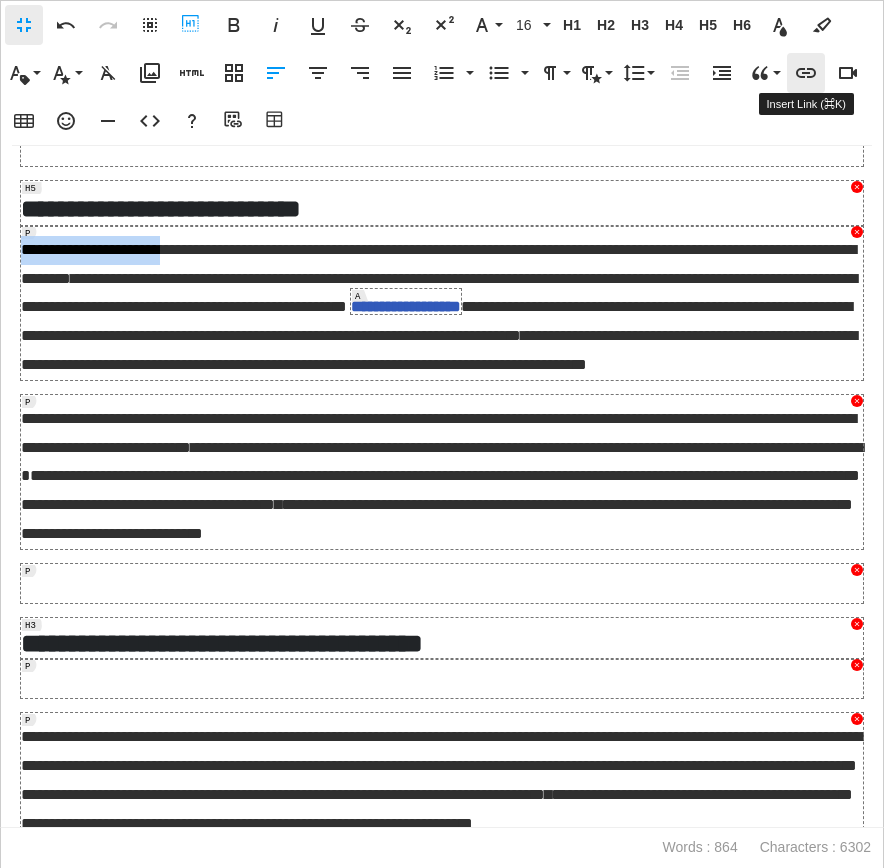 type 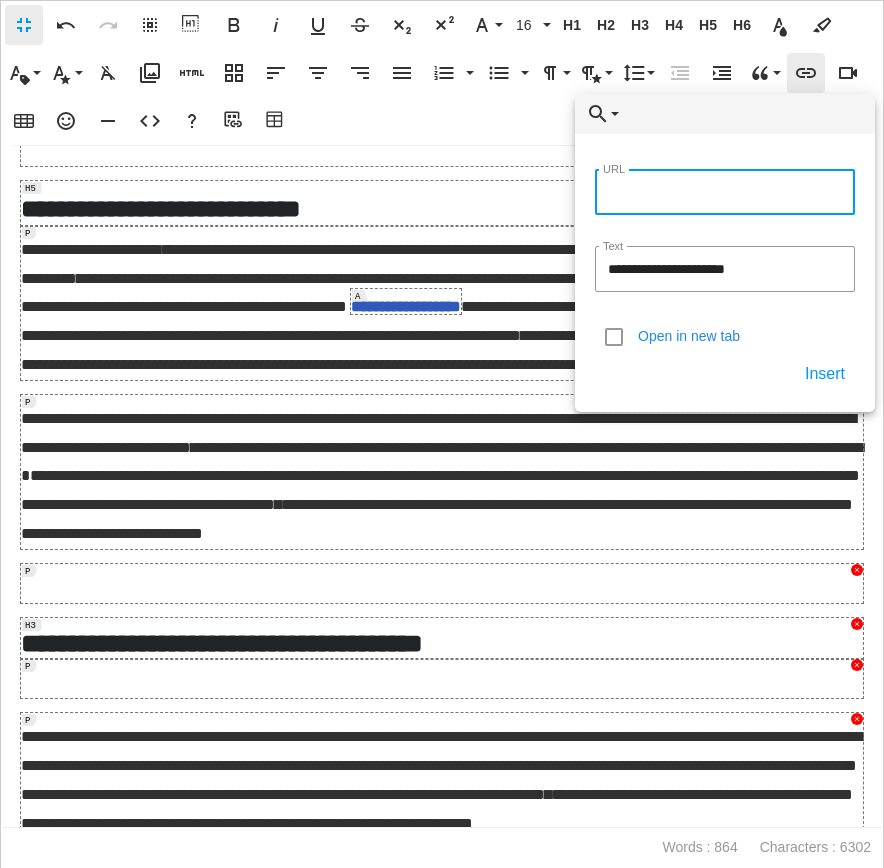 paste on "**********" 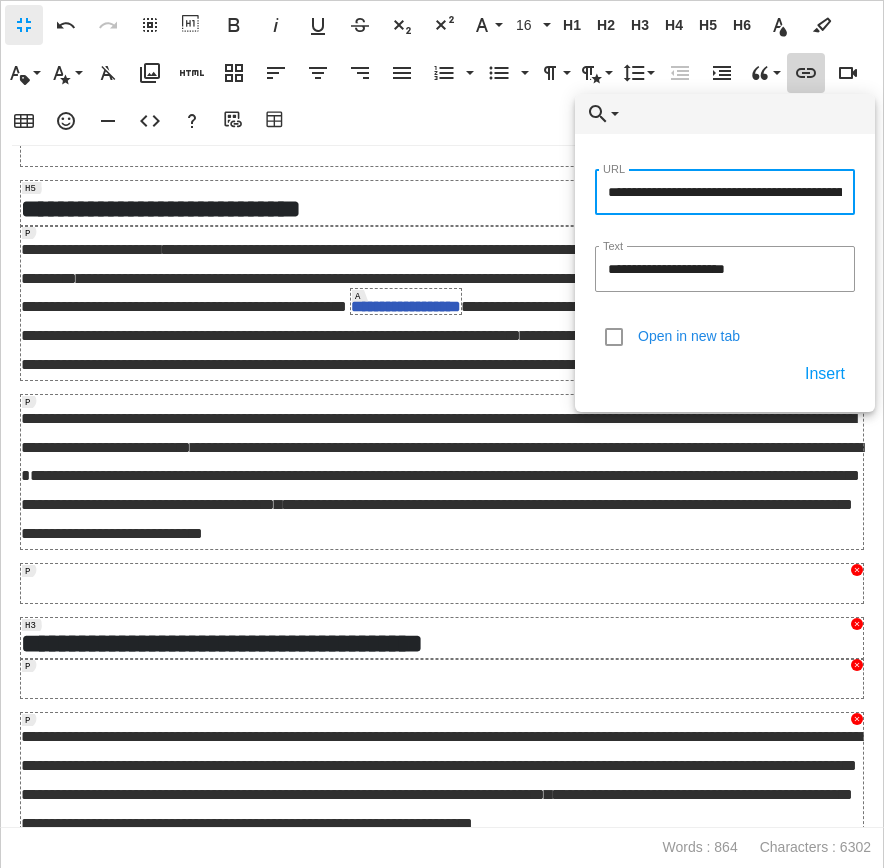 type on "**********" 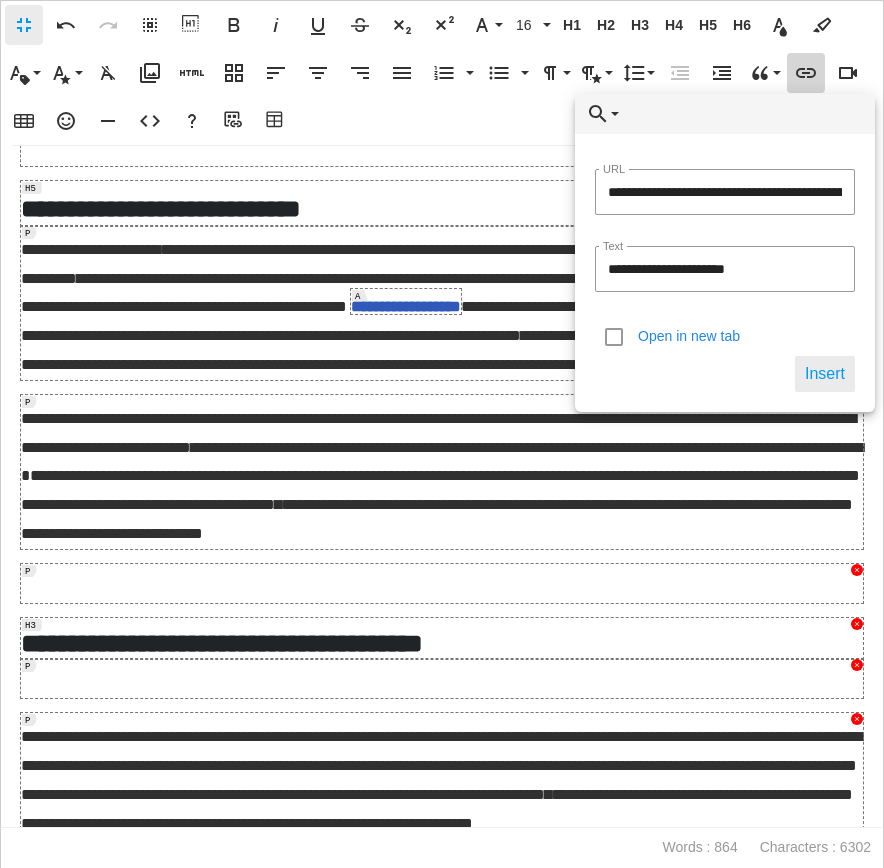 click on "Insert" at bounding box center [825, 374] 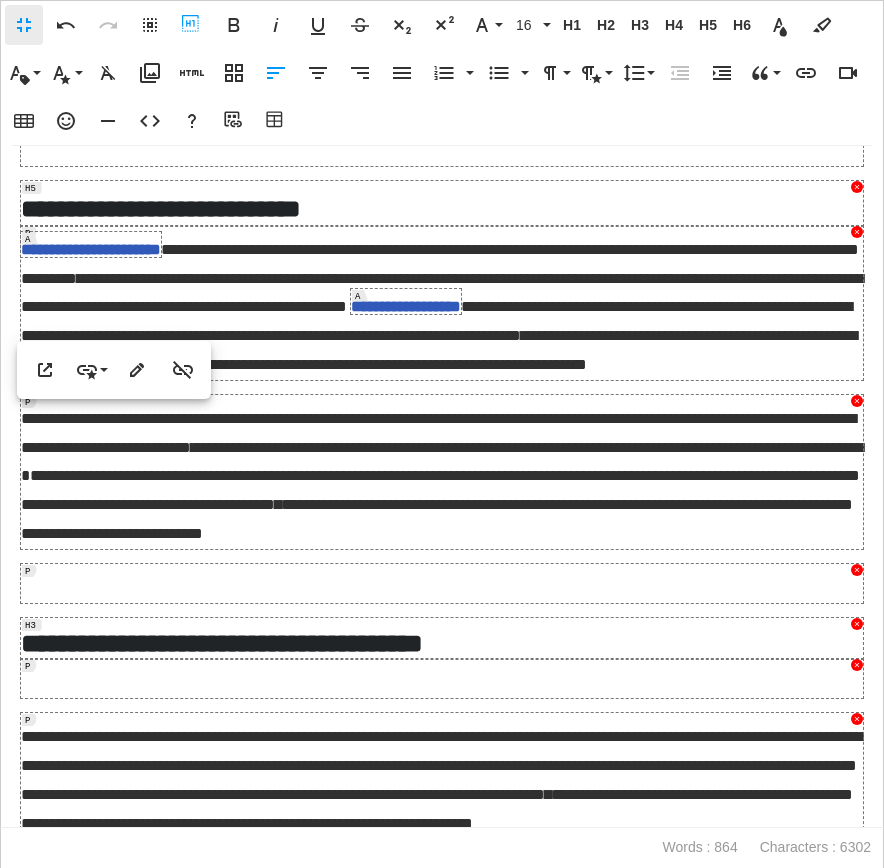 click on "**********" at bounding box center [442, 293] 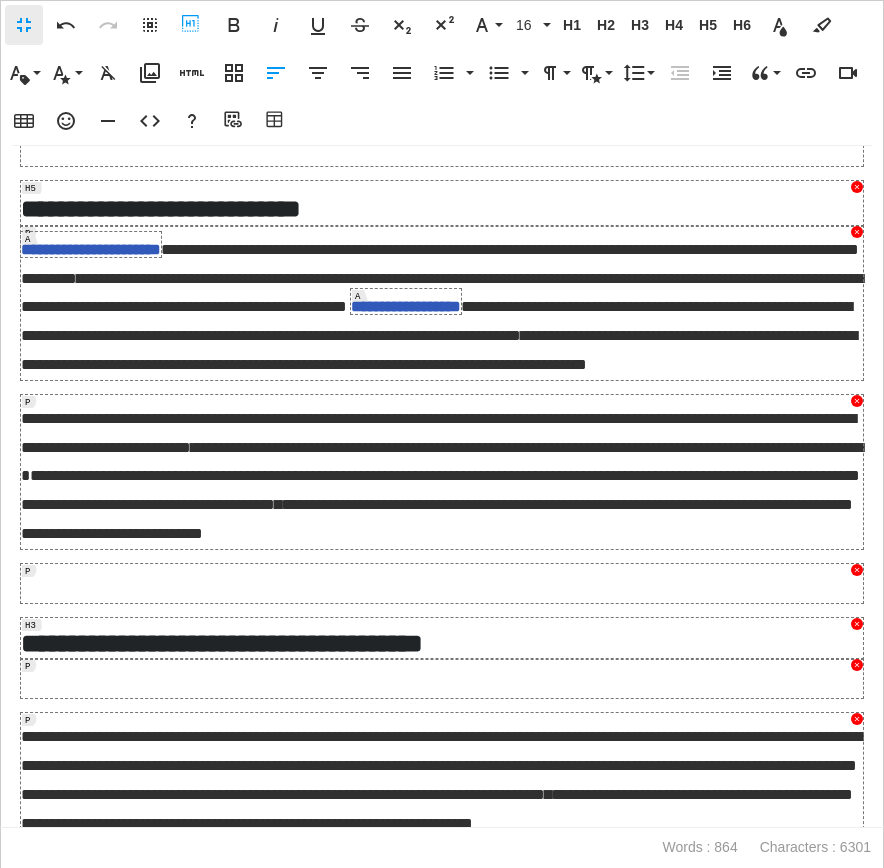 scroll, scrollTop: 660, scrollLeft: 0, axis: vertical 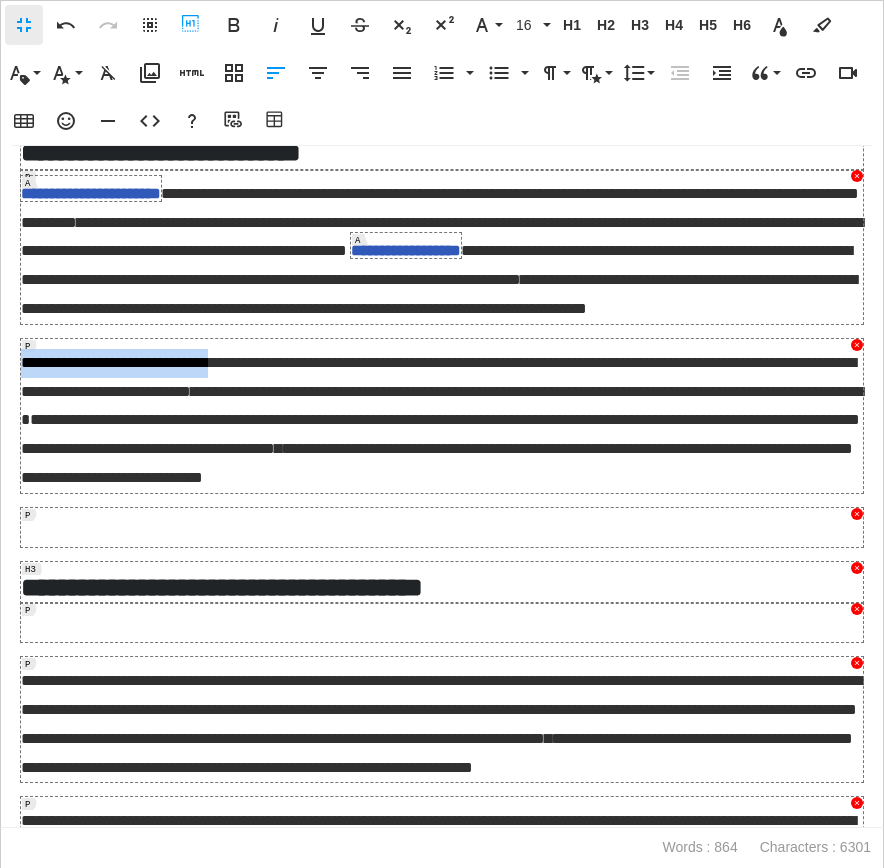 drag, startPoint x: 258, startPoint y: 456, endPoint x: 18, endPoint y: 455, distance: 240.00209 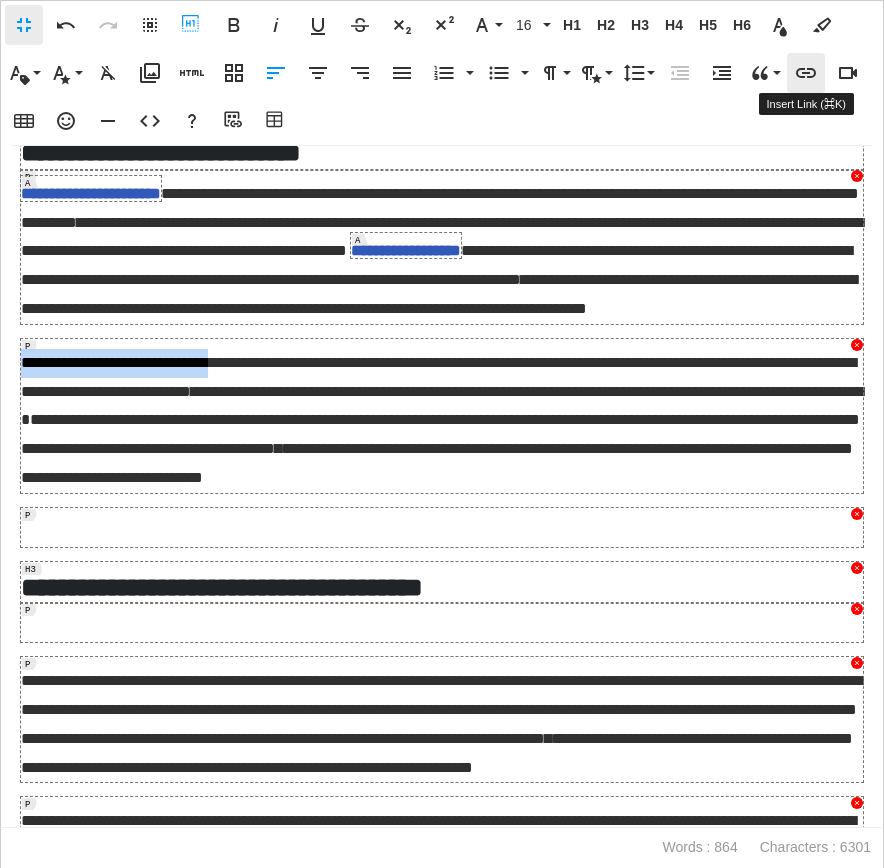 type 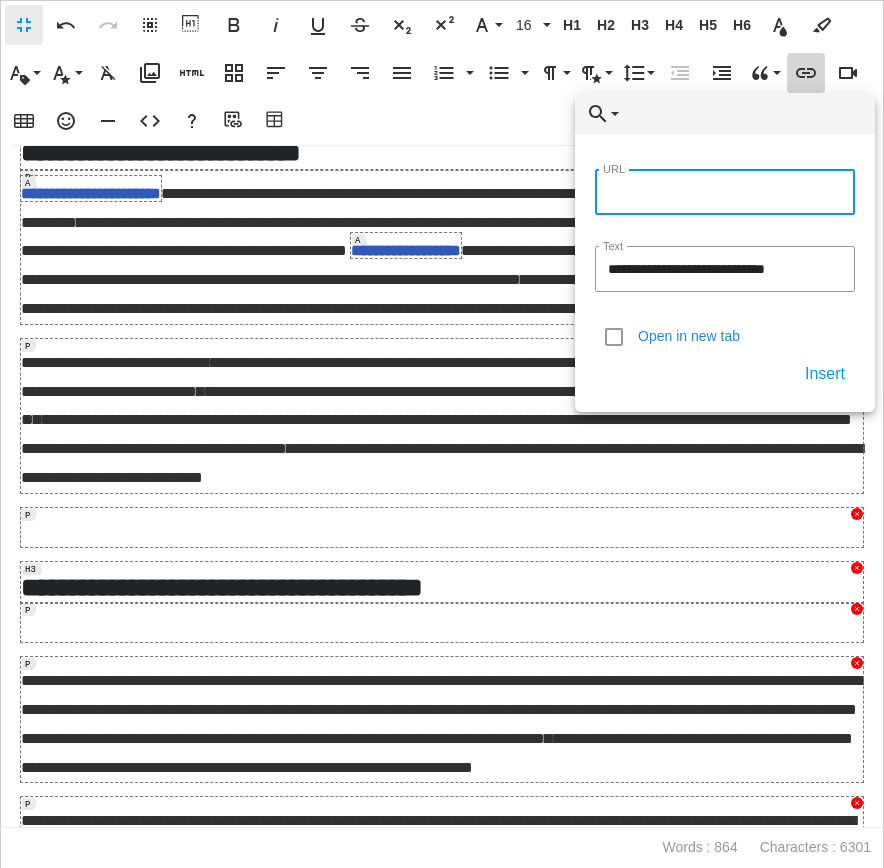 paste on "**********" 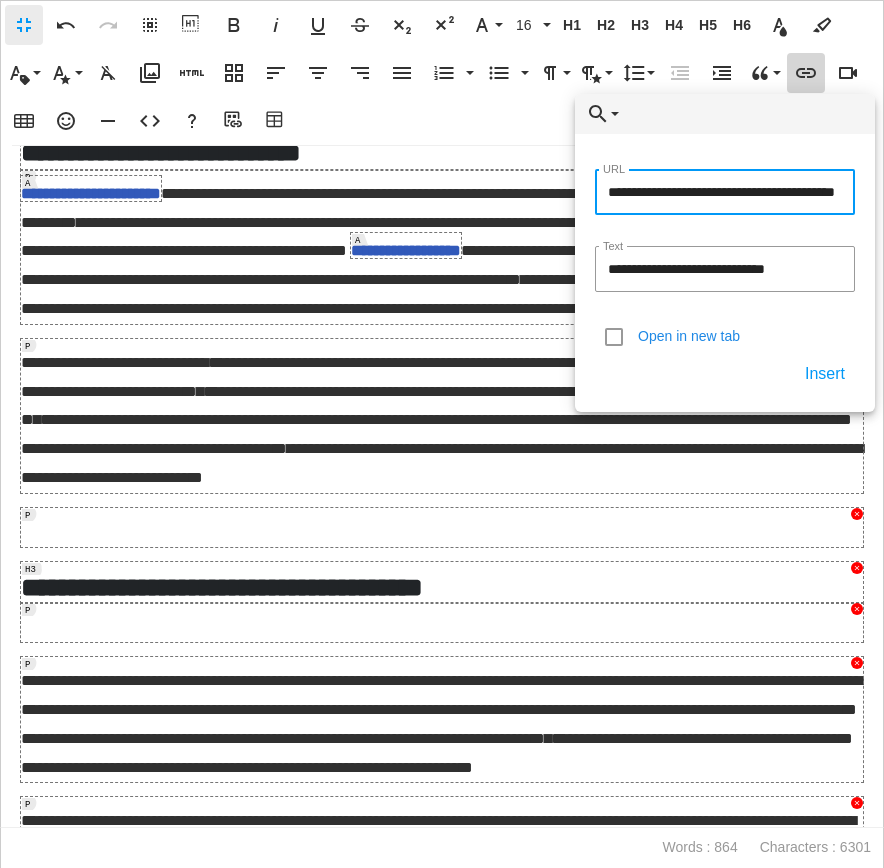 type on "**********" 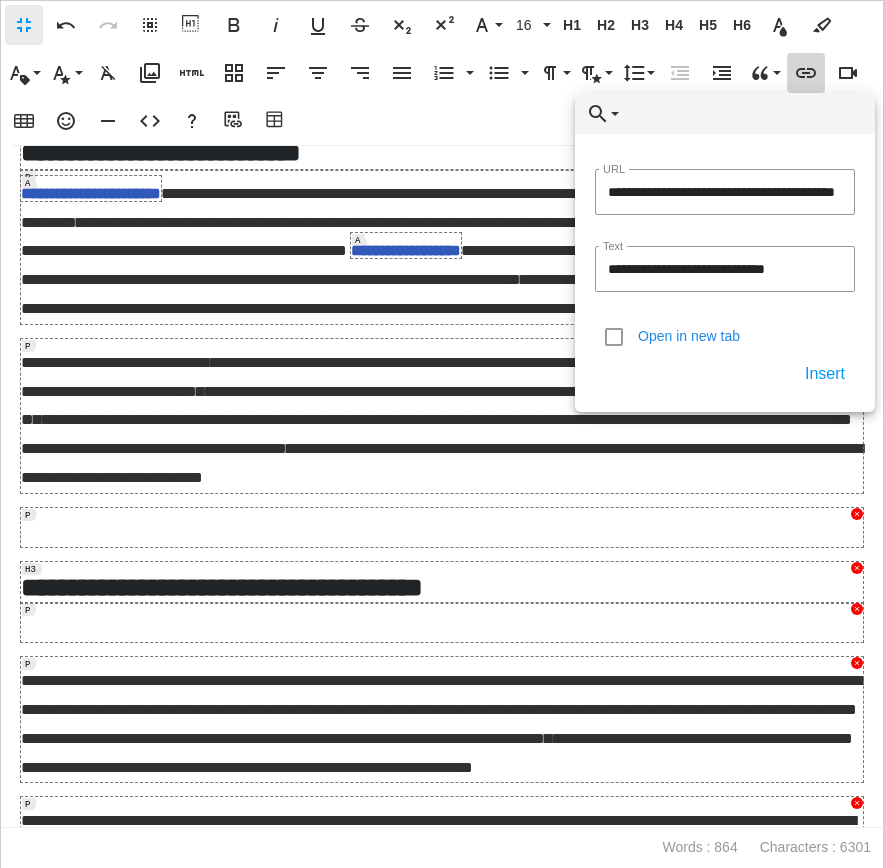 click at bounding box center [614, 337] 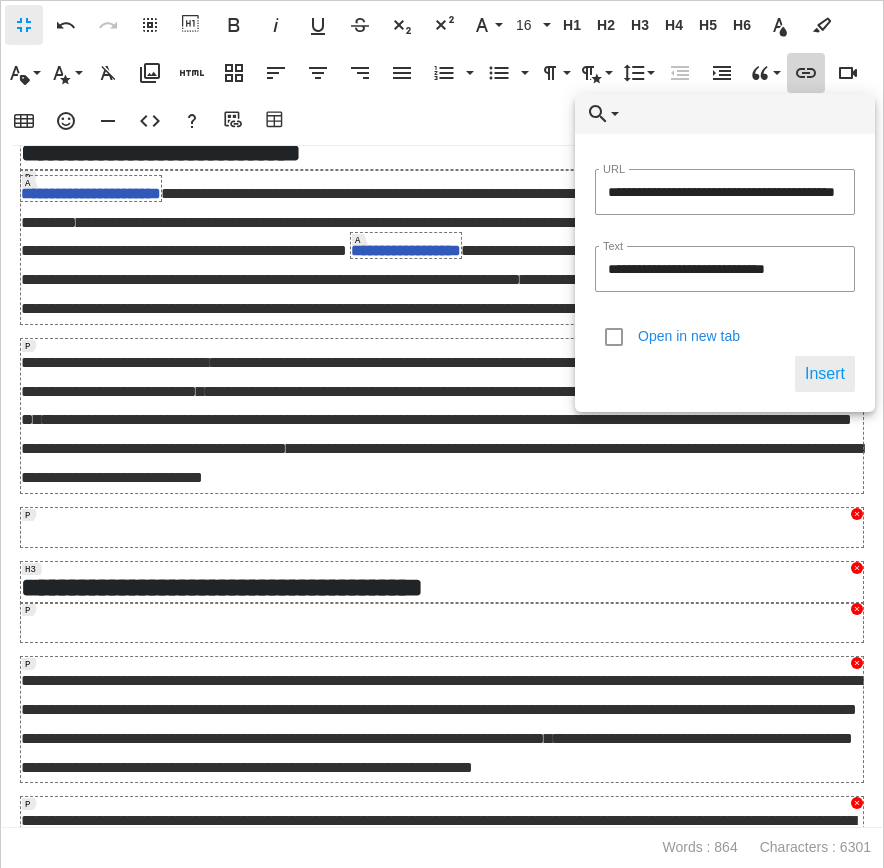 click on "Insert" at bounding box center [825, 374] 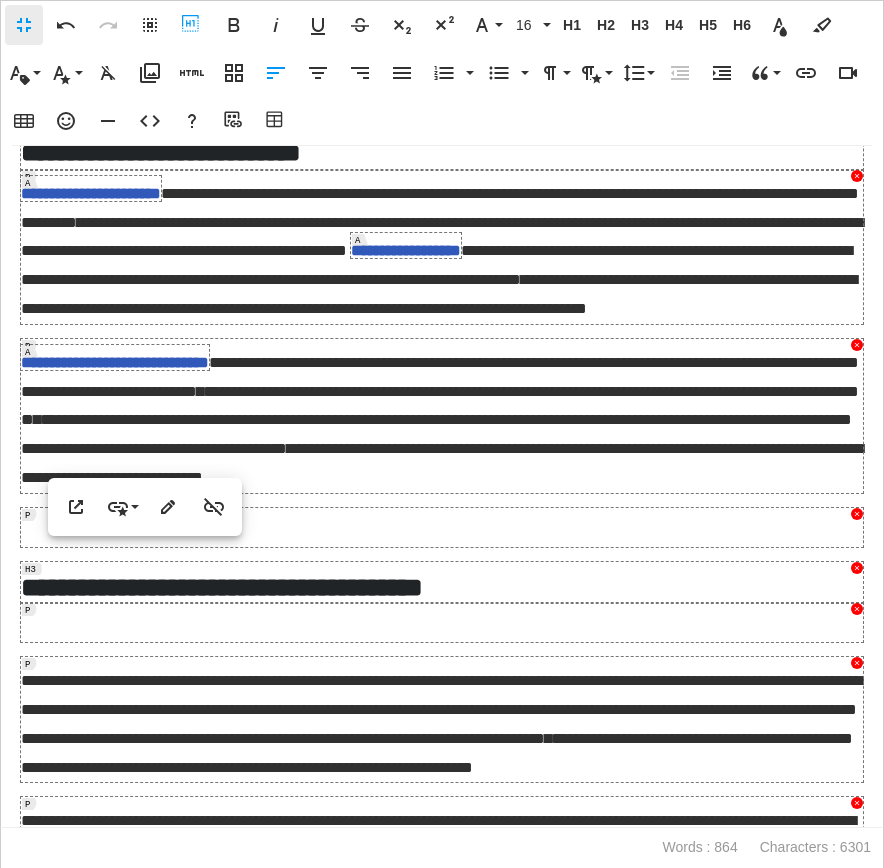 click on "**********" at bounding box center (442, 416) 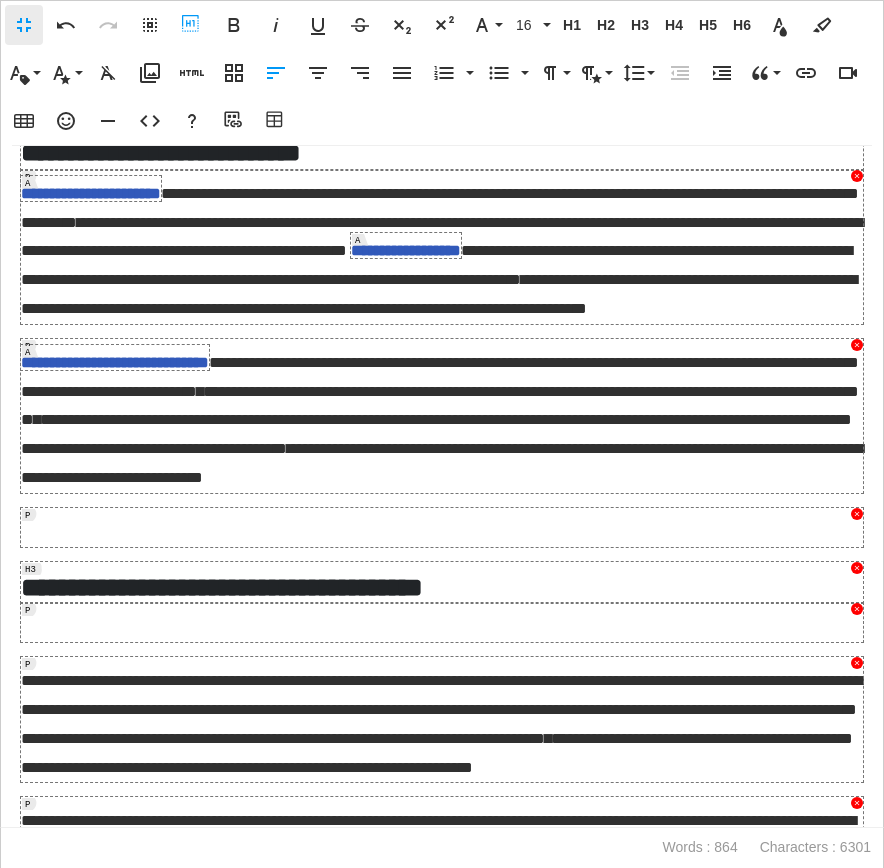 click on "*" at bounding box center (200, 391) 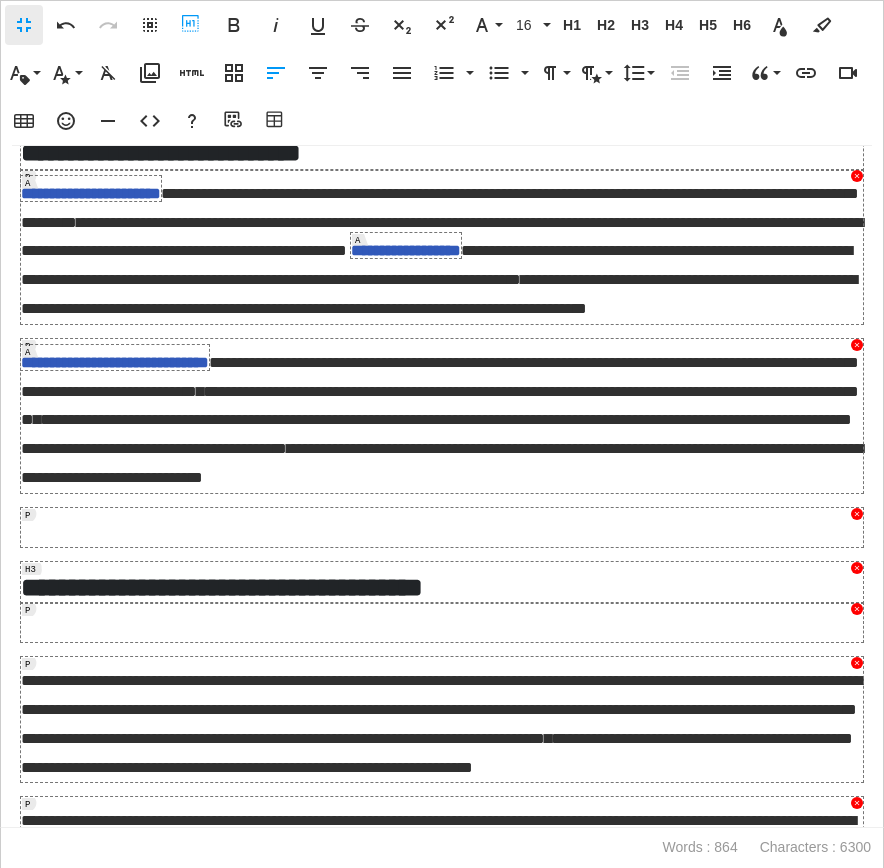 click on "**********" at bounding box center [436, 434] 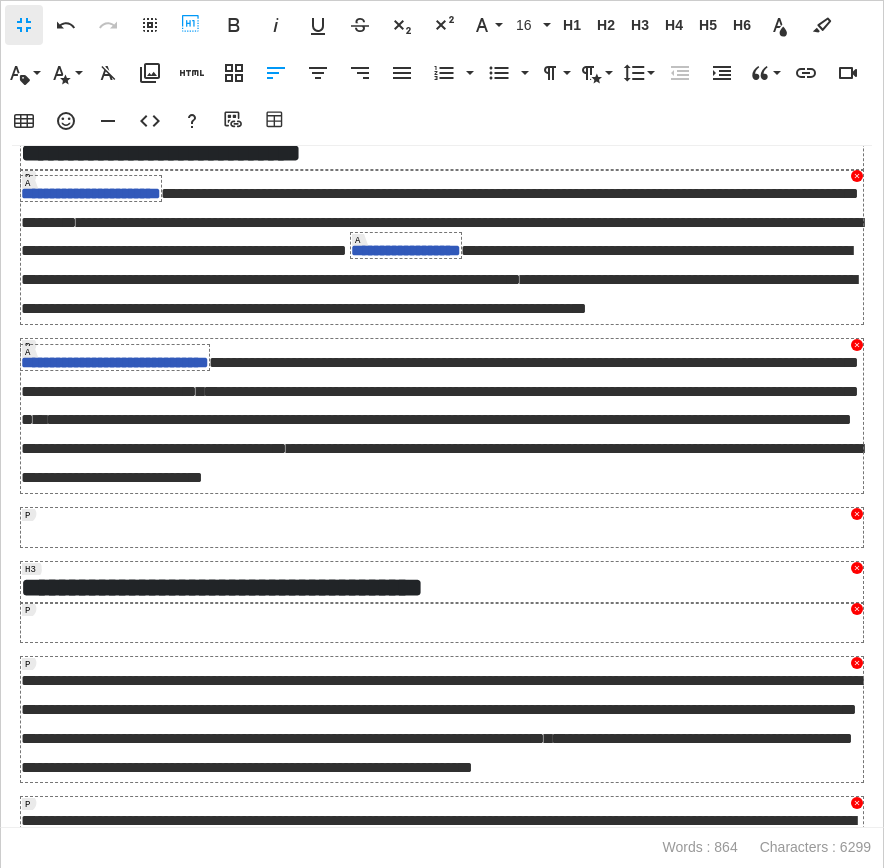 type 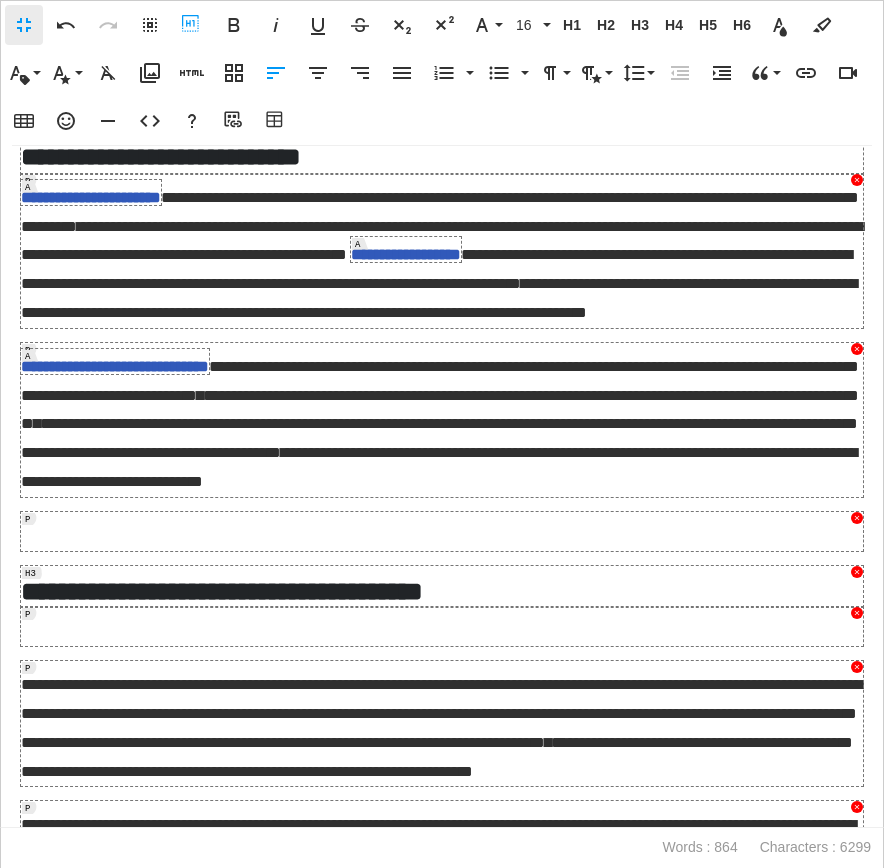 scroll, scrollTop: 656, scrollLeft: 0, axis: vertical 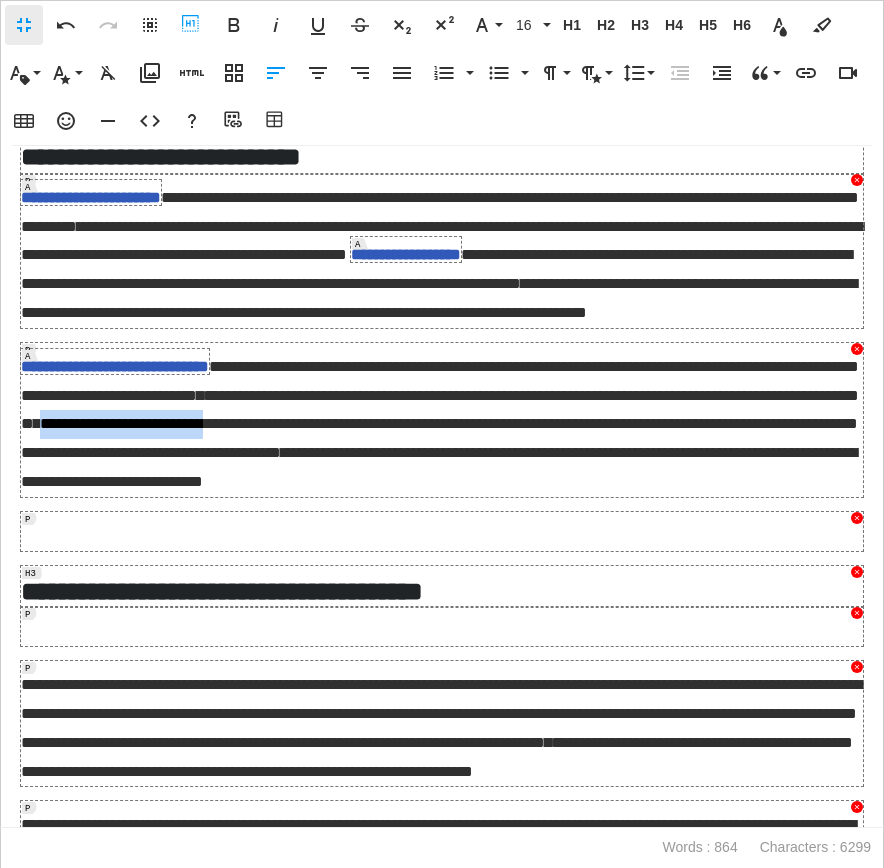 drag, startPoint x: 447, startPoint y: 517, endPoint x: 653, endPoint y: 524, distance: 206.1189 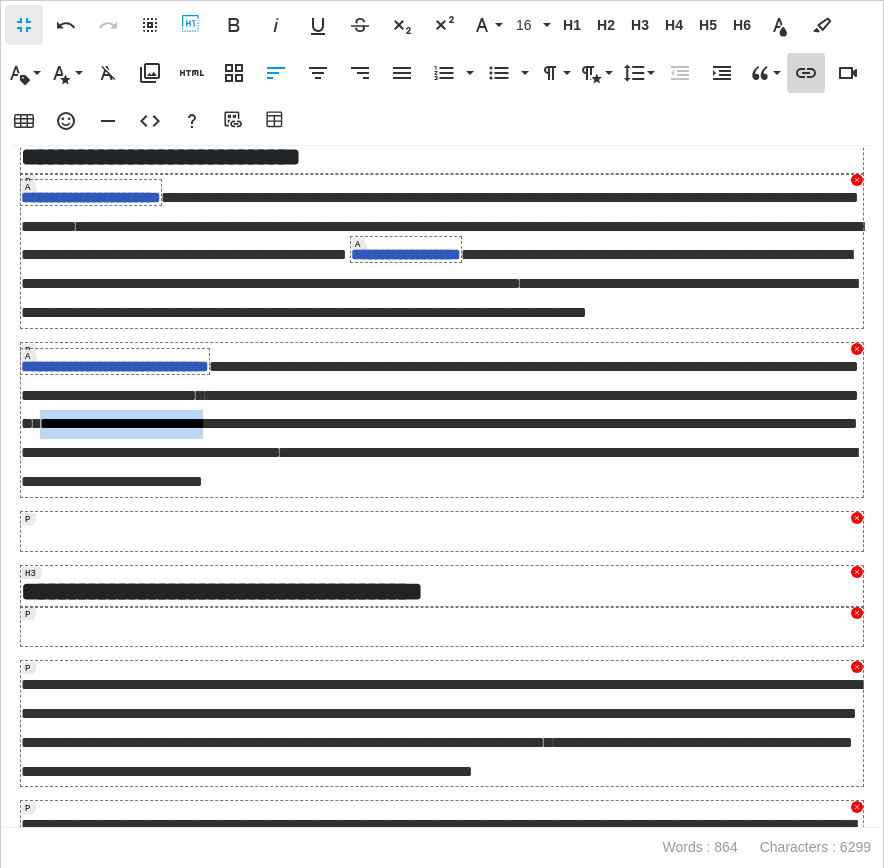 type 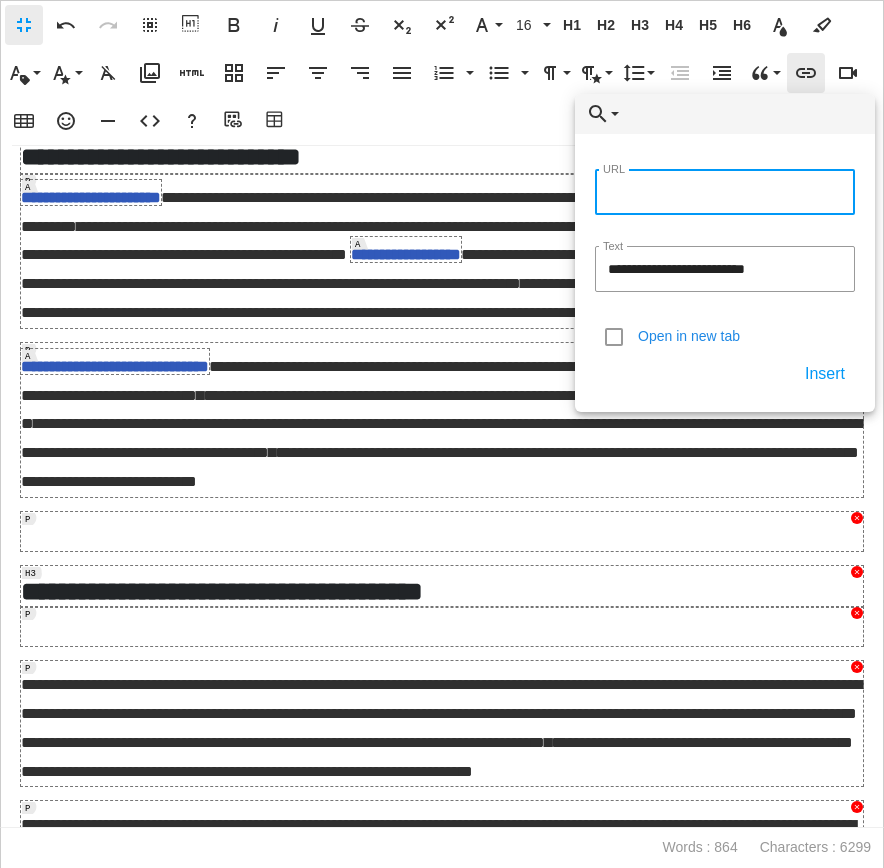 paste on "**********" 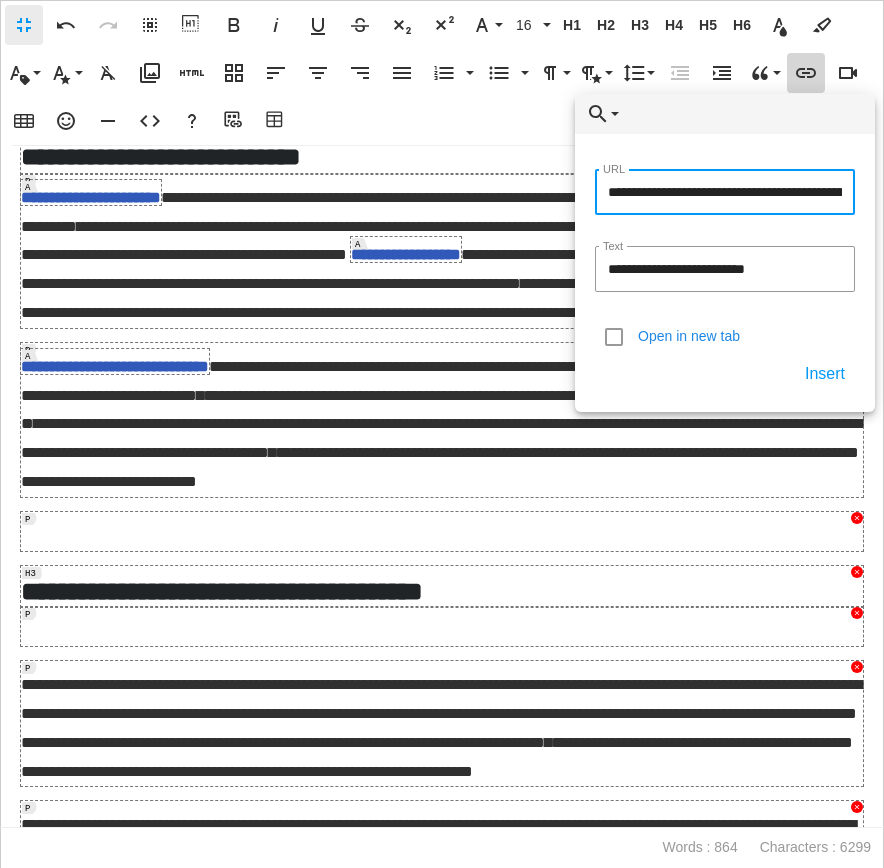 type on "**********" 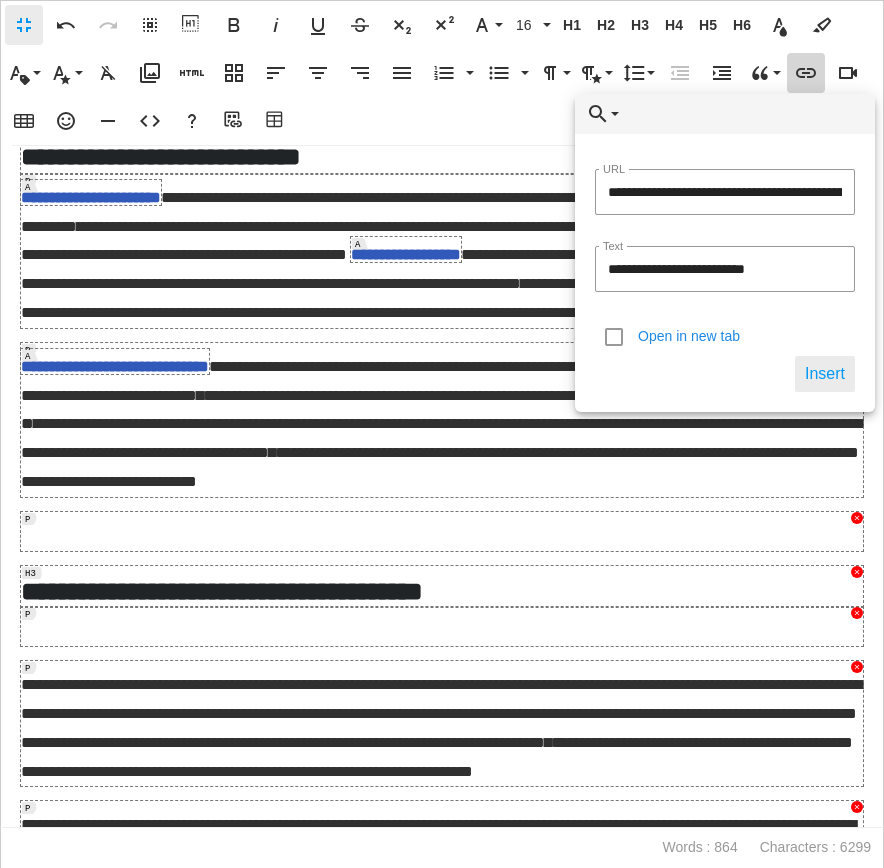 click on "Insert" at bounding box center (825, 374) 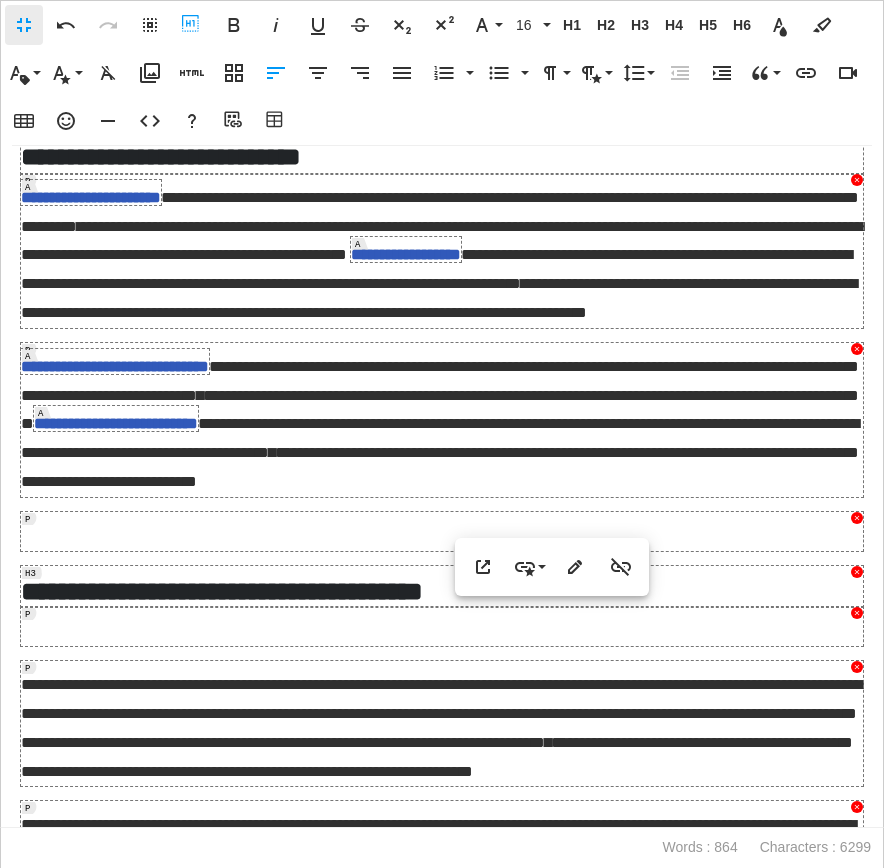 click on "**********" at bounding box center (440, 467) 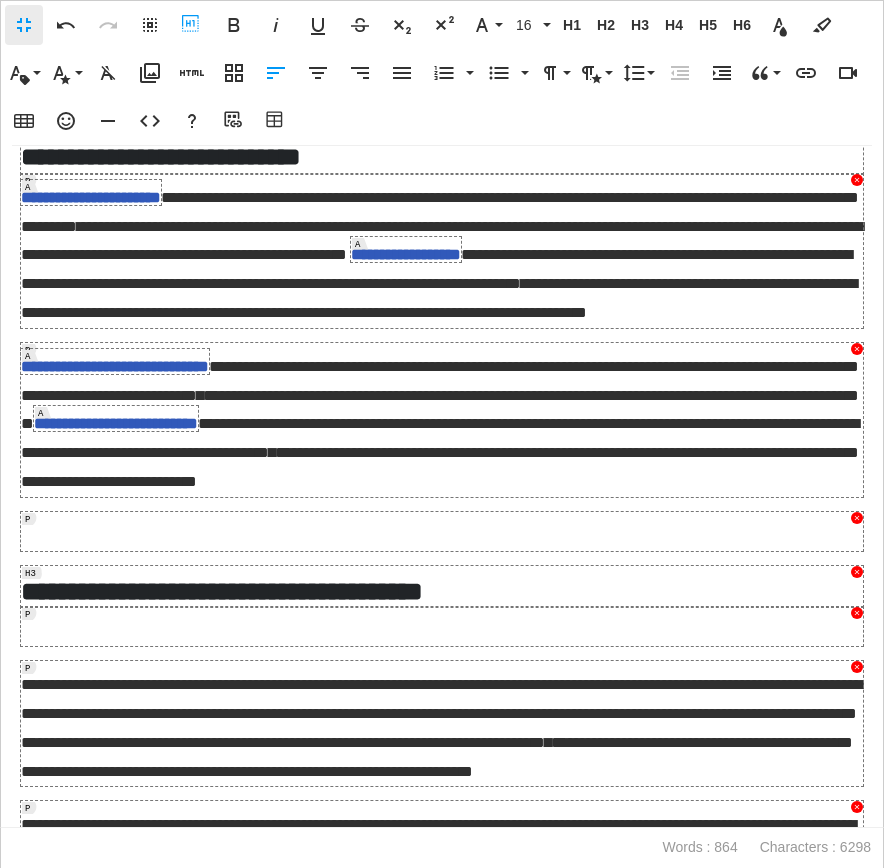 click on "**********" at bounding box center (442, 420) 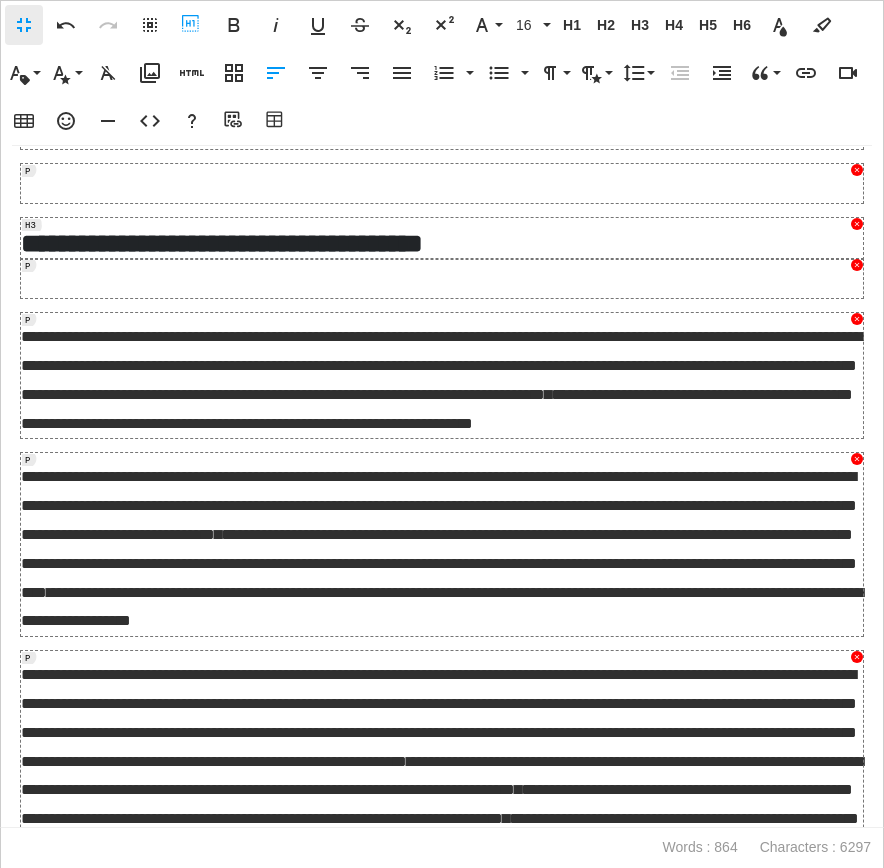 scroll, scrollTop: 986, scrollLeft: 0, axis: vertical 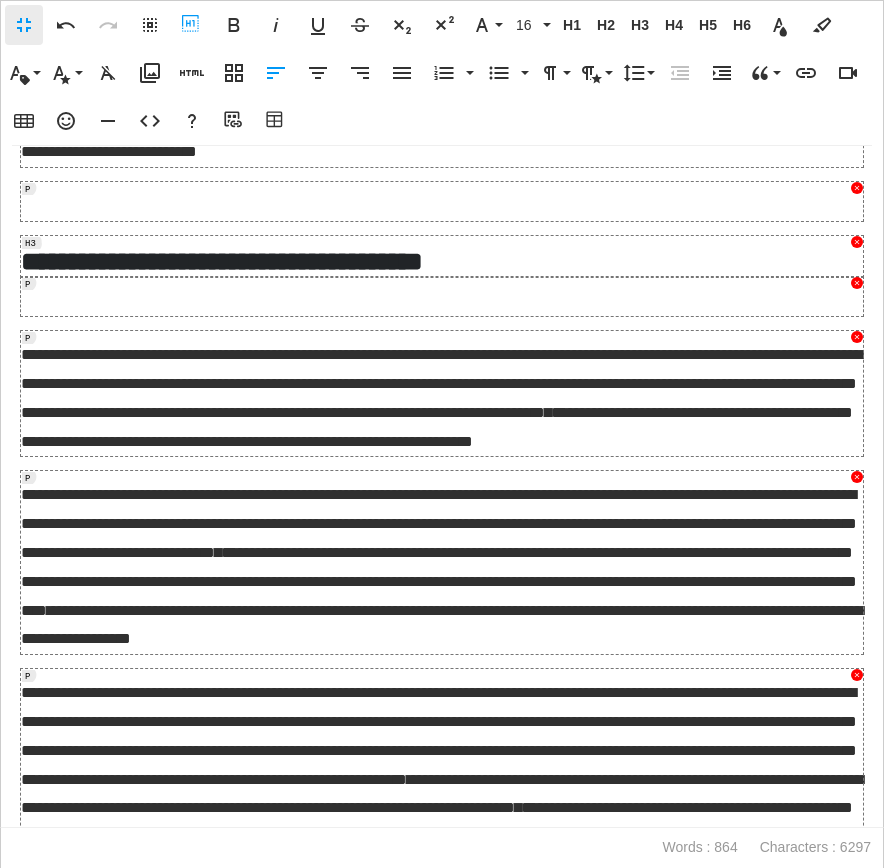 click on "**********" at bounding box center [442, 487] 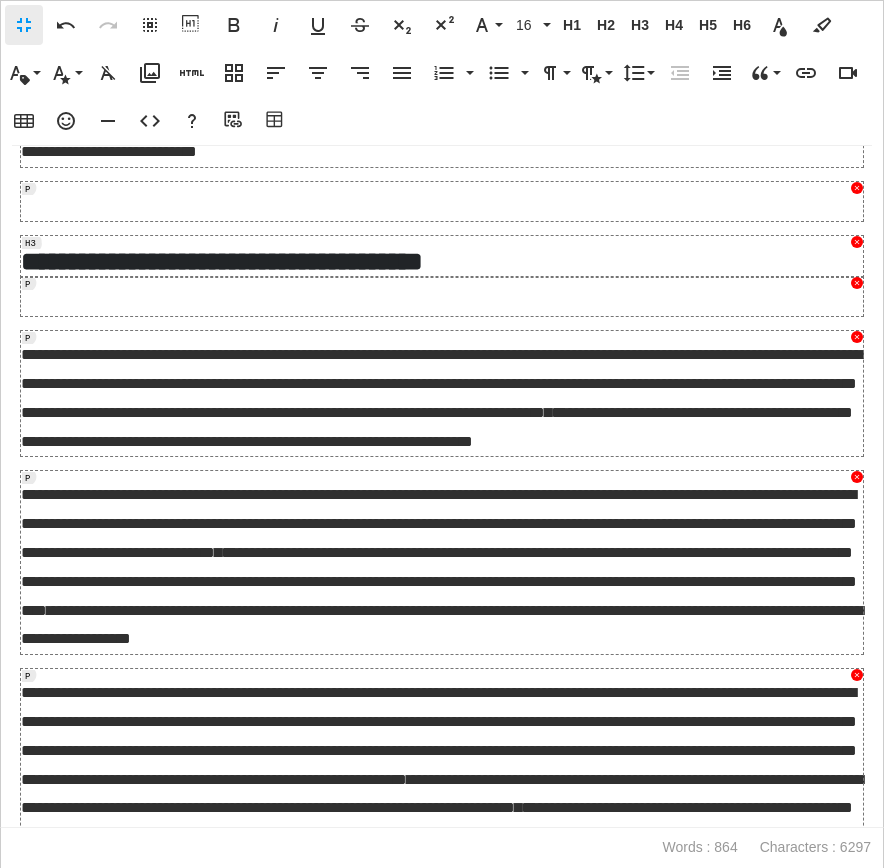 click at bounding box center [442, 296] 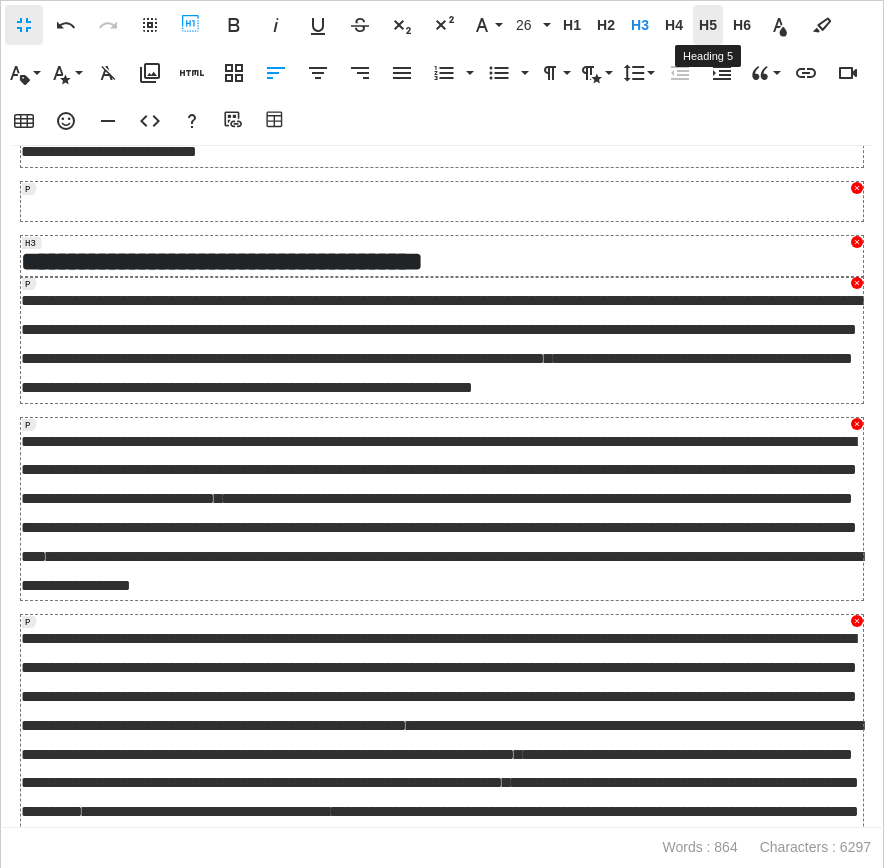 click on "H5" at bounding box center (708, 25) 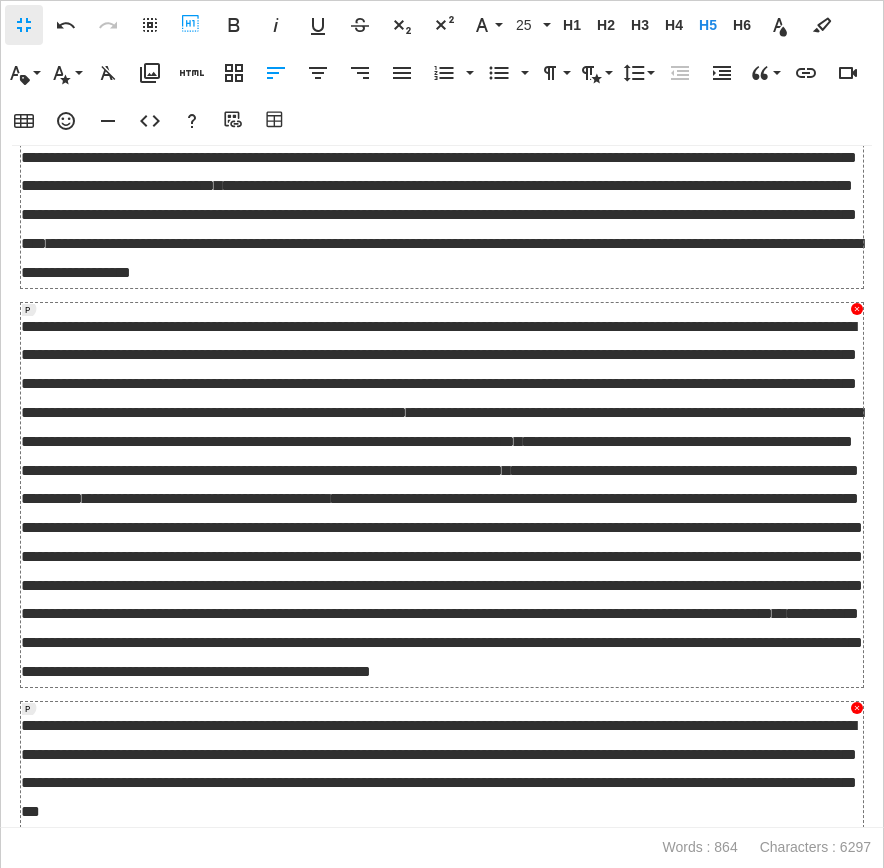 scroll, scrollTop: 1539, scrollLeft: 0, axis: vertical 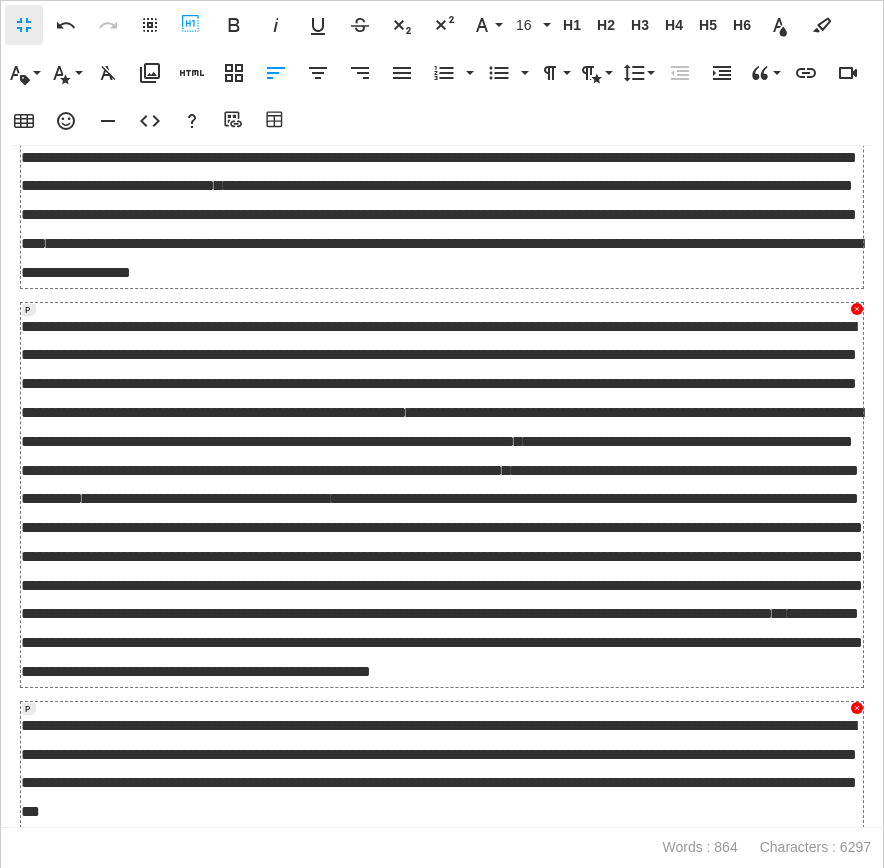 click on "**********" at bounding box center [442, 764] 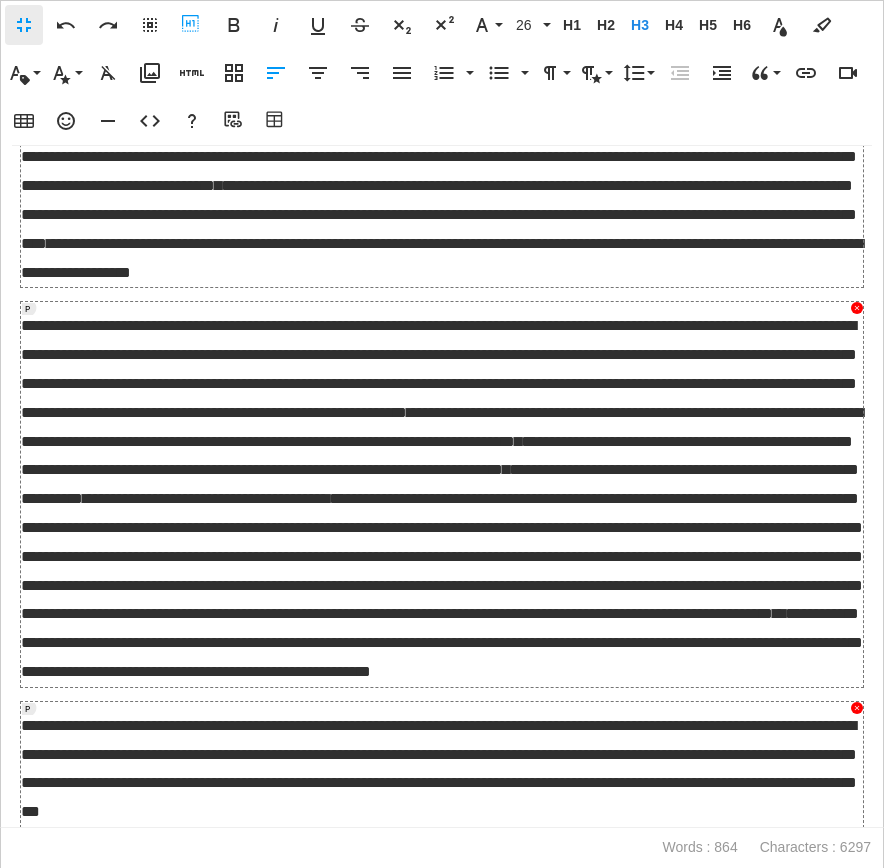 scroll, scrollTop: 1535, scrollLeft: 0, axis: vertical 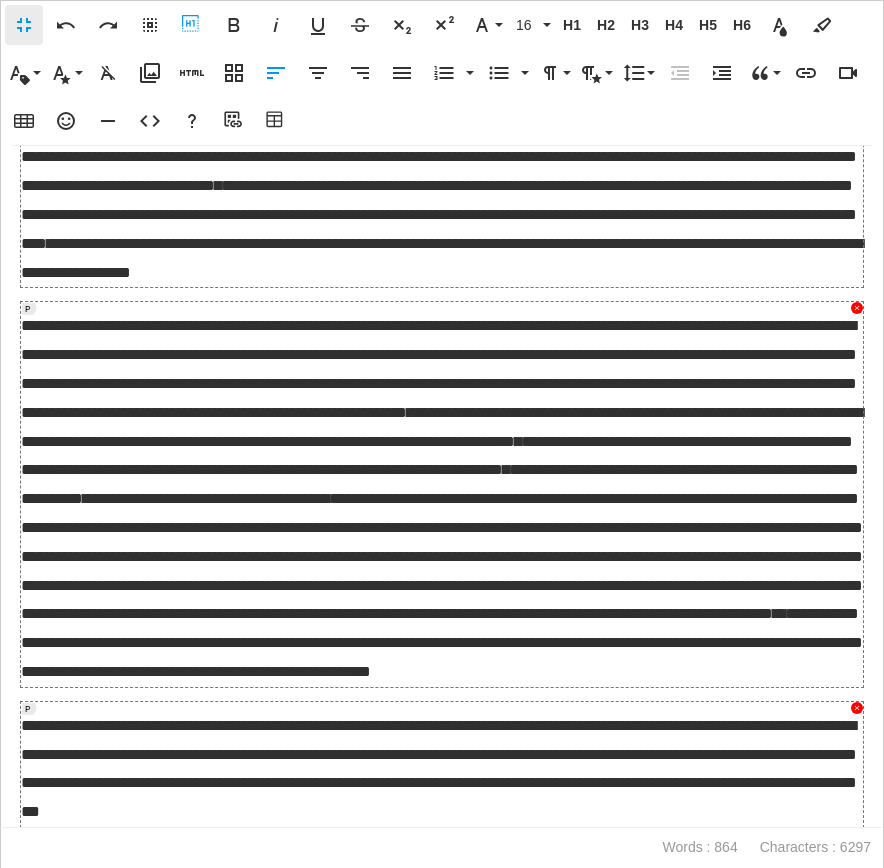 click on "**********" at bounding box center [439, 768] 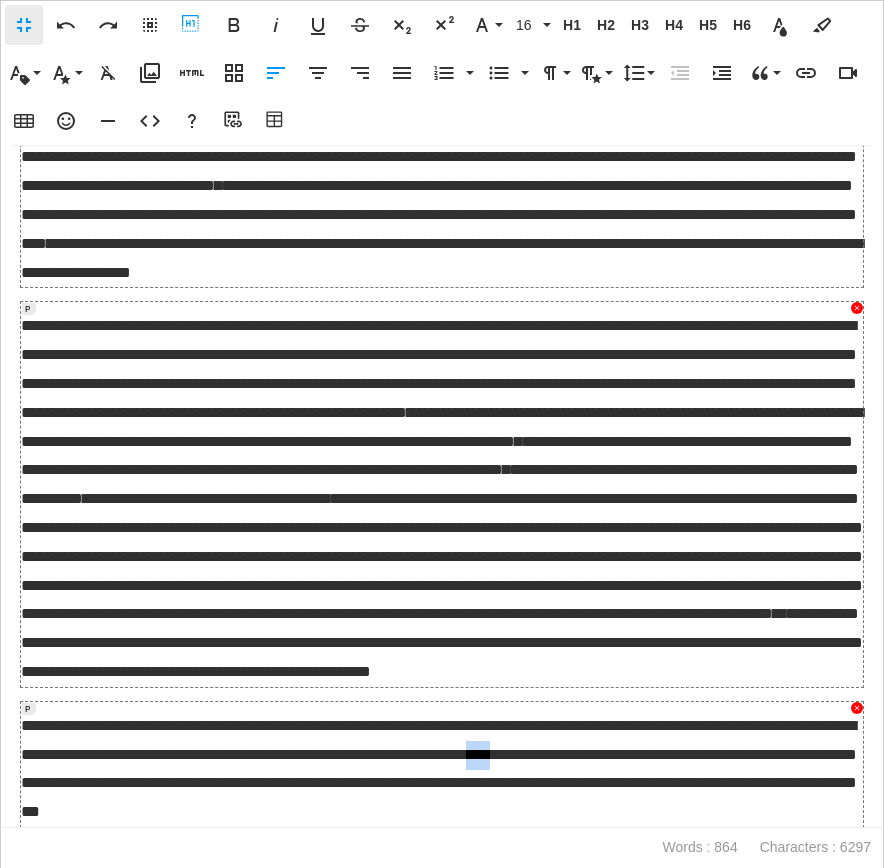 click on "**********" at bounding box center (439, 768) 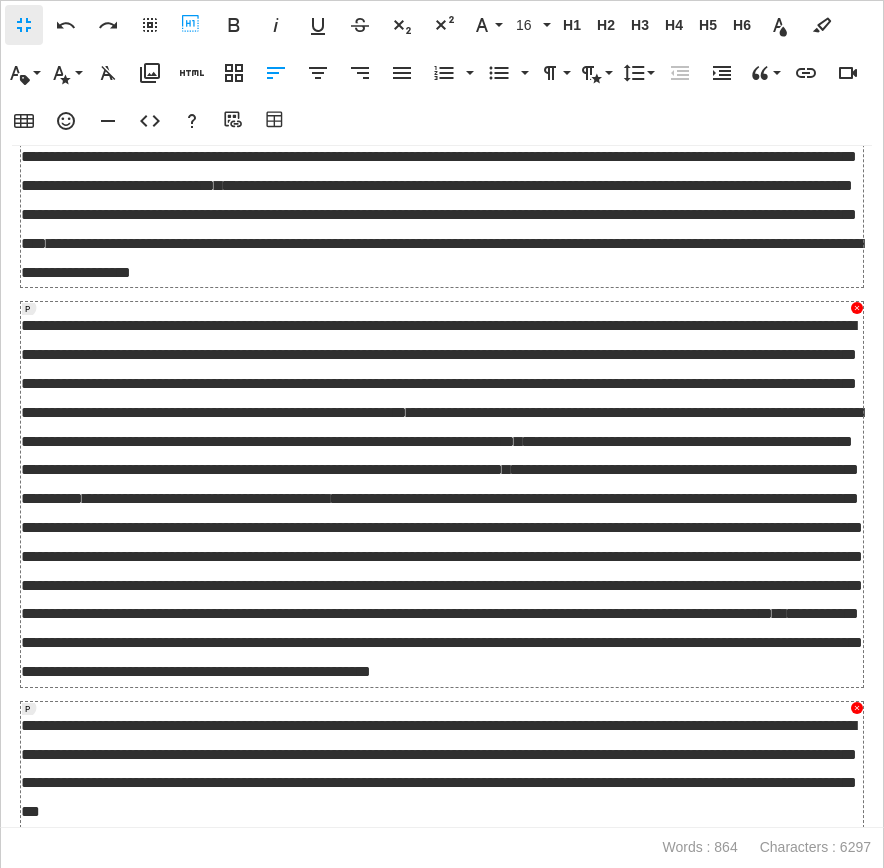 scroll, scrollTop: 1451, scrollLeft: 0, axis: vertical 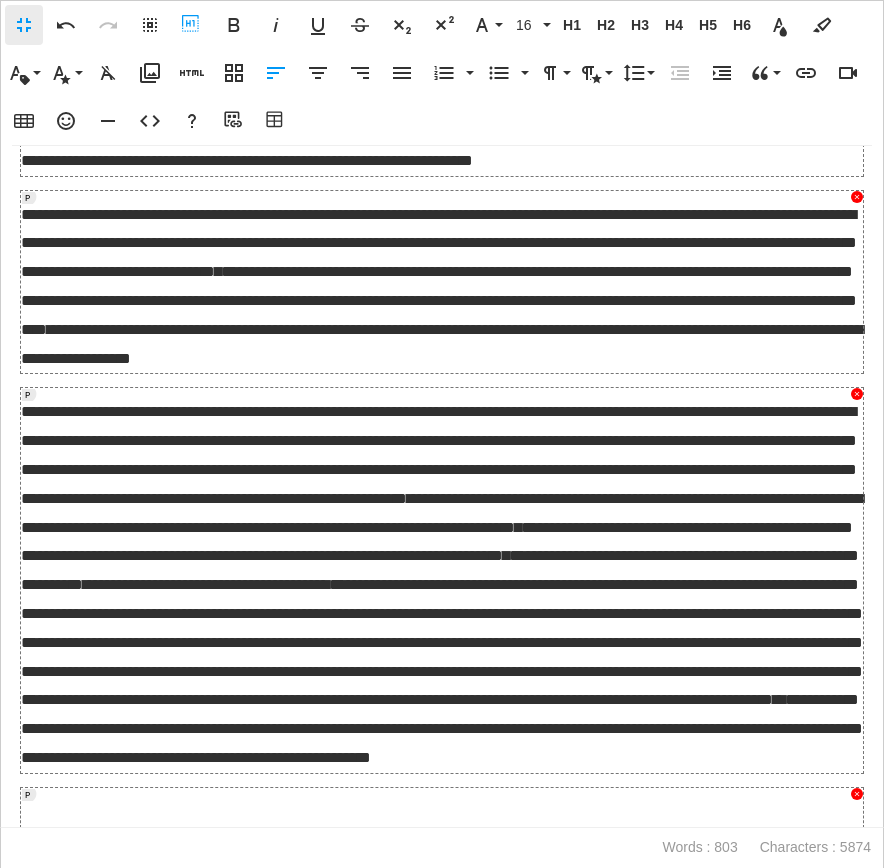 click at bounding box center [442, 807] 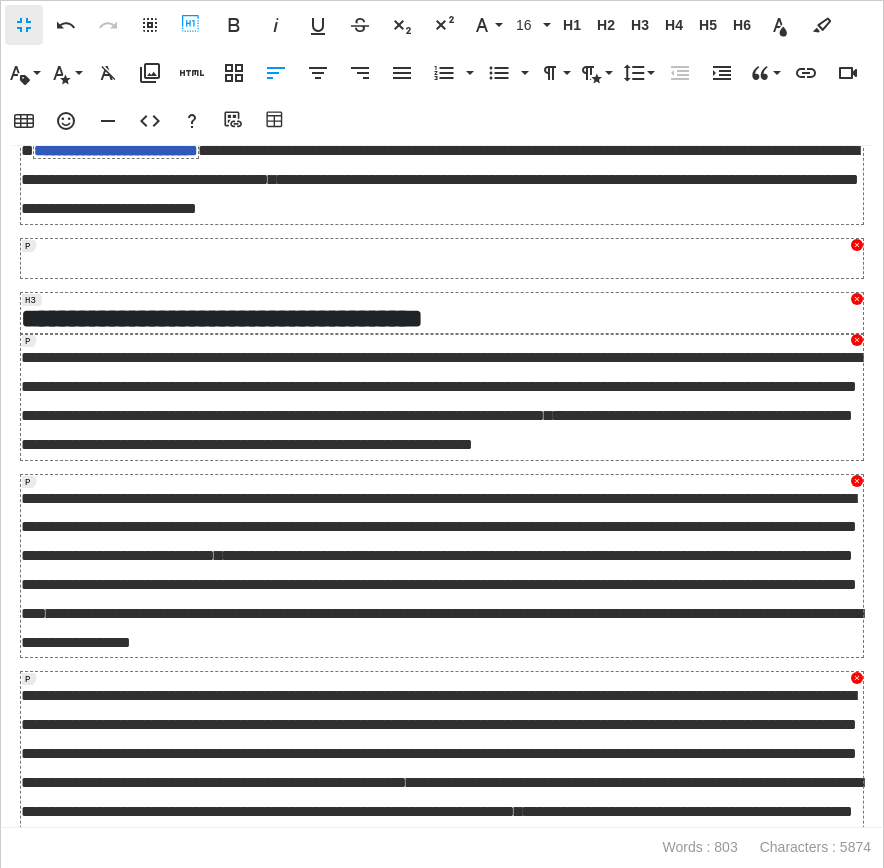 scroll, scrollTop: 1055, scrollLeft: 0, axis: vertical 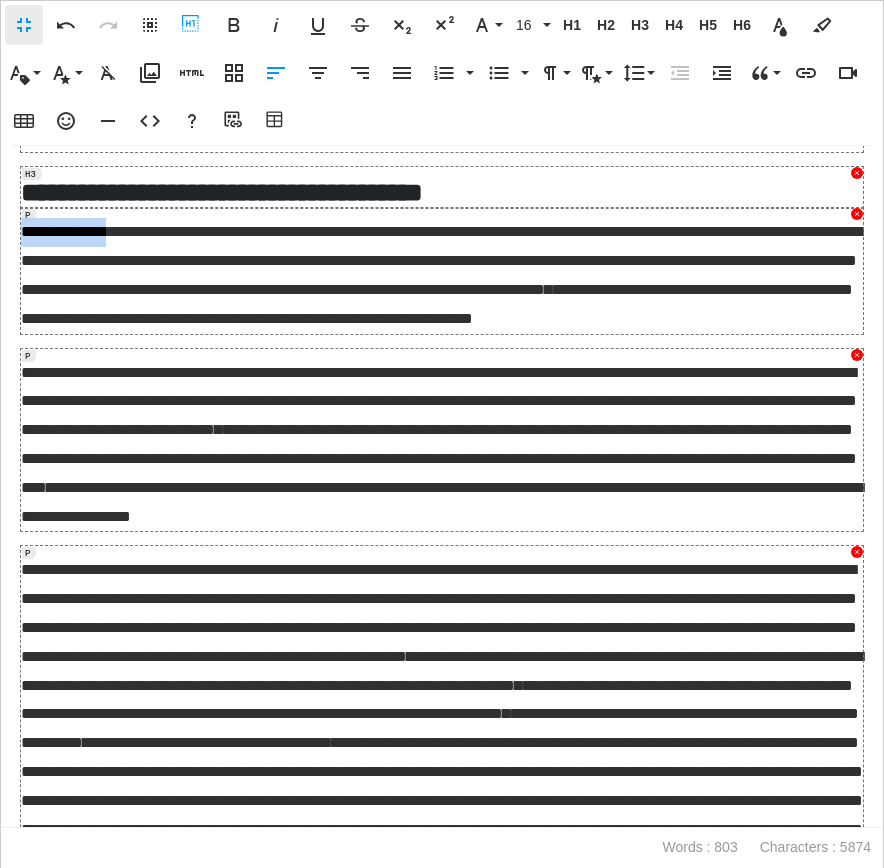 drag, startPoint x: 146, startPoint y: 350, endPoint x: 25, endPoint y: 350, distance: 121 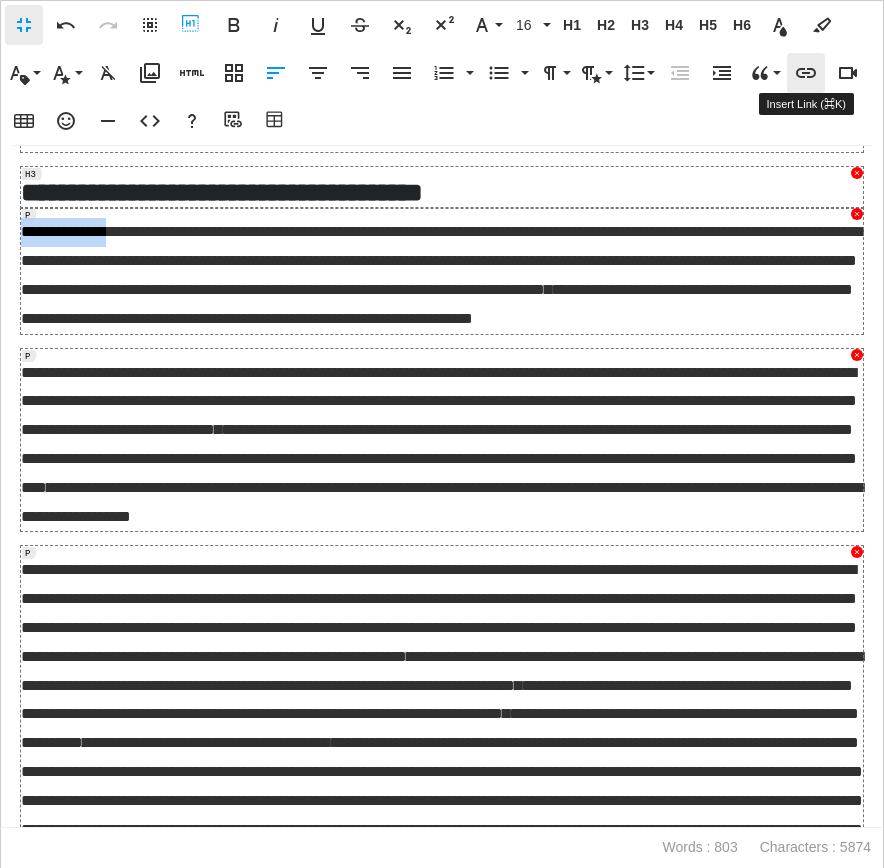 type 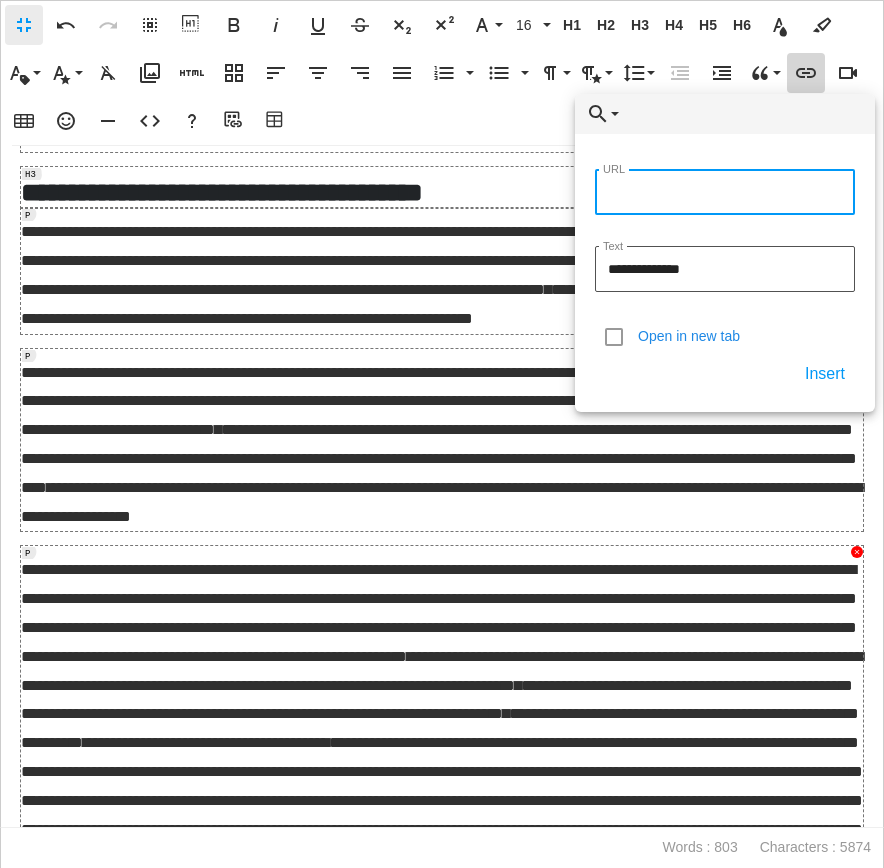paste on "**********" 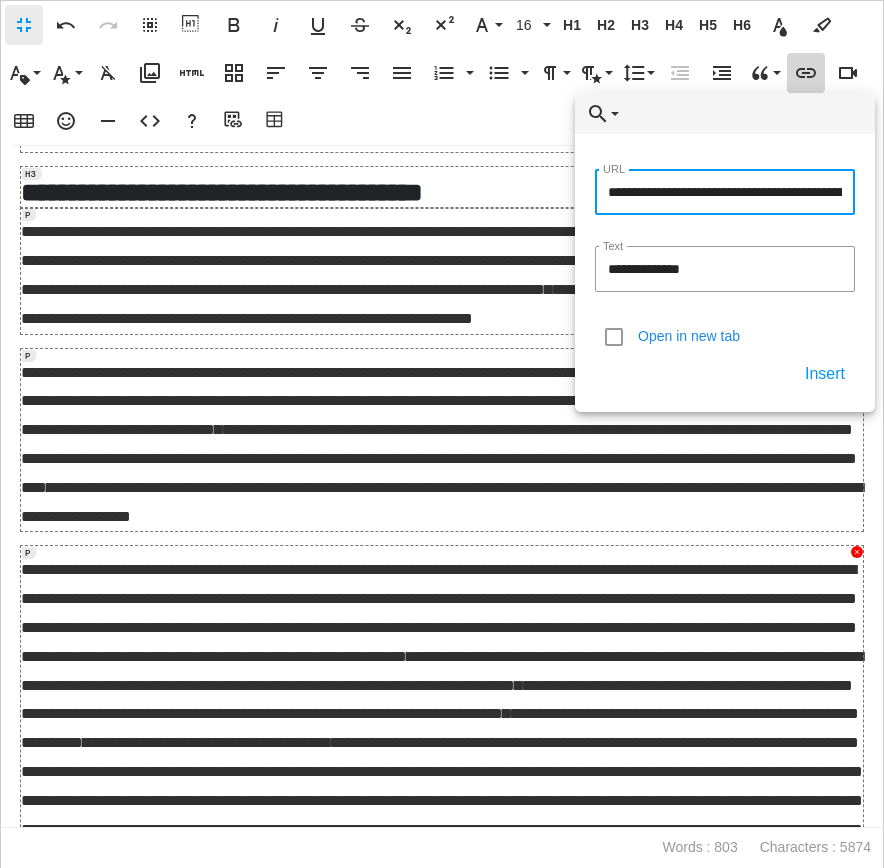 type on "**********" 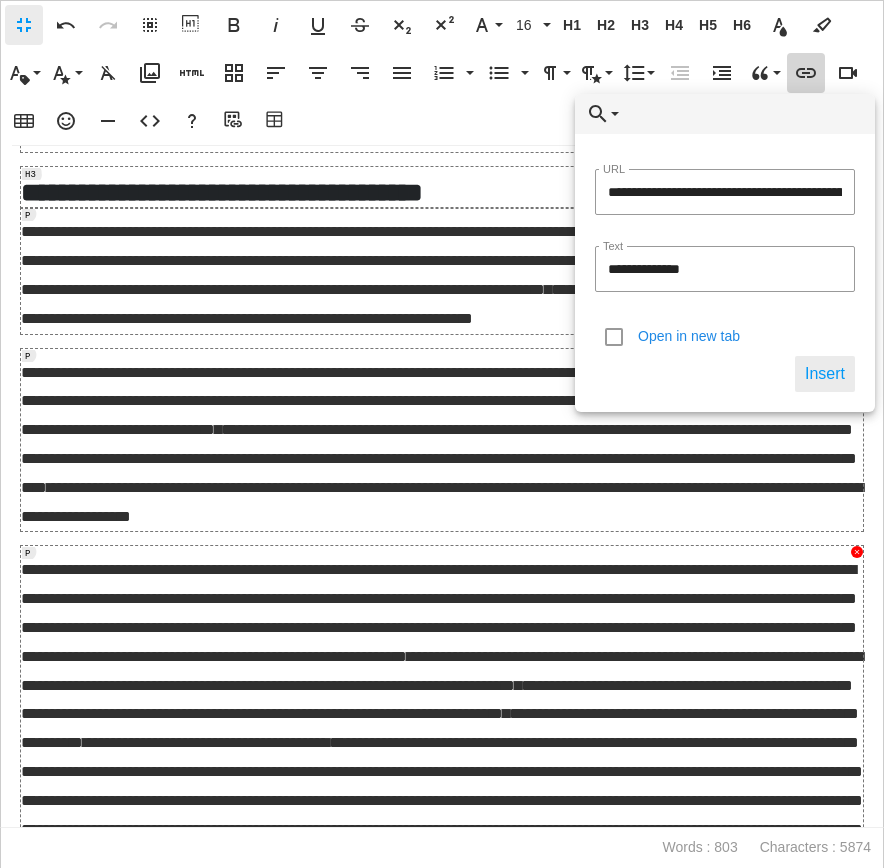 click on "Insert" at bounding box center [825, 374] 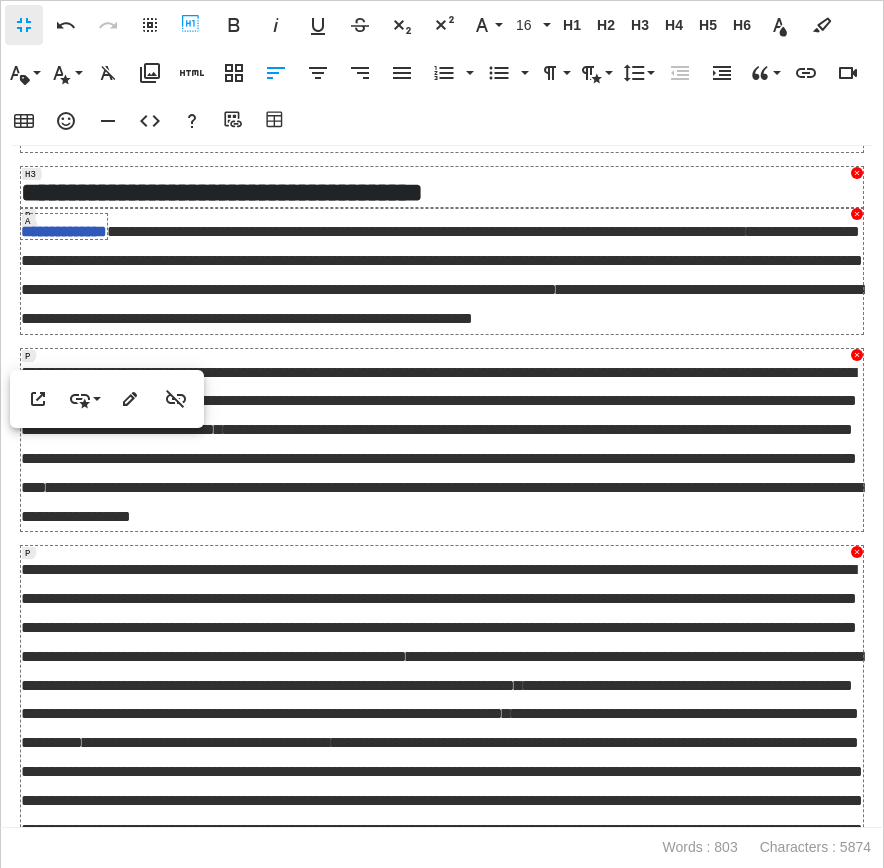 click on "*" at bounding box center [560, 289] 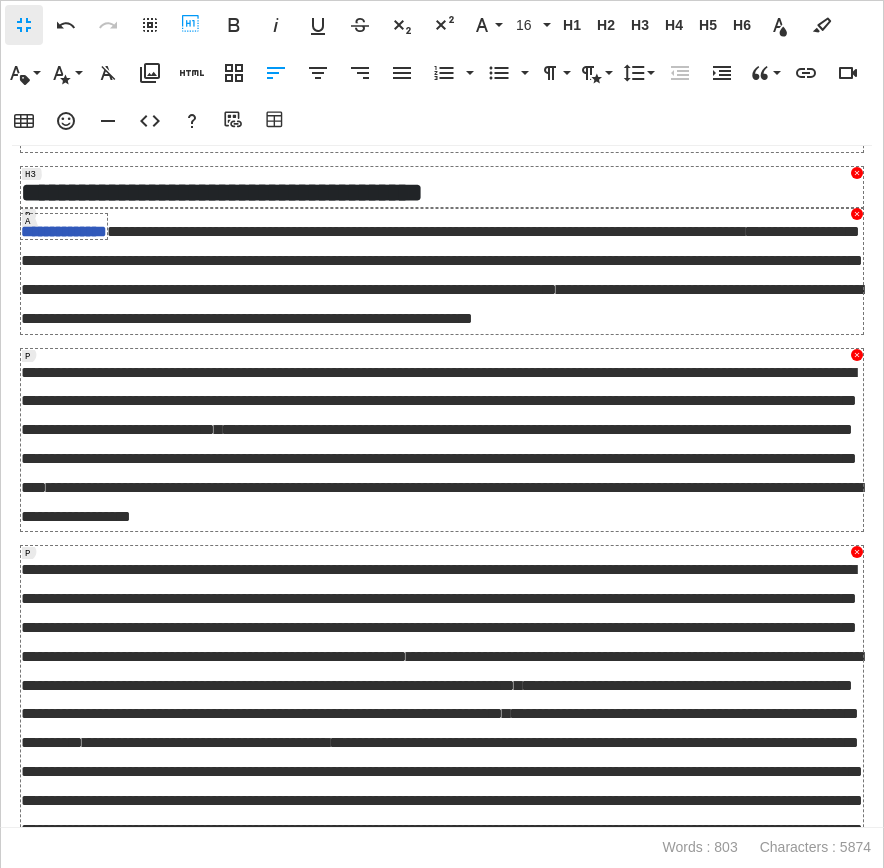 click on "**********" at bounding box center (64, 226) 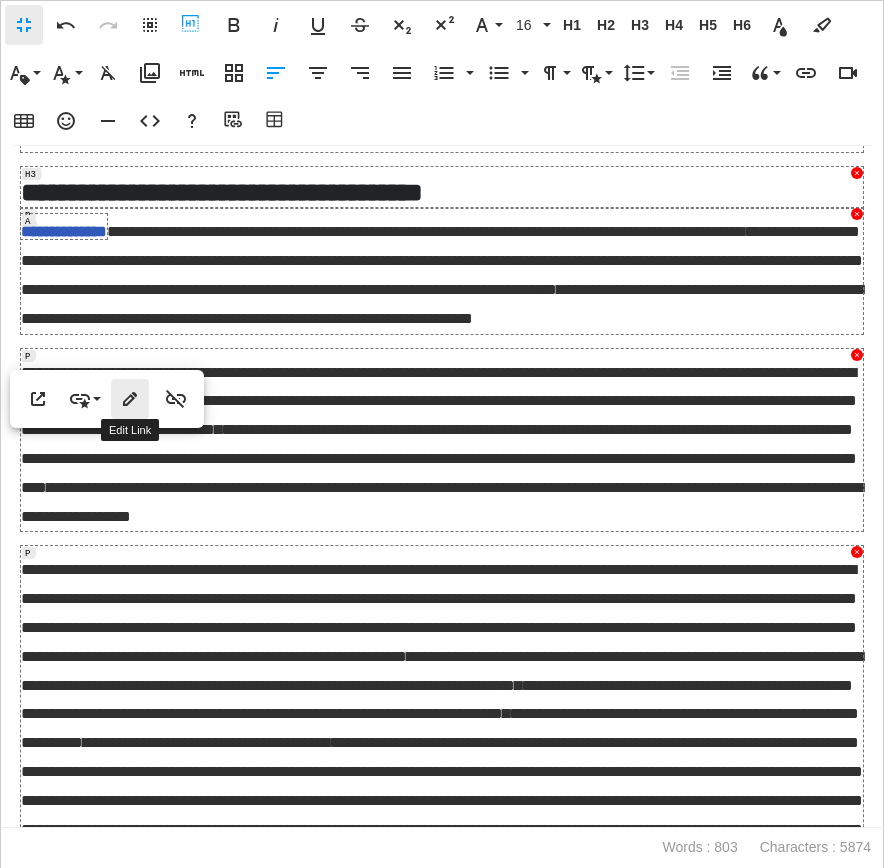 click 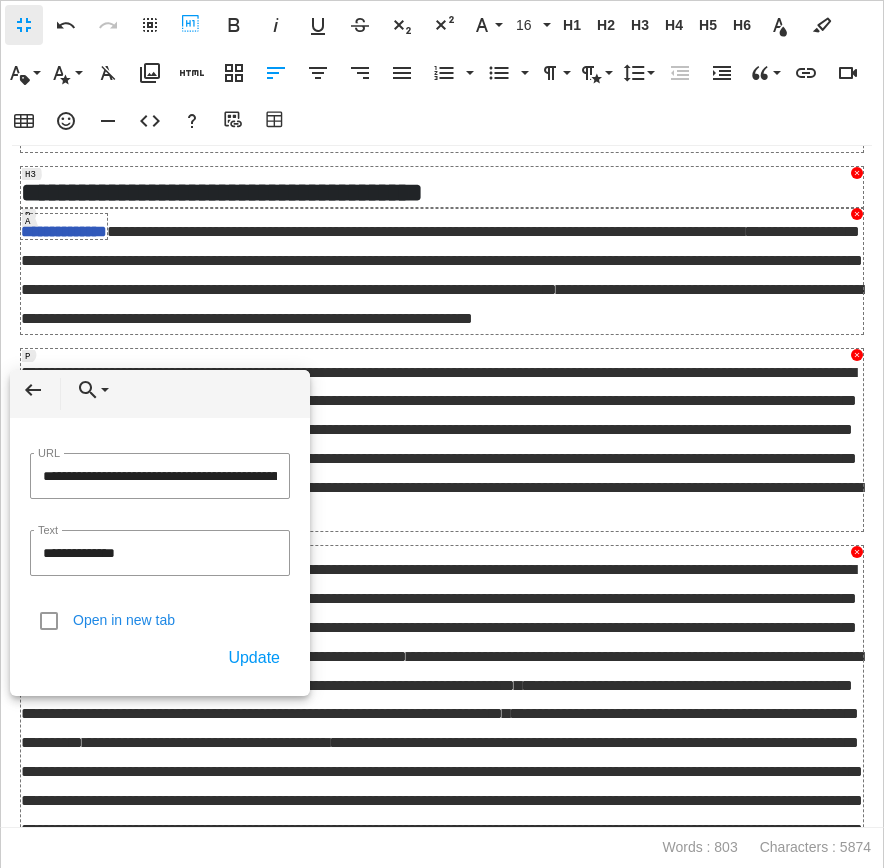 scroll, scrollTop: 0, scrollLeft: 86, axis: horizontal 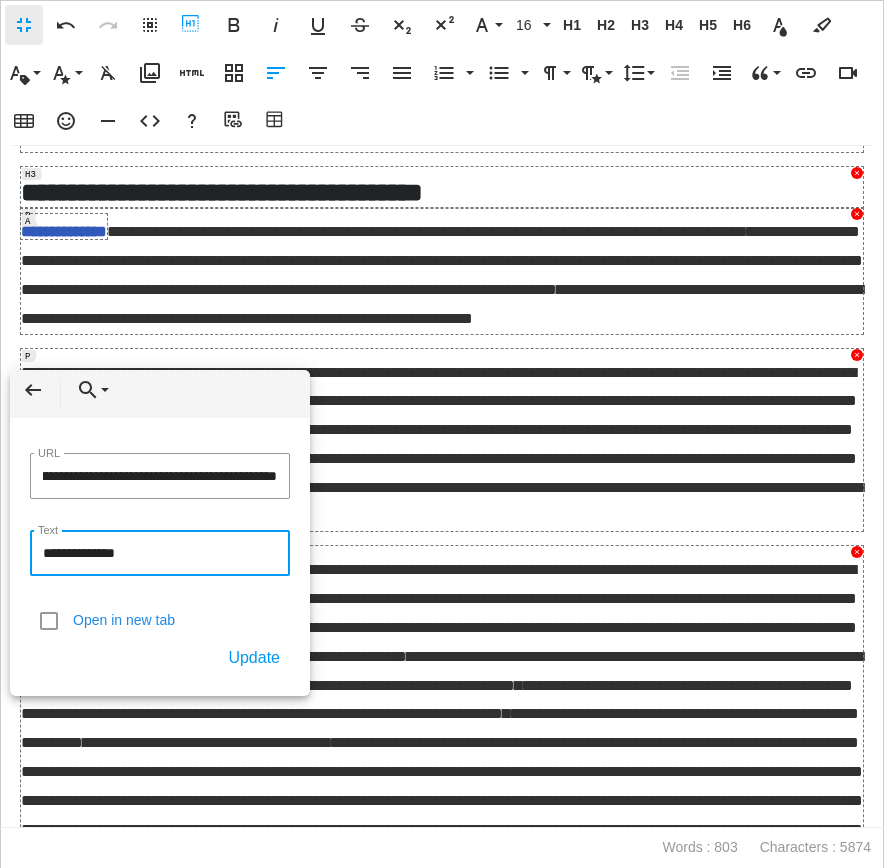 click on "**********" at bounding box center [160, 553] 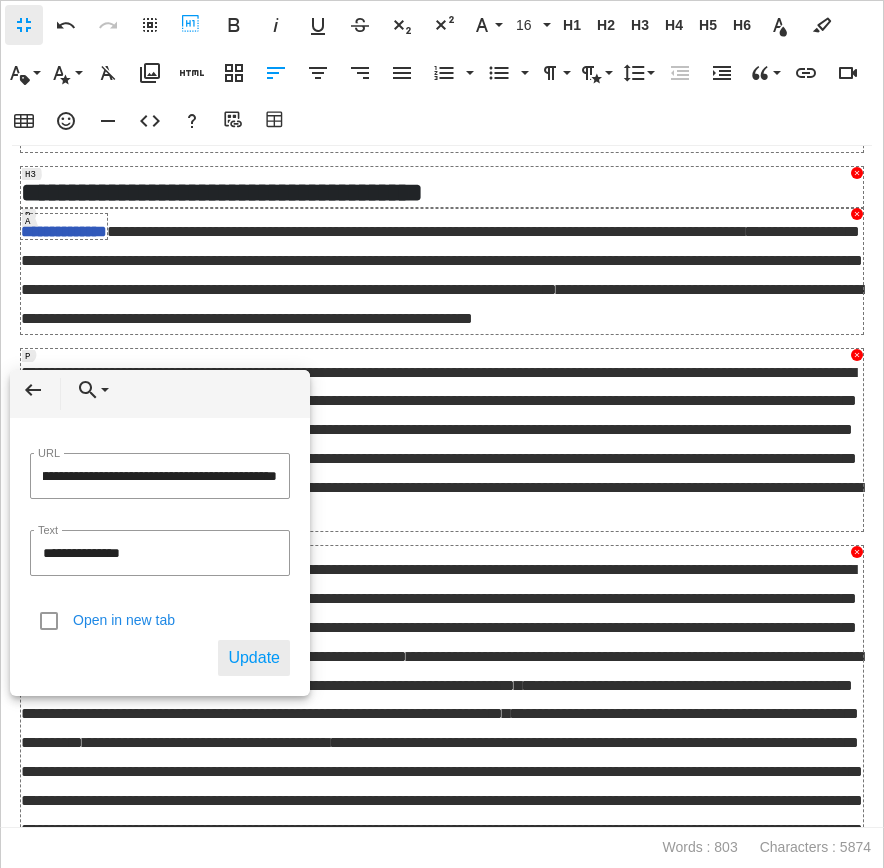 click on "Update" at bounding box center [254, 658] 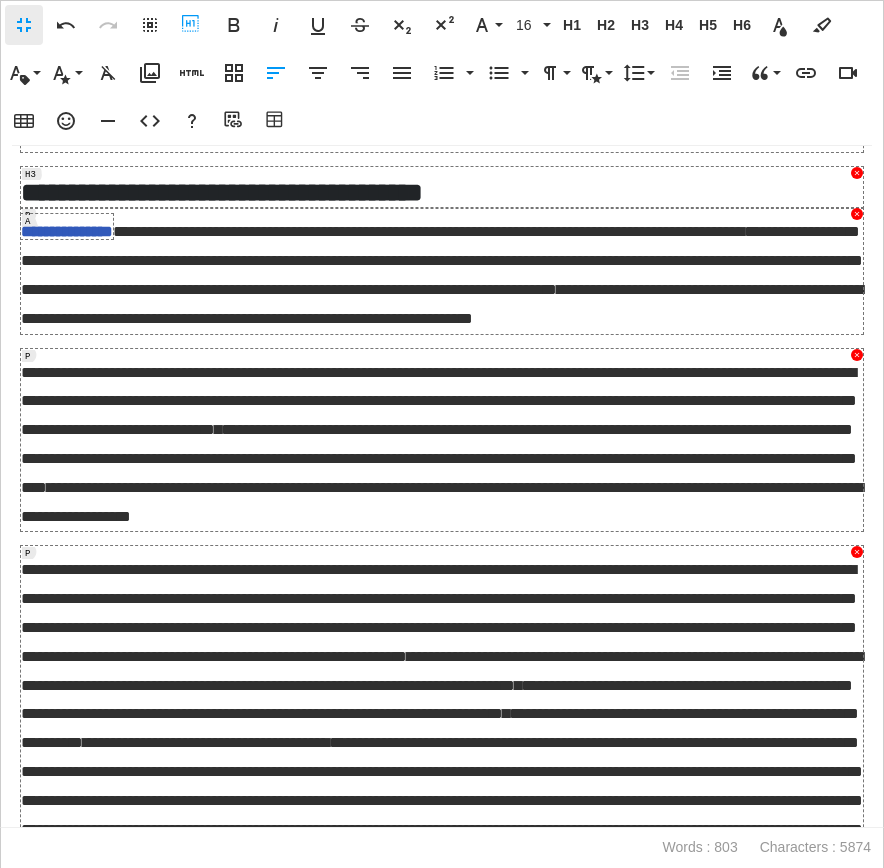 drag, startPoint x: 253, startPoint y: 662, endPoint x: 299, endPoint y: 471, distance: 196.4612 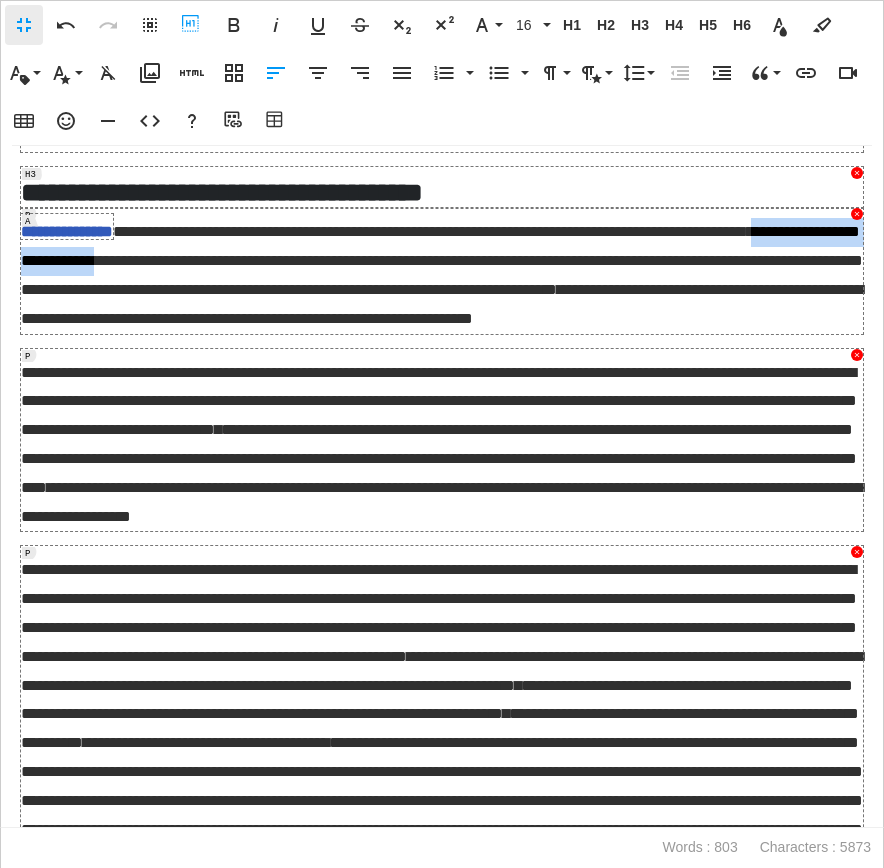 drag, startPoint x: 110, startPoint y: 382, endPoint x: 339, endPoint y: 380, distance: 229.00873 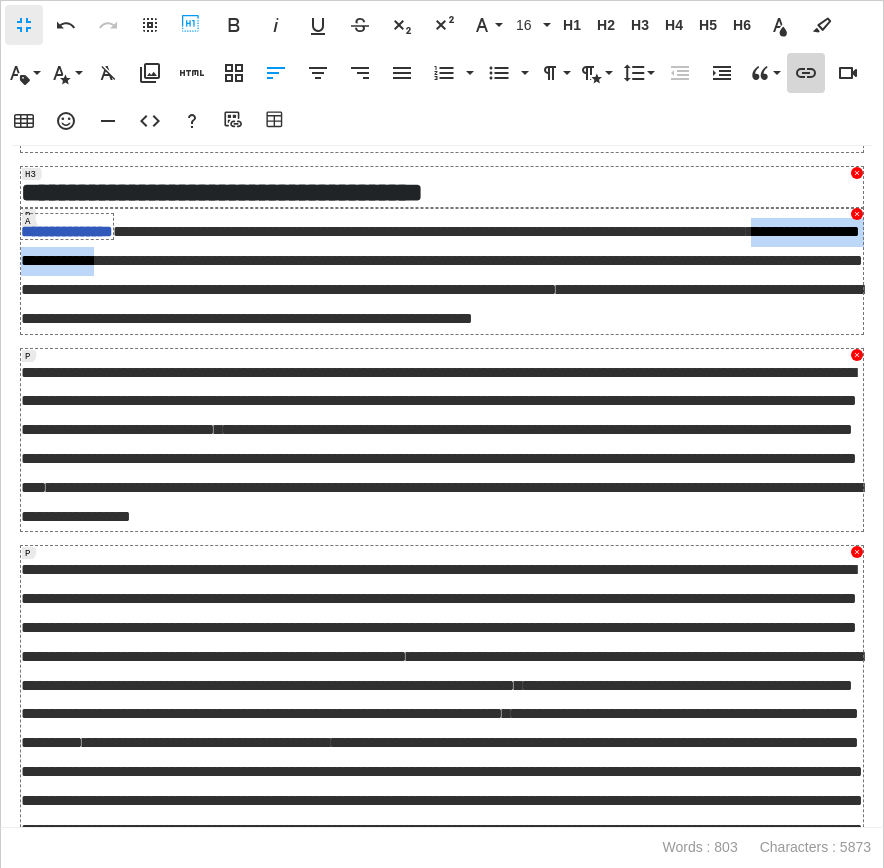 type 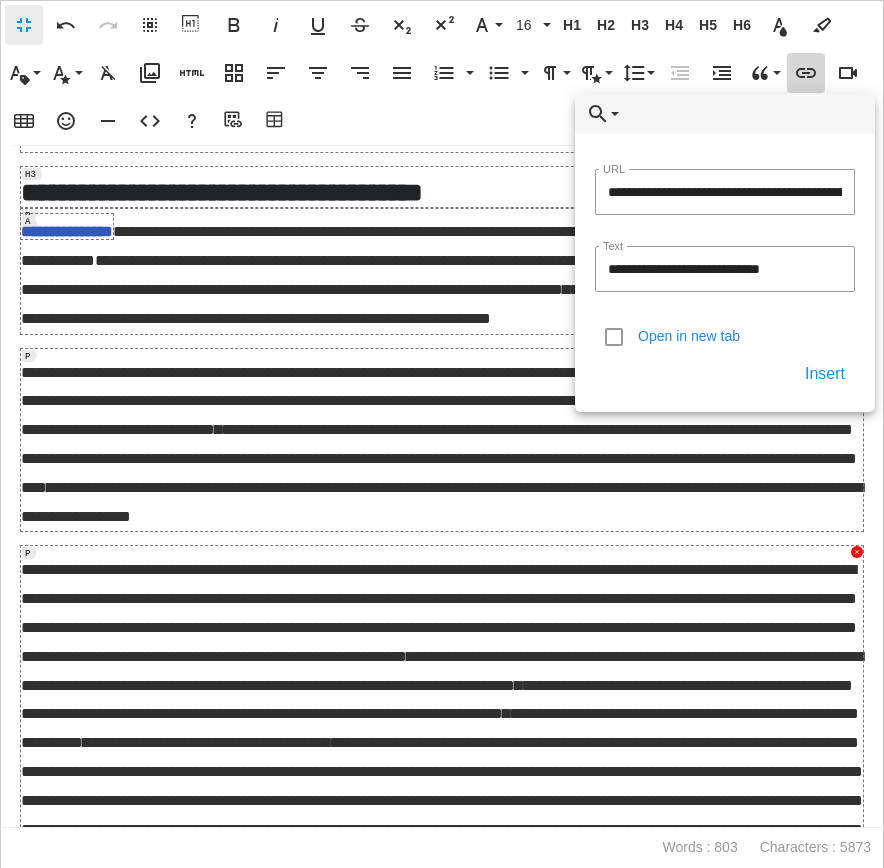 type on "**********" 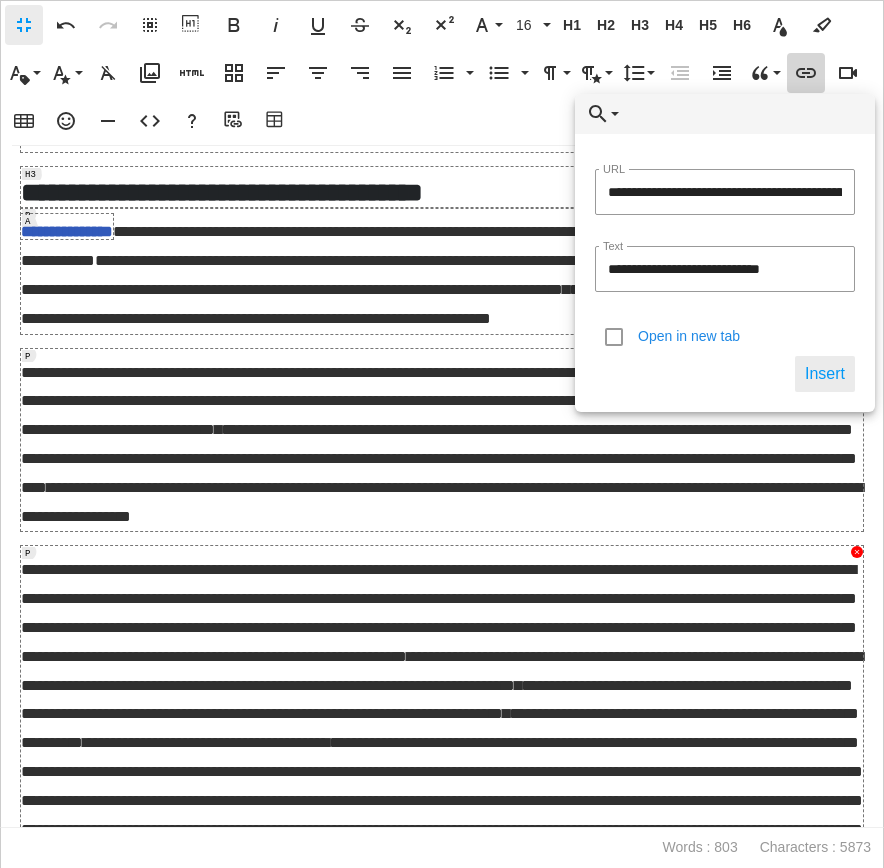 click on "Insert" at bounding box center (825, 374) 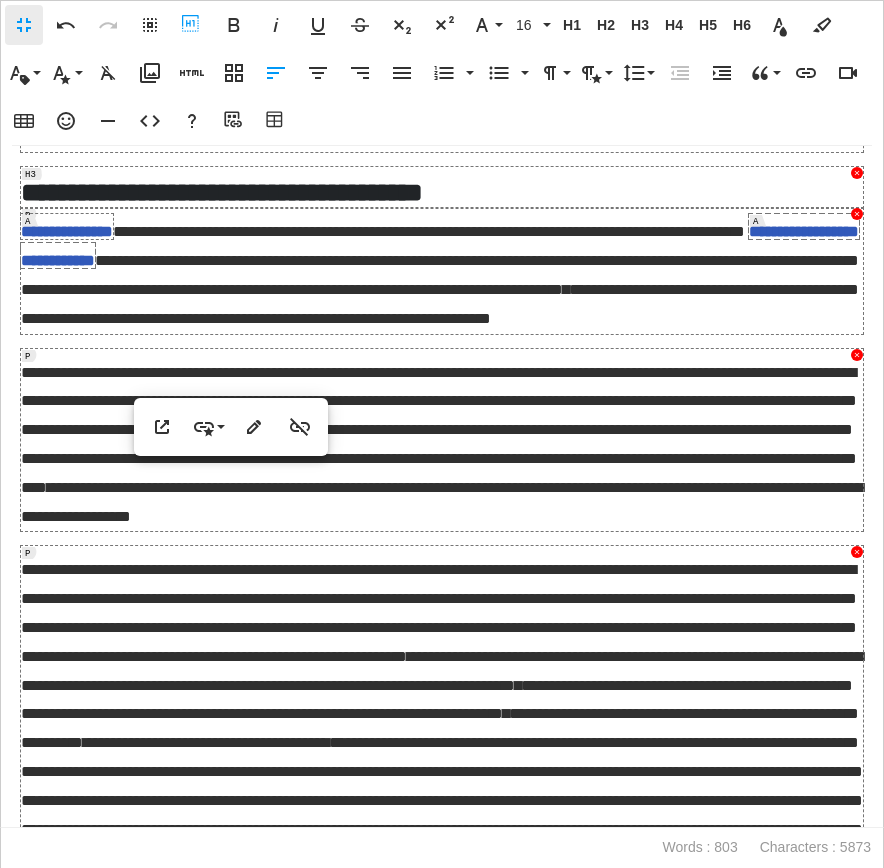 click on "**********" at bounding box center (442, 487) 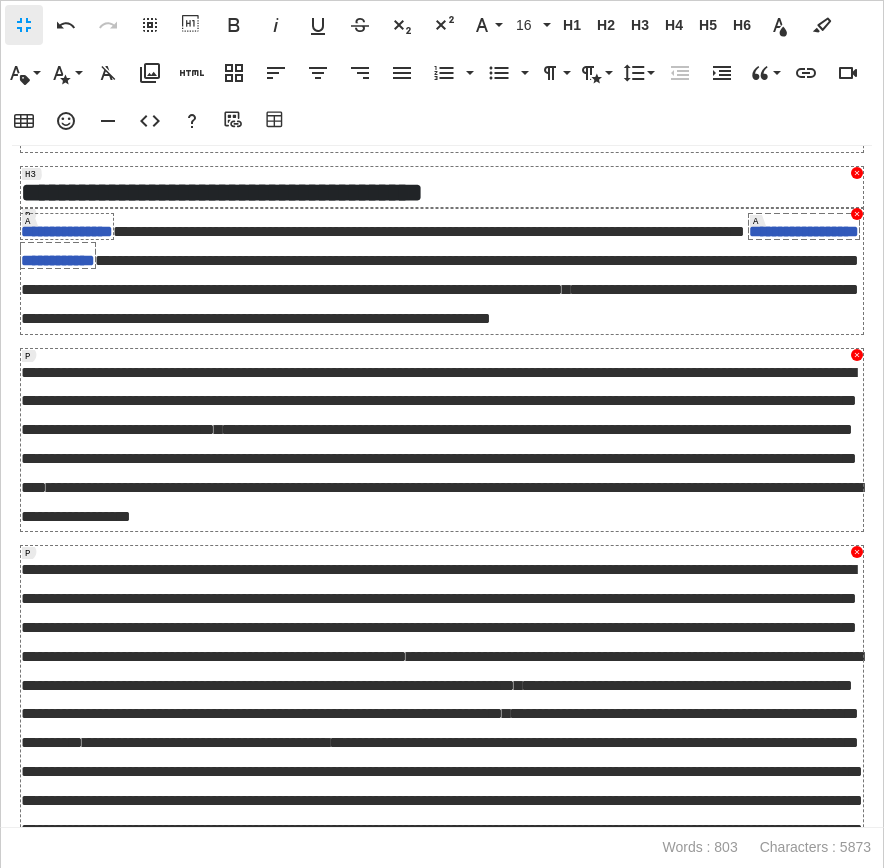 click on "**********" at bounding box center [440, 304] 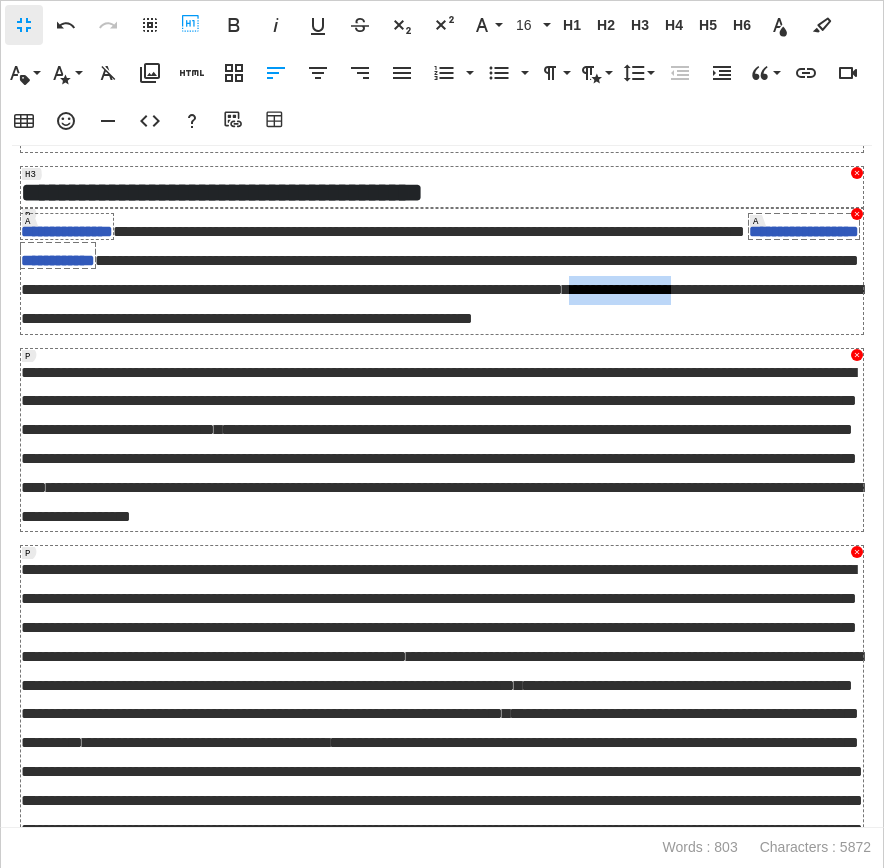drag, startPoint x: 294, startPoint y: 431, endPoint x: 427, endPoint y: 433, distance: 133.01503 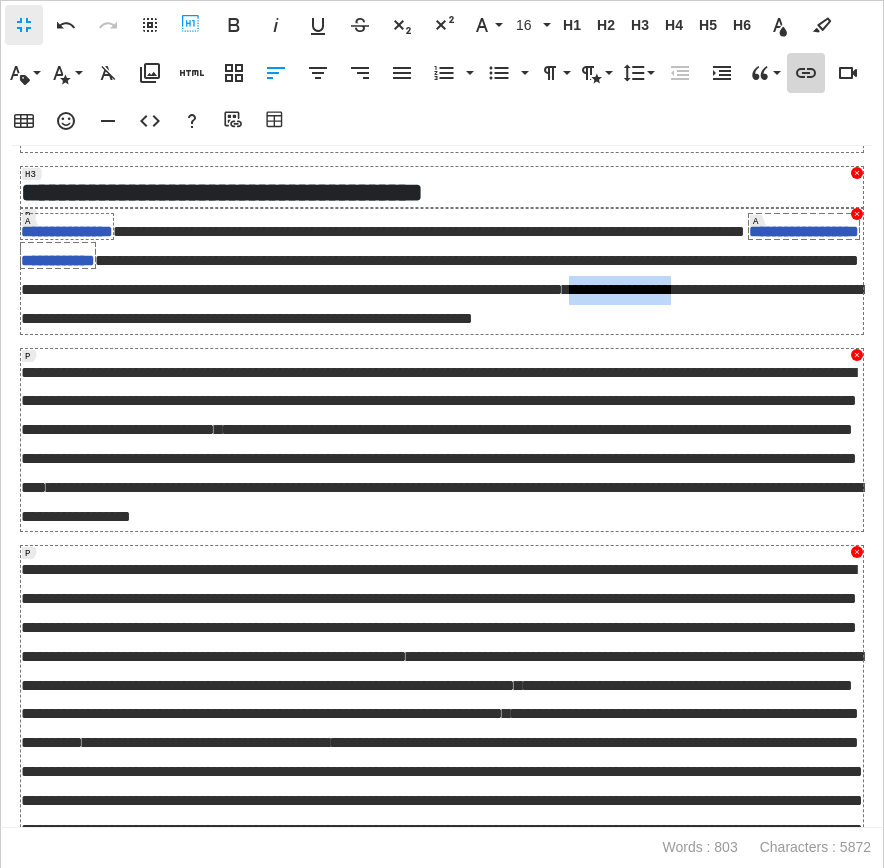 type 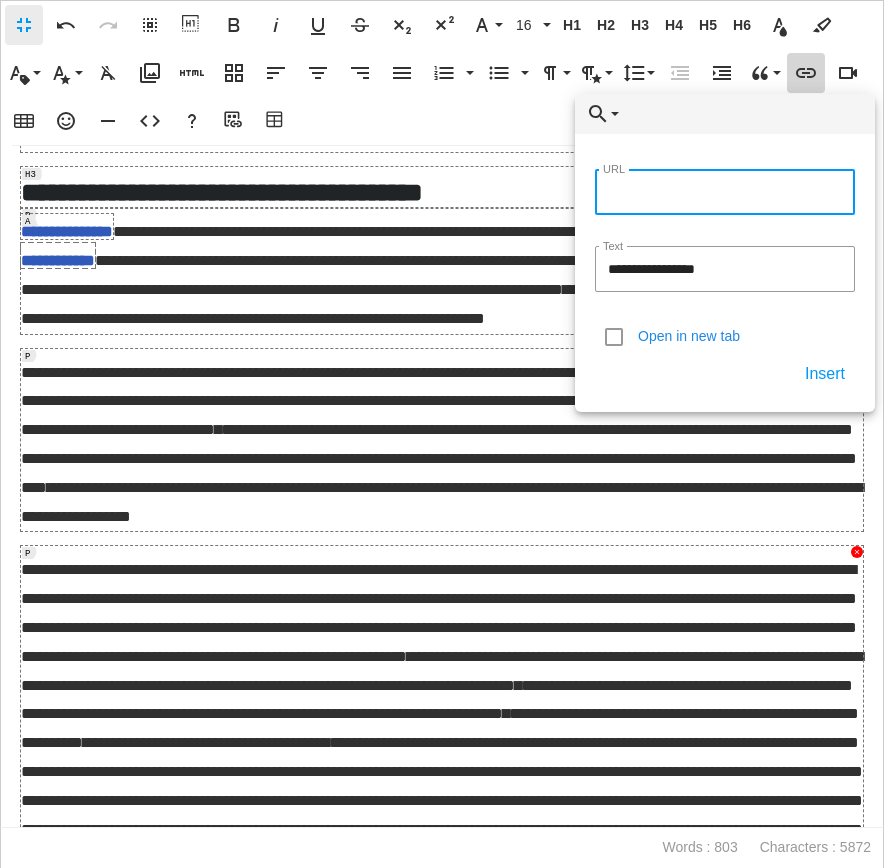 paste on "**********" 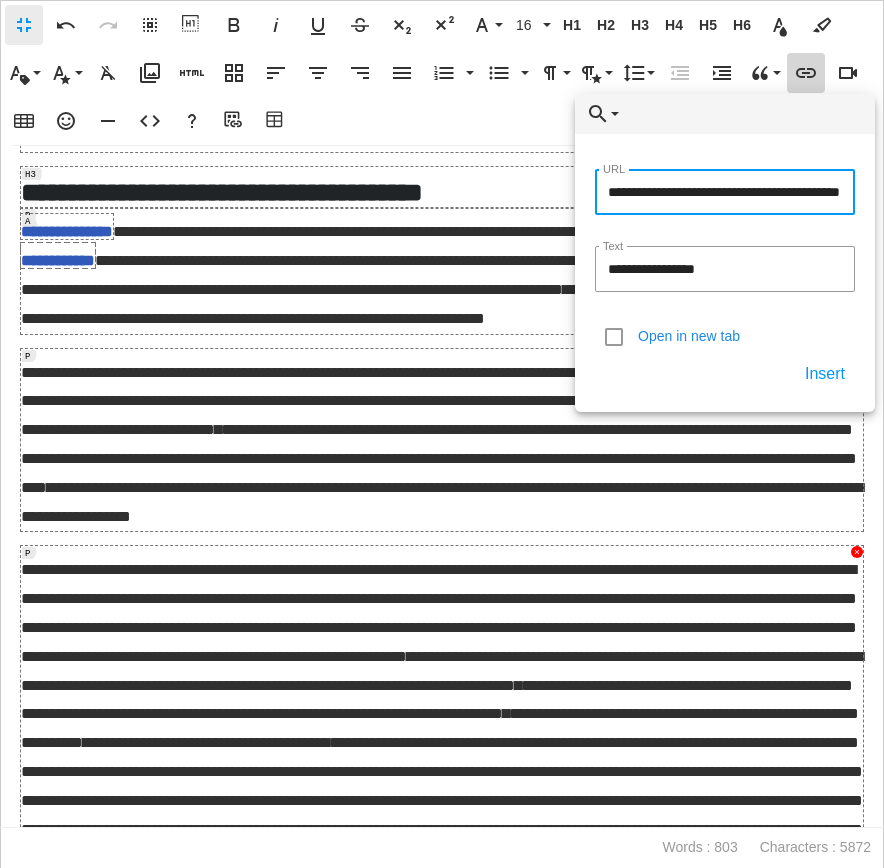 type on "**********" 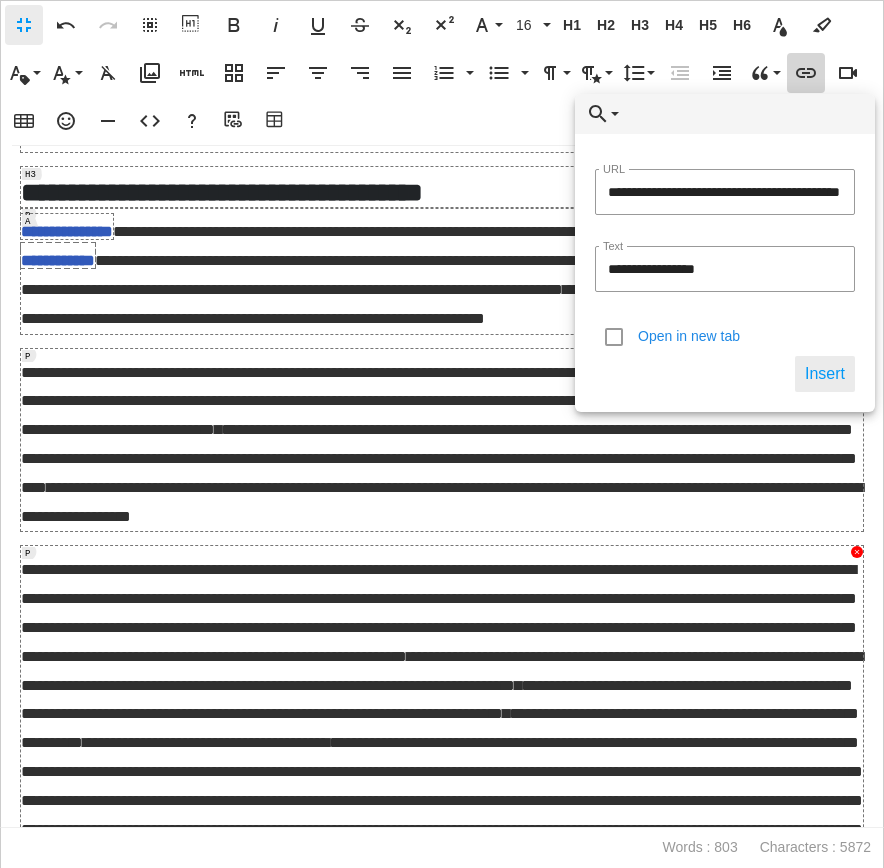click on "Insert" at bounding box center [825, 374] 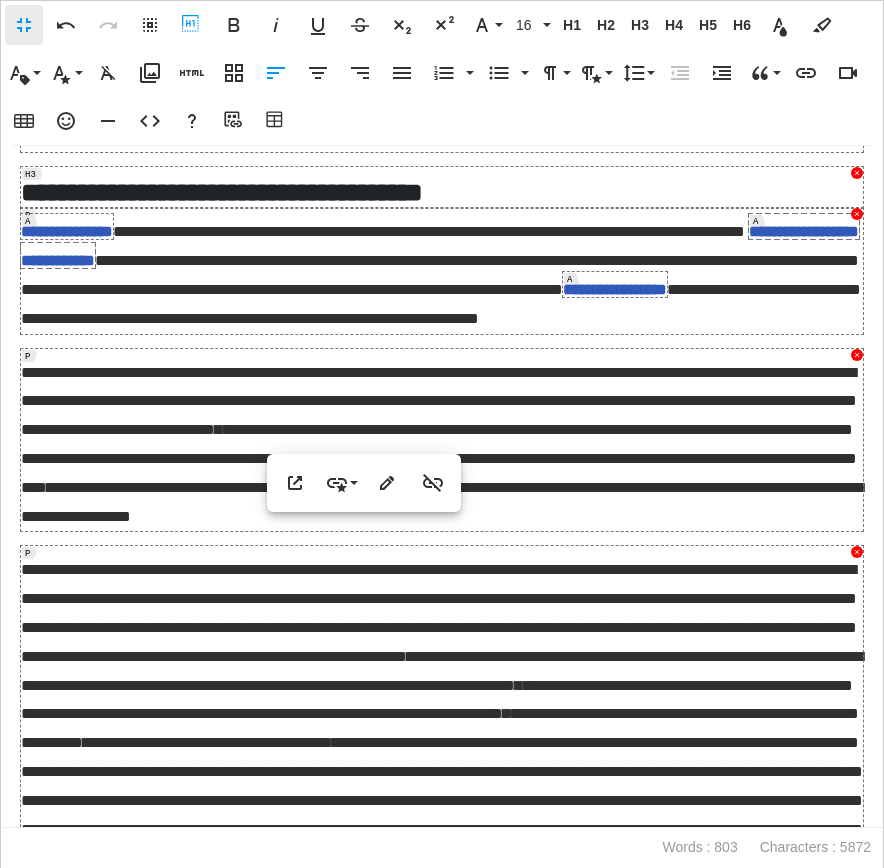 click on "**********" at bounding box center (442, 270) 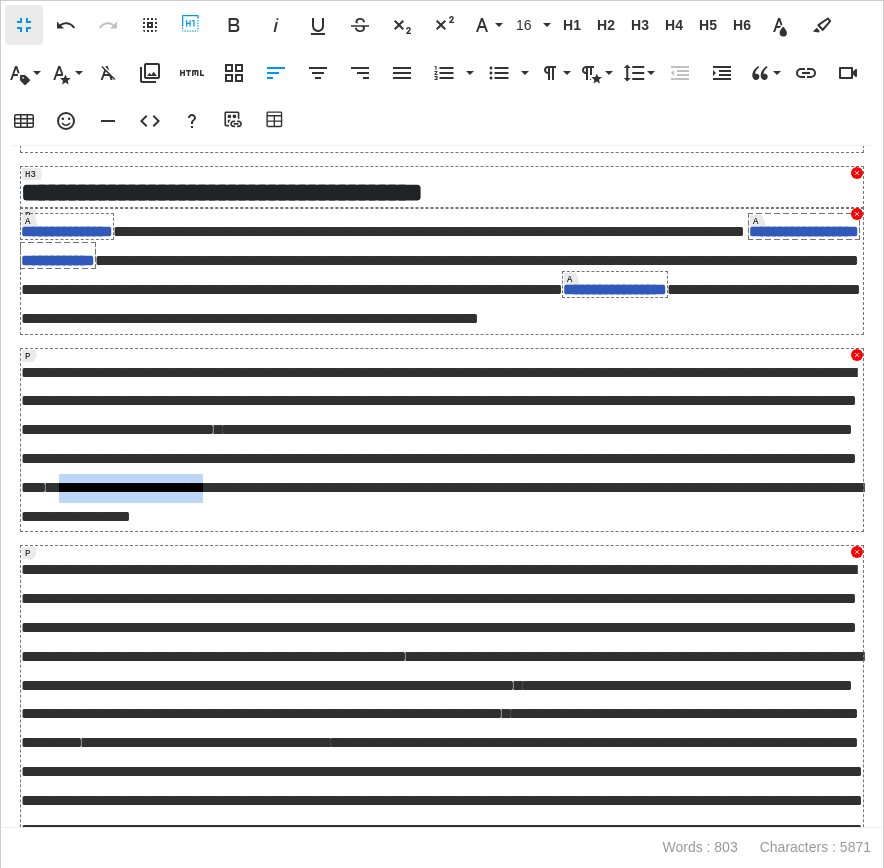 drag, startPoint x: 99, startPoint y: 656, endPoint x: 284, endPoint y: 655, distance: 185.0027 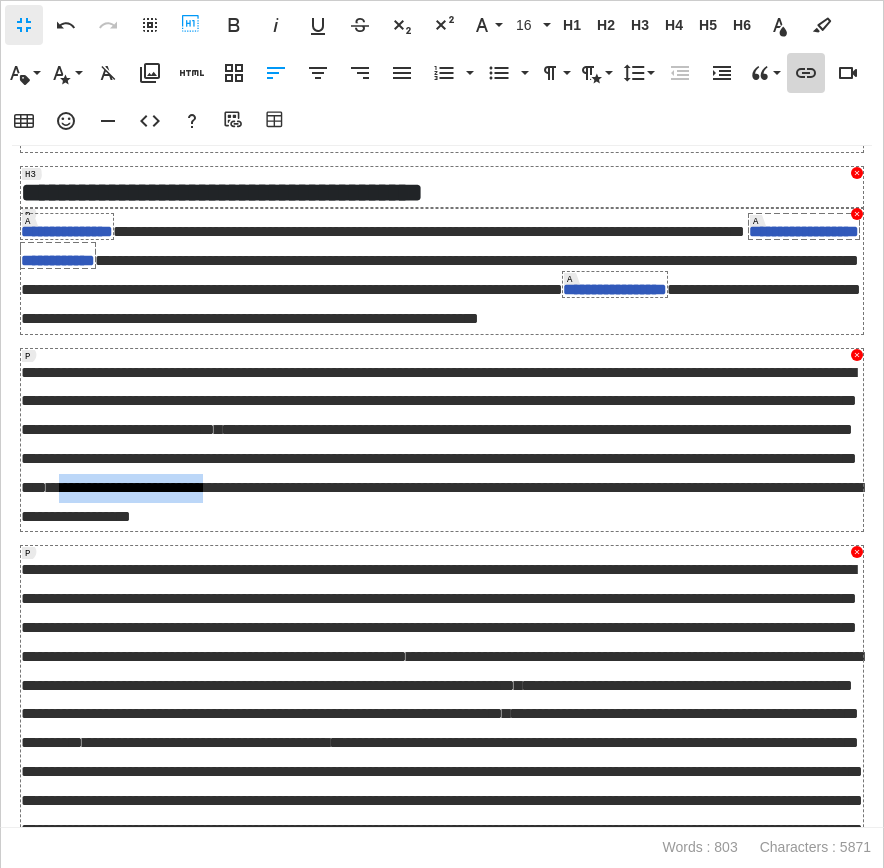 type 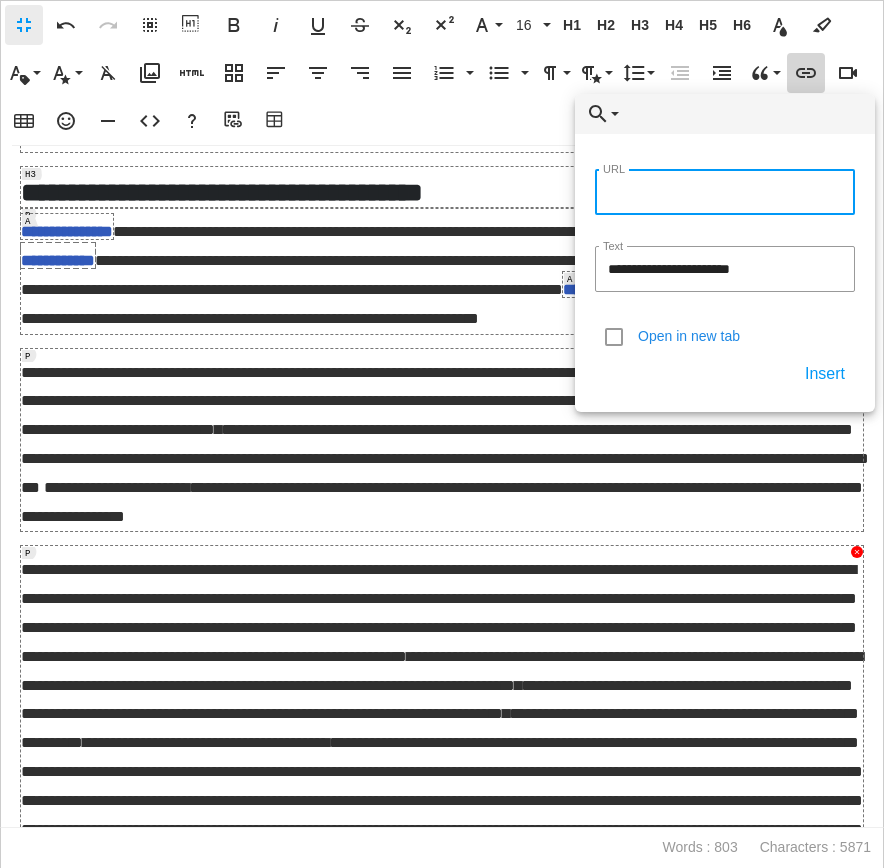paste on "**********" 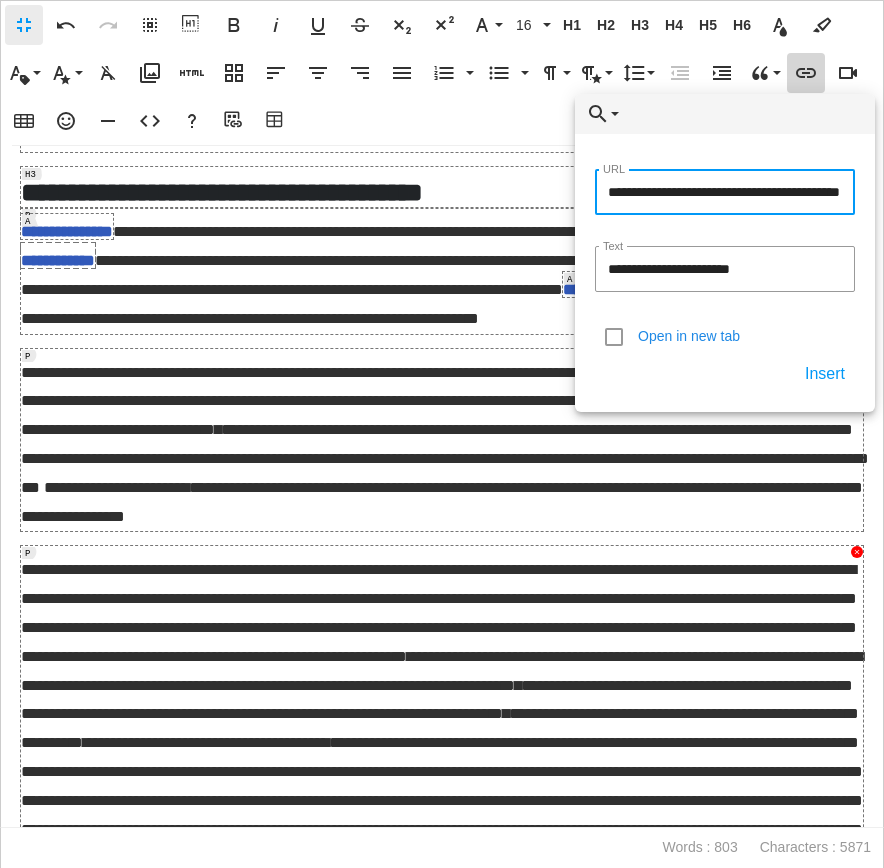 type on "**********" 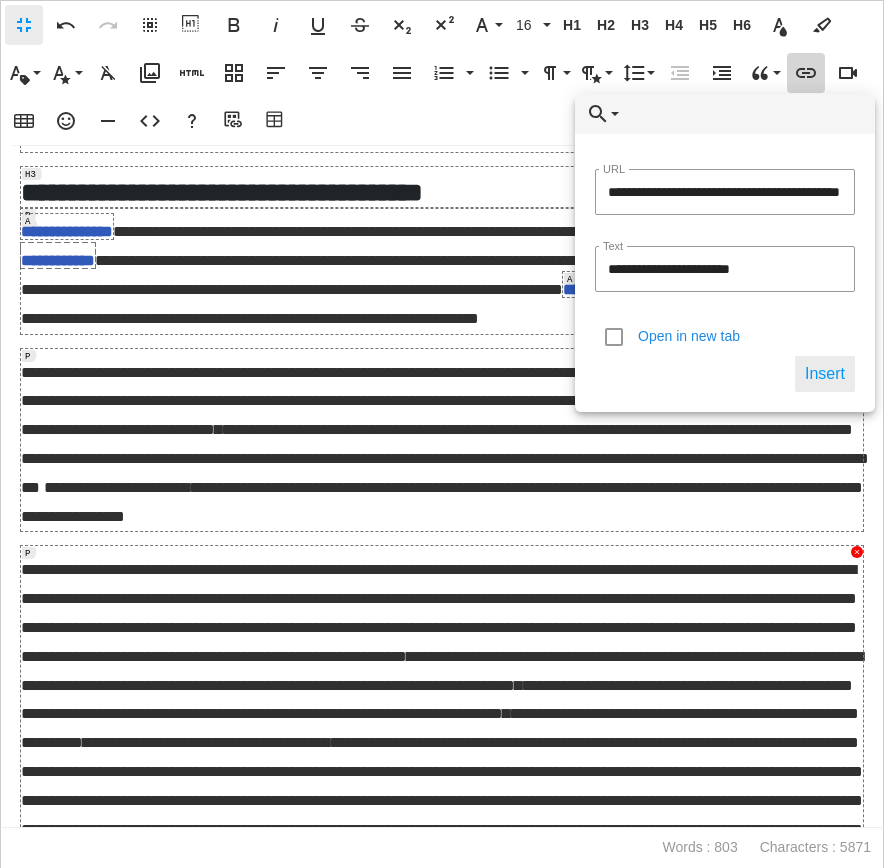 click on "Insert" at bounding box center [825, 374] 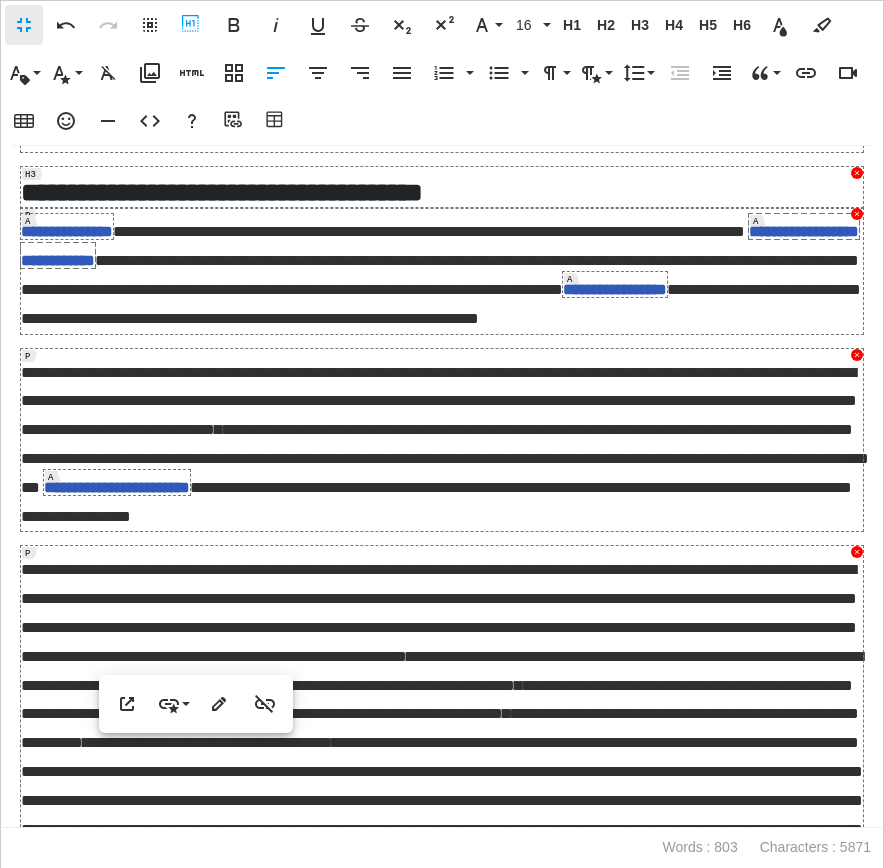 click on "**********" at bounding box center [442, 440] 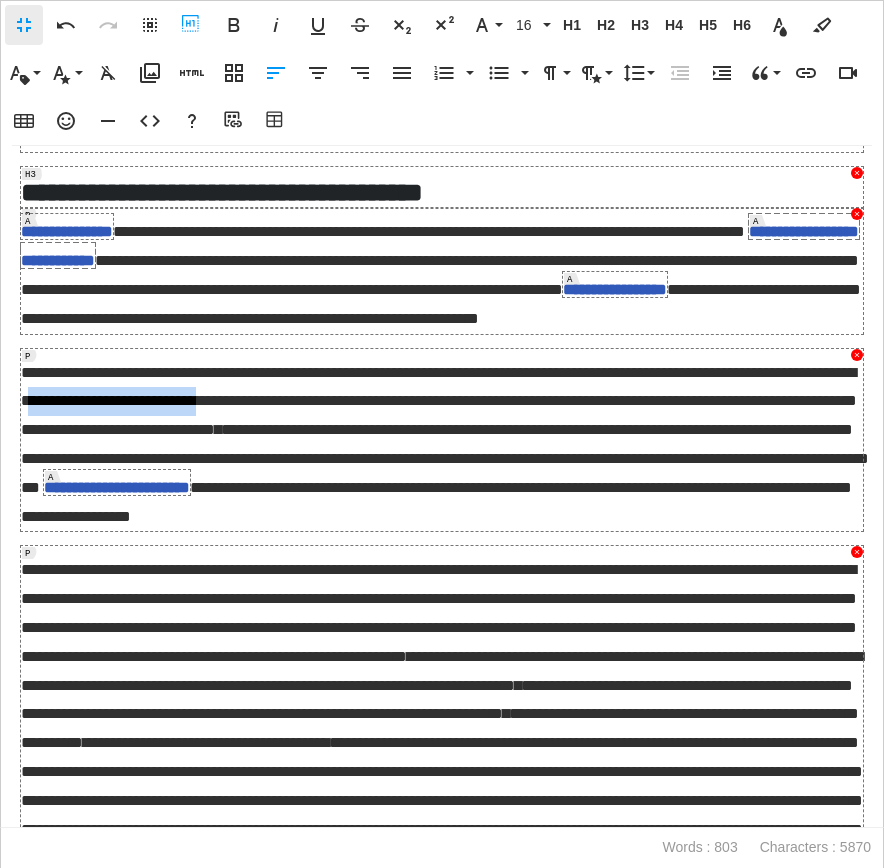 drag, startPoint x: 237, startPoint y: 540, endPoint x: 450, endPoint y: 542, distance: 213.00938 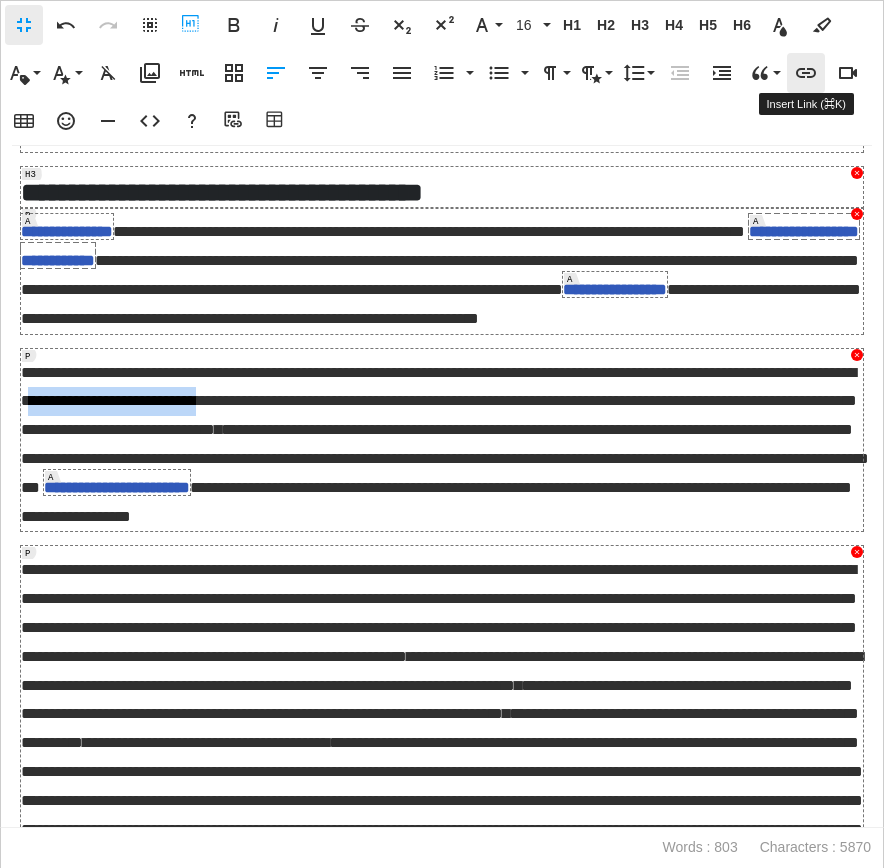 type 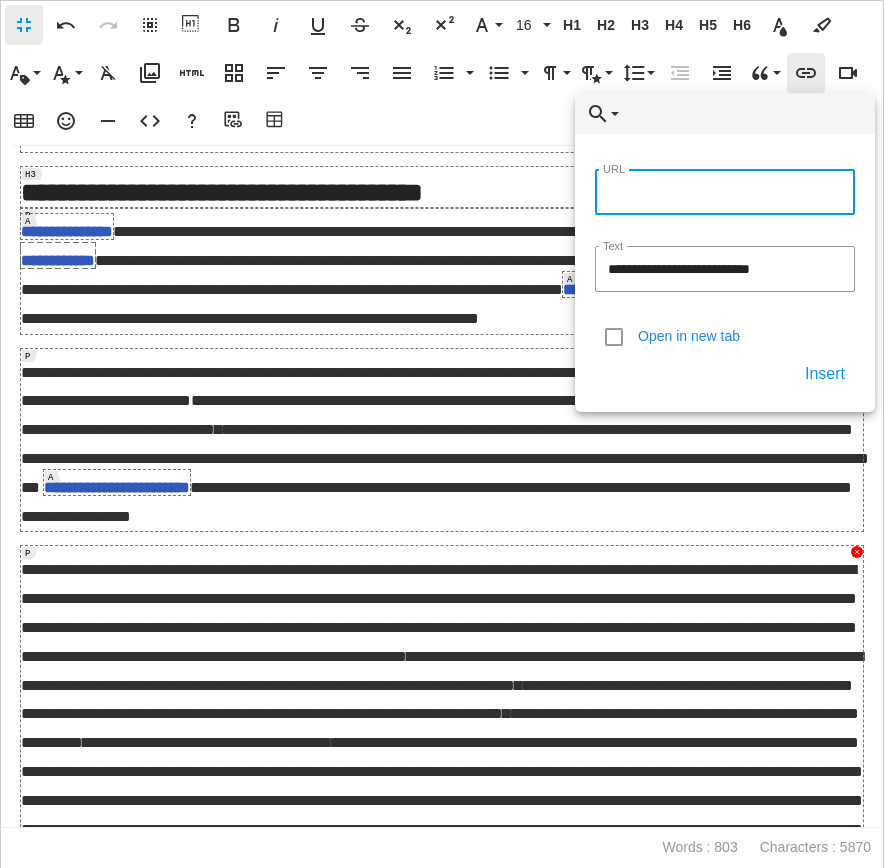 paste on "**********" 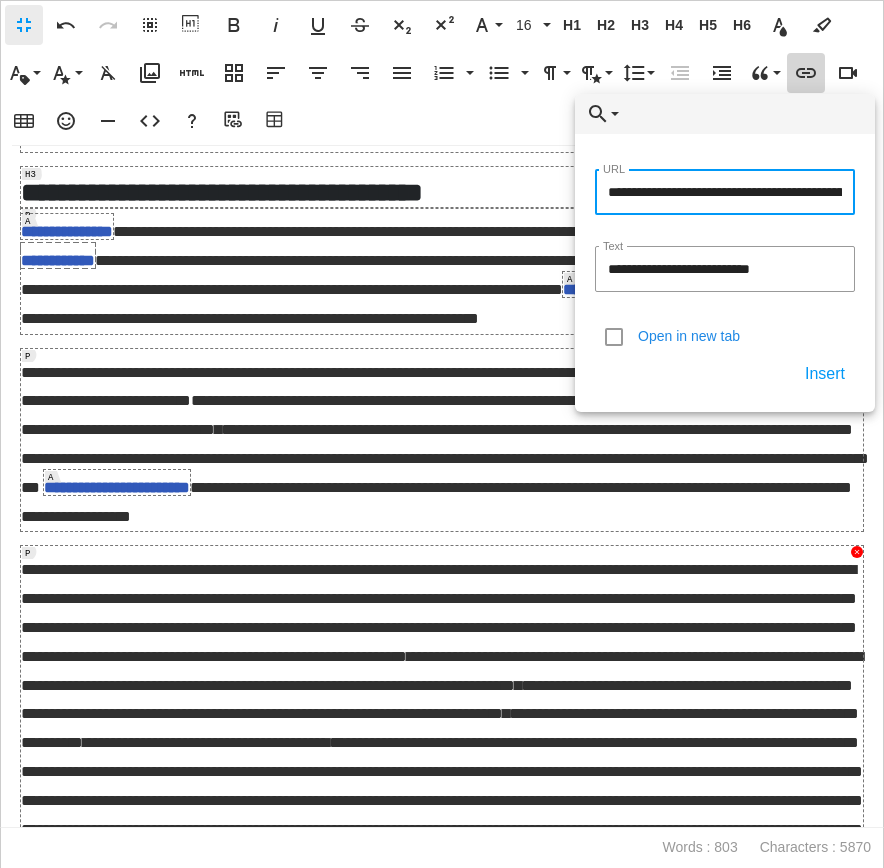 type on "**********" 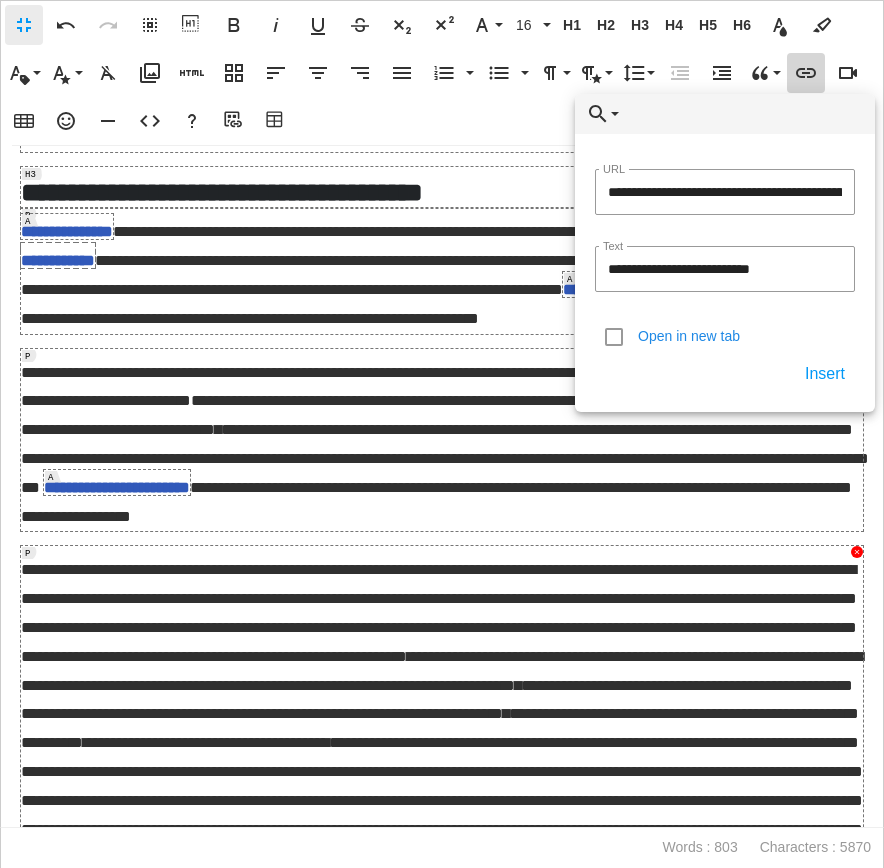 click at bounding box center (614, 337) 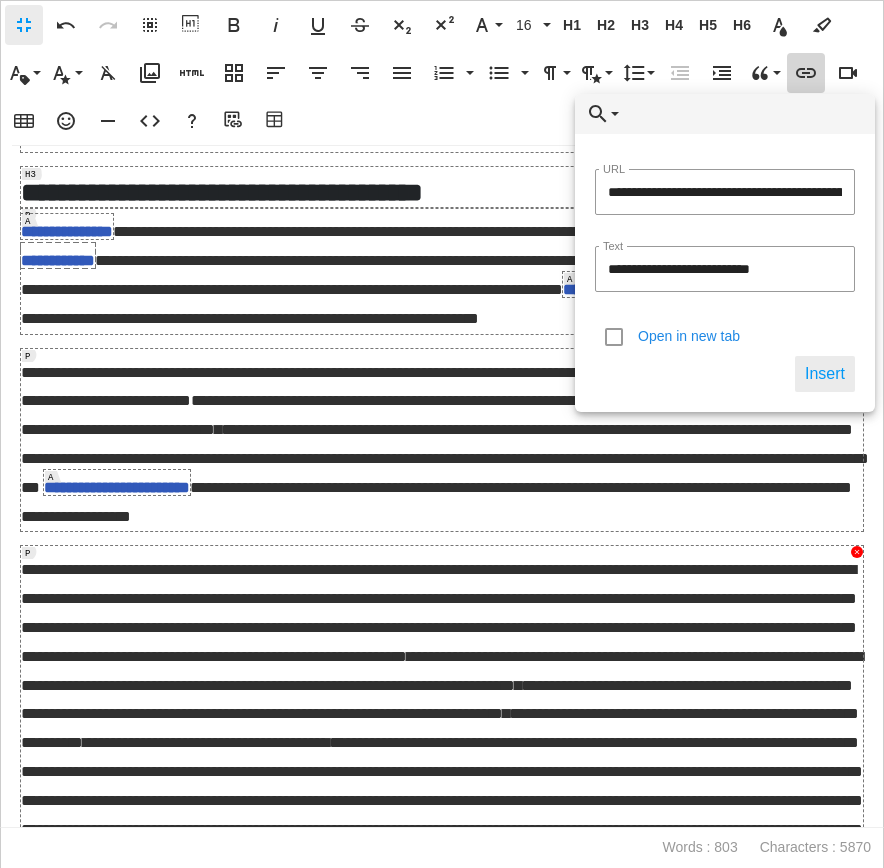 click on "Insert" at bounding box center [825, 374] 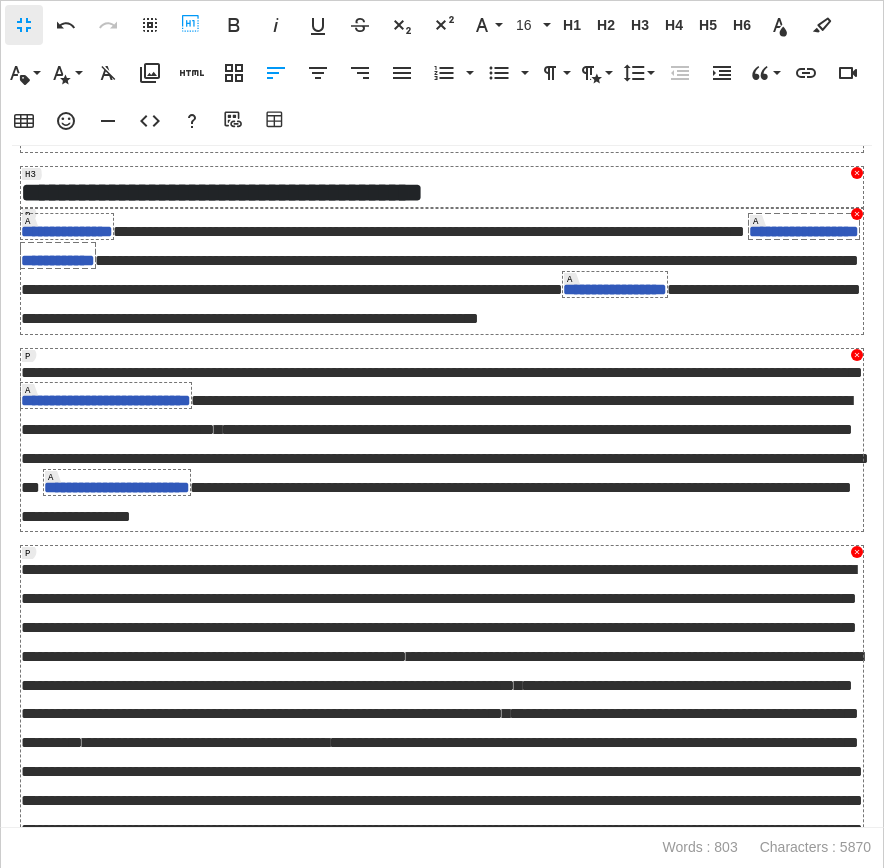 click on "**********" at bounding box center (445, 458) 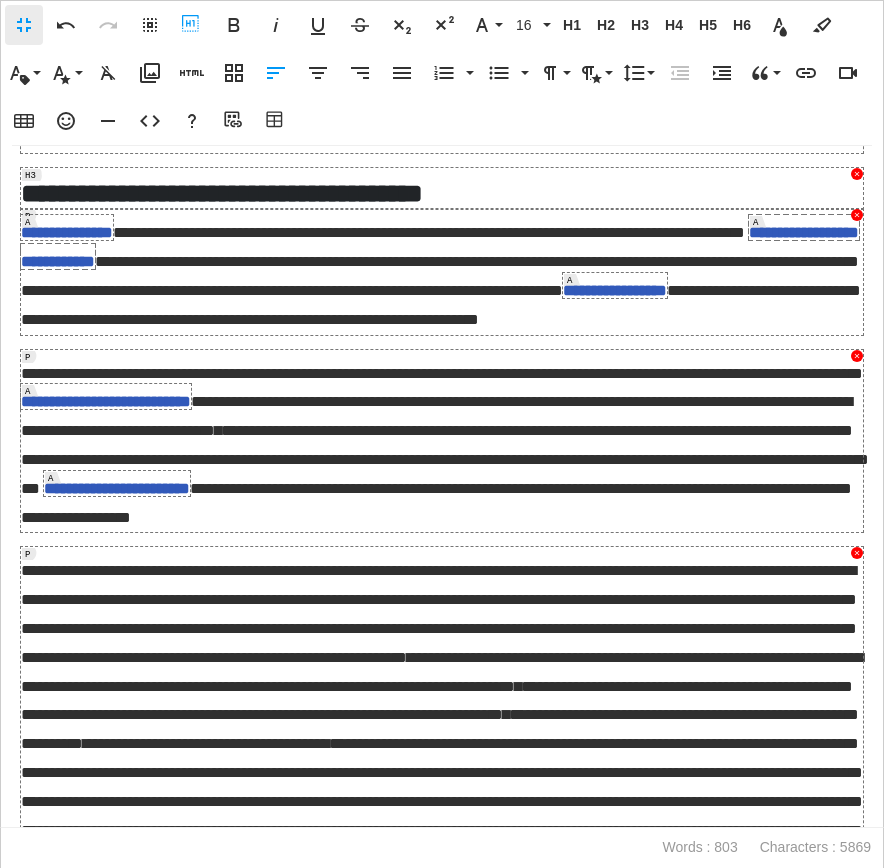 scroll, scrollTop: 1049, scrollLeft: 0, axis: vertical 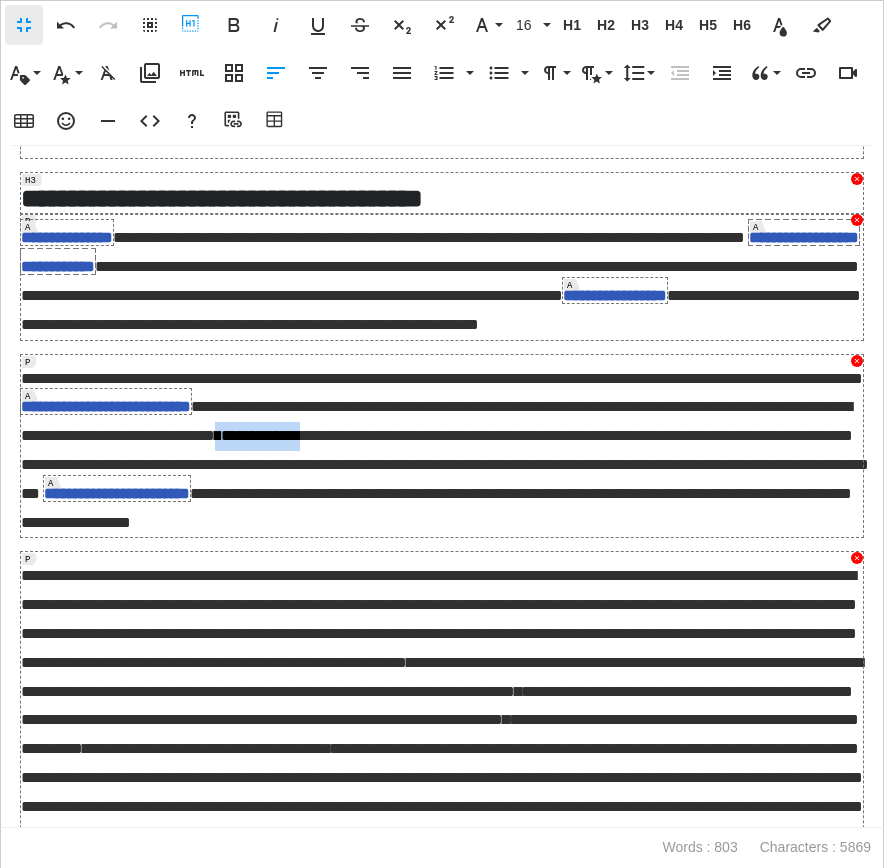 drag, startPoint x: 700, startPoint y: 574, endPoint x: 807, endPoint y: 577, distance: 107.042046 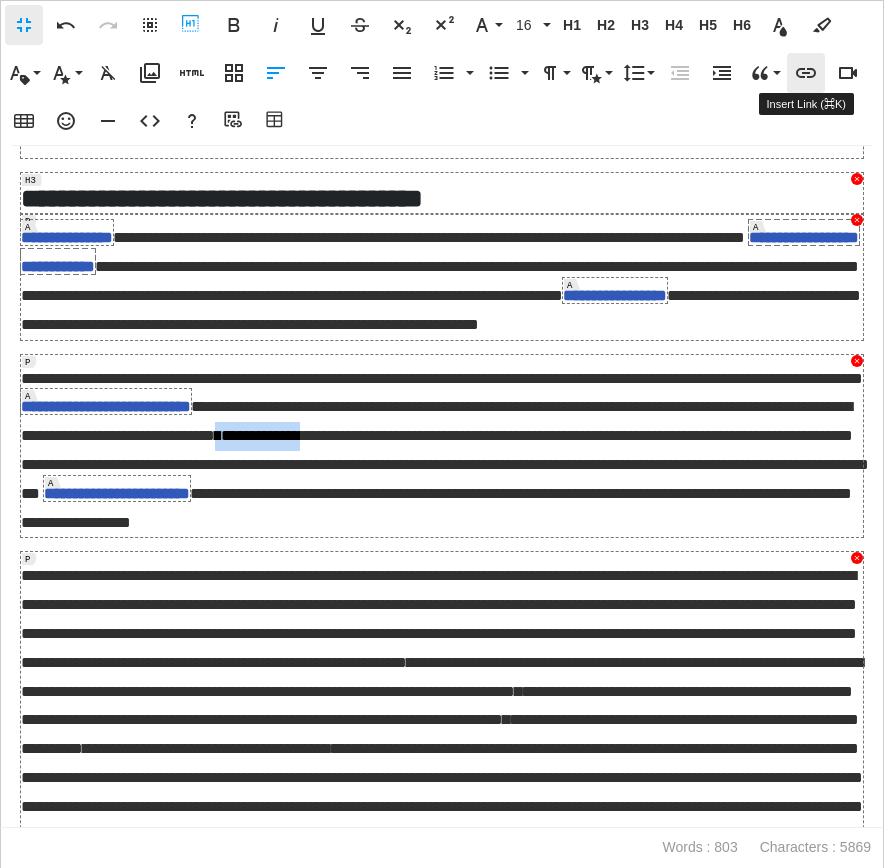 type 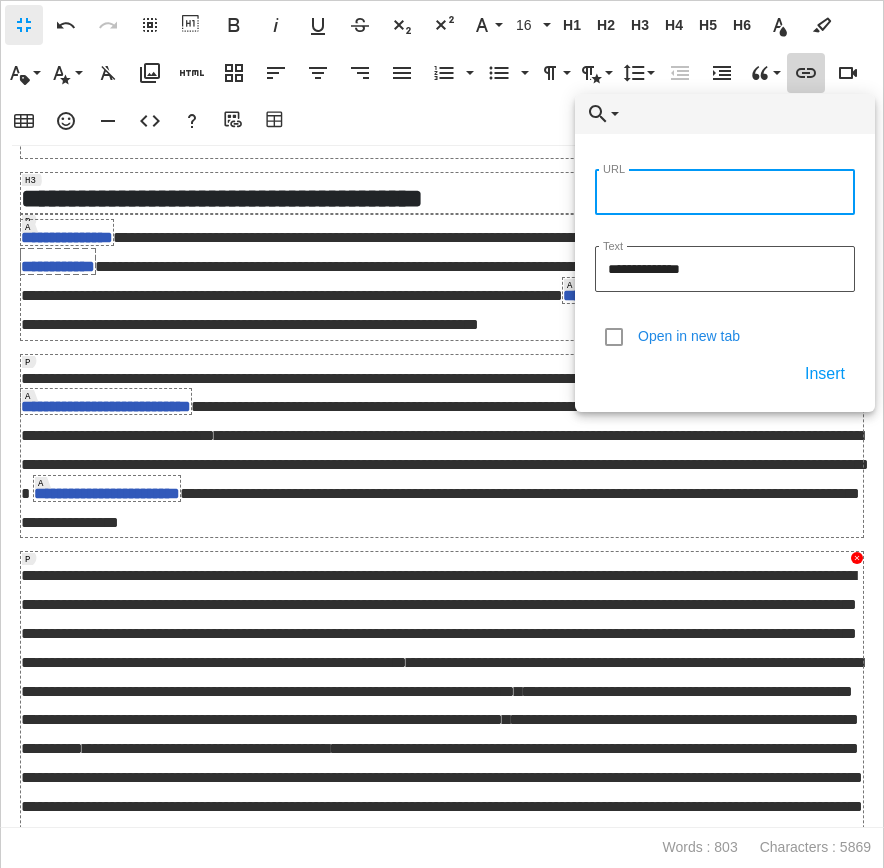 paste on "**********" 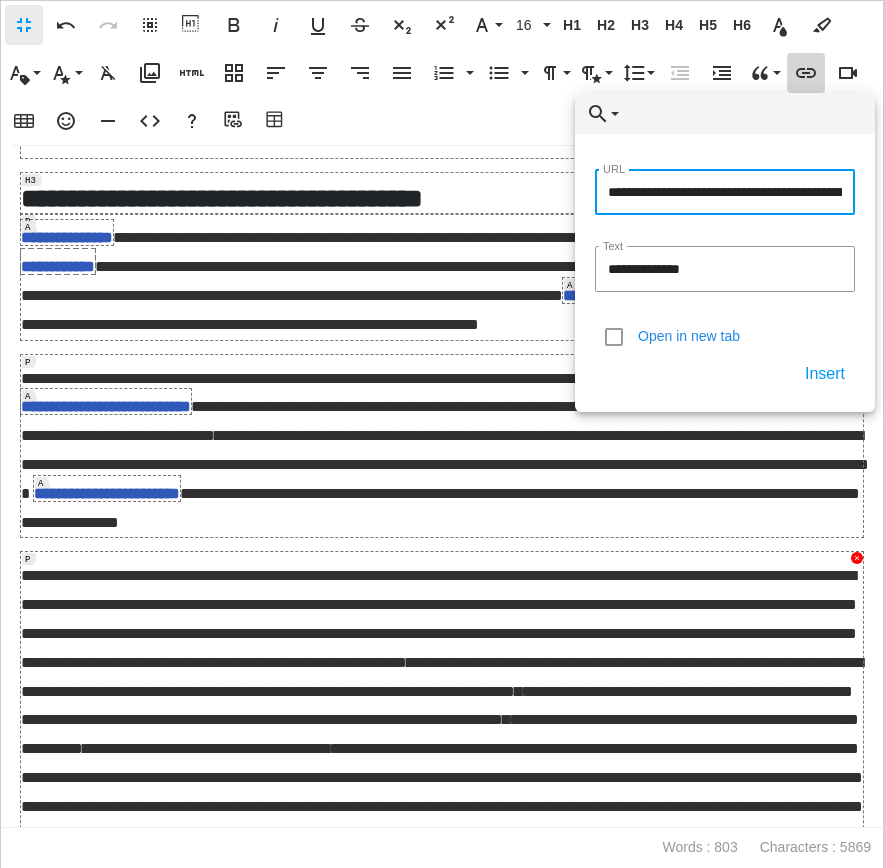 type on "**********" 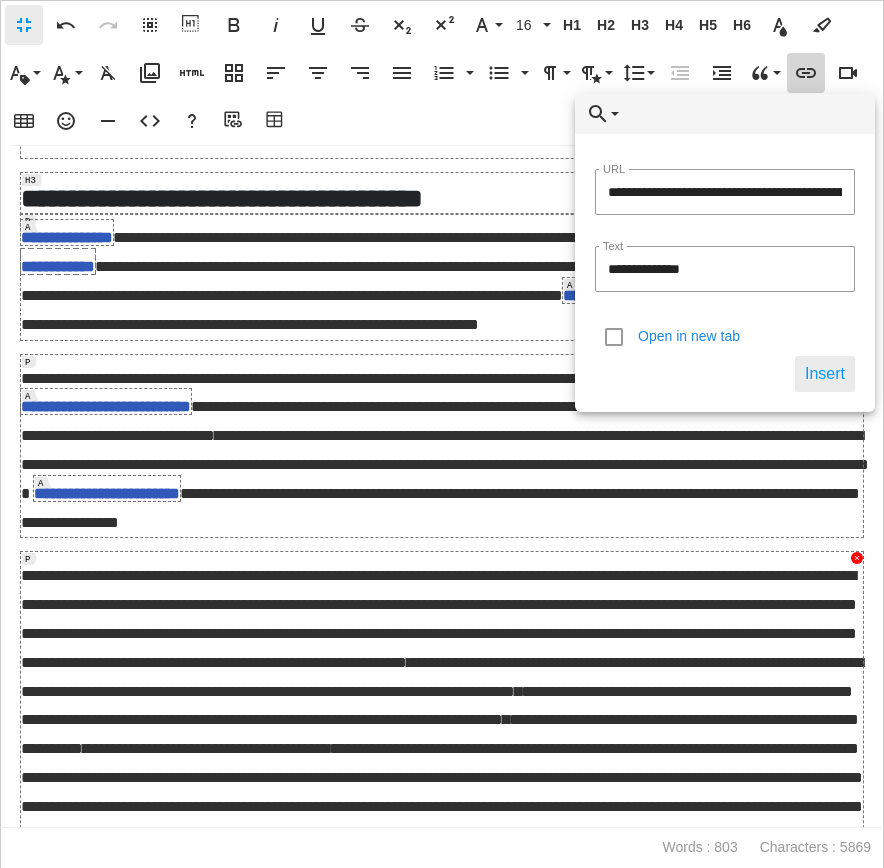 click on "Insert" at bounding box center (825, 374) 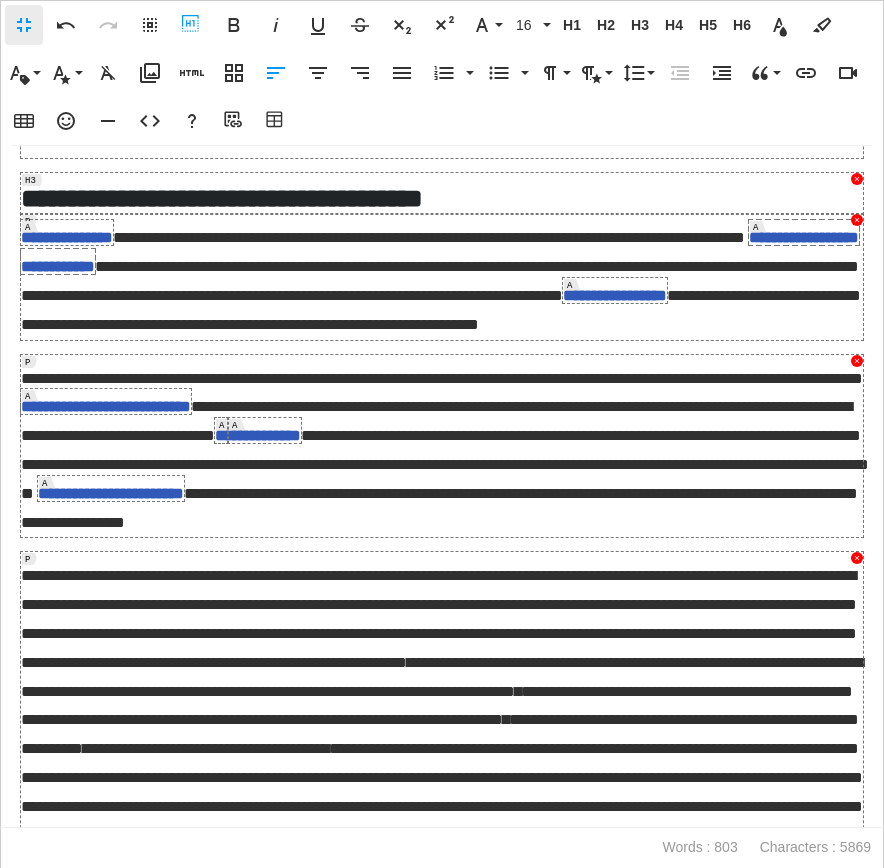 click on "*" at bounding box center (34, 493) 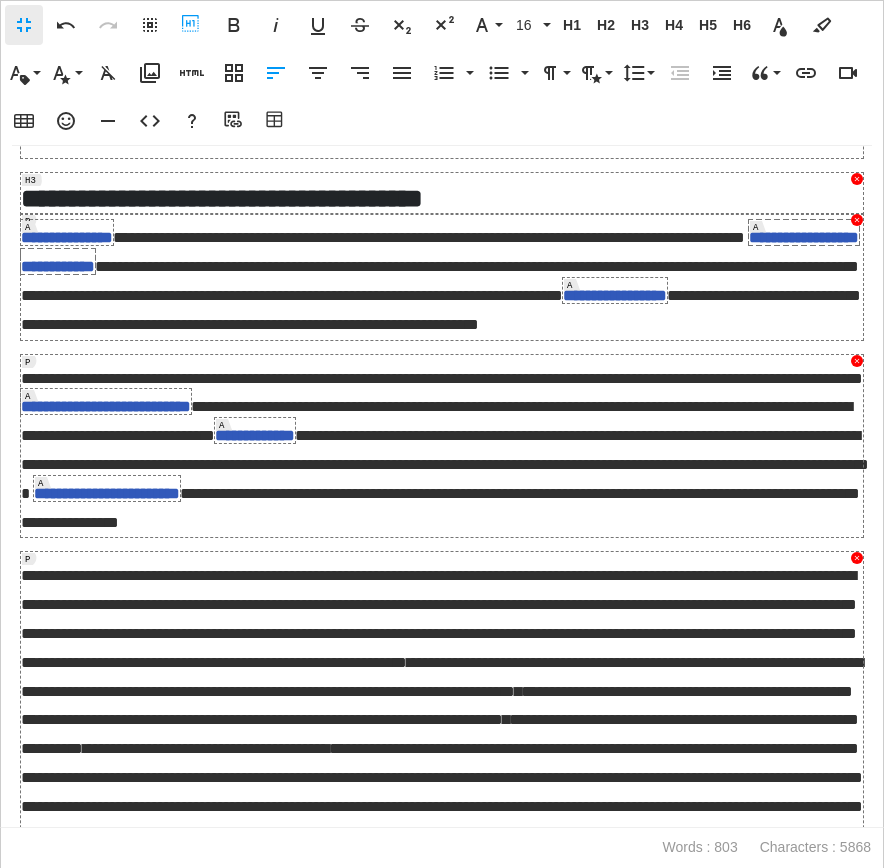 click on "**********" at bounding box center [442, 446] 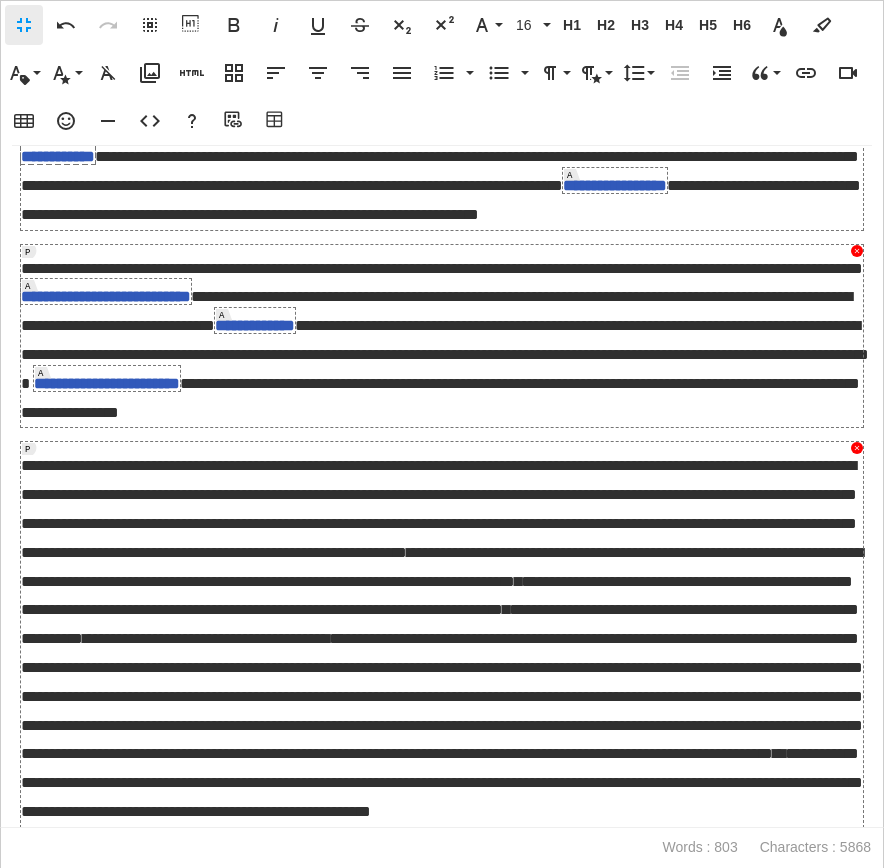 scroll, scrollTop: 1398, scrollLeft: 0, axis: vertical 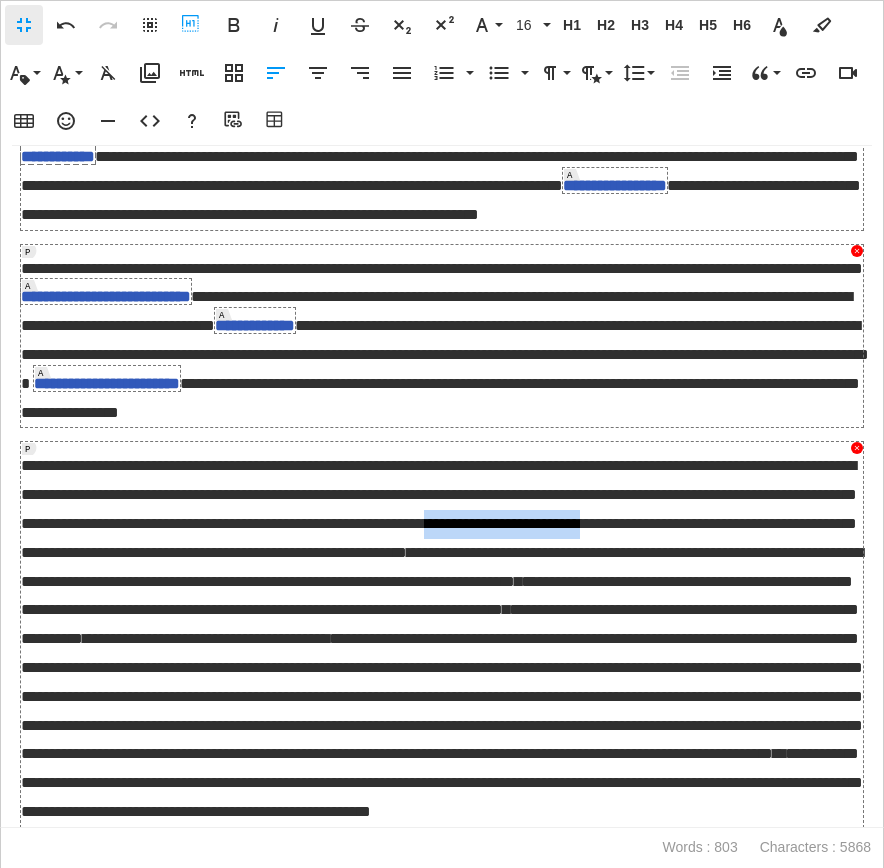 drag, startPoint x: 328, startPoint y: 480, endPoint x: 134, endPoint y: 470, distance: 194.25757 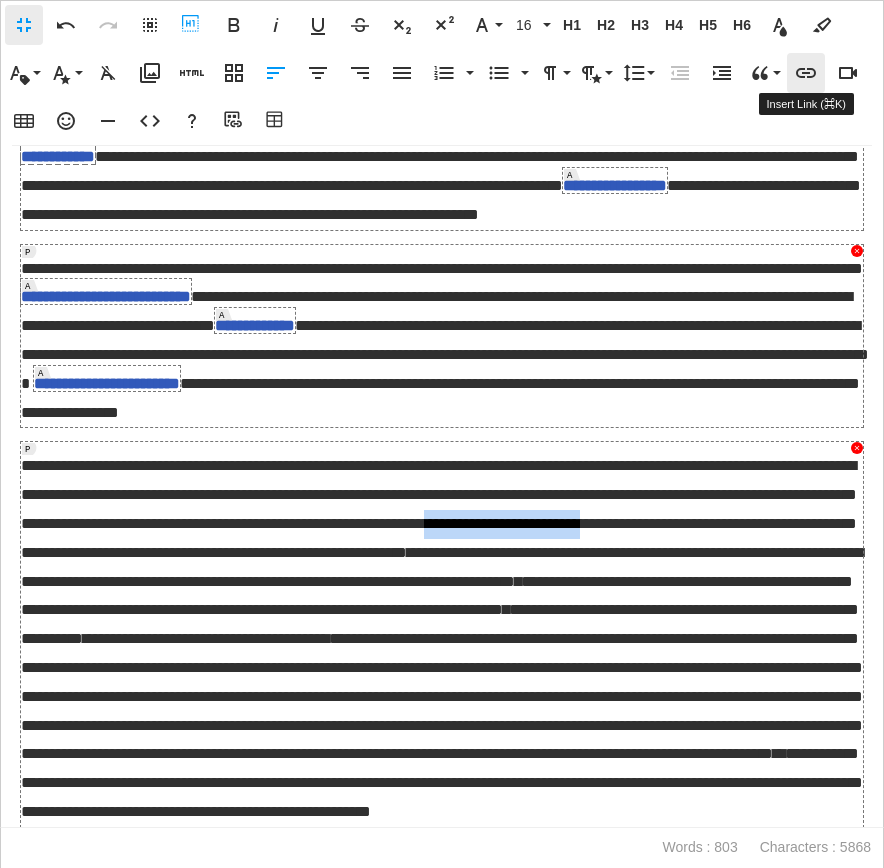 type 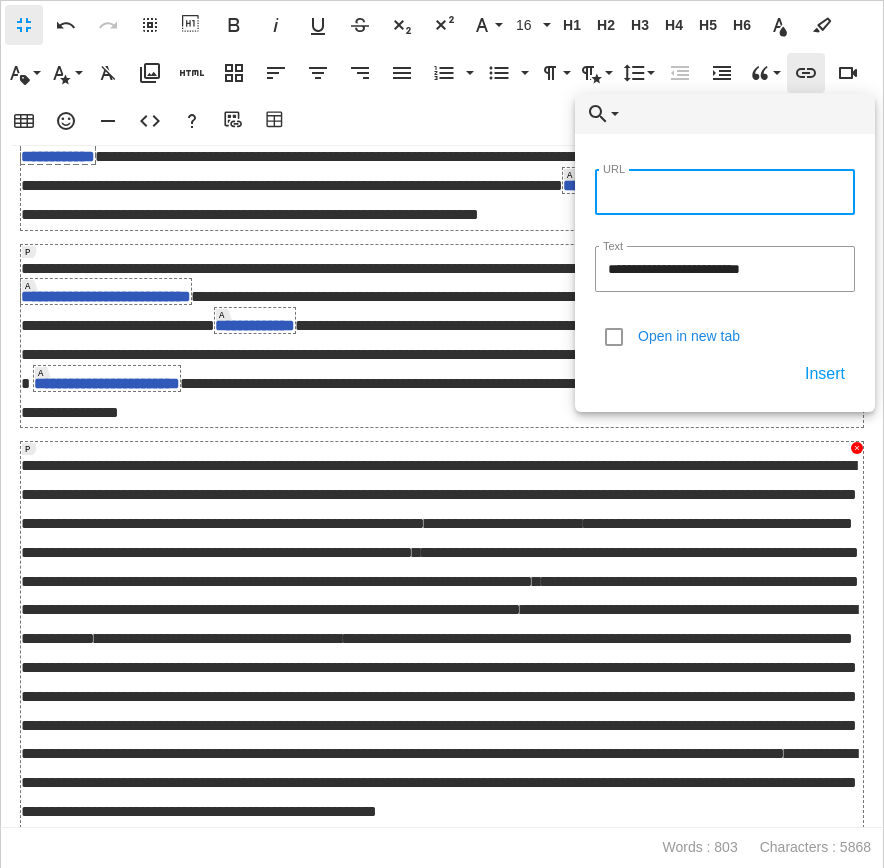 paste on "**********" 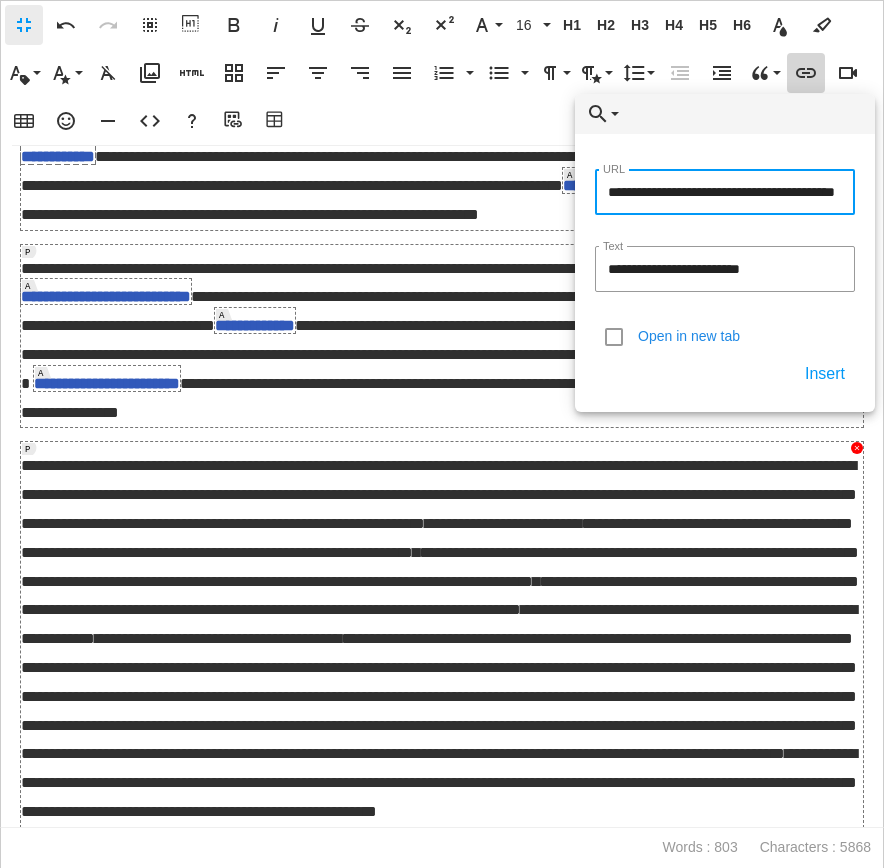 type on "**********" 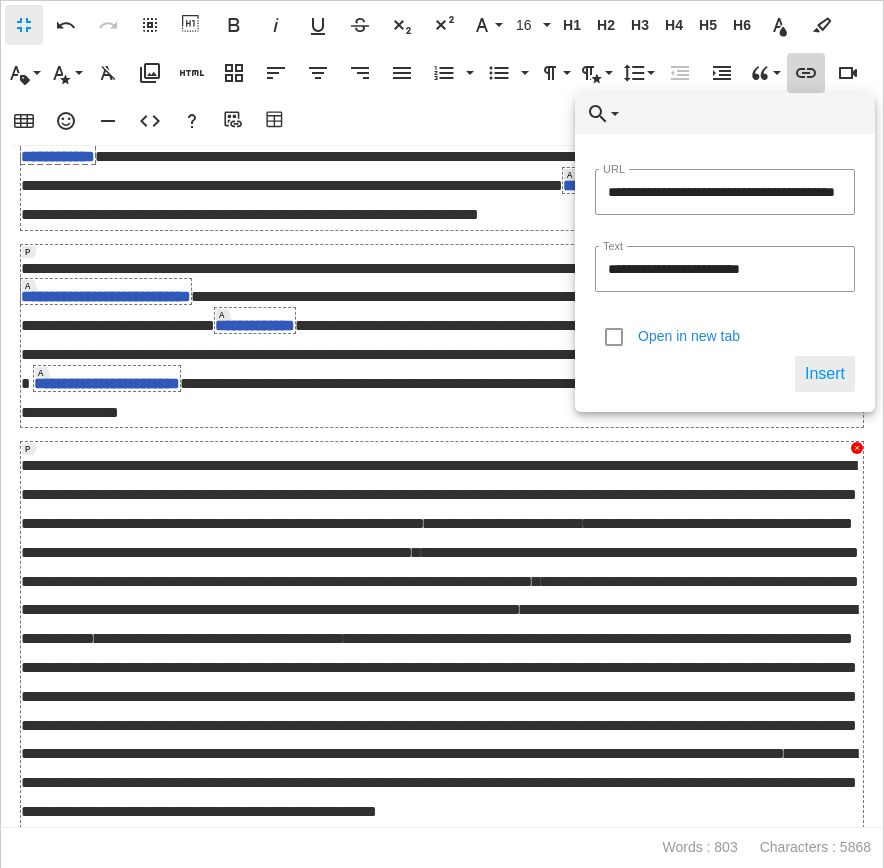 click on "Insert" at bounding box center [825, 374] 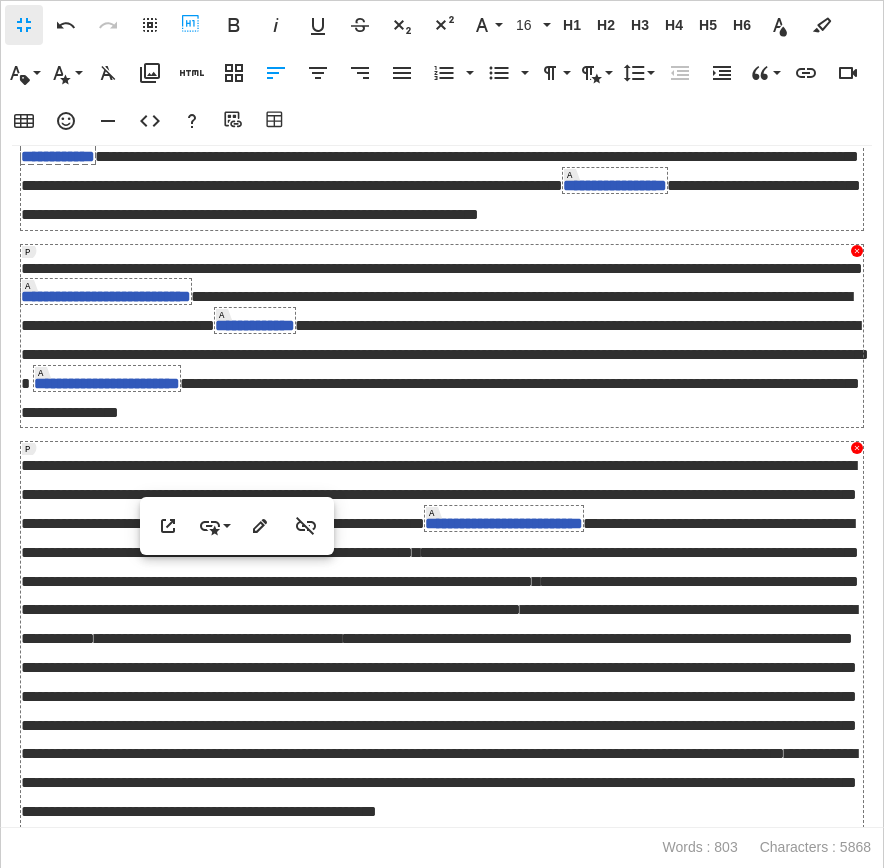 click on "**********" at bounding box center (440, 567) 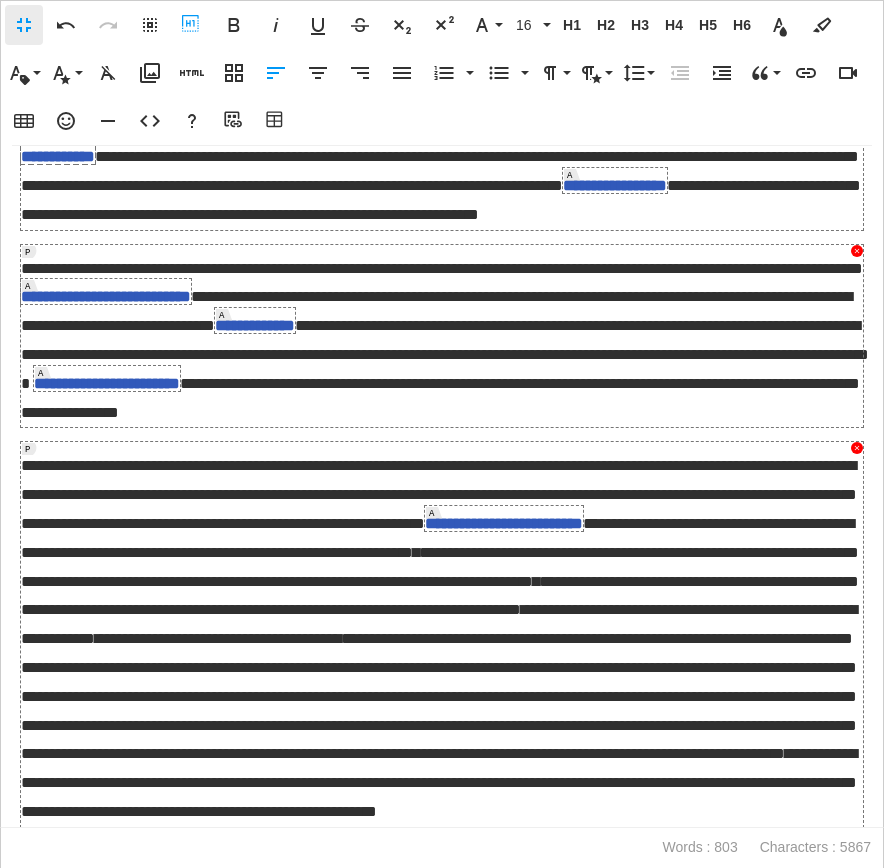 scroll, scrollTop: 1398, scrollLeft: 0, axis: vertical 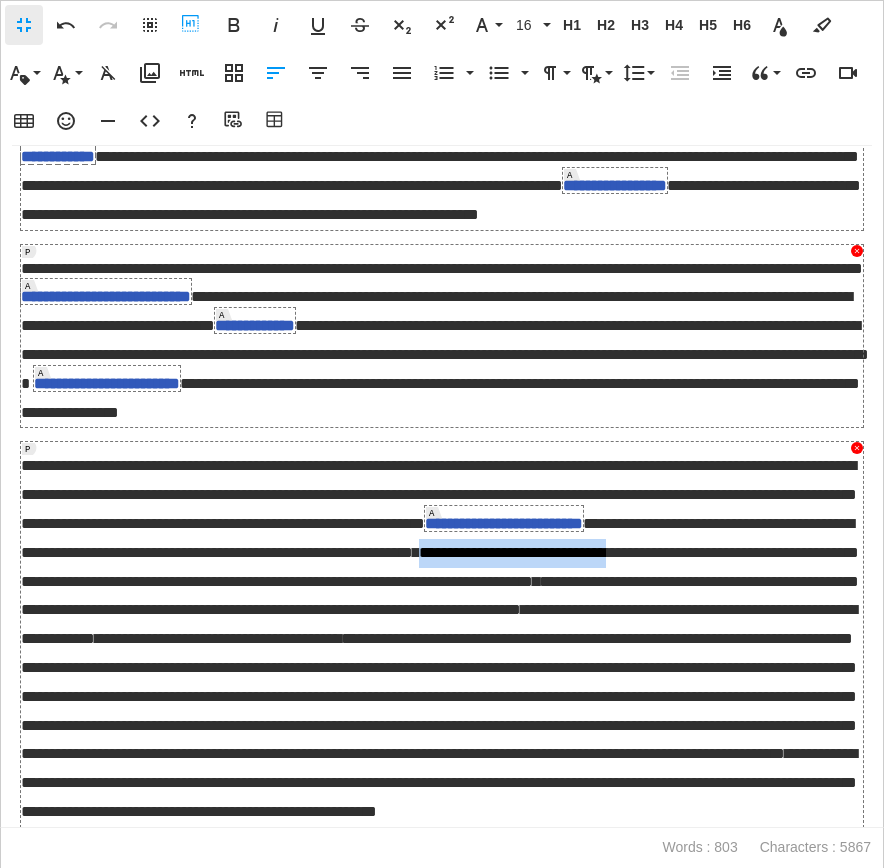drag, startPoint x: 345, startPoint y: 503, endPoint x: 569, endPoint y: 504, distance: 224.00223 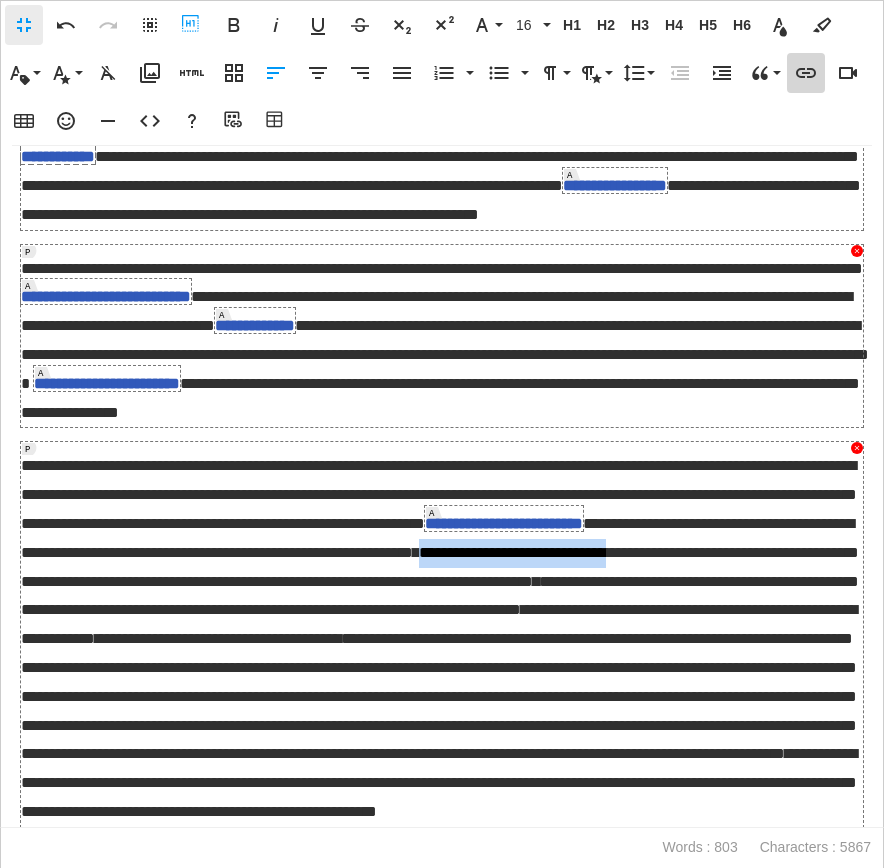 type 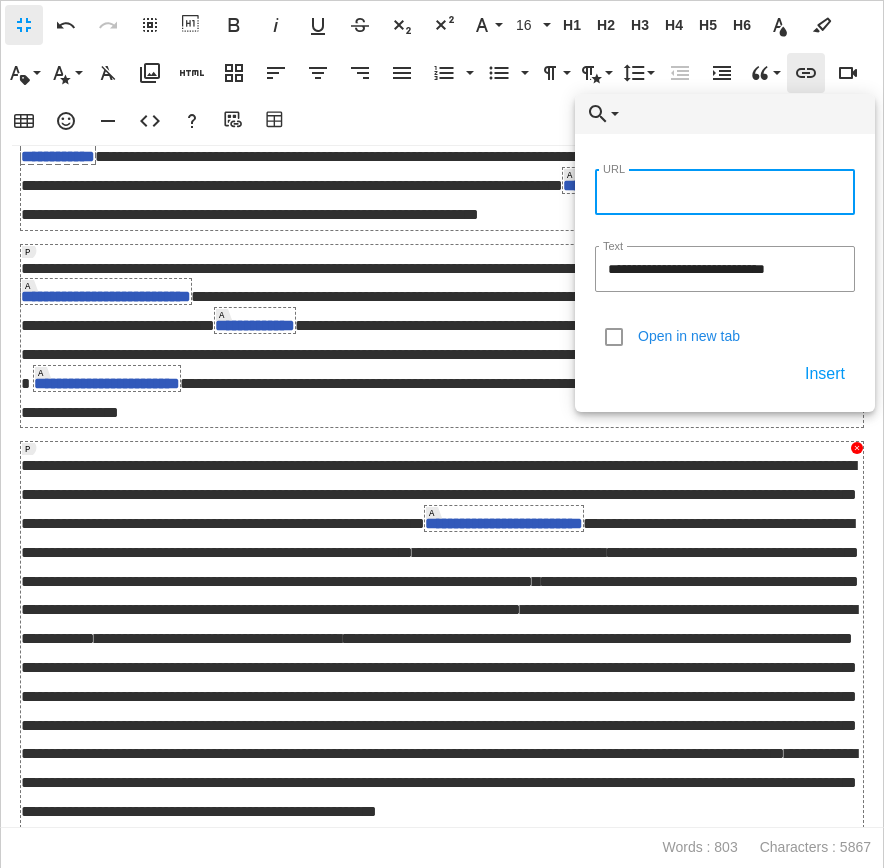 paste on "**********" 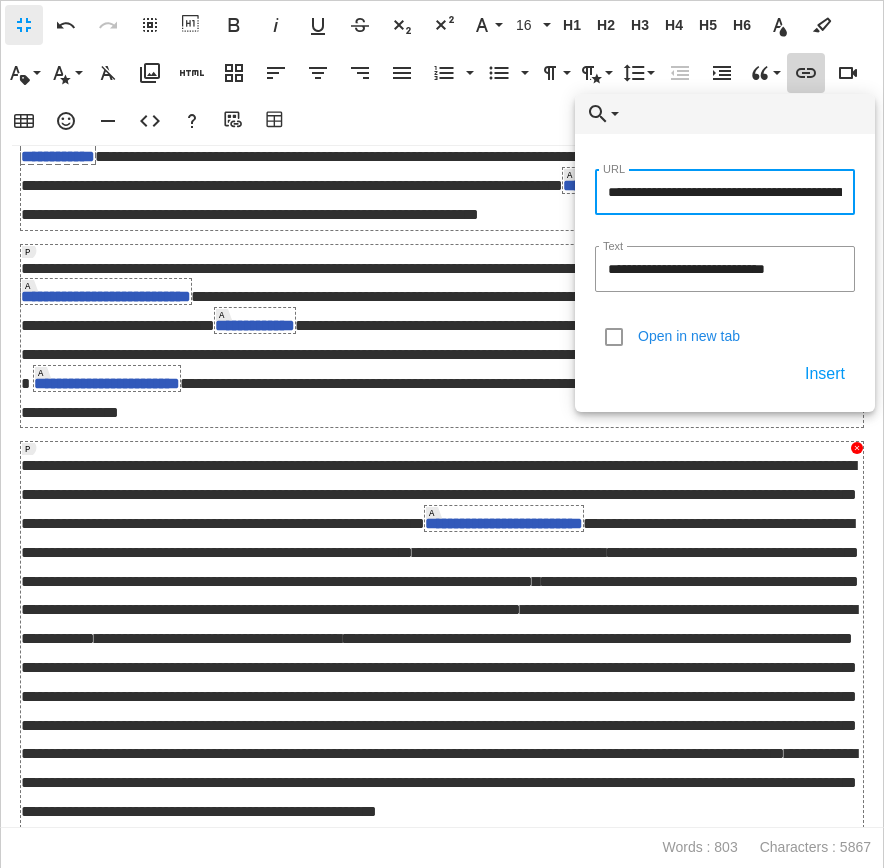 type on "**********" 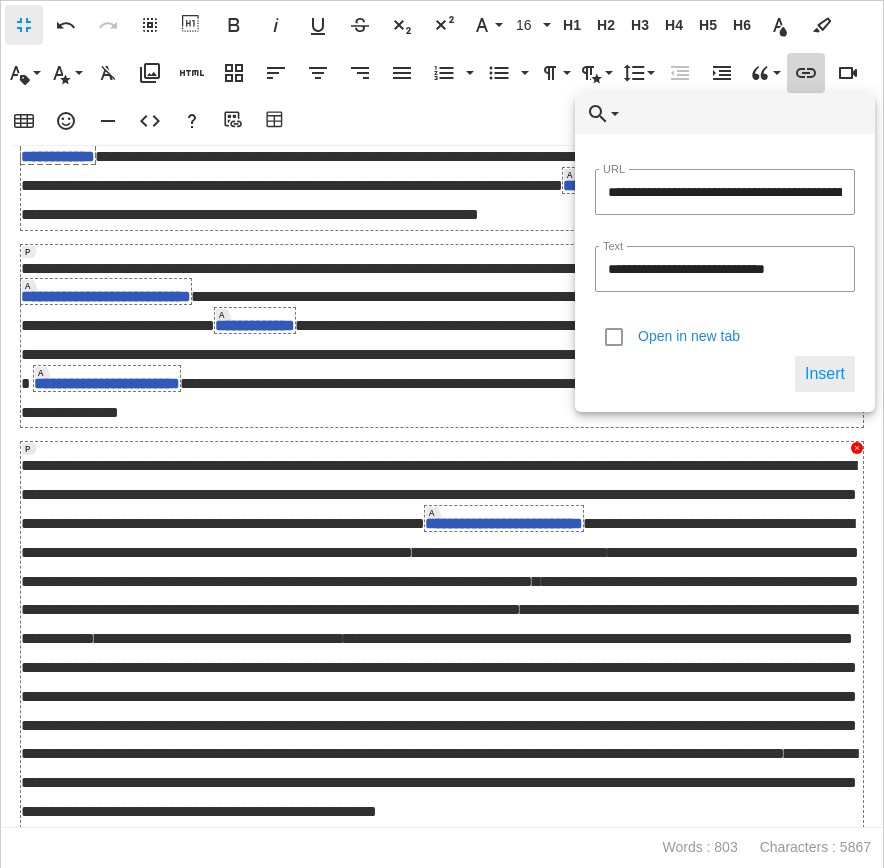click on "Insert" at bounding box center [825, 374] 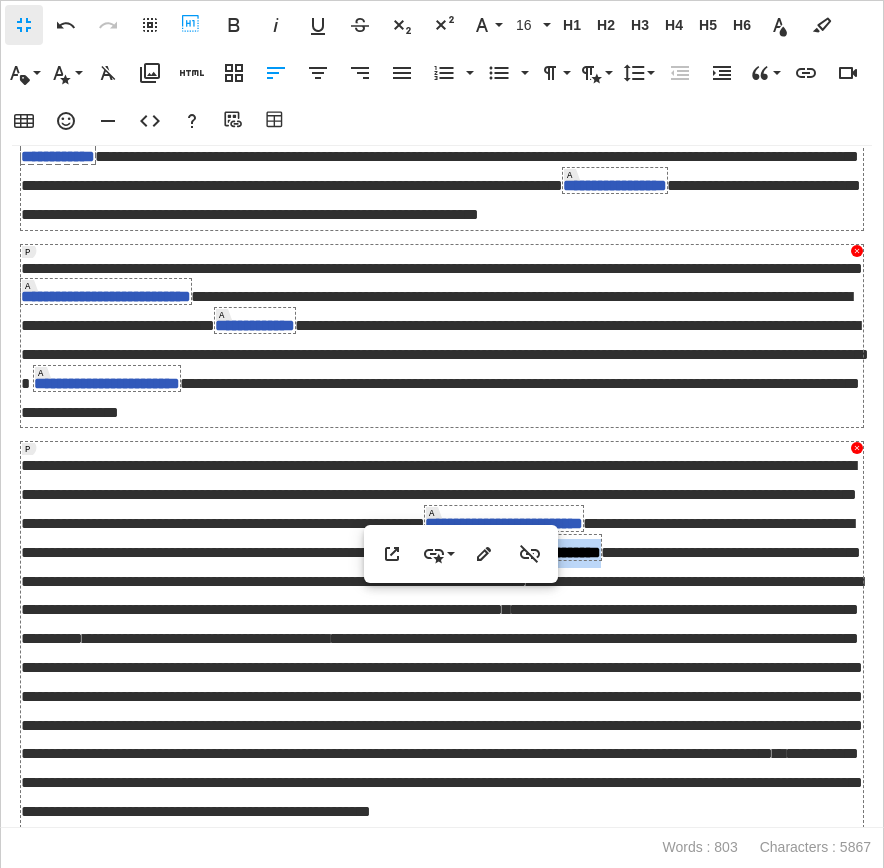 click on "**********" at bounding box center [442, 696] 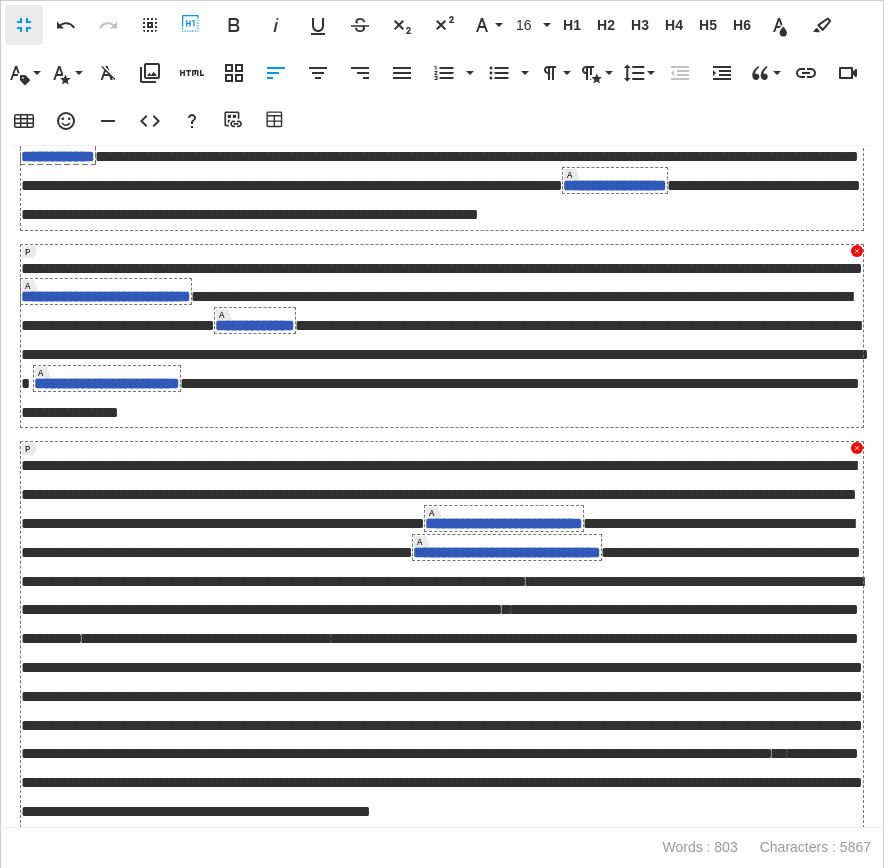 click on "**********" at bounding box center (442, 596) 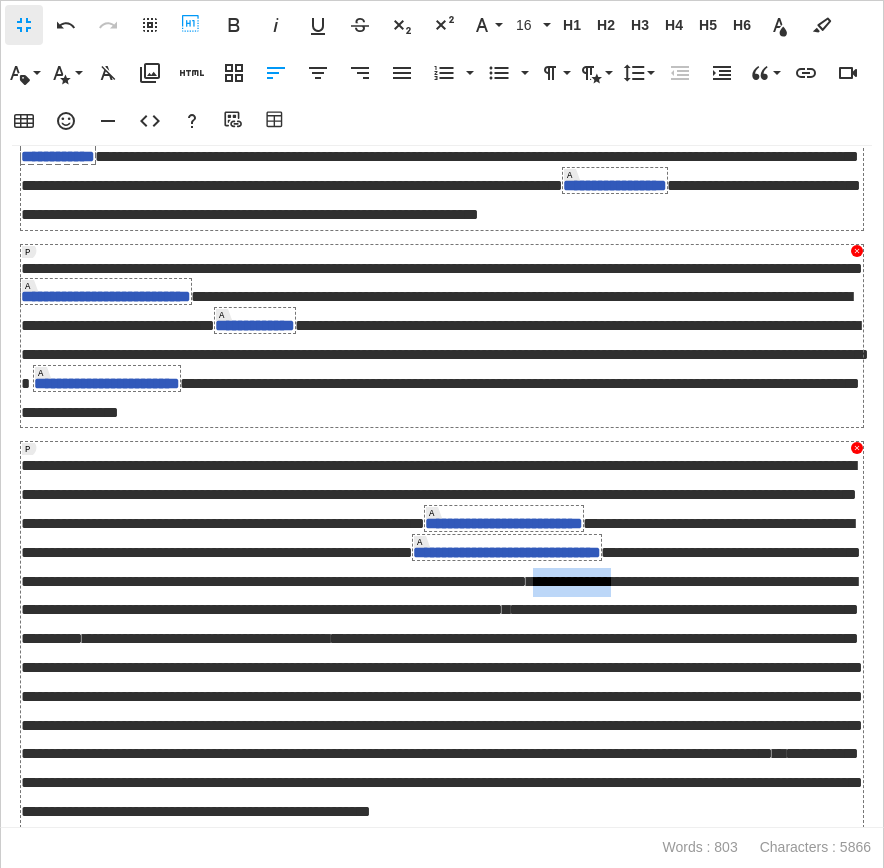 drag, startPoint x: 690, startPoint y: 531, endPoint x: 797, endPoint y: 536, distance: 107.11676 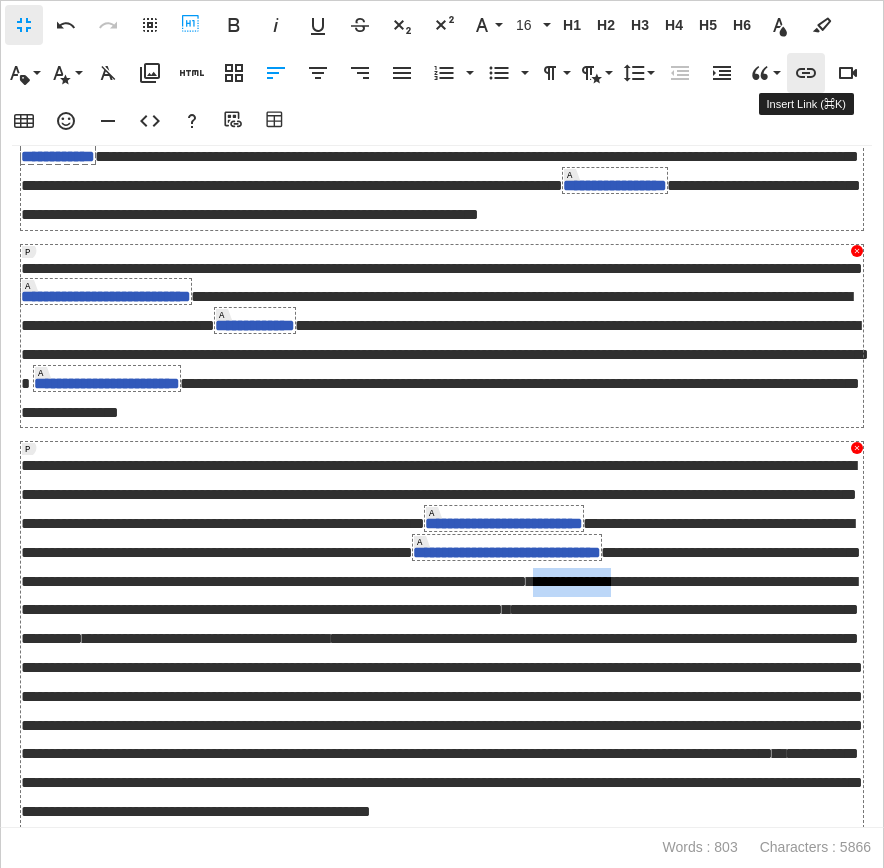 type 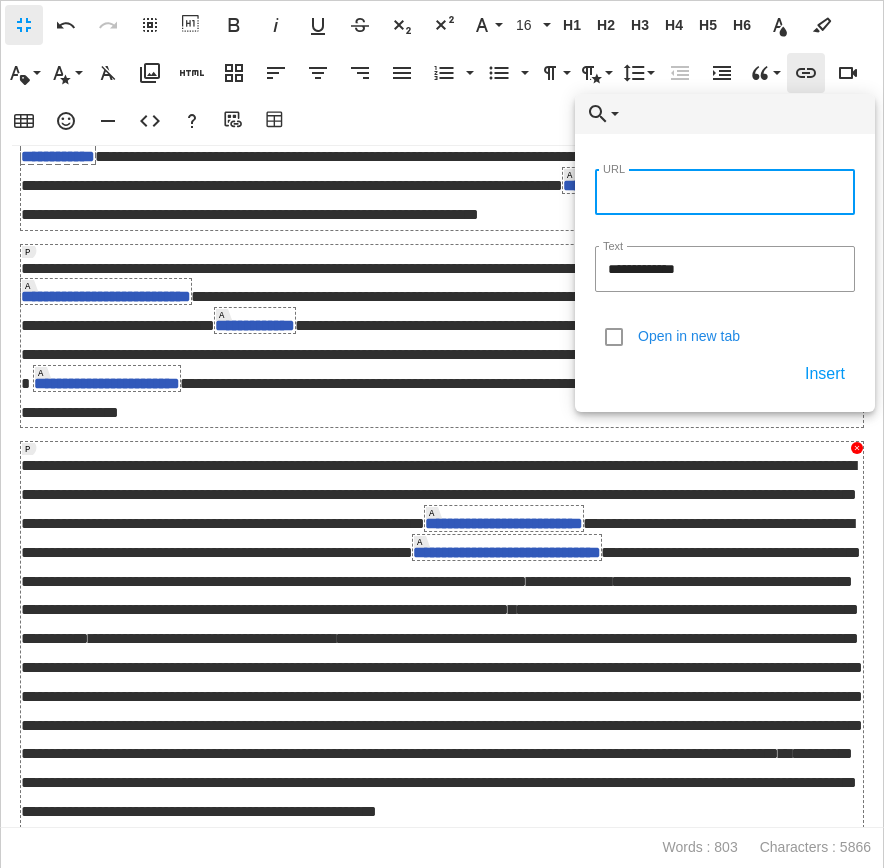 paste on "**********" 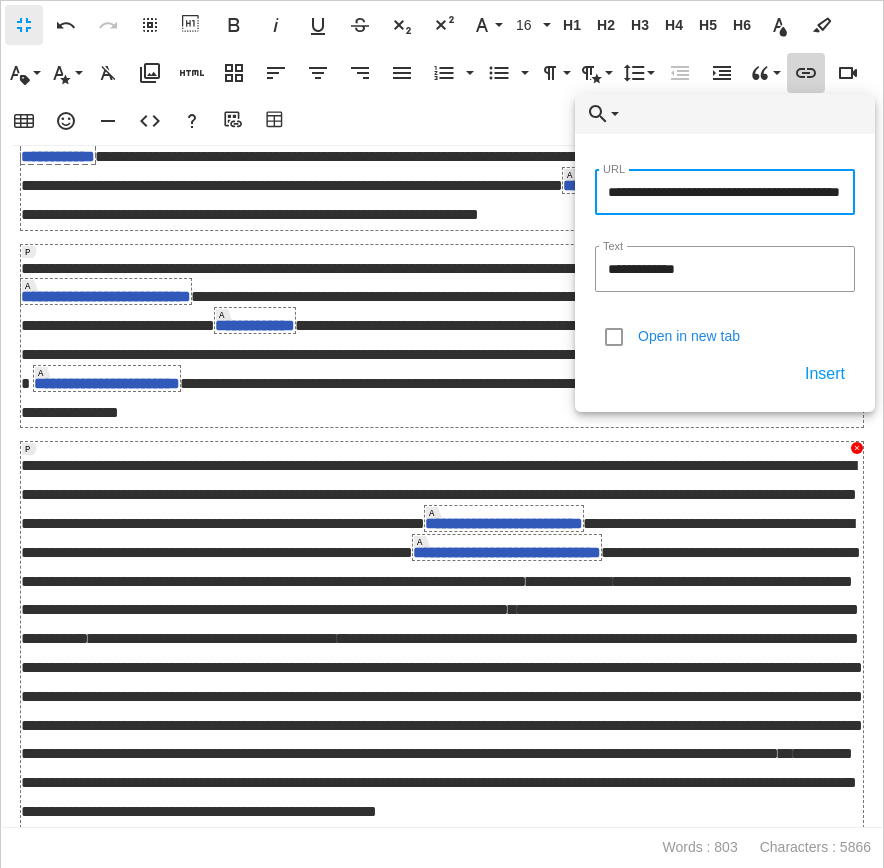 type on "**********" 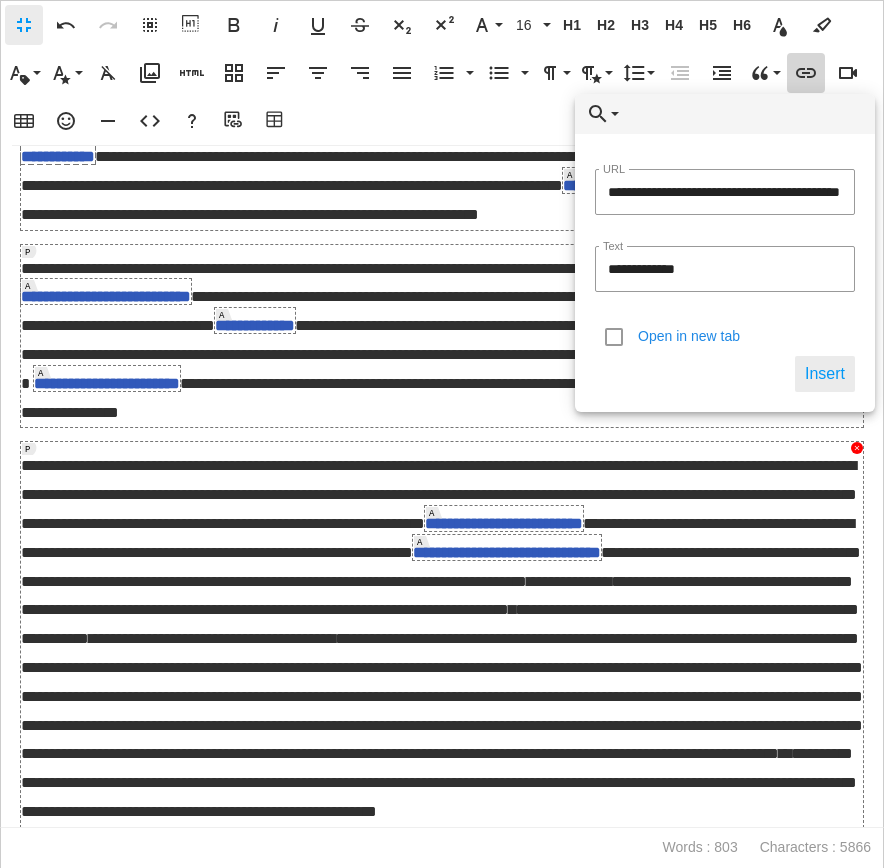 click on "Insert" at bounding box center [825, 374] 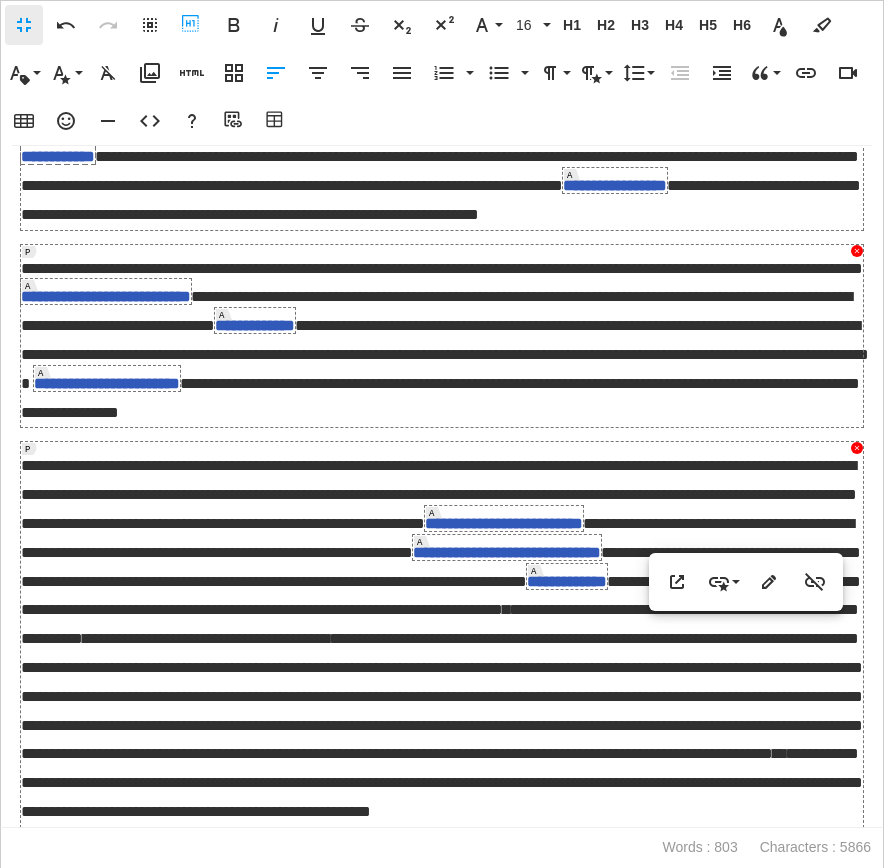 click on "*" at bounding box center [506, 609] 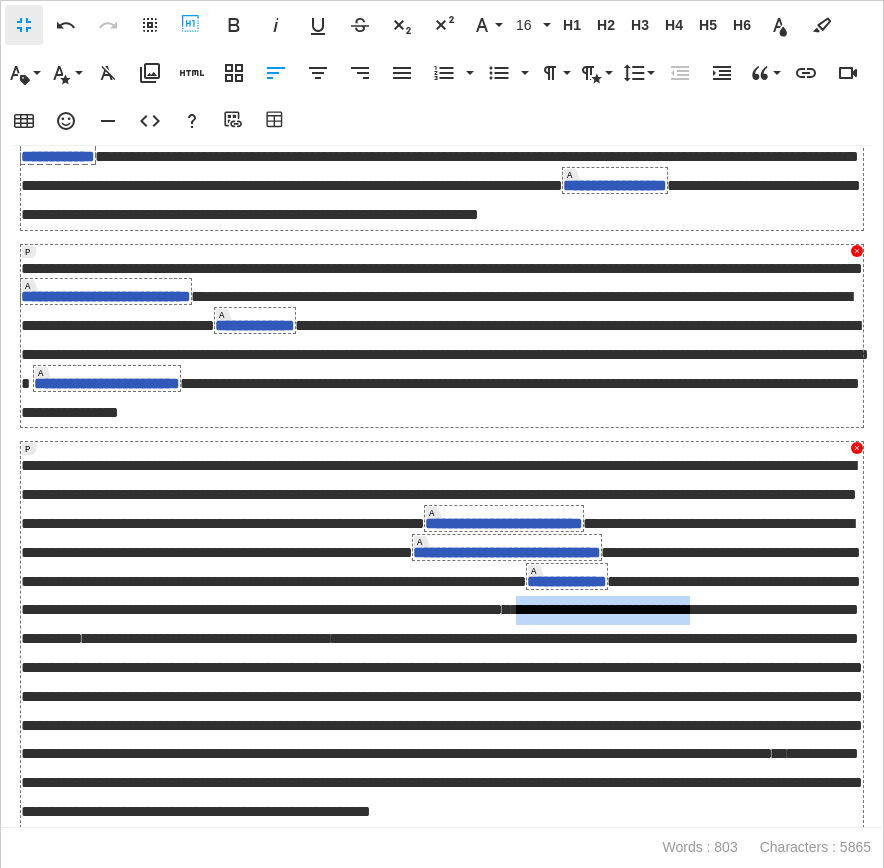 drag, startPoint x: 68, startPoint y: 588, endPoint x: 280, endPoint y: 594, distance: 212.08488 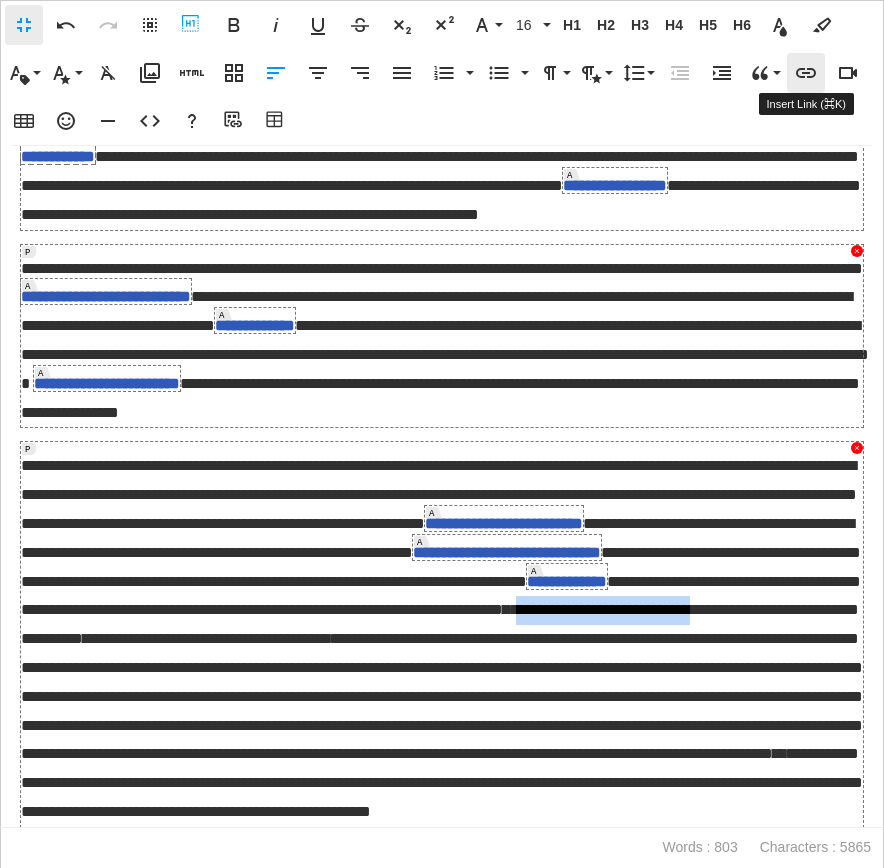 type 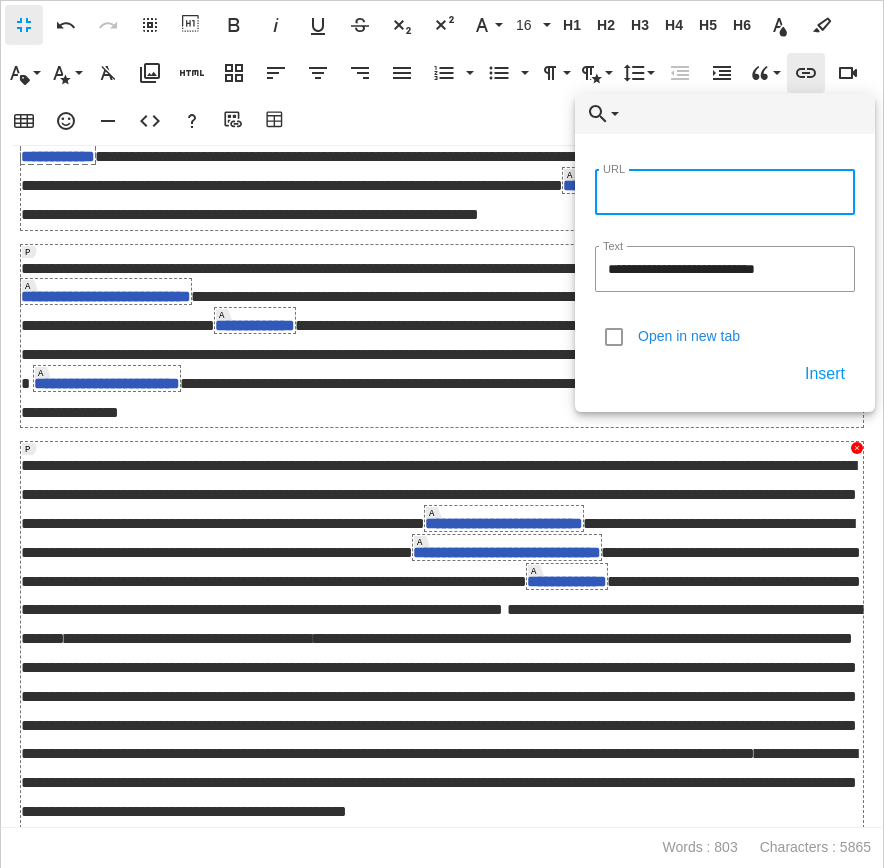 paste on "**********" 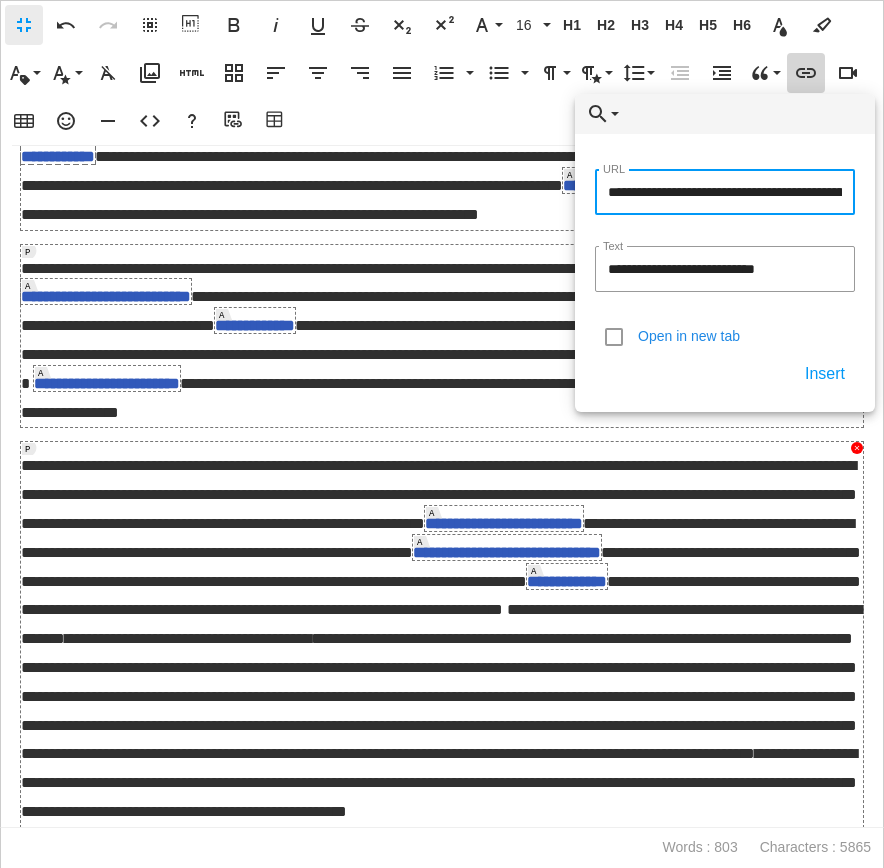 type on "**********" 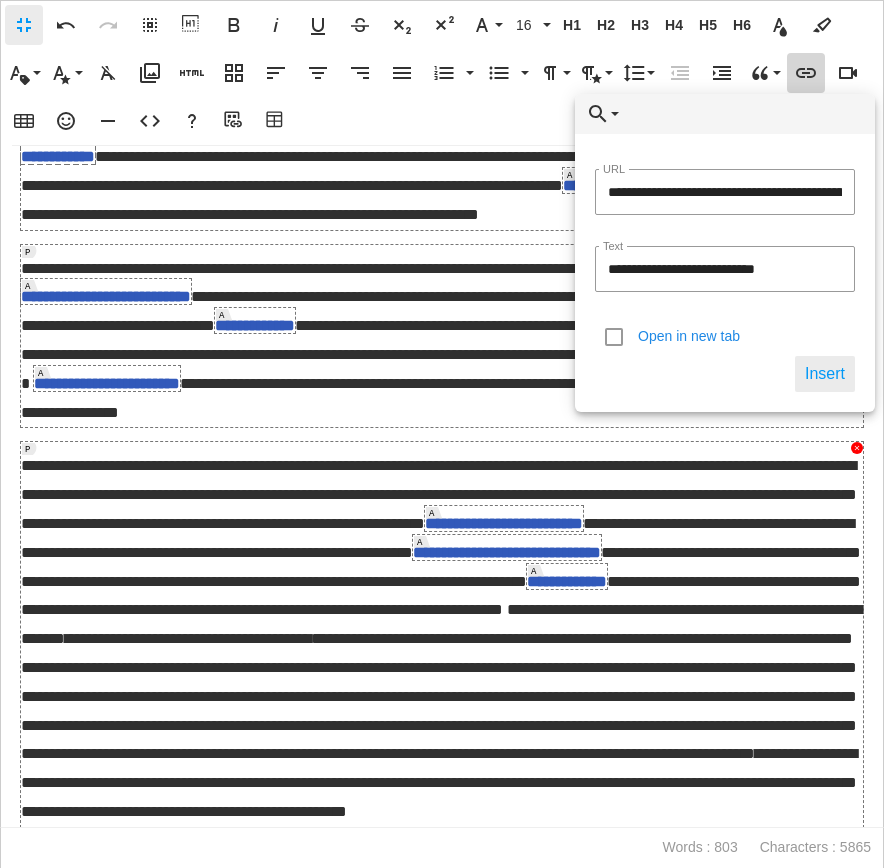 click on "Insert" at bounding box center [825, 374] 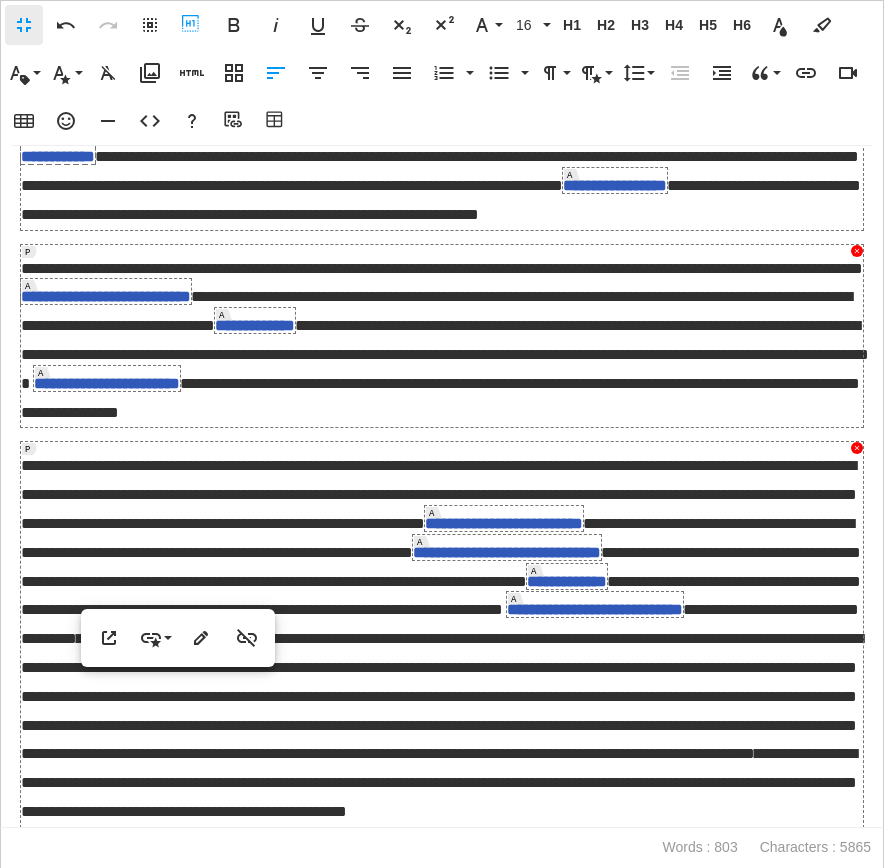 click on "*" at bounding box center [80, 638] 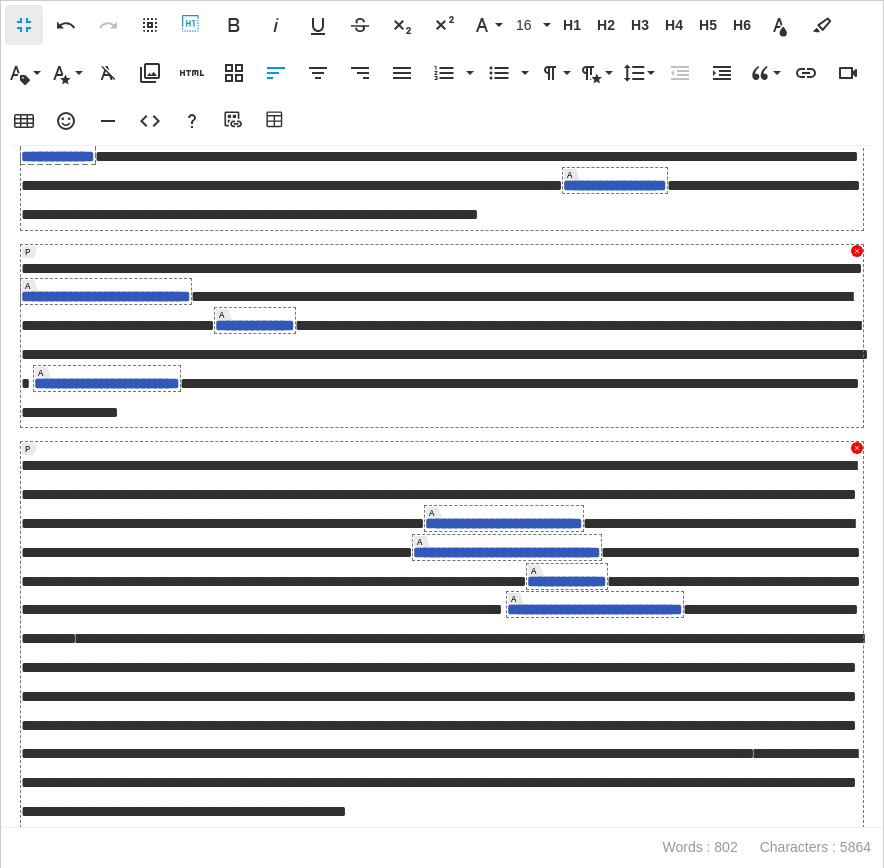 click on "**********" at bounding box center (442, 696) 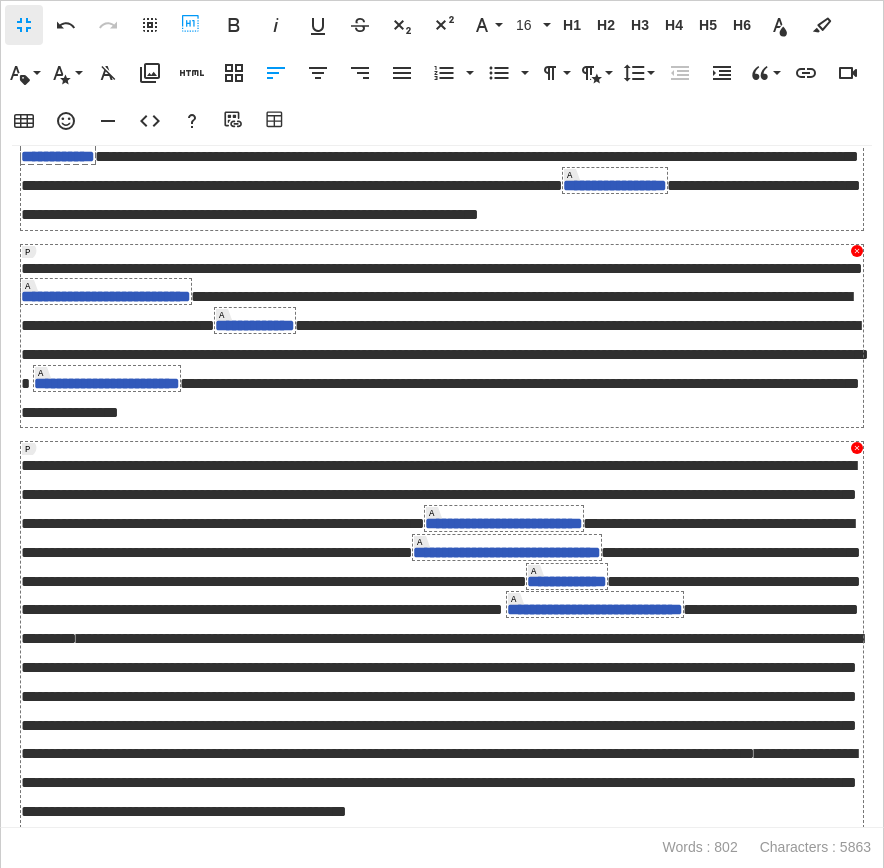 scroll, scrollTop: 1393, scrollLeft: 0, axis: vertical 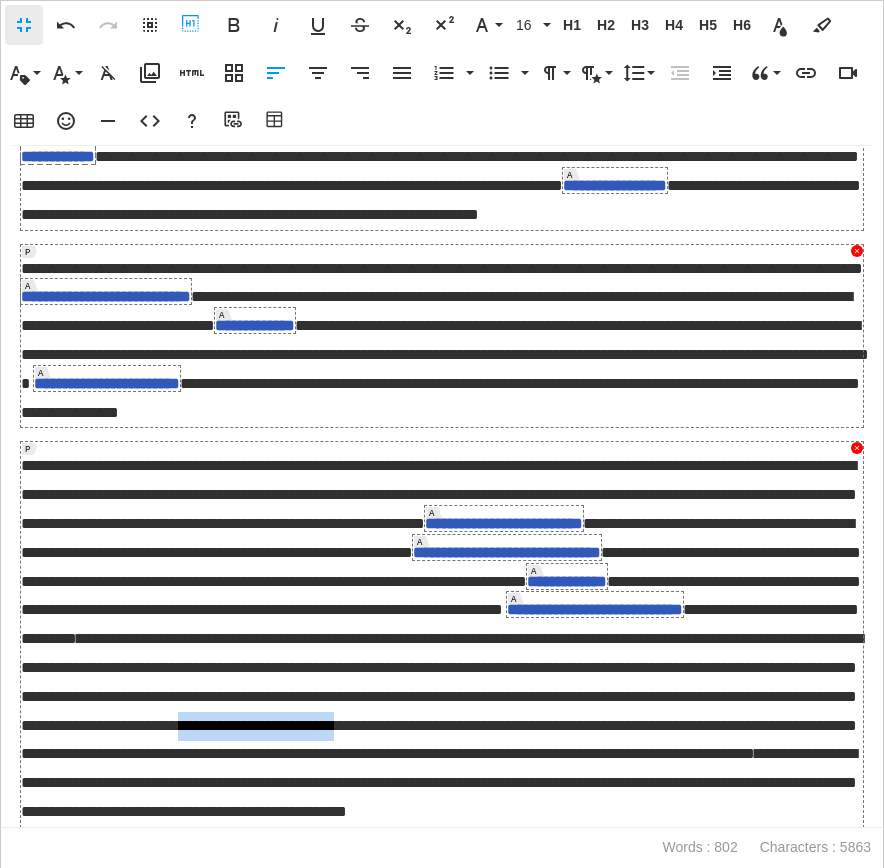 drag, startPoint x: 486, startPoint y: 707, endPoint x: 688, endPoint y: 708, distance: 202.00247 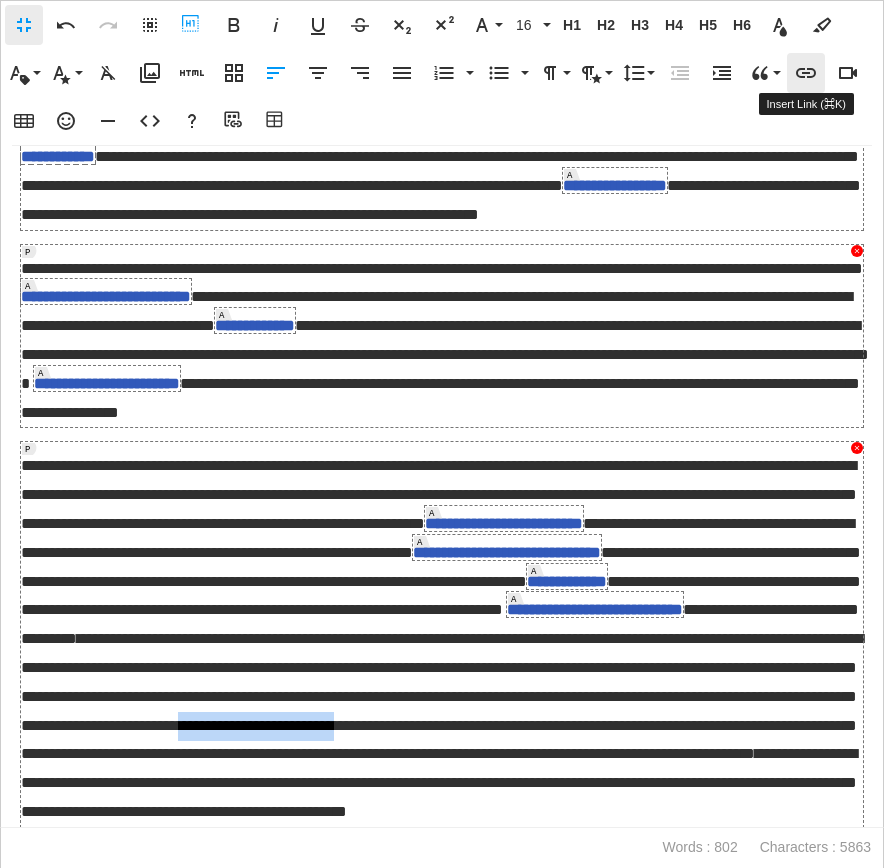 type 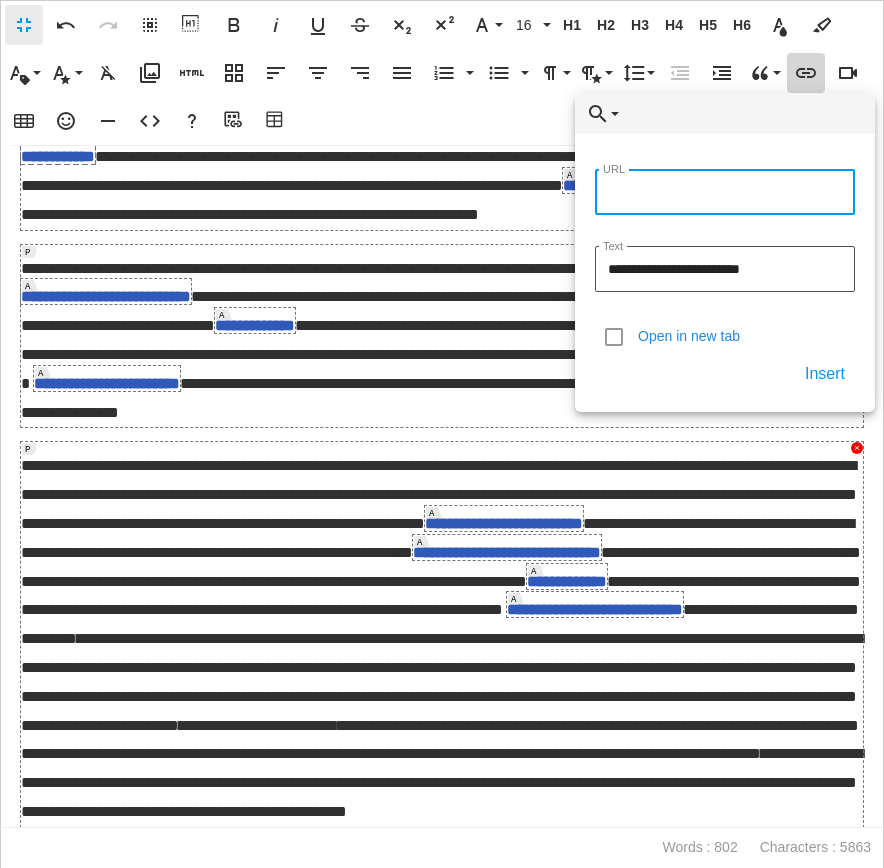 paste on "*" 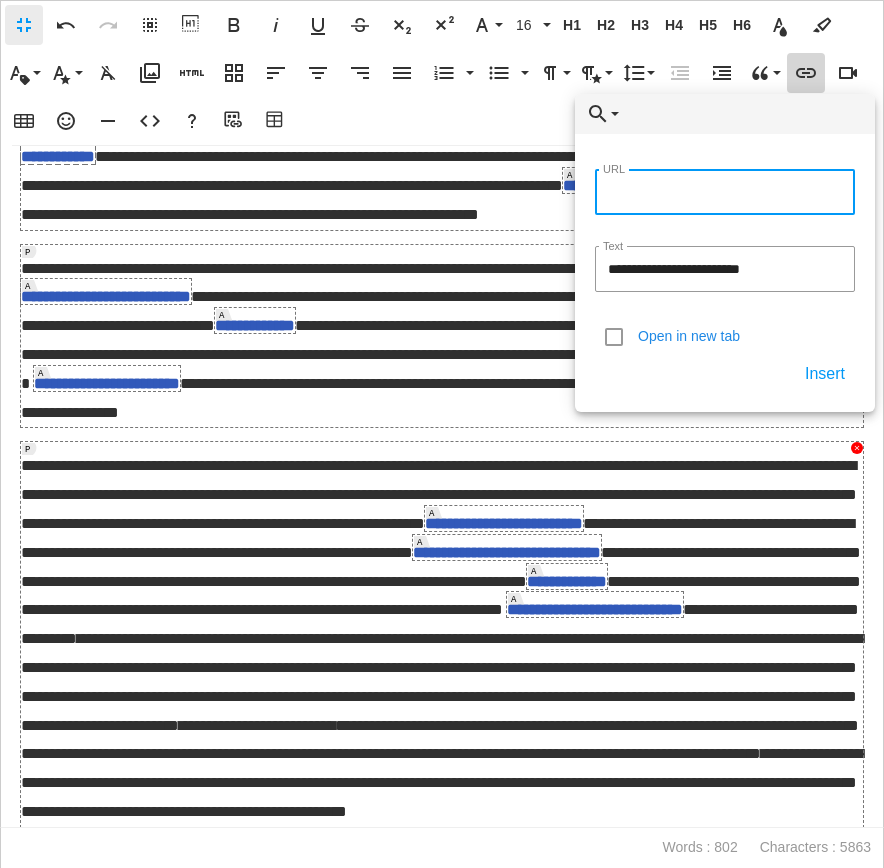 paste on "*" 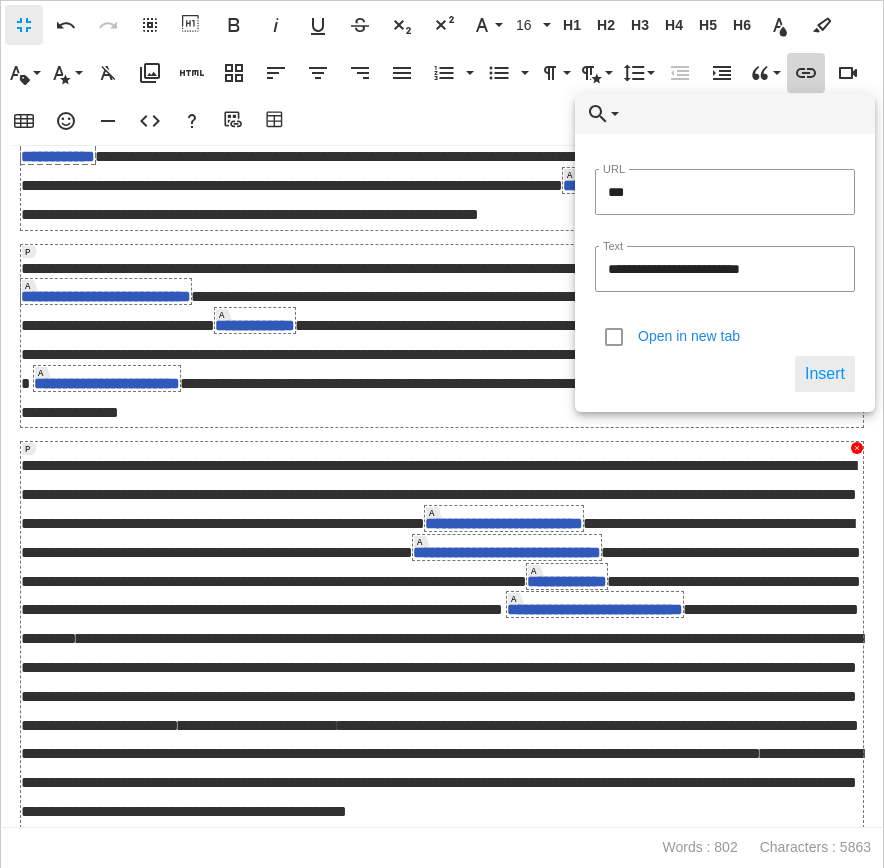 click on "Insert" at bounding box center (825, 374) 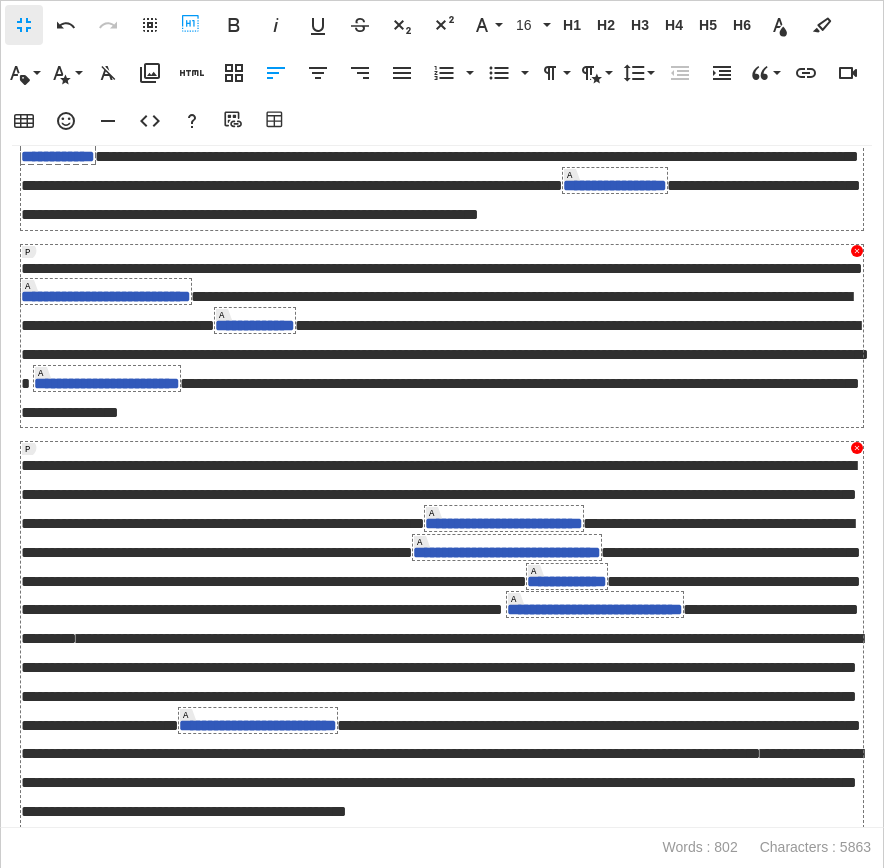click on "**********" at bounding box center (258, 720) 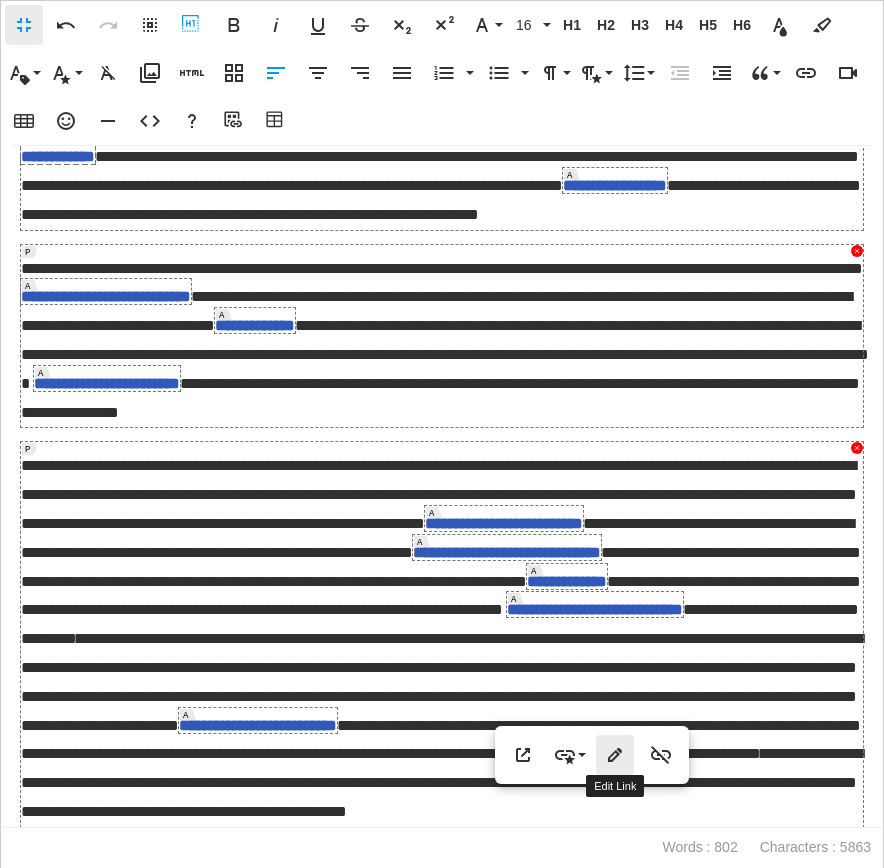 type on "**********" 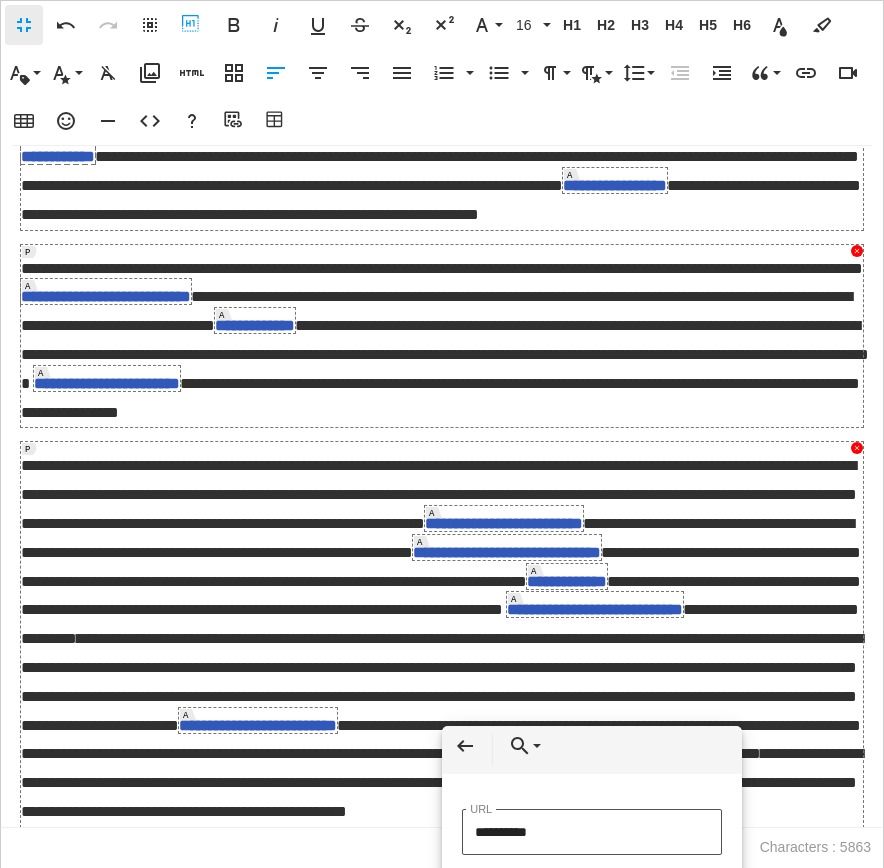 click on "**********" at bounding box center (592, 832) 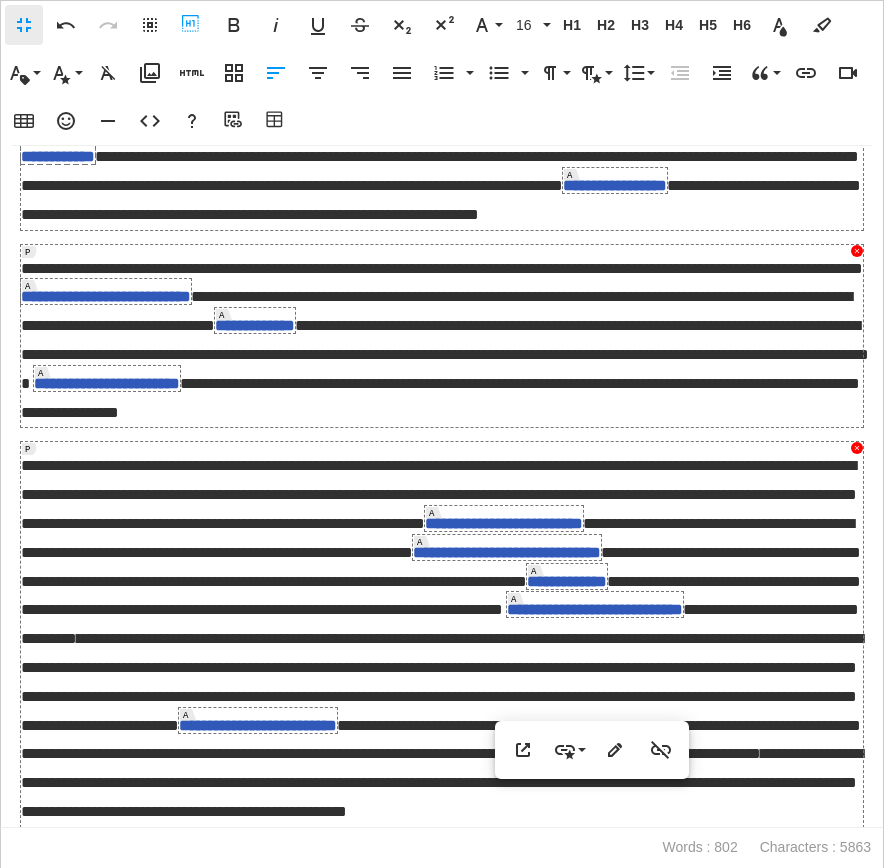 click on "**********" at bounding box center (441, 567) 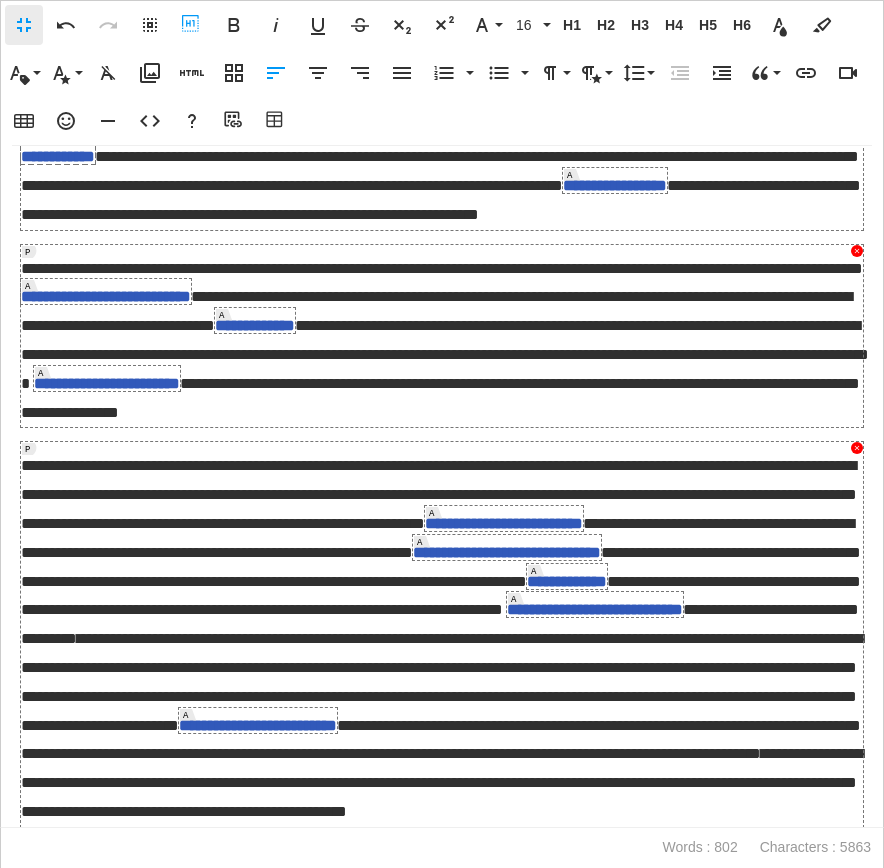 scroll, scrollTop: 1377, scrollLeft: 0, axis: vertical 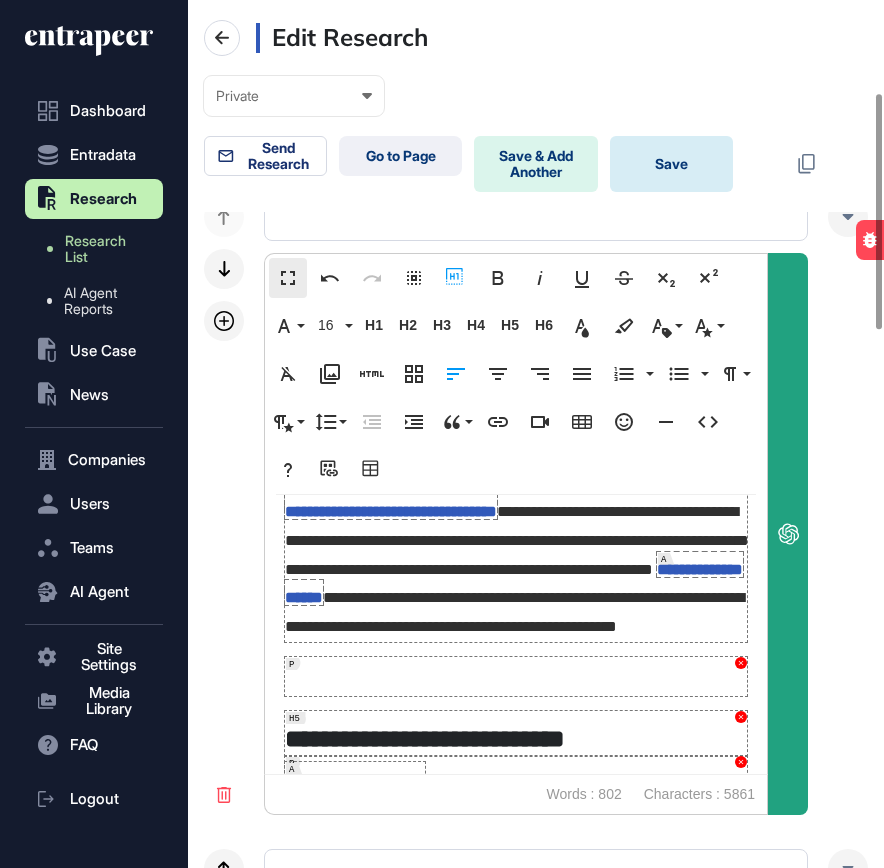 click on "Save" 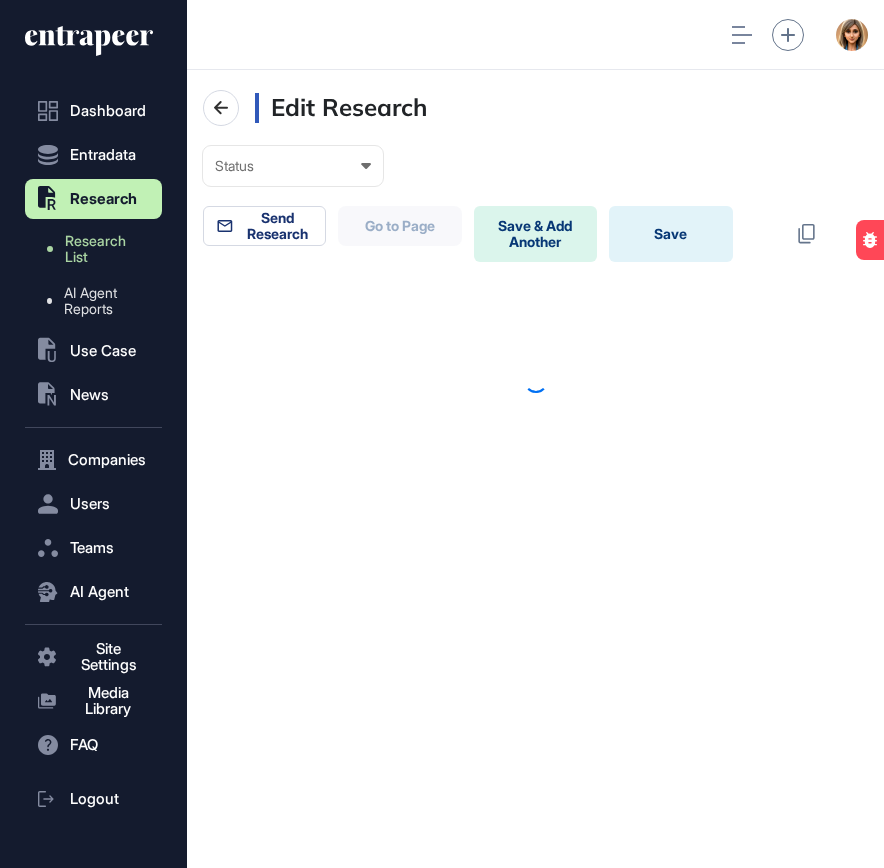 scroll, scrollTop: 0, scrollLeft: 0, axis: both 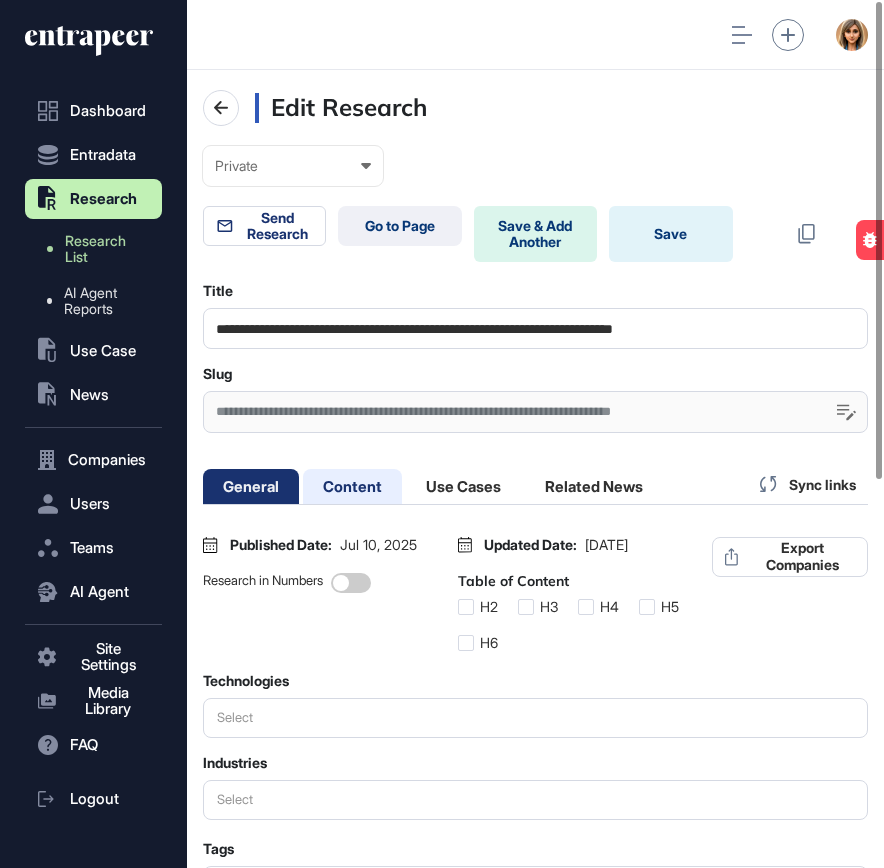 click on "Content" 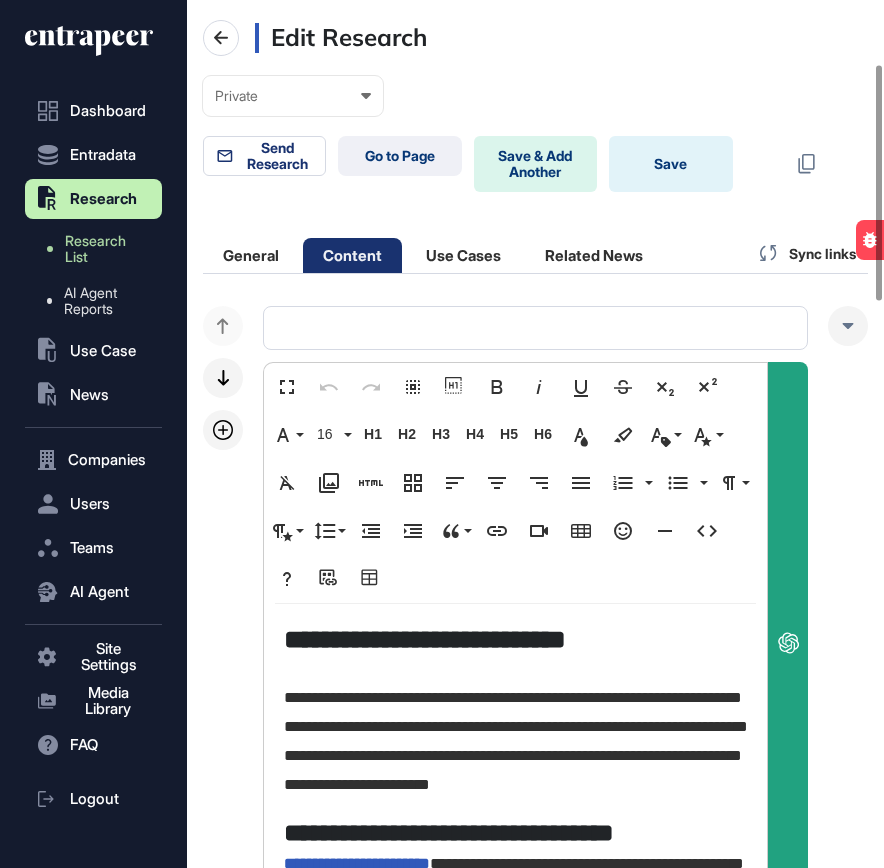 scroll, scrollTop: 242, scrollLeft: 0, axis: vertical 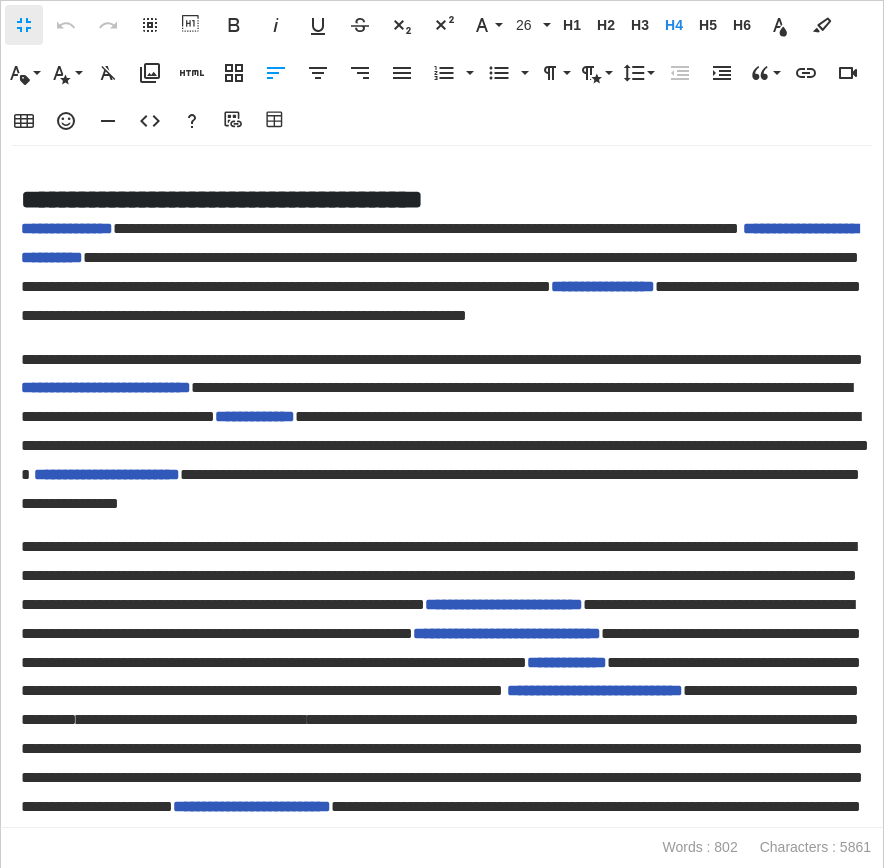click at bounding box center [442, 154] 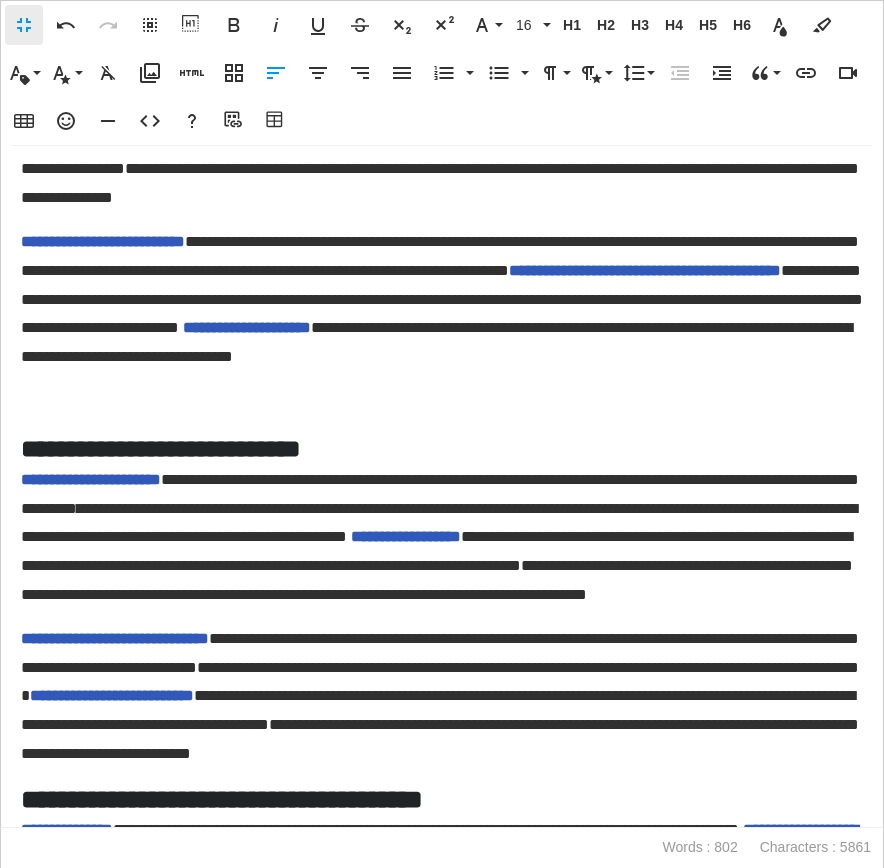scroll, scrollTop: 214, scrollLeft: 0, axis: vertical 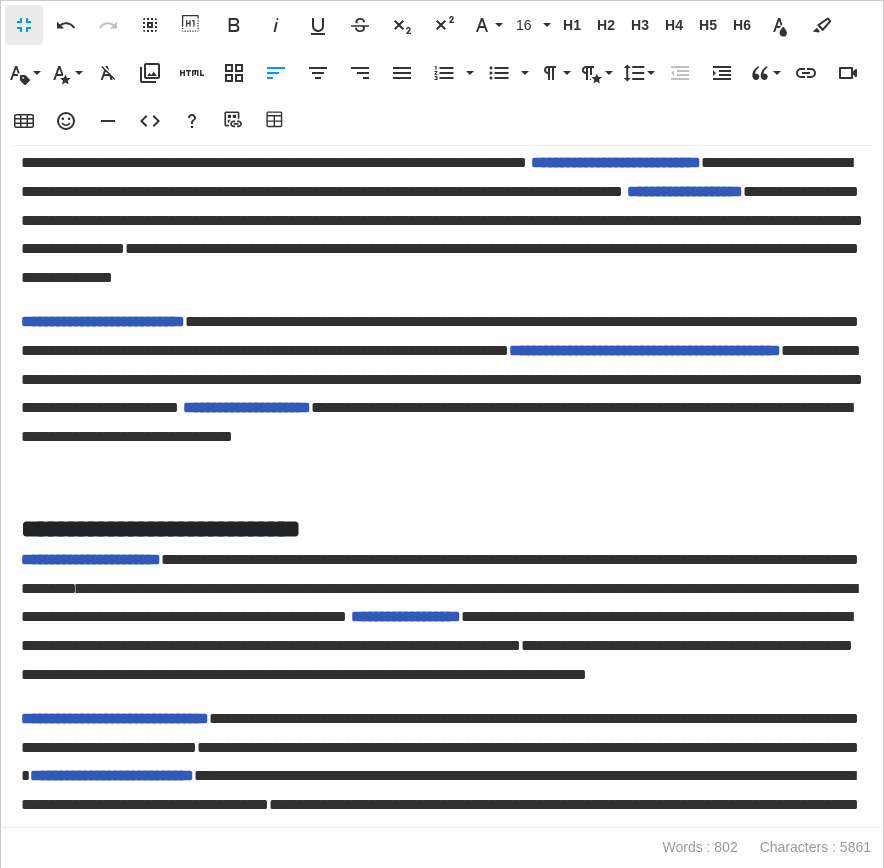click at bounding box center [442, 481] 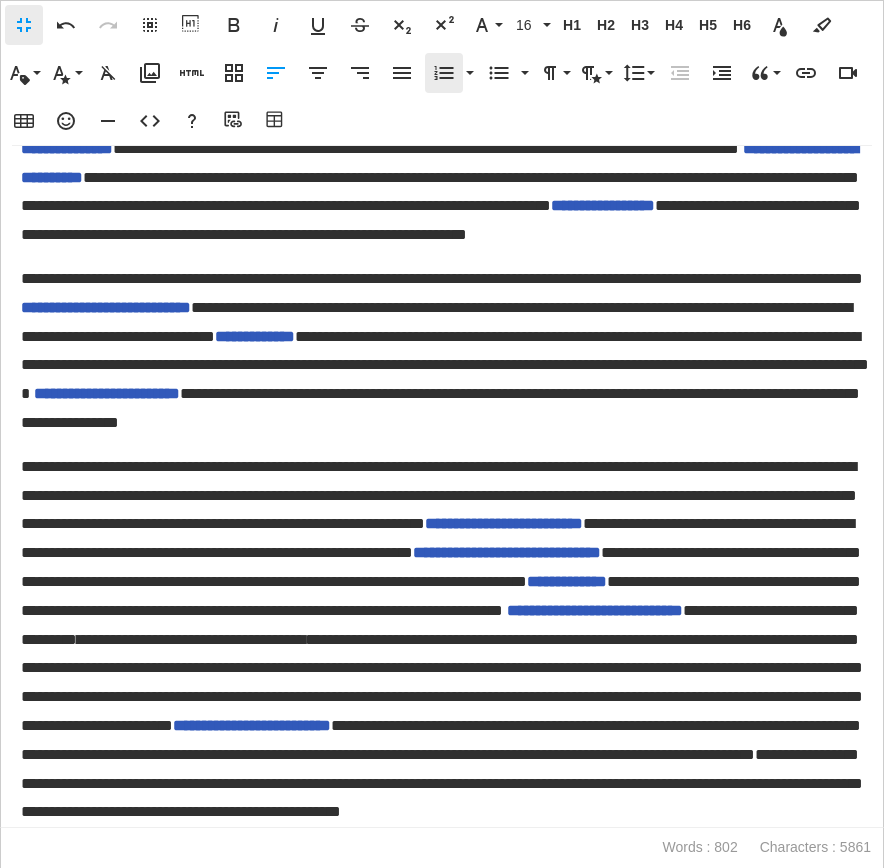 scroll, scrollTop: 1172, scrollLeft: 0, axis: vertical 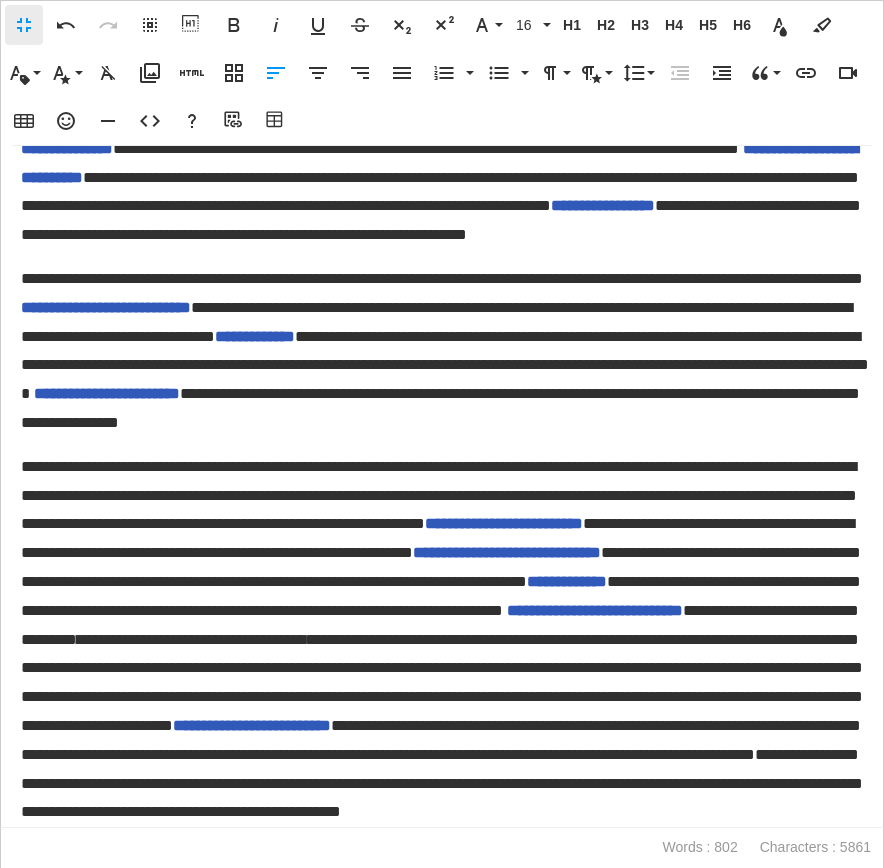 click on "**********" at bounding box center [442, 640] 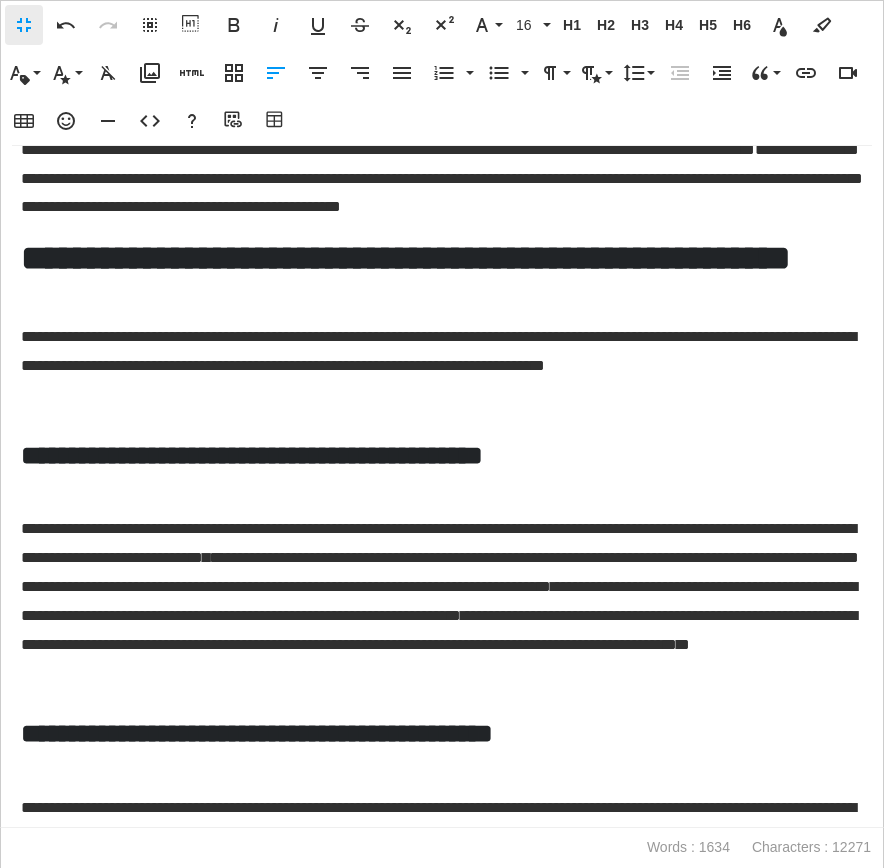 scroll, scrollTop: 1588, scrollLeft: 0, axis: vertical 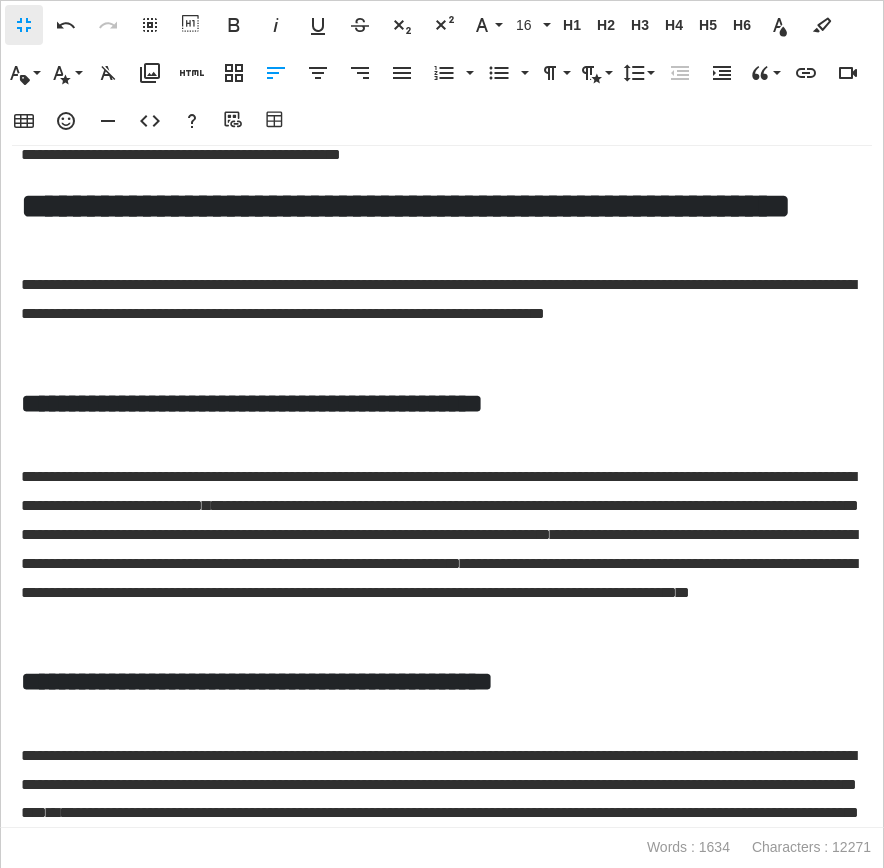 click on "**********" at bounding box center [442, 206] 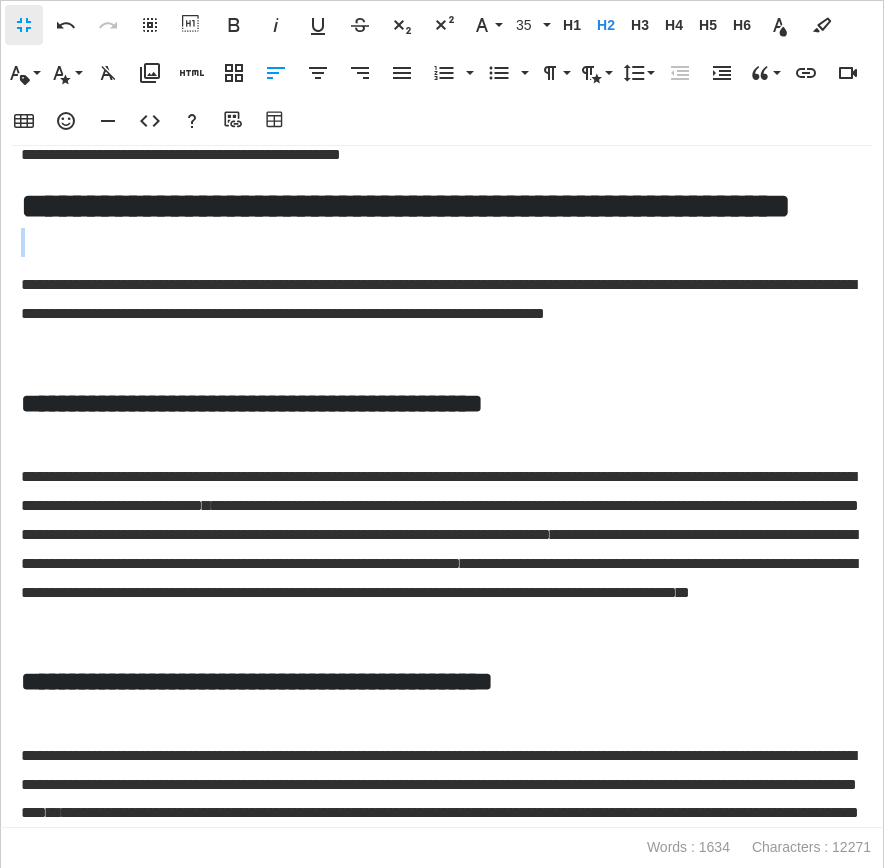 click on "**********" at bounding box center (442, 206) 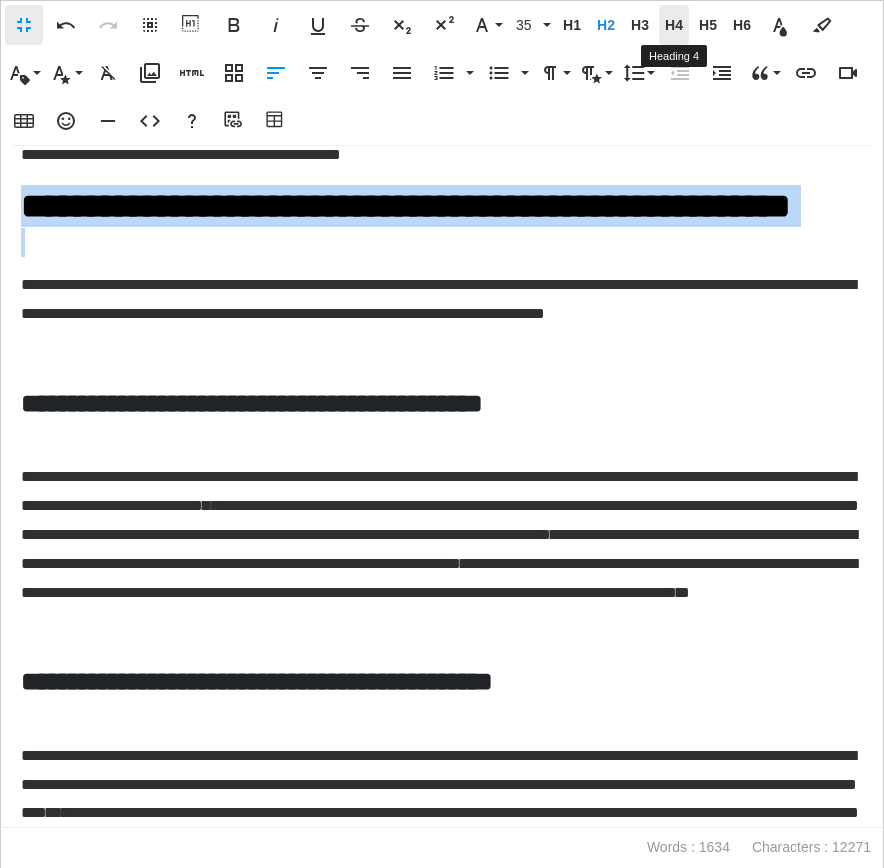 click on "H4" at bounding box center [674, 25] 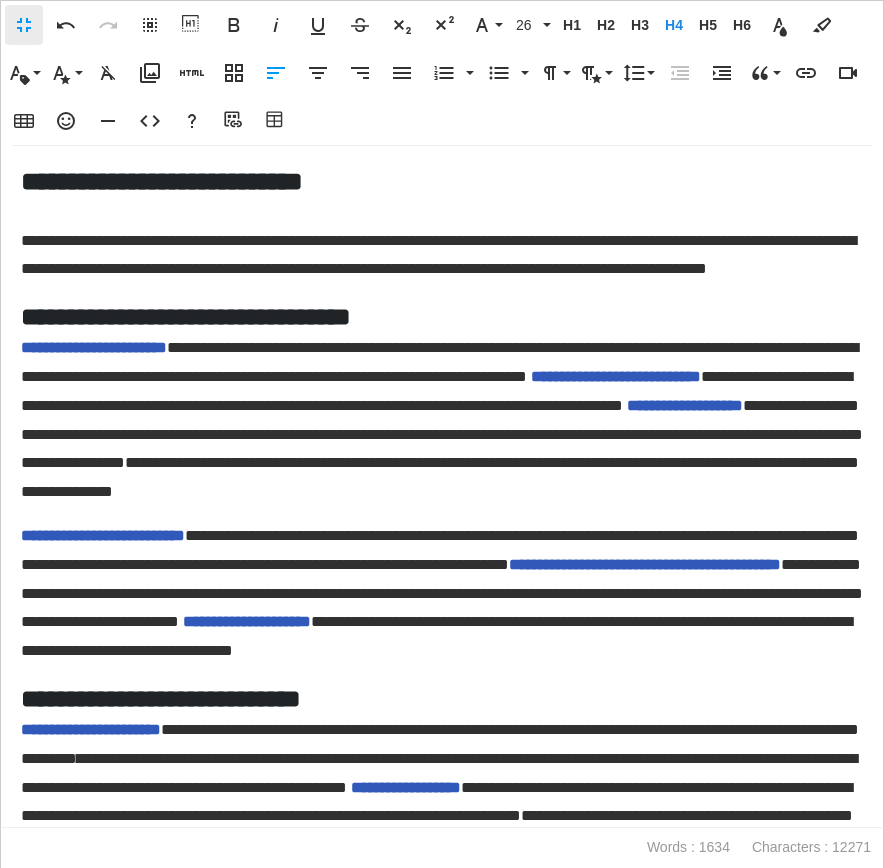 scroll, scrollTop: 0, scrollLeft: 0, axis: both 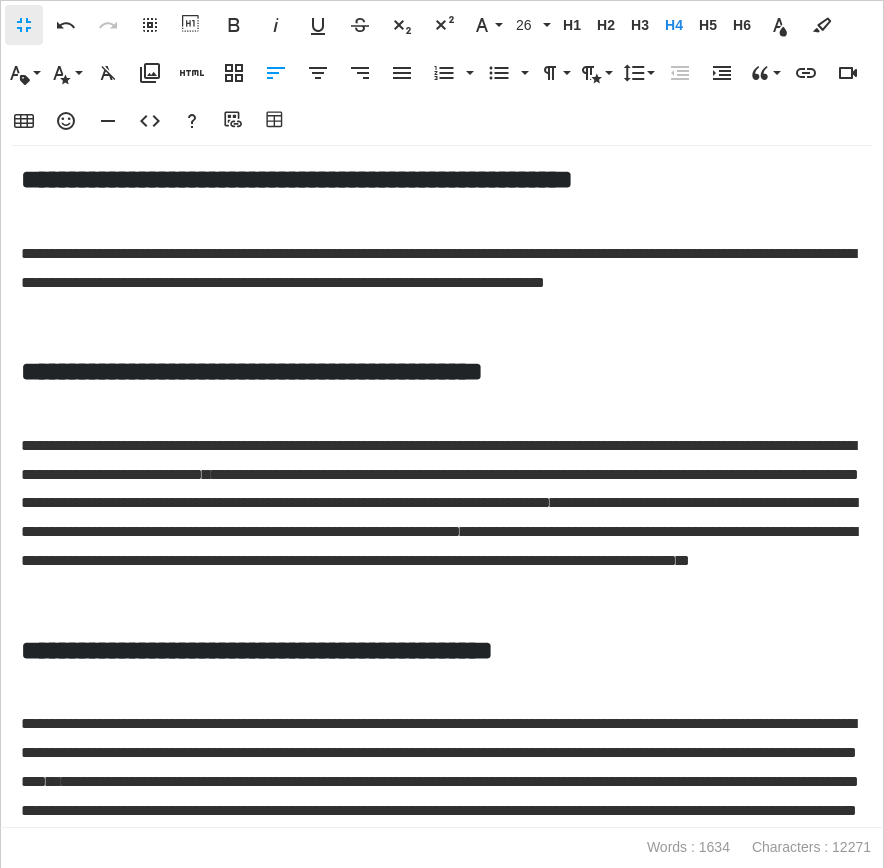 click on "**********" at bounding box center (442, -38) 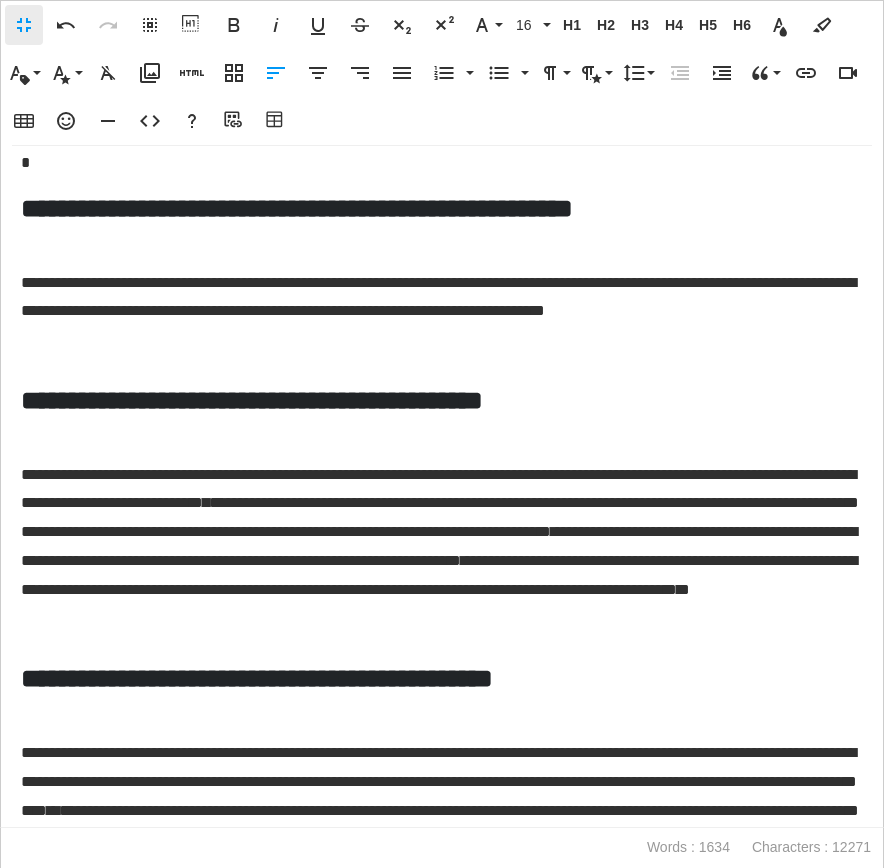 click on "**********" at bounding box center (438, 297) 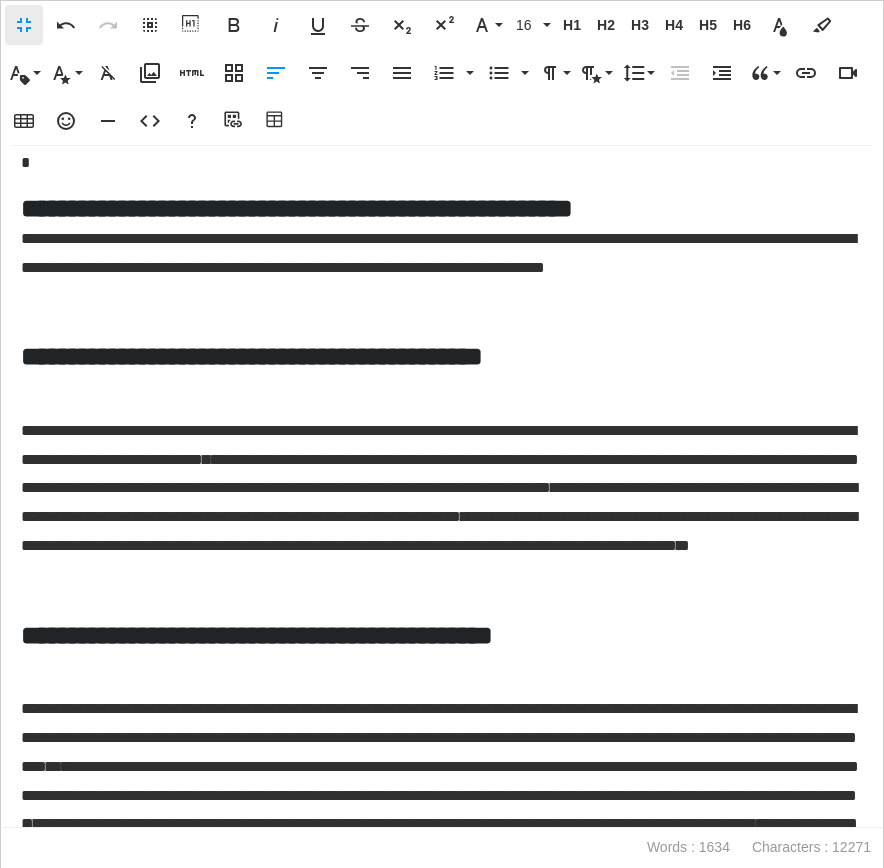 click on "**********" at bounding box center [297, 208] 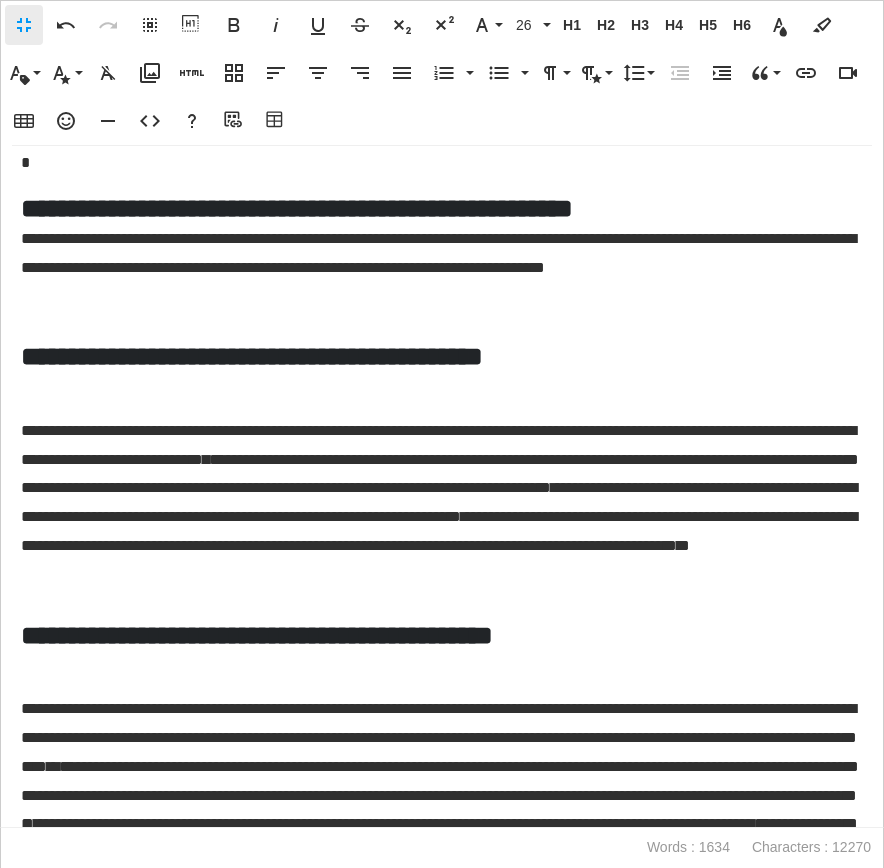 click on "**********" at bounding box center (442, 487) 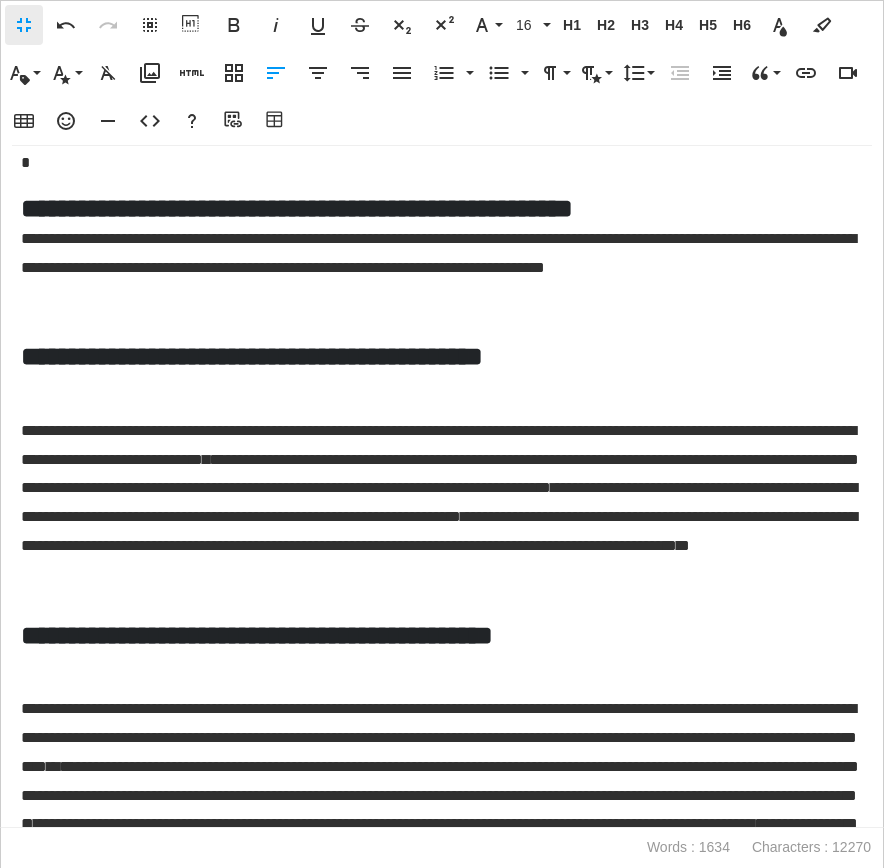 click at bounding box center (442, 311) 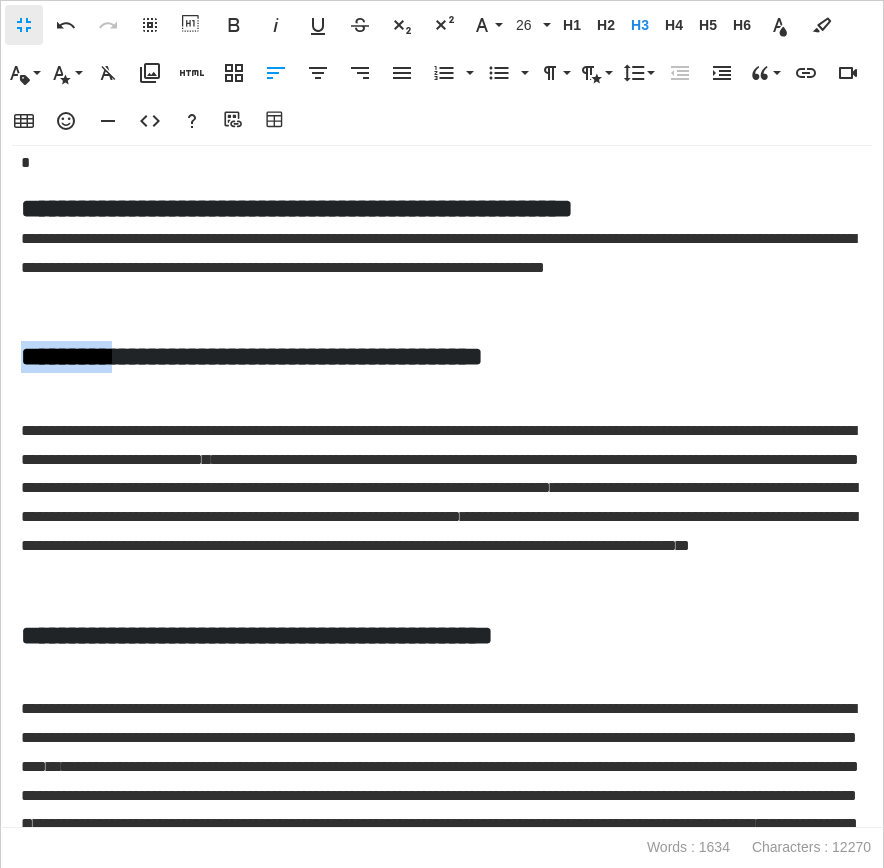 click on "**********" at bounding box center (252, 356) 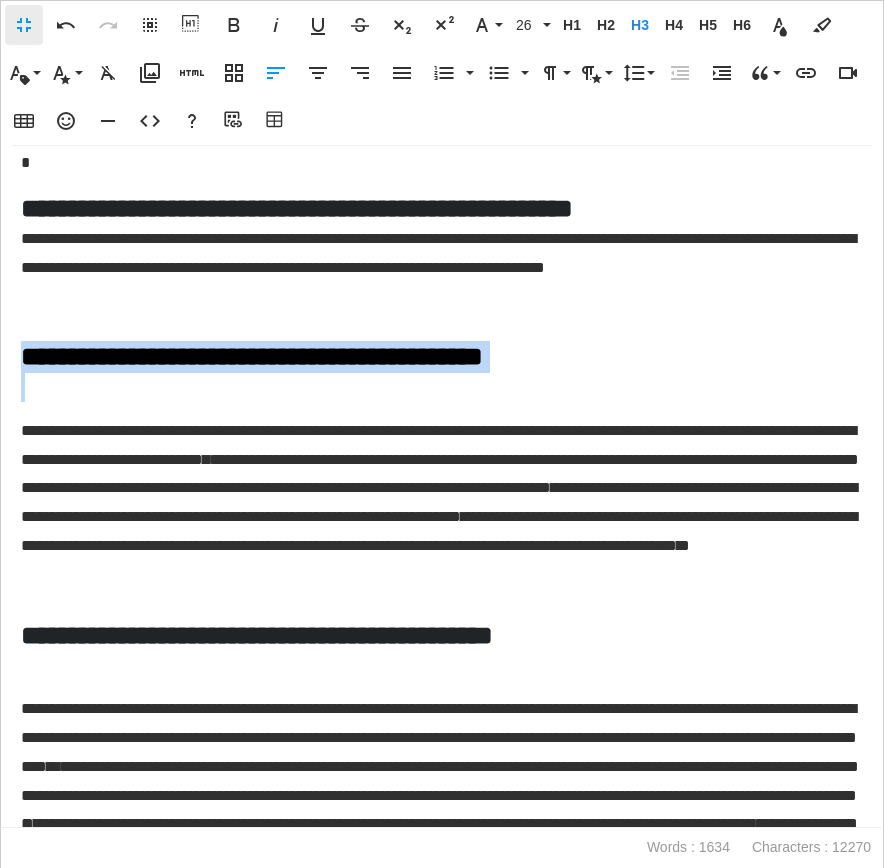 click on "**********" at bounding box center (252, 356) 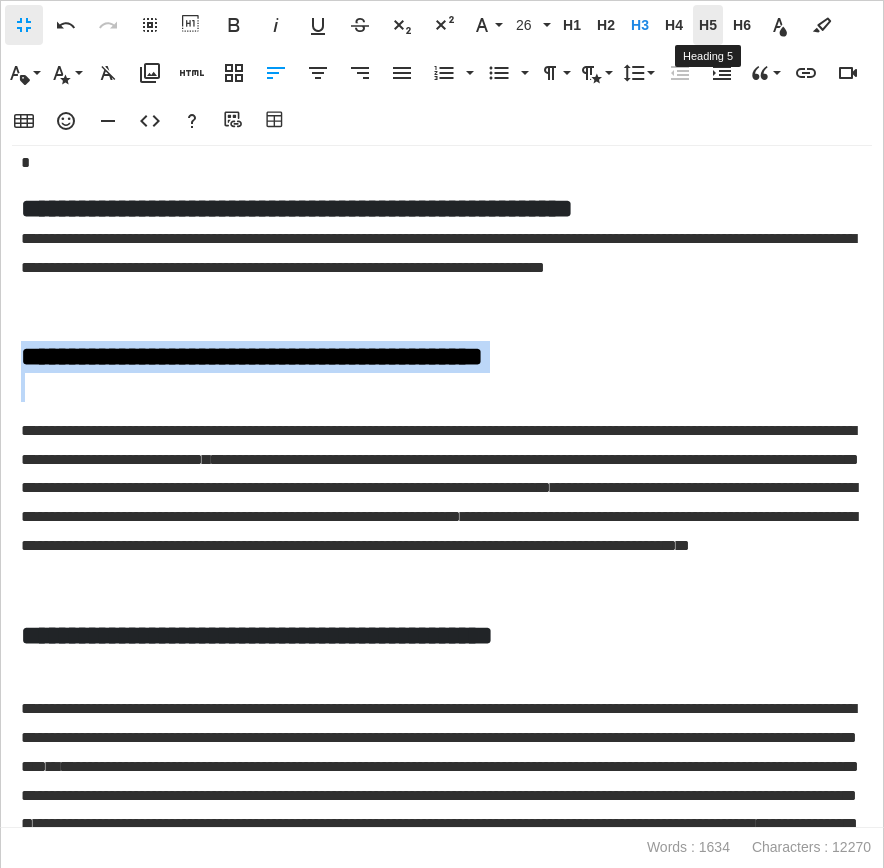 click on "H5" at bounding box center (708, 25) 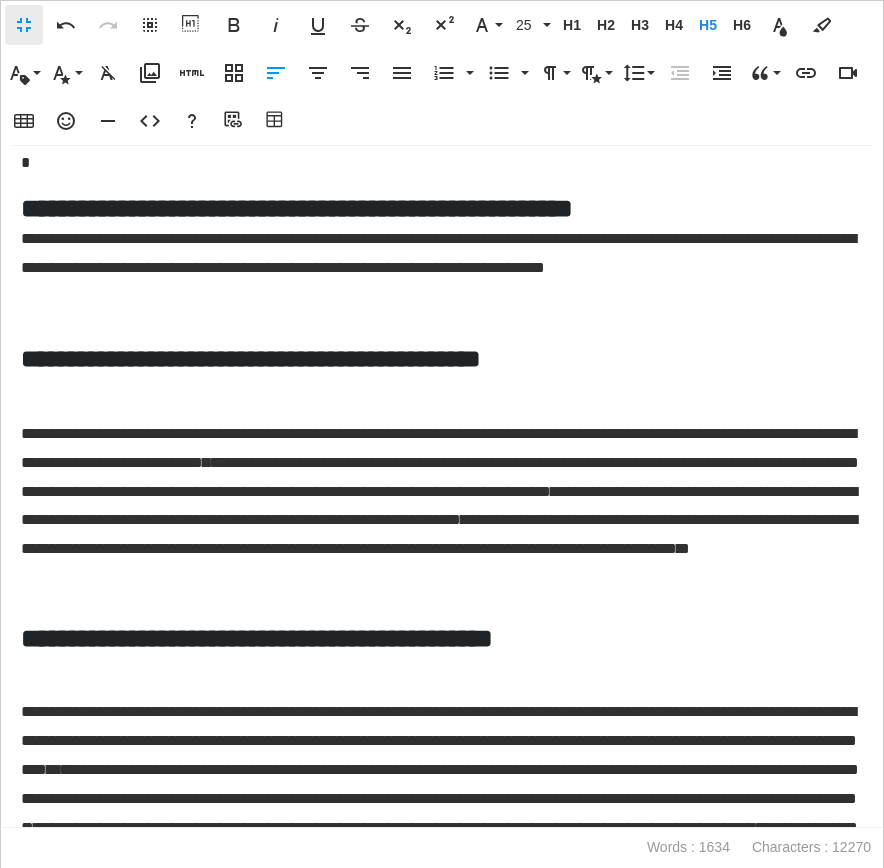 click at bounding box center [442, 390] 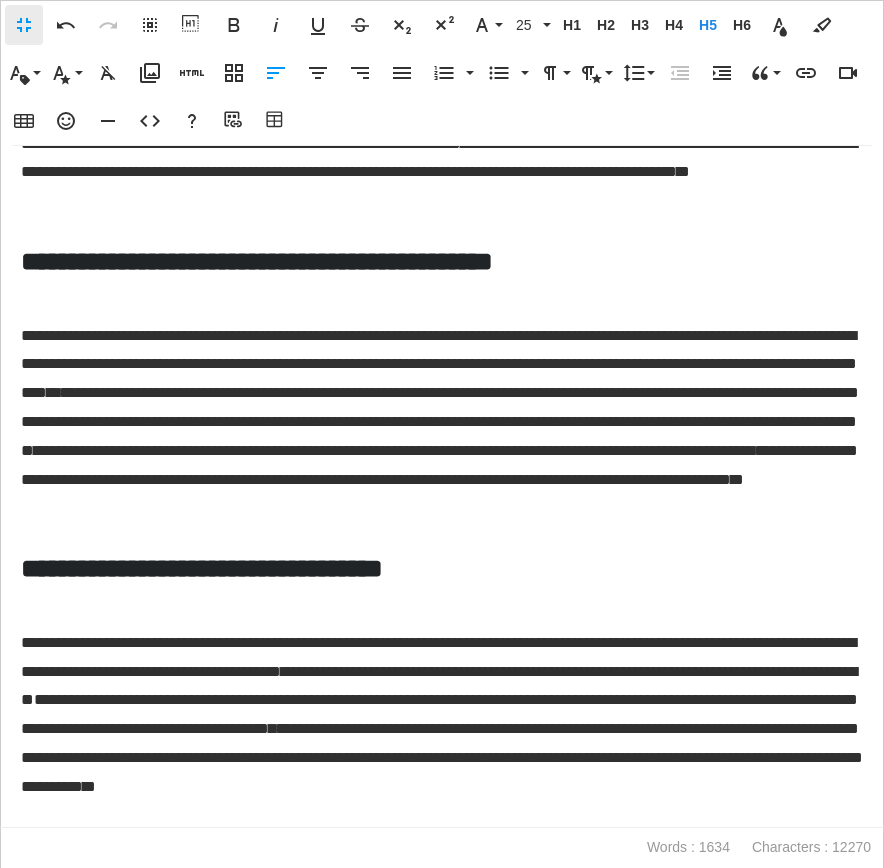 scroll, scrollTop: 1952, scrollLeft: 0, axis: vertical 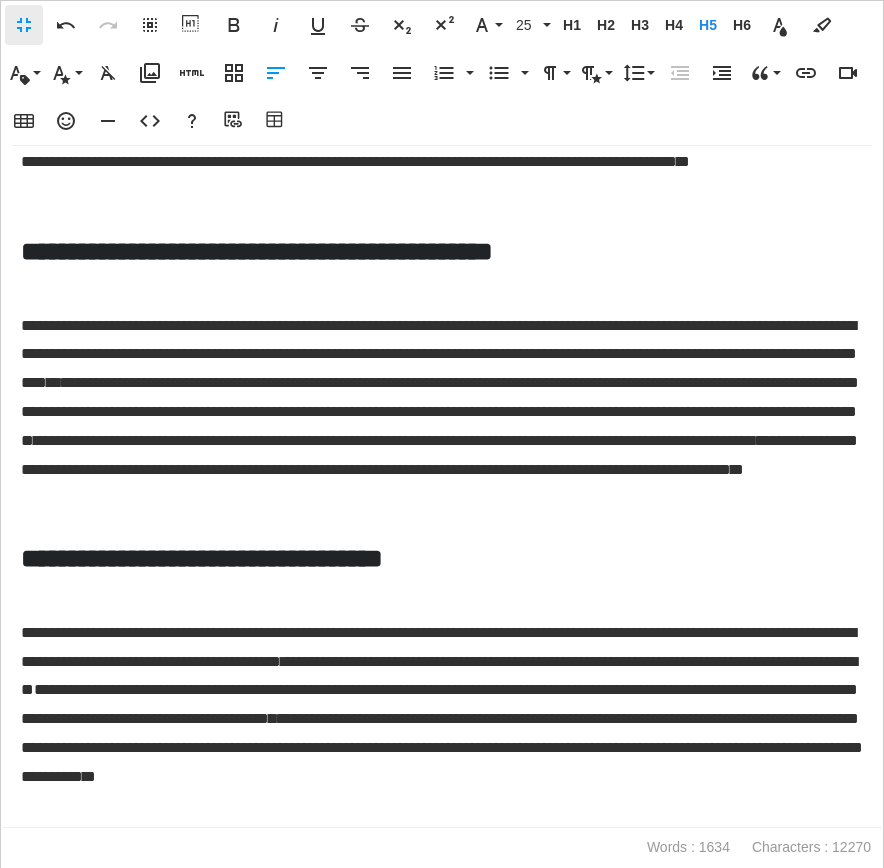 click on "**********" at bounding box center [442, 487] 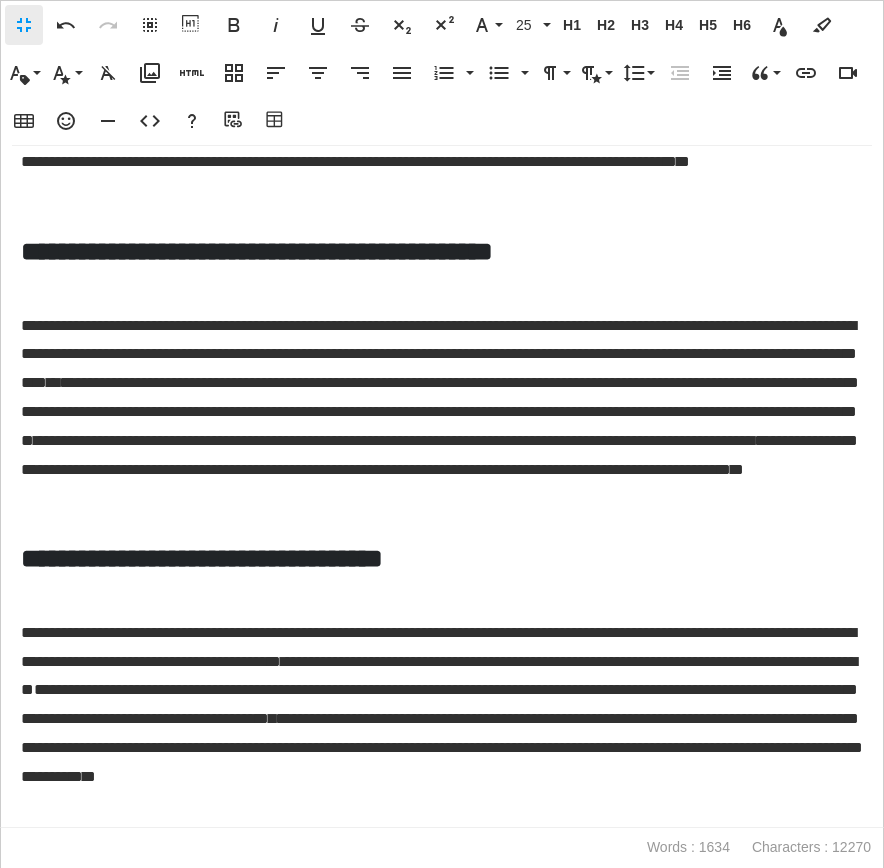 click at bounding box center [442, 206] 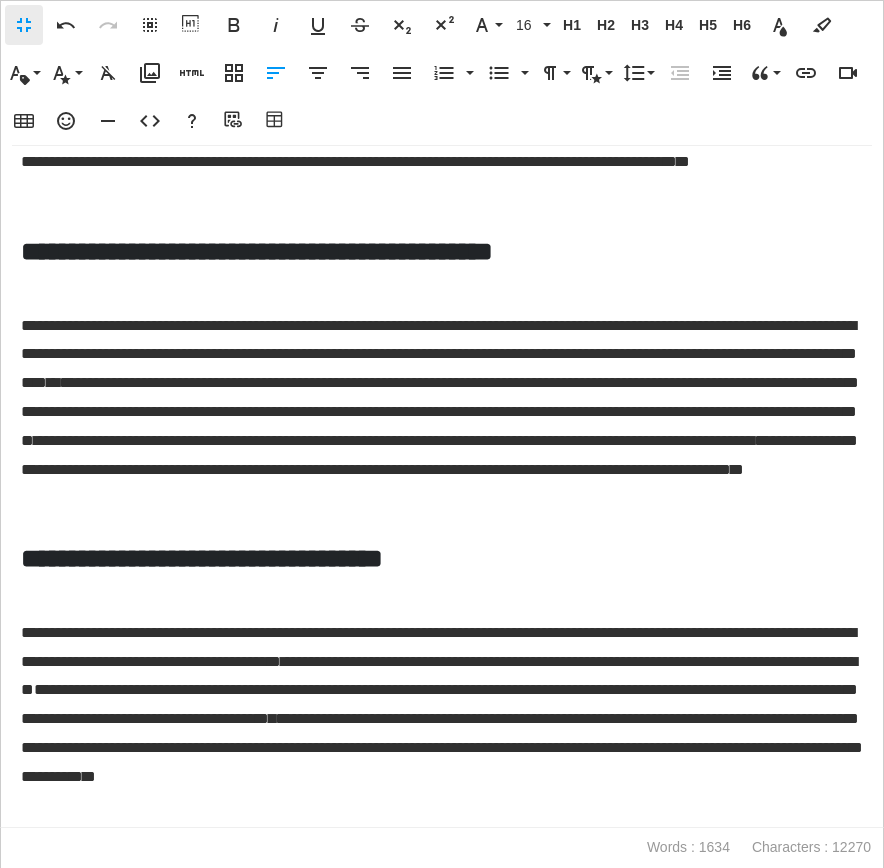 click on "**********" at bounding box center (442, 487) 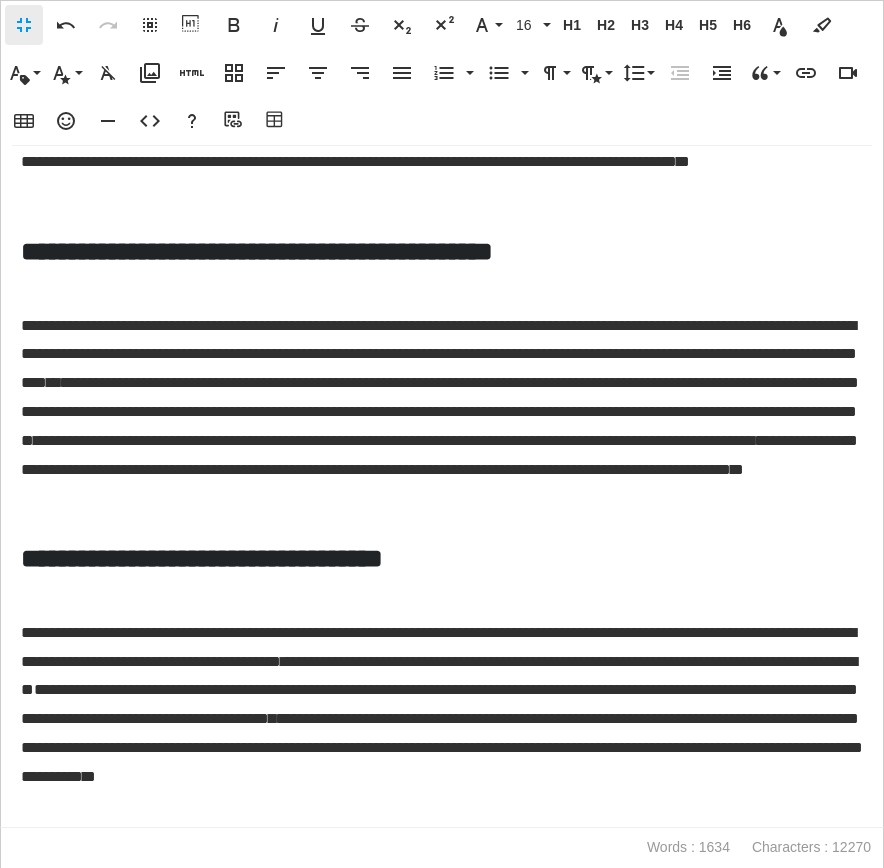 click on "**********" at bounding box center [442, 487] 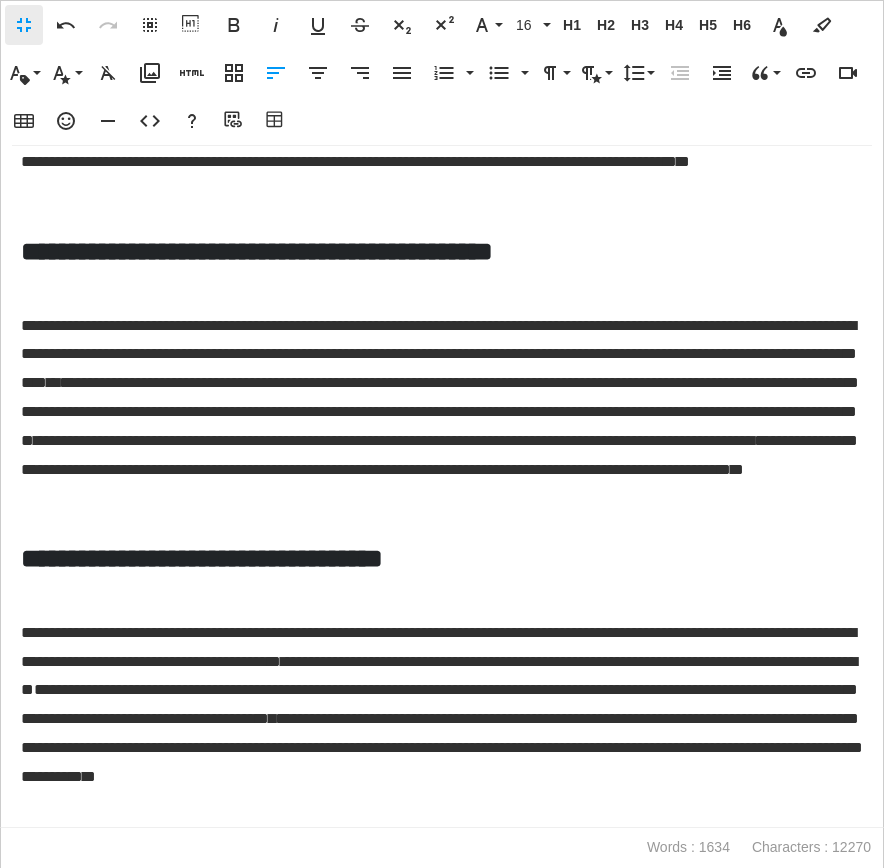 click on "**********" at bounding box center (257, 251) 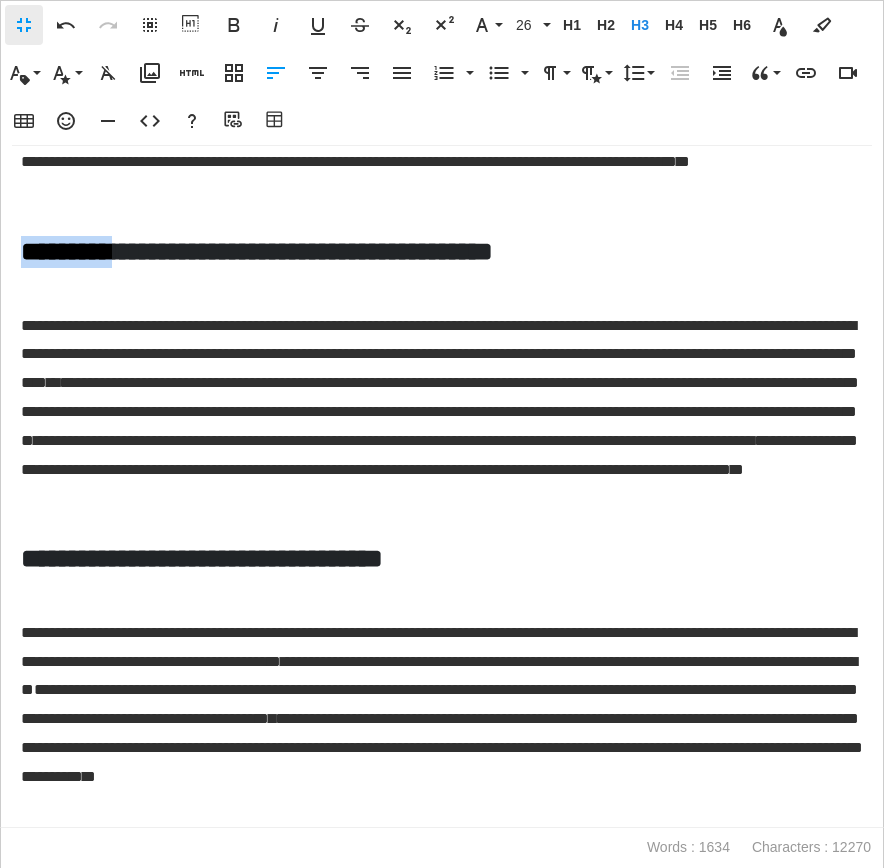 click on "**********" at bounding box center (257, 251) 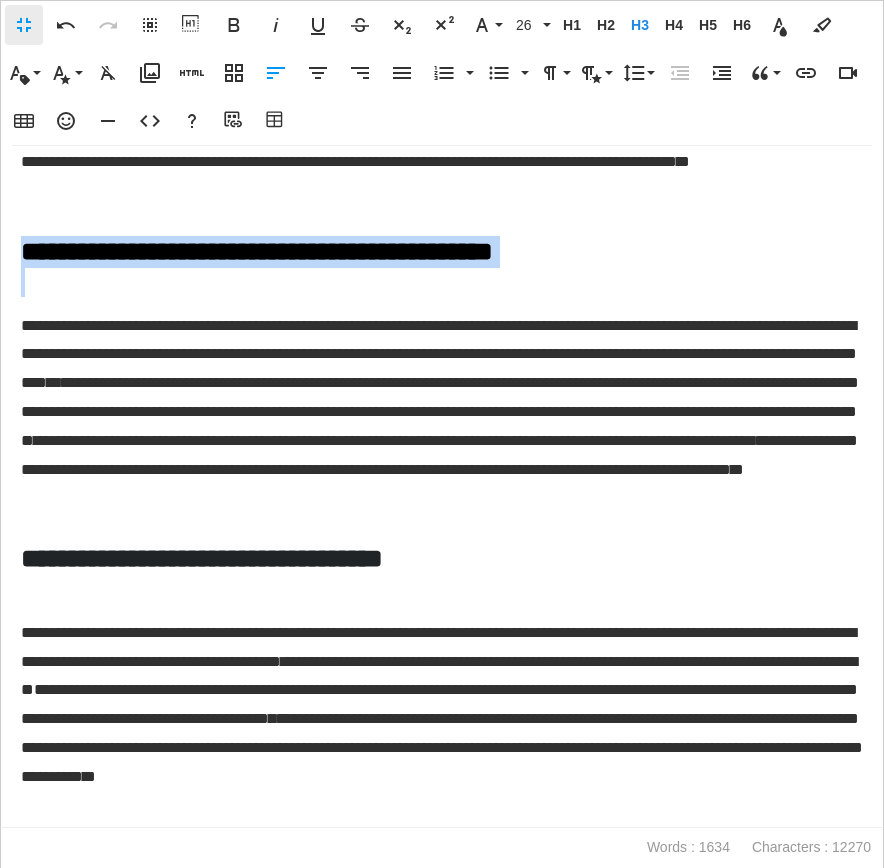 click on "**********" at bounding box center (257, 251) 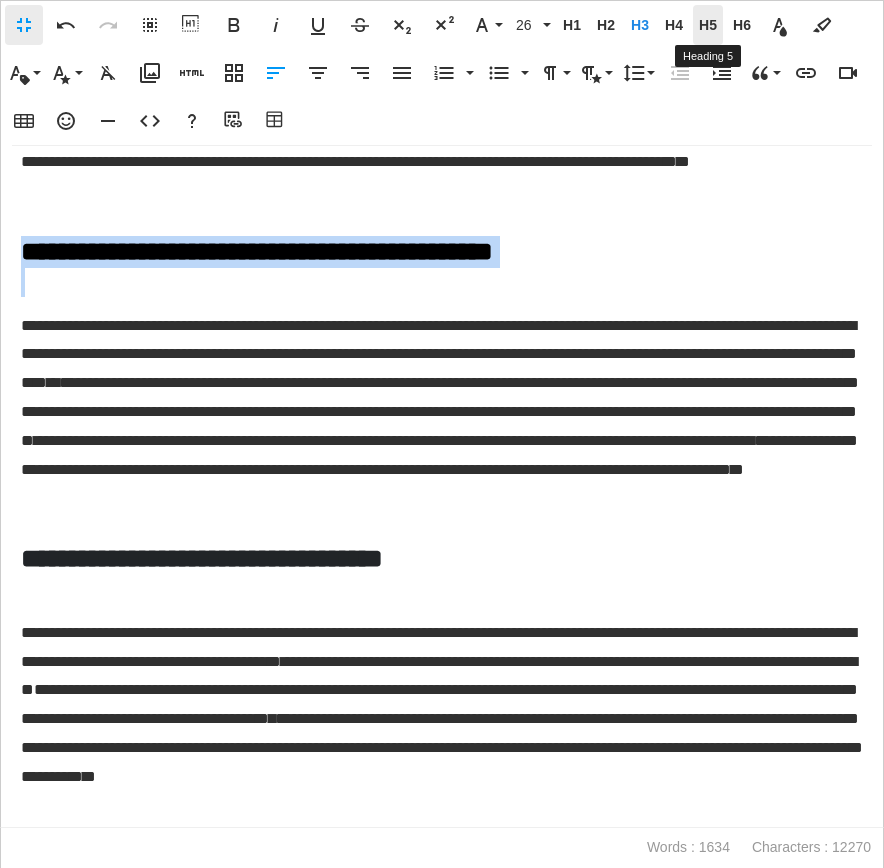click on "H5 Heading 5" at bounding box center [708, 25] 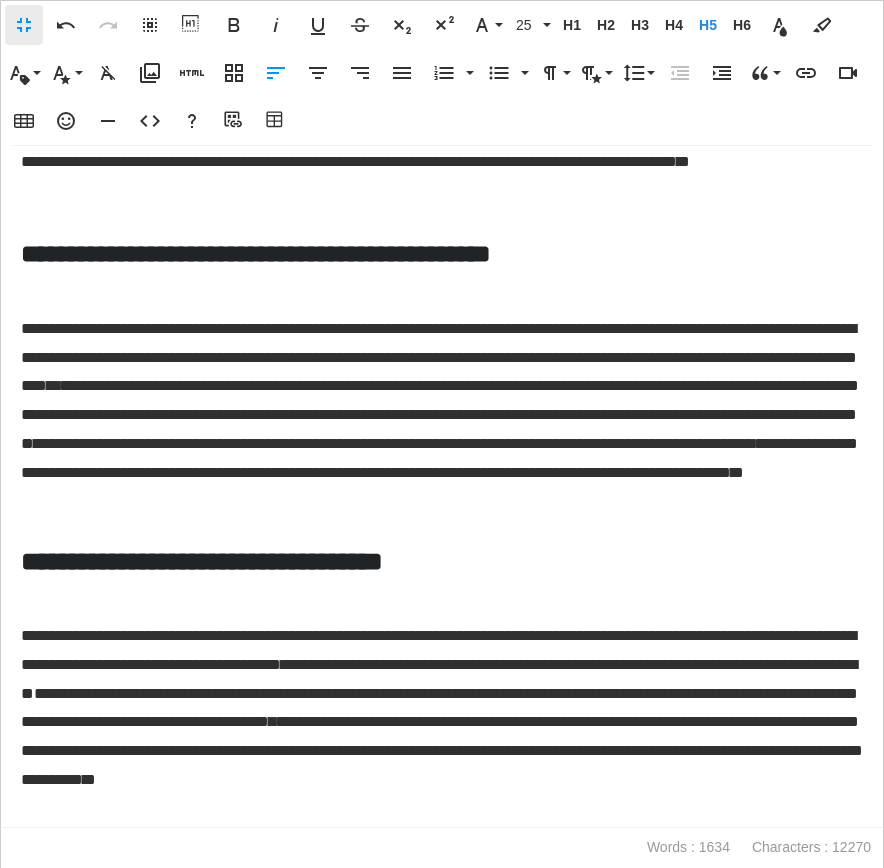click at bounding box center [442, 285] 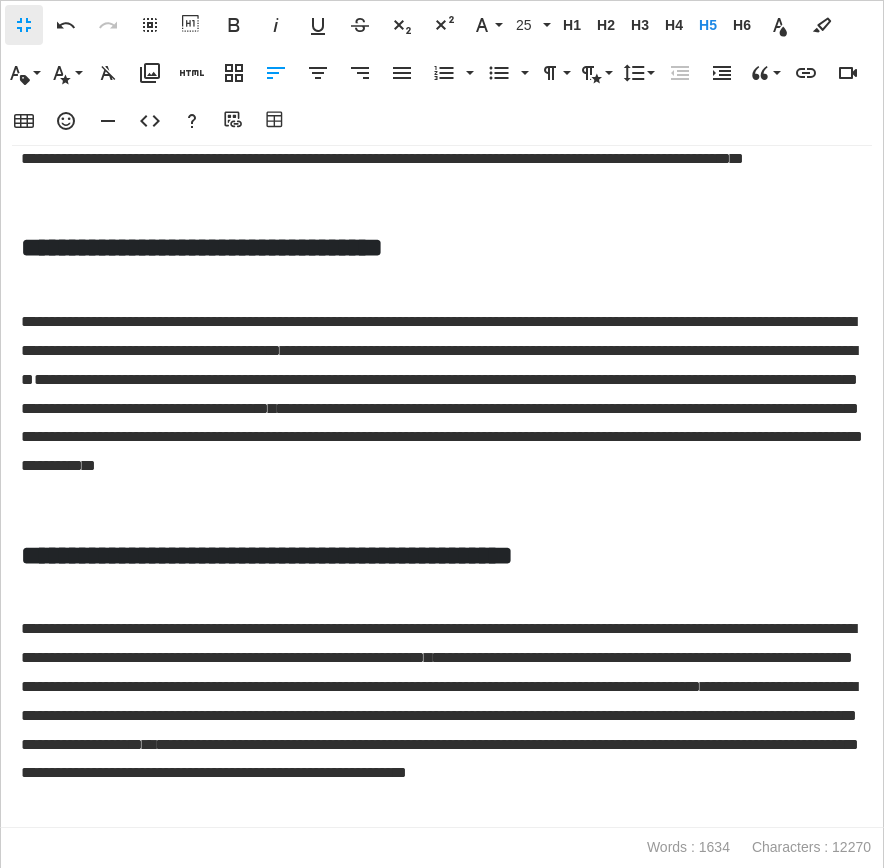 scroll, scrollTop: 2236, scrollLeft: 0, axis: vertical 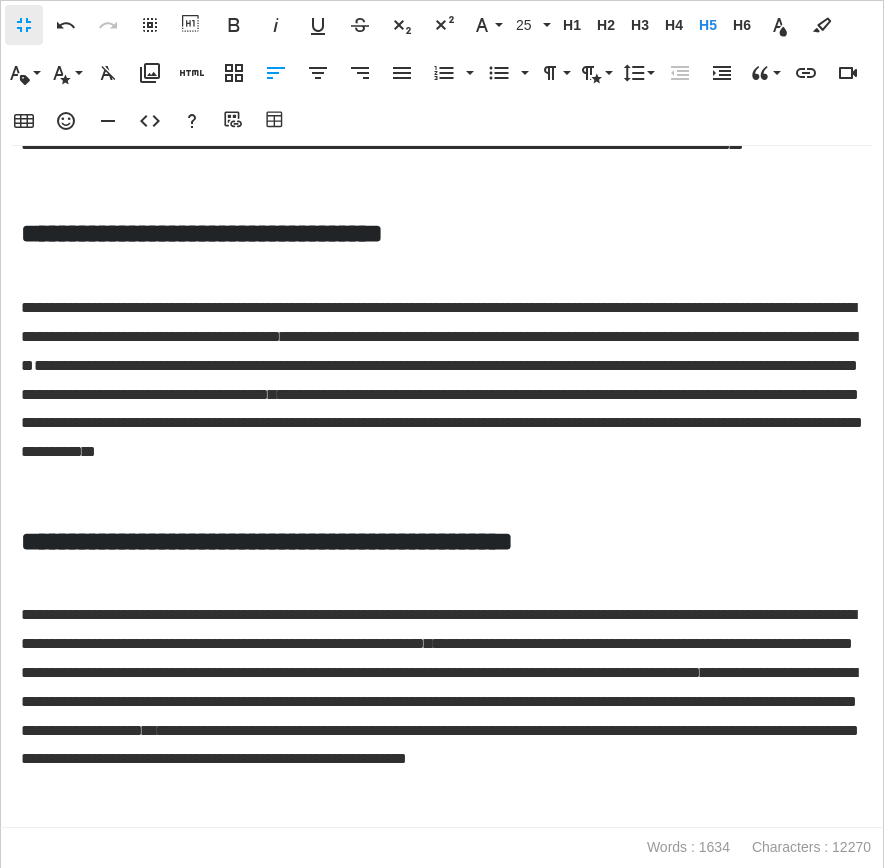 click on "**********" at bounding box center (202, 233) 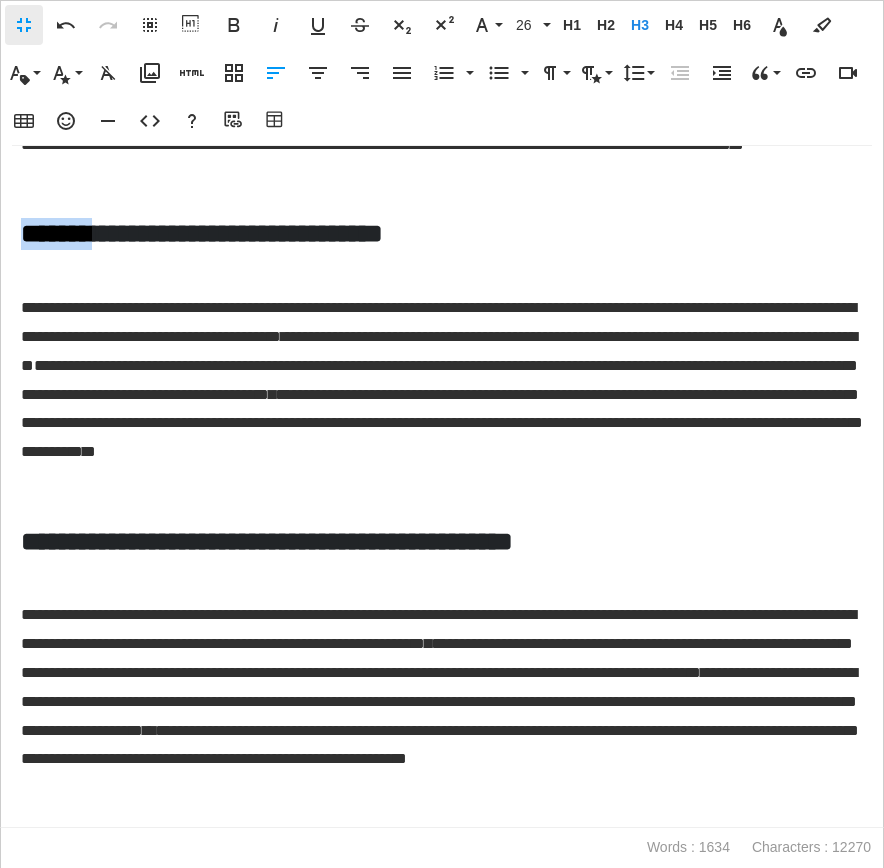click on "**********" at bounding box center [202, 233] 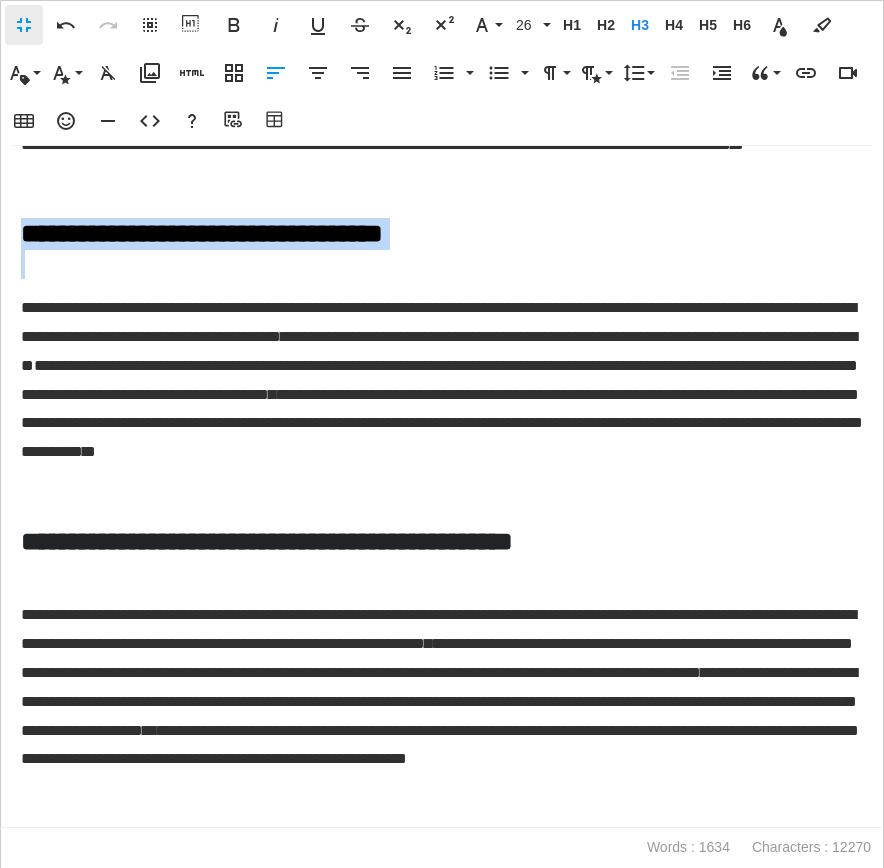 click on "**********" at bounding box center [202, 233] 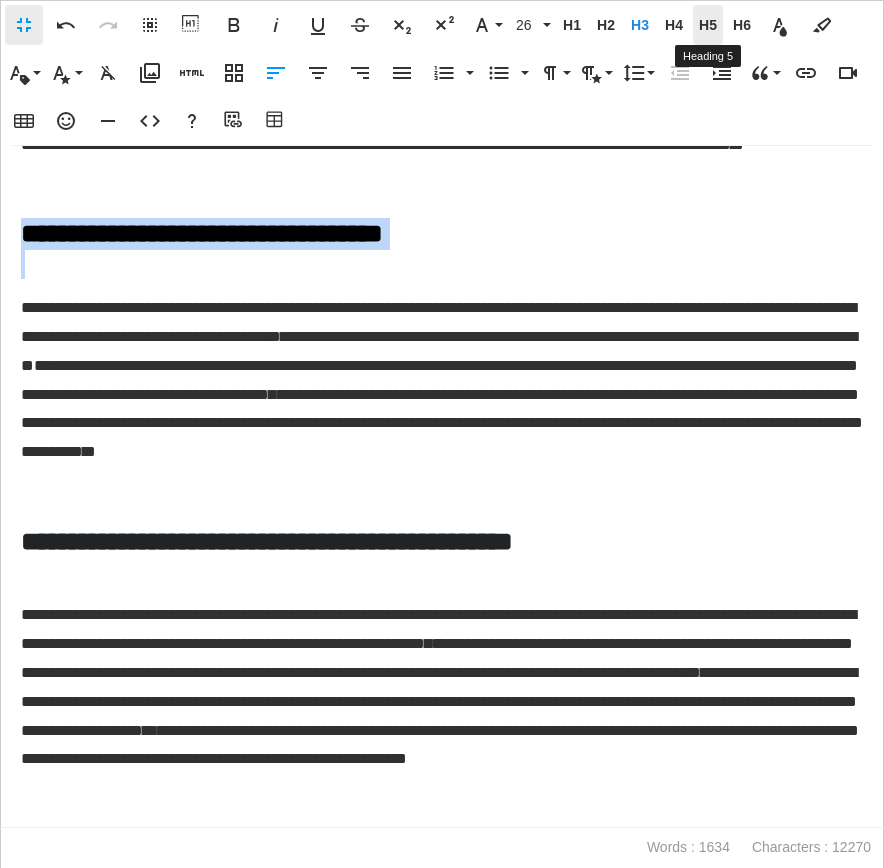 click on "H5" at bounding box center [708, 25] 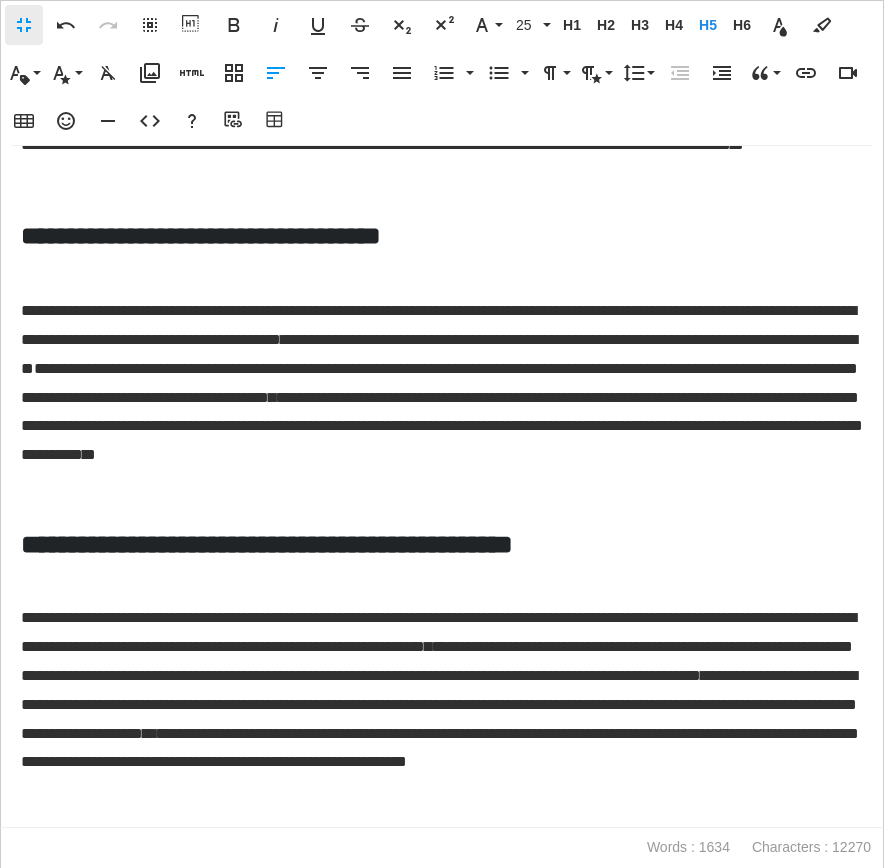 click at bounding box center [442, 267] 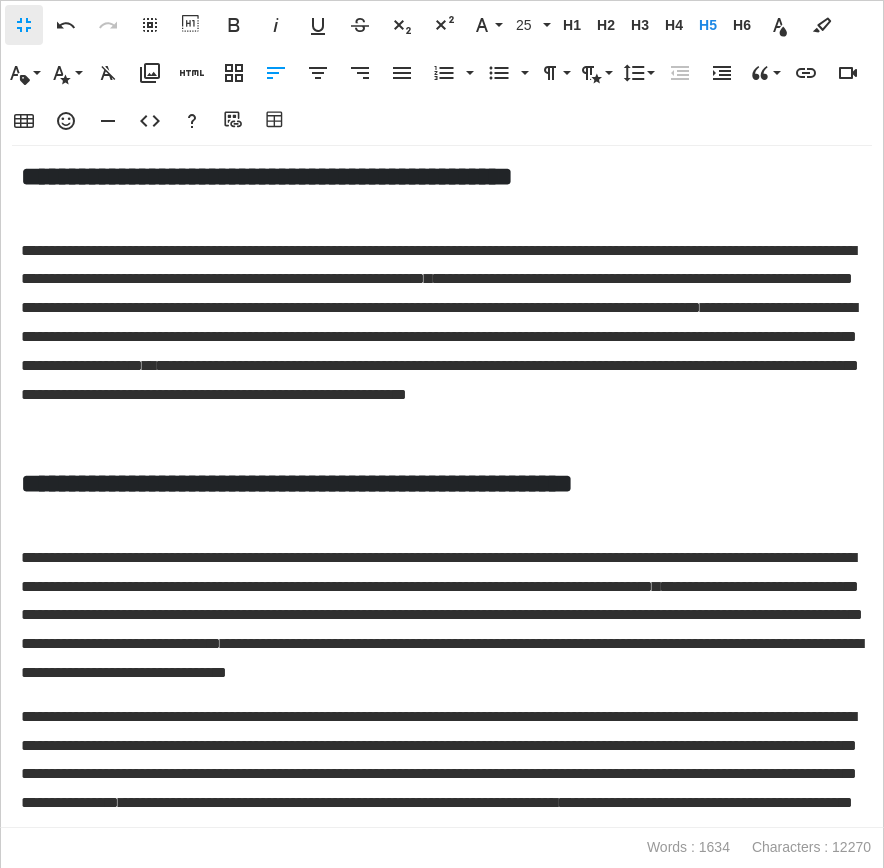 scroll, scrollTop: 2567, scrollLeft: 0, axis: vertical 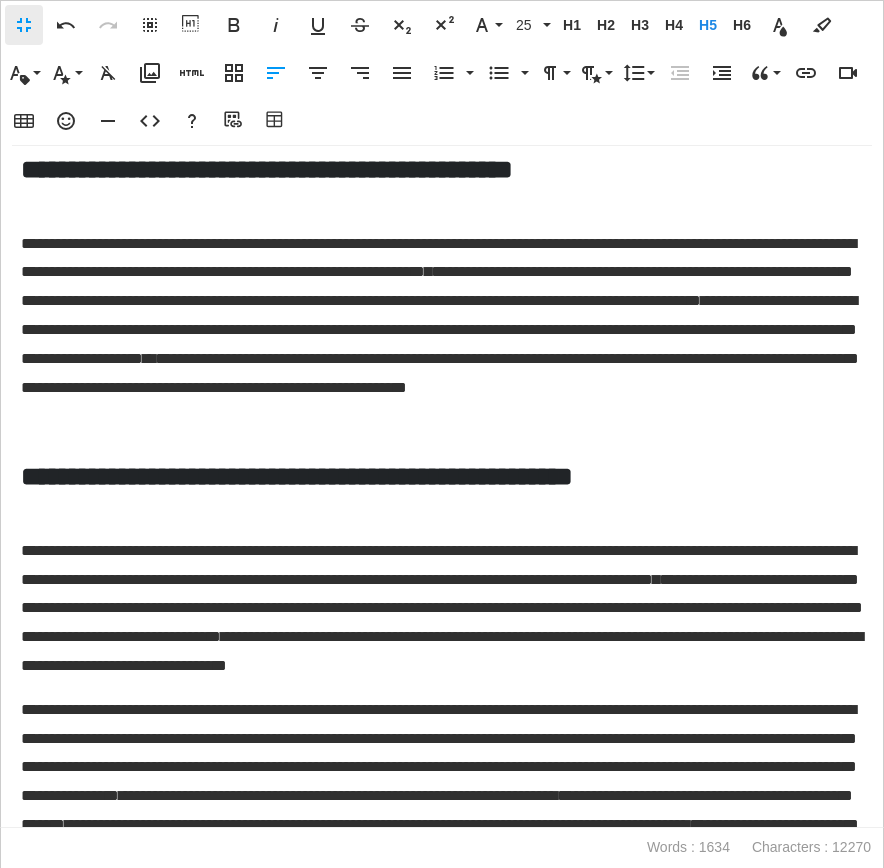 click on "**********" at bounding box center (267, 169) 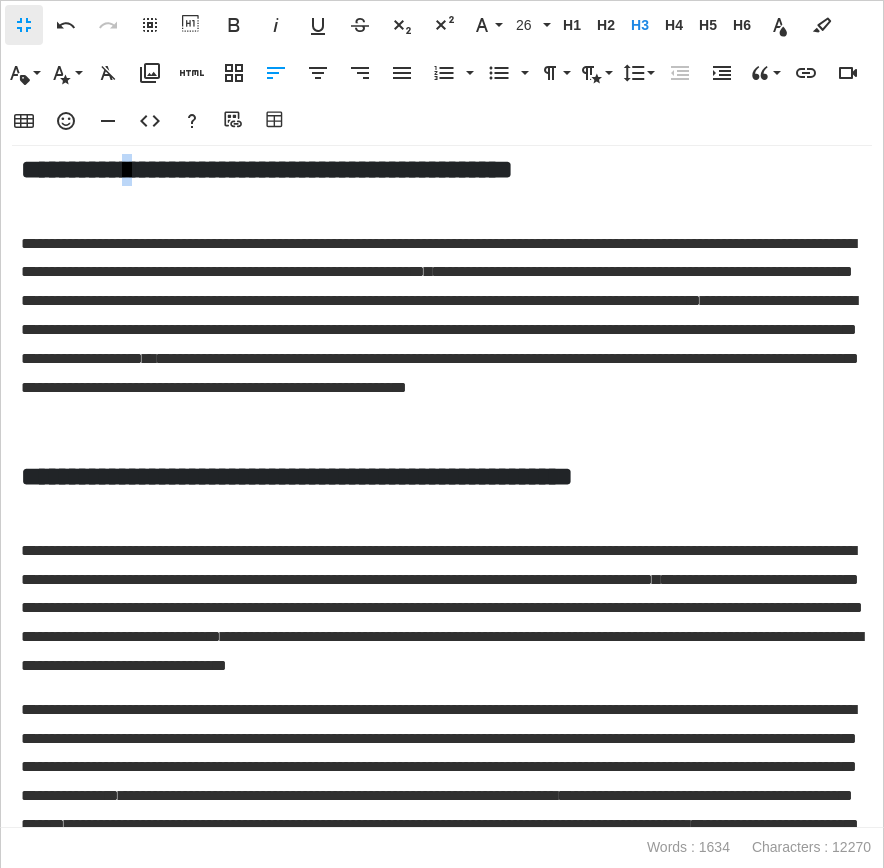 click on "**********" at bounding box center (267, 169) 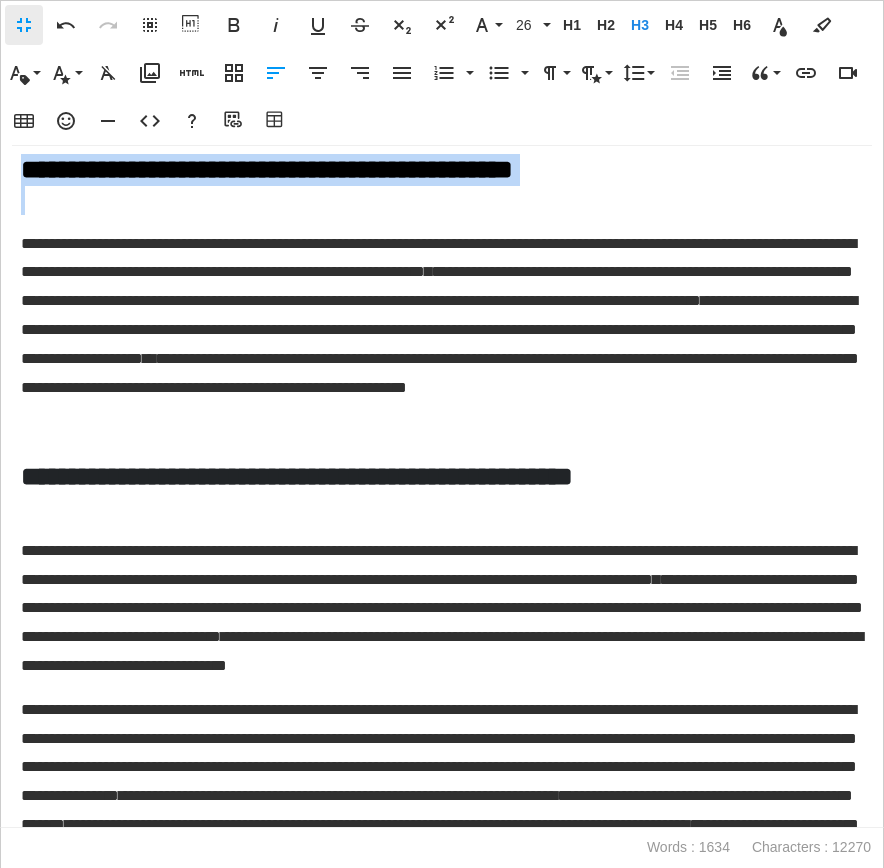 click on "**********" at bounding box center [267, 169] 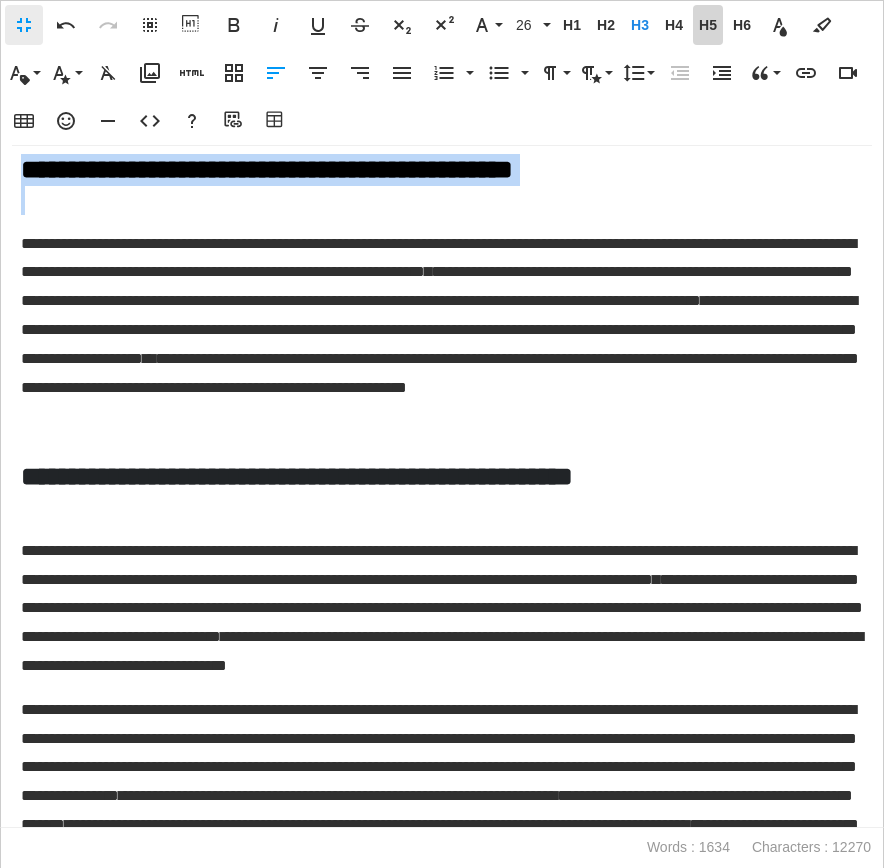 click on "H5" at bounding box center (708, 25) 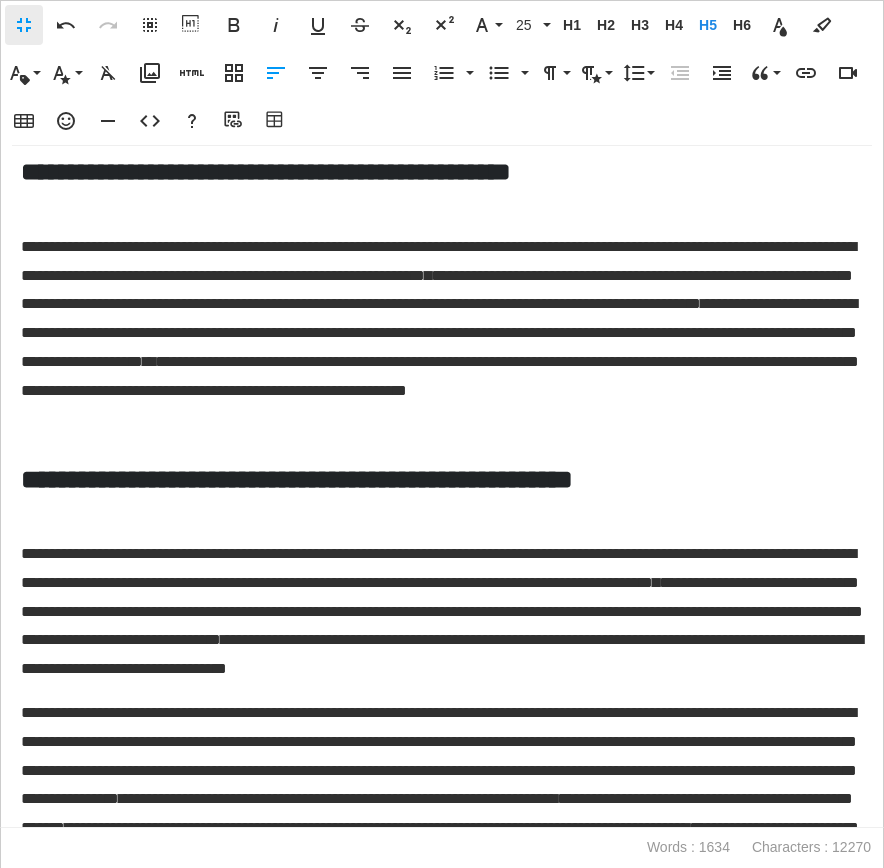 click at bounding box center [442, 203] 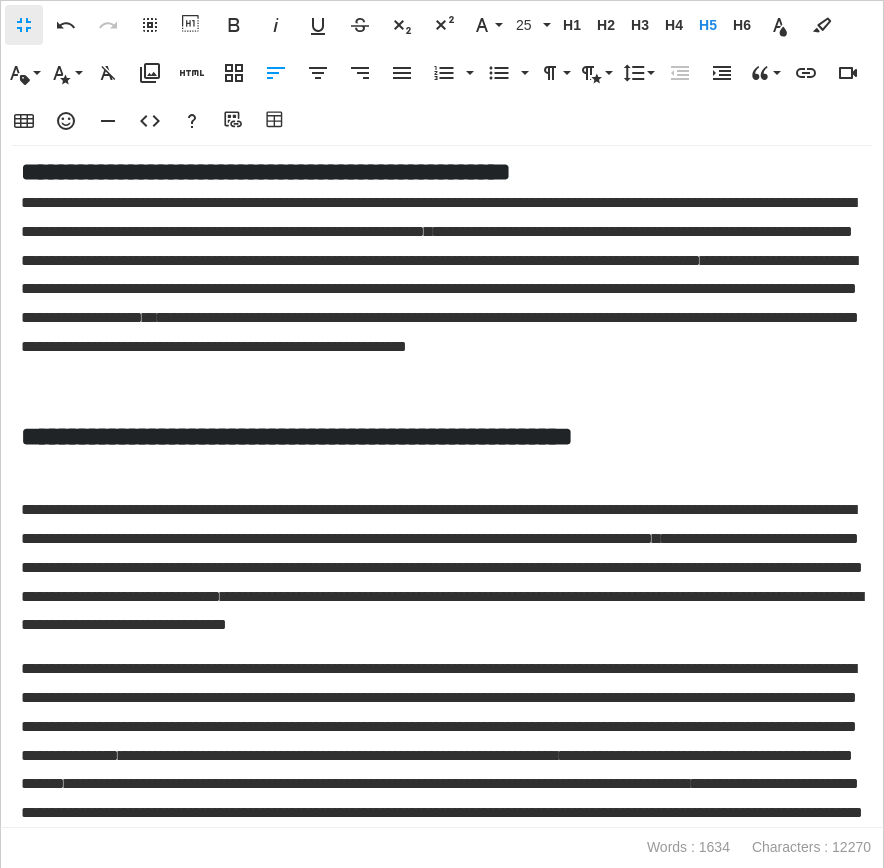 scroll, scrollTop: 2793, scrollLeft: 0, axis: vertical 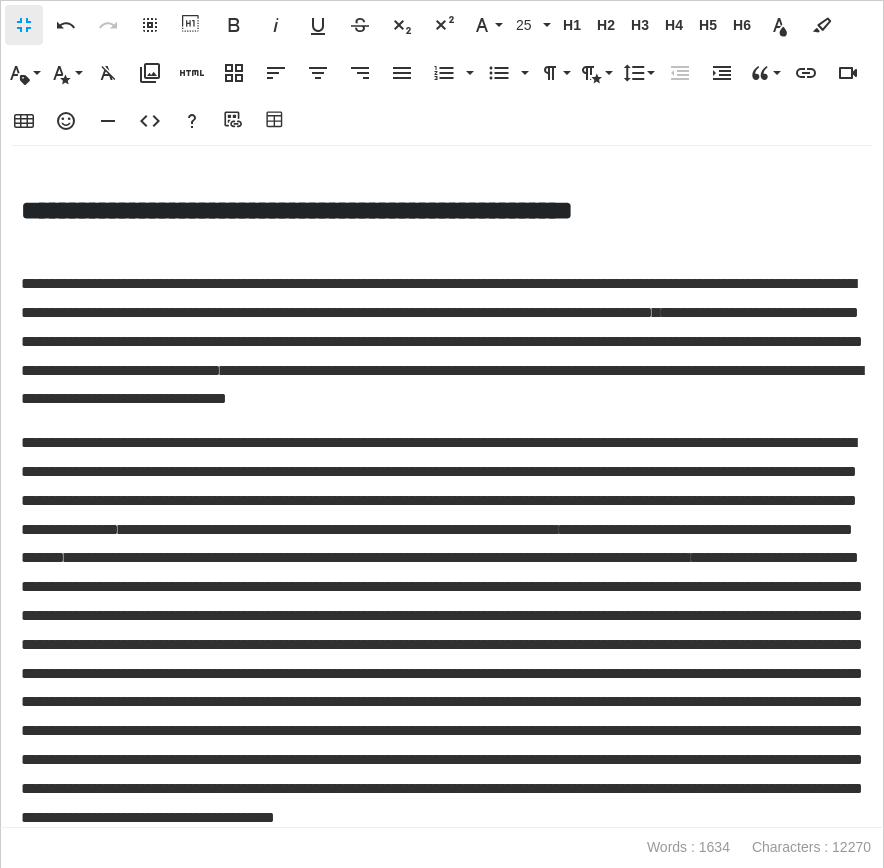 click on "**********" at bounding box center [442, 487] 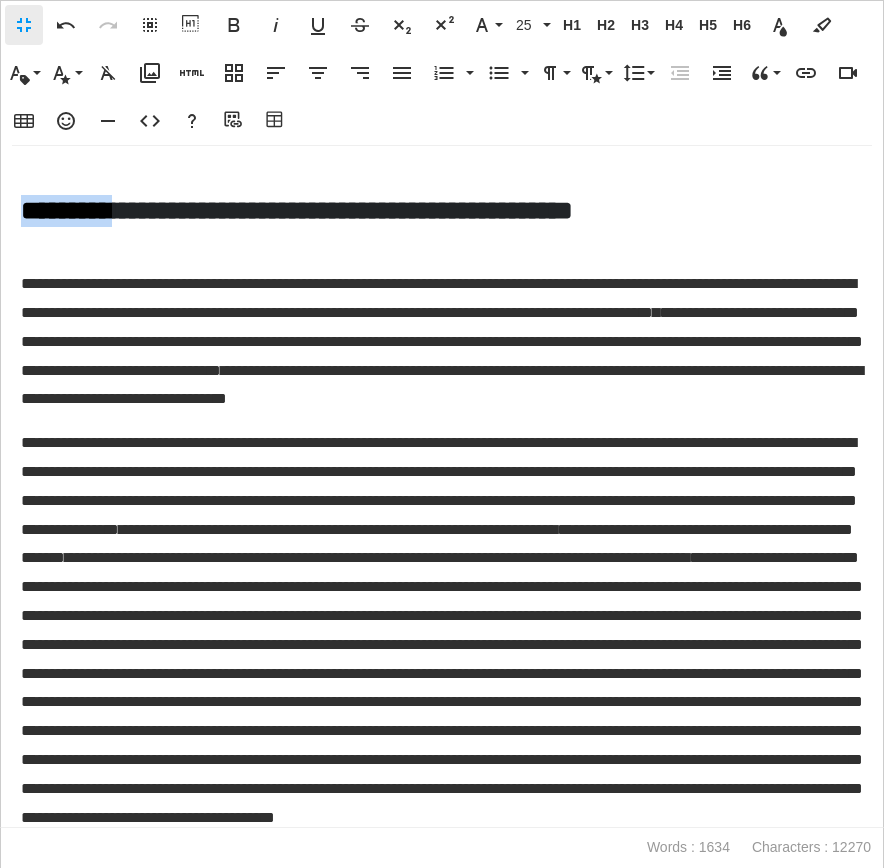 click on "**********" at bounding box center (297, 210) 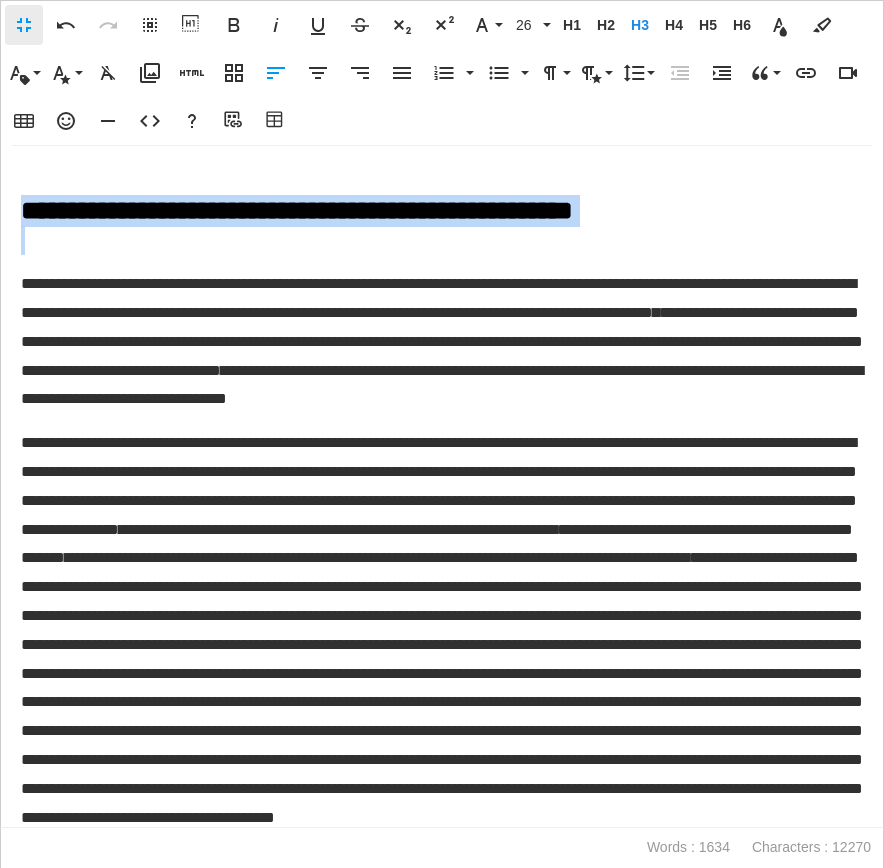 click on "**********" at bounding box center [297, 210] 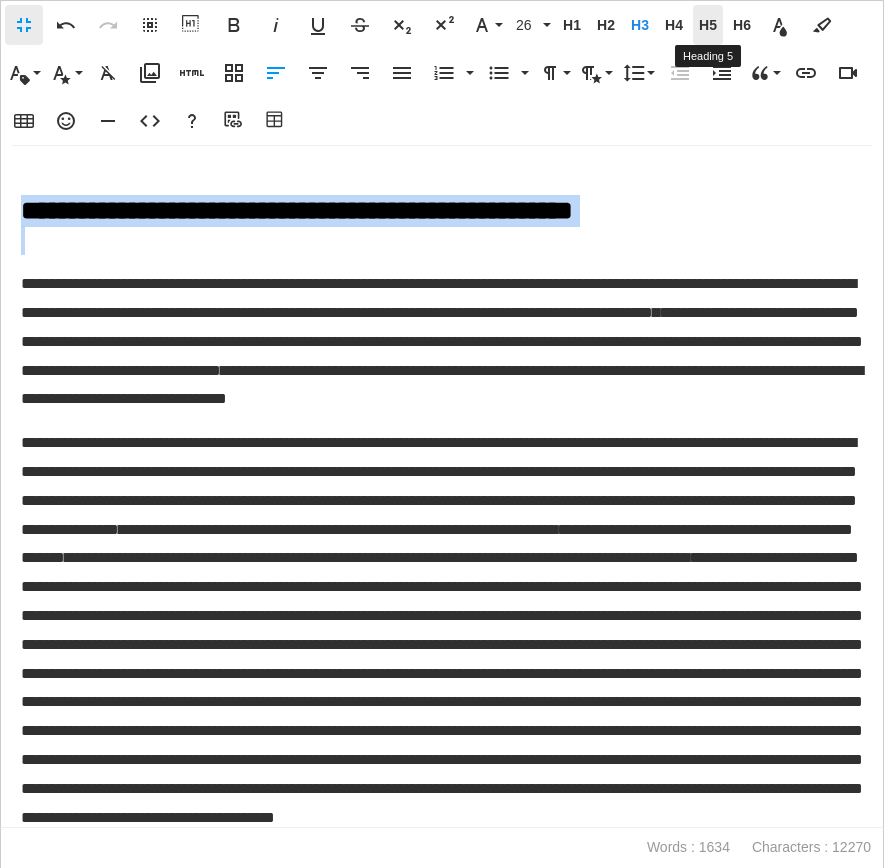 click on "H5" at bounding box center (708, 25) 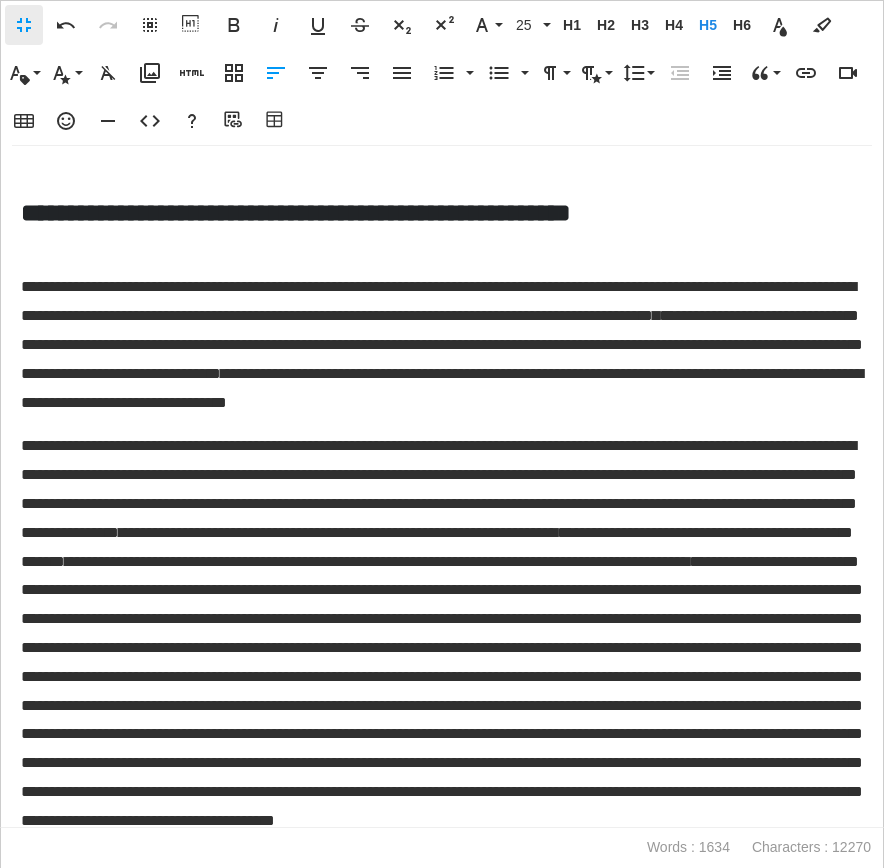 click on "**********" at bounding box center (442, 487) 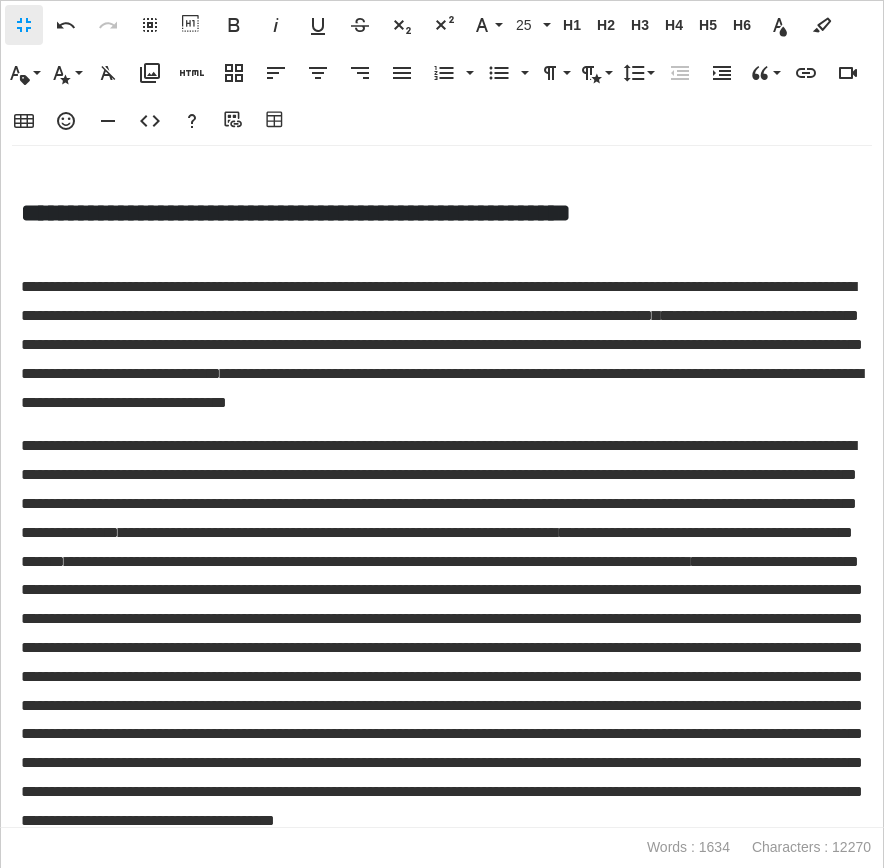 click on "**********" at bounding box center [442, 487] 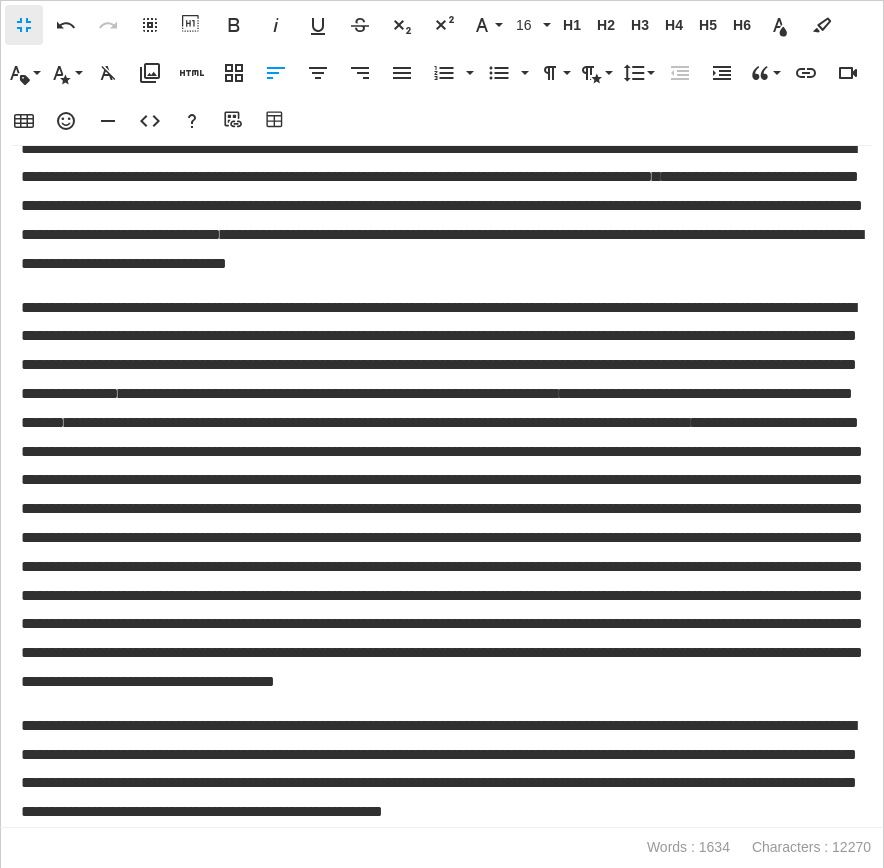 scroll, scrollTop: 3421, scrollLeft: 0, axis: vertical 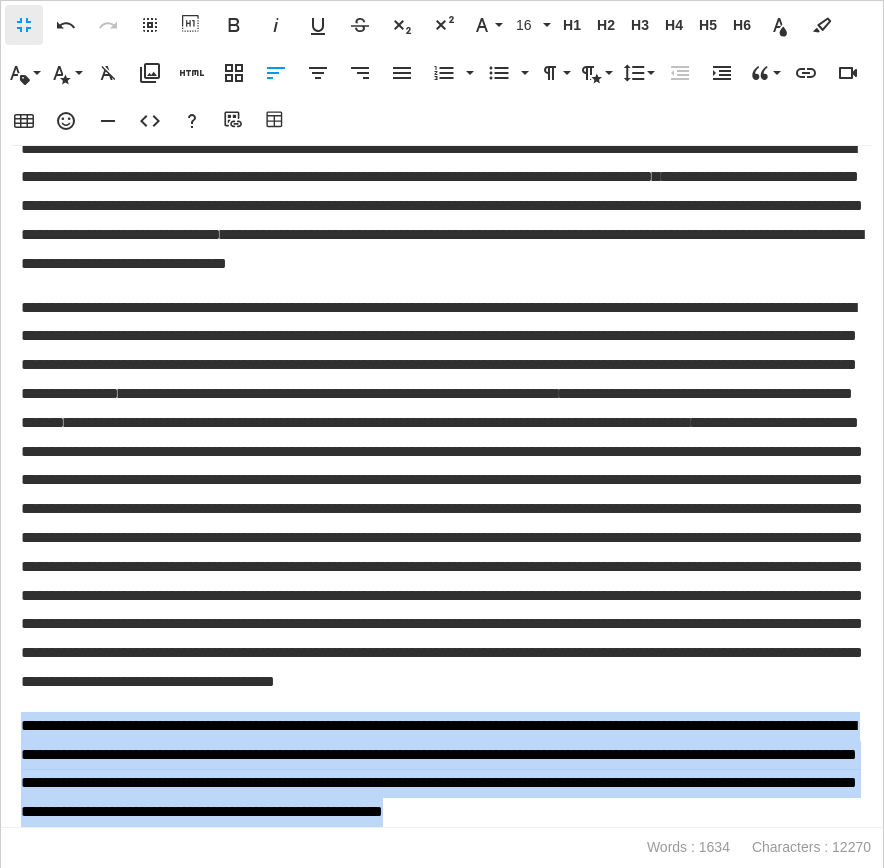 drag, startPoint x: 328, startPoint y: 805, endPoint x: 0, endPoint y: 703, distance: 343.4938 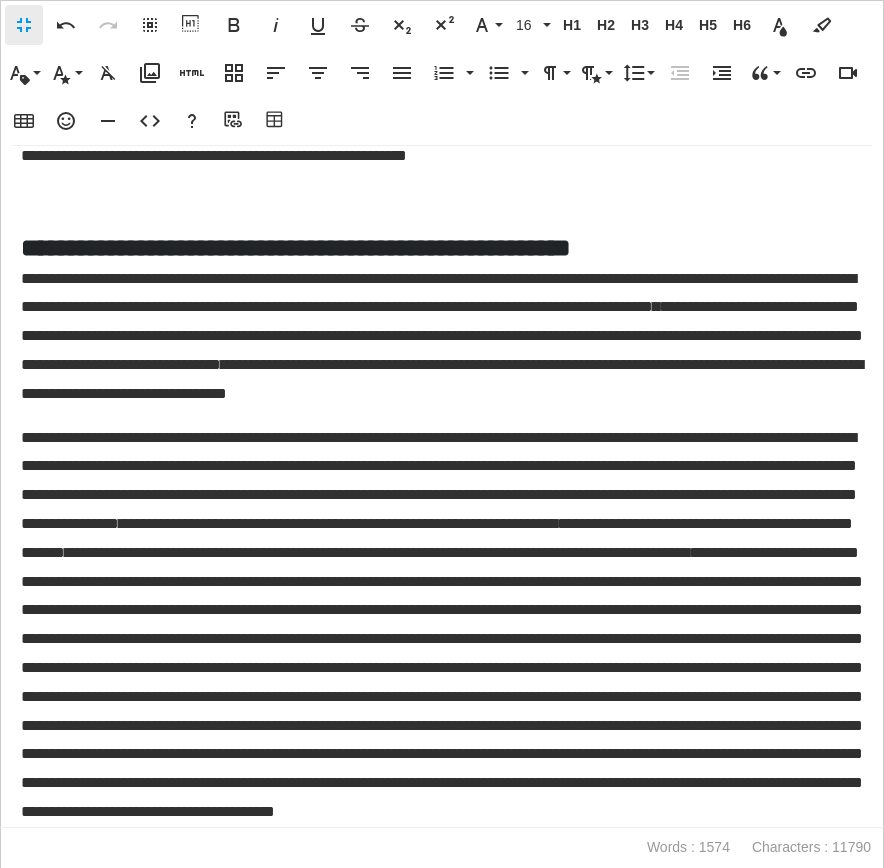 click on "**********" at bounding box center [442, 487] 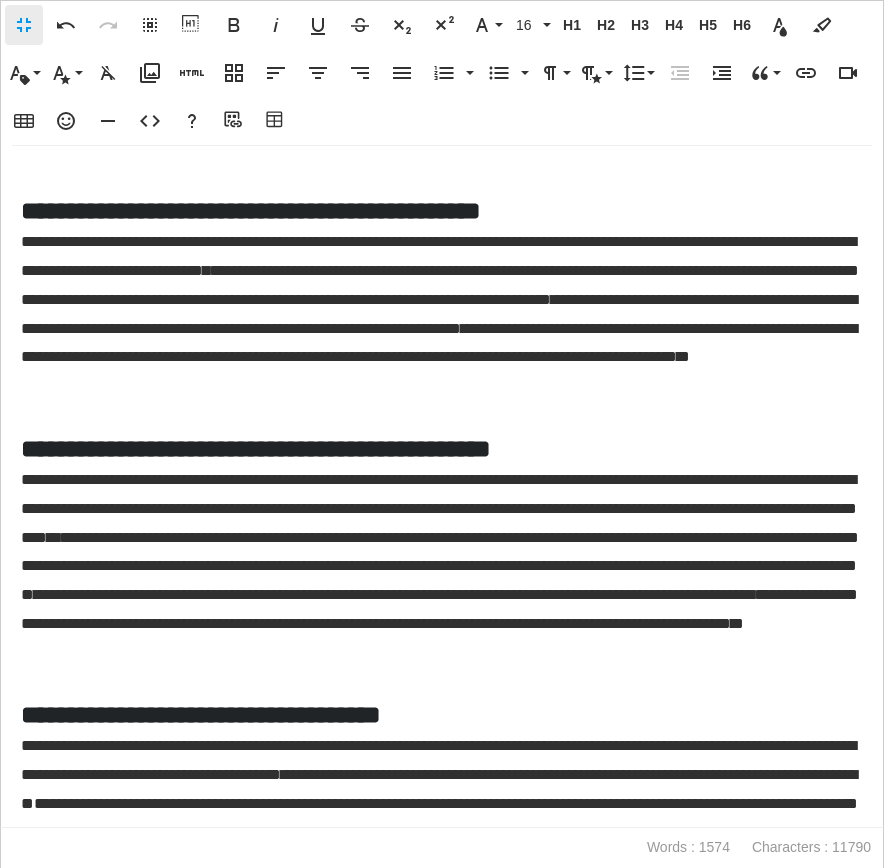 scroll, scrollTop: 1759, scrollLeft: 0, axis: vertical 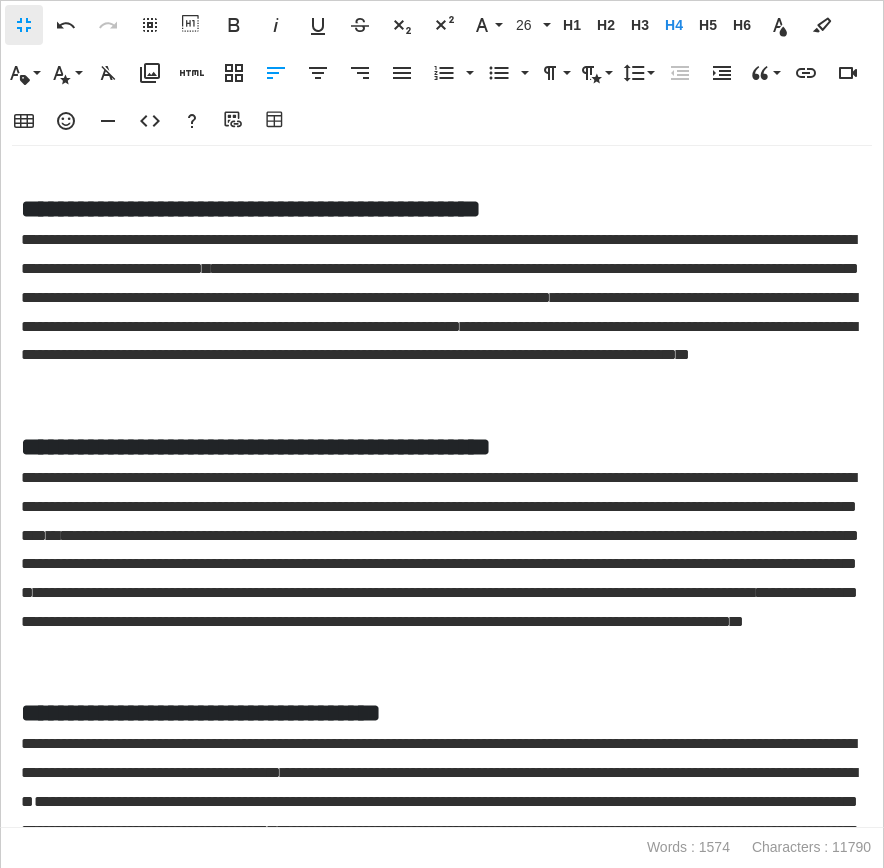 click on "**********" at bounding box center (297, 58) 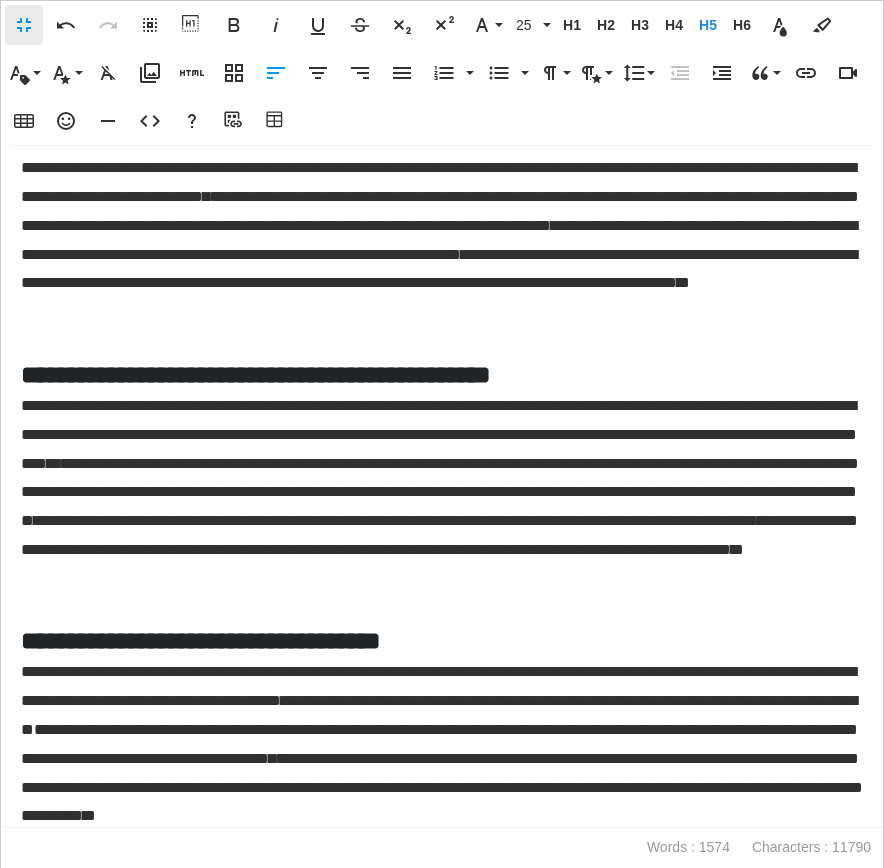 scroll, scrollTop: 1806, scrollLeft: 0, axis: vertical 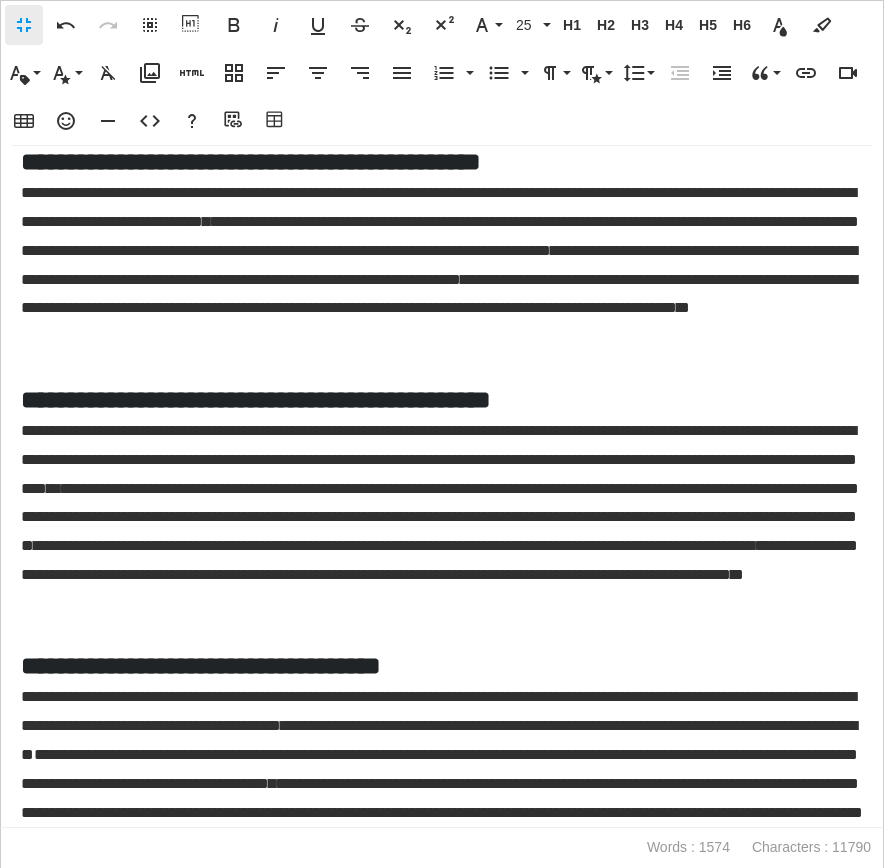 drag, startPoint x: 20, startPoint y: 243, endPoint x: 136, endPoint y: 782, distance: 551.34106 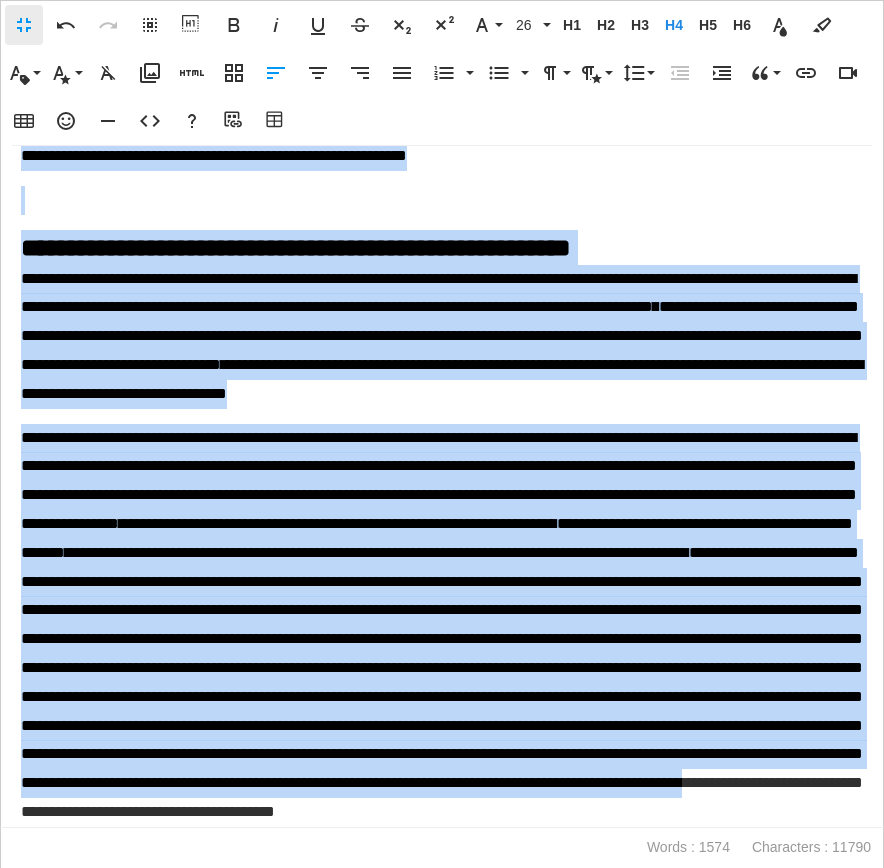 scroll, scrollTop: 3266, scrollLeft: 0, axis: vertical 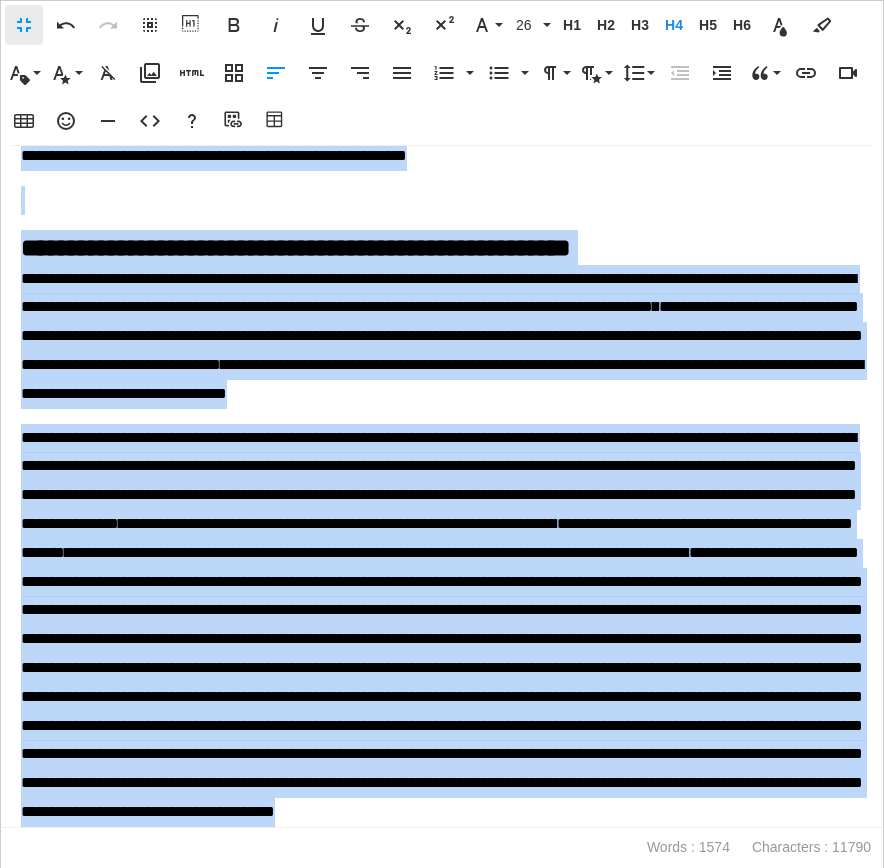 drag, startPoint x: 25, startPoint y: 251, endPoint x: 779, endPoint y: 821, distance: 945.20685 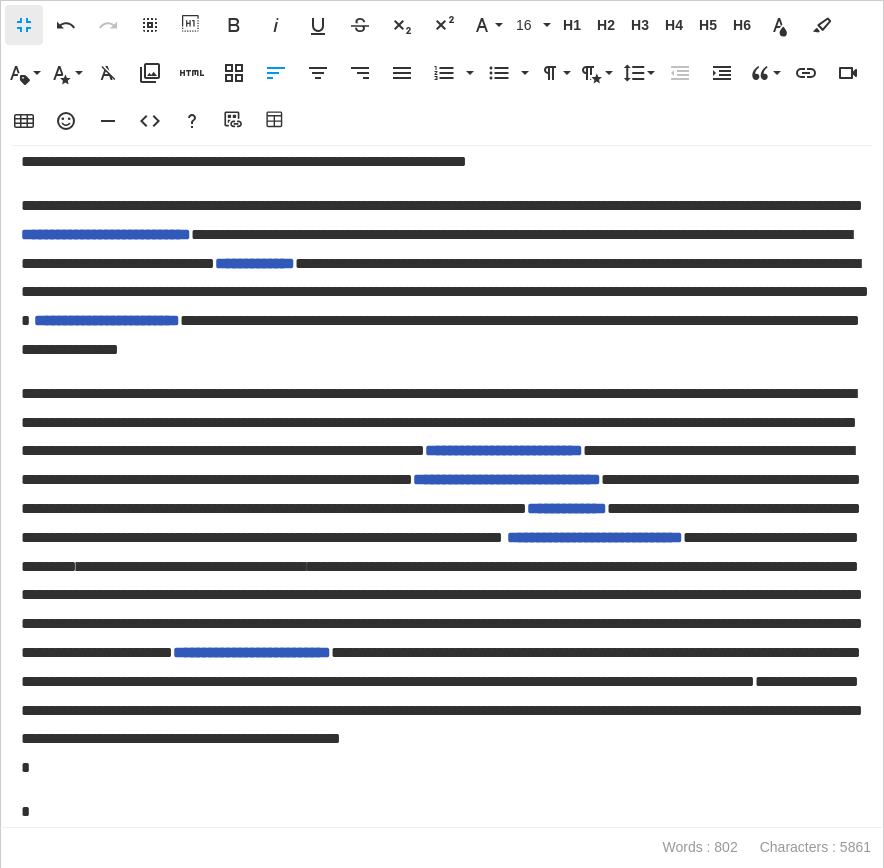 scroll, scrollTop: 1238, scrollLeft: 0, axis: vertical 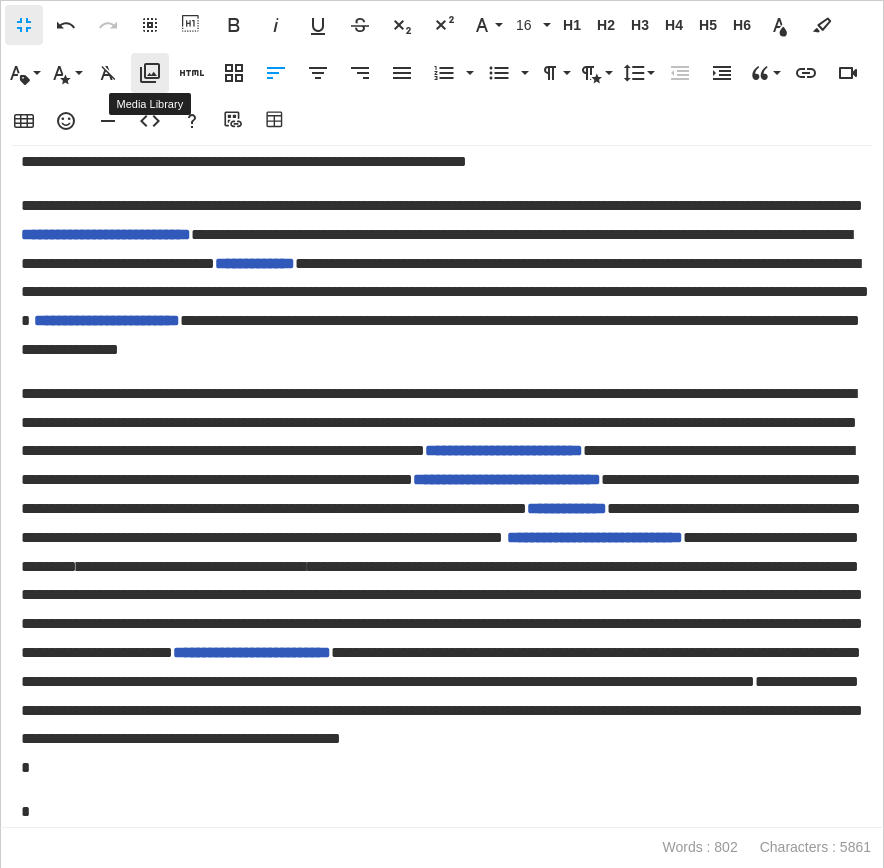 click 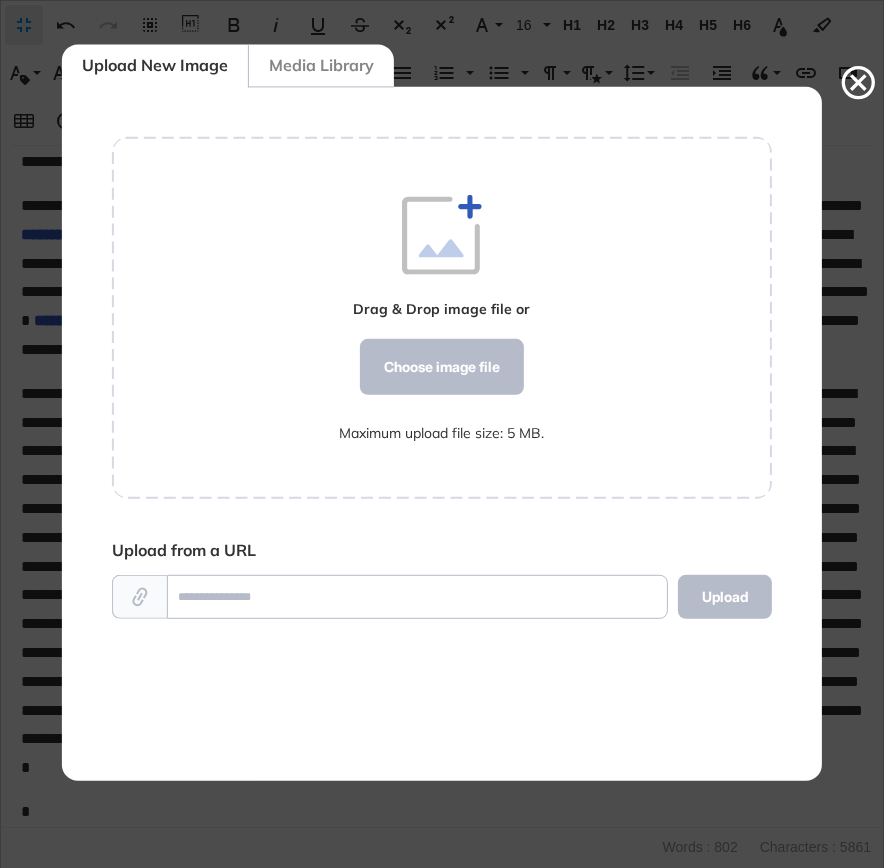 scroll, scrollTop: 695, scrollLeft: 660, axis: both 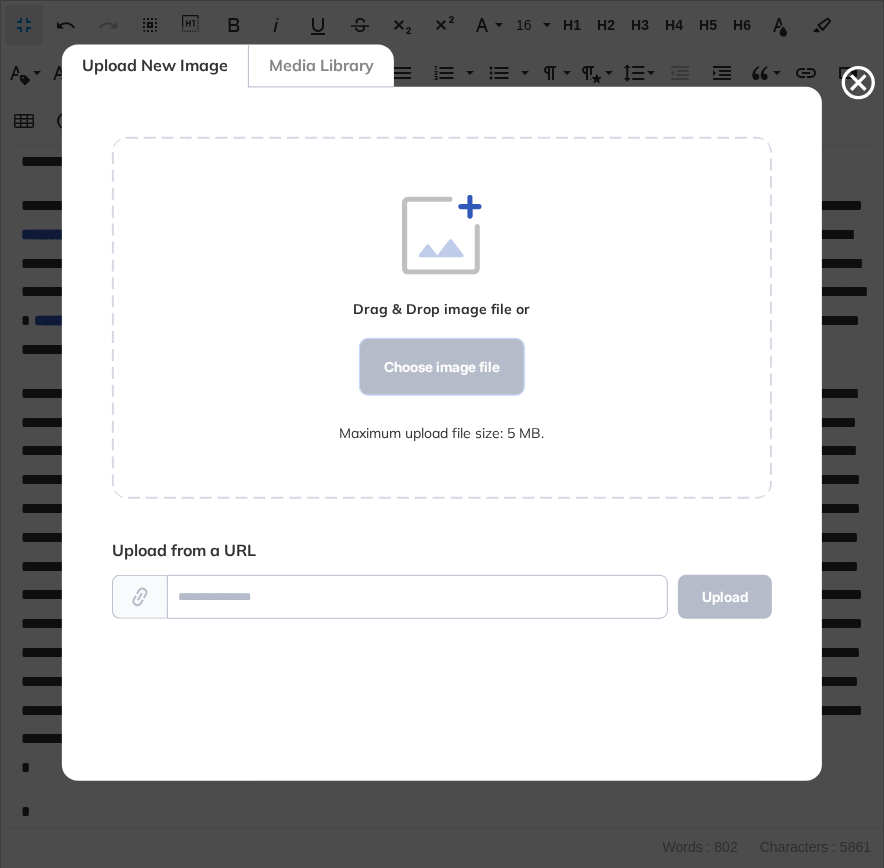 click on "Choose image file" at bounding box center [442, 367] 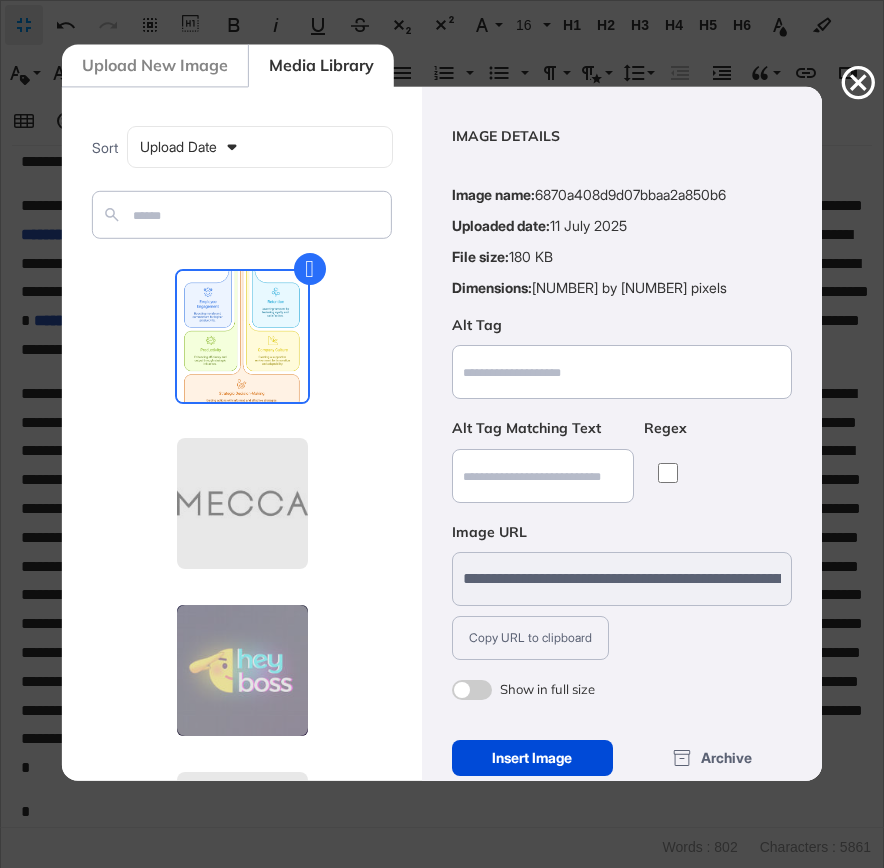 click at bounding box center (472, 690) 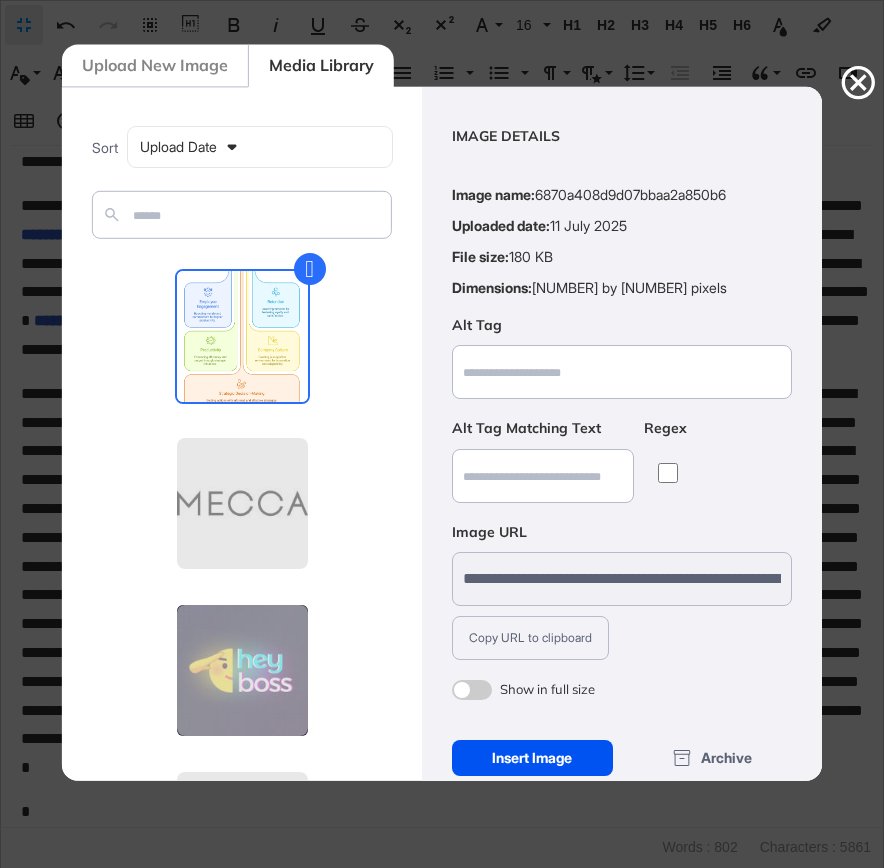 click on "Insert Image" at bounding box center (532, 758) 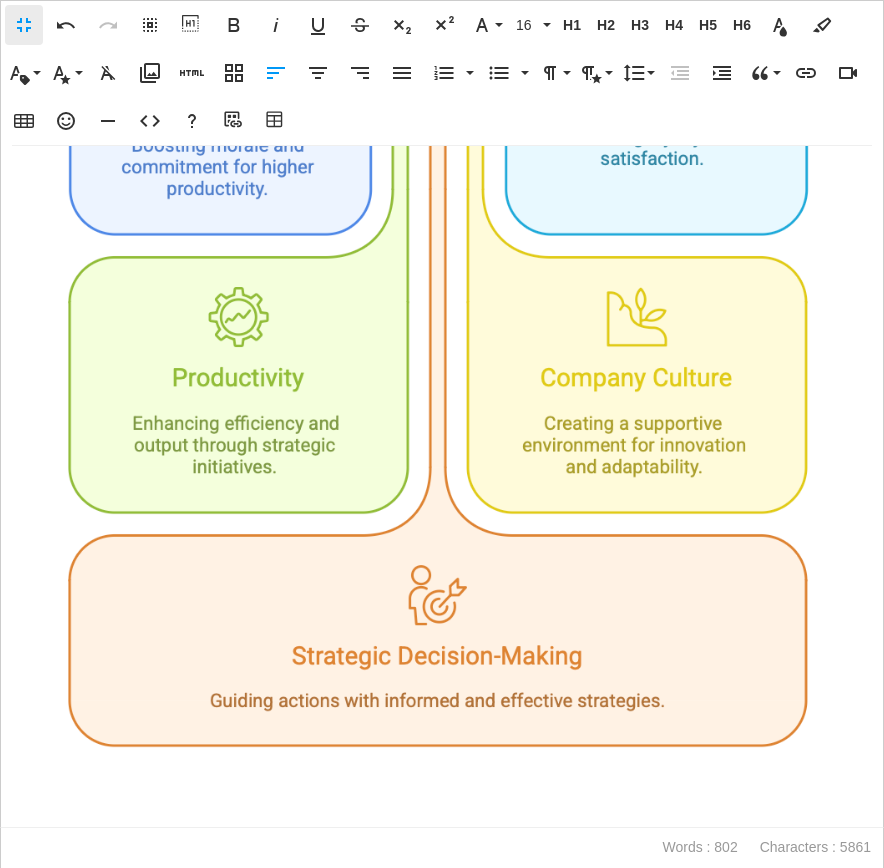scroll, scrollTop: 2246, scrollLeft: 0, axis: vertical 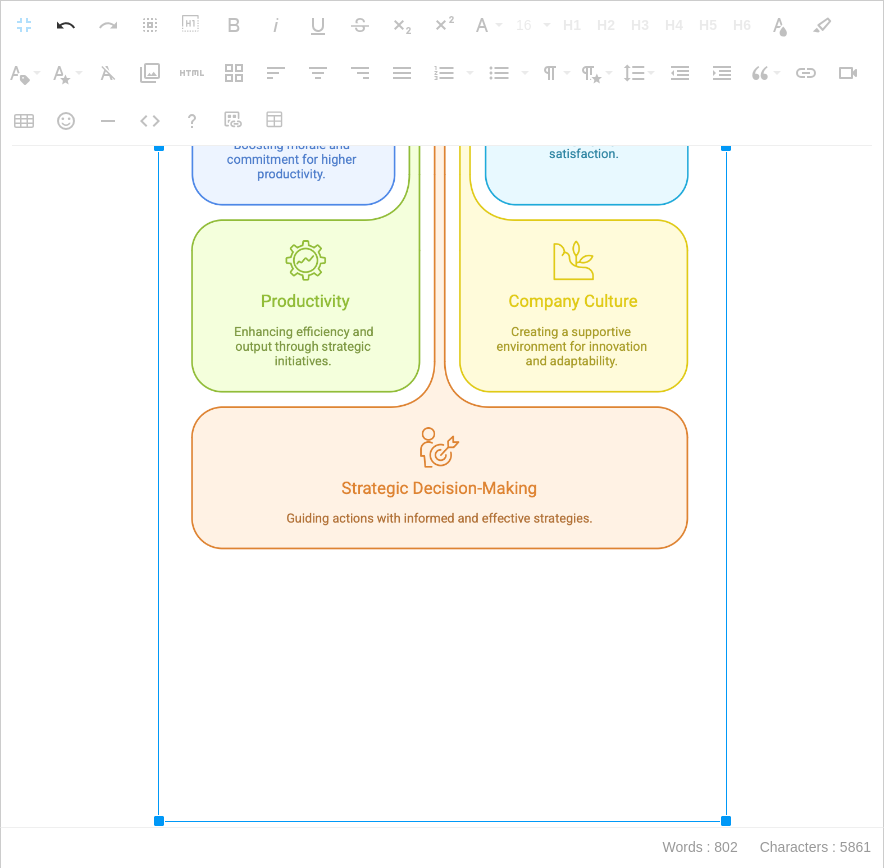 drag, startPoint x: 865, startPoint y: 801, endPoint x: 589, endPoint y: 588, distance: 348.63306 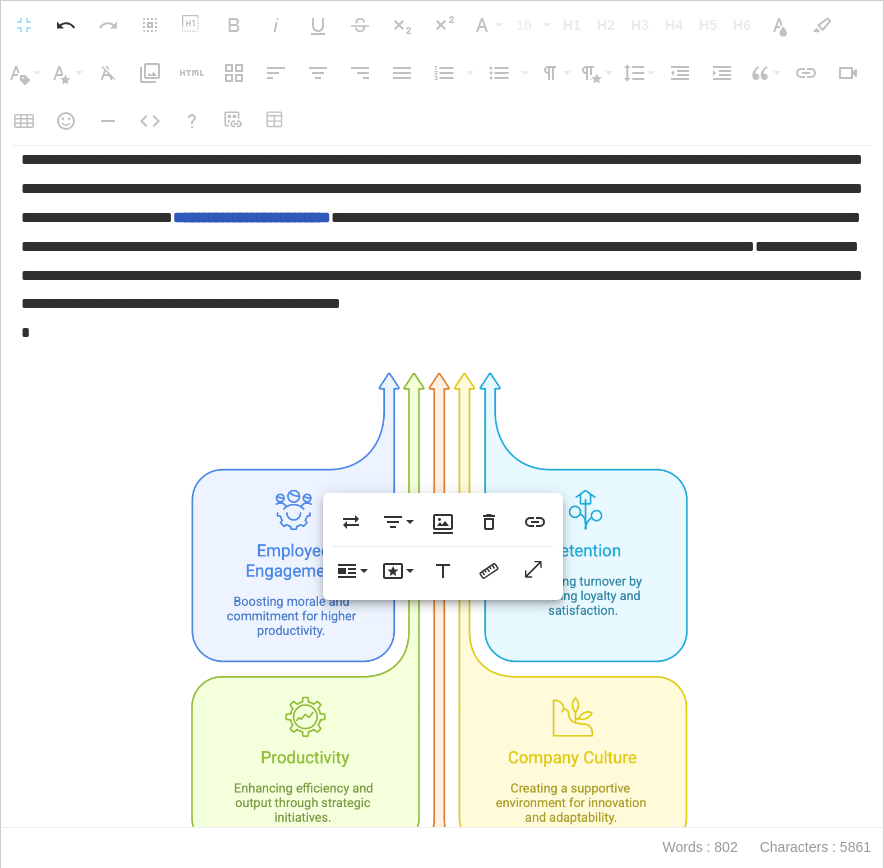 scroll, scrollTop: 1358, scrollLeft: 0, axis: vertical 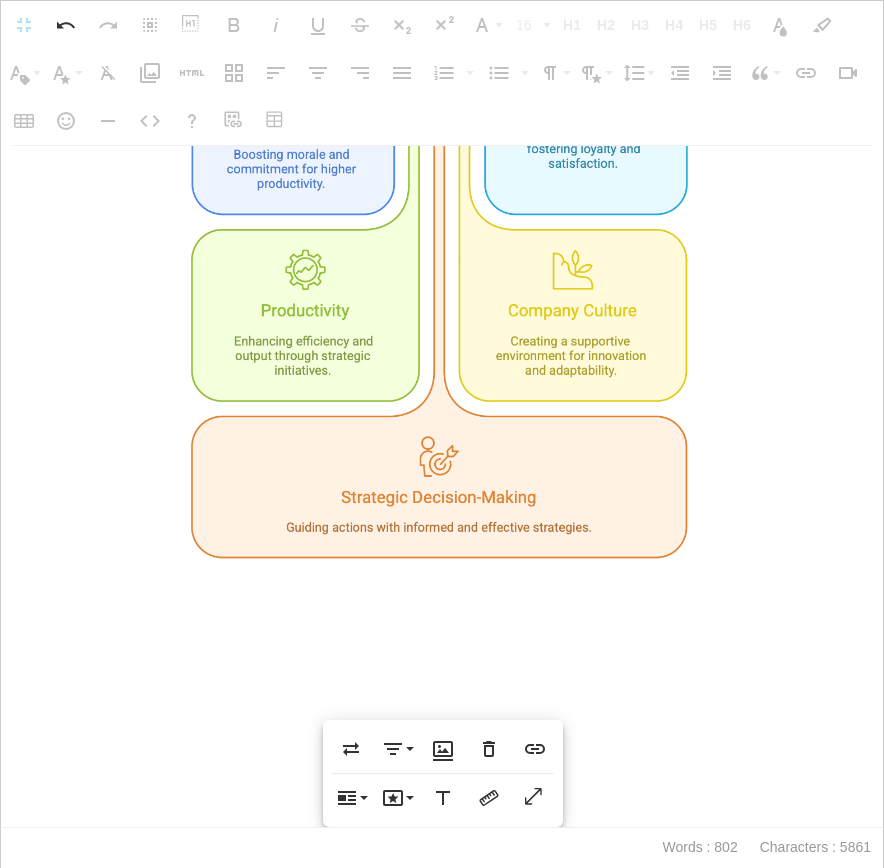 click at bounding box center (442, 253) 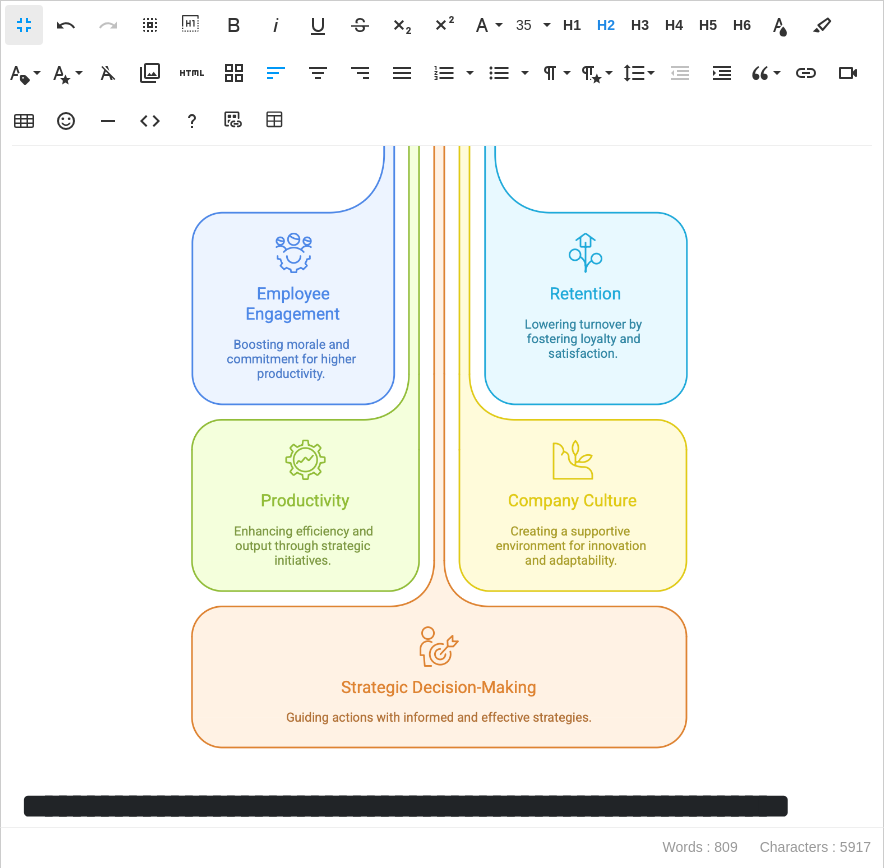 scroll, scrollTop: 1979, scrollLeft: 0, axis: vertical 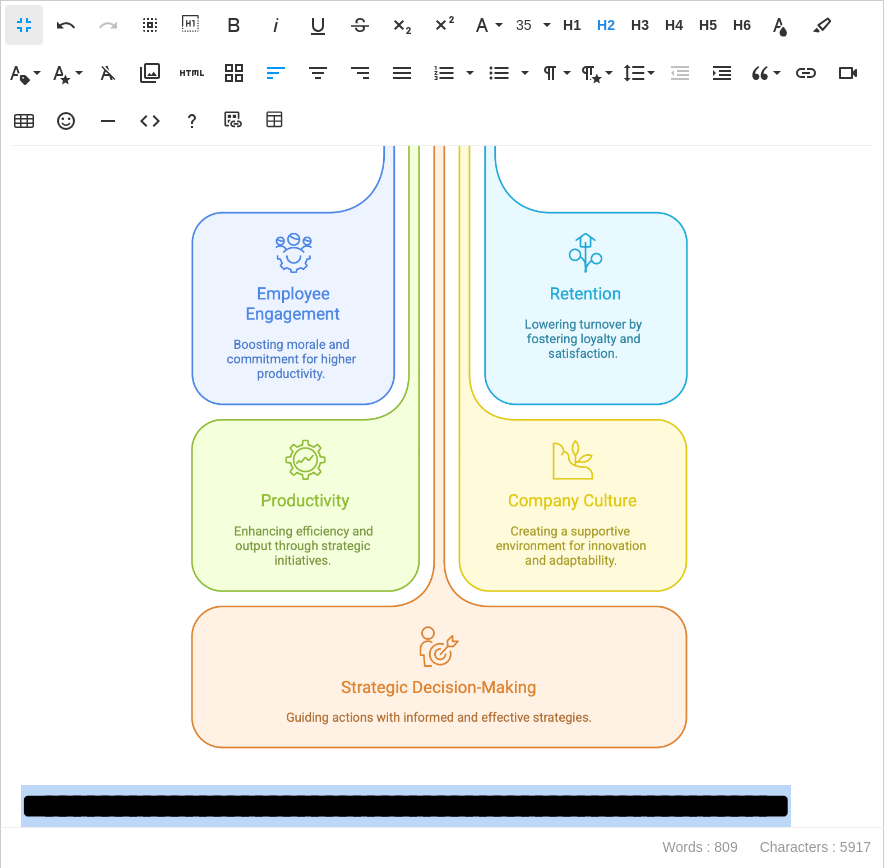 drag, startPoint x: 157, startPoint y: 790, endPoint x: 4, endPoint y: 737, distance: 161.91974 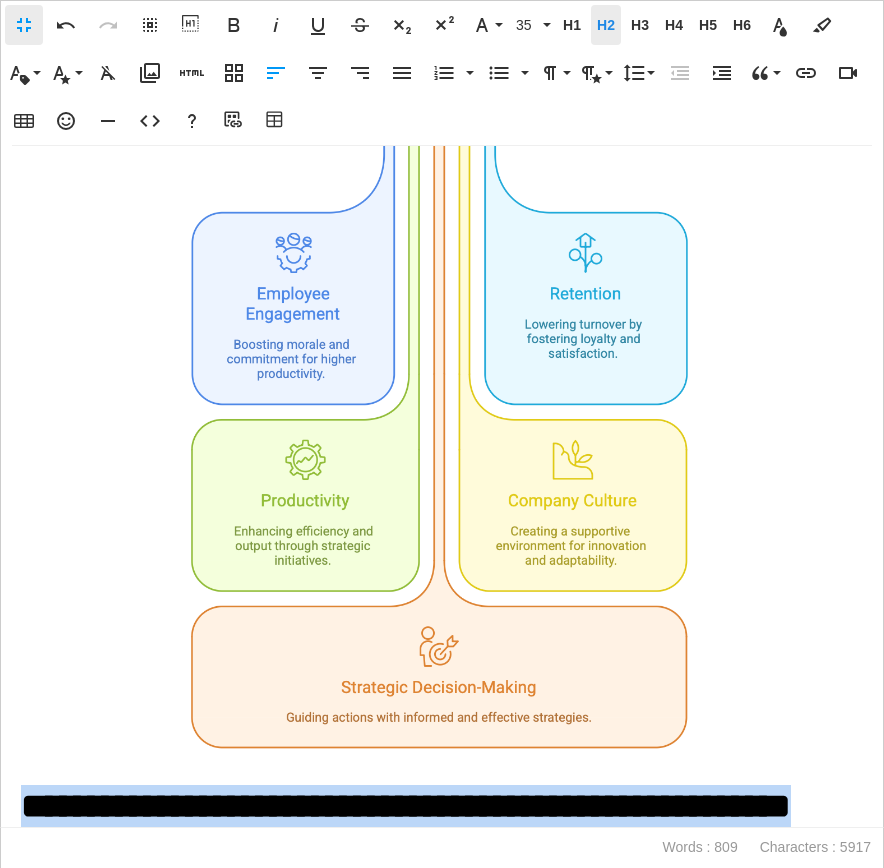 click on "H2" at bounding box center [606, 25] 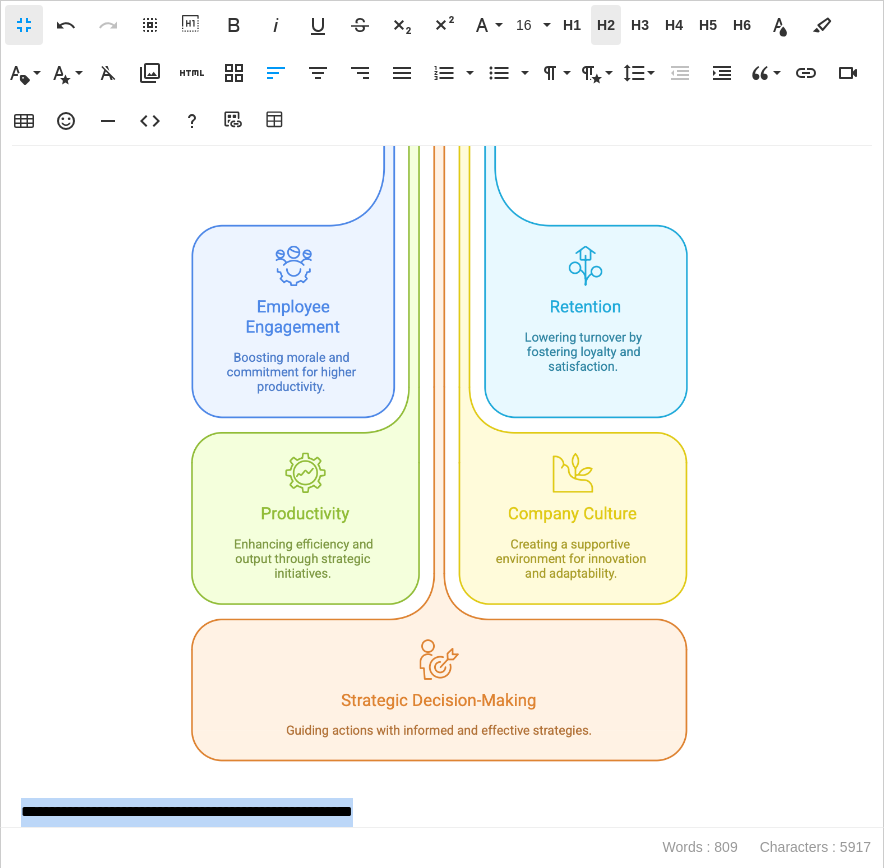 scroll, scrollTop: 1922, scrollLeft: 0, axis: vertical 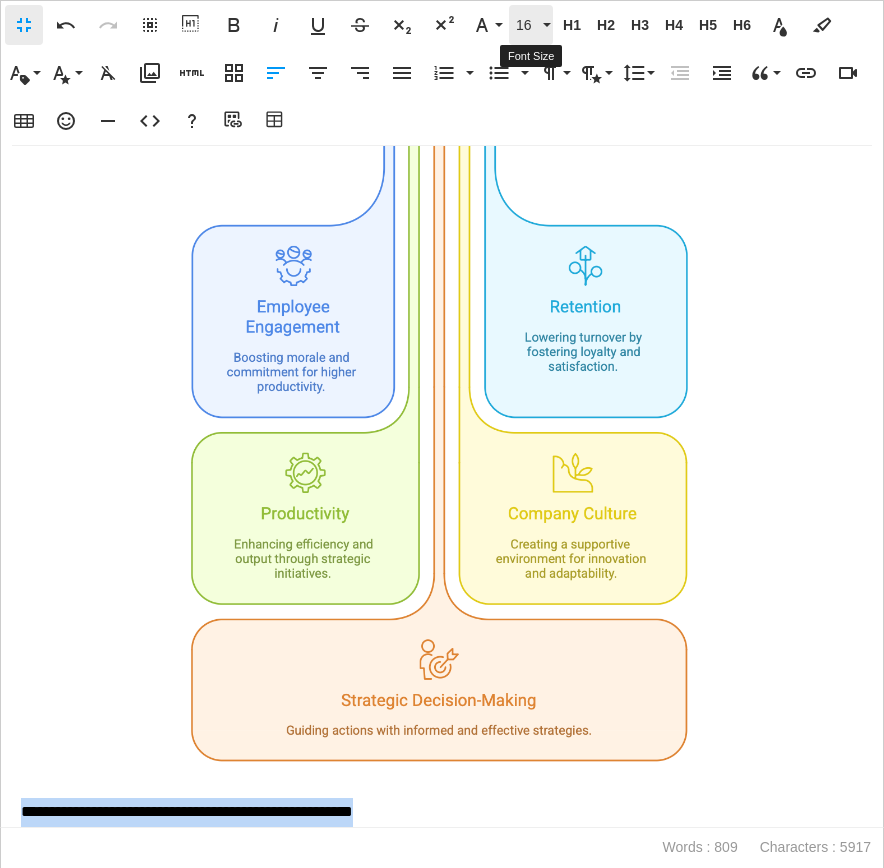 click on "16" at bounding box center (527, 25) 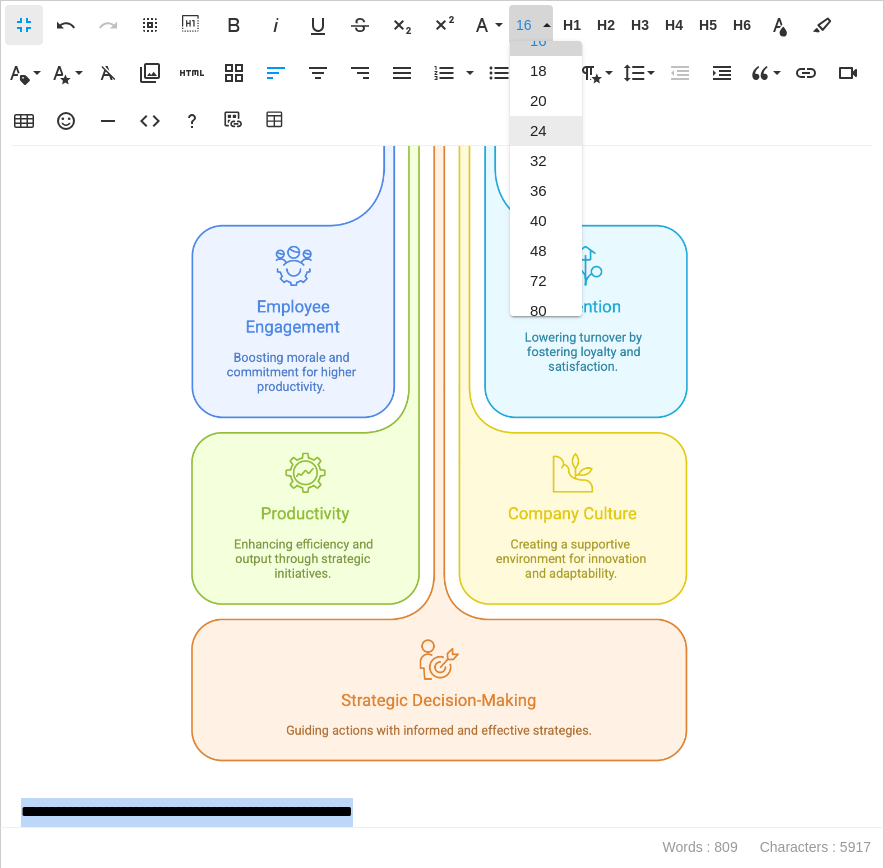 scroll, scrollTop: 96, scrollLeft: 0, axis: vertical 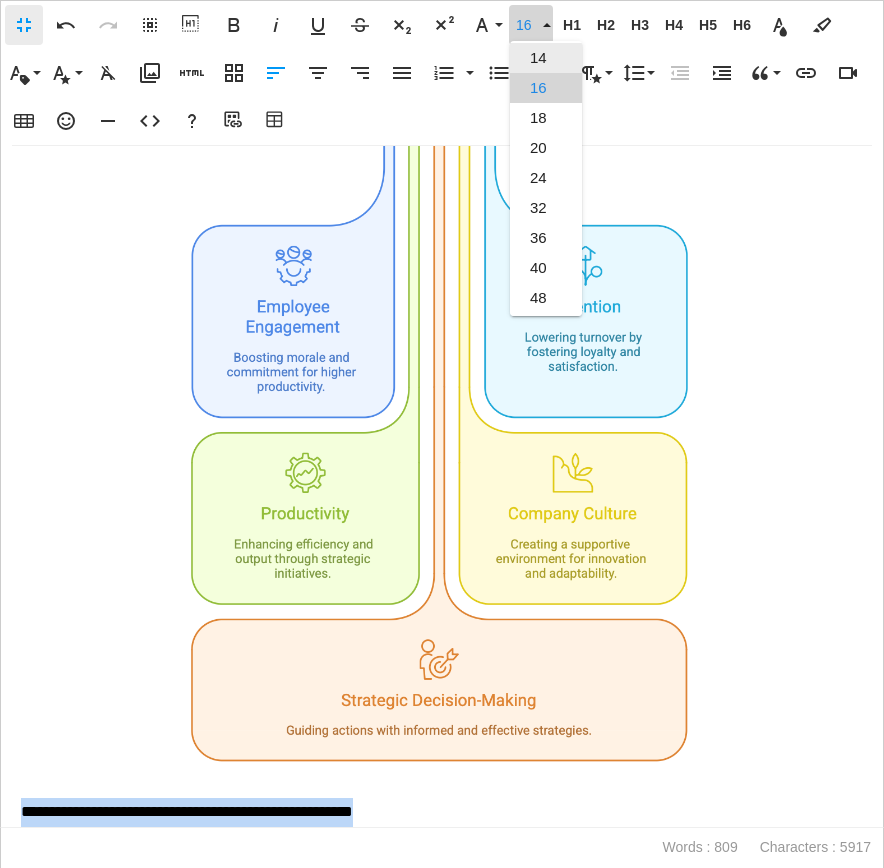 click on "14" at bounding box center (546, 58) 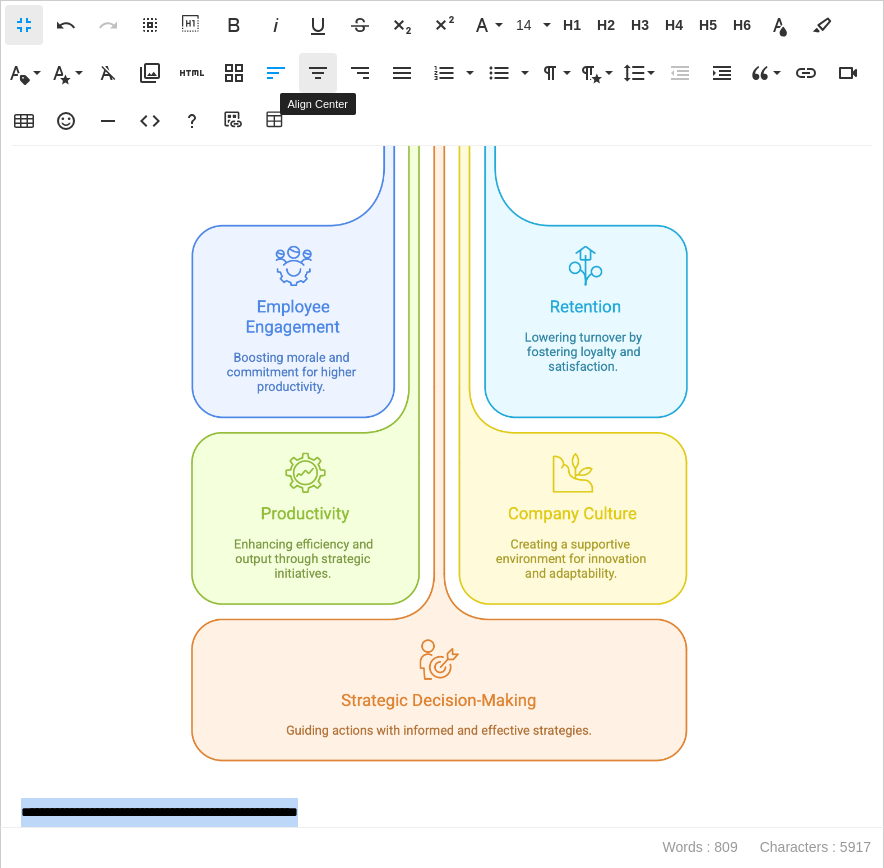 click 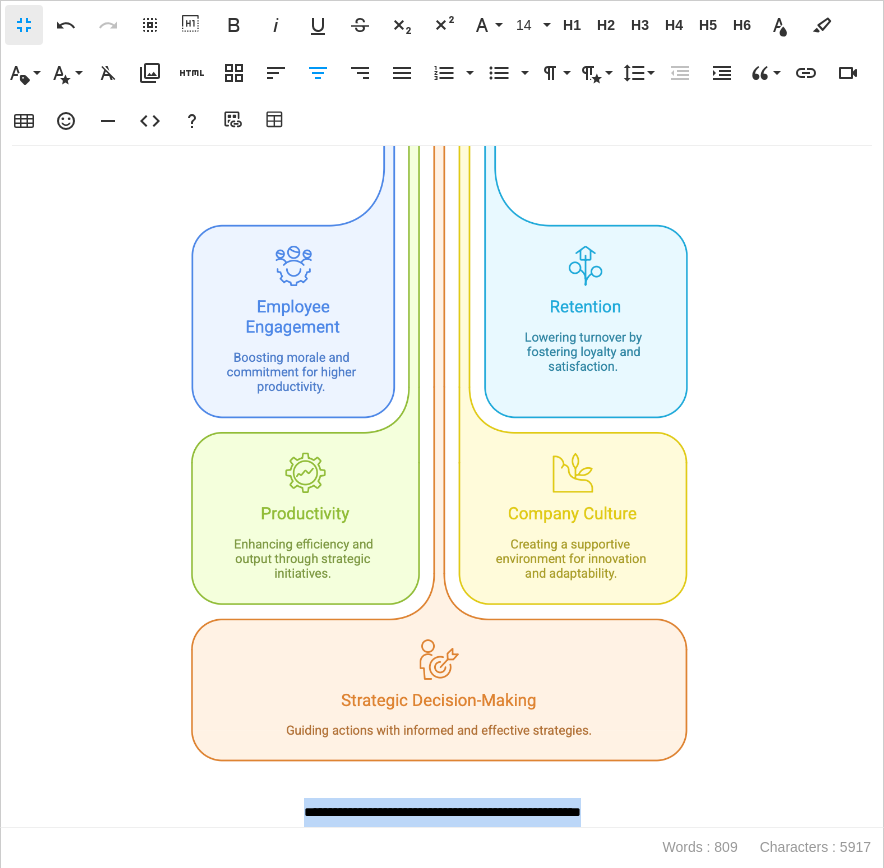 scroll, scrollTop: 1923, scrollLeft: 0, axis: vertical 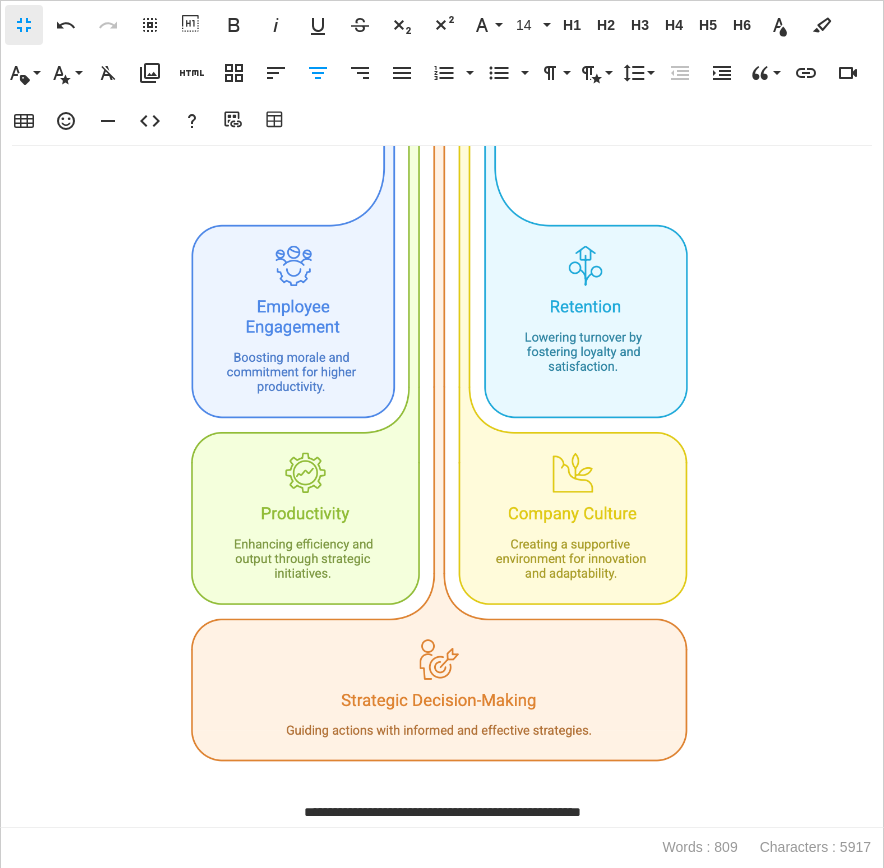 click at bounding box center [442, 456] 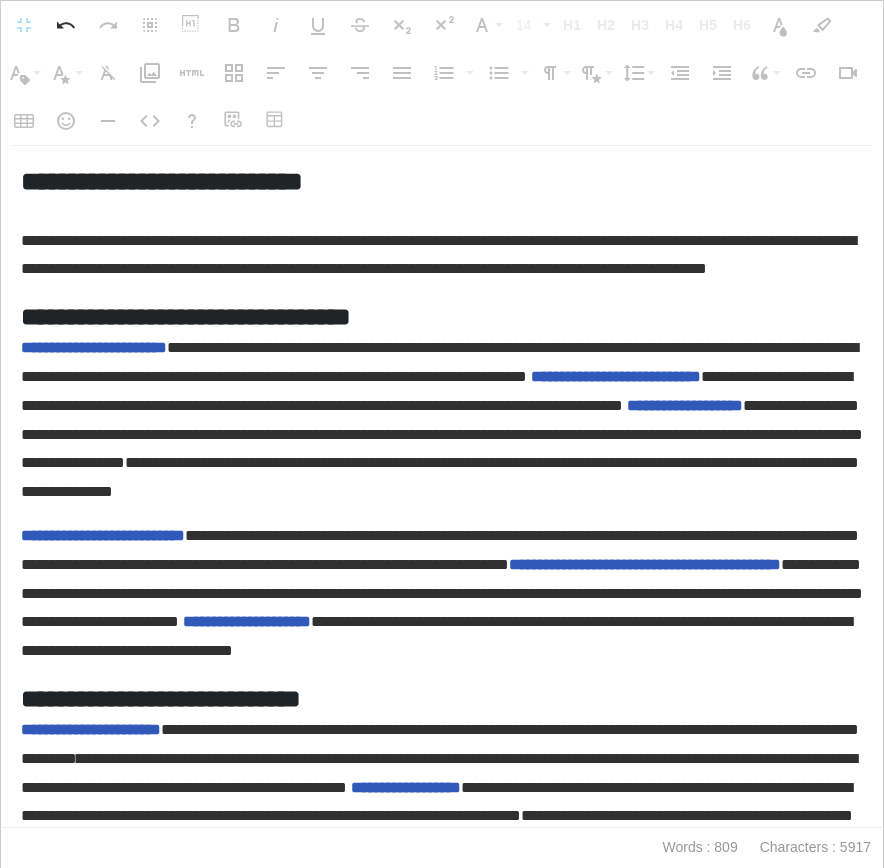 scroll, scrollTop: 0, scrollLeft: 0, axis: both 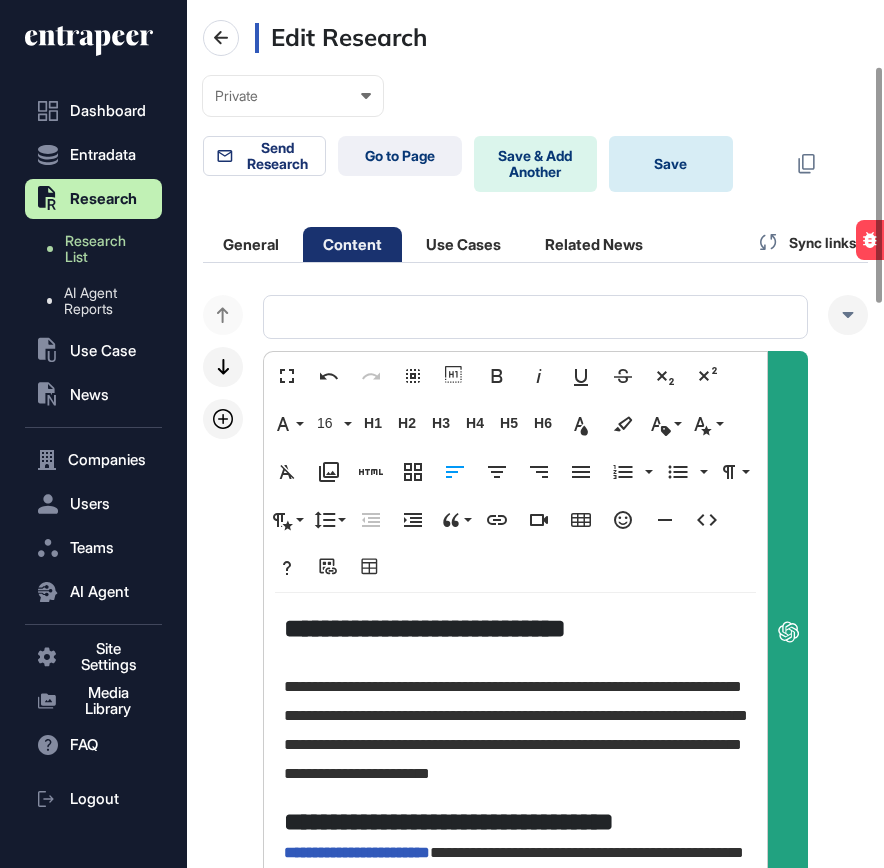 click on "Save" 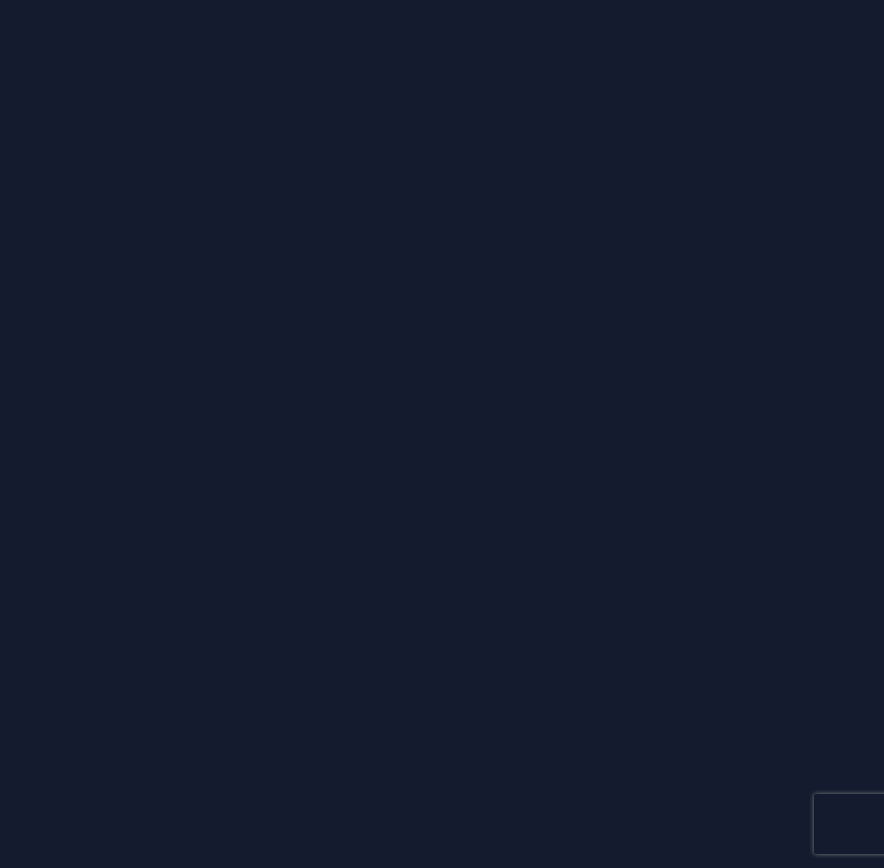 scroll, scrollTop: 0, scrollLeft: 0, axis: both 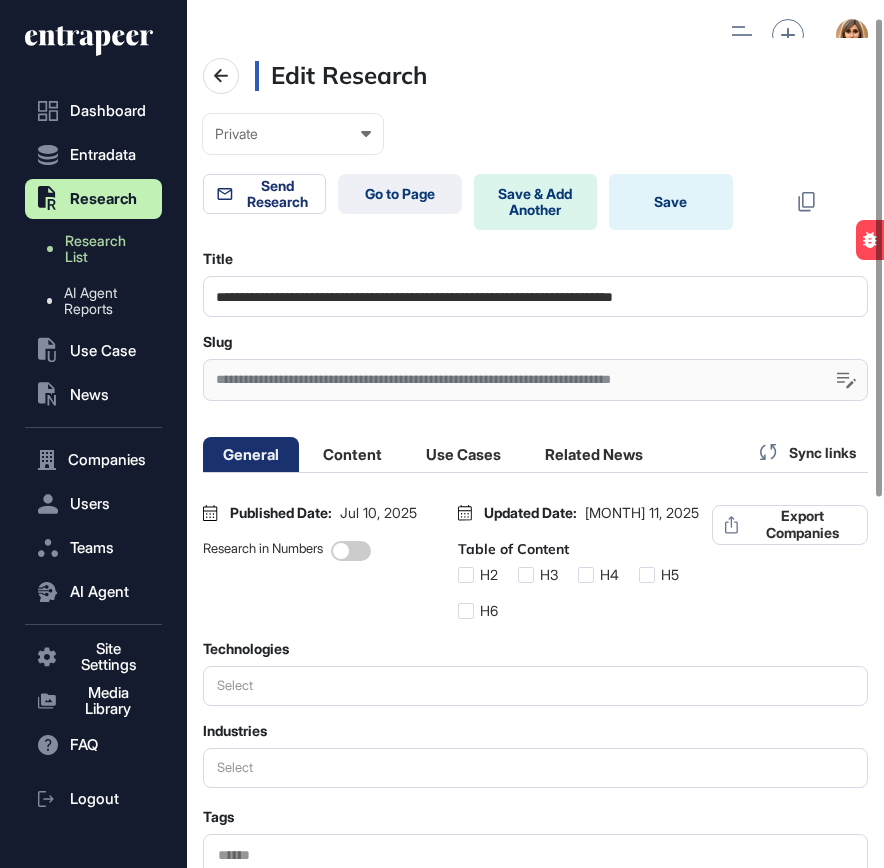 click on "Sync links" 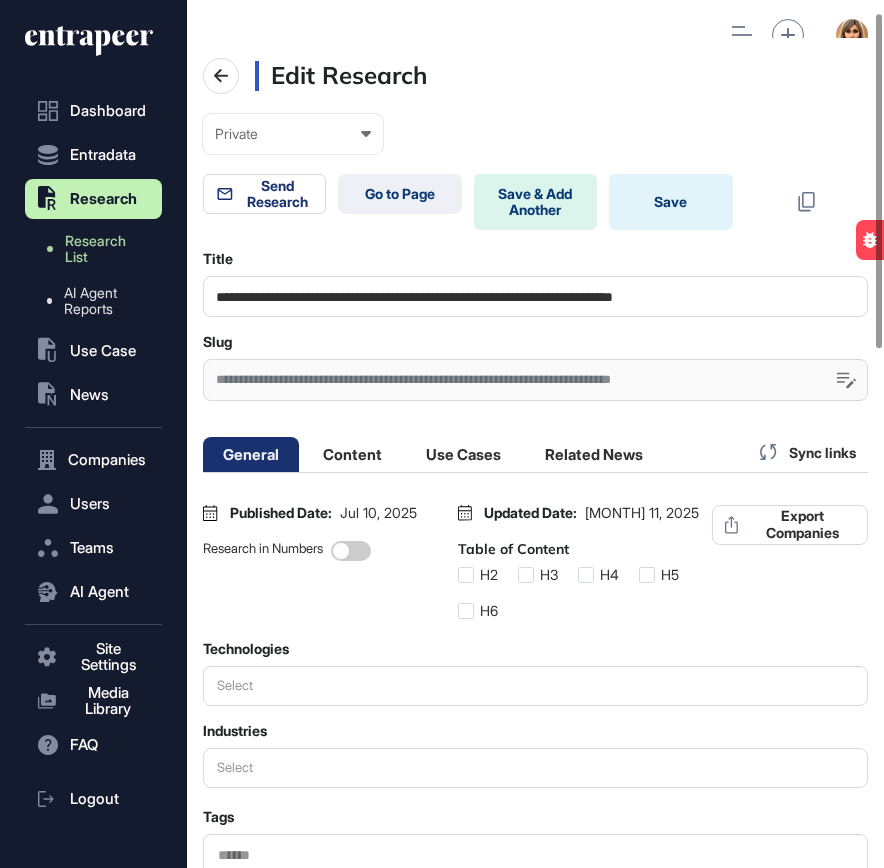 click on "Content" 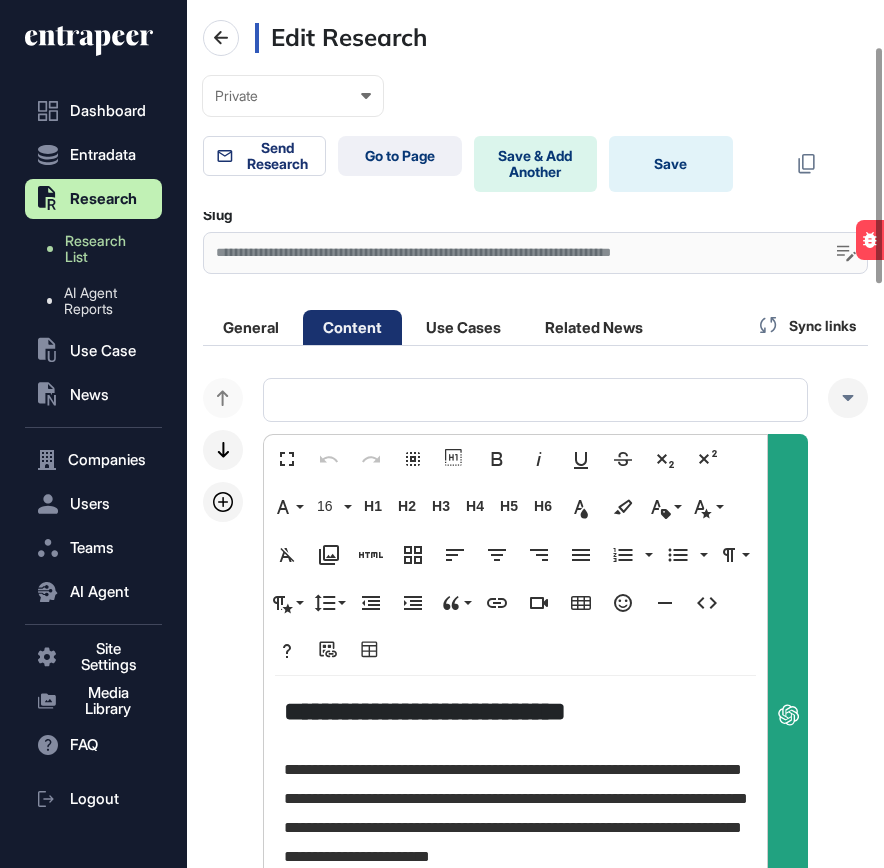 scroll, scrollTop: 173, scrollLeft: 0, axis: vertical 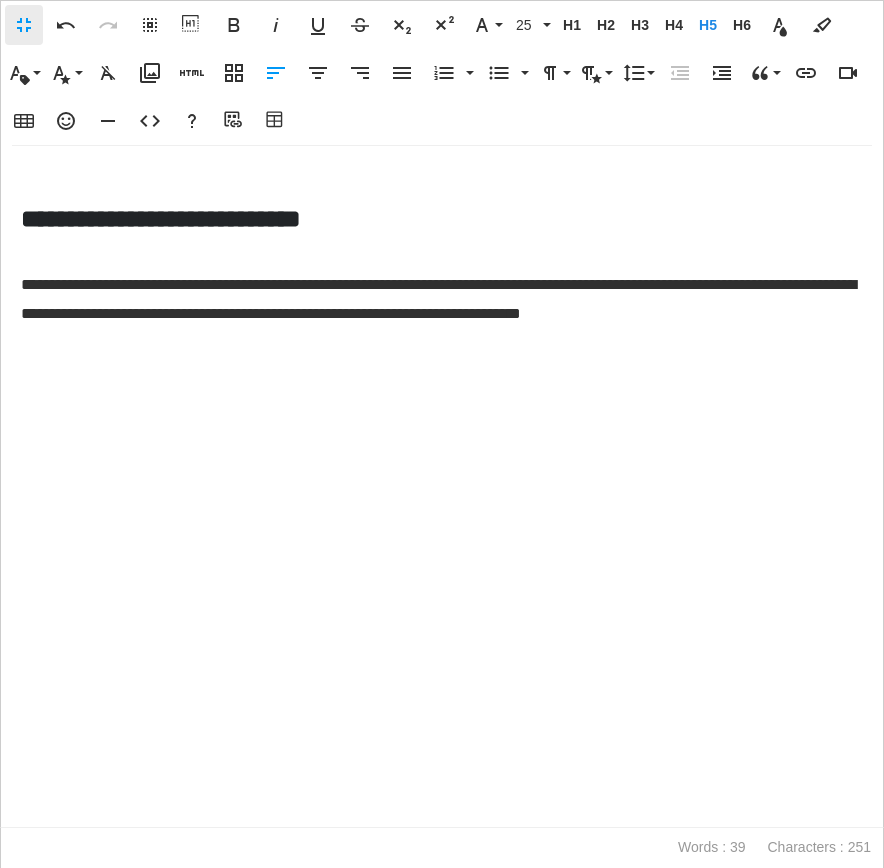 type 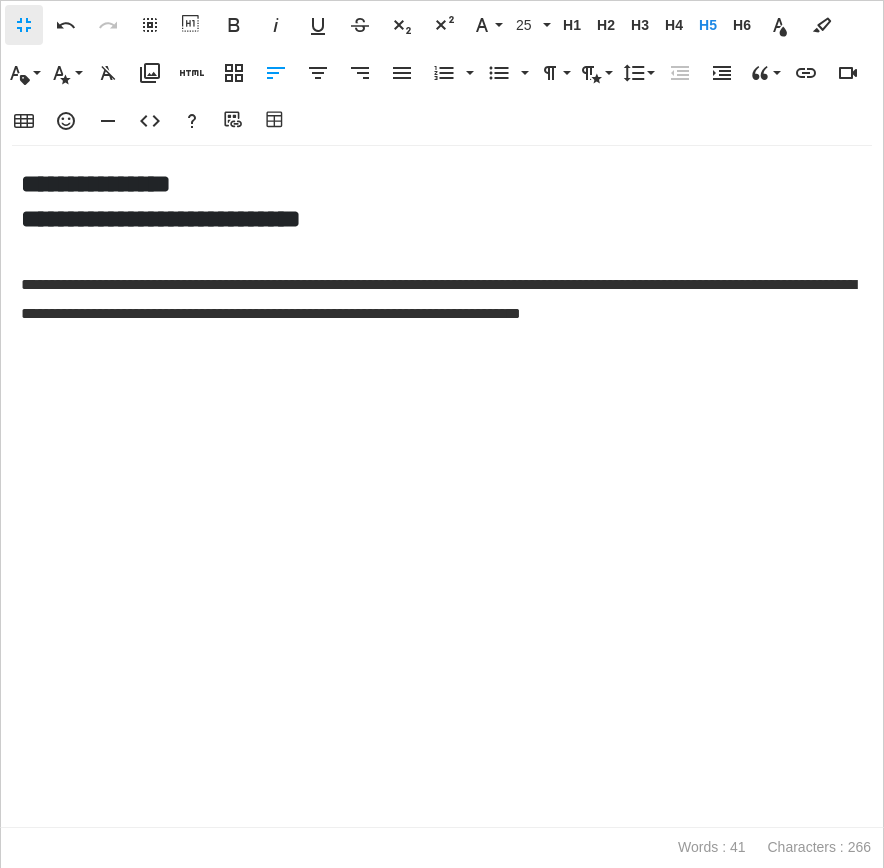click on "**********" at bounding box center [442, 183] 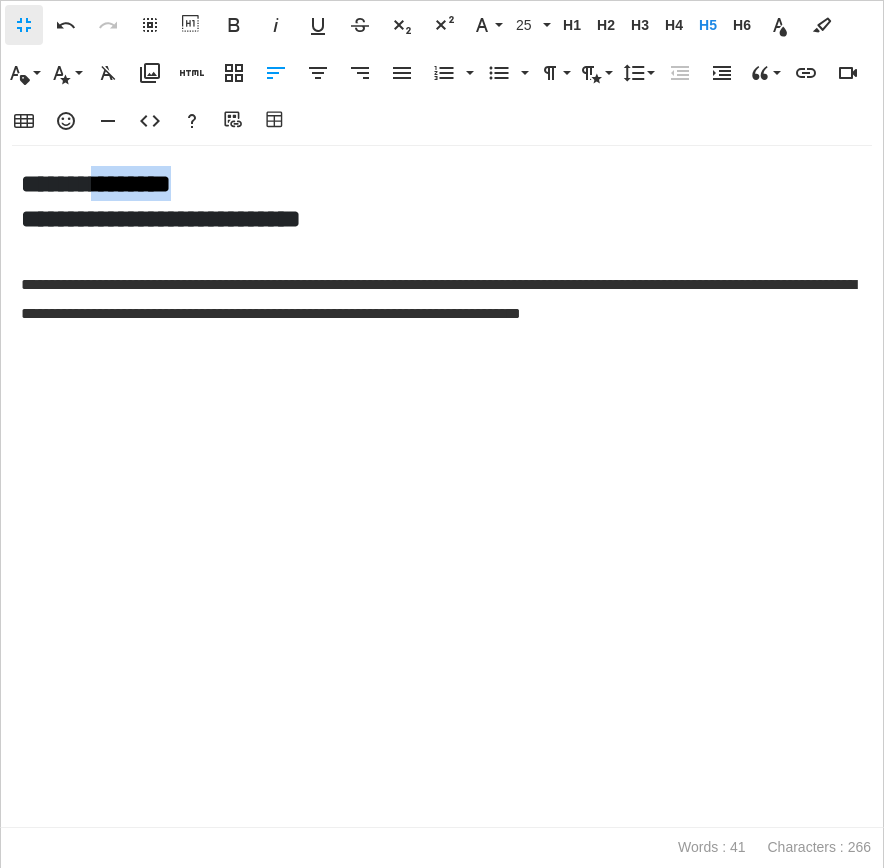 click on "**********" at bounding box center [442, 183] 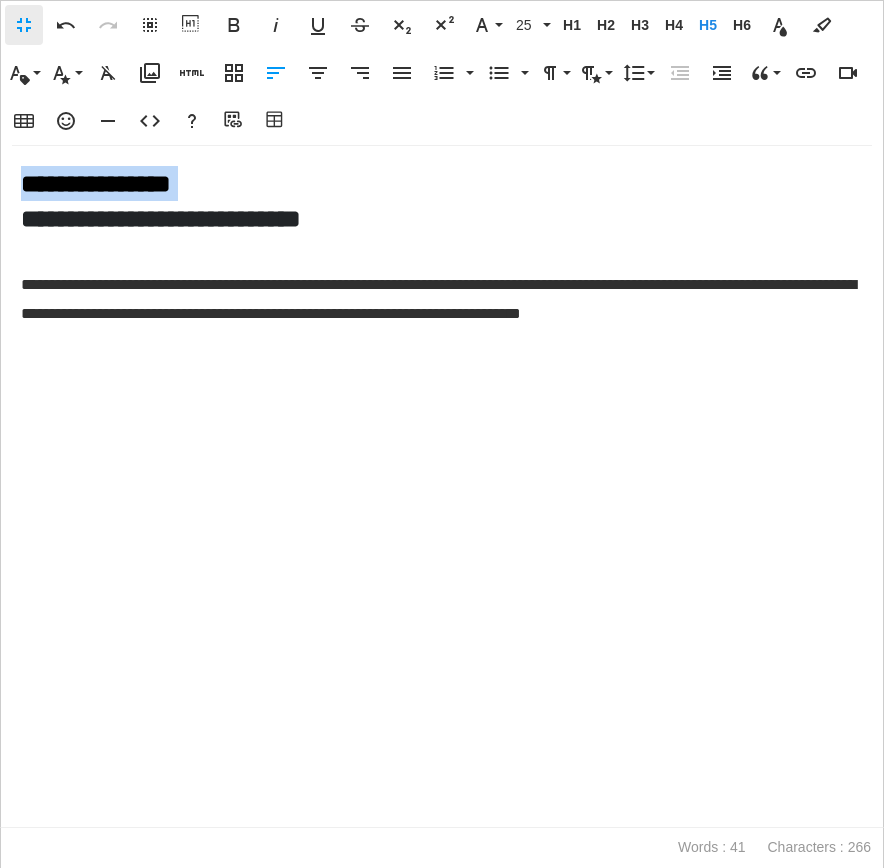 click on "**********" at bounding box center [442, 183] 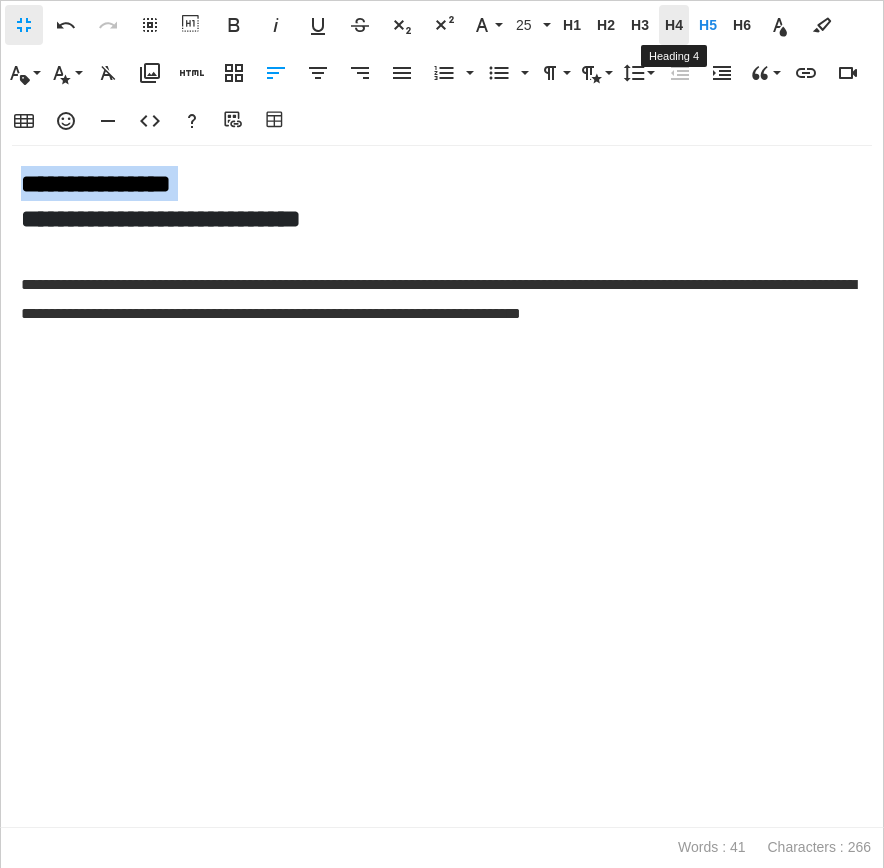 click on "H4" at bounding box center [674, 25] 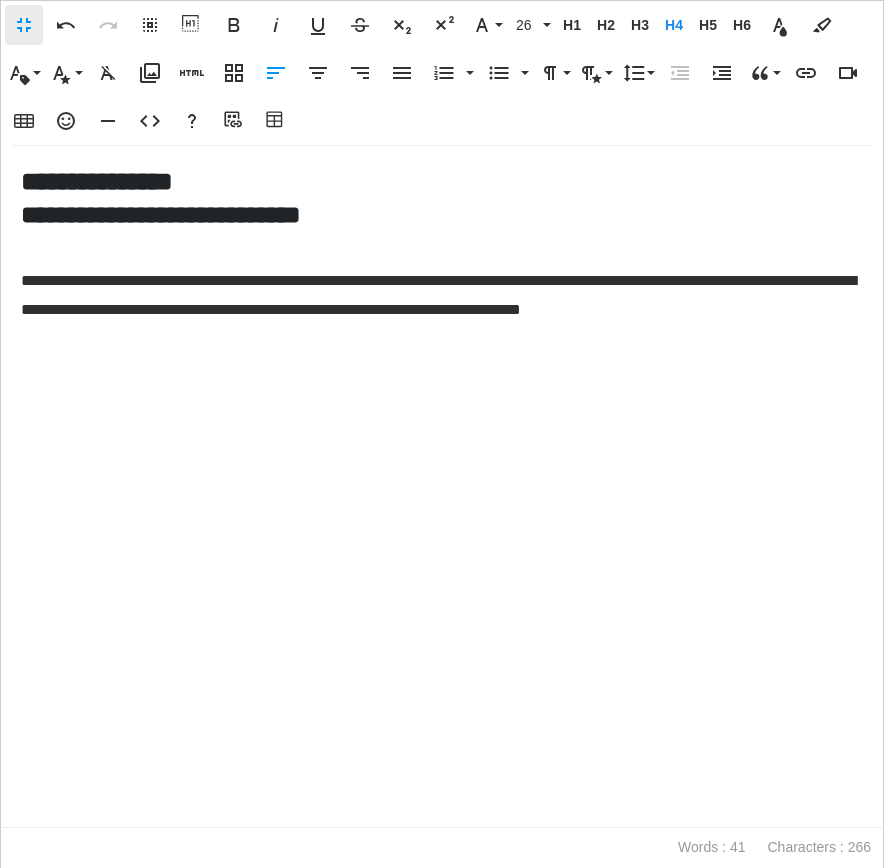 click on "**********" at bounding box center (442, 181) 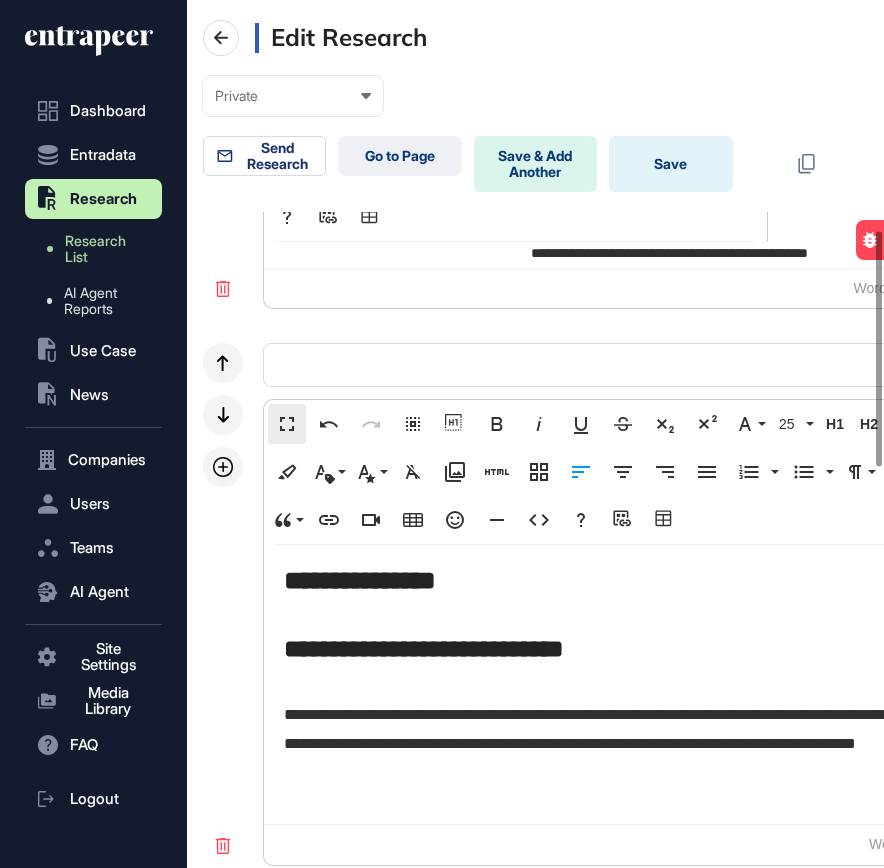 scroll, scrollTop: 1, scrollLeft: 1, axis: both 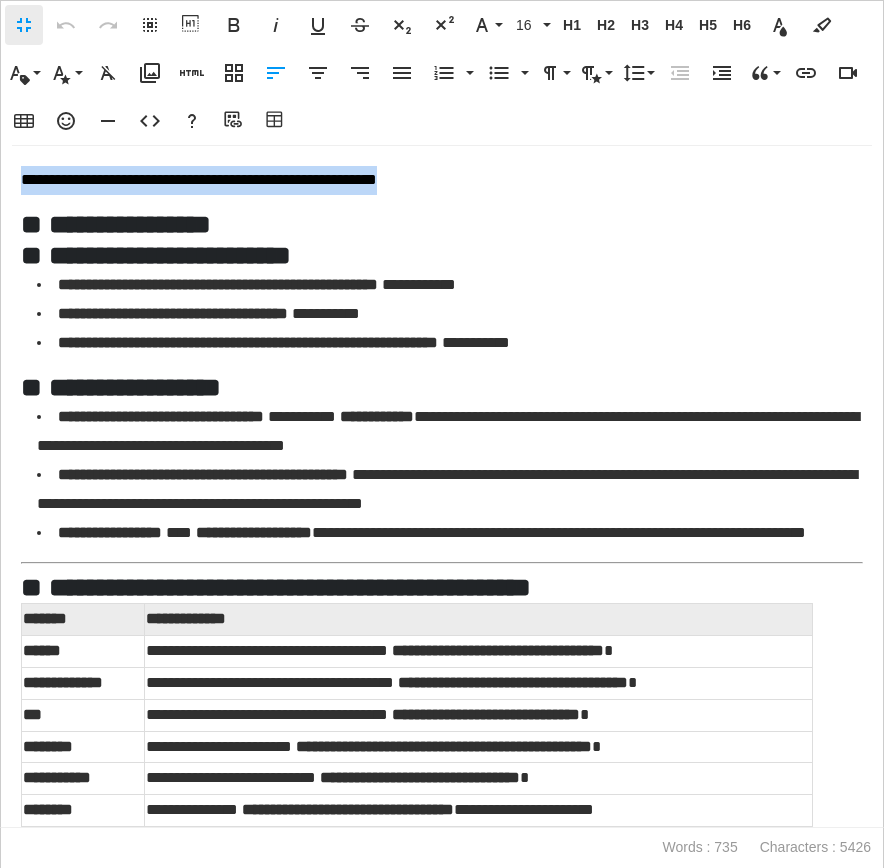 drag, startPoint x: 536, startPoint y: 182, endPoint x: 2, endPoint y: 175, distance: 534.0459 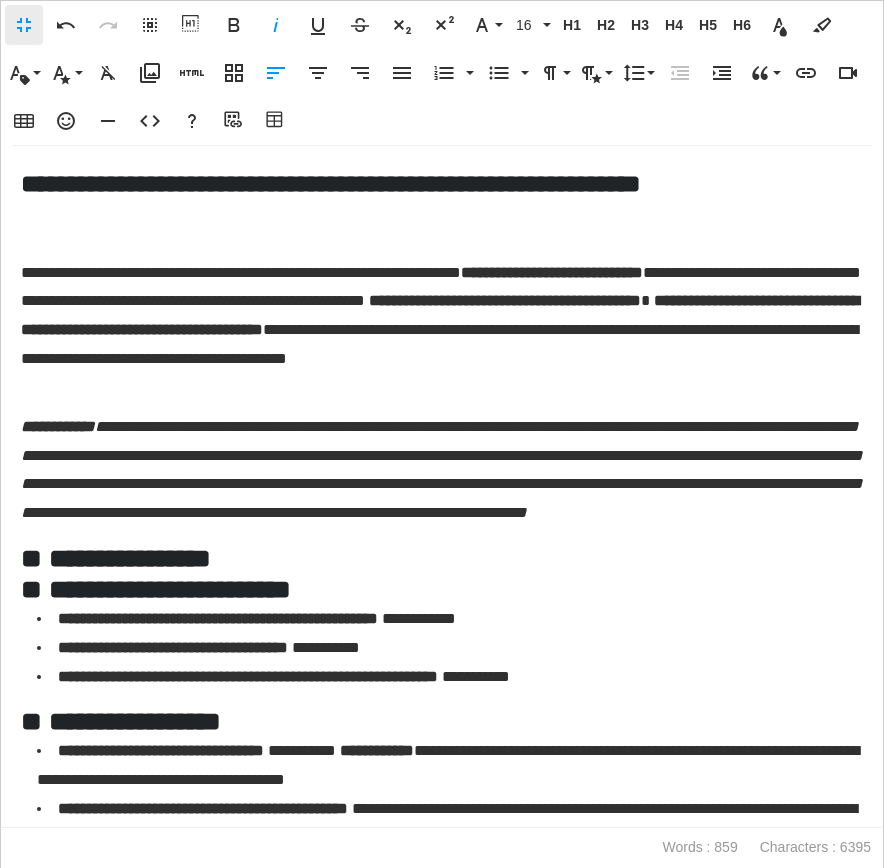 scroll, scrollTop: 7, scrollLeft: 0, axis: vertical 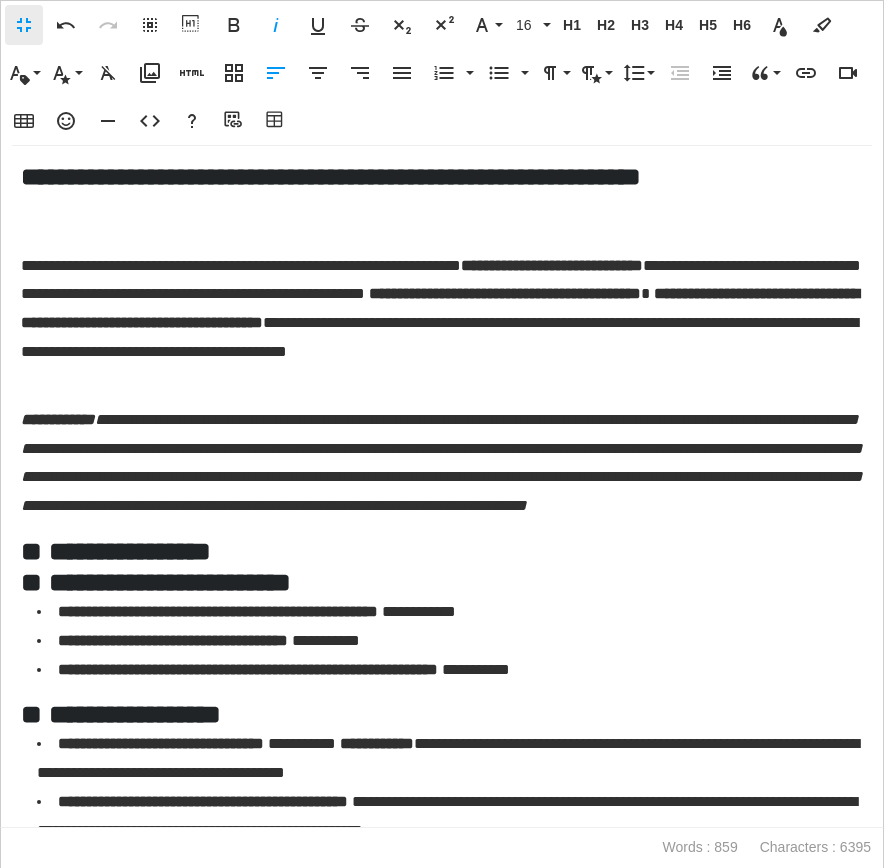 click on "**********" at bounding box center (442, 307) 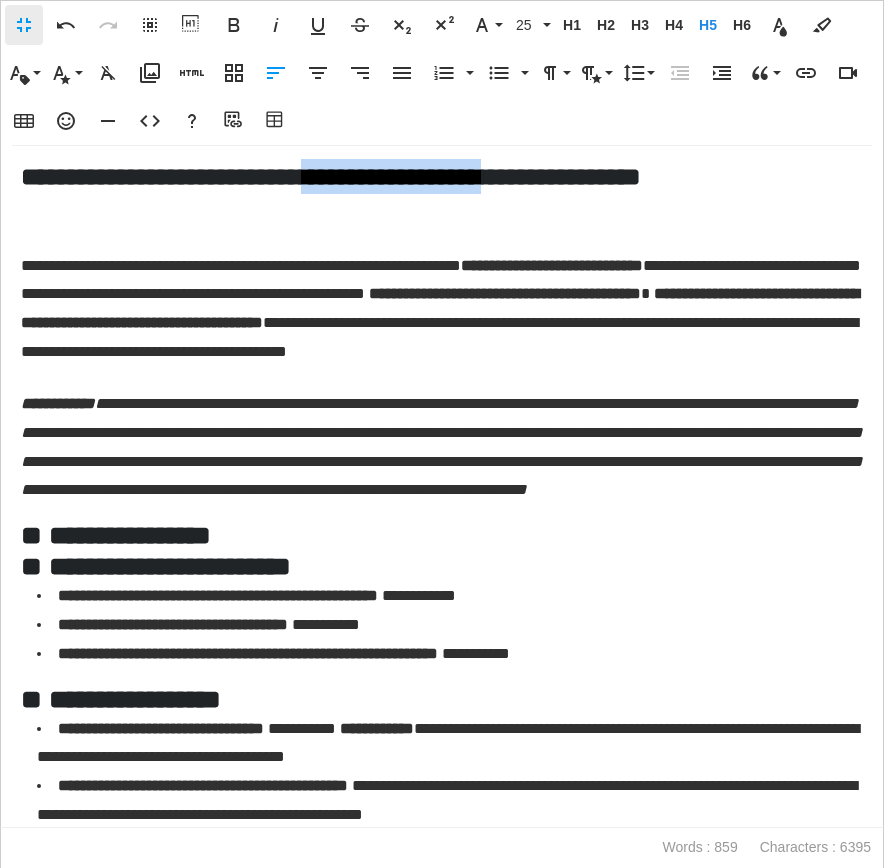 drag, startPoint x: 353, startPoint y: 178, endPoint x: 579, endPoint y: 190, distance: 226.31836 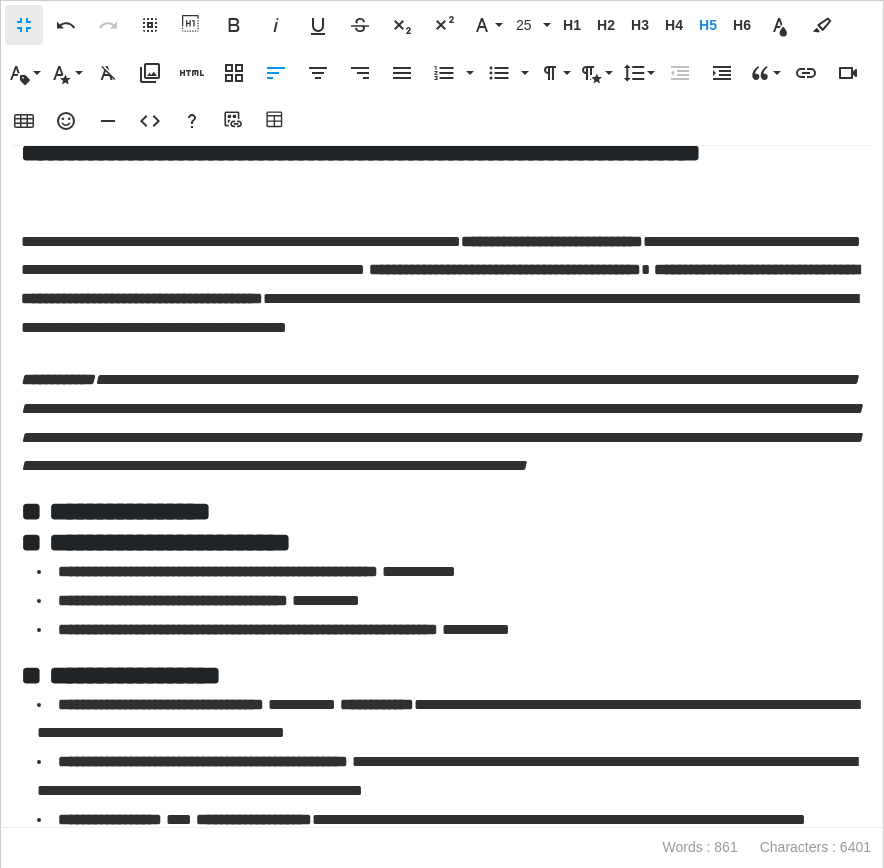 scroll, scrollTop: 32, scrollLeft: 0, axis: vertical 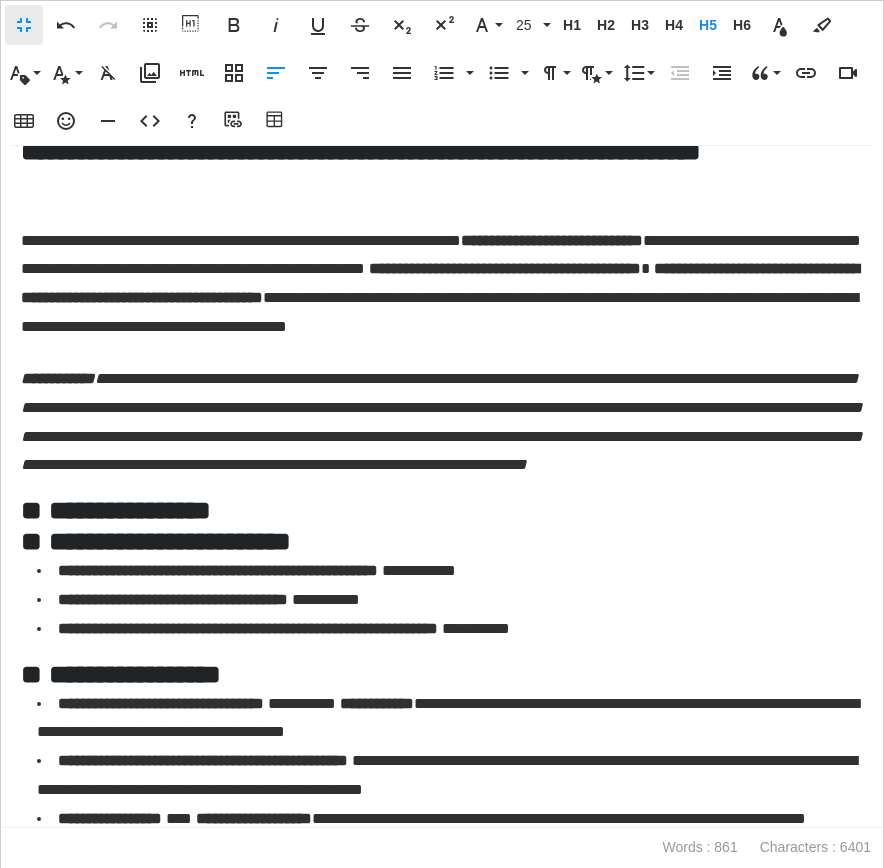 click on "**********" at bounding box center [442, 267] 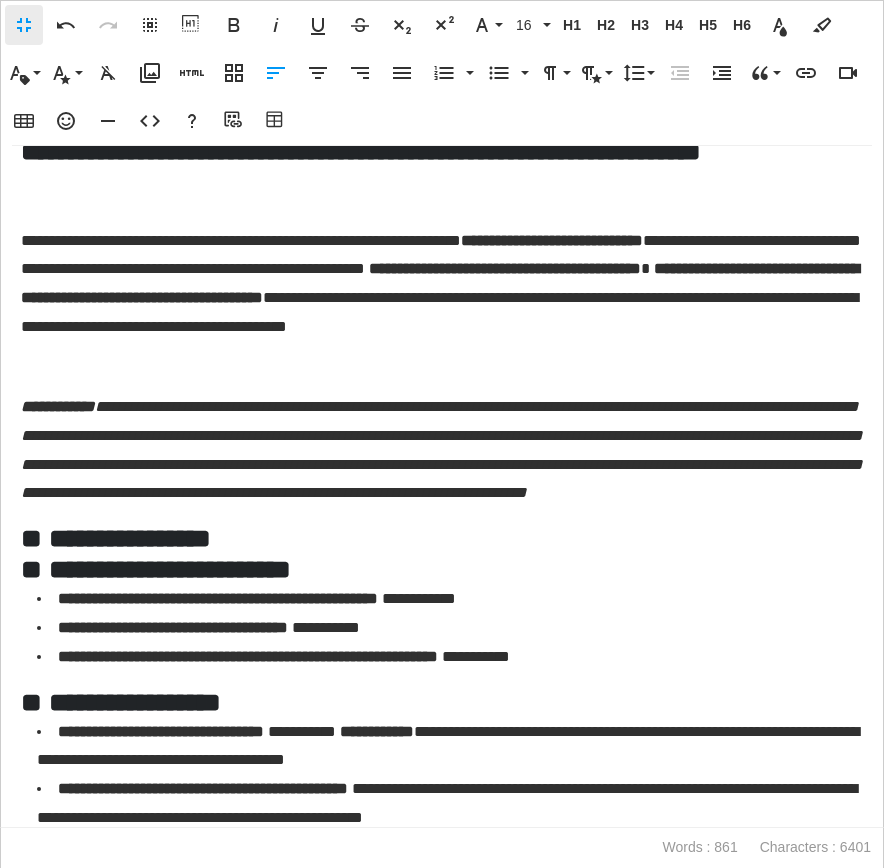 click on "**********" at bounding box center [442, 281] 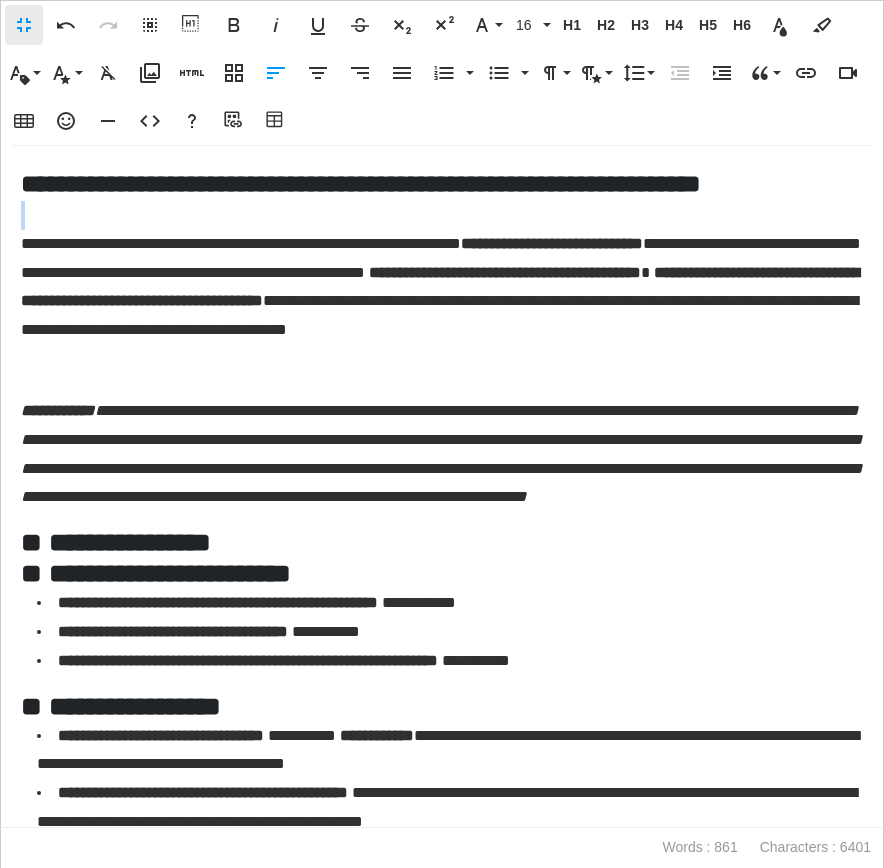 scroll, scrollTop: 0, scrollLeft: 0, axis: both 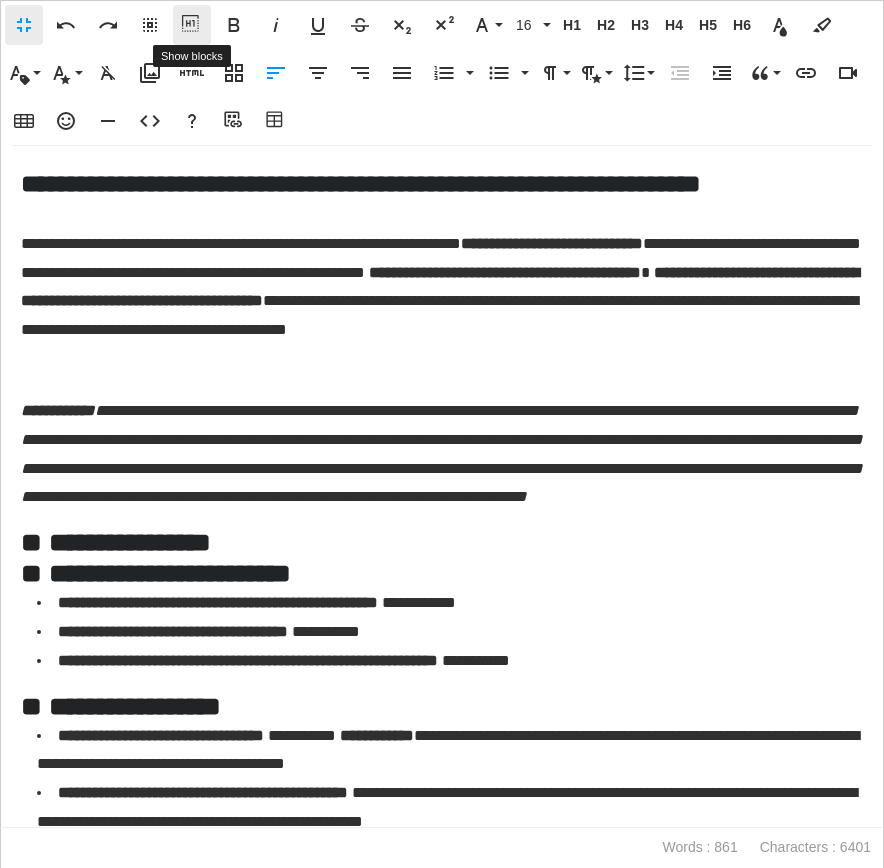 click 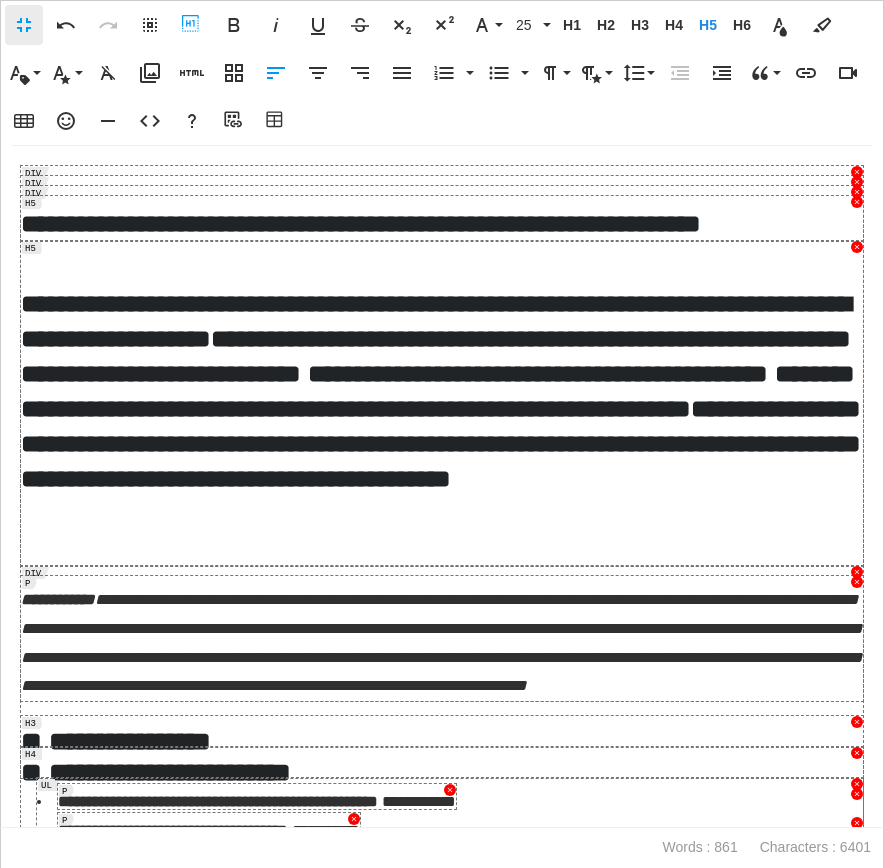 click on "**********" at bounding box center [442, 403] 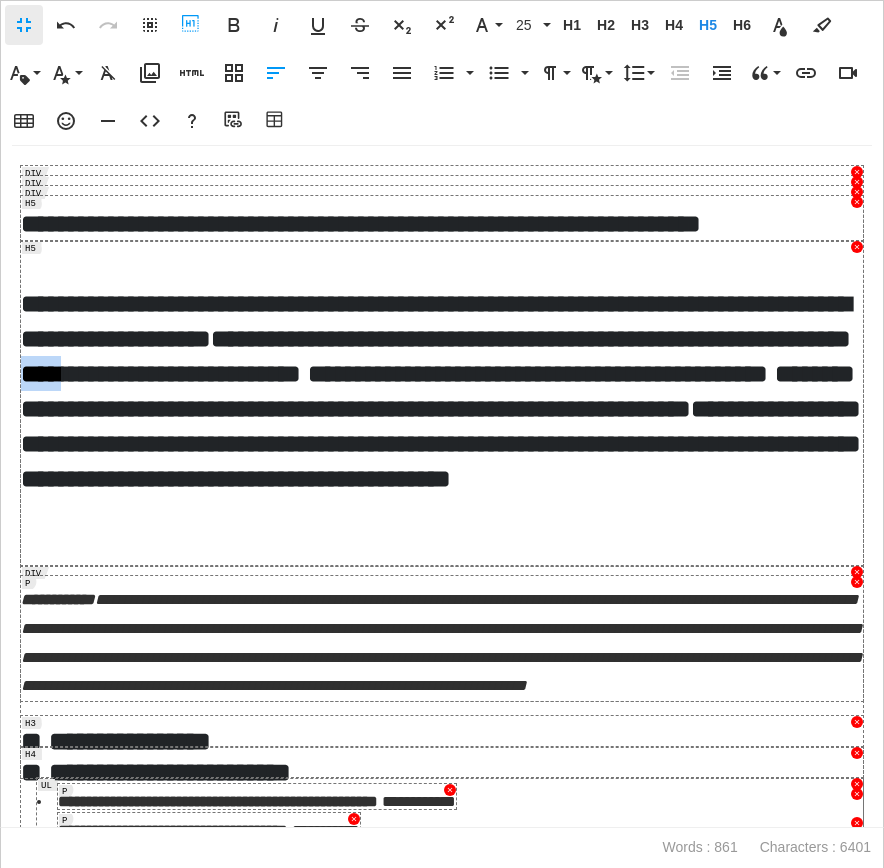 click on "**********" at bounding box center (442, 403) 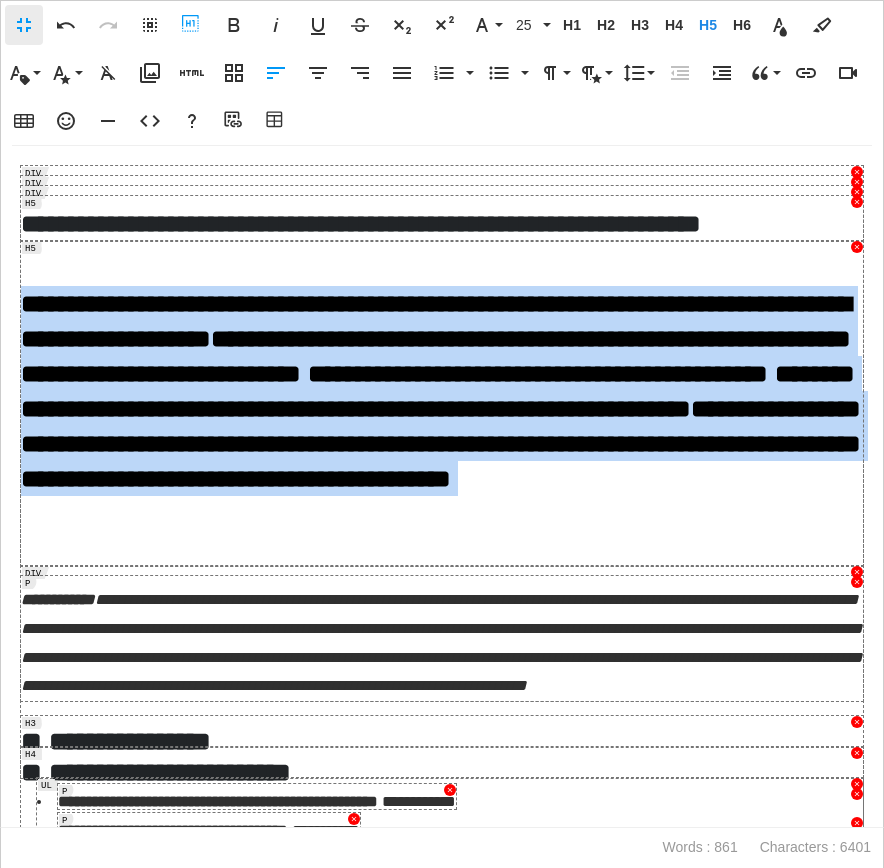 click on "**********" at bounding box center (442, 403) 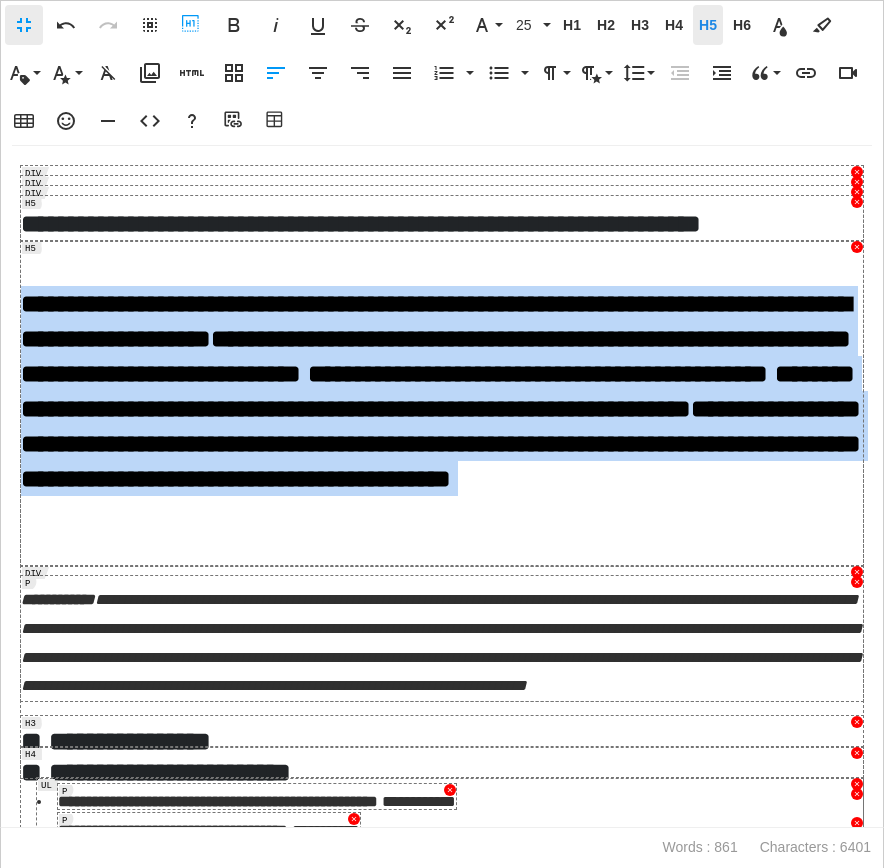 click on "H5" at bounding box center (708, 25) 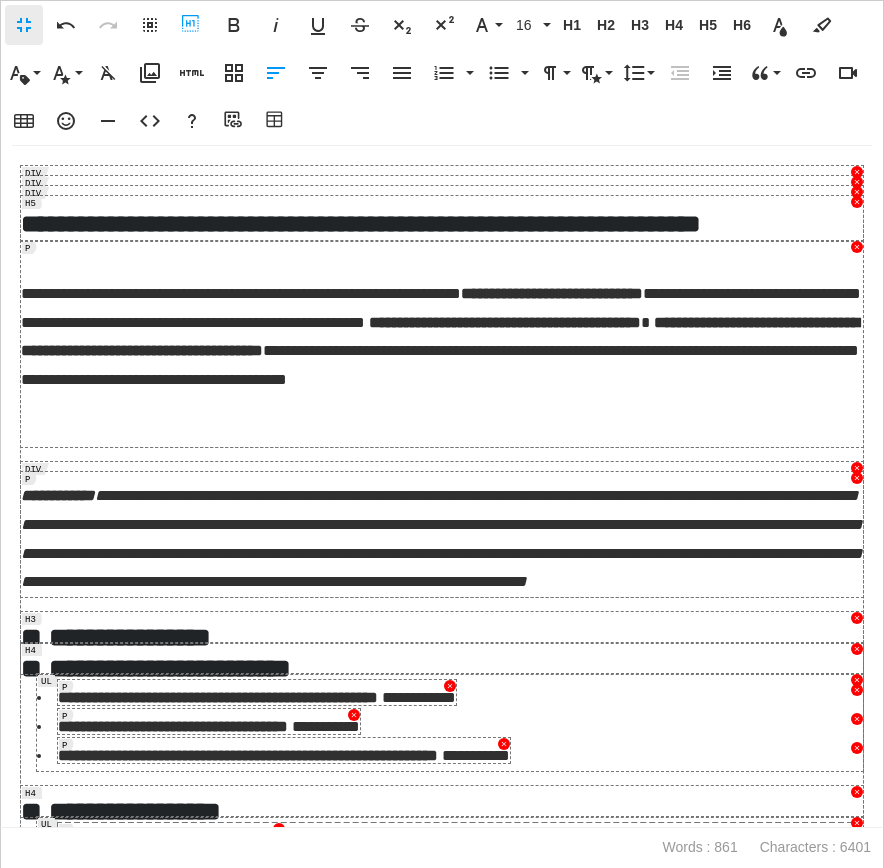 click on "**********" at bounding box center [440, 337] 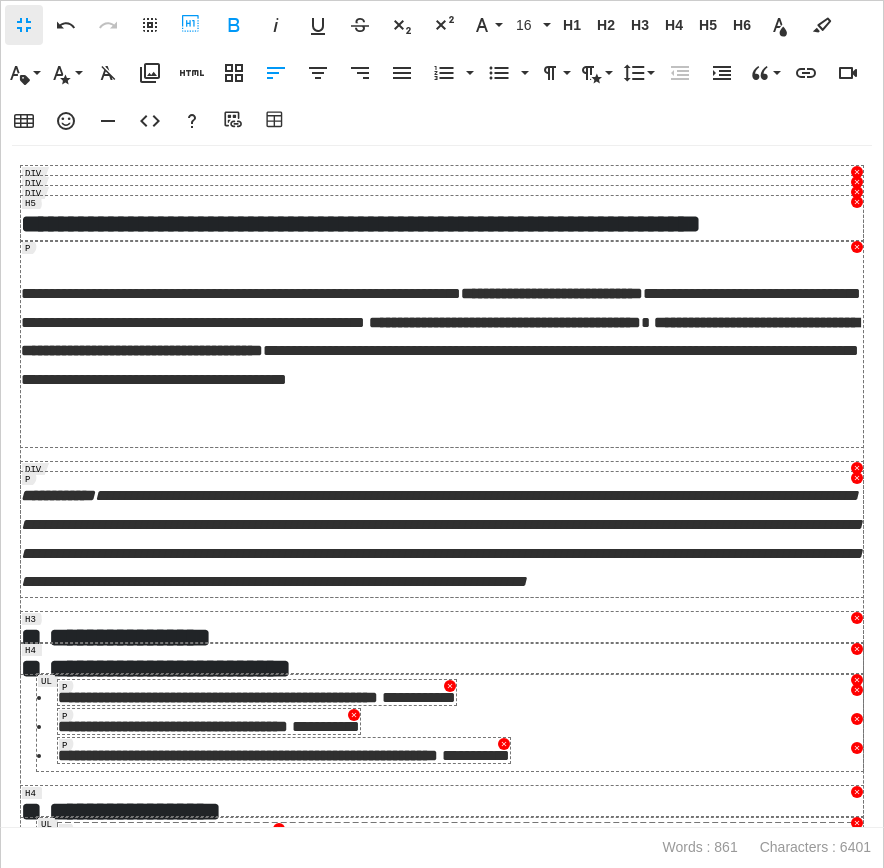 scroll, scrollTop: 0, scrollLeft: 0, axis: both 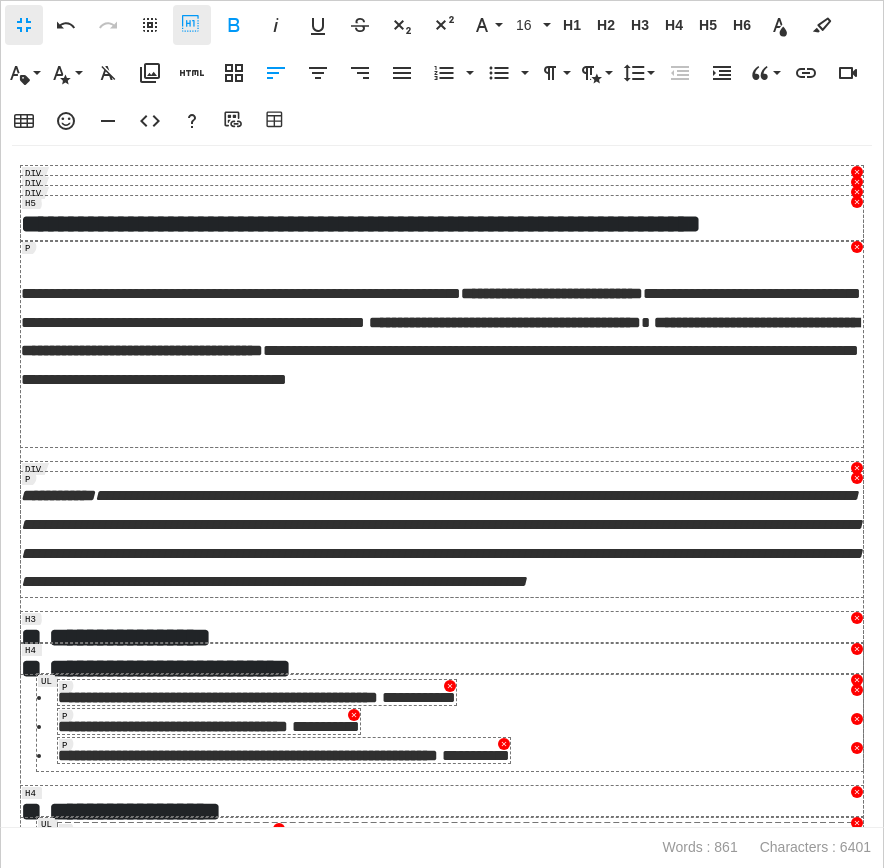 click 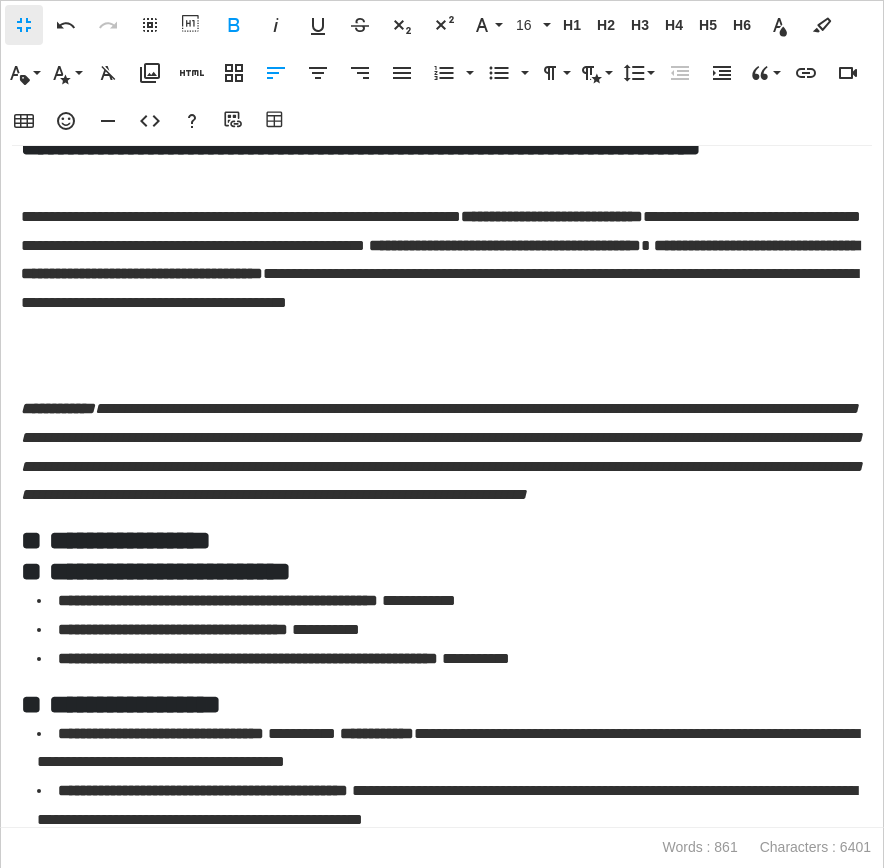 scroll, scrollTop: 65, scrollLeft: 0, axis: vertical 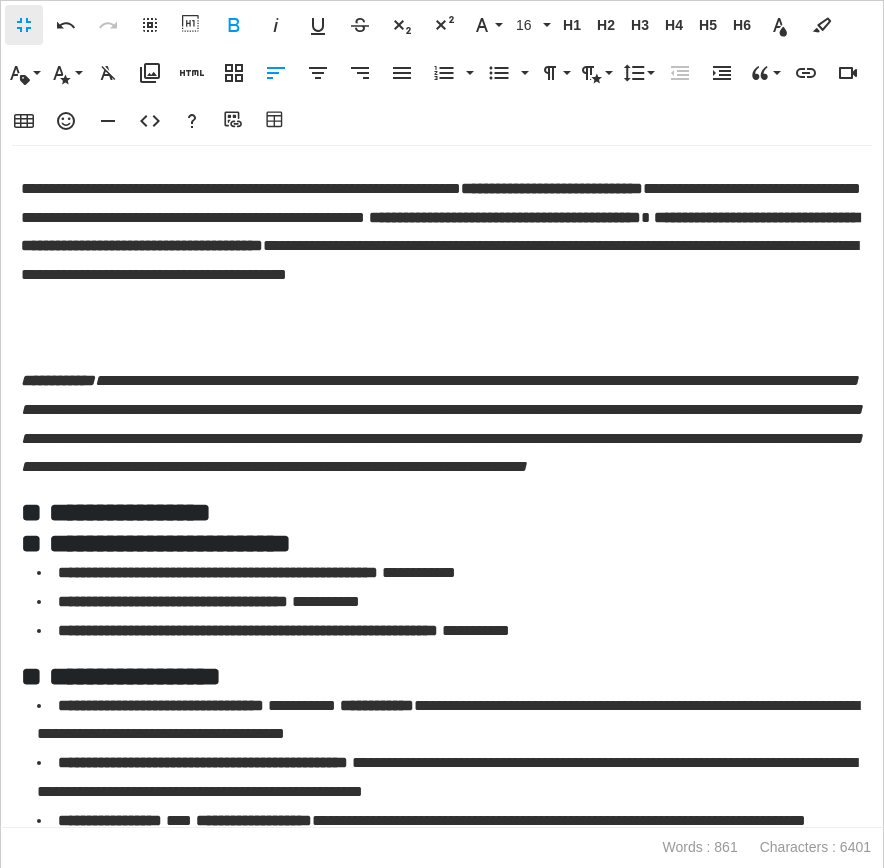 click on "**********" at bounding box center (442, 249) 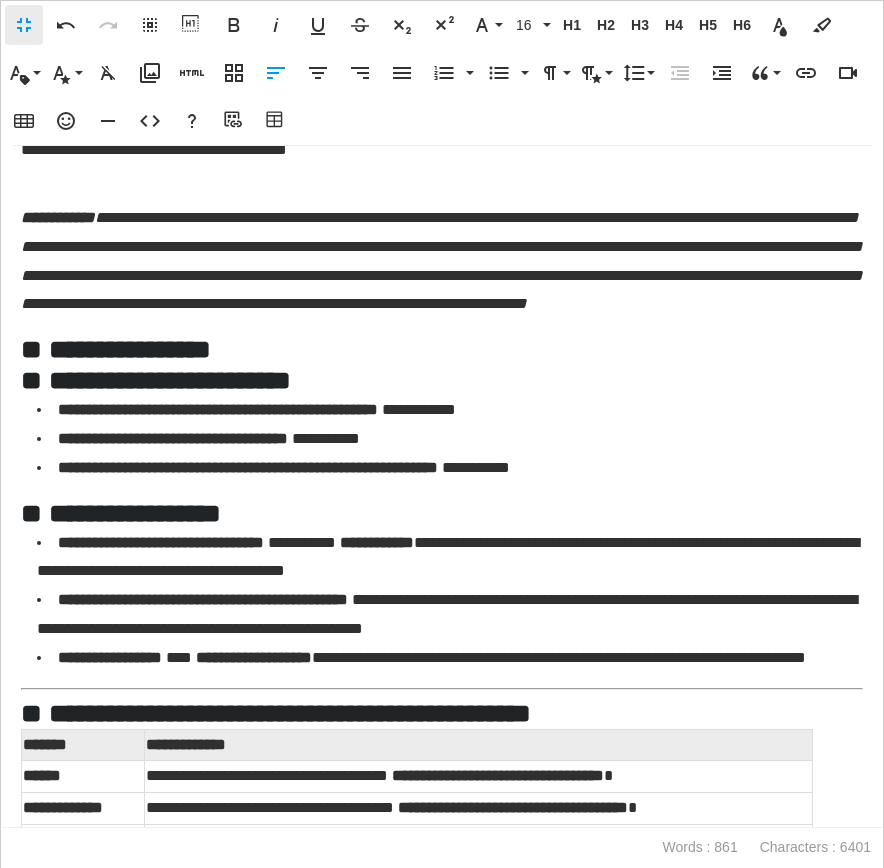 scroll, scrollTop: 211, scrollLeft: 0, axis: vertical 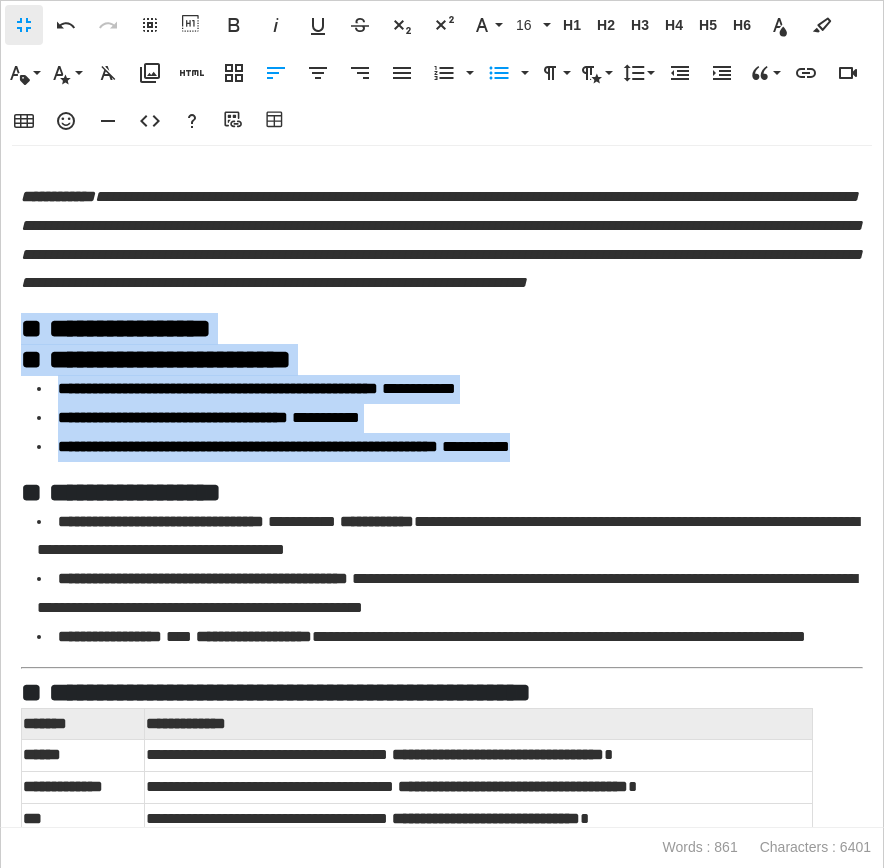 drag, startPoint x: 636, startPoint y: 476, endPoint x: 7, endPoint y: 343, distance: 642.9075 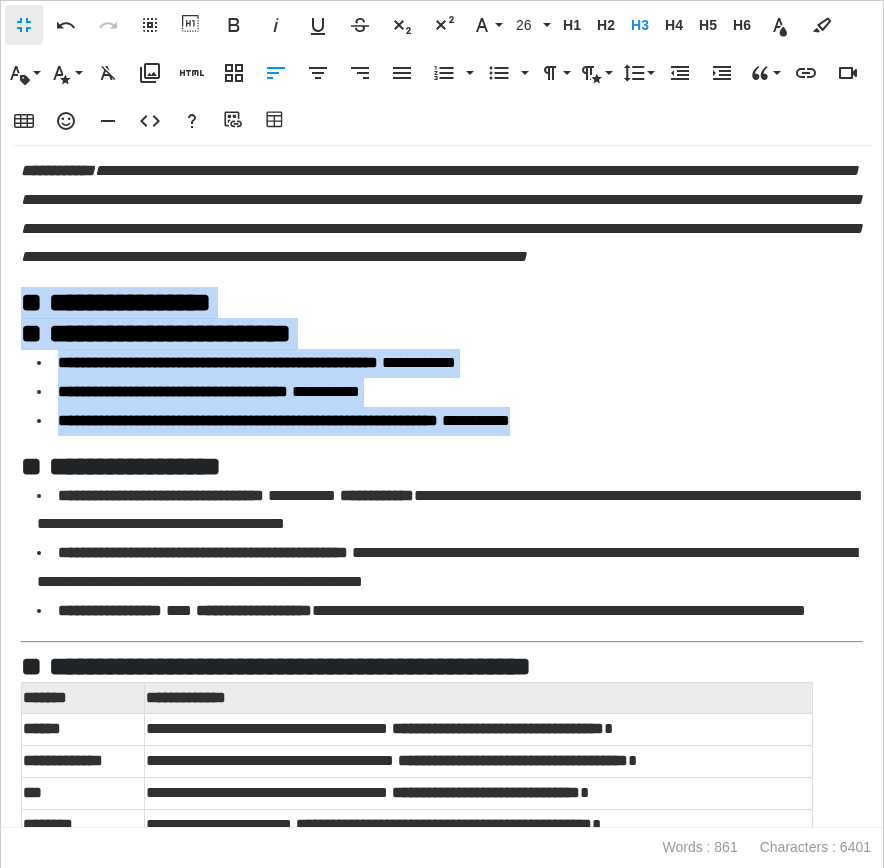scroll, scrollTop: 224, scrollLeft: 0, axis: vertical 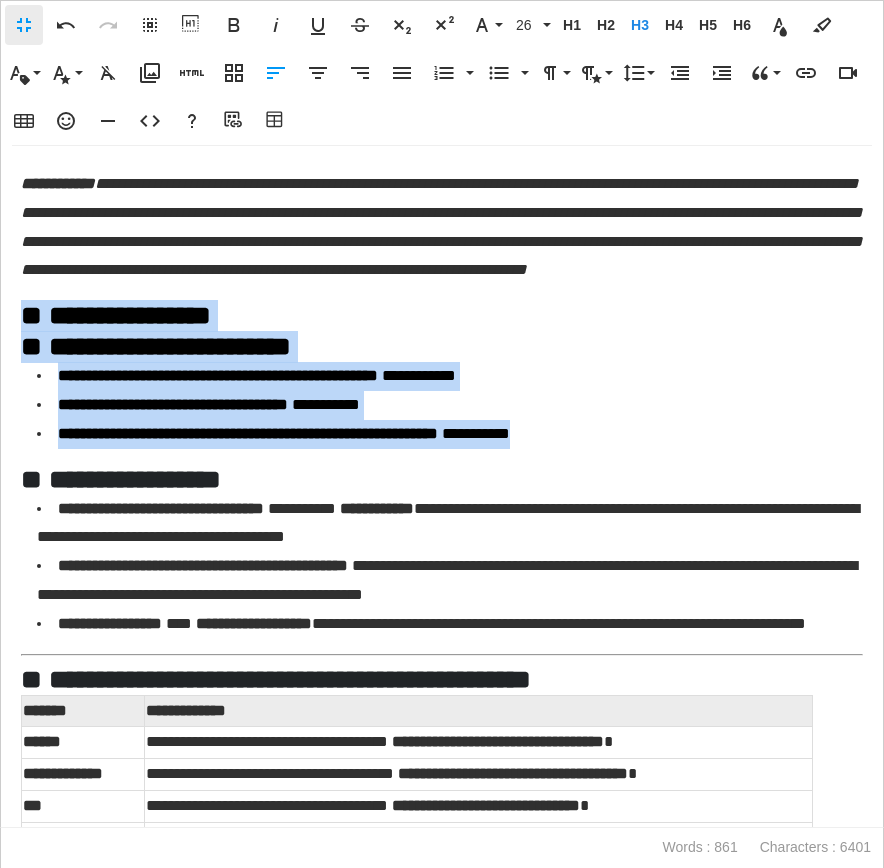 click on "**********" at bounding box center (173, 404) 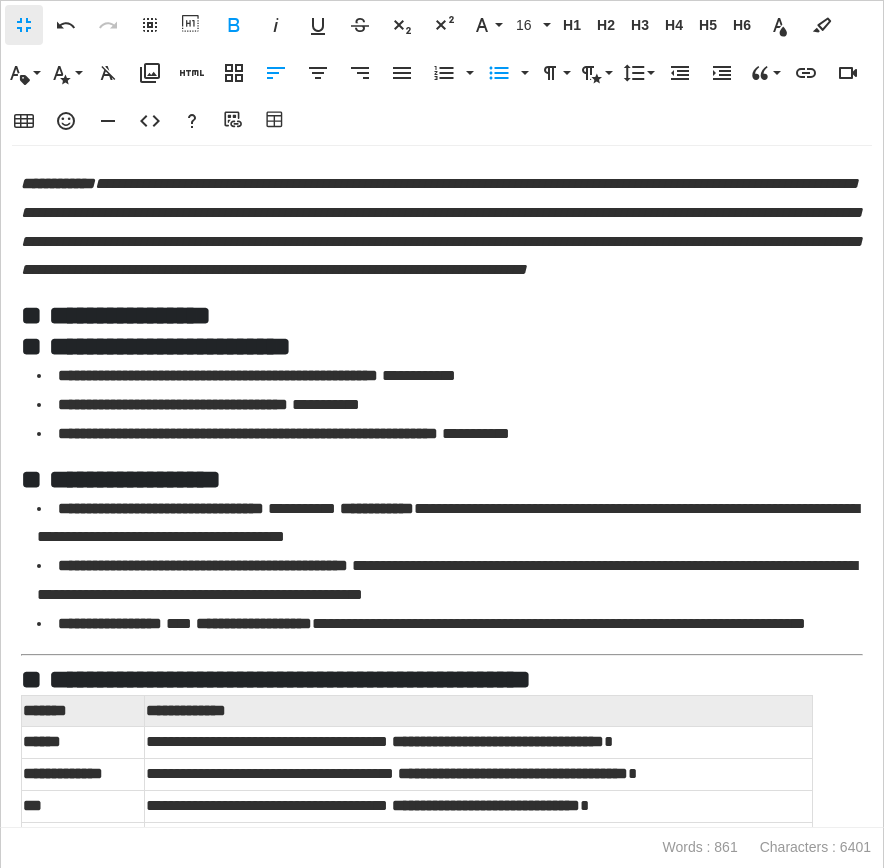 click at bounding box center [45, 315] 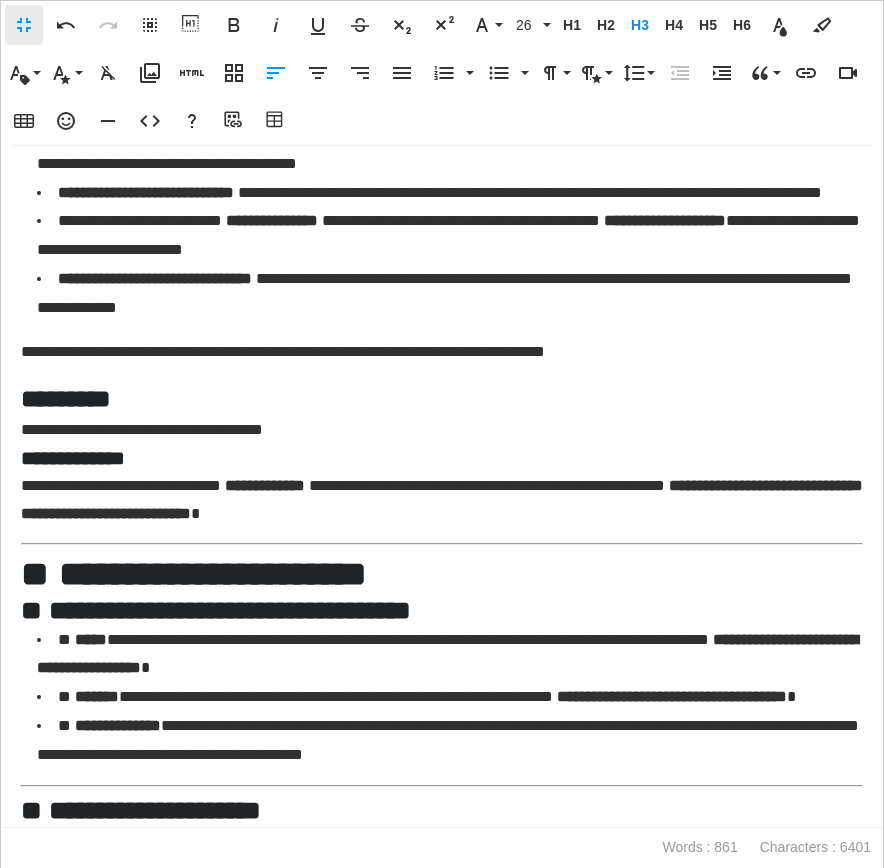 scroll, scrollTop: 1088, scrollLeft: 0, axis: vertical 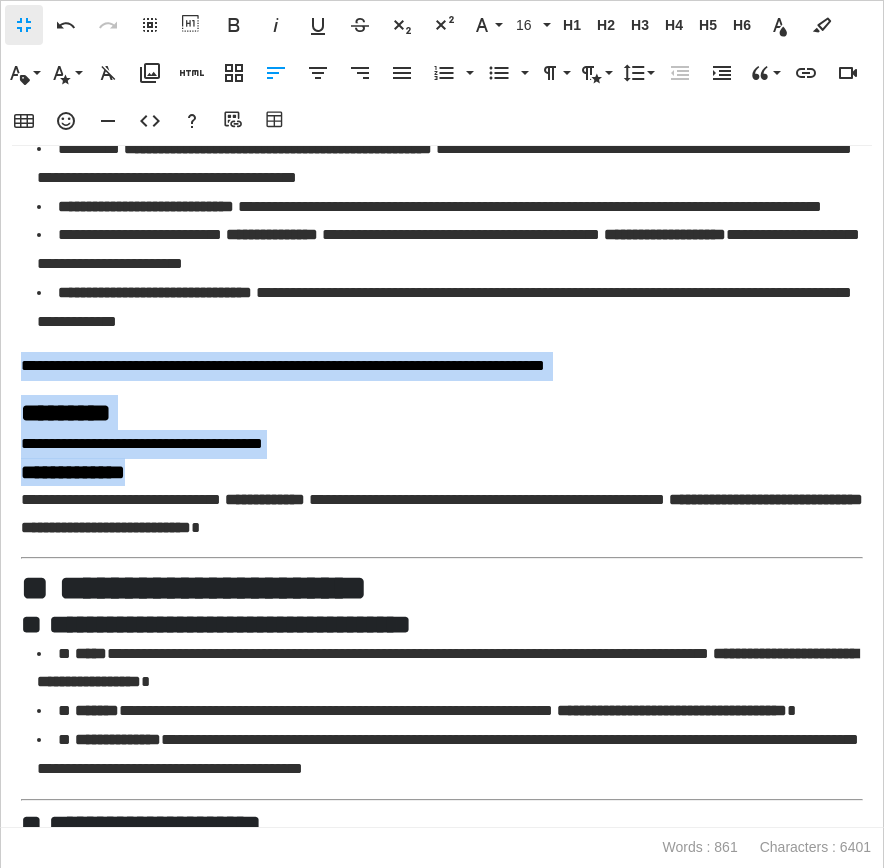 drag, startPoint x: 532, startPoint y: 604, endPoint x: 9, endPoint y: 422, distance: 553.7626 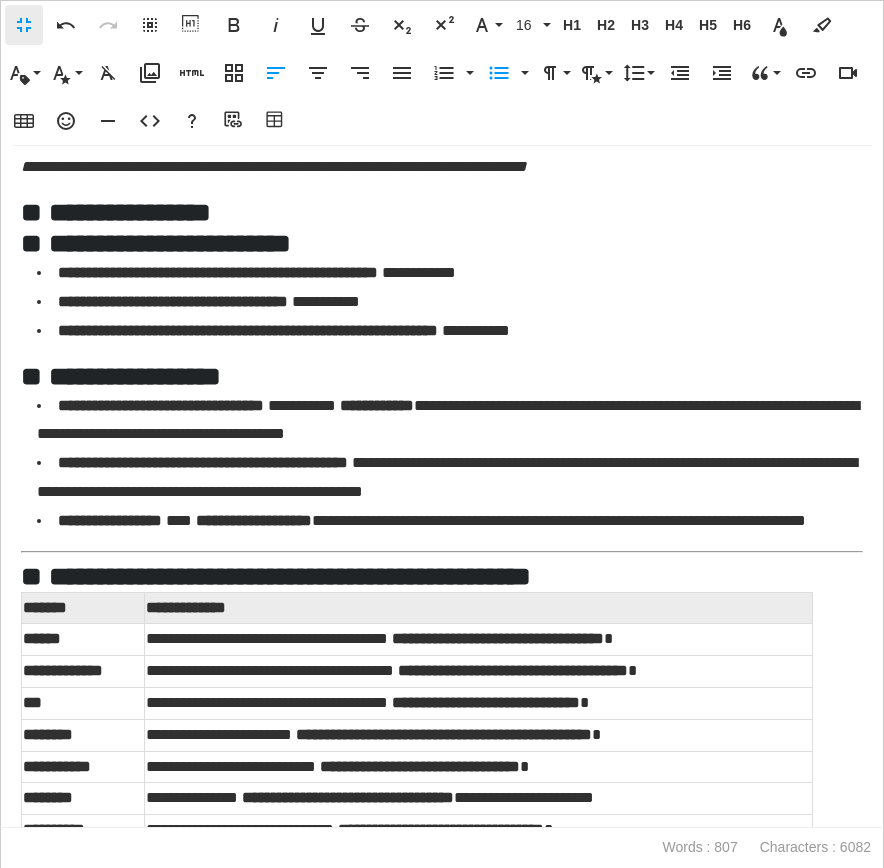 scroll, scrollTop: 342, scrollLeft: 0, axis: vertical 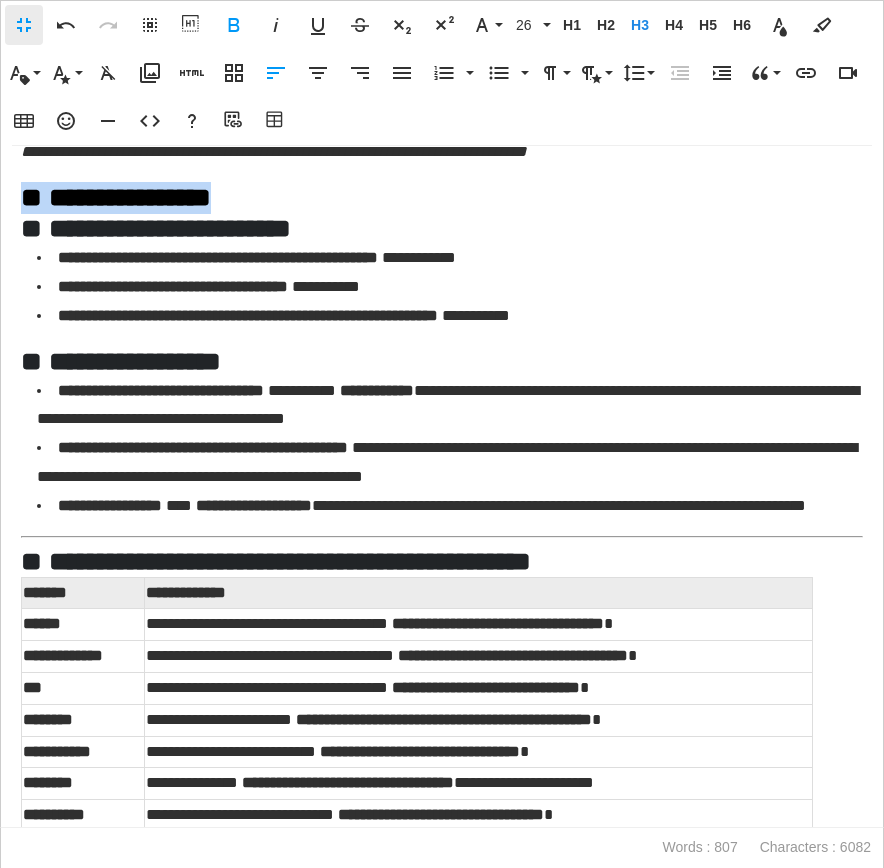 drag, startPoint x: 279, startPoint y: 214, endPoint x: 15, endPoint y: 211, distance: 264.01706 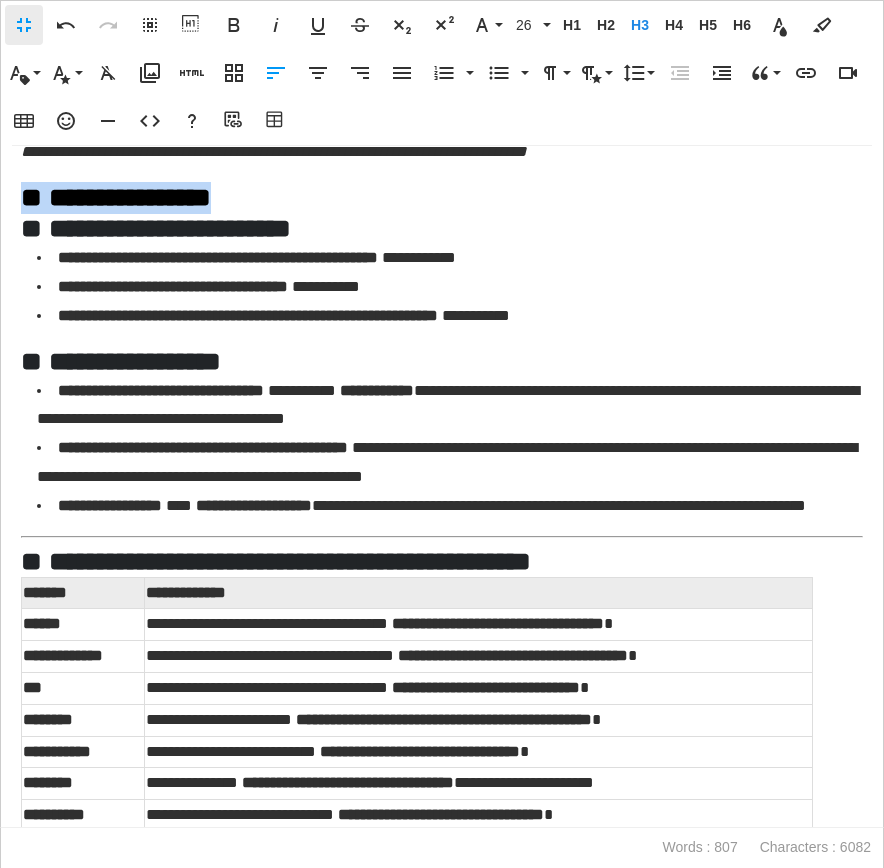 click at bounding box center (45, 197) 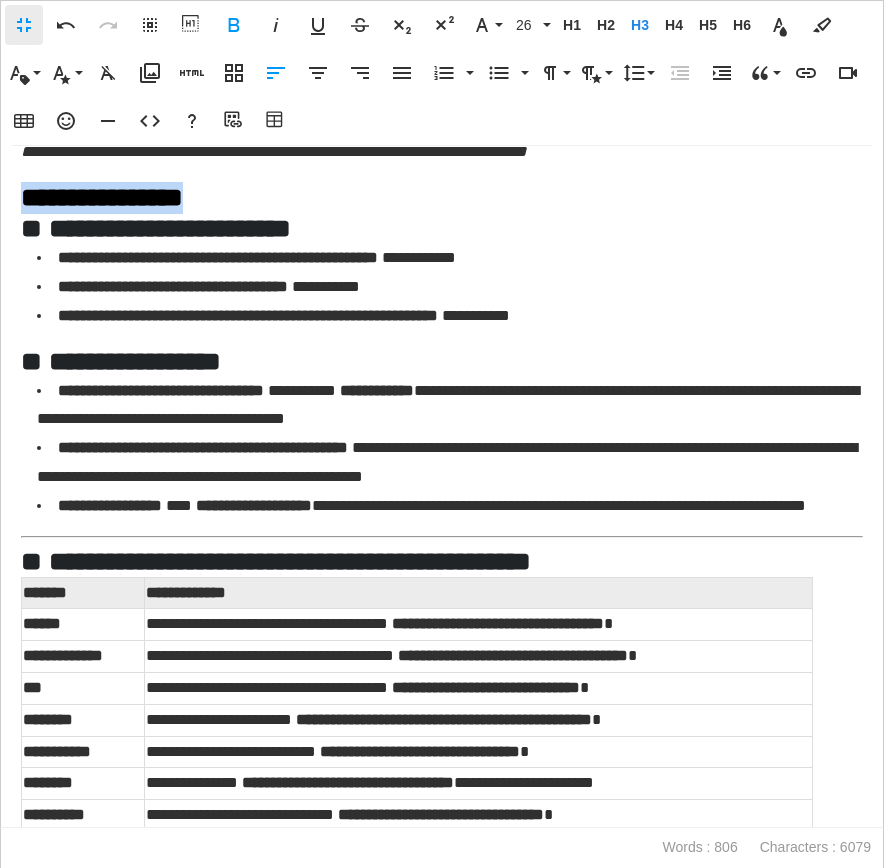 drag, startPoint x: 235, startPoint y: 213, endPoint x: 0, endPoint y: 213, distance: 235 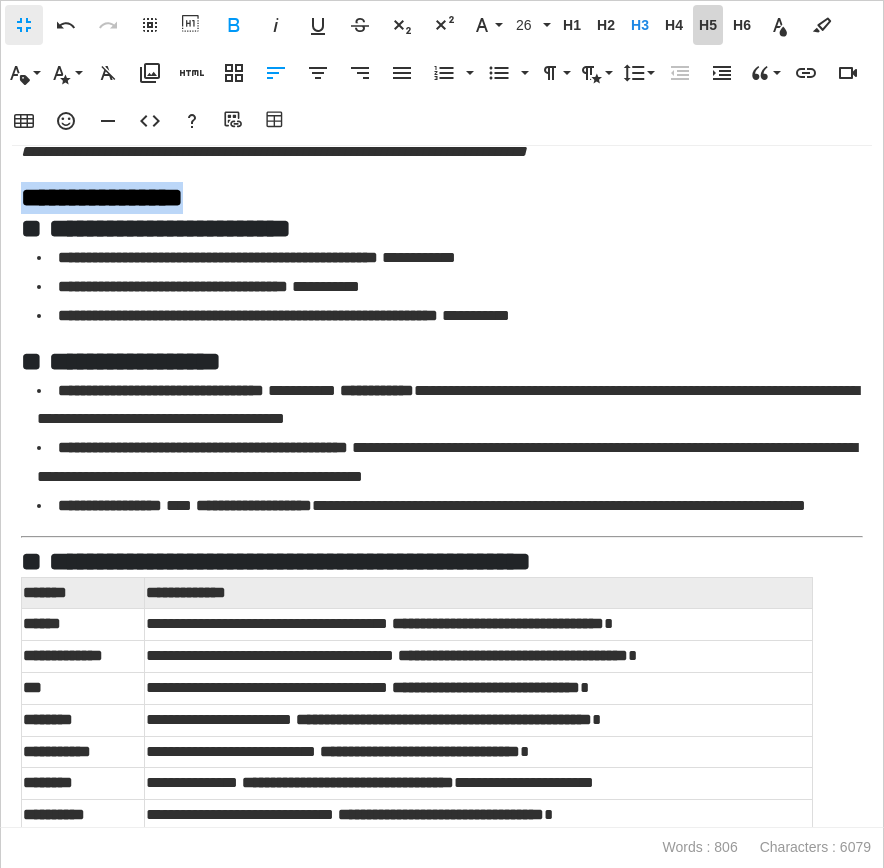 click on "H5" at bounding box center [708, 25] 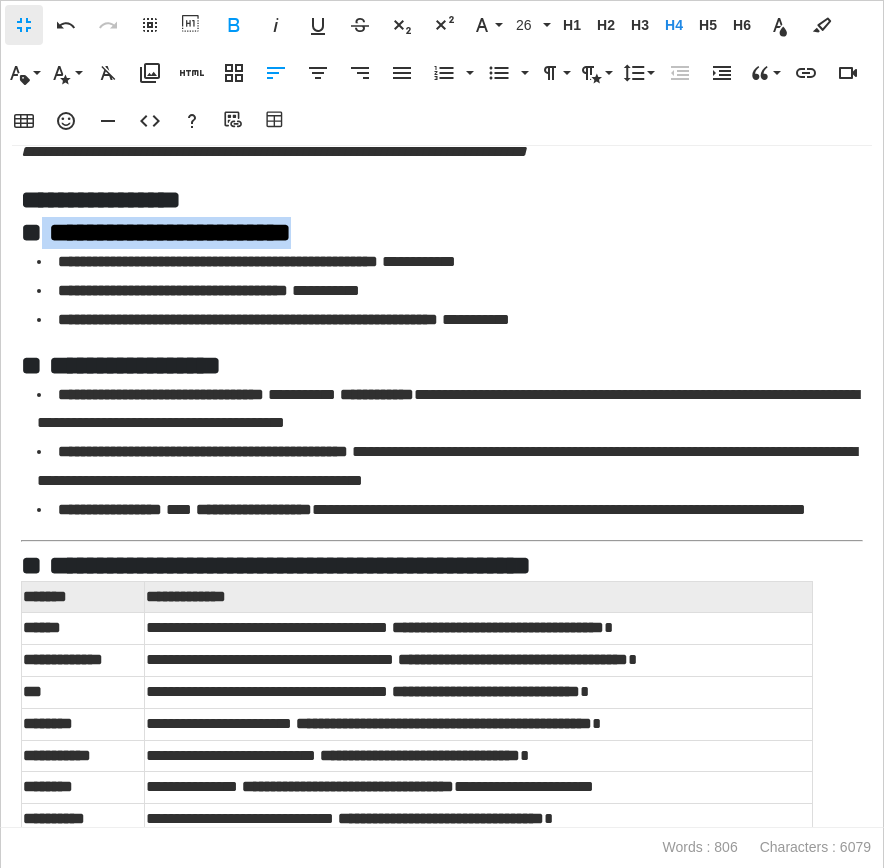 drag, startPoint x: 389, startPoint y: 258, endPoint x: 39, endPoint y: 257, distance: 350.00143 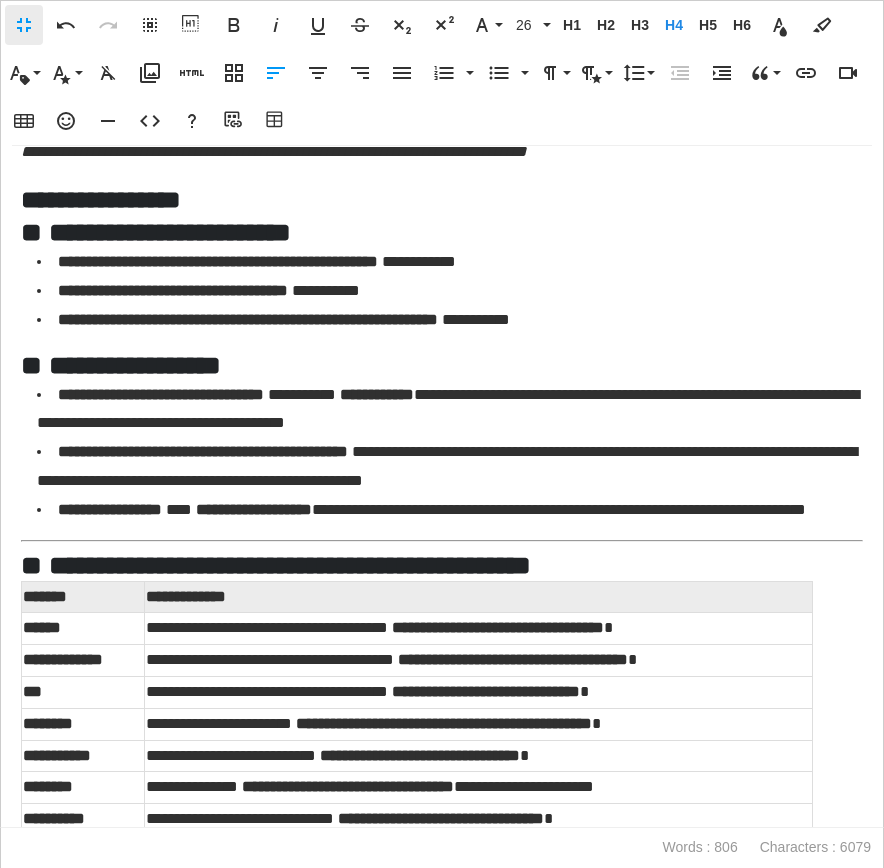 click at bounding box center (45, 232) 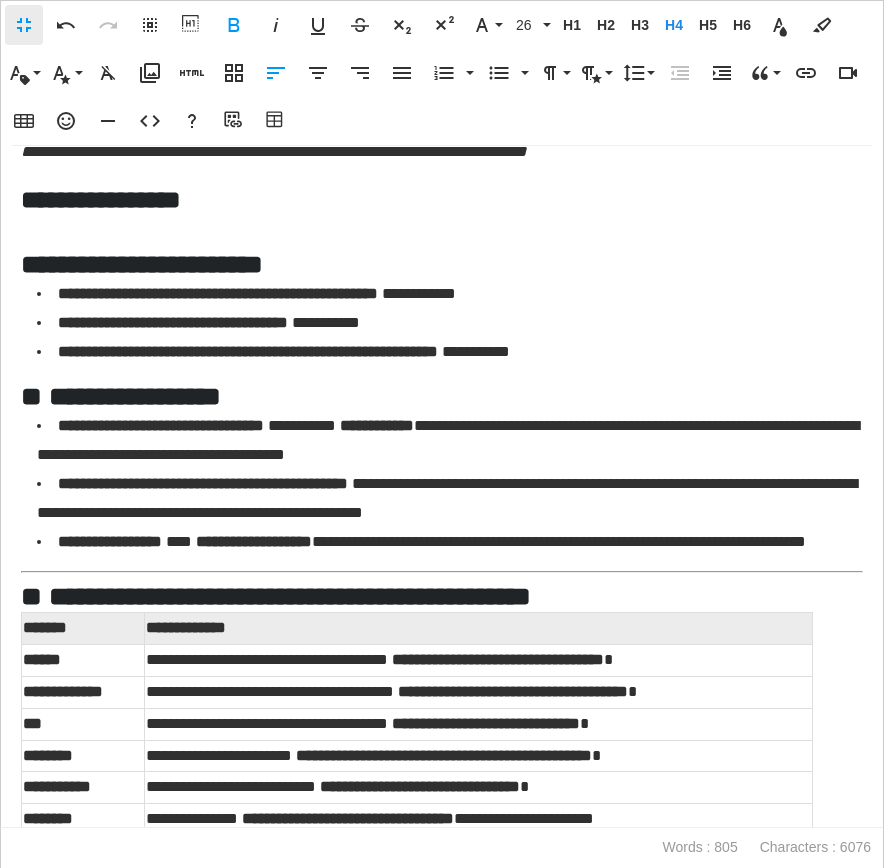 click on "**********" at bounding box center [142, 264] 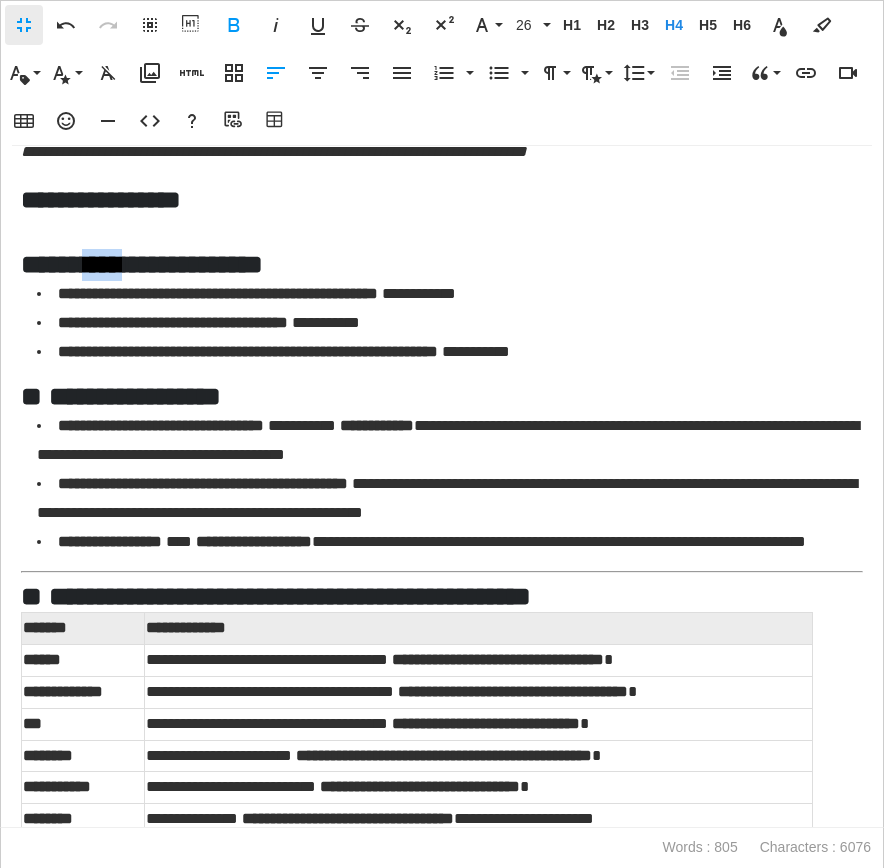 click on "**********" at bounding box center (142, 264) 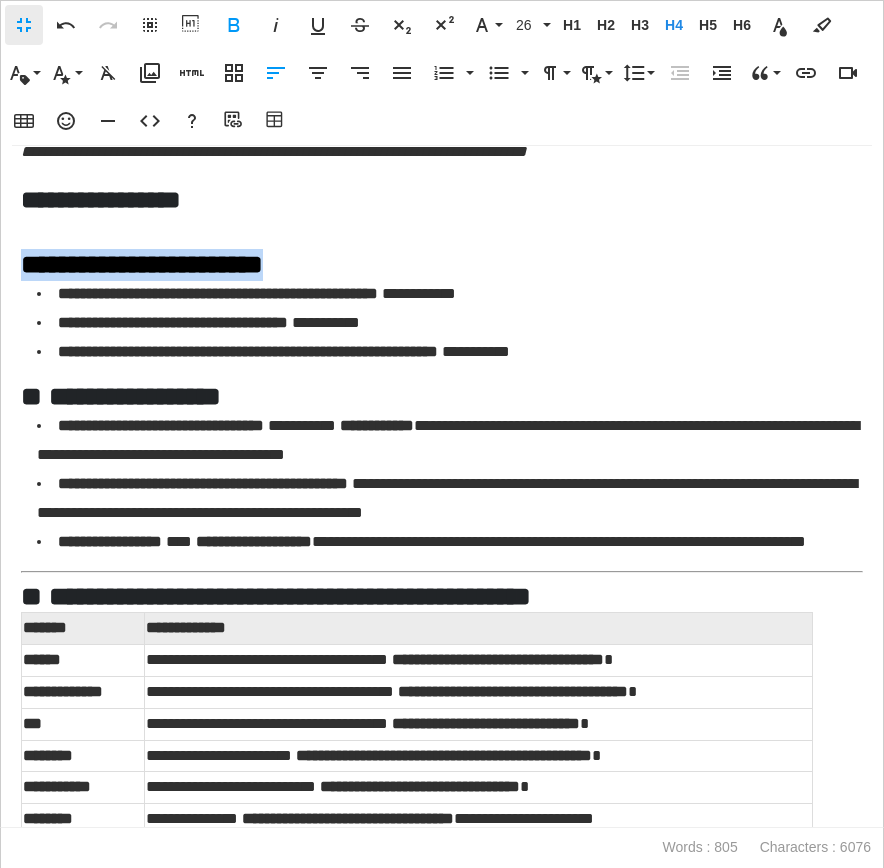 click on "**********" at bounding box center [142, 264] 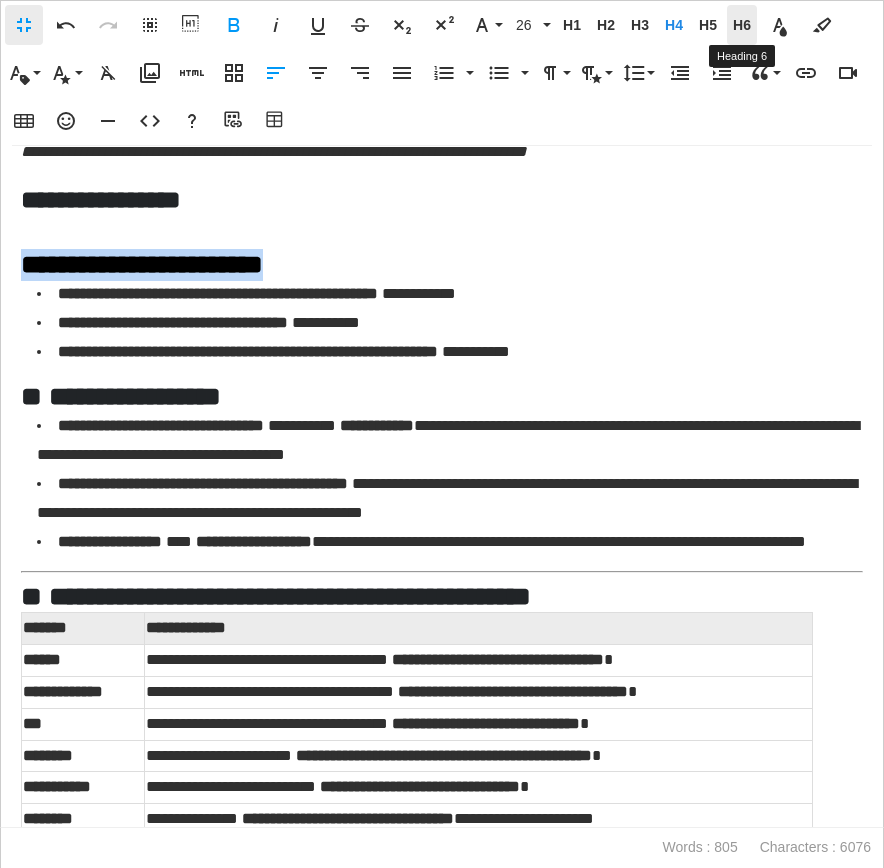 click on "H6" at bounding box center (742, 25) 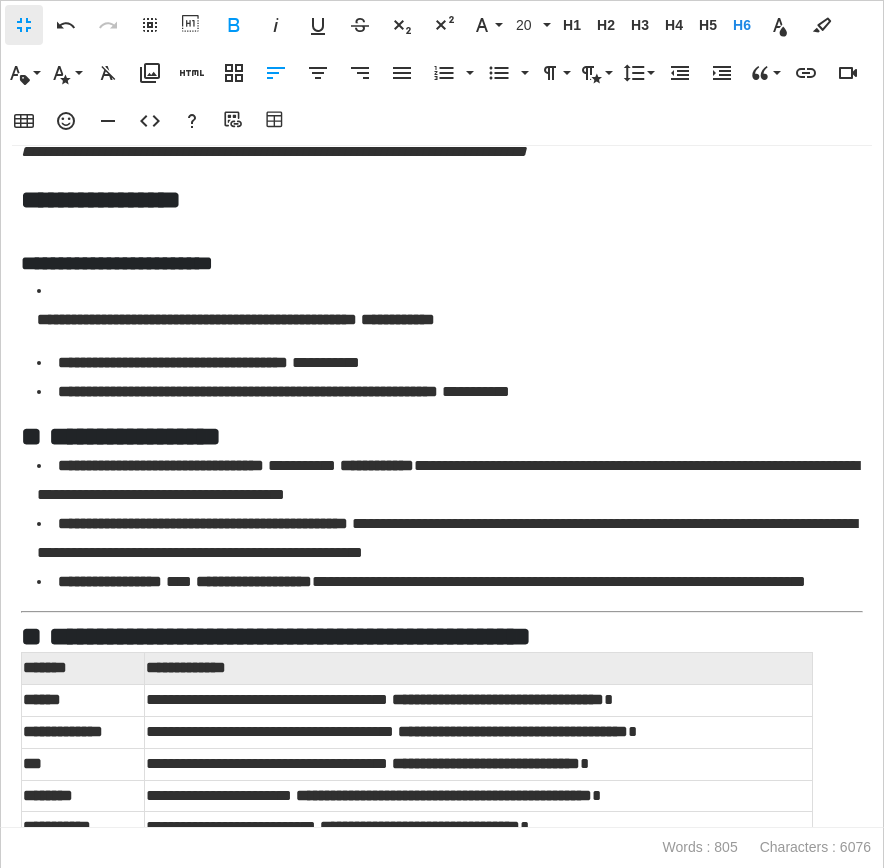 click on "**********" at bounding box center (442, 263) 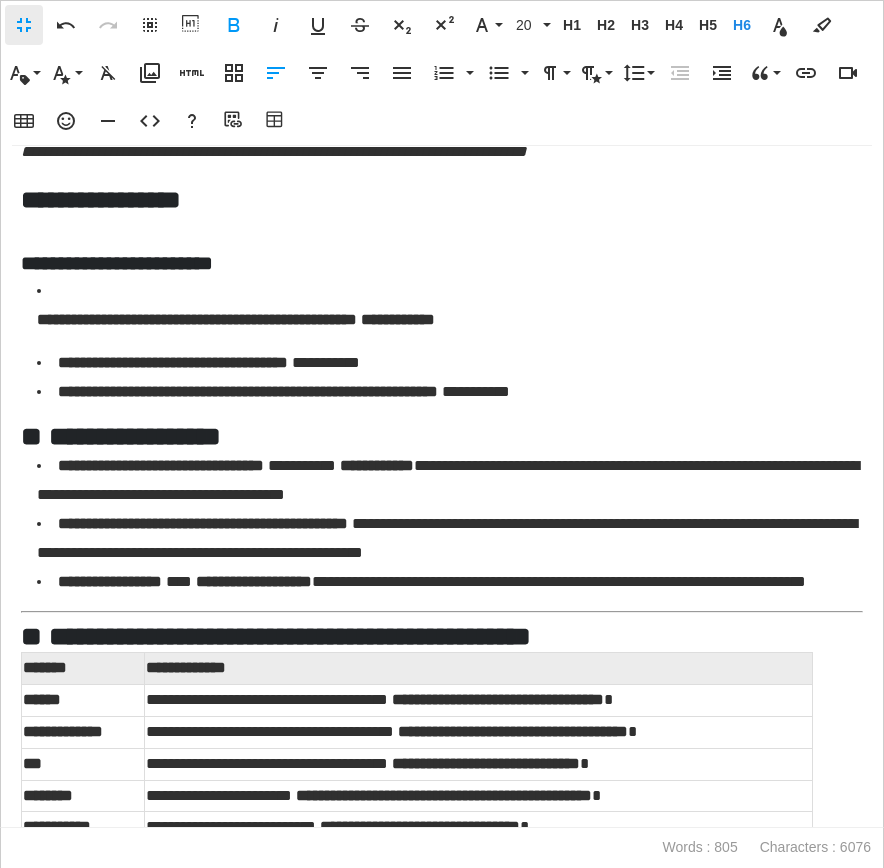 click on "**********" at bounding box center [450, 320] 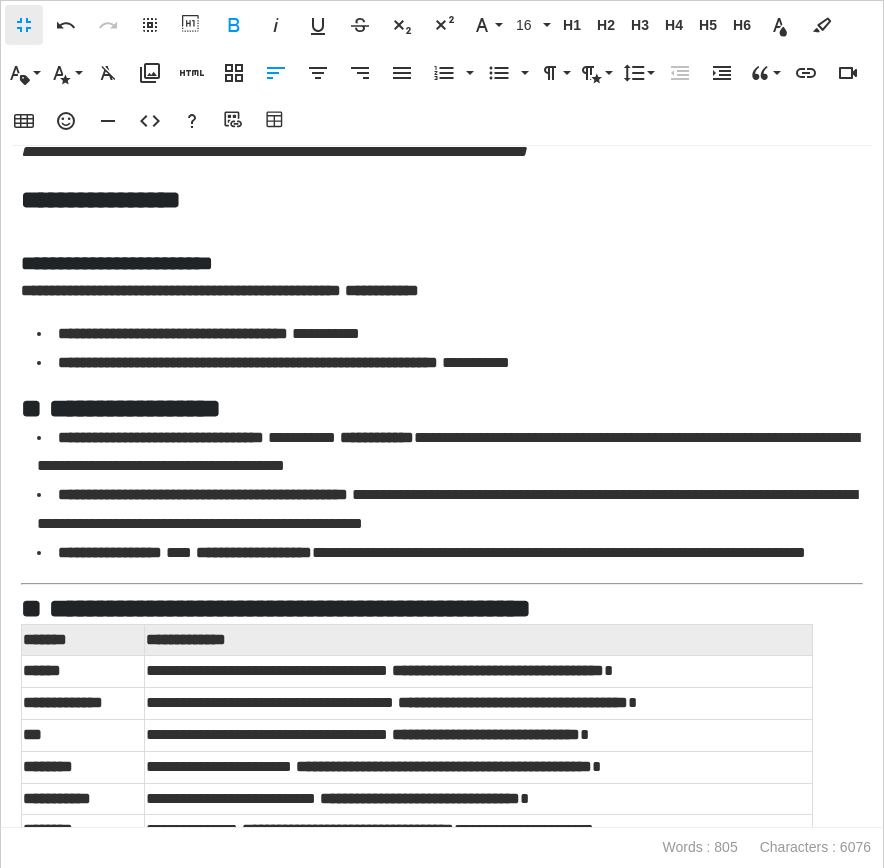 click on "**********" at bounding box center (173, 333) 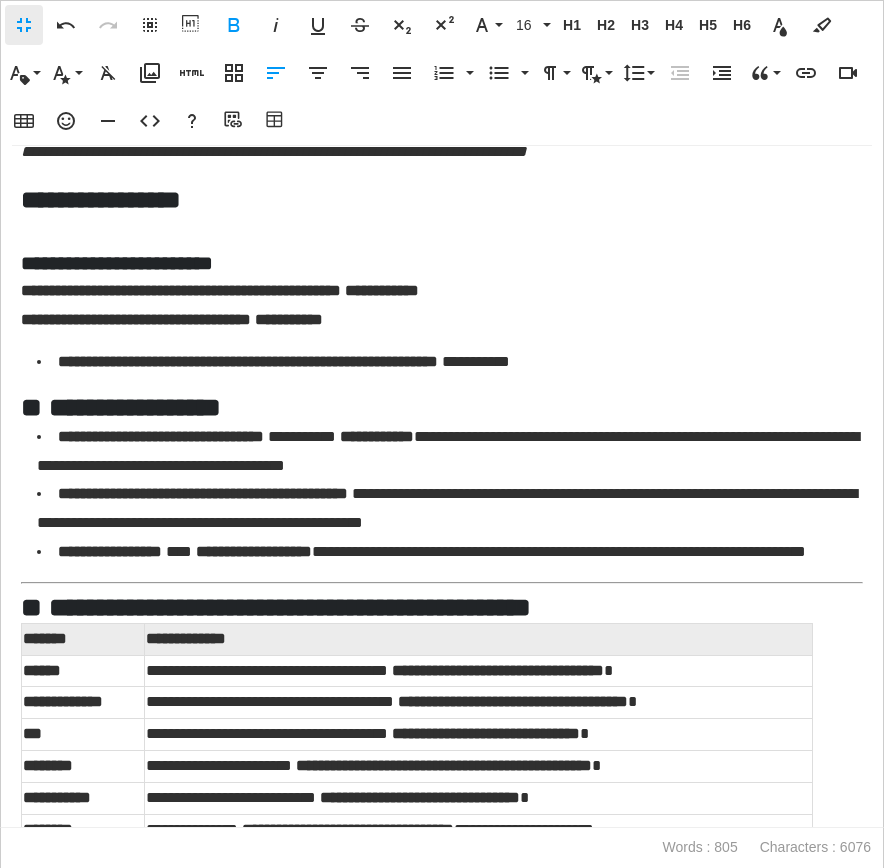 click on "**********" at bounding box center (450, 362) 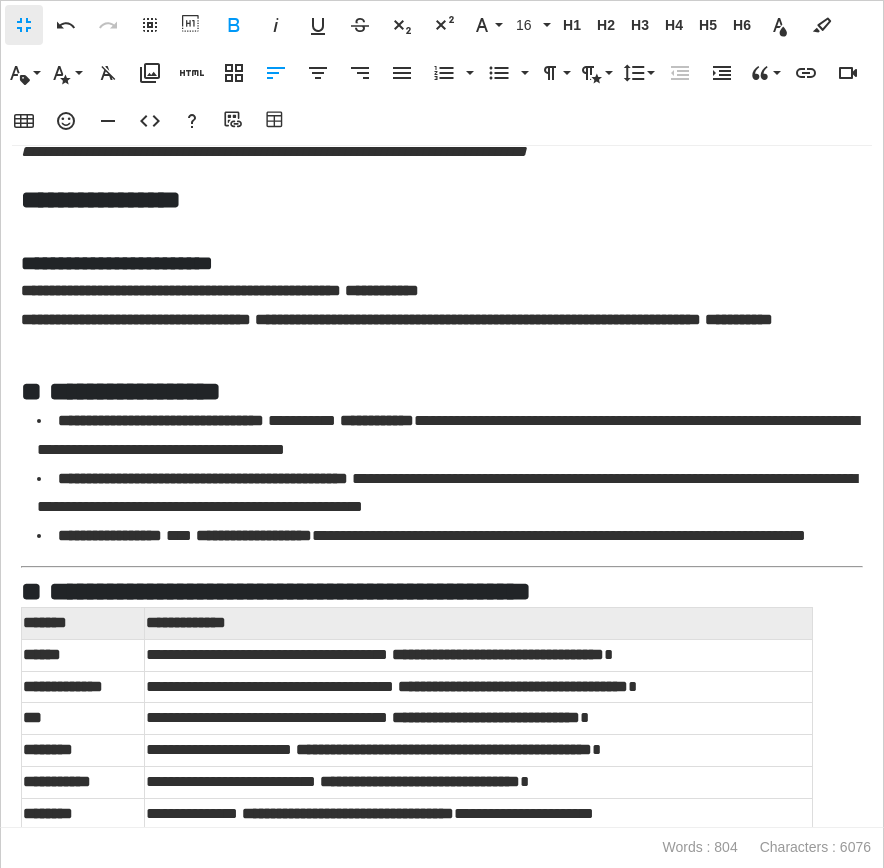 click on "**********" at bounding box center (442, 468) 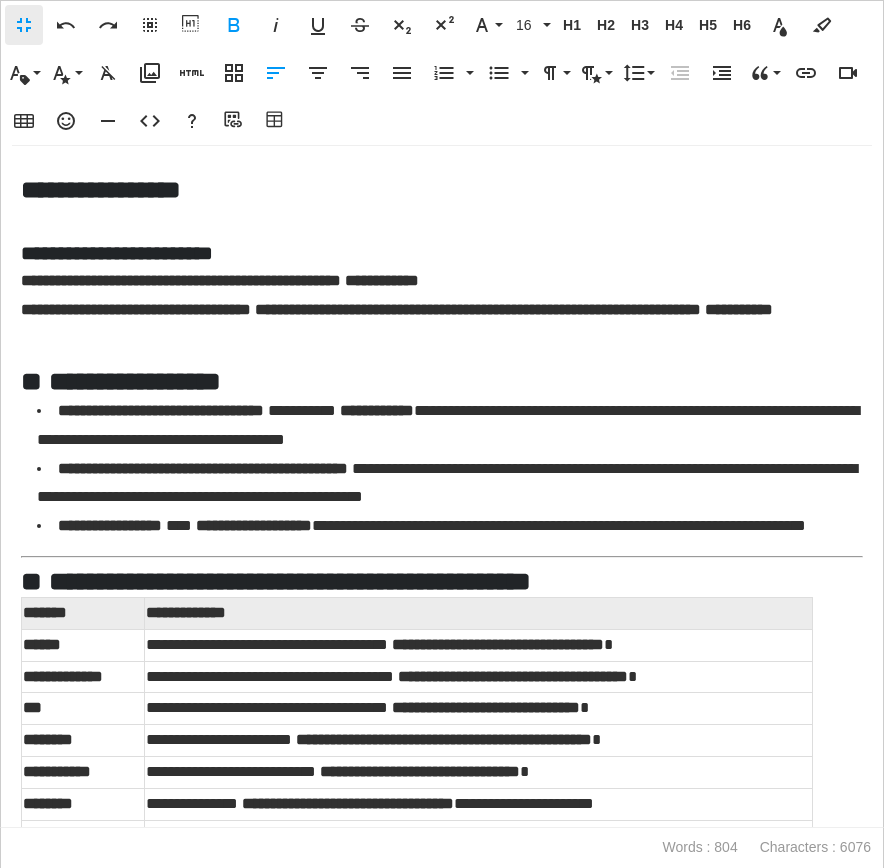 click on "**********" at bounding box center [511, 309] 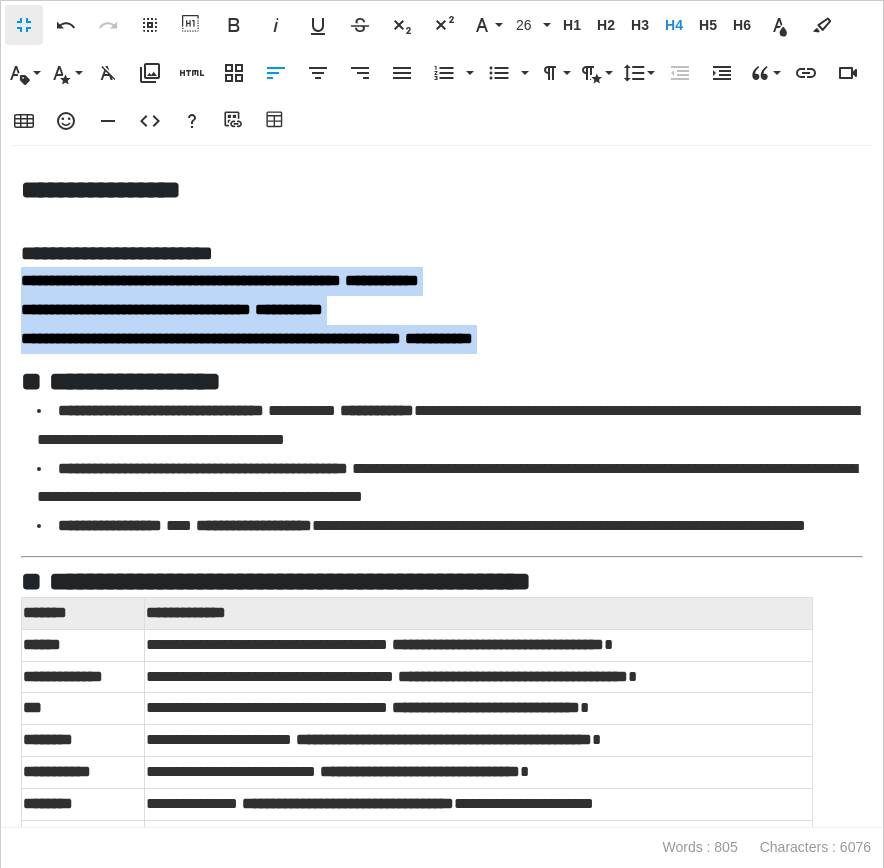 drag, startPoint x: 683, startPoint y: 376, endPoint x: 12, endPoint y: 308, distance: 674.4368 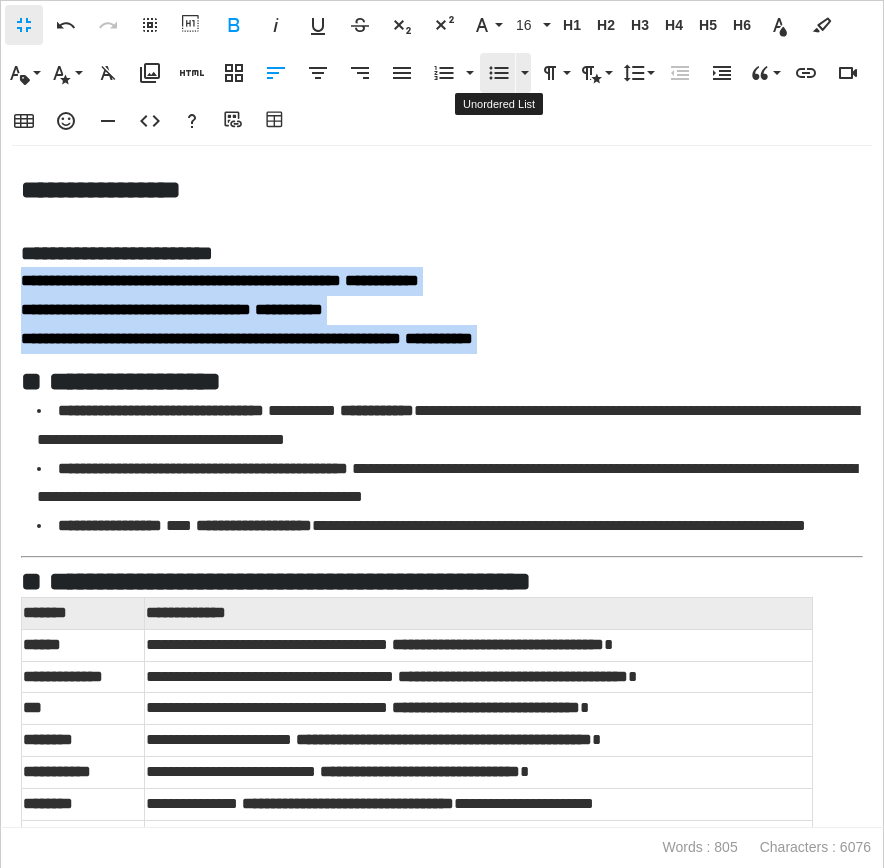 click 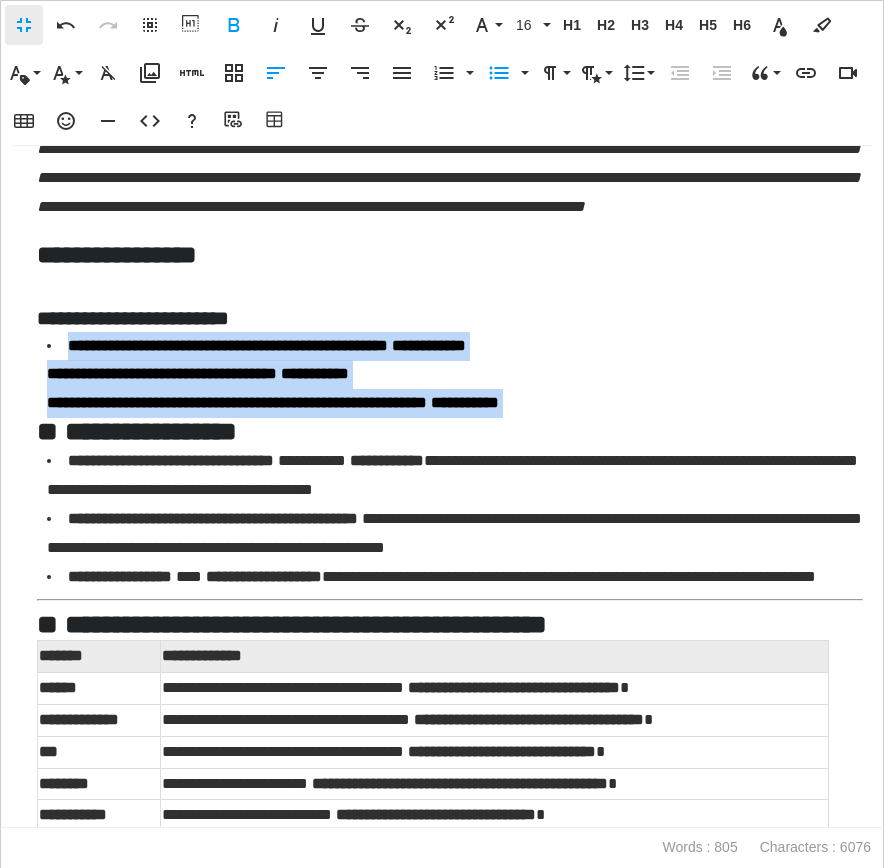 click on "**********" at bounding box center [171, 460] 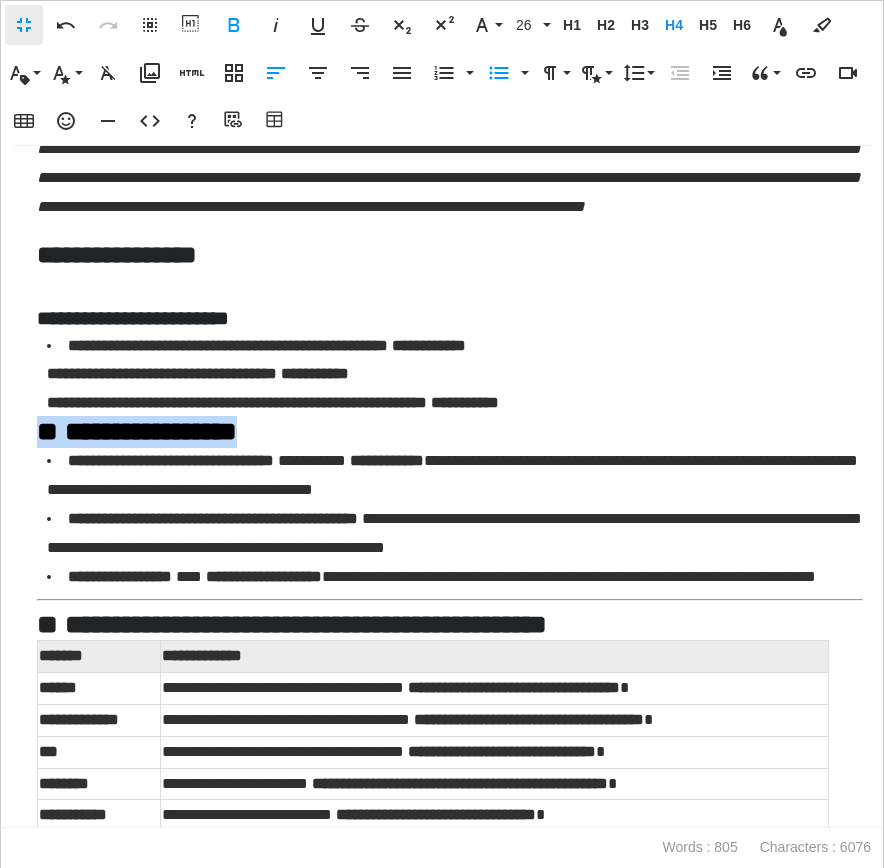 drag, startPoint x: 340, startPoint y: 419, endPoint x: 1, endPoint y: 418, distance: 339.00146 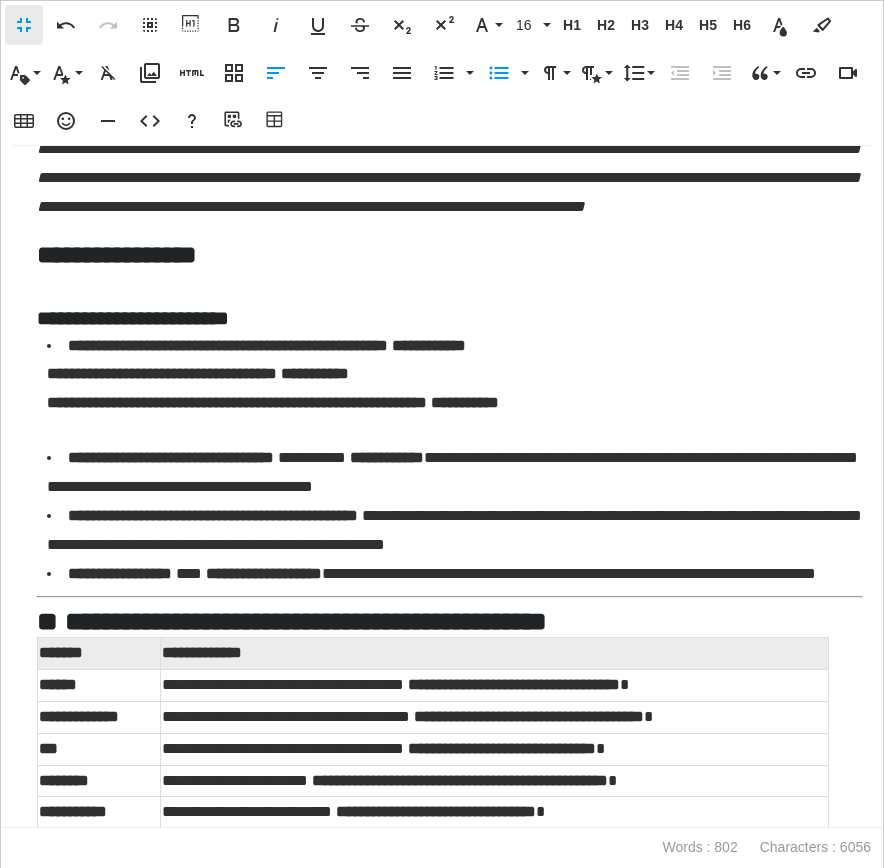click on "**********" at bounding box center [450, 388] 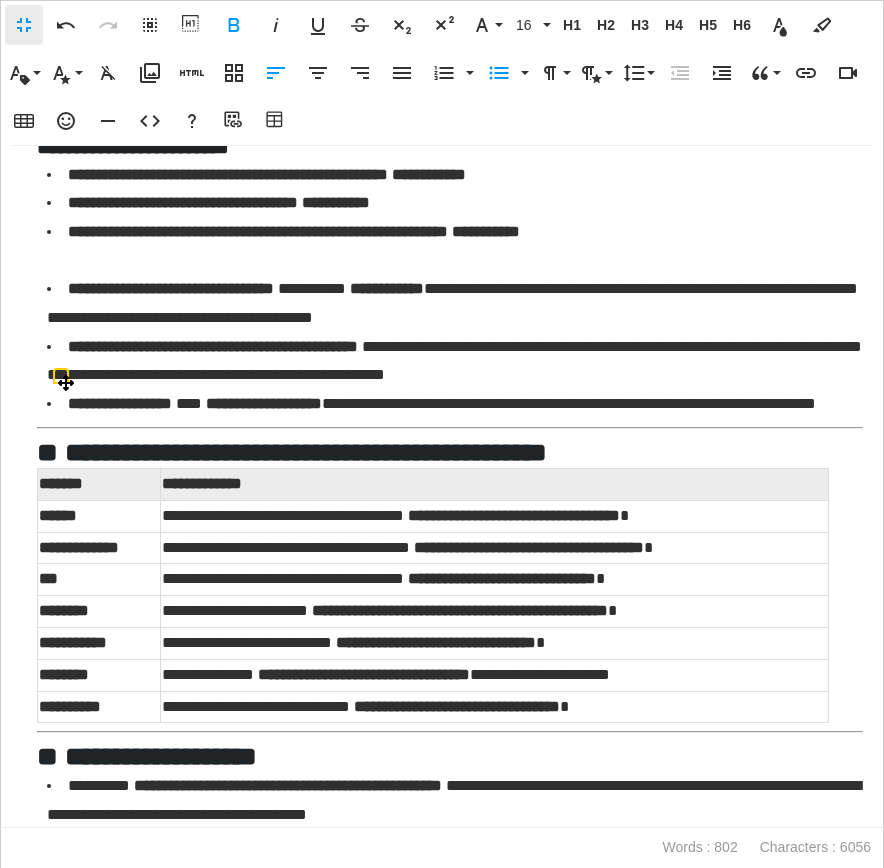 scroll, scrollTop: 509, scrollLeft: 0, axis: vertical 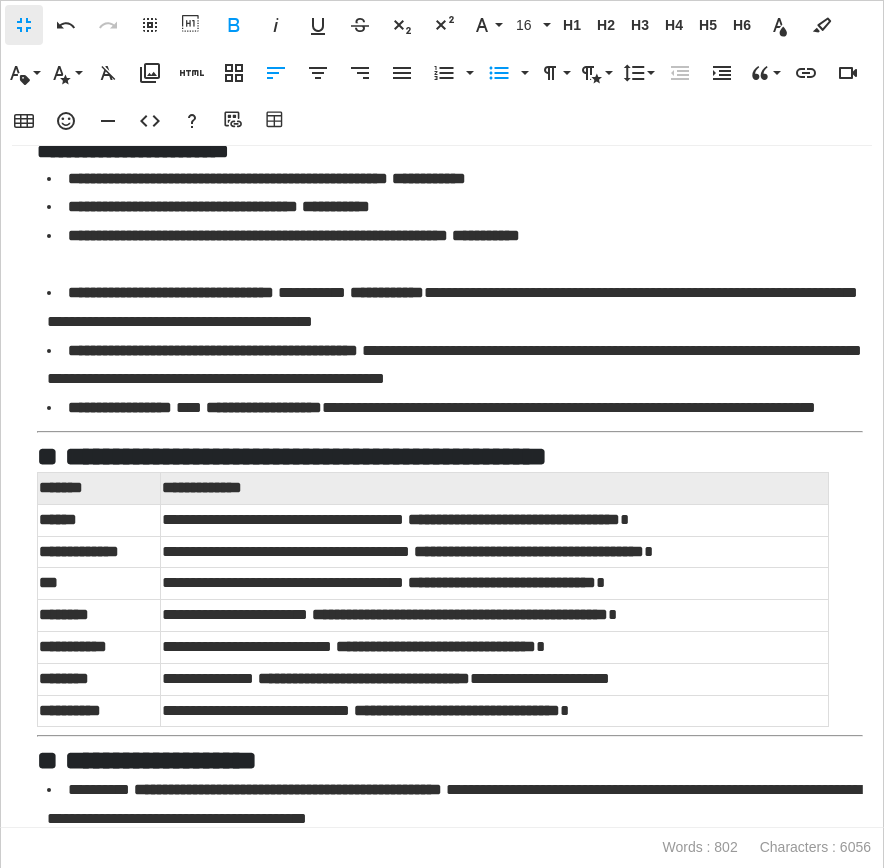 click on "**********" at bounding box center [450, 332] 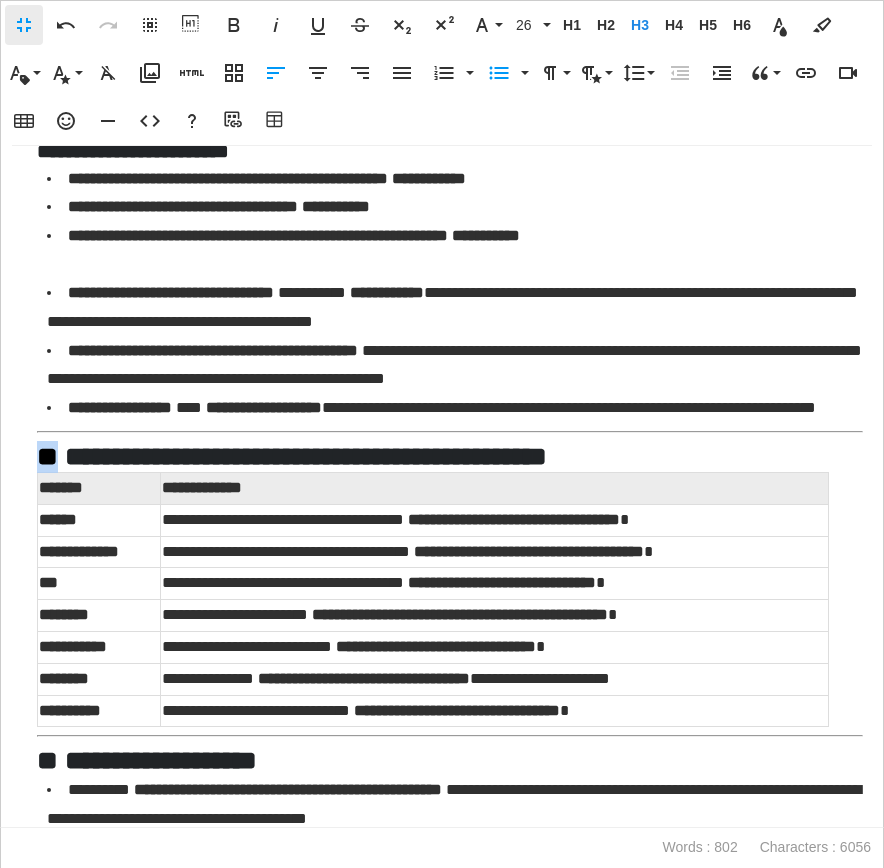 click on "**********" at bounding box center (450, 332) 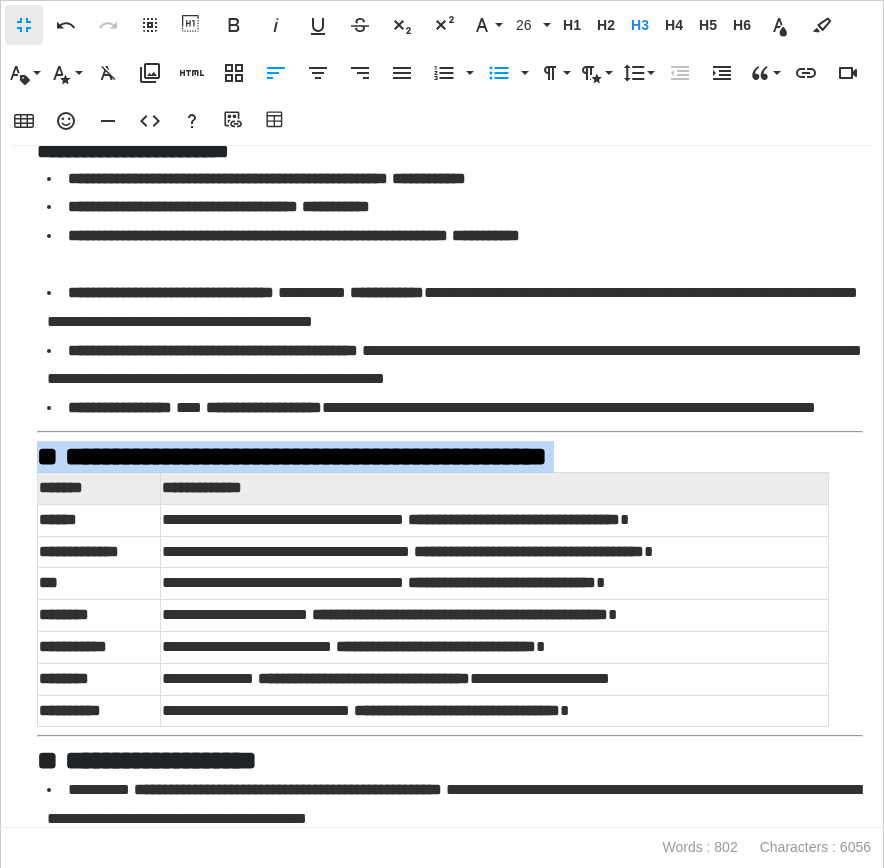 click on "**********" at bounding box center (450, 332) 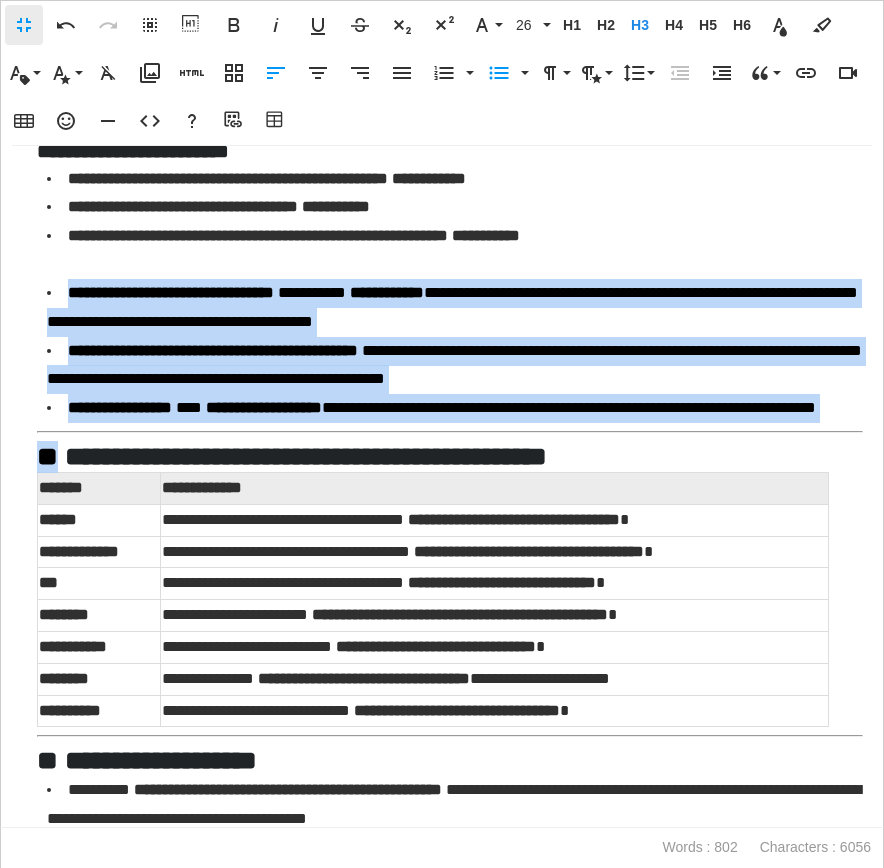 drag, startPoint x: 62, startPoint y: 472, endPoint x: 28, endPoint y: 450, distance: 40.496914 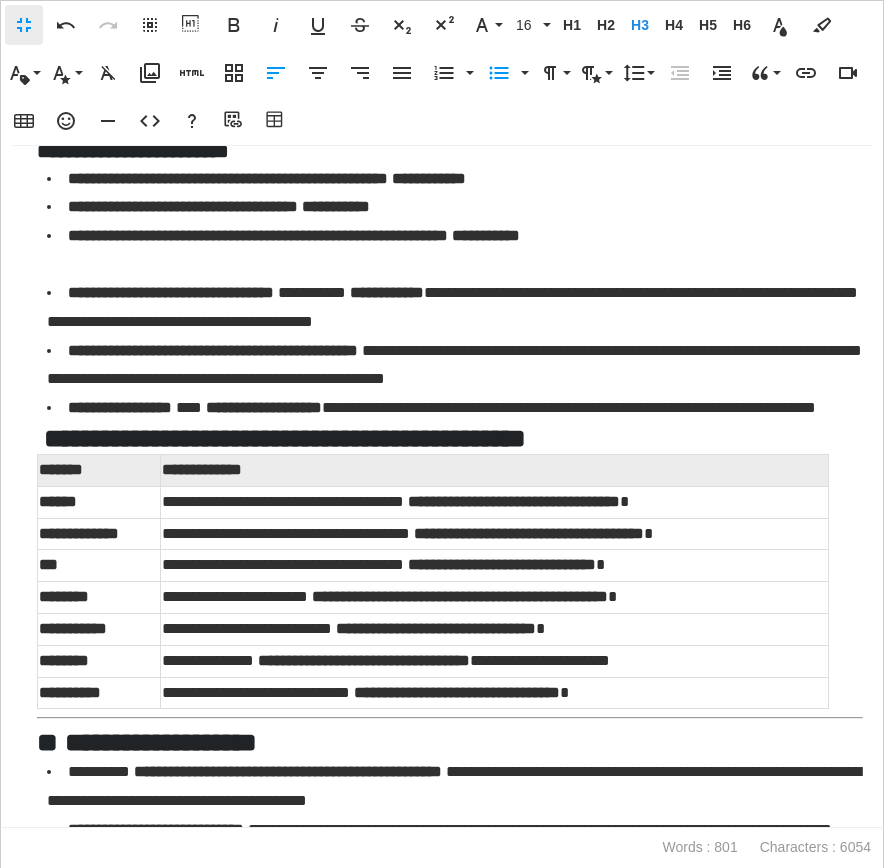 click on "**********" at bounding box center (285, 438) 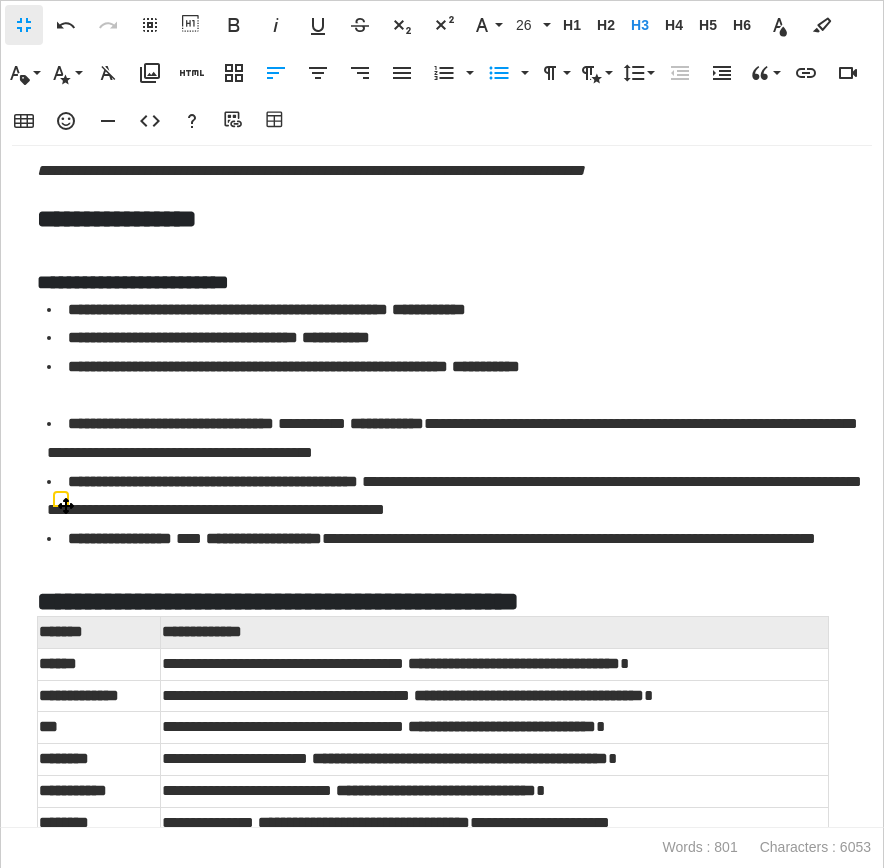 scroll, scrollTop: 215, scrollLeft: 0, axis: vertical 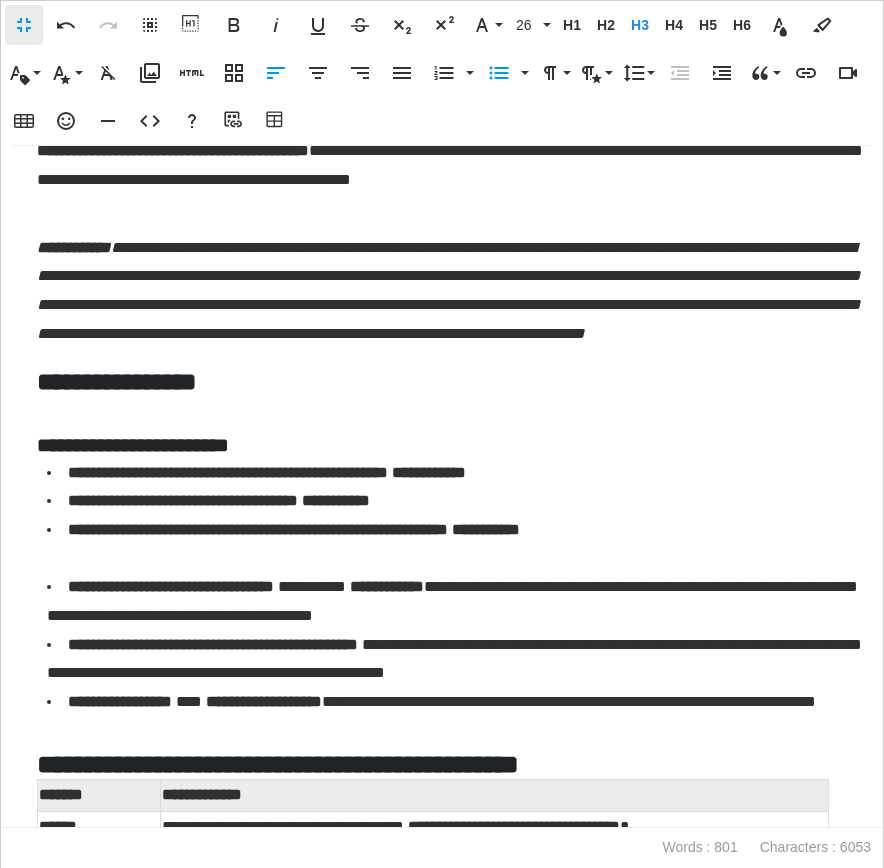 click on "**********" at bounding box center [117, 381] 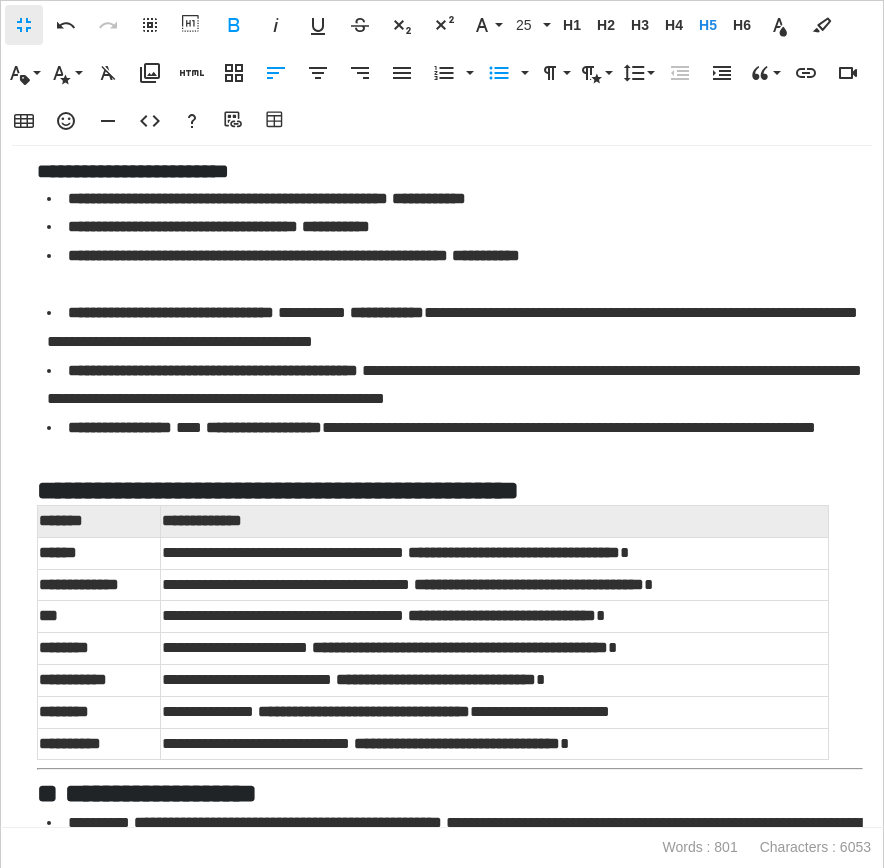 scroll, scrollTop: 577, scrollLeft: 0, axis: vertical 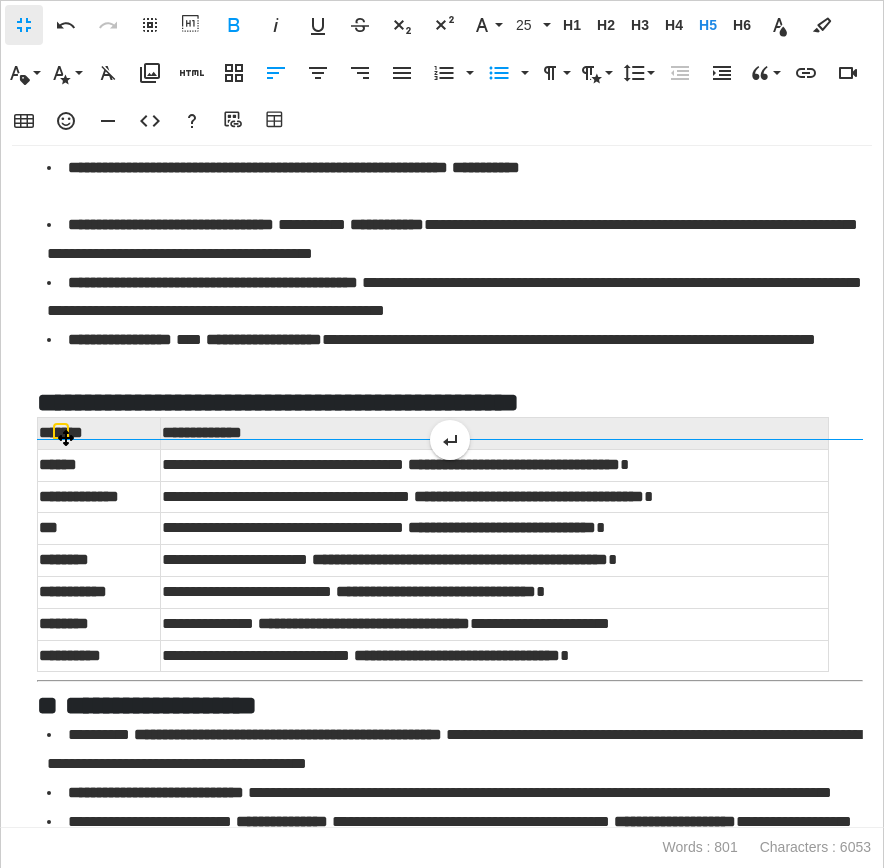 click on "**********" at bounding box center [278, 402] 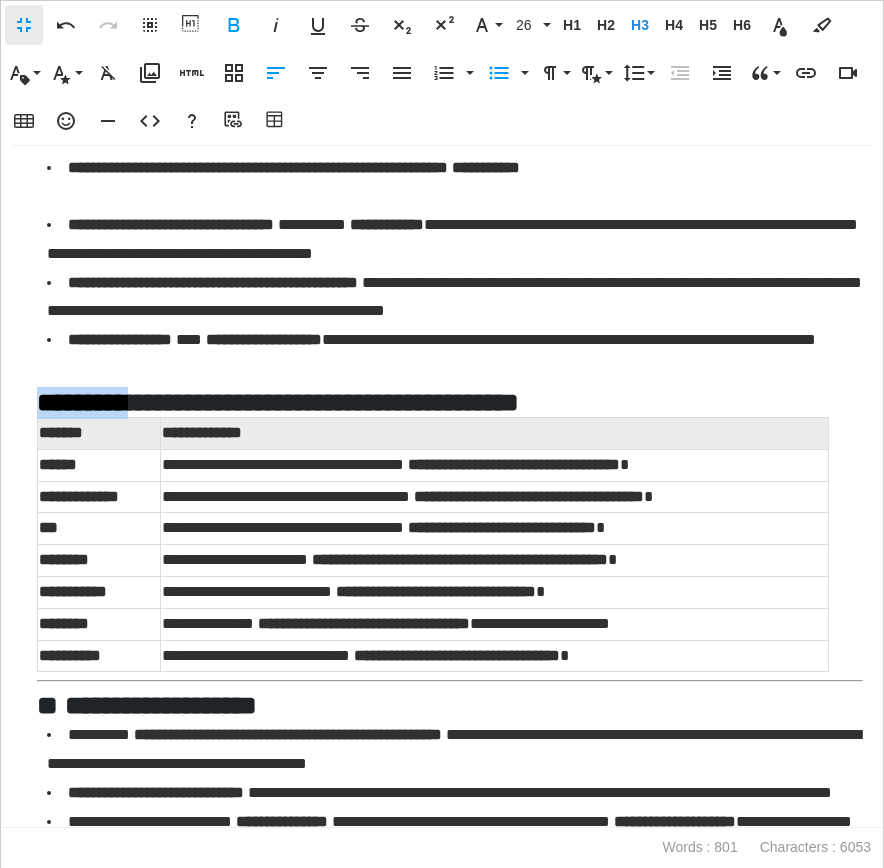 click on "**********" at bounding box center (278, 402) 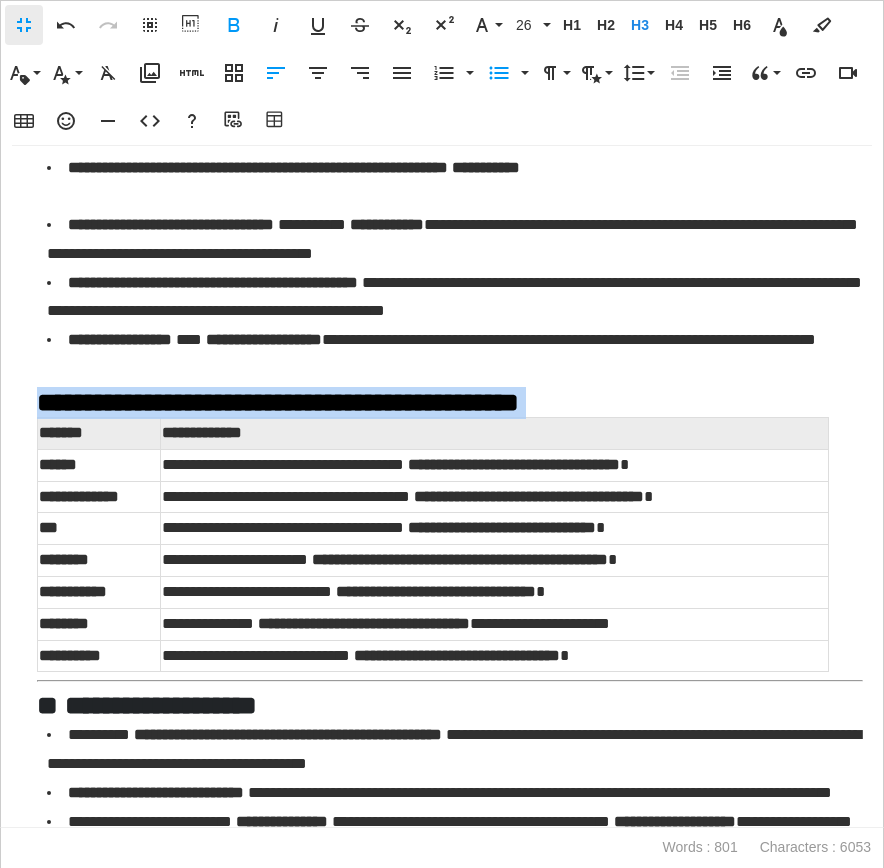 click on "**********" at bounding box center (278, 402) 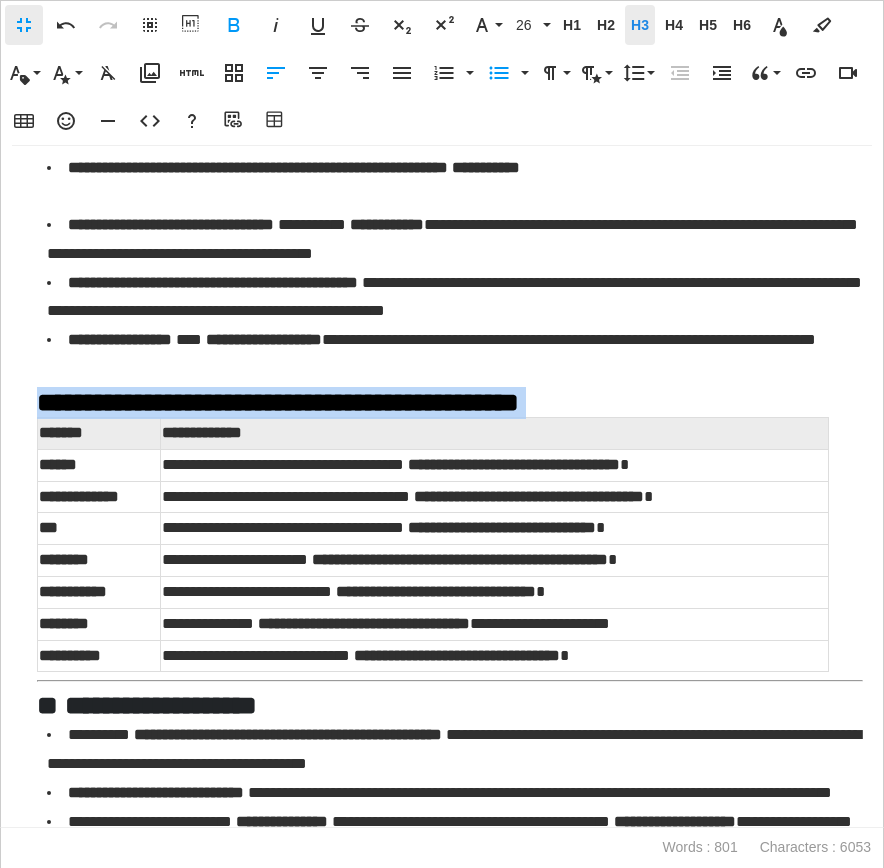 click on "H3" at bounding box center [640, 25] 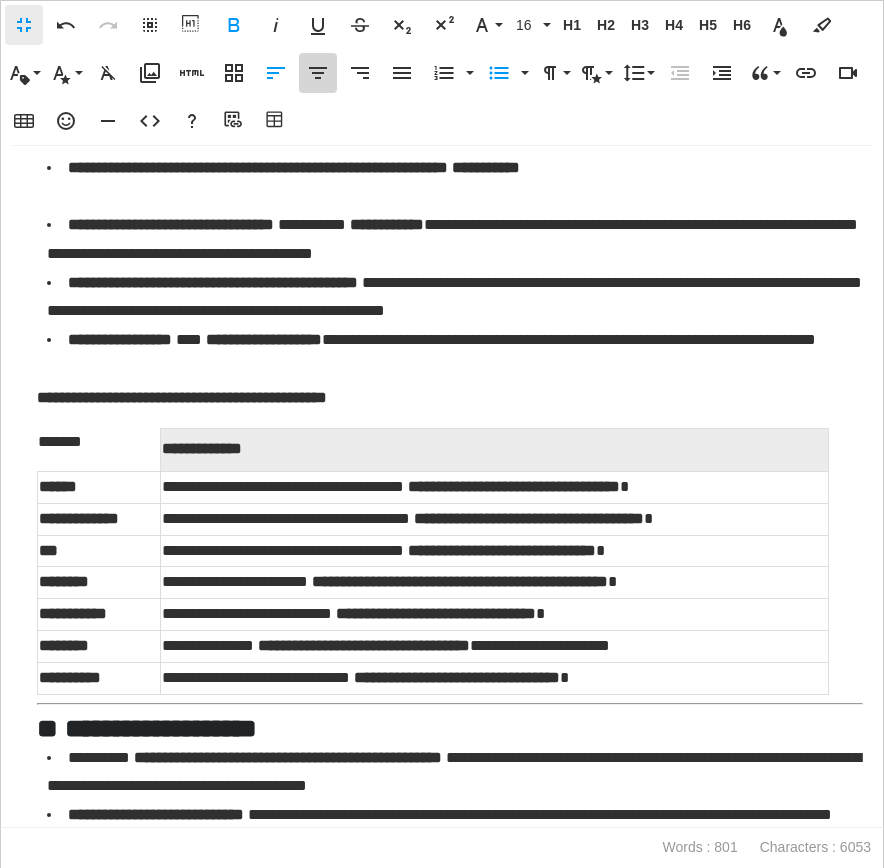click 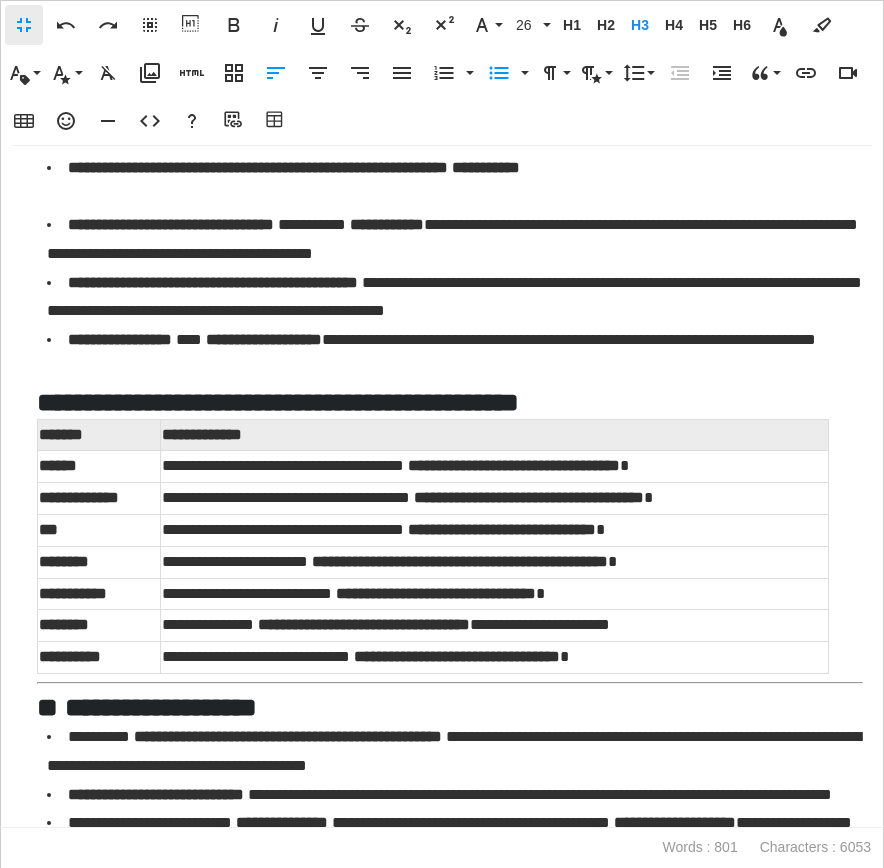 click on "**********" at bounding box center [278, 402] 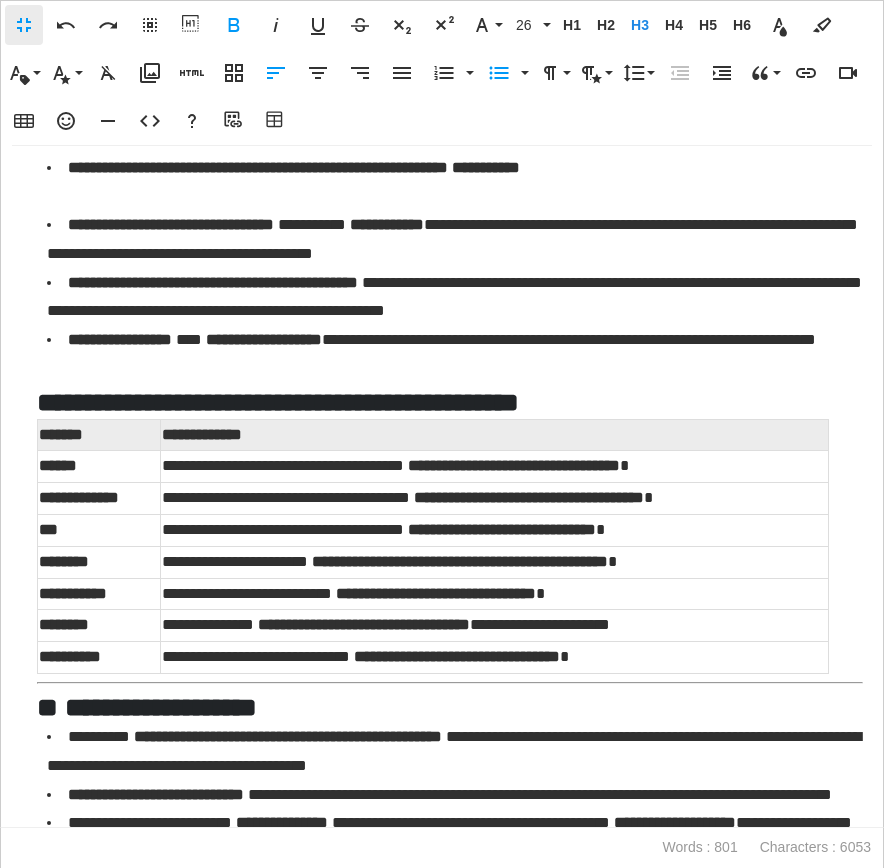click on "**********" at bounding box center [450, 387] 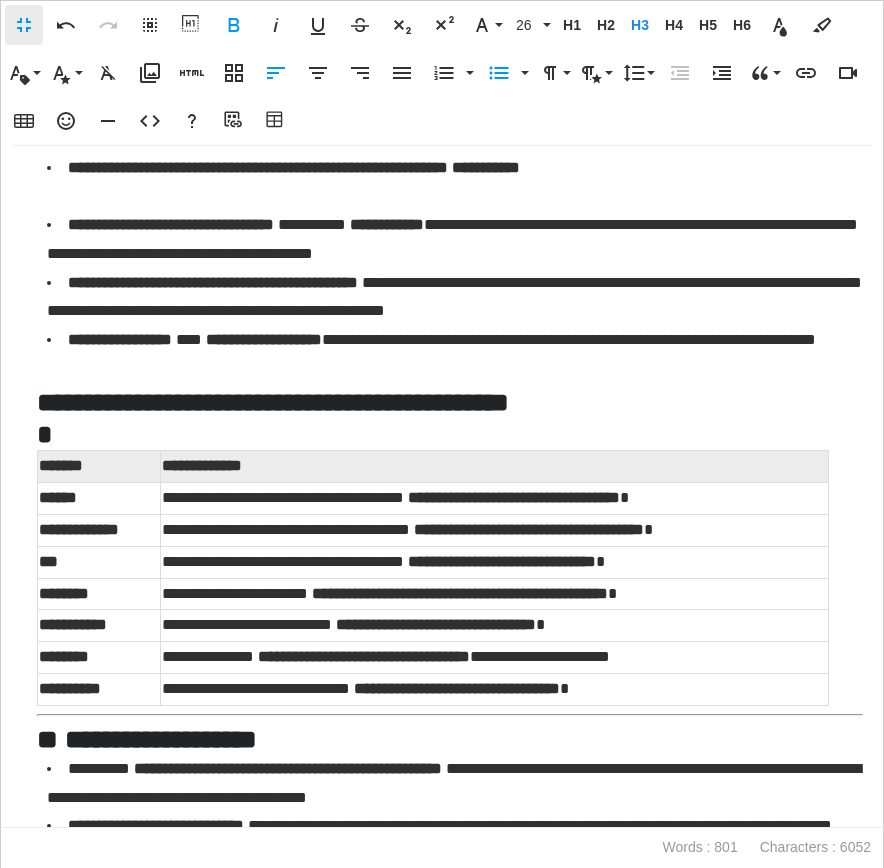 click on "**********" at bounding box center [273, 402] 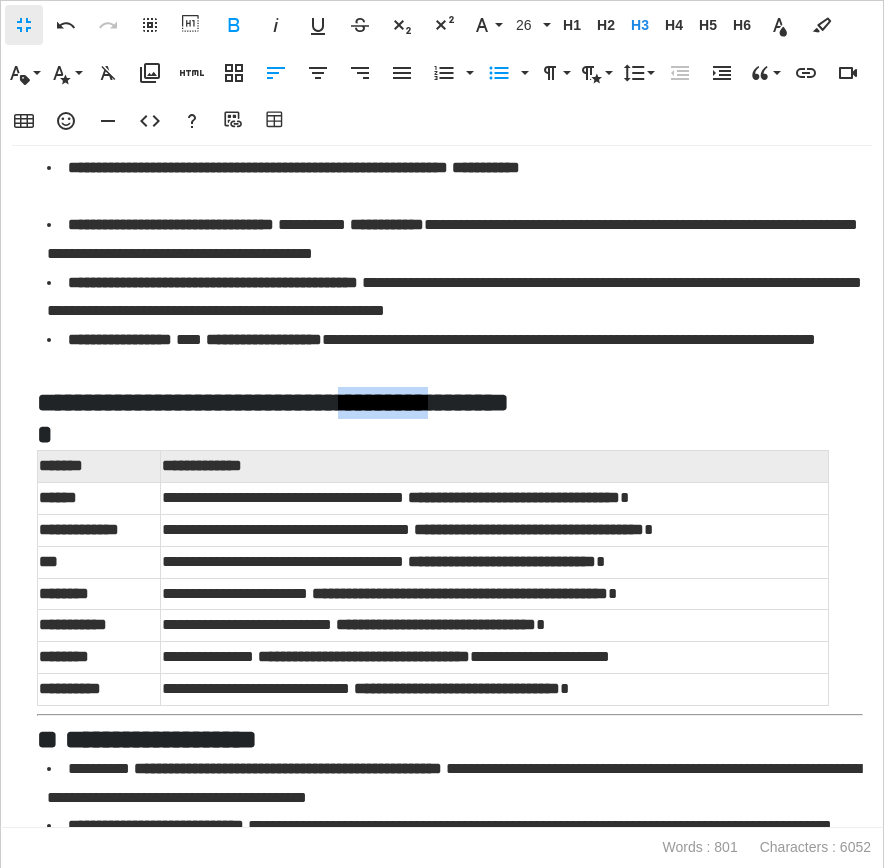 click on "**********" at bounding box center (273, 402) 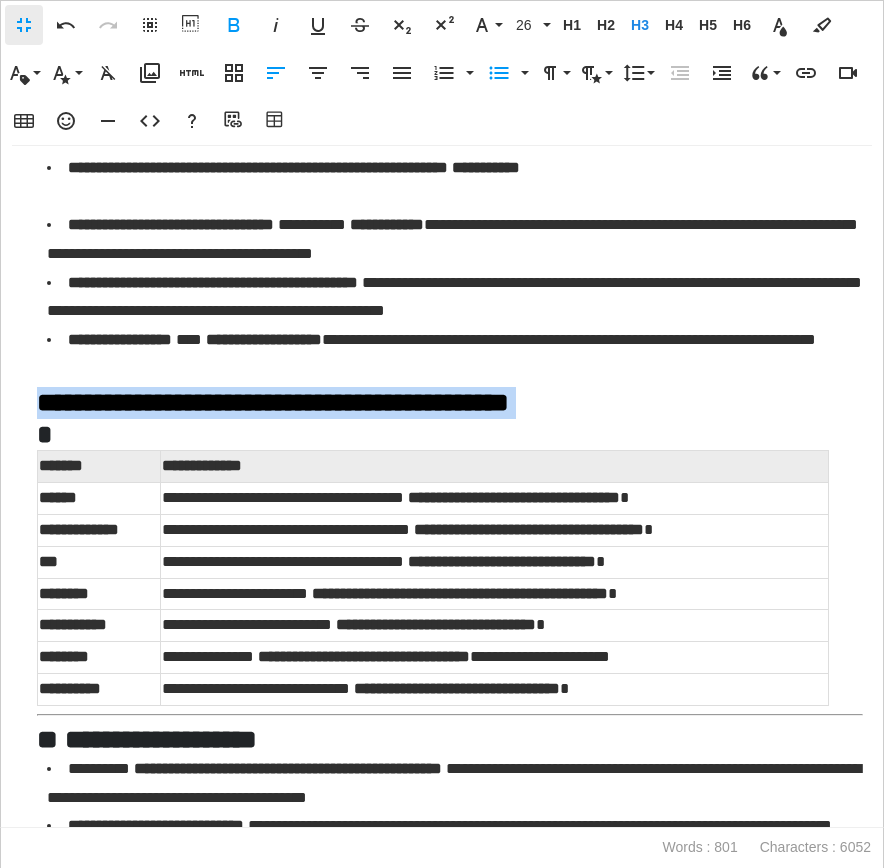 click on "**********" at bounding box center (273, 402) 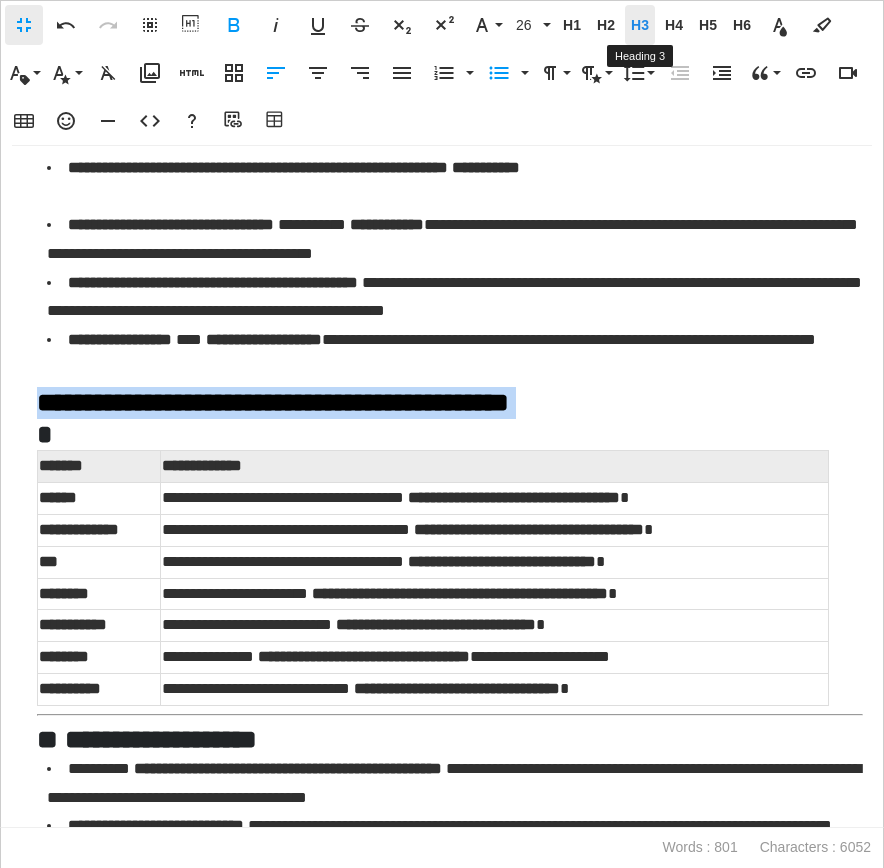 click on "H3" at bounding box center (640, 25) 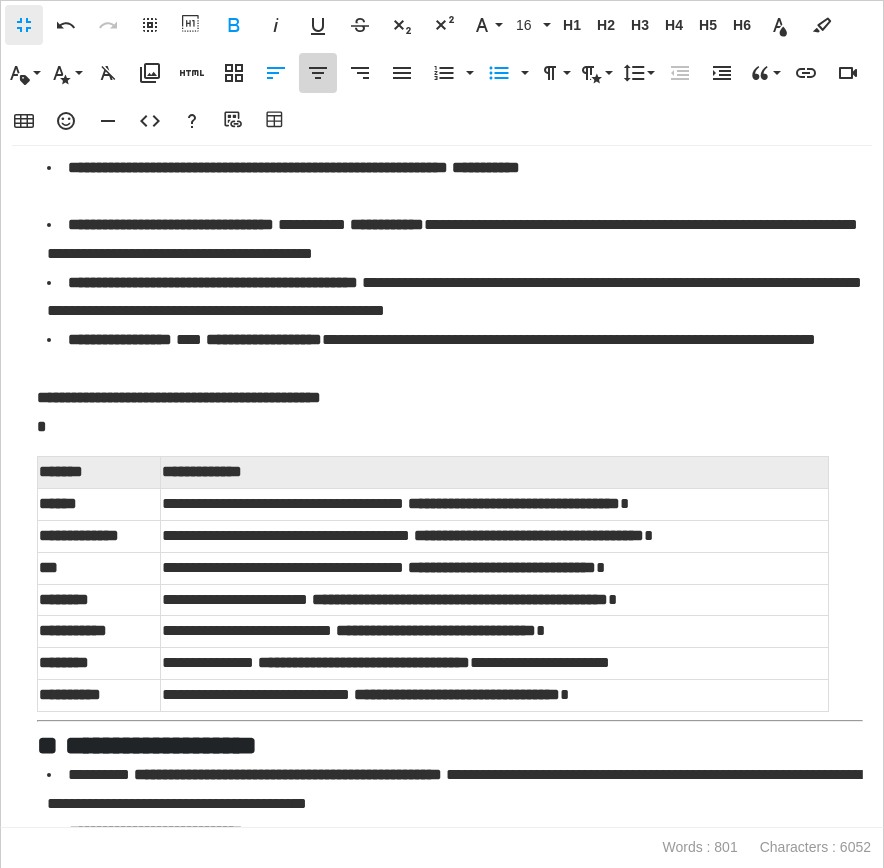 click 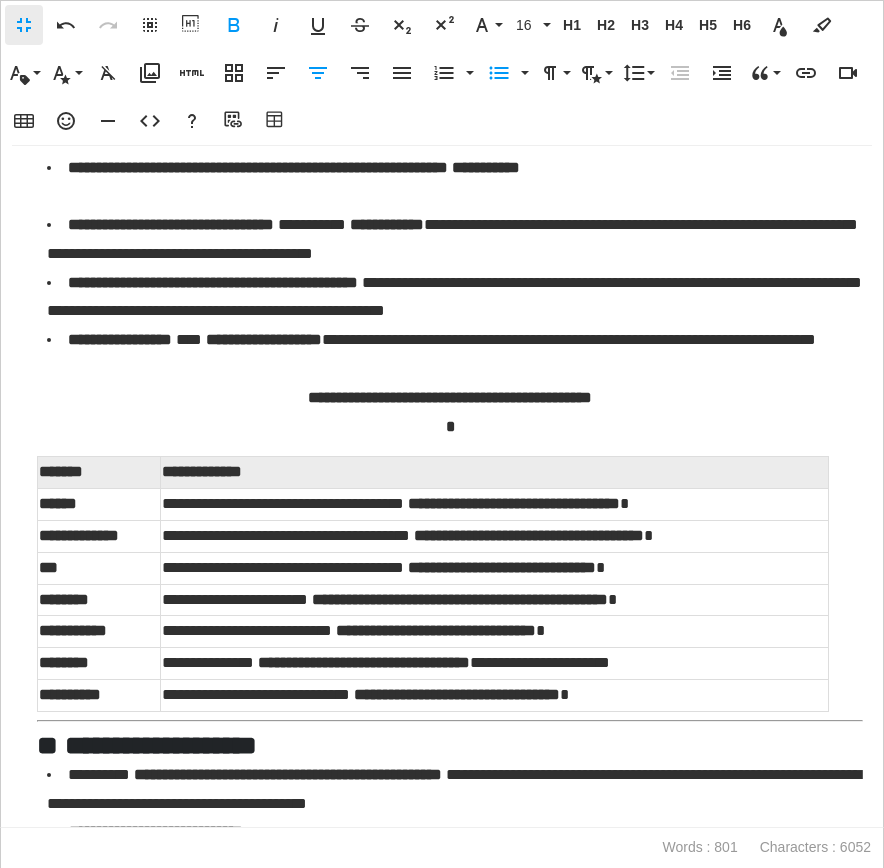 click on "**********" at bounding box center [450, 398] 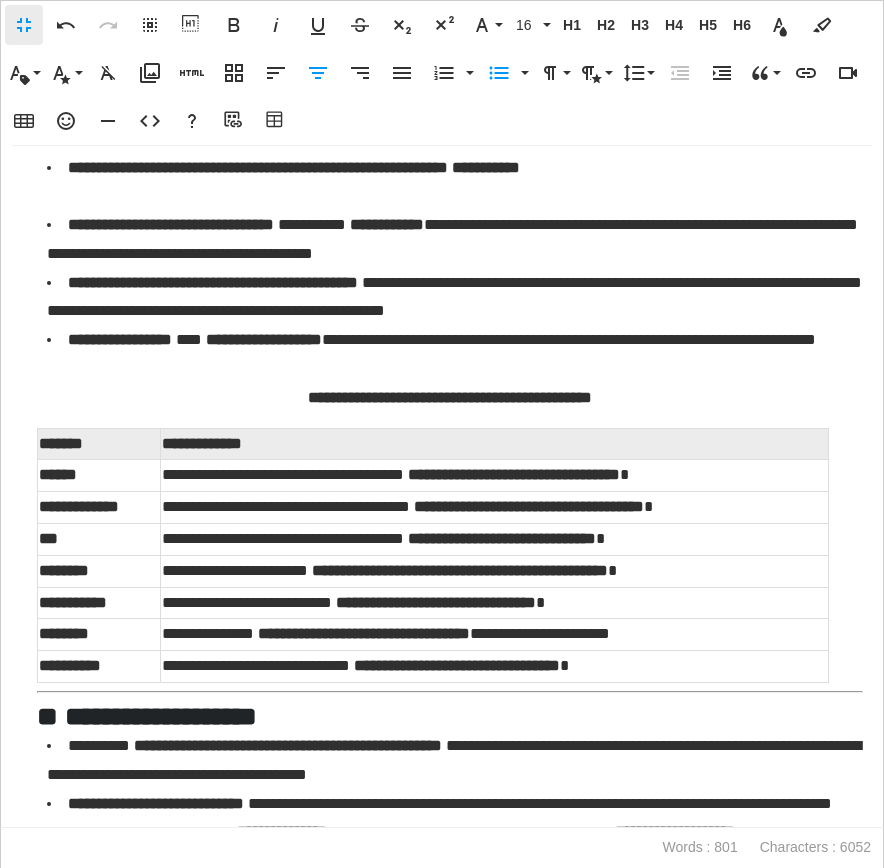 click on "**********" at bounding box center (450, 276) 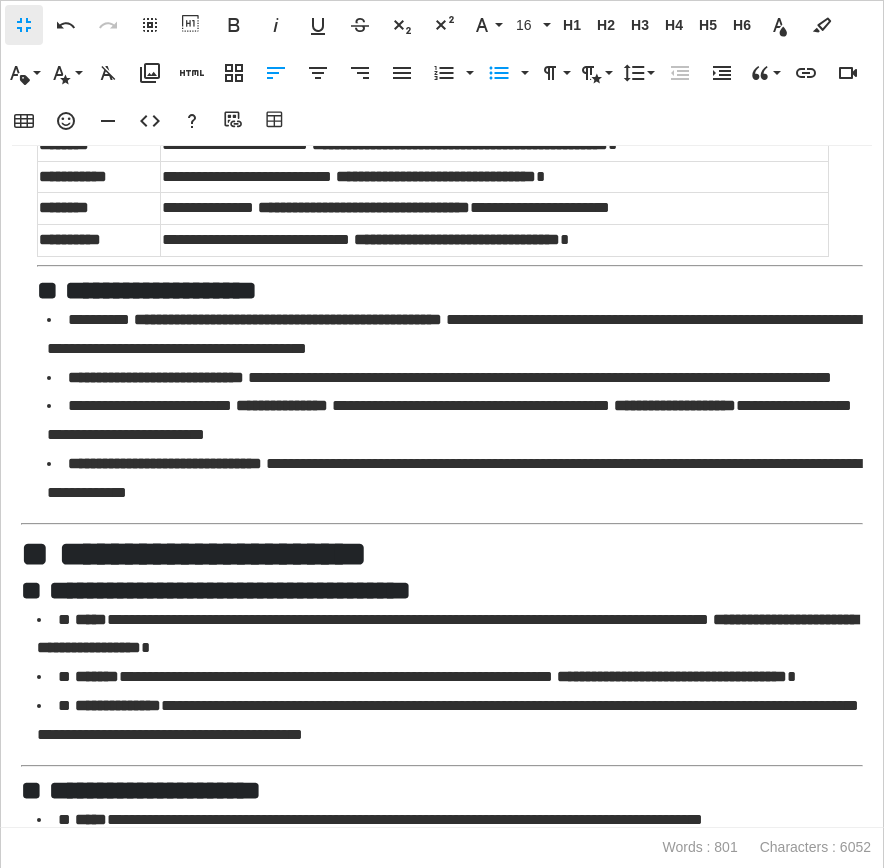 scroll, scrollTop: 1002, scrollLeft: 0, axis: vertical 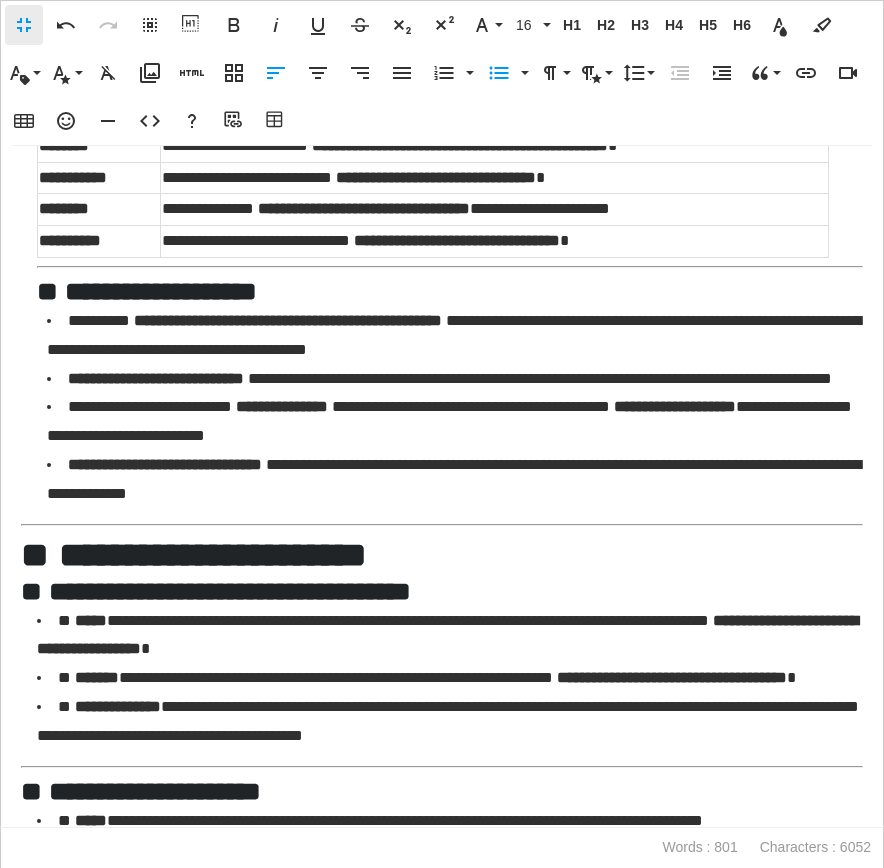 click on "**********" at bounding box center (161, 291) 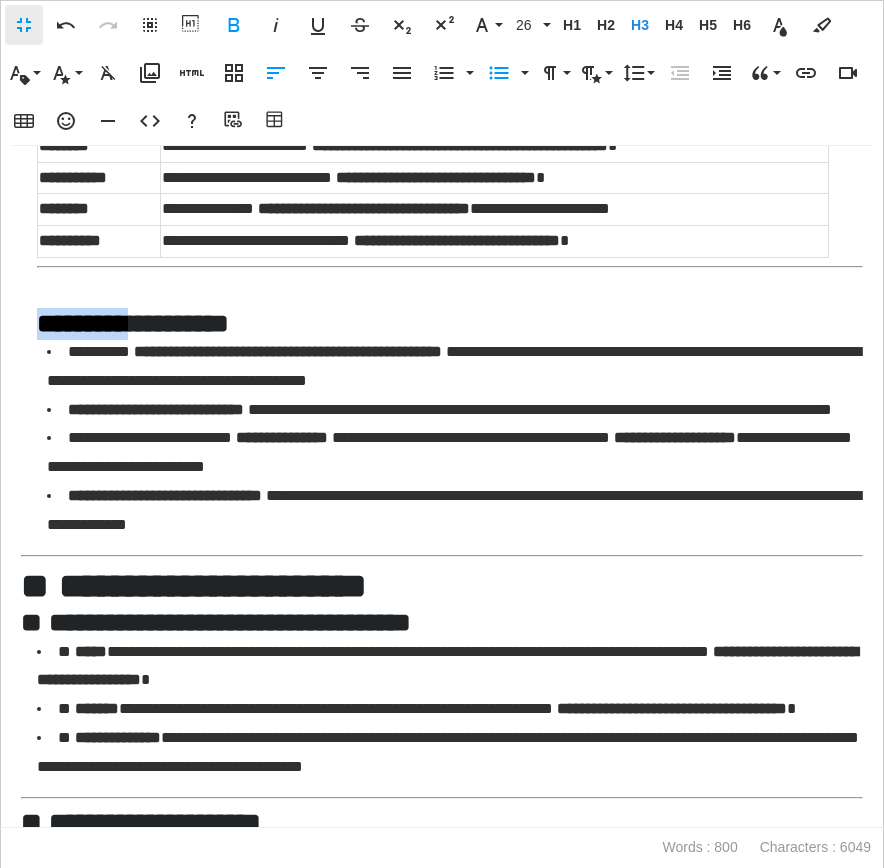 drag, startPoint x: 155, startPoint y: 331, endPoint x: 0, endPoint y: 329, distance: 155.01291 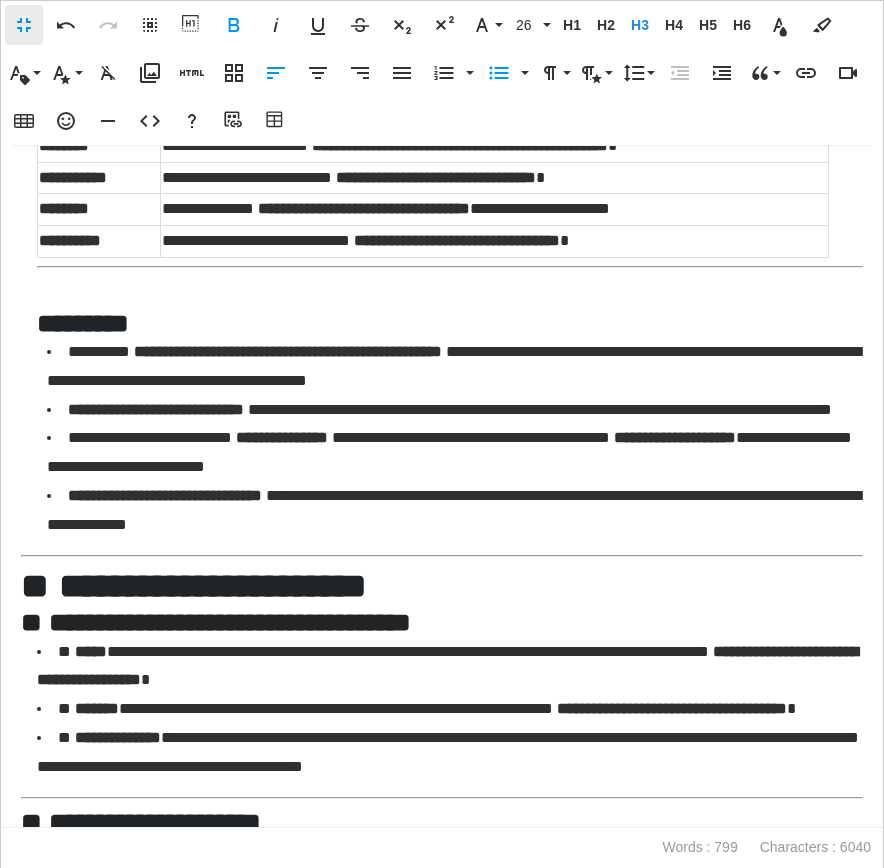 click on "*********" at bounding box center (450, 307) 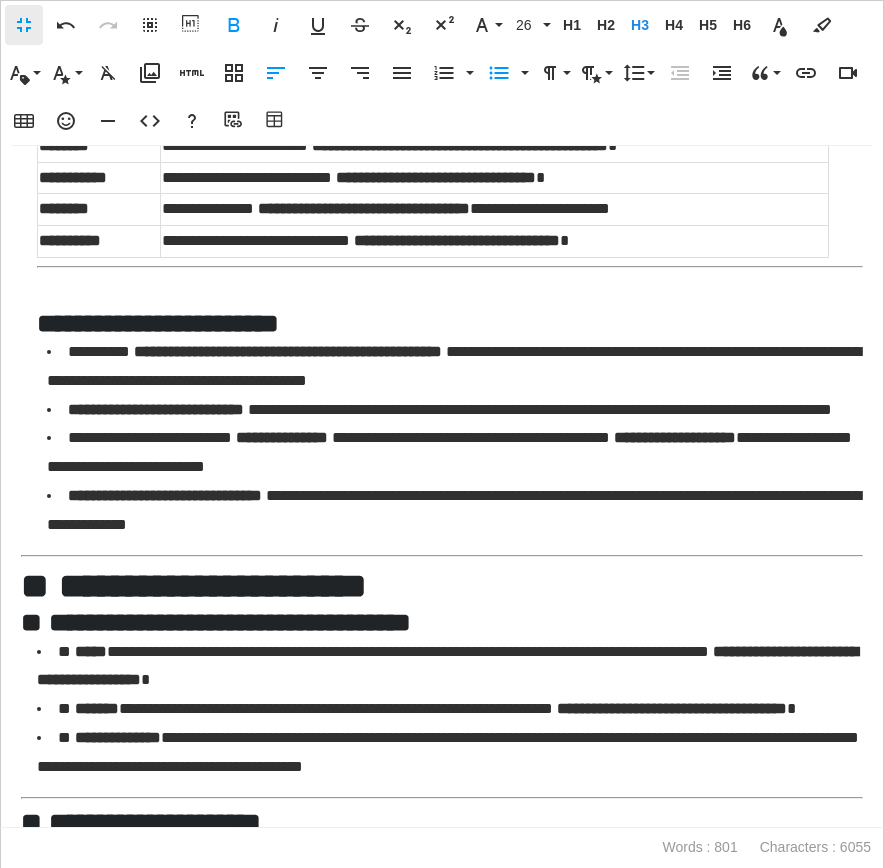 click on "**********" at bounding box center [158, 323] 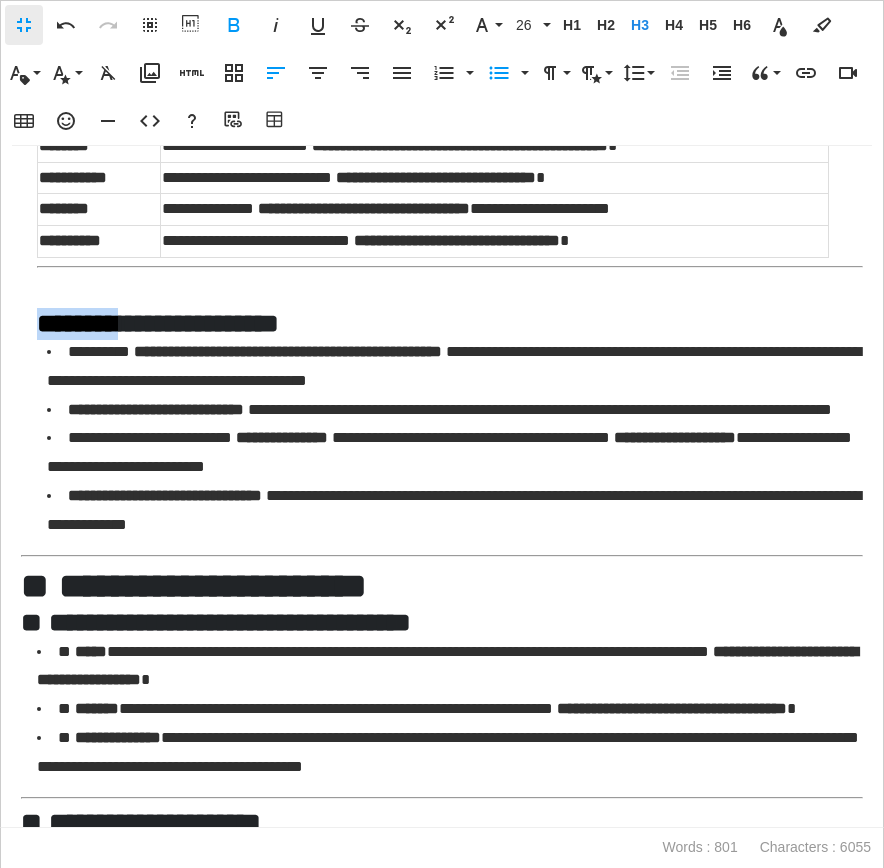 click on "**********" at bounding box center [158, 323] 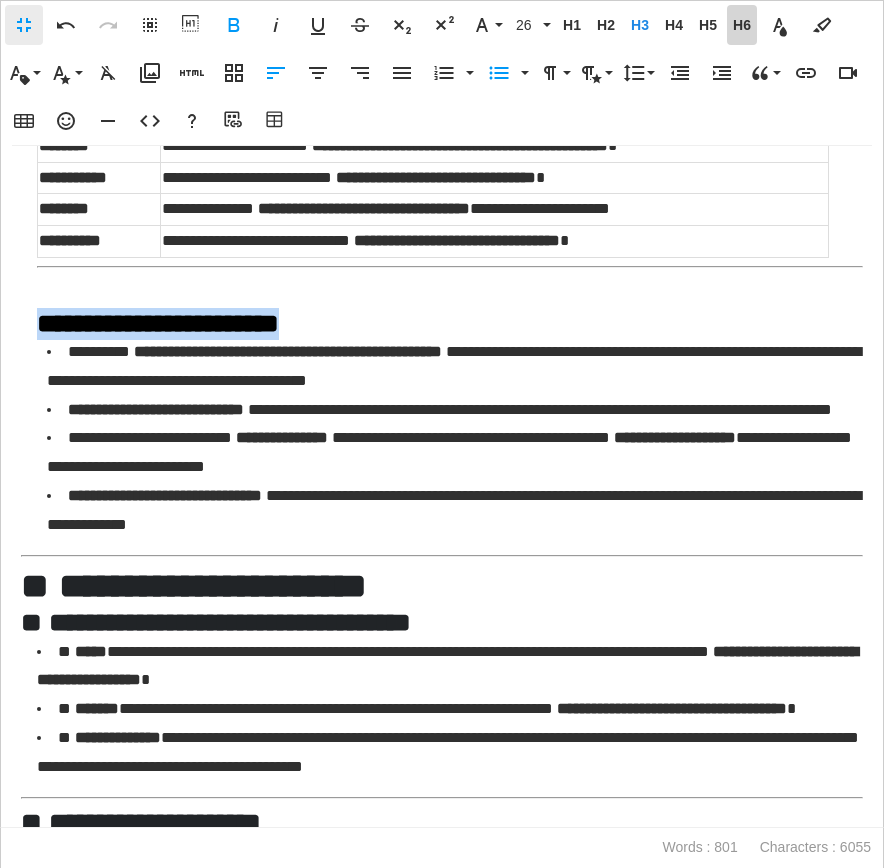 click on "H6" at bounding box center [742, 25] 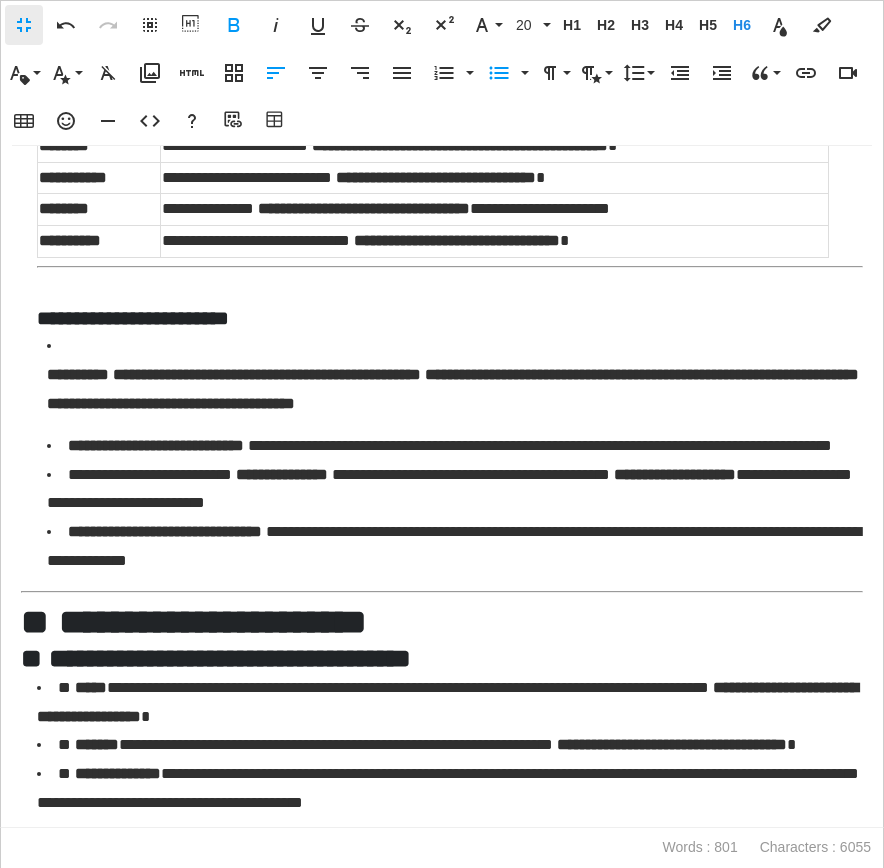 click on "**********" at bounding box center (455, 389) 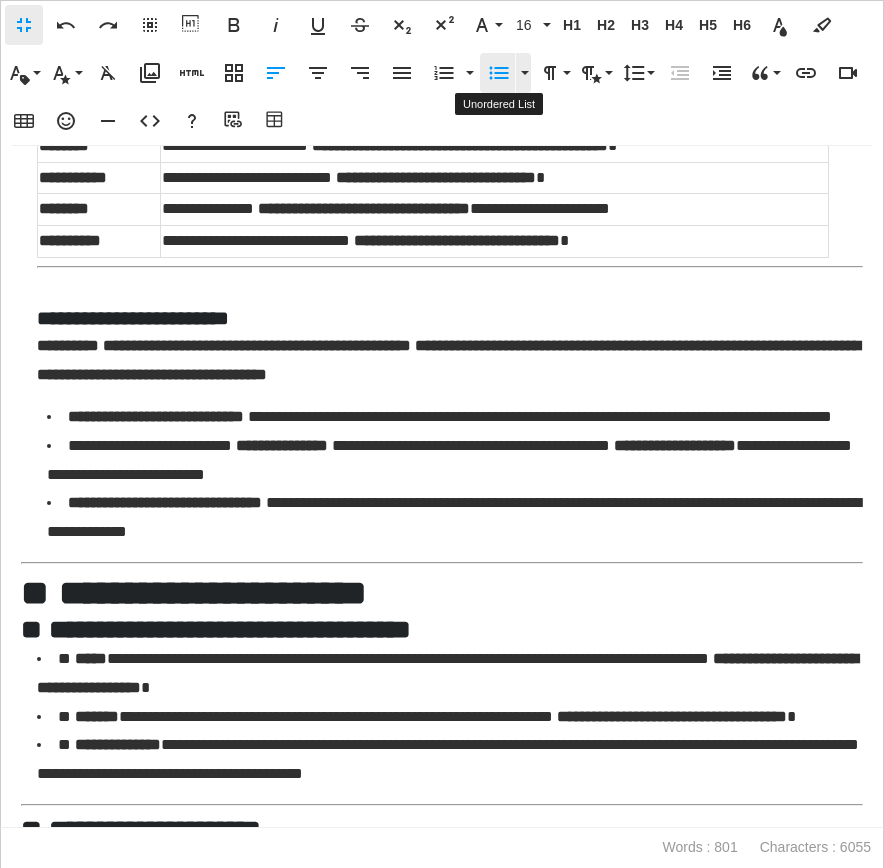 click 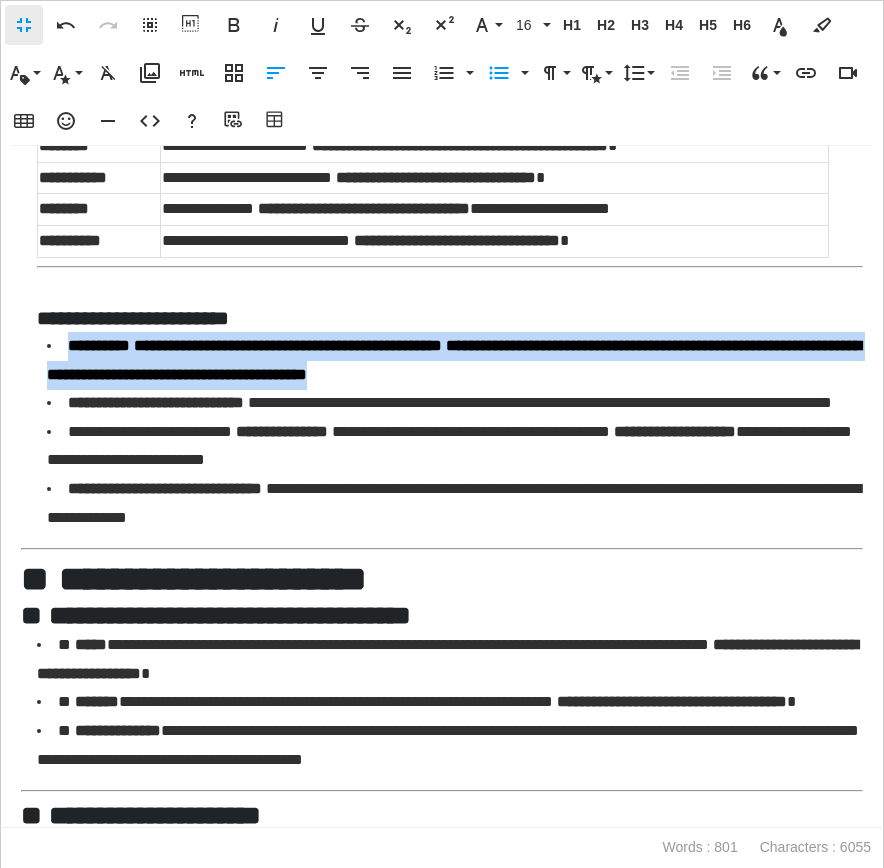 drag, startPoint x: 669, startPoint y: 386, endPoint x: 60, endPoint y: 362, distance: 609.4727 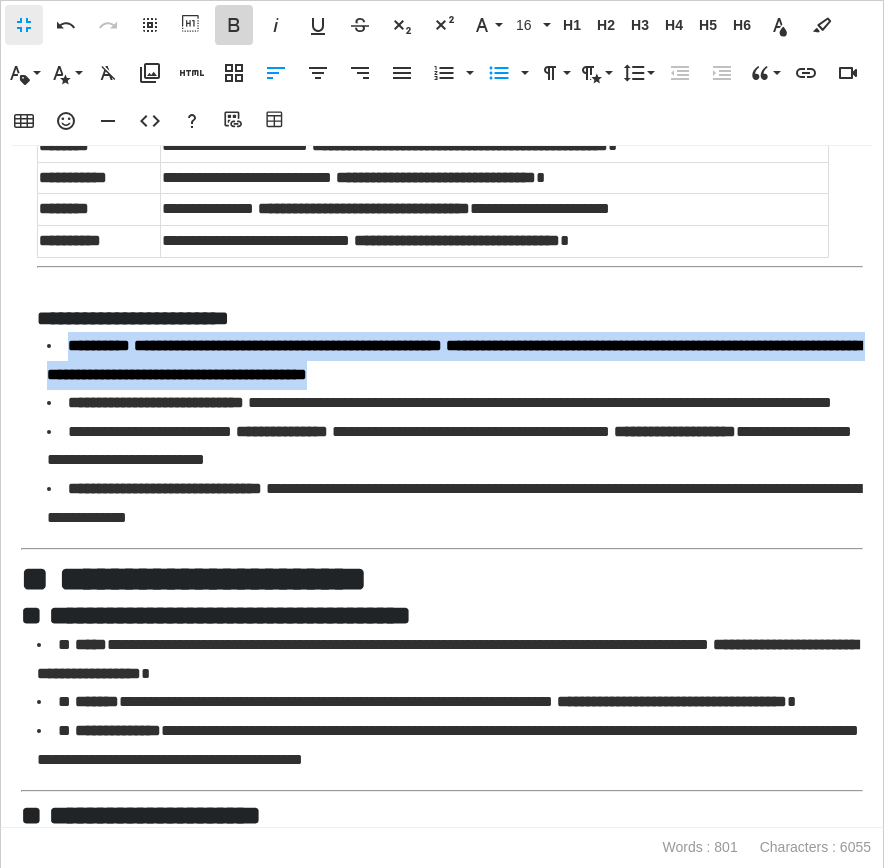 click 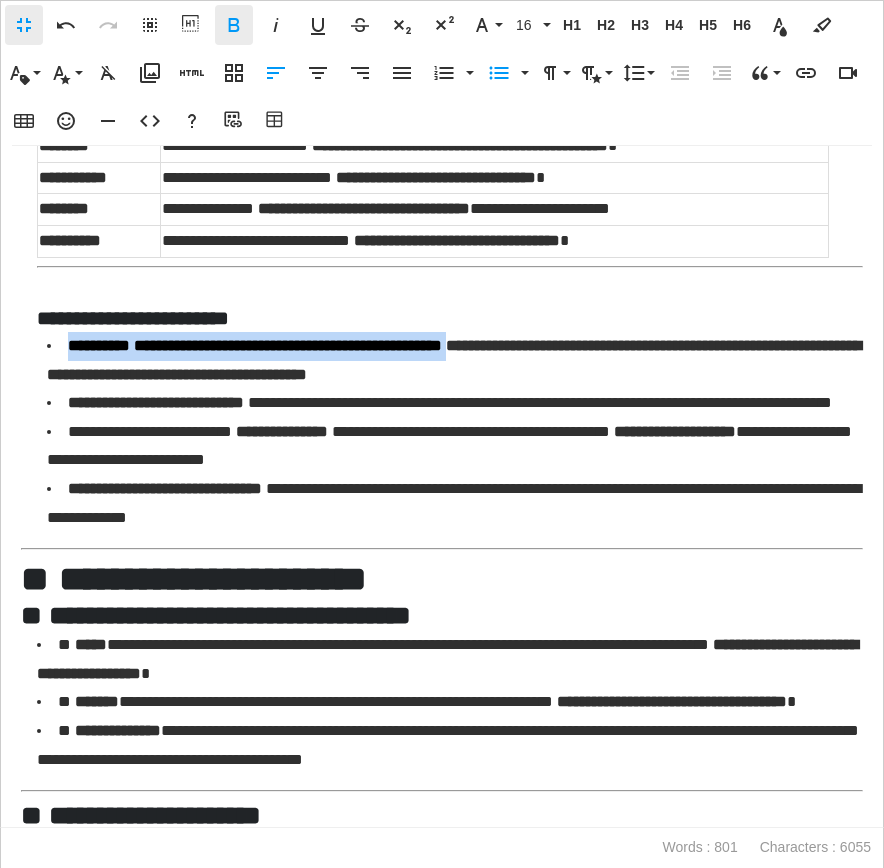 click 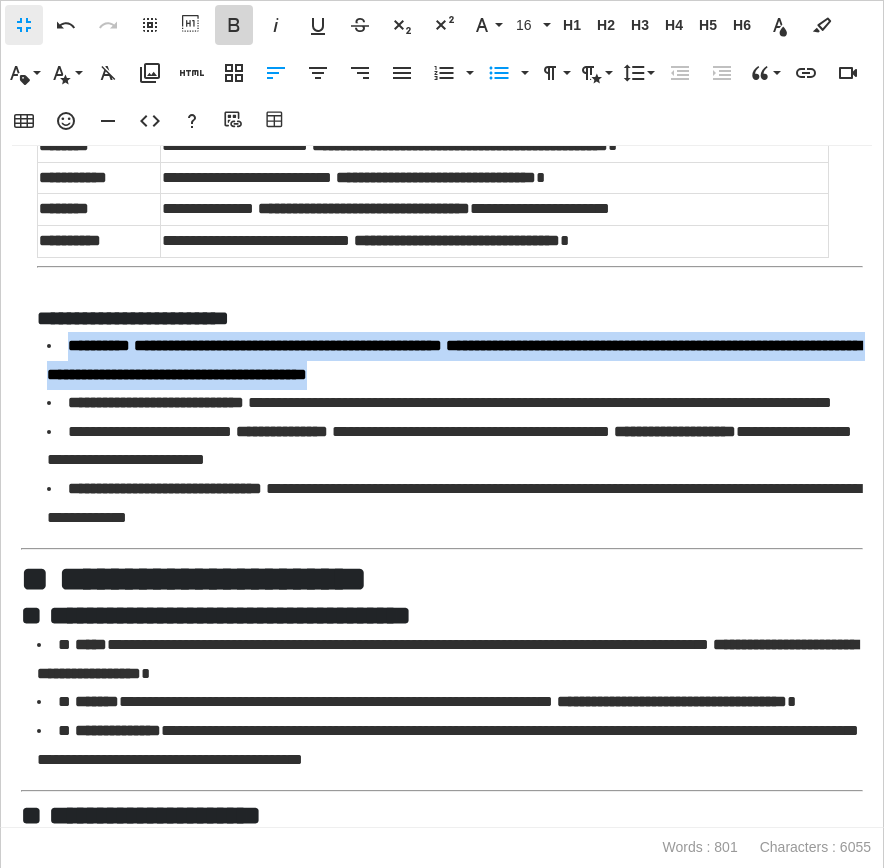 click 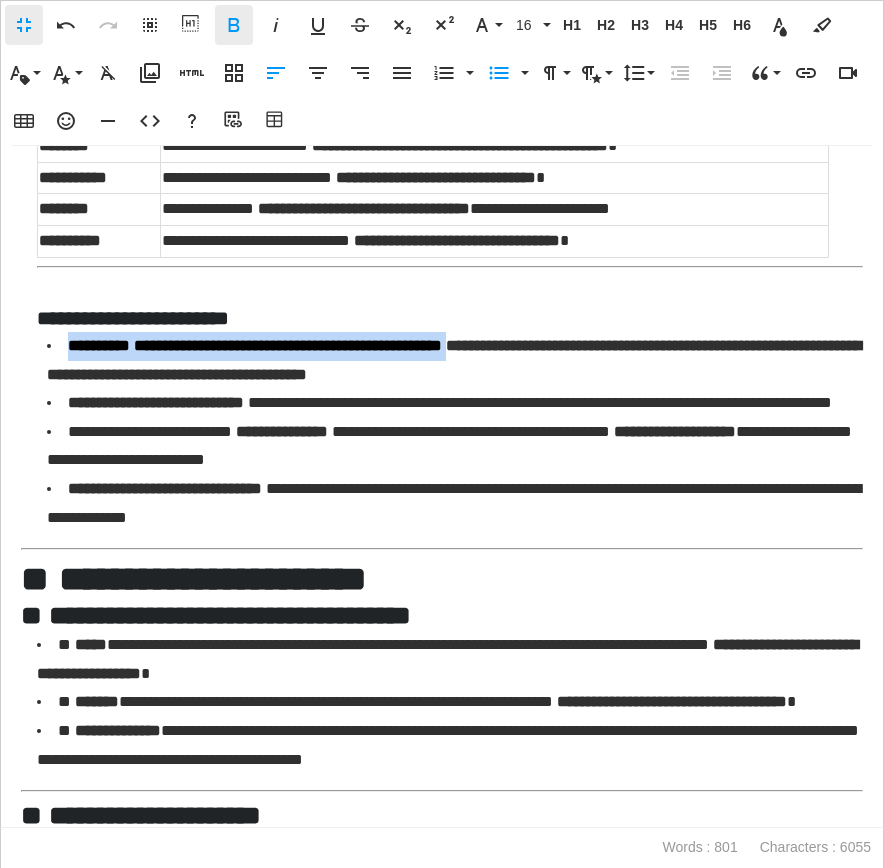 click 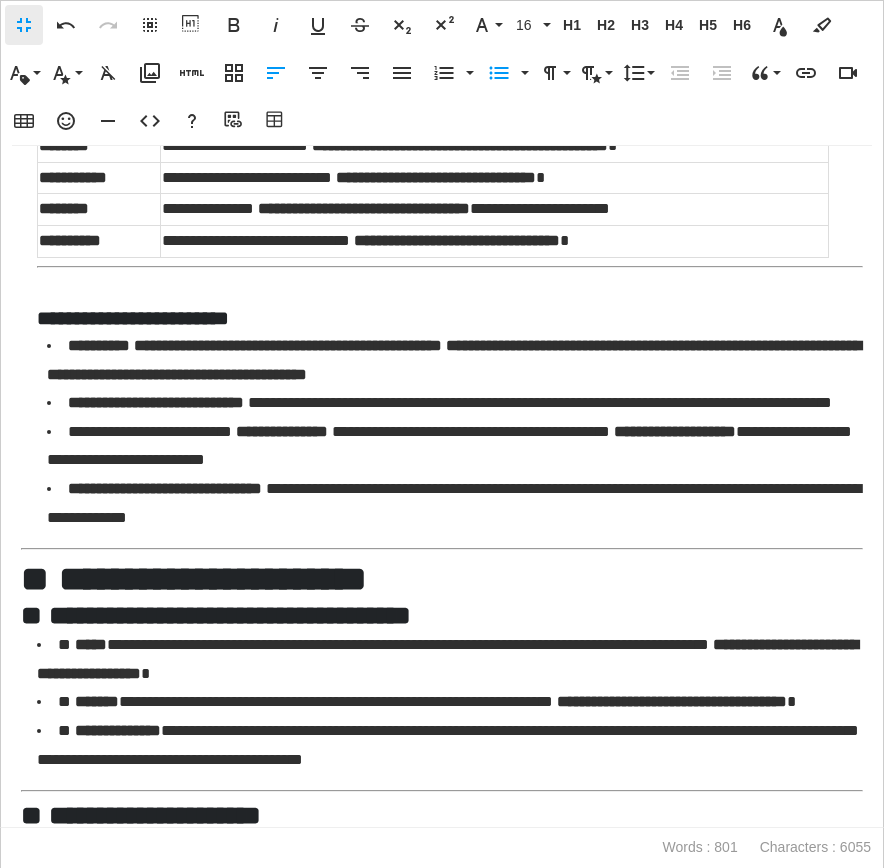 click on "**********" at bounding box center (455, 403) 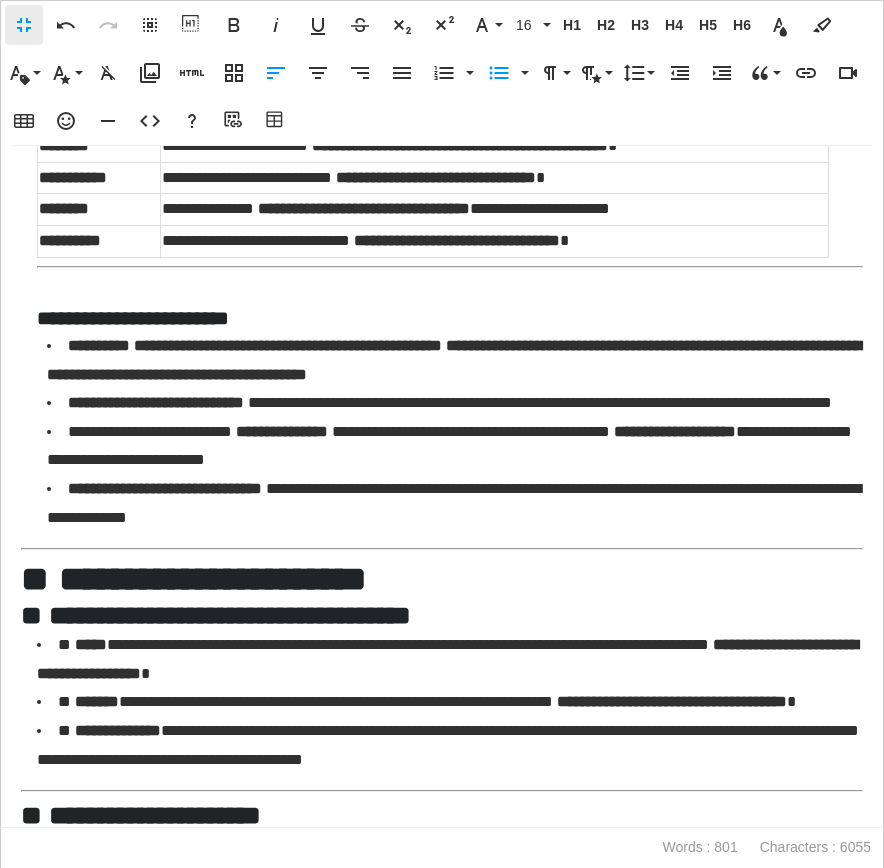 click on "**********" at bounding box center (450, 304) 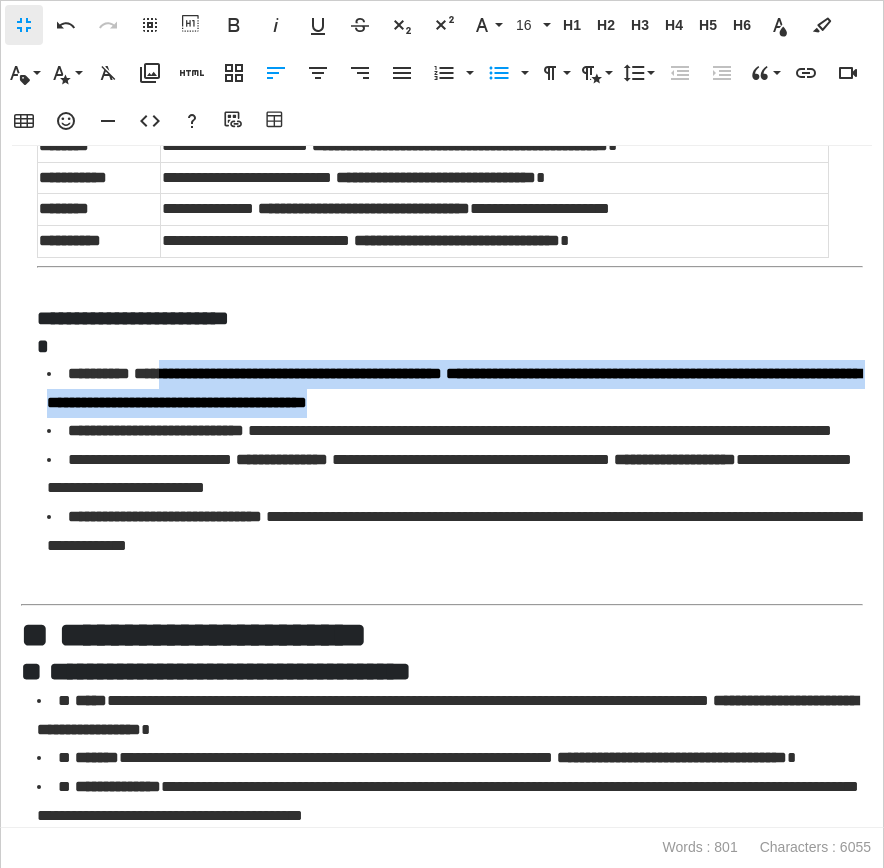 drag, startPoint x: 671, startPoint y: 405, endPoint x: 170, endPoint y: 378, distance: 501.72702 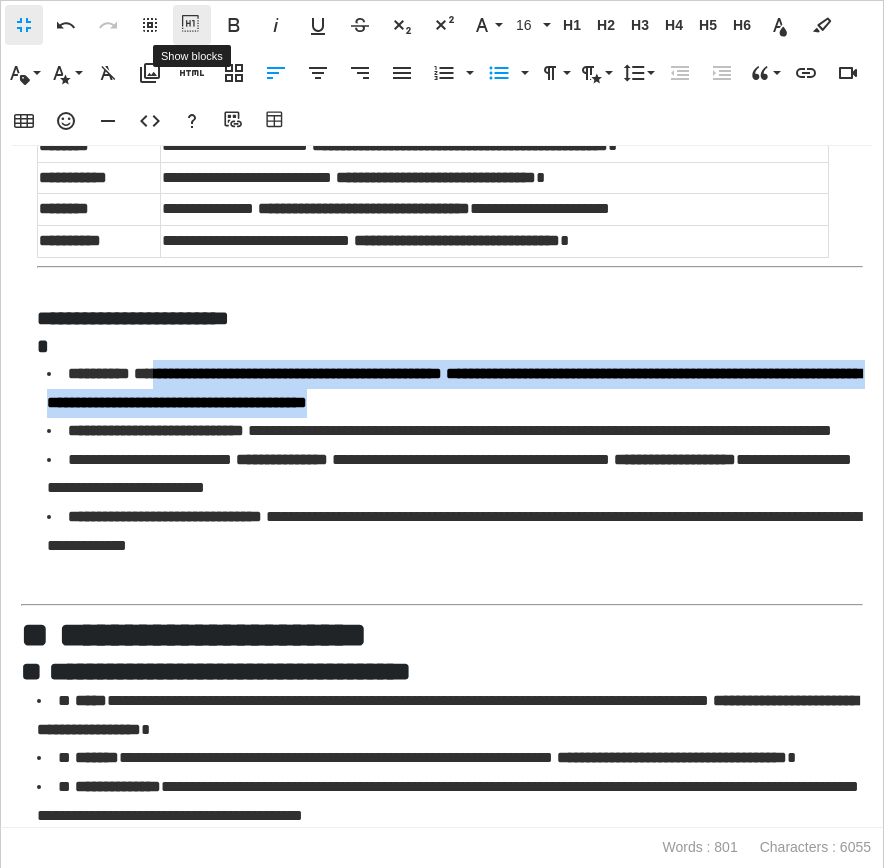 click 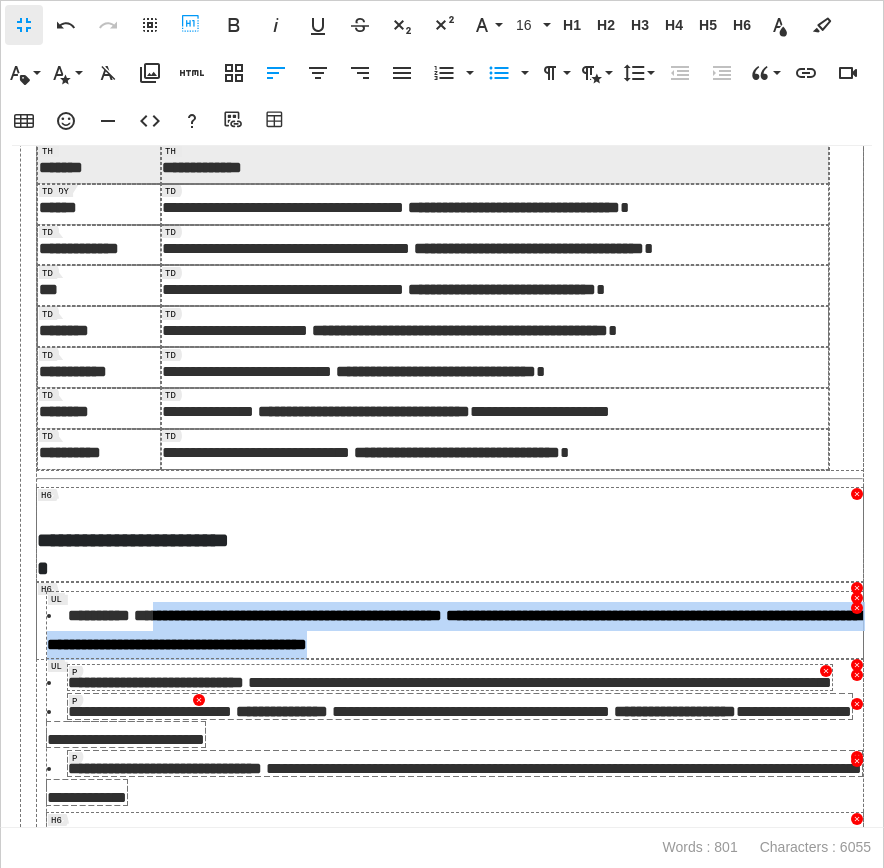 scroll, scrollTop: 1110, scrollLeft: 0, axis: vertical 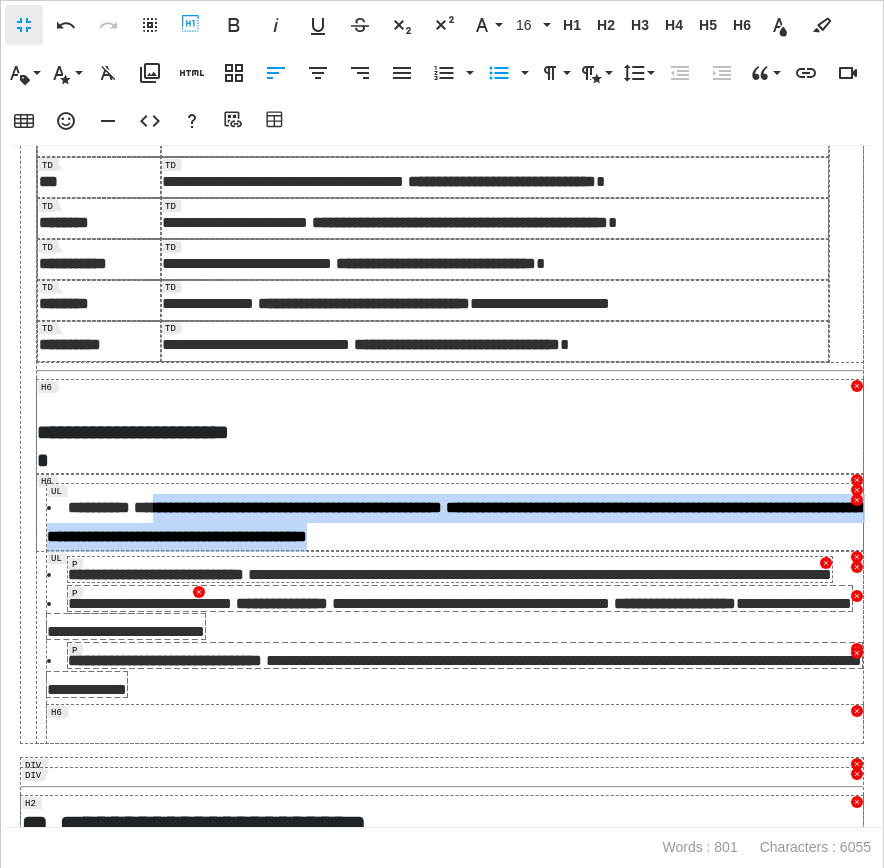 click on "**********" at bounding box center (455, 522) 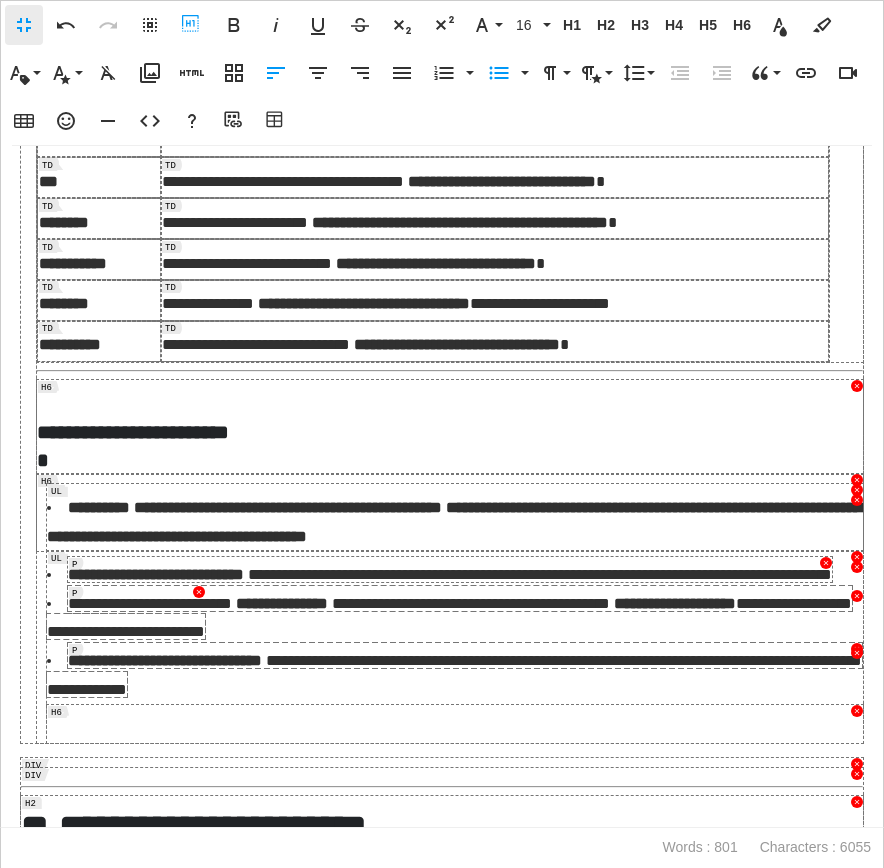 click on "**********" at bounding box center (455, 522) 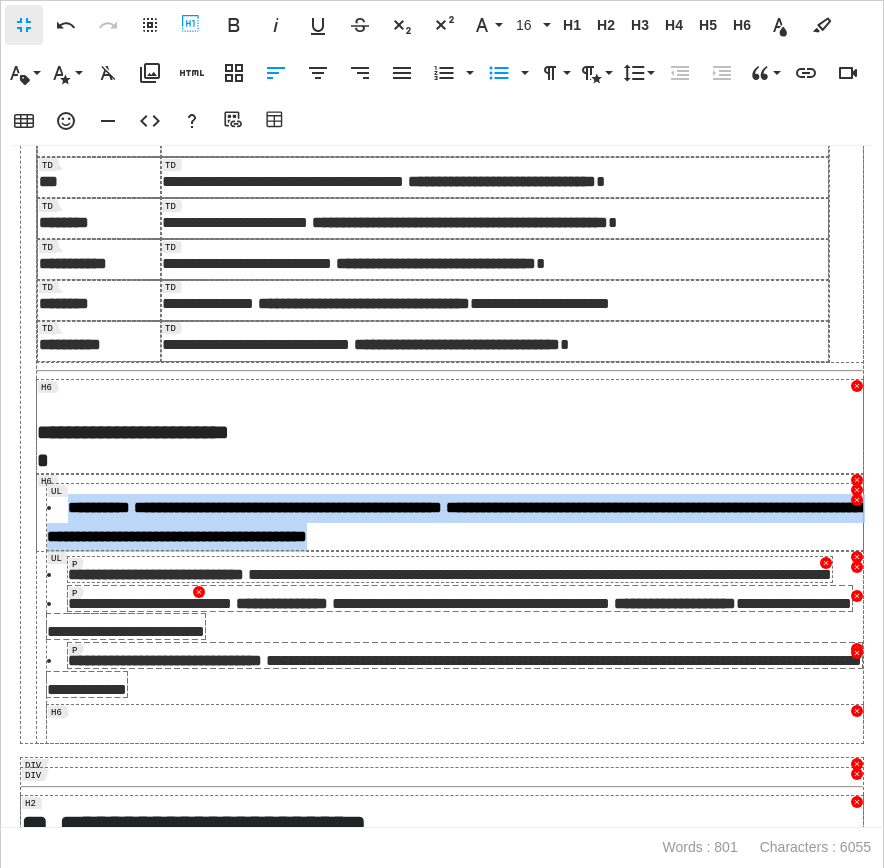click on "**********" at bounding box center (455, 522) 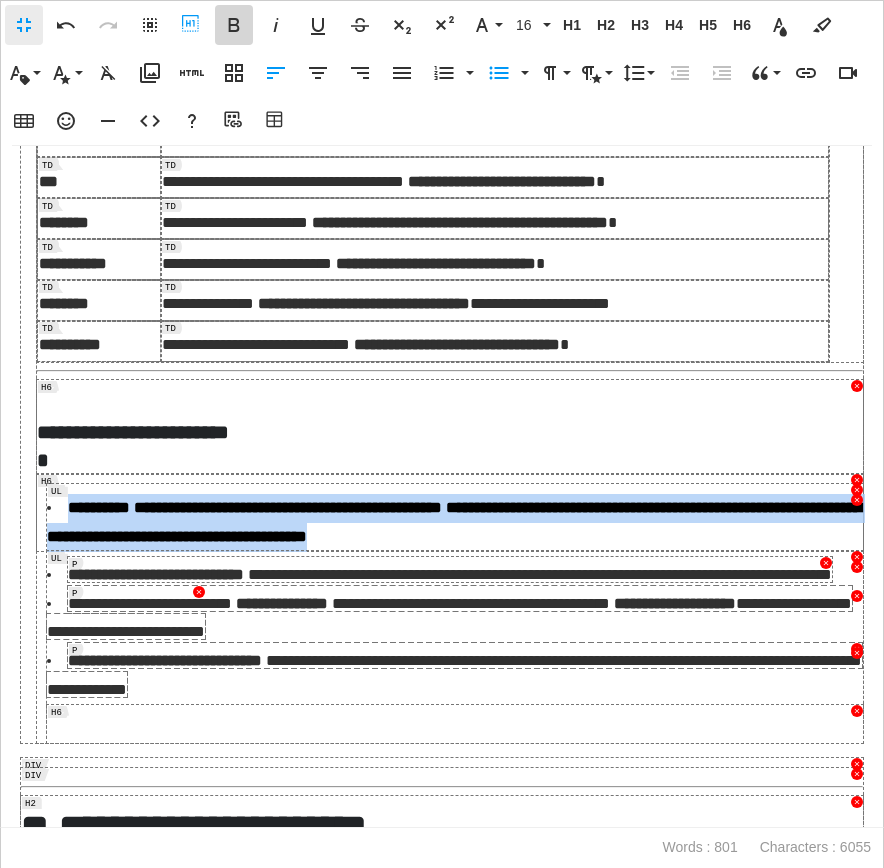 click on "Bold" at bounding box center (234, 25) 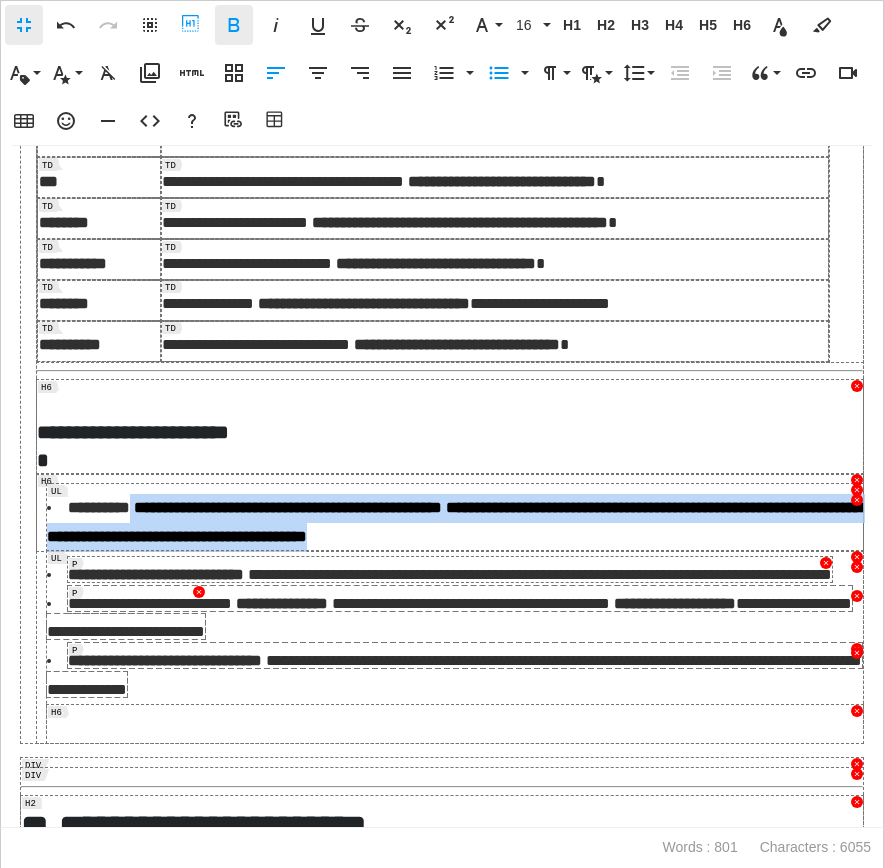 click on "Bold" at bounding box center [234, 25] 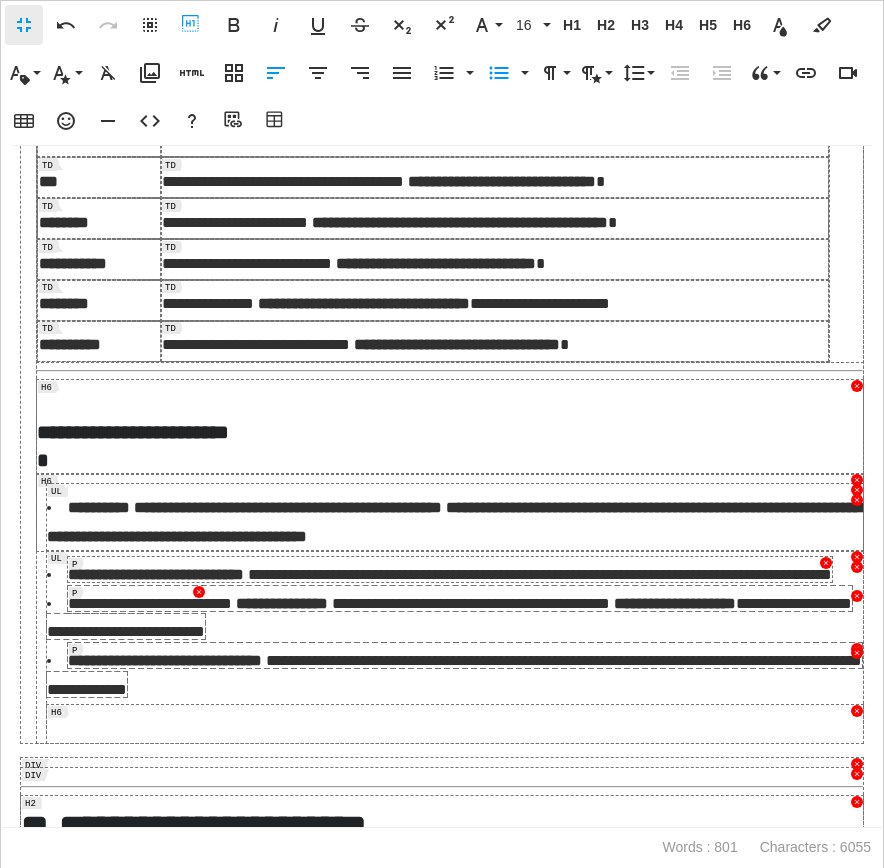 click on "**********" at bounding box center (156, 574) 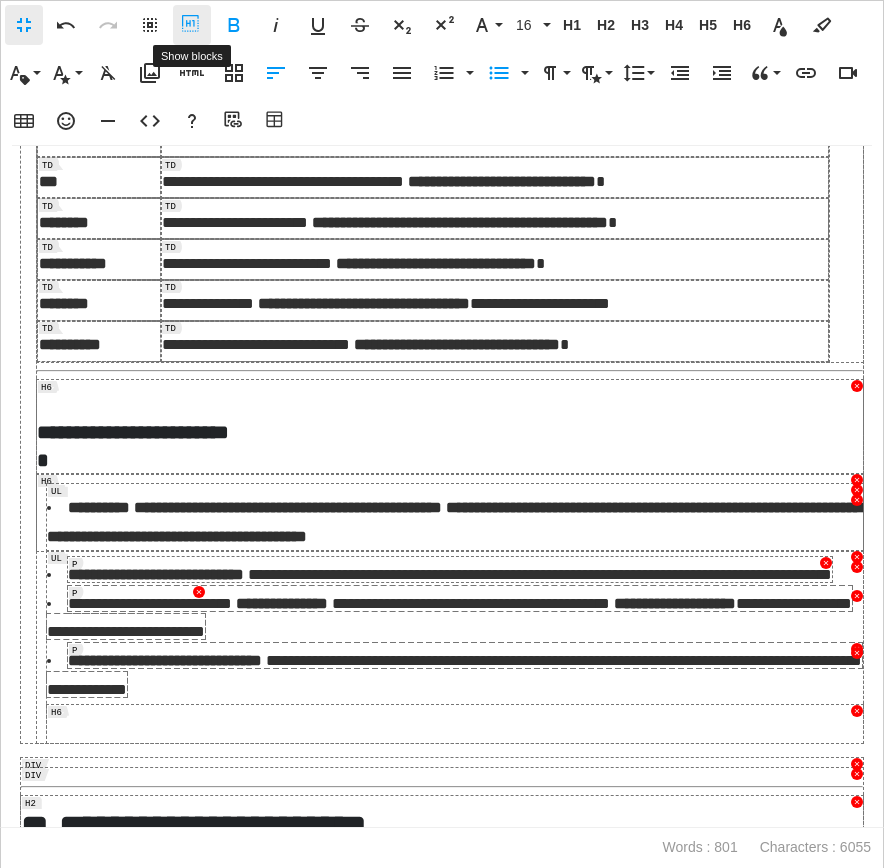 click 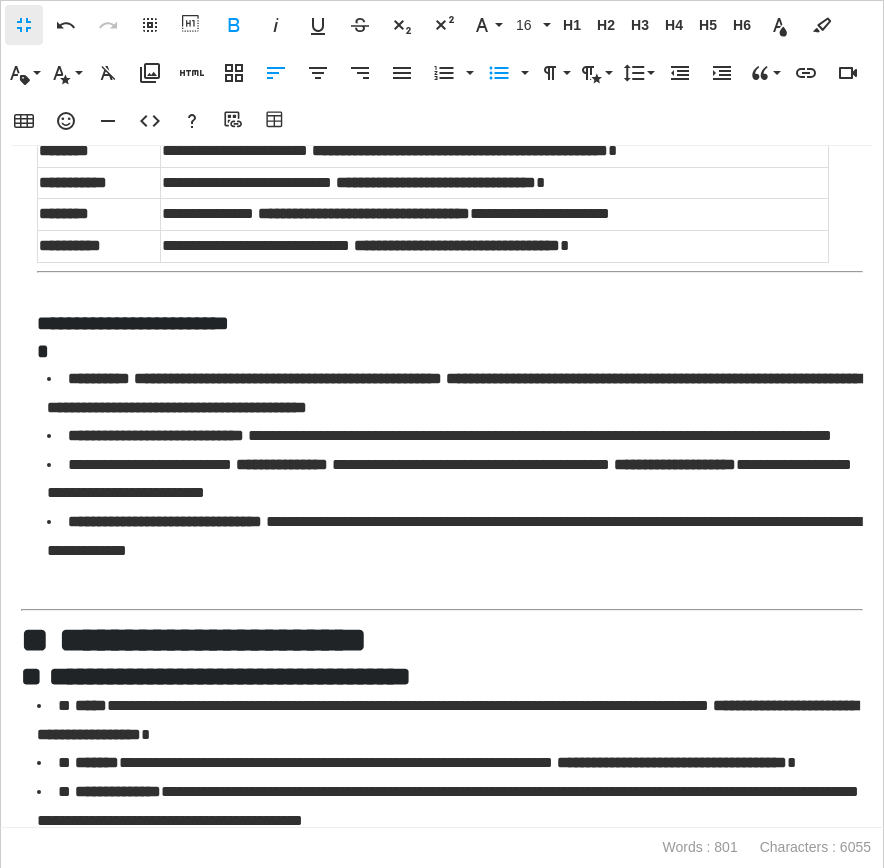 scroll, scrollTop: 927, scrollLeft: 0, axis: vertical 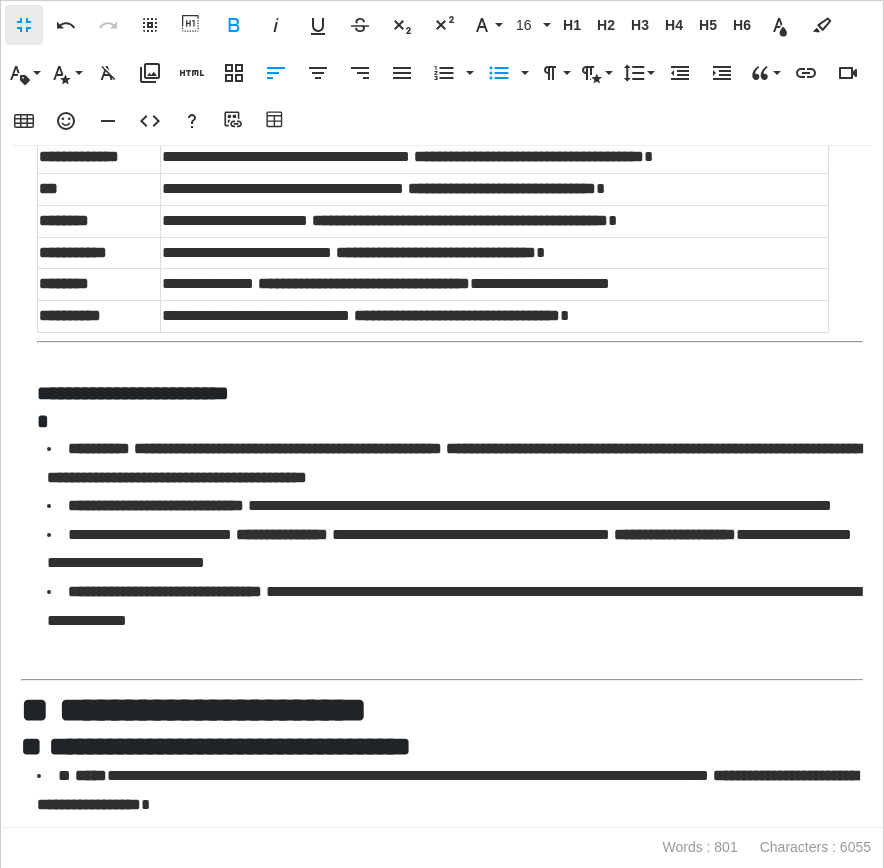 click on "**********" at bounding box center (450, 463) 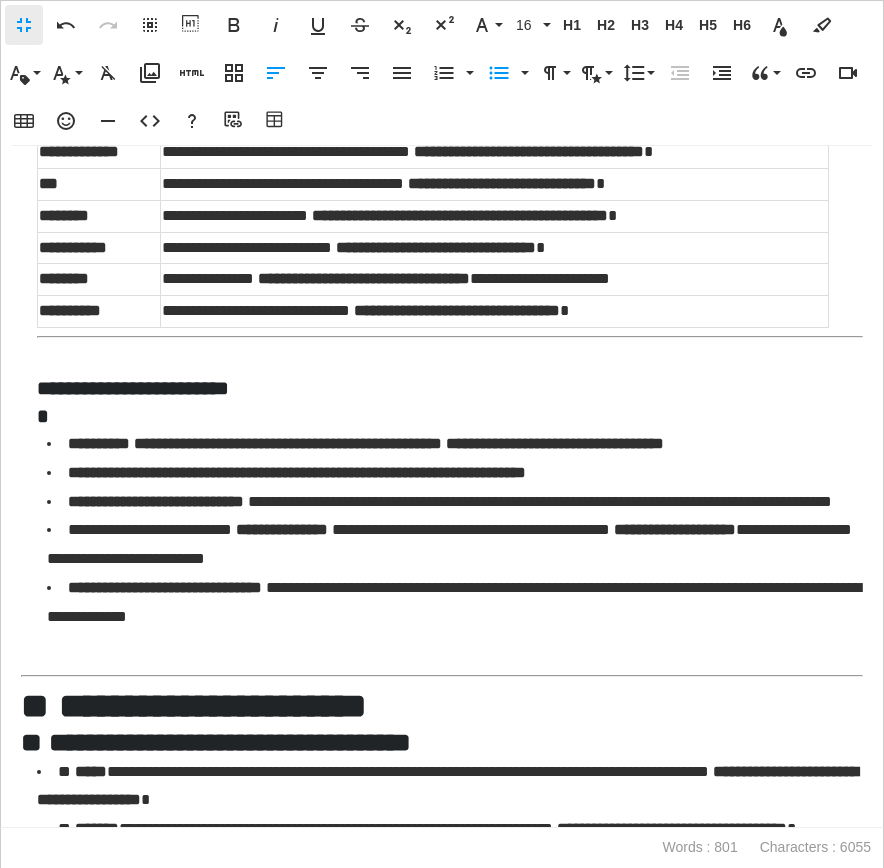 scroll, scrollTop: 940, scrollLeft: 0, axis: vertical 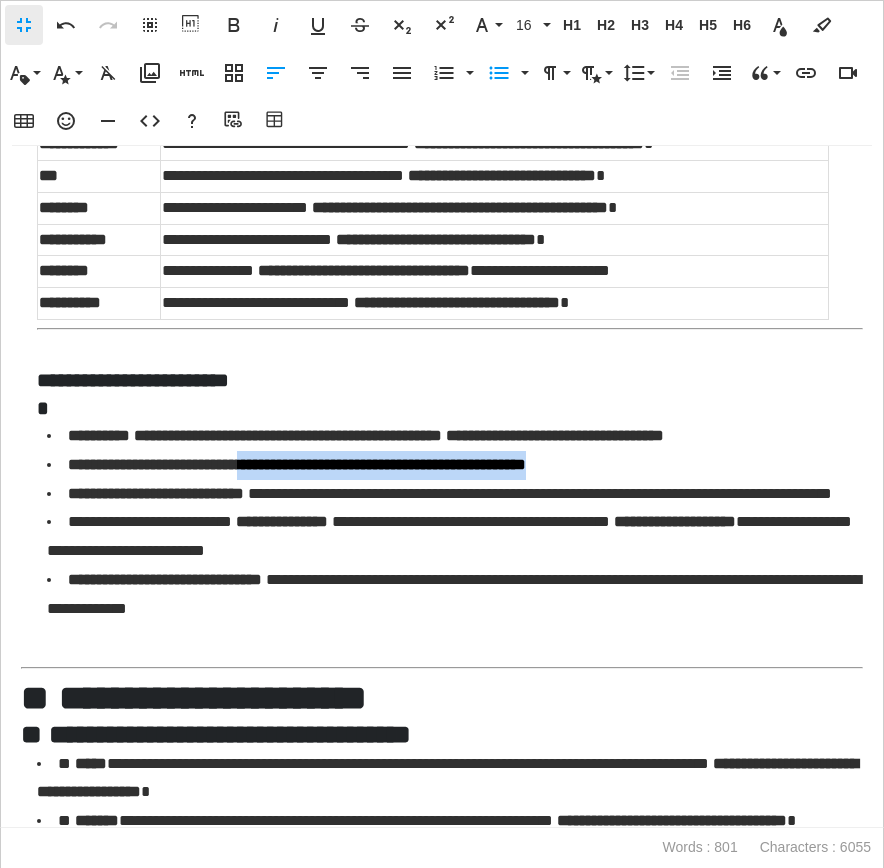 drag, startPoint x: 670, startPoint y: 477, endPoint x: 290, endPoint y: 476, distance: 380.0013 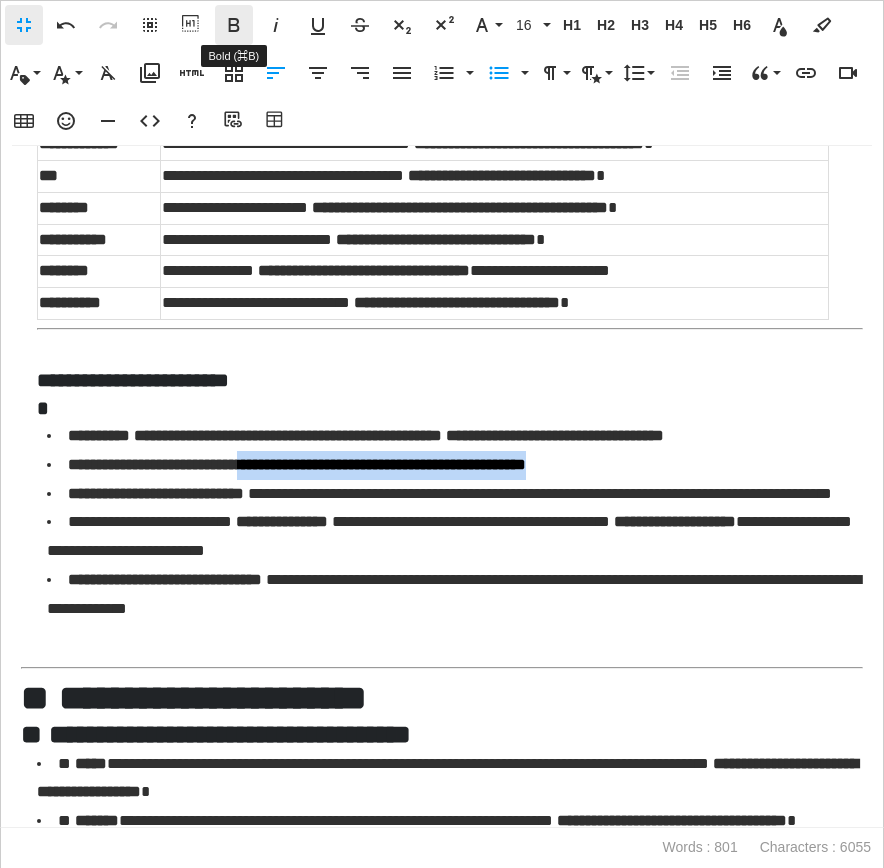 click 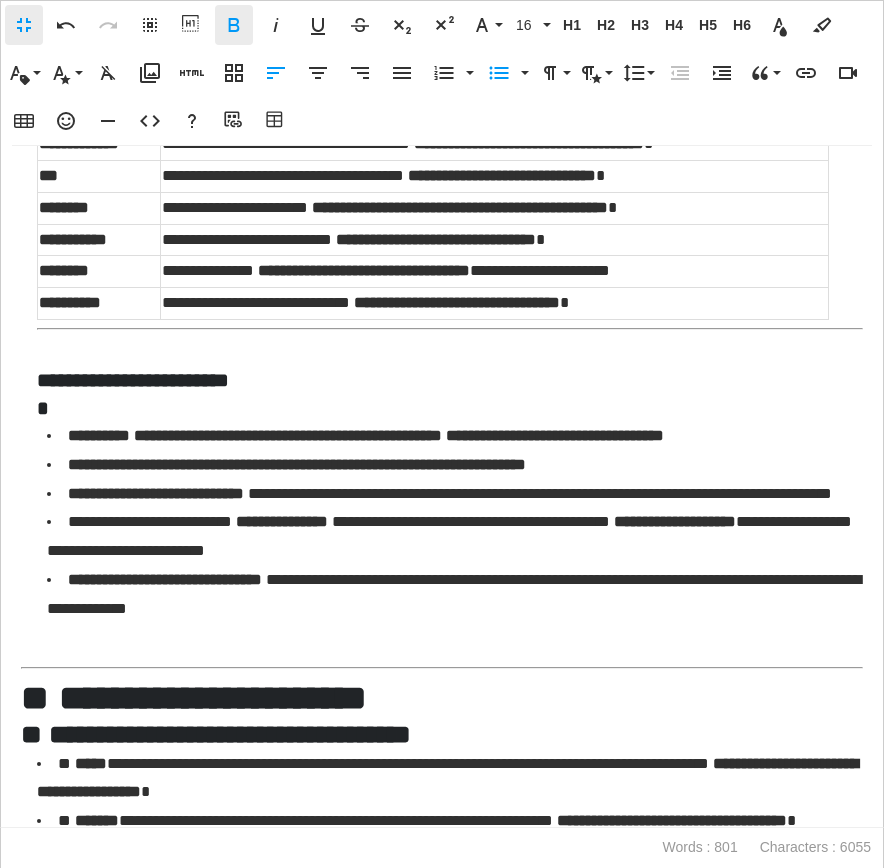 click 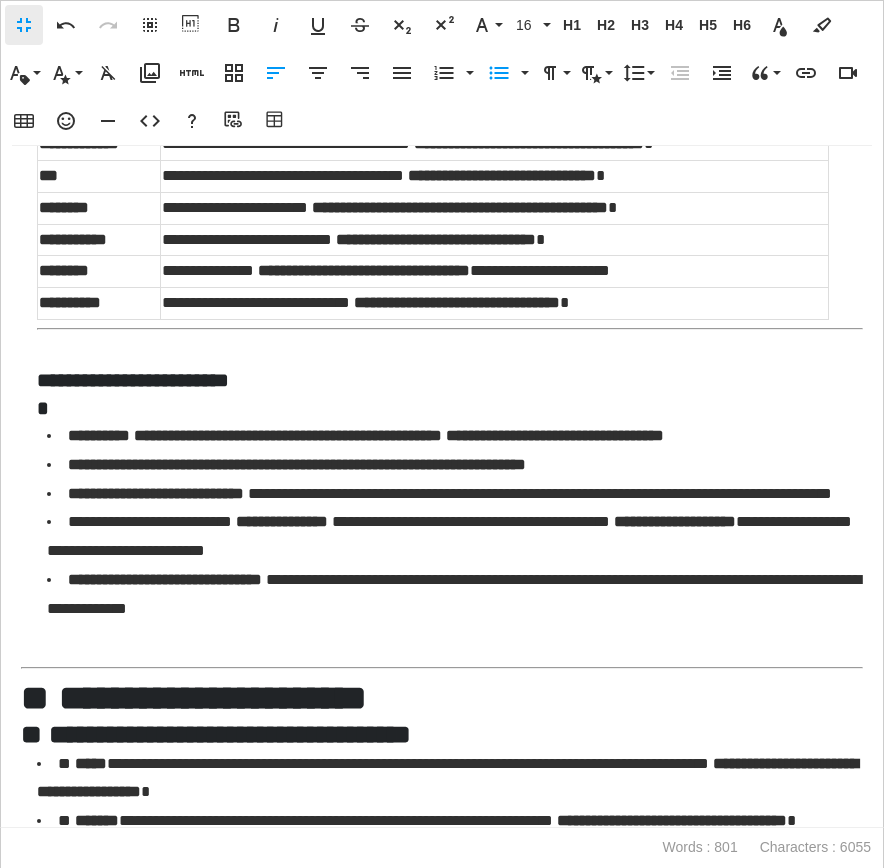click on "**********" at bounding box center [450, 493] 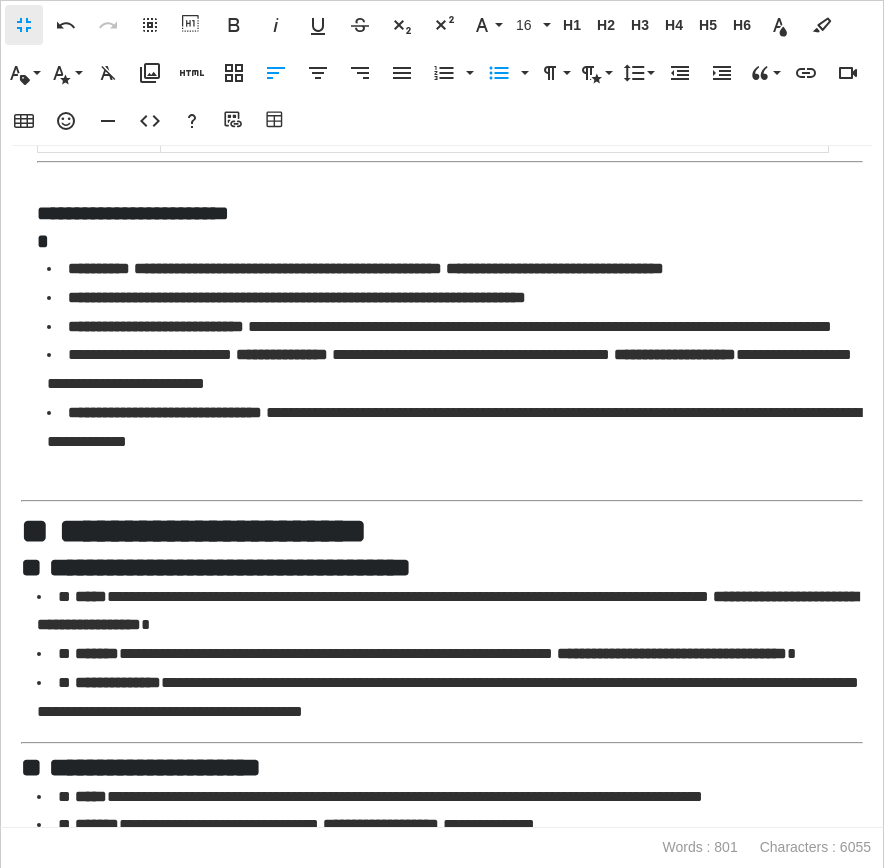 scroll, scrollTop: 1106, scrollLeft: 0, axis: vertical 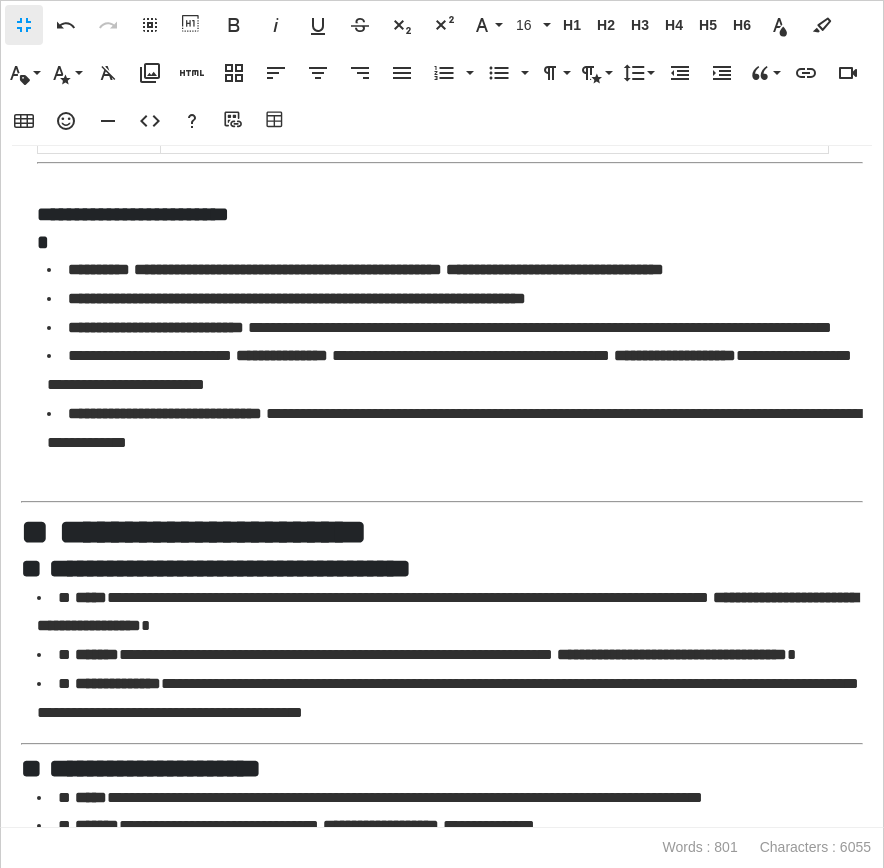 click on "**********" at bounding box center (442, 487) 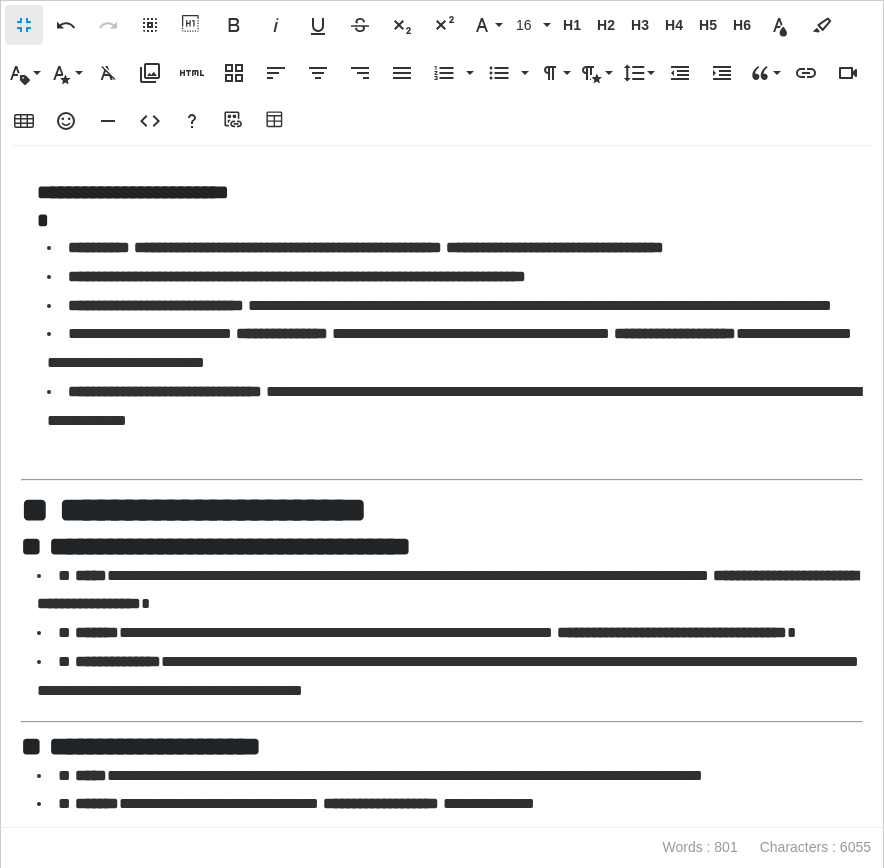 scroll, scrollTop: 1124, scrollLeft: 0, axis: vertical 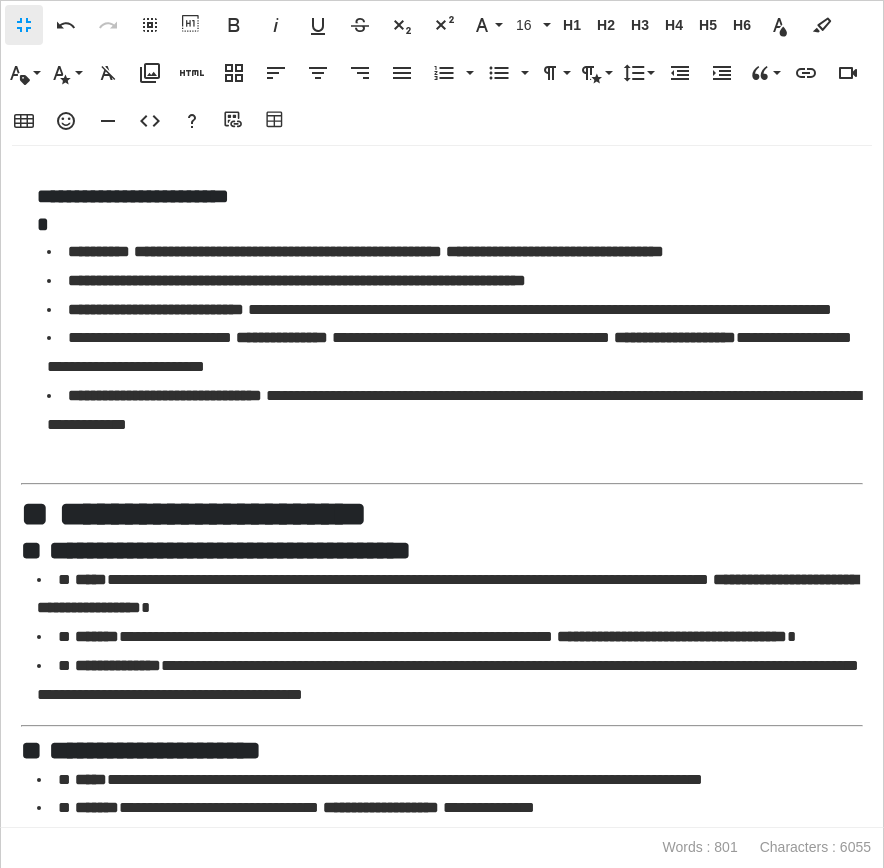click at bounding box center [455, 454] 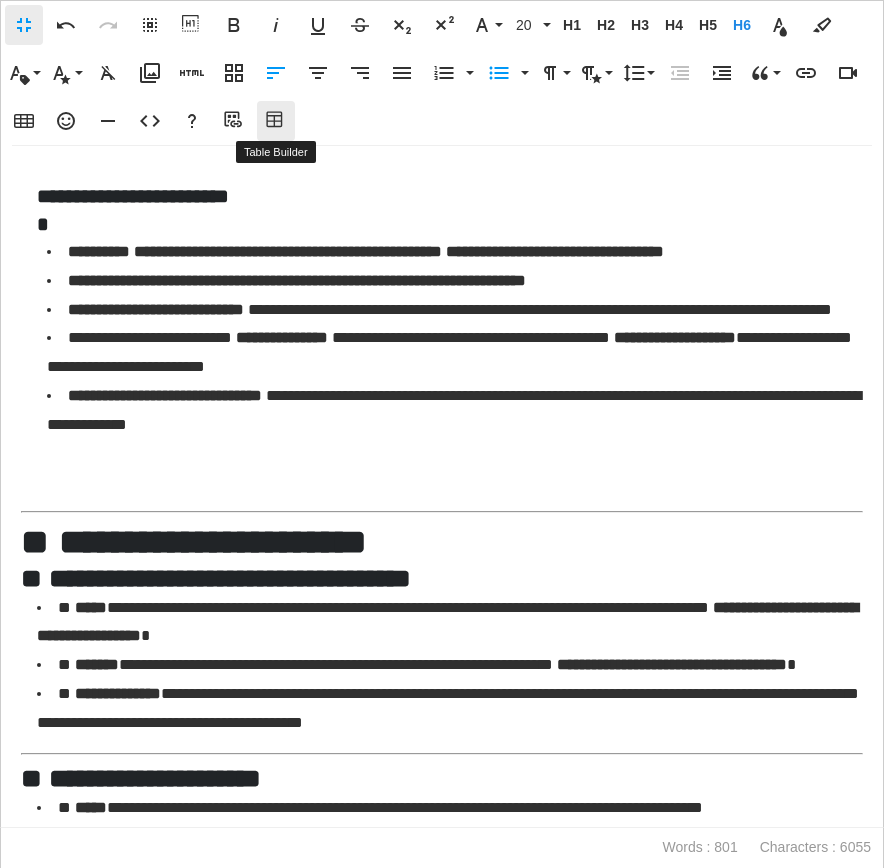 click 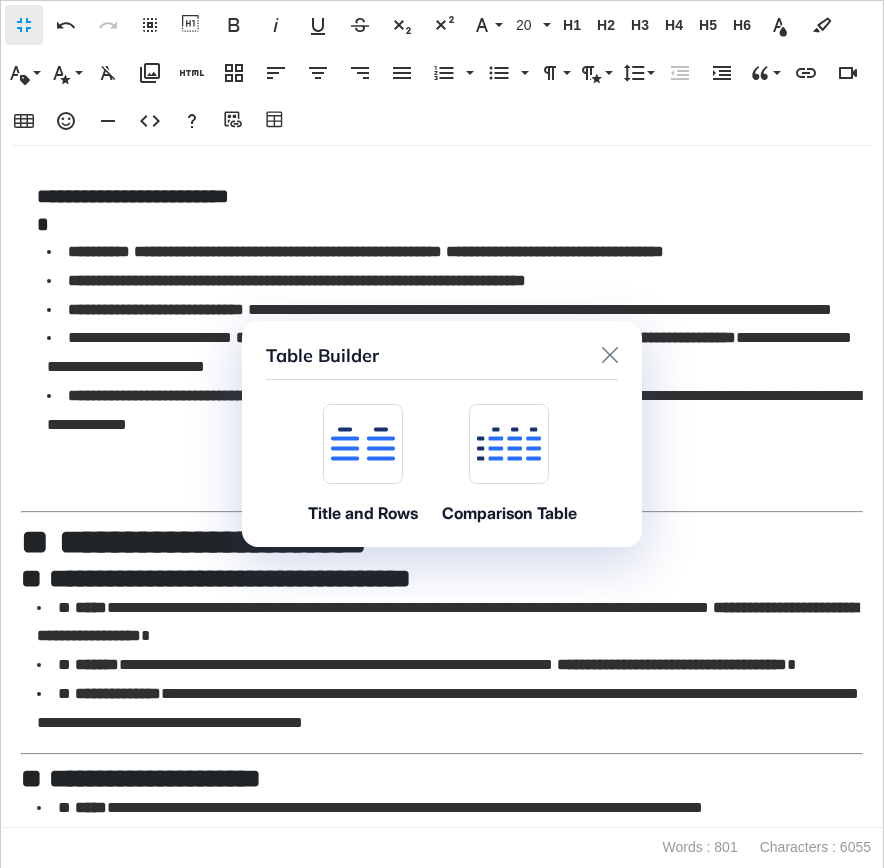 click 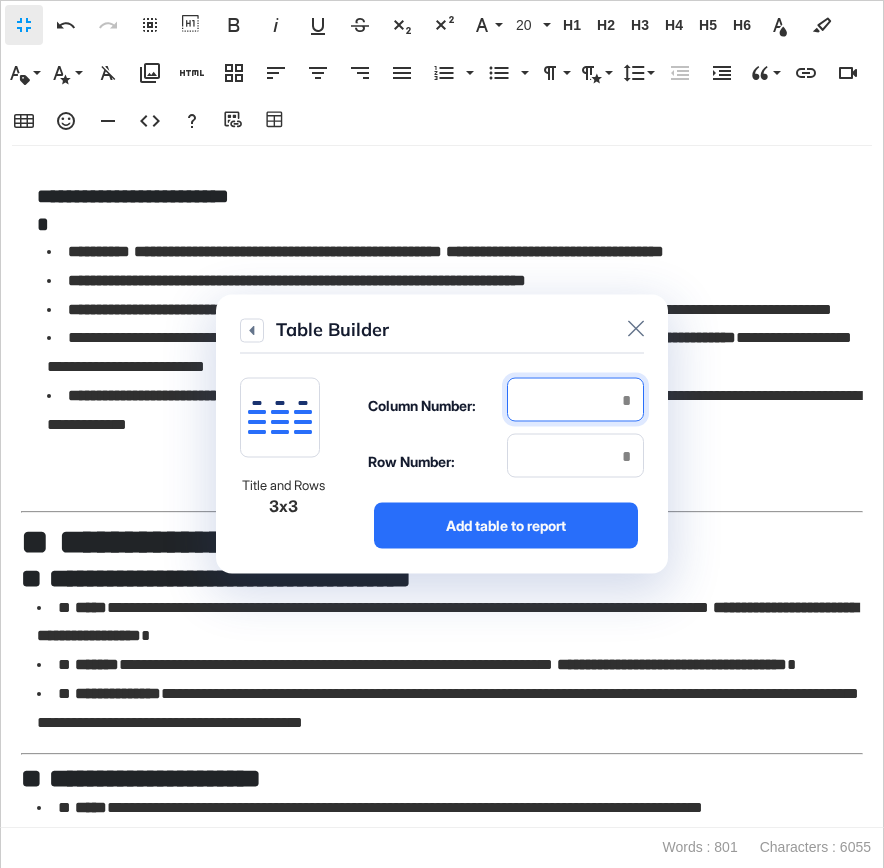 click at bounding box center [575, 400] 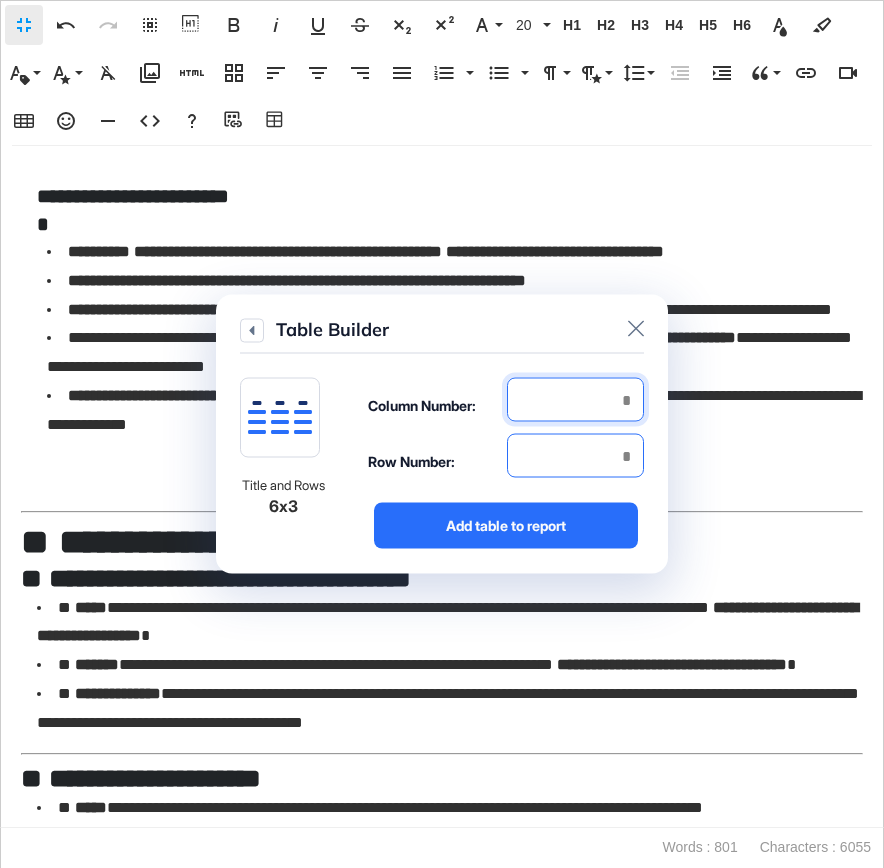 type on "*" 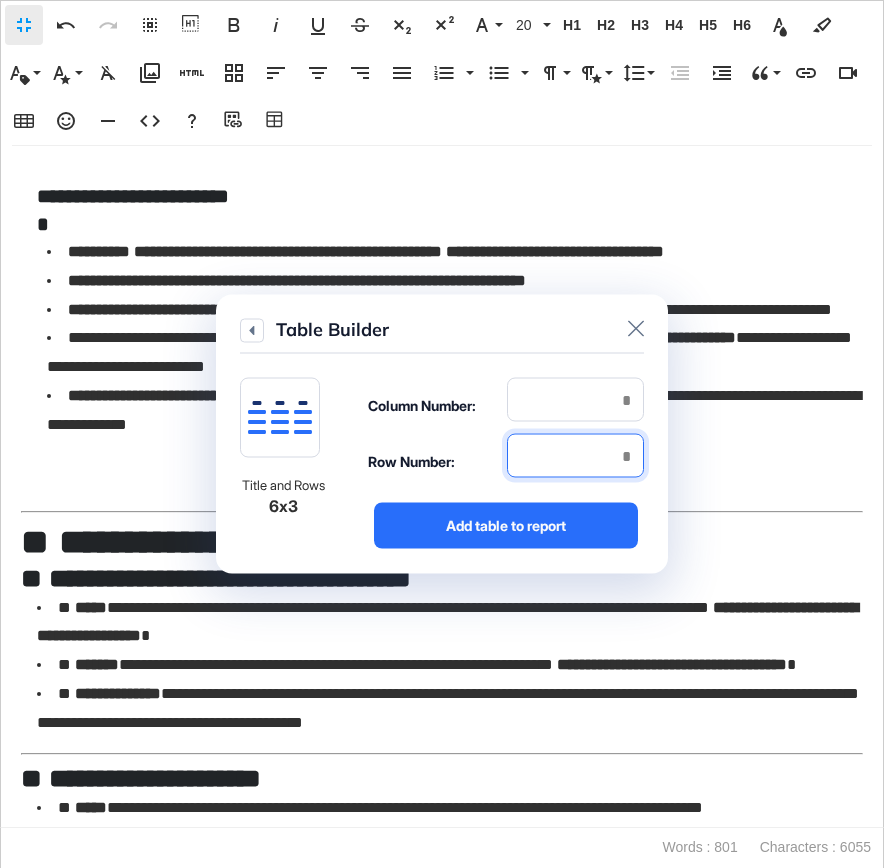 click at bounding box center (575, 456) 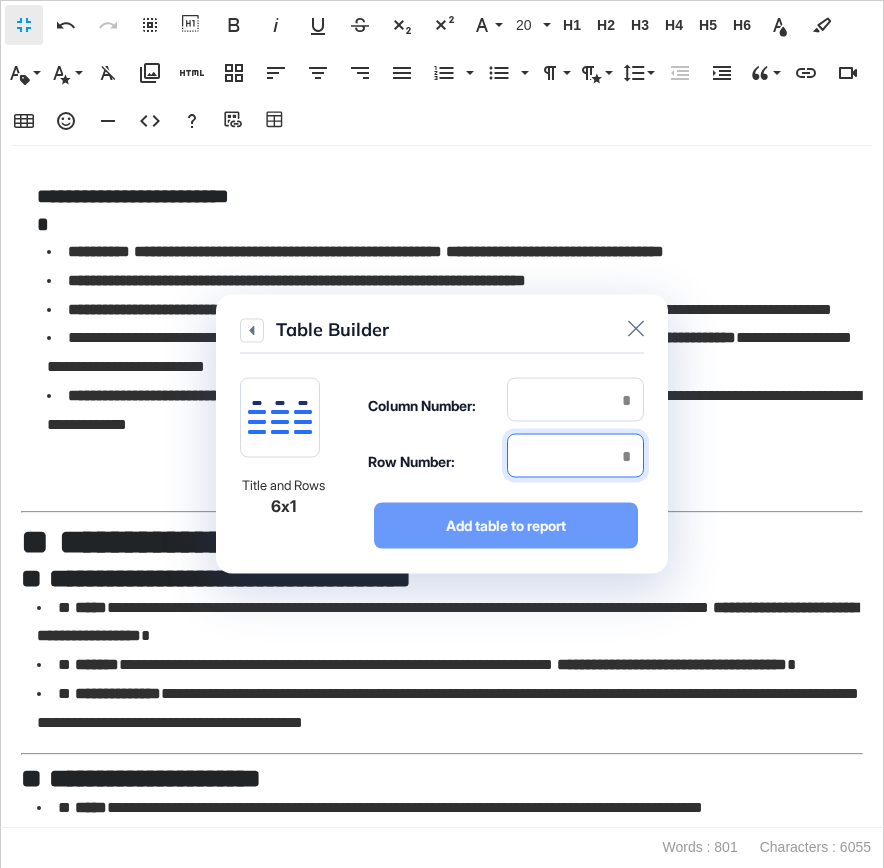 type on "*" 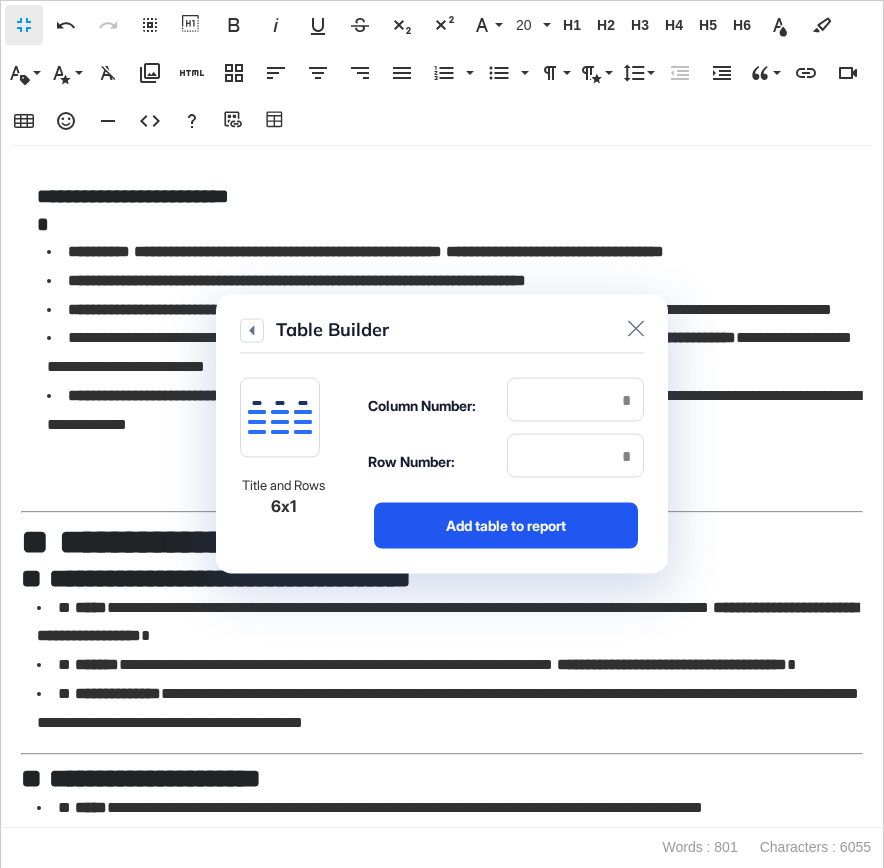 click on "Add table to report" at bounding box center (506, 526) 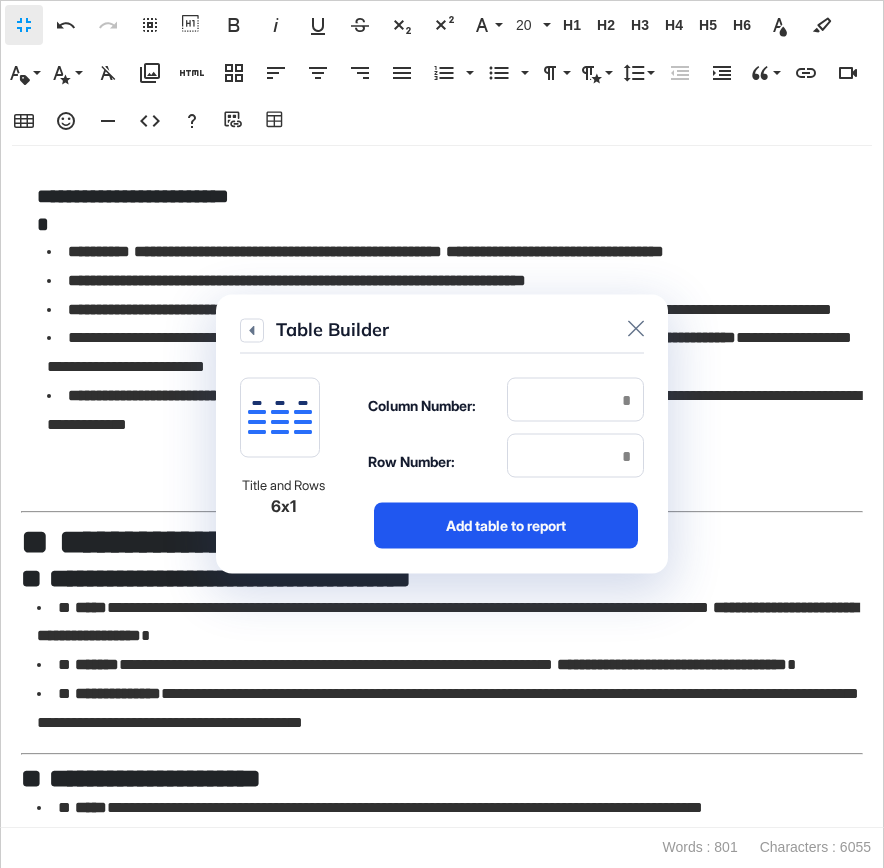 click on "Add table to report" at bounding box center [506, 526] 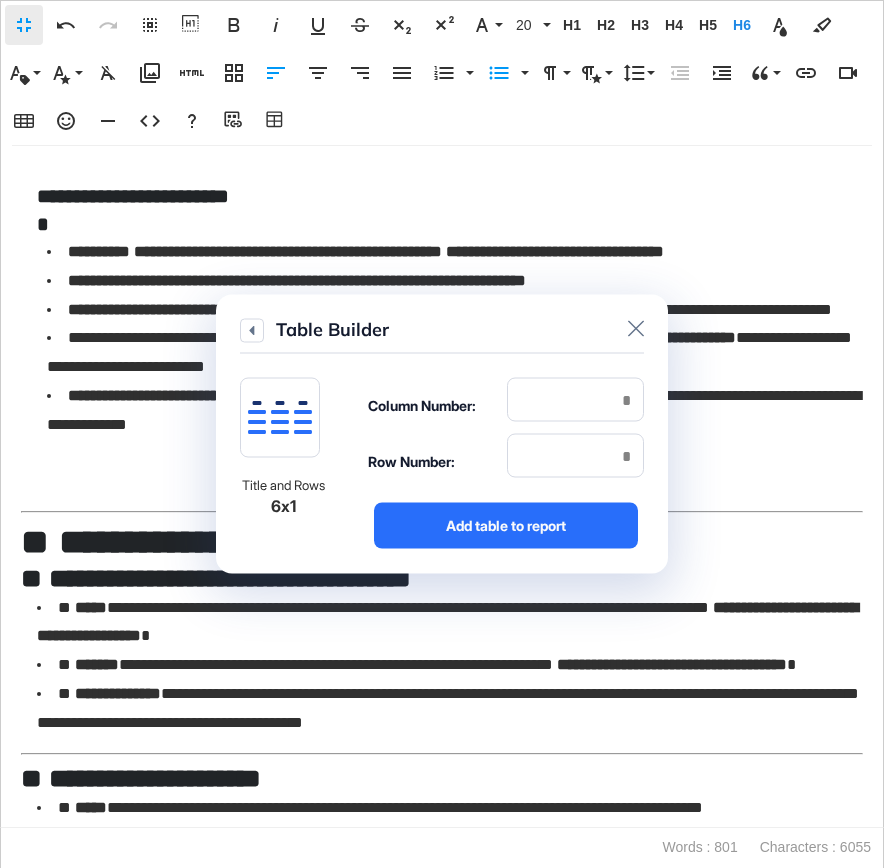click 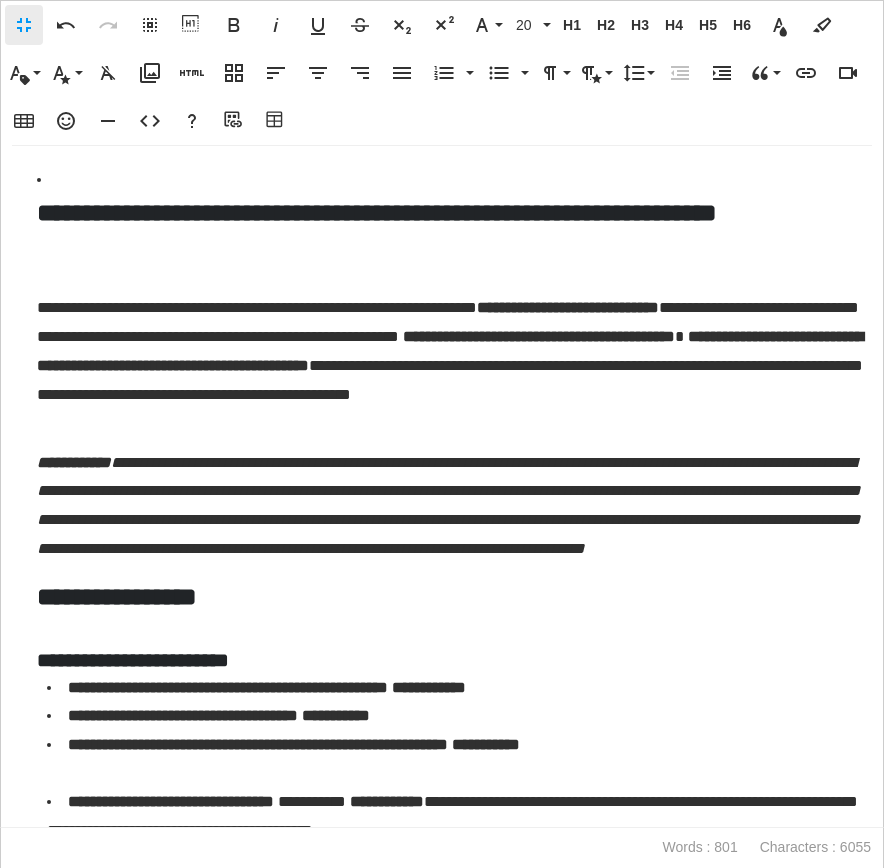 scroll, scrollTop: 0, scrollLeft: 0, axis: both 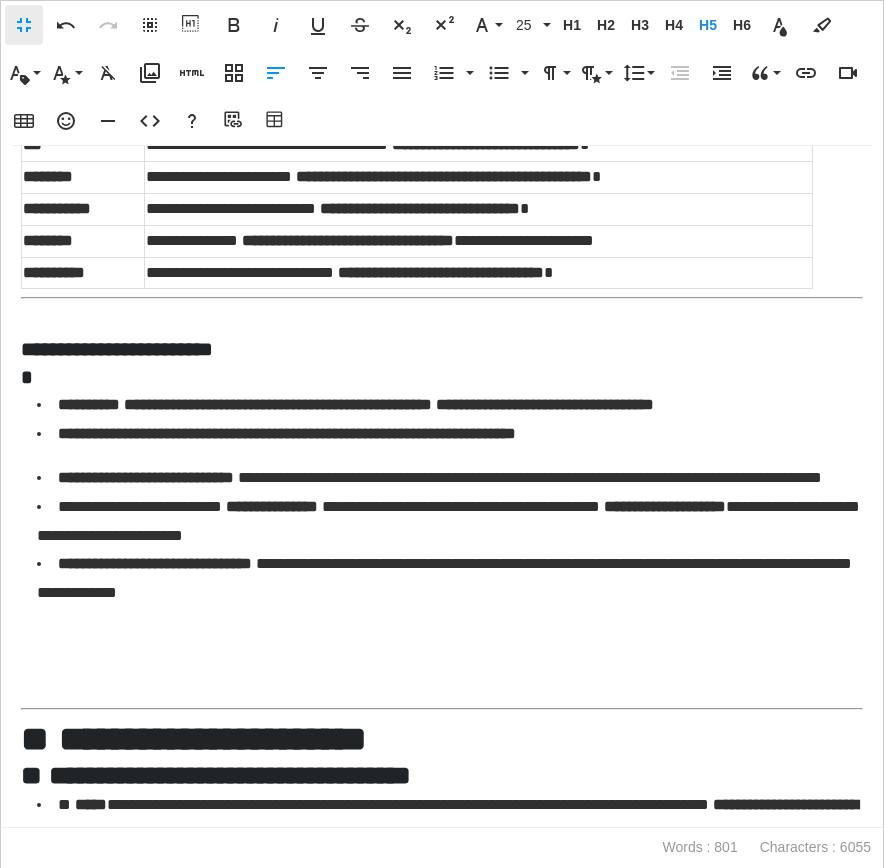 click on "**********" at bounding box center (450, 434) 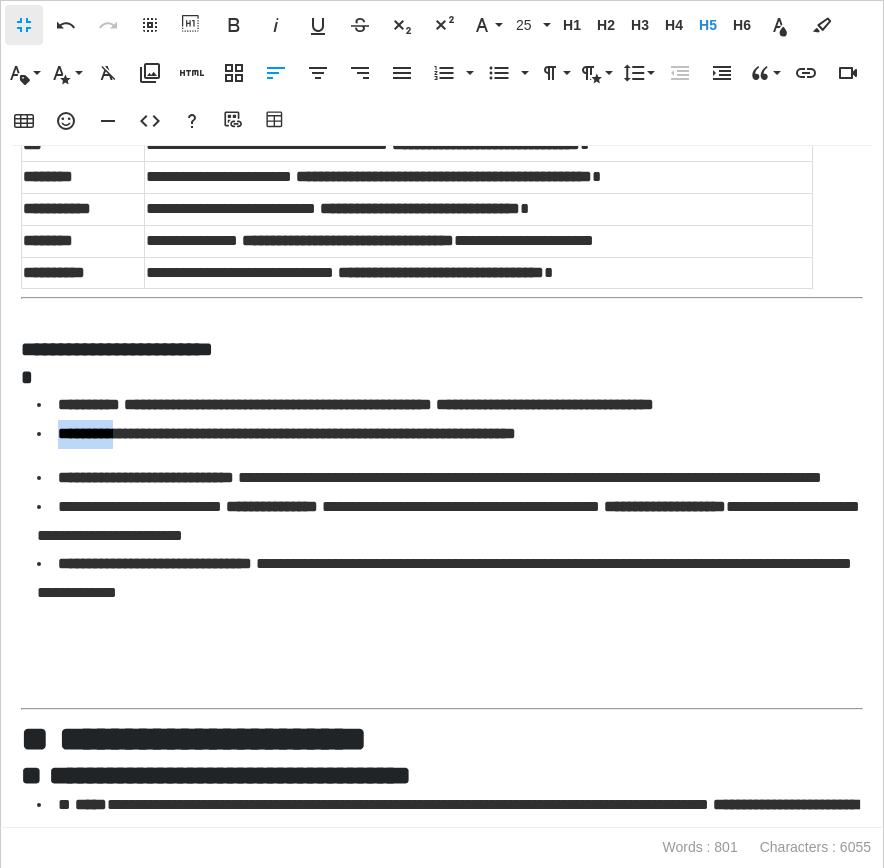 click on "**********" at bounding box center [450, 434] 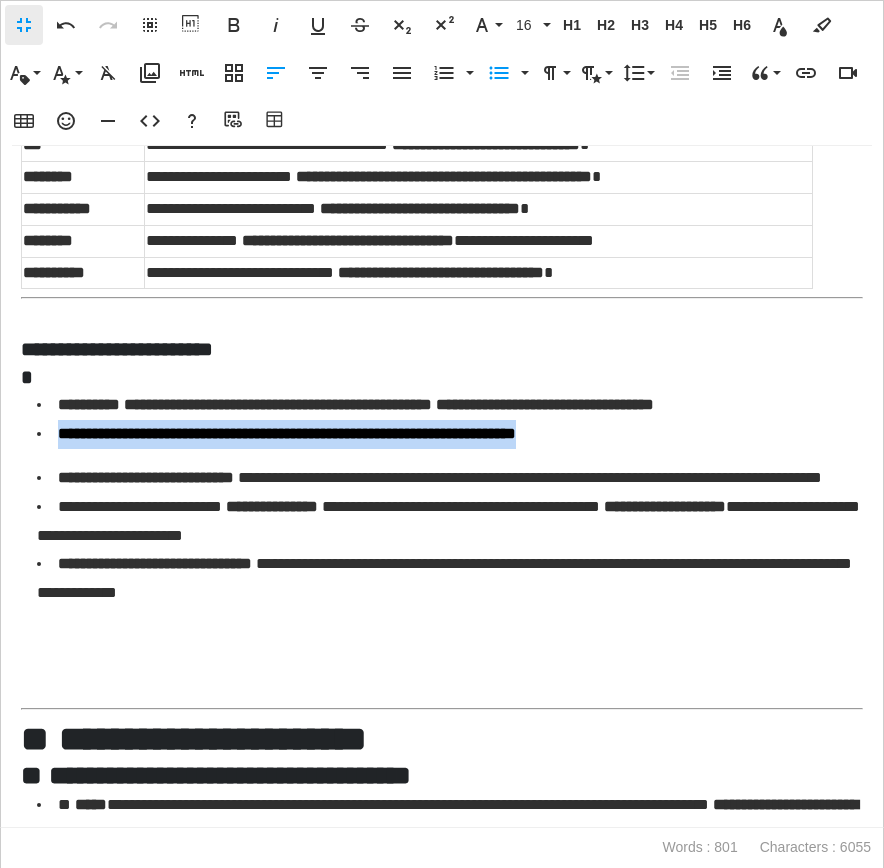click on "**********" at bounding box center (450, 434) 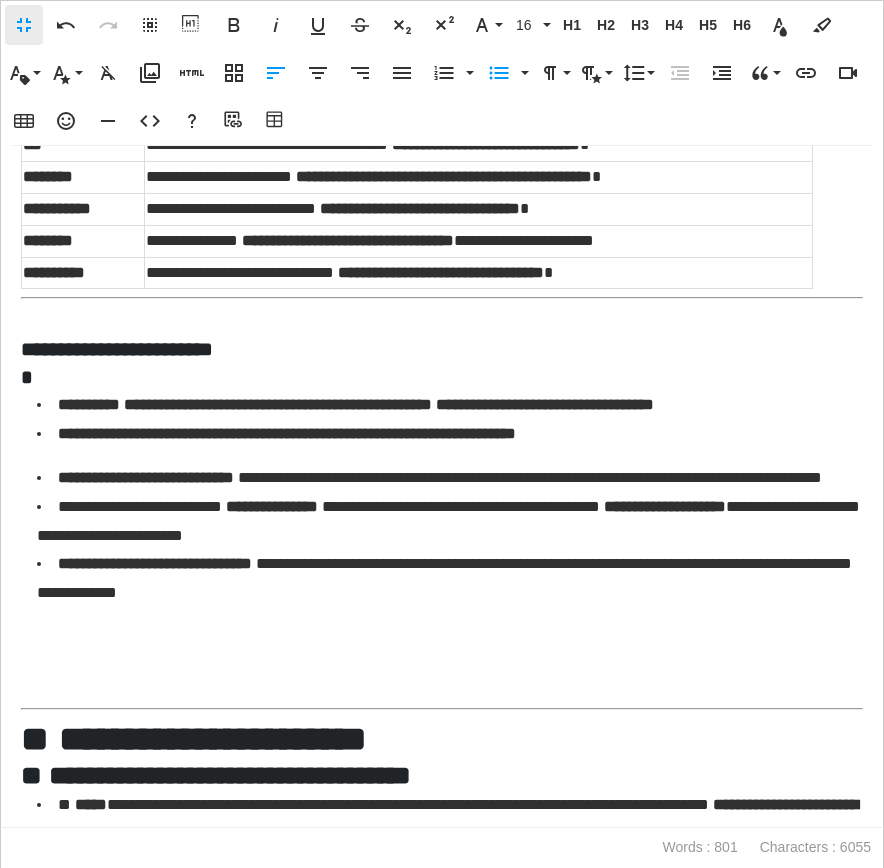 click on "**********" at bounding box center [450, 434] 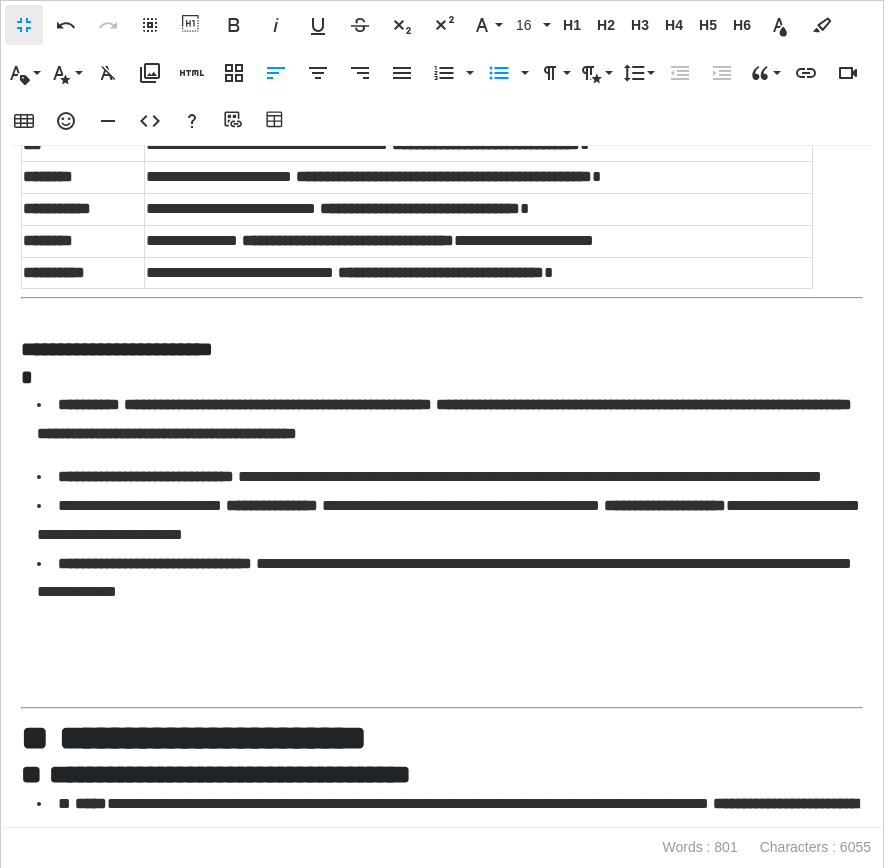 click on "**********" at bounding box center [442, -39] 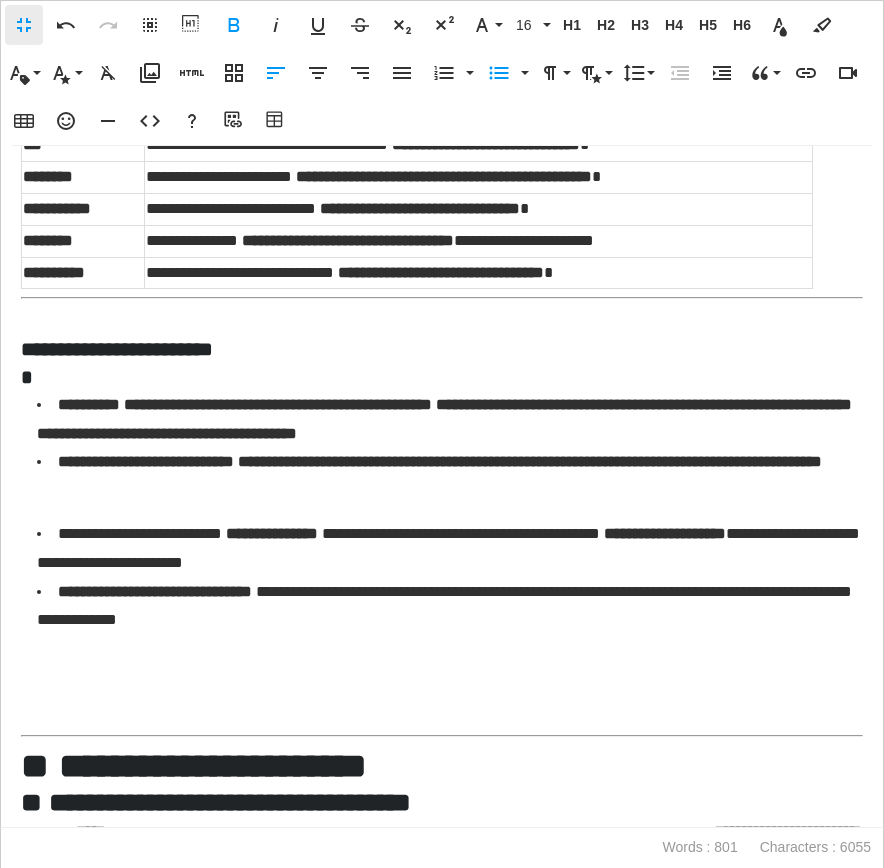 click on "**********" at bounding box center (450, 549) 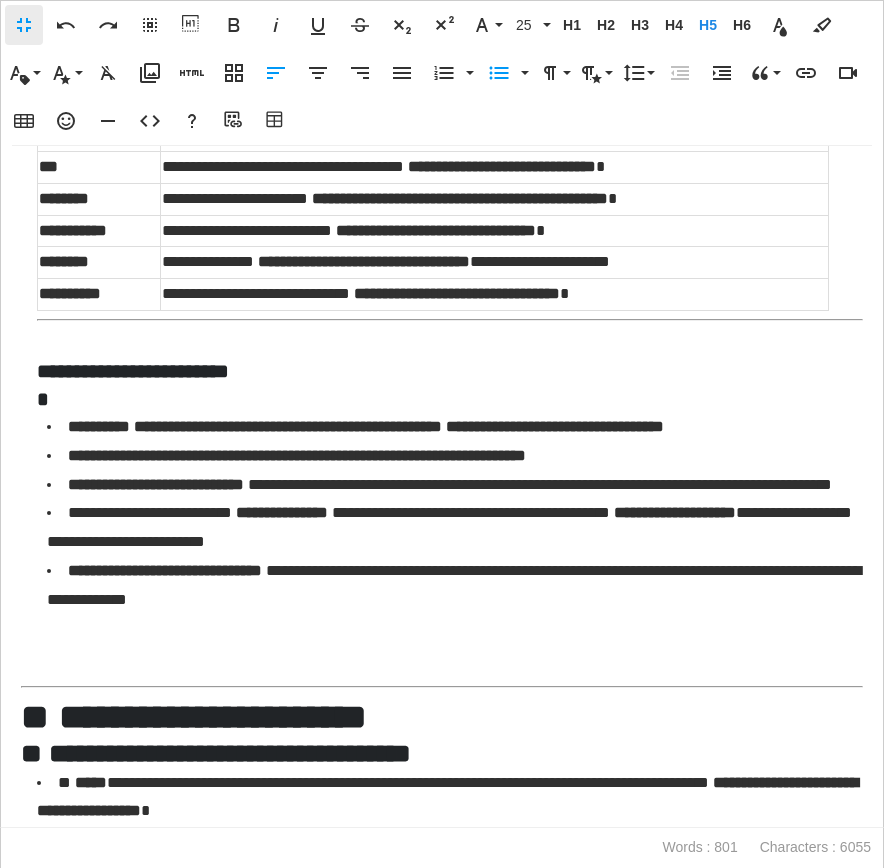 scroll, scrollTop: 953, scrollLeft: 0, axis: vertical 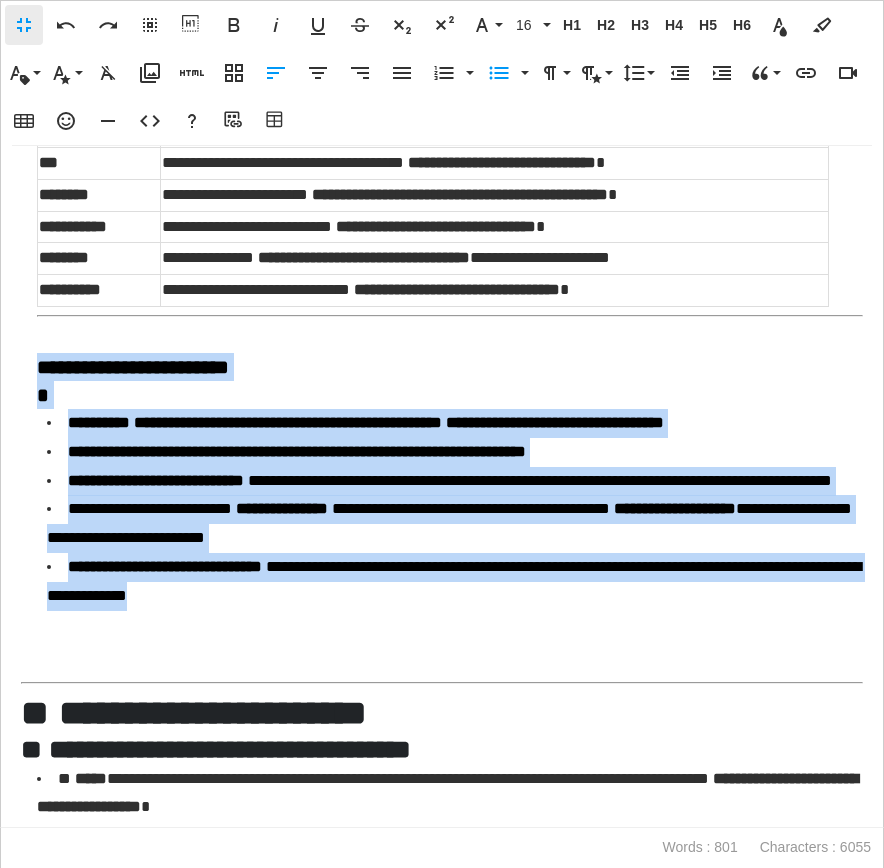 drag, startPoint x: 461, startPoint y: 646, endPoint x: 41, endPoint y: 371, distance: 502.0209 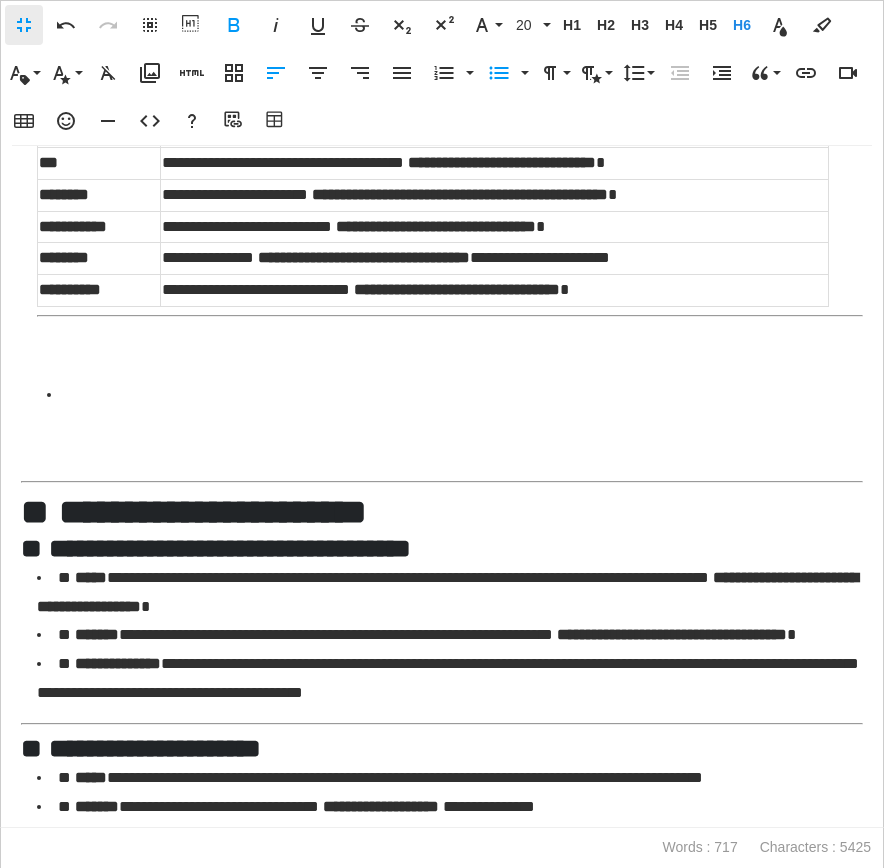click on "**********" at bounding box center [442, 487] 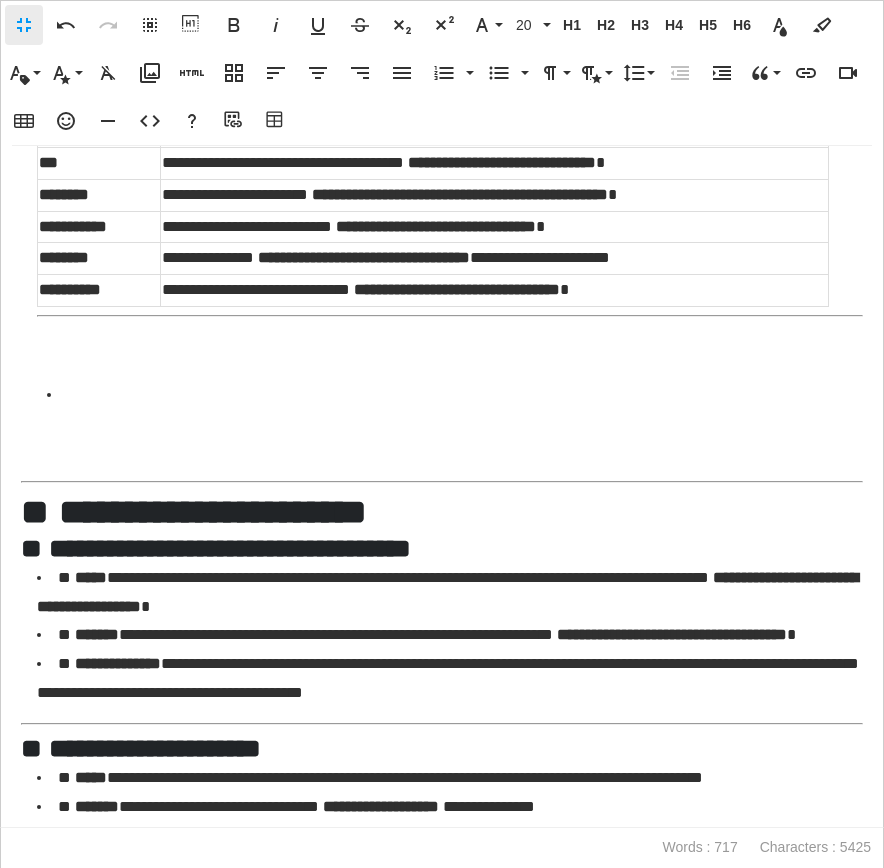 click at bounding box center [455, 438] 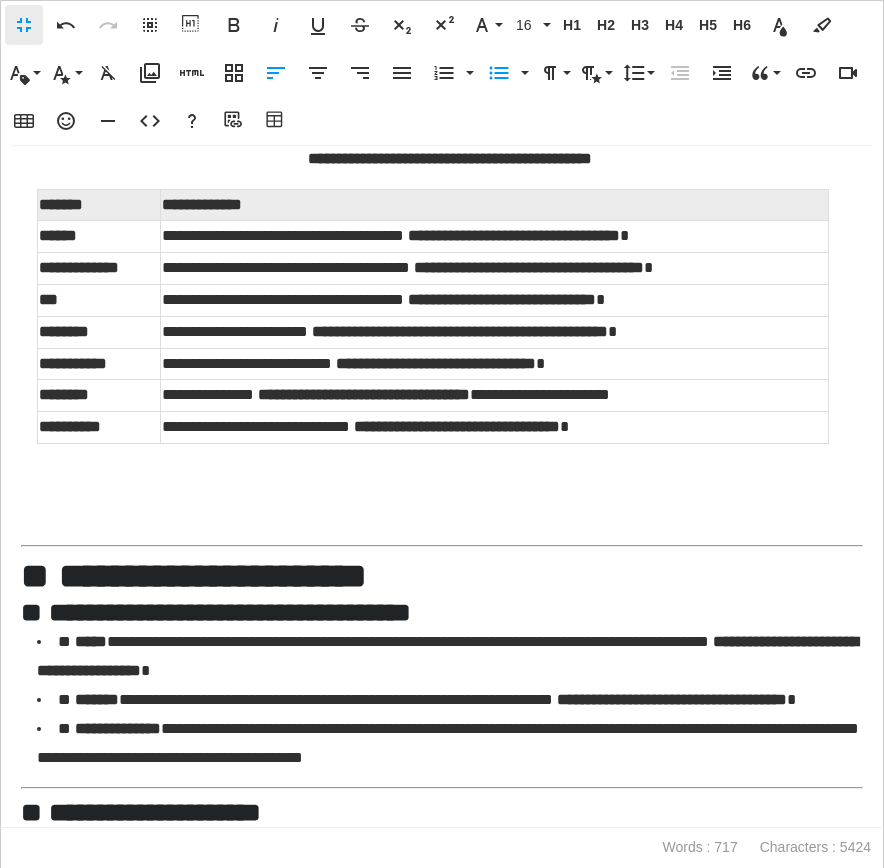 scroll, scrollTop: 972, scrollLeft: 0, axis: vertical 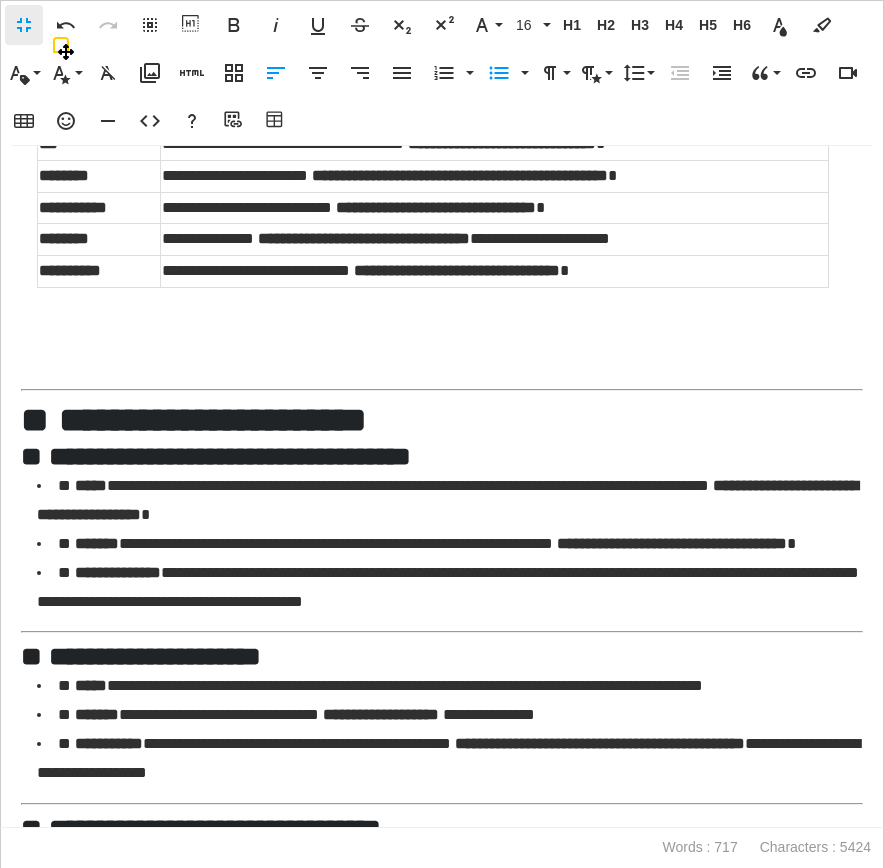 click on "**********" at bounding box center (433, 189) 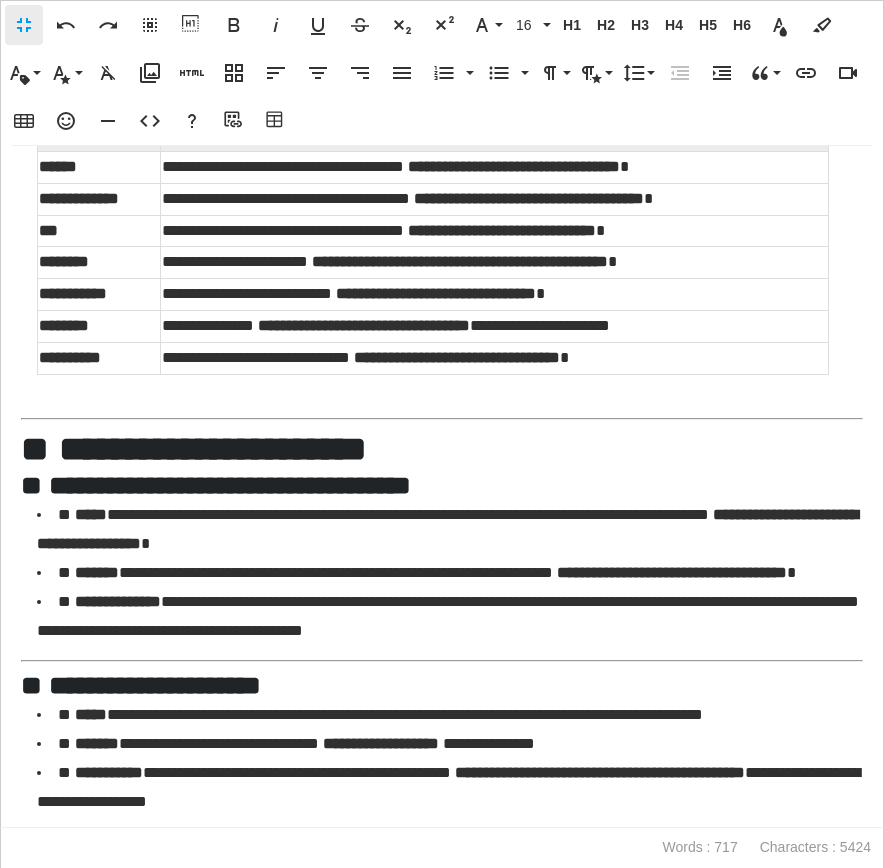 scroll, scrollTop: 946, scrollLeft: 0, axis: vertical 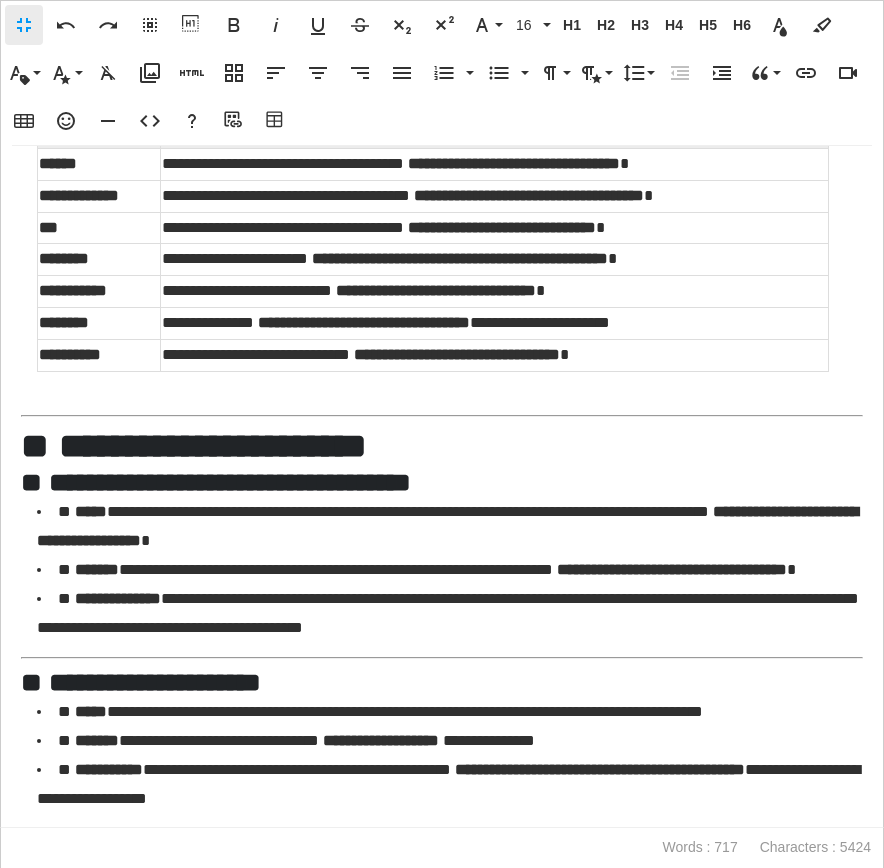 click on "**********" at bounding box center [442, 487] 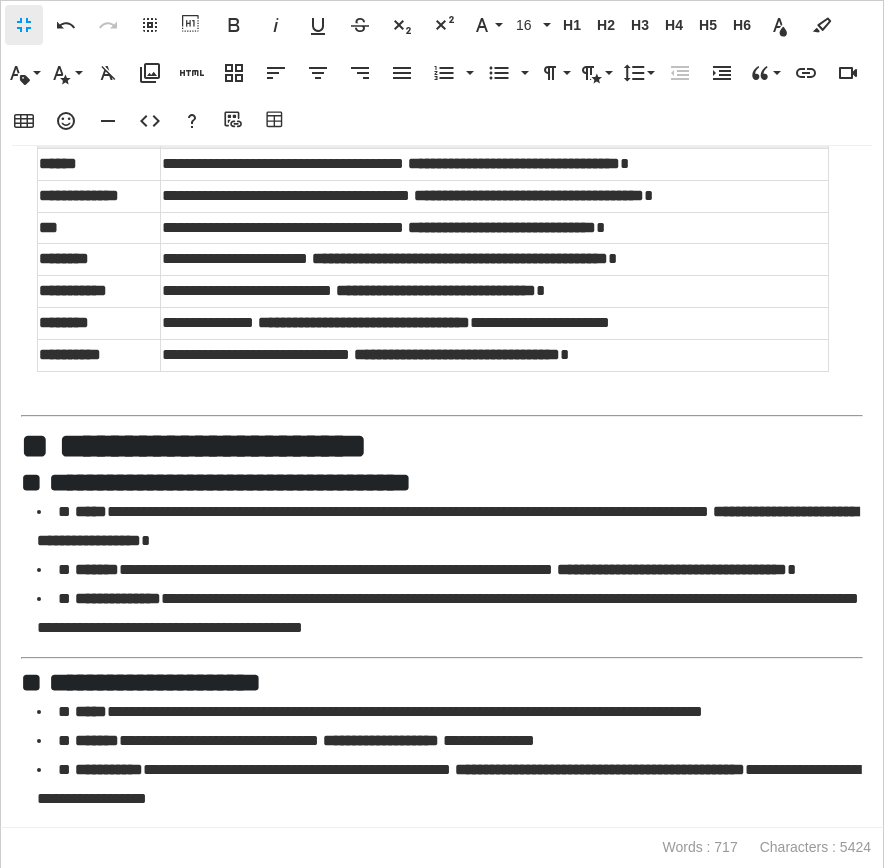 click on "**********" at bounding box center [450, 215] 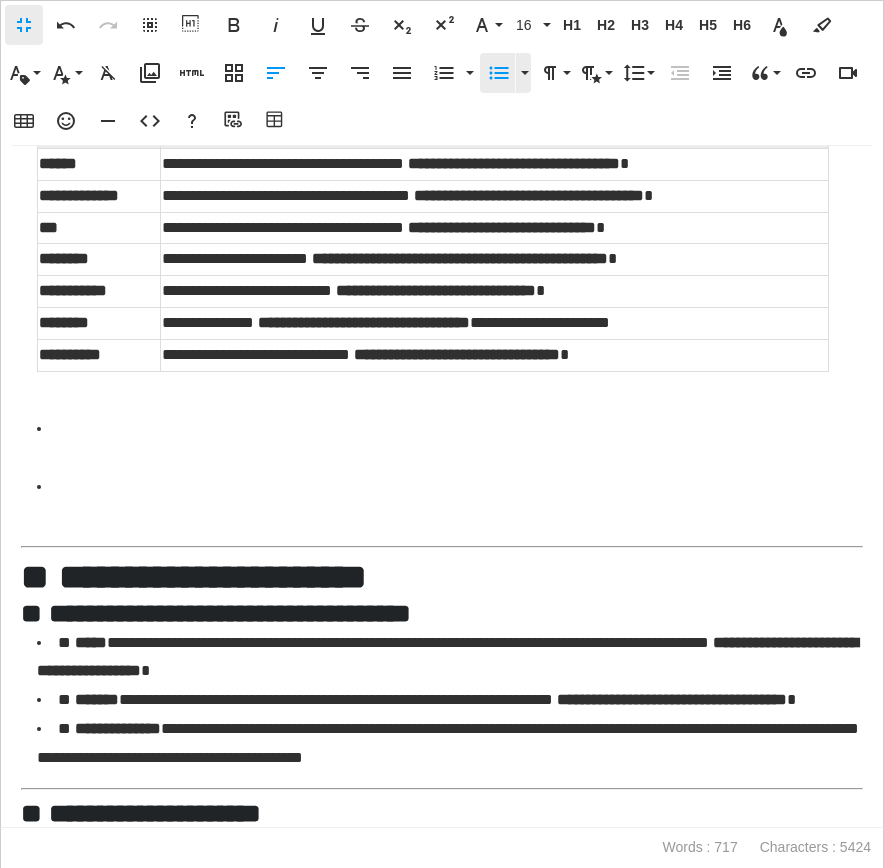 click 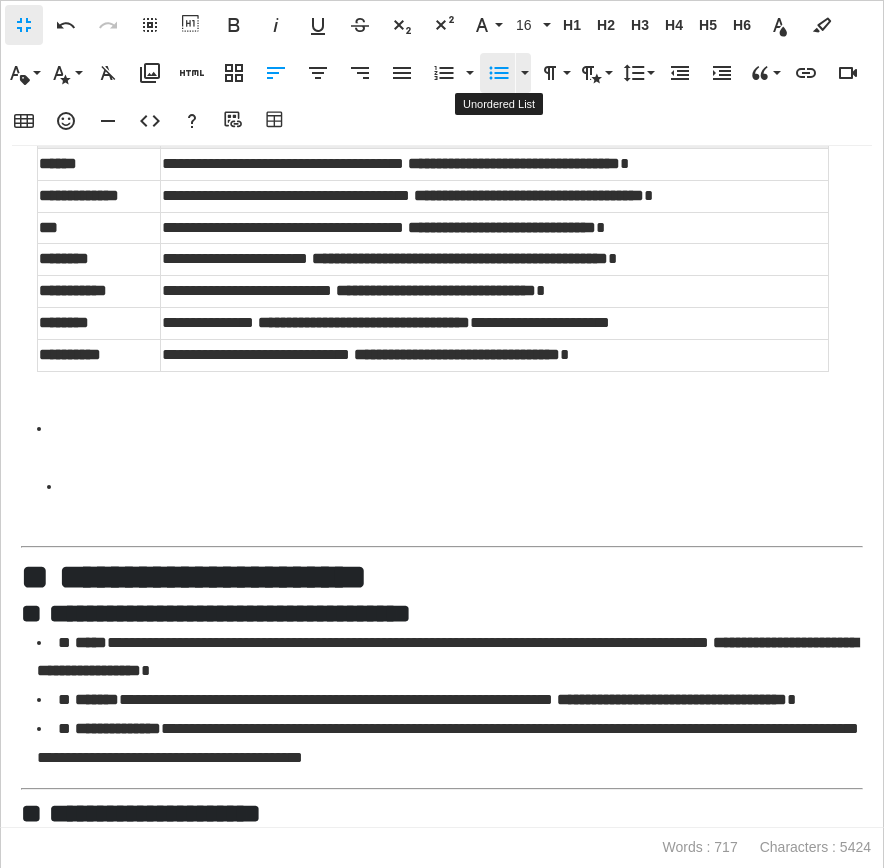 click 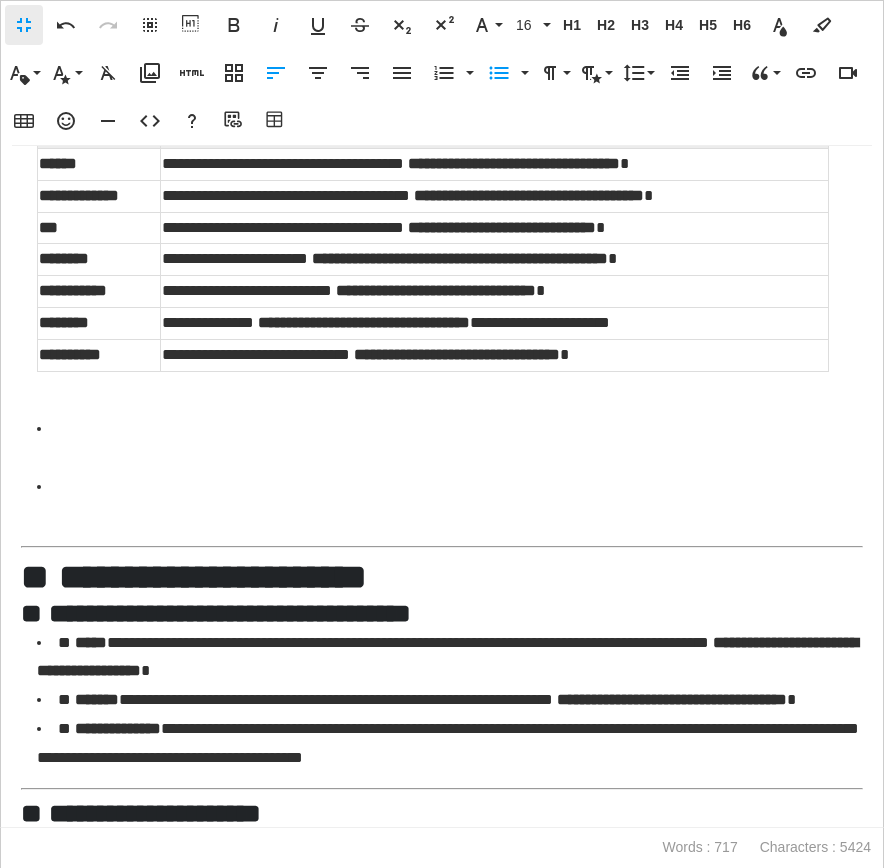 click at bounding box center (450, 458) 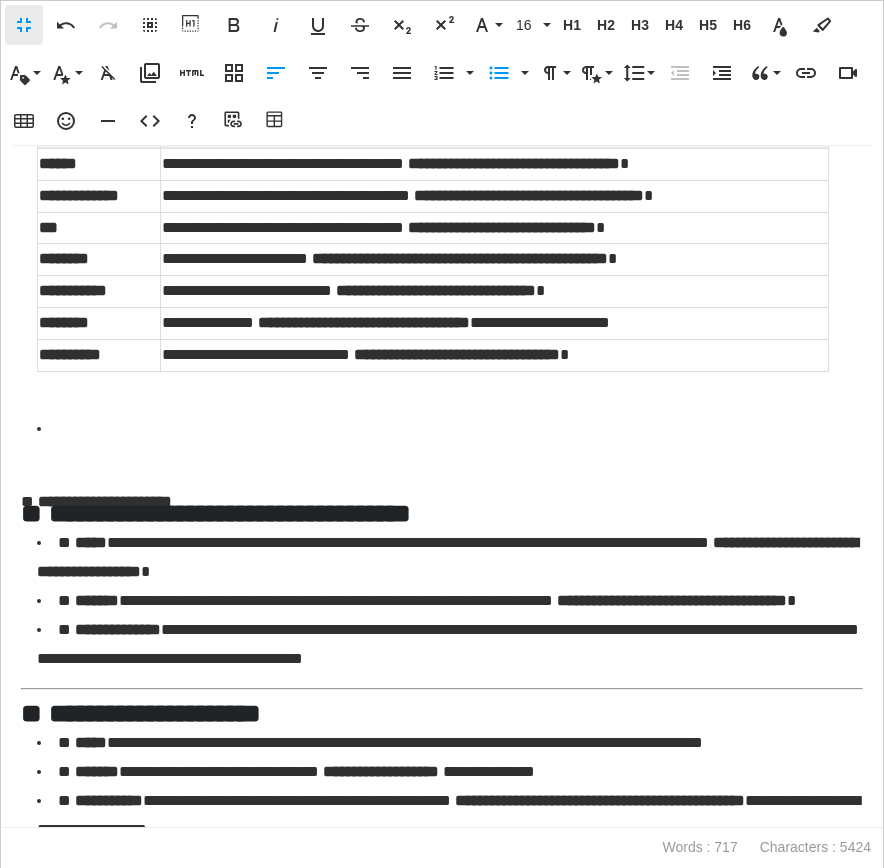 click at bounding box center [450, 458] 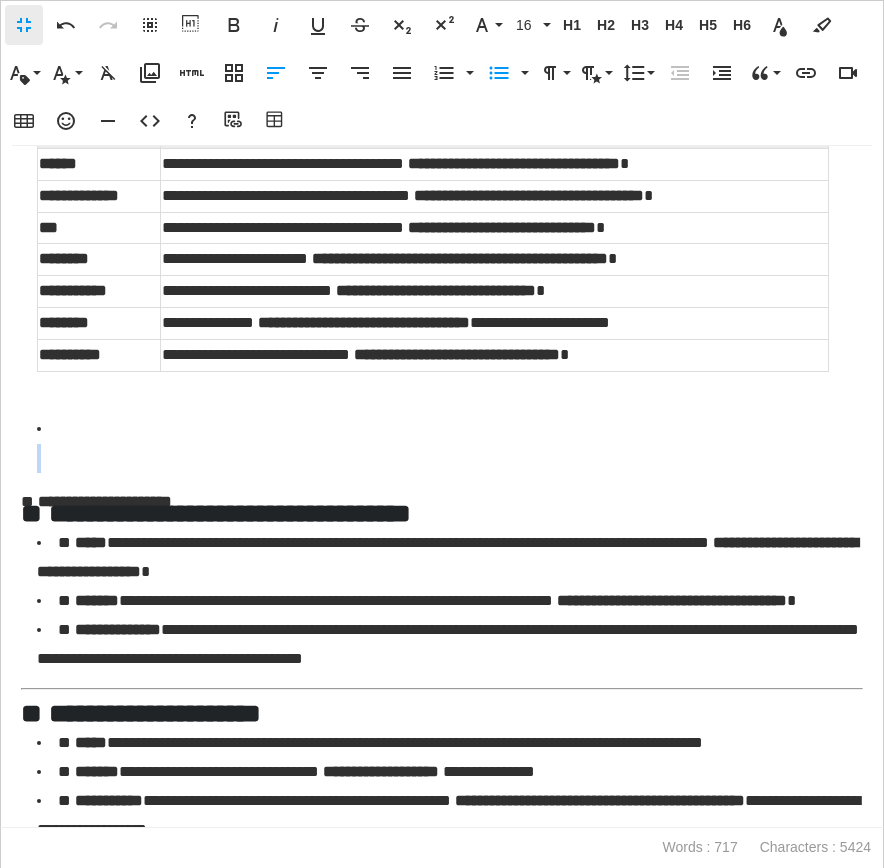 click at bounding box center (450, 458) 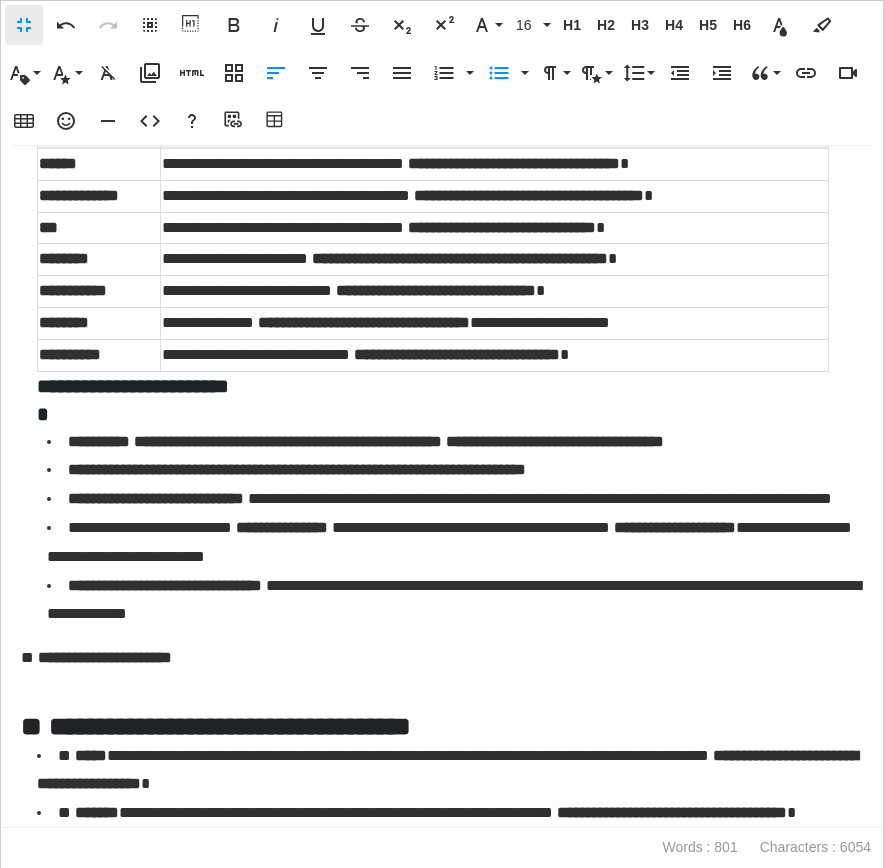 click on "**********" at bounding box center (442, -35) 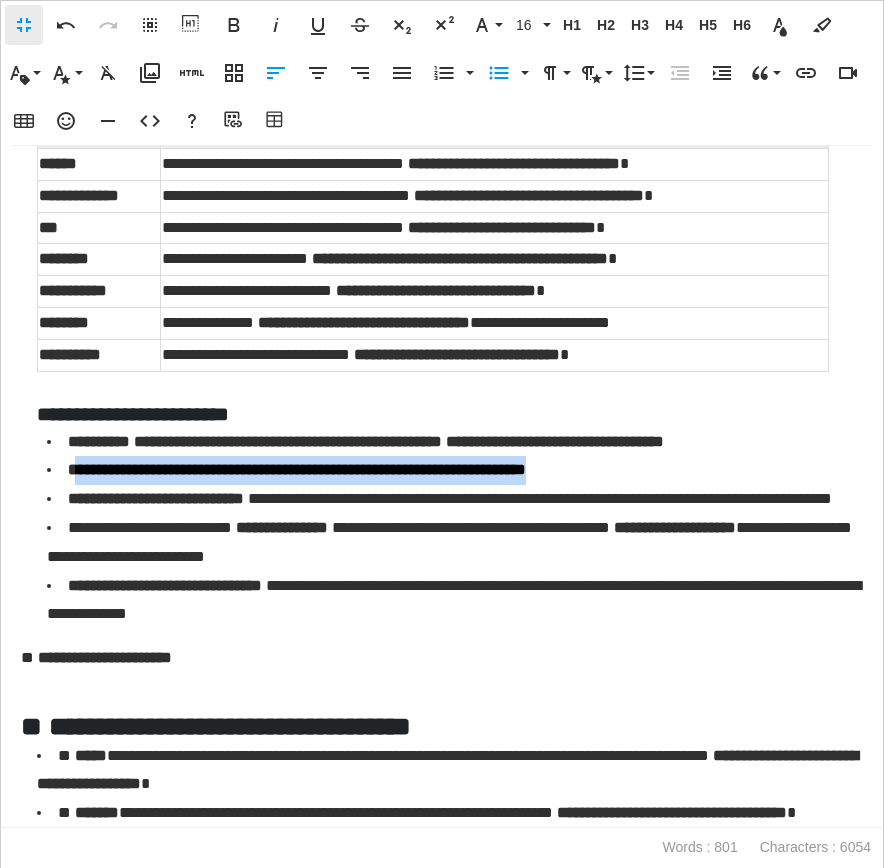 drag, startPoint x: 696, startPoint y: 482, endPoint x: 70, endPoint y: 482, distance: 626 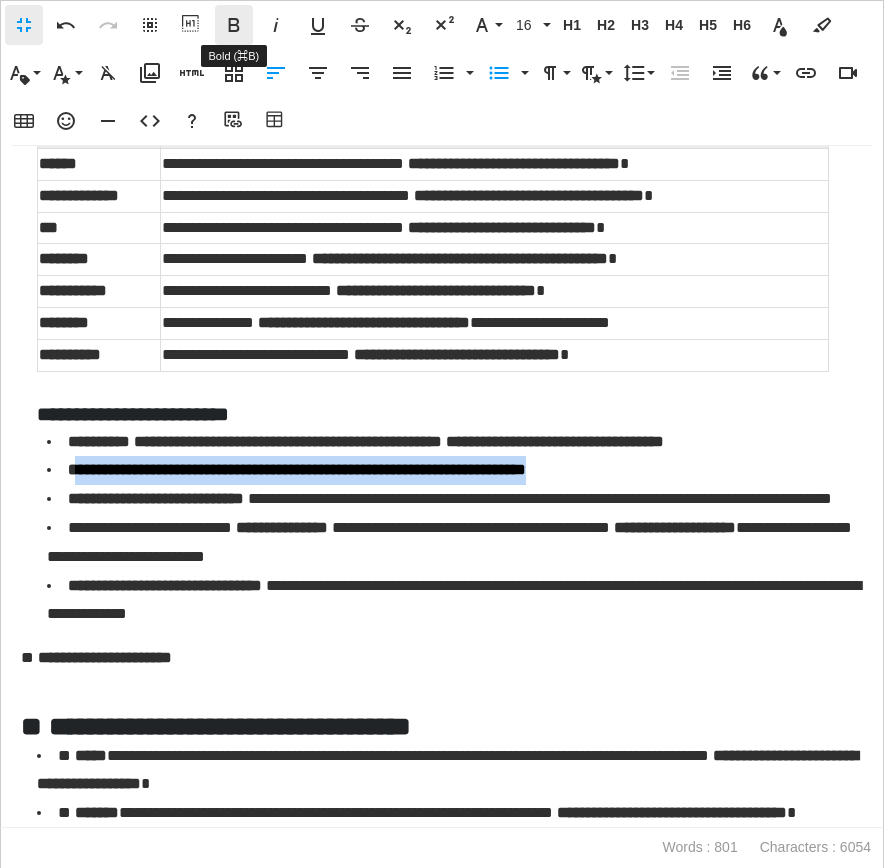 click 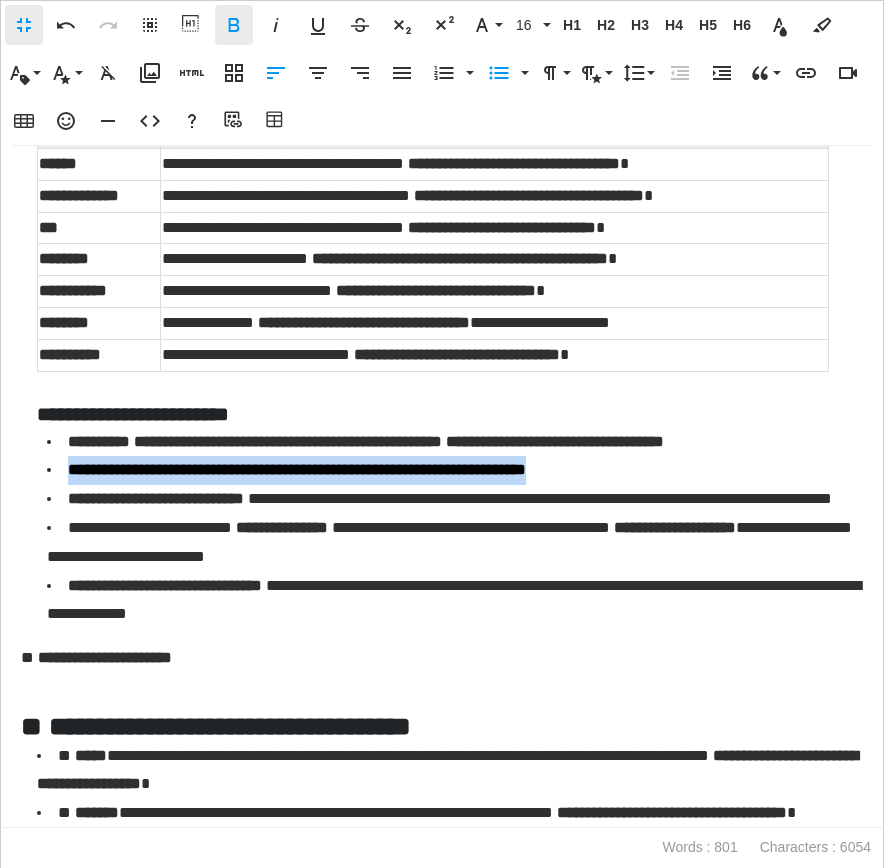 click 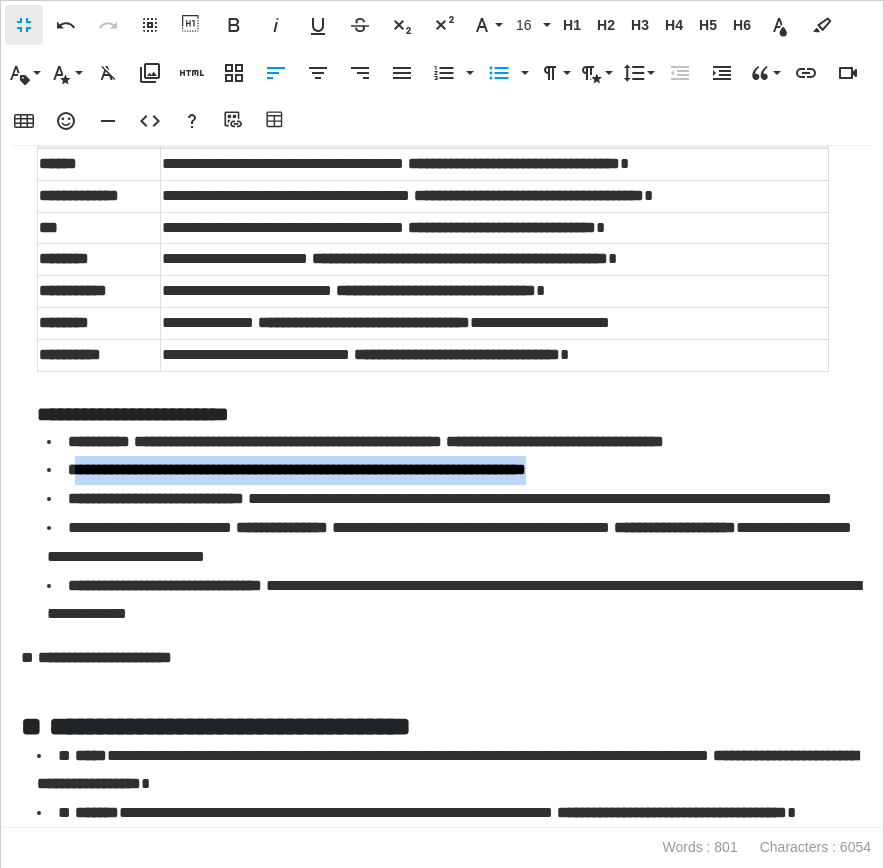 click on "**********" at bounding box center [450, 400] 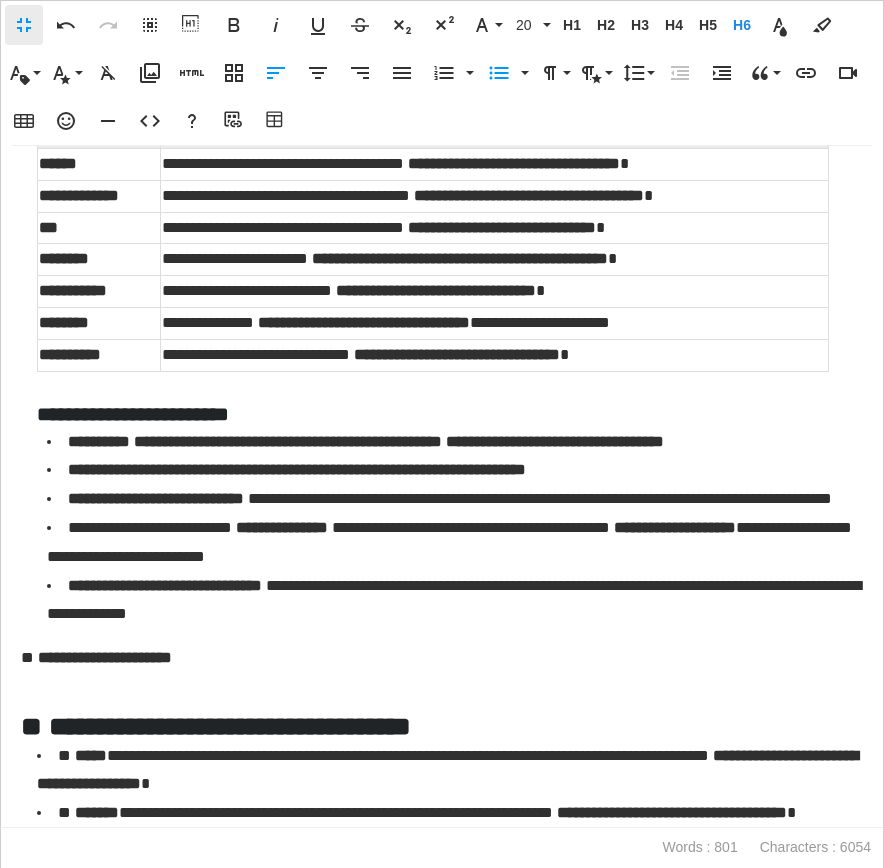 click on "**********" at bounding box center (455, 499) 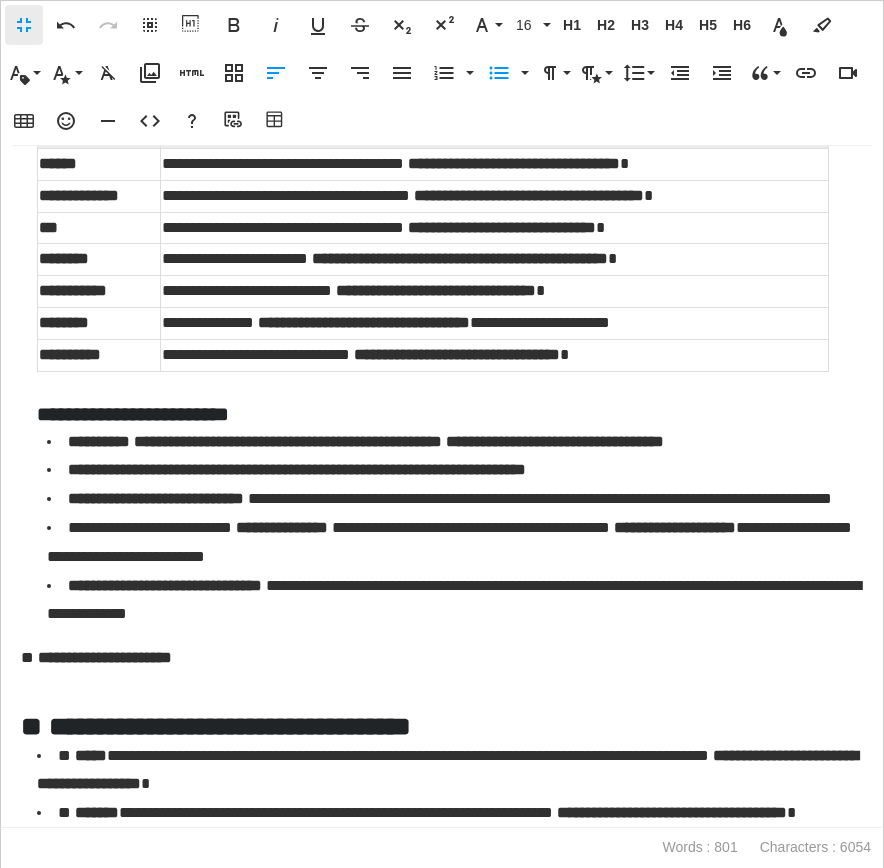 click on "**********" at bounding box center (455, 470) 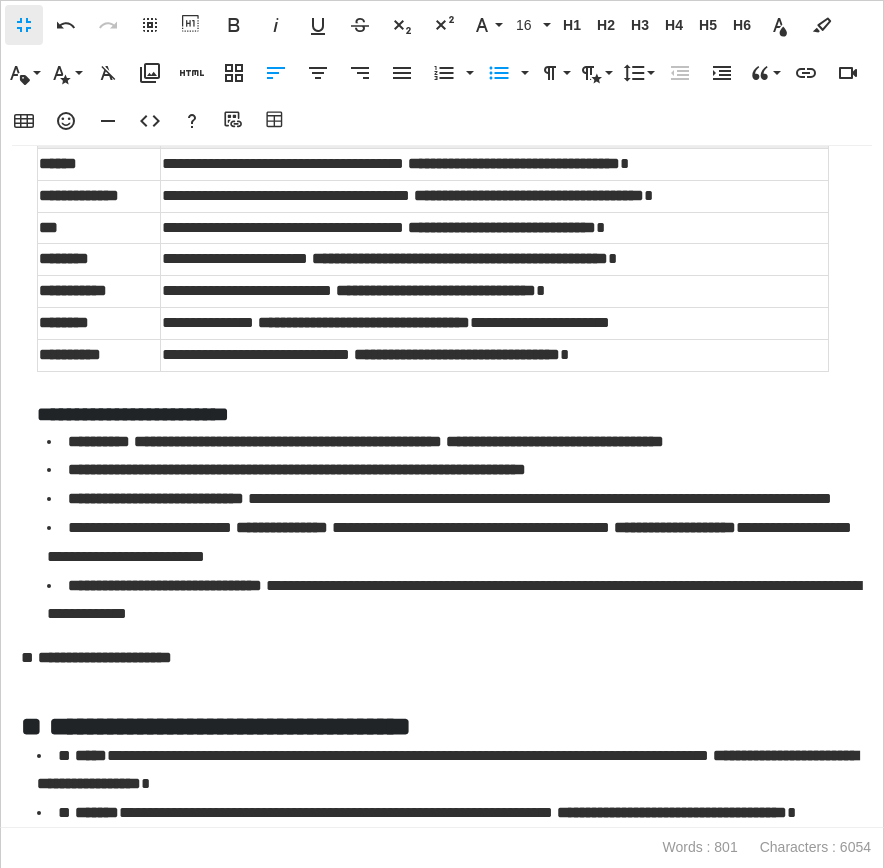 click on "**********" at bounding box center (455, 470) 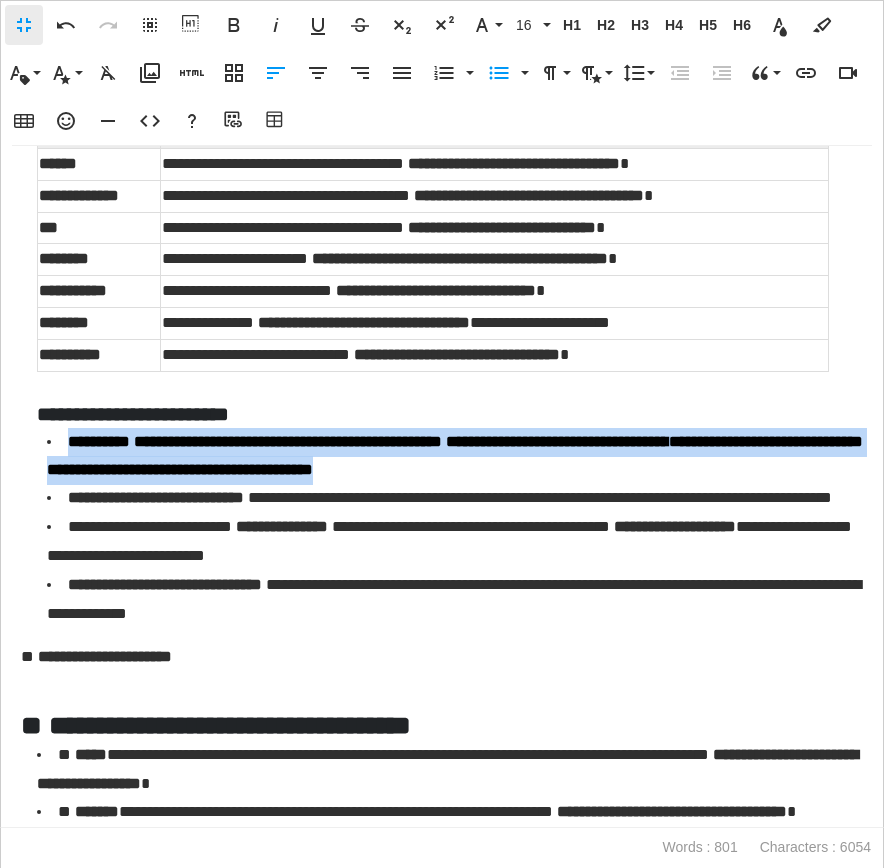 drag, startPoint x: 669, startPoint y: 480, endPoint x: 65, endPoint y: 448, distance: 604.8471 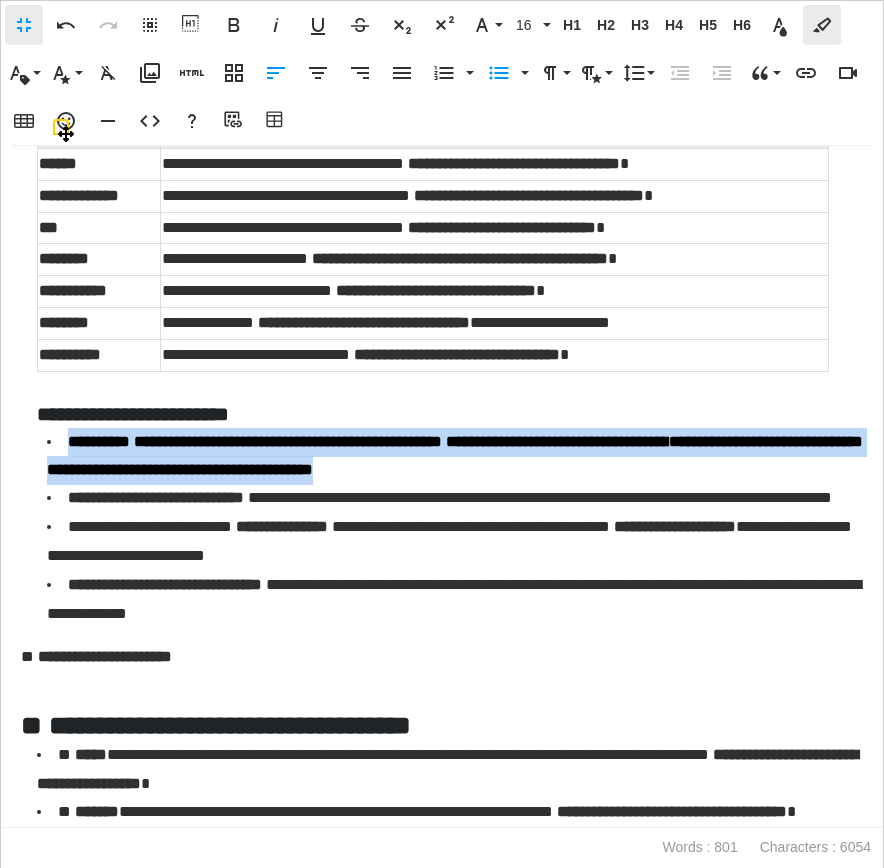 copy on "**********" 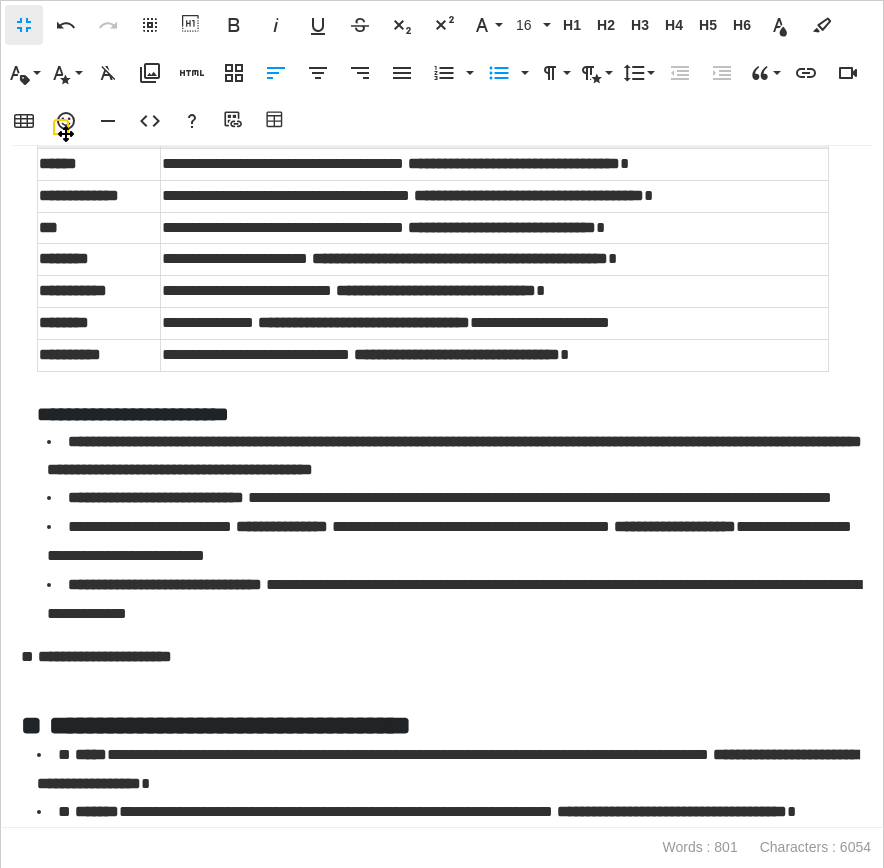 scroll, scrollTop: 2498, scrollLeft: 4, axis: both 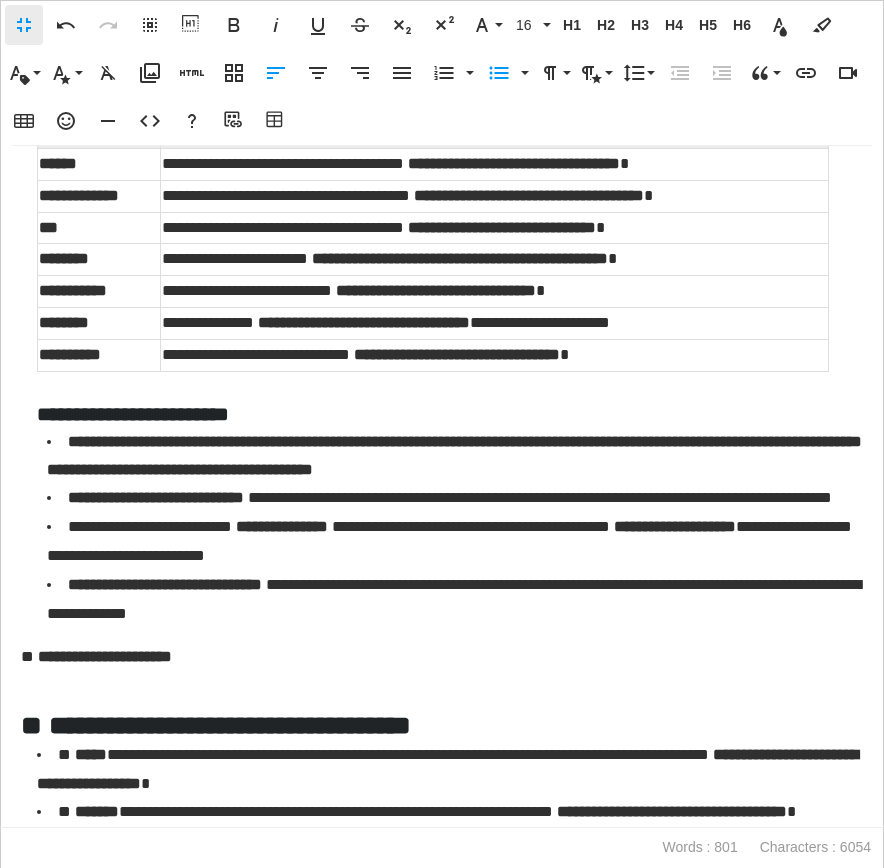 click on "**********" at bounding box center [455, 456] 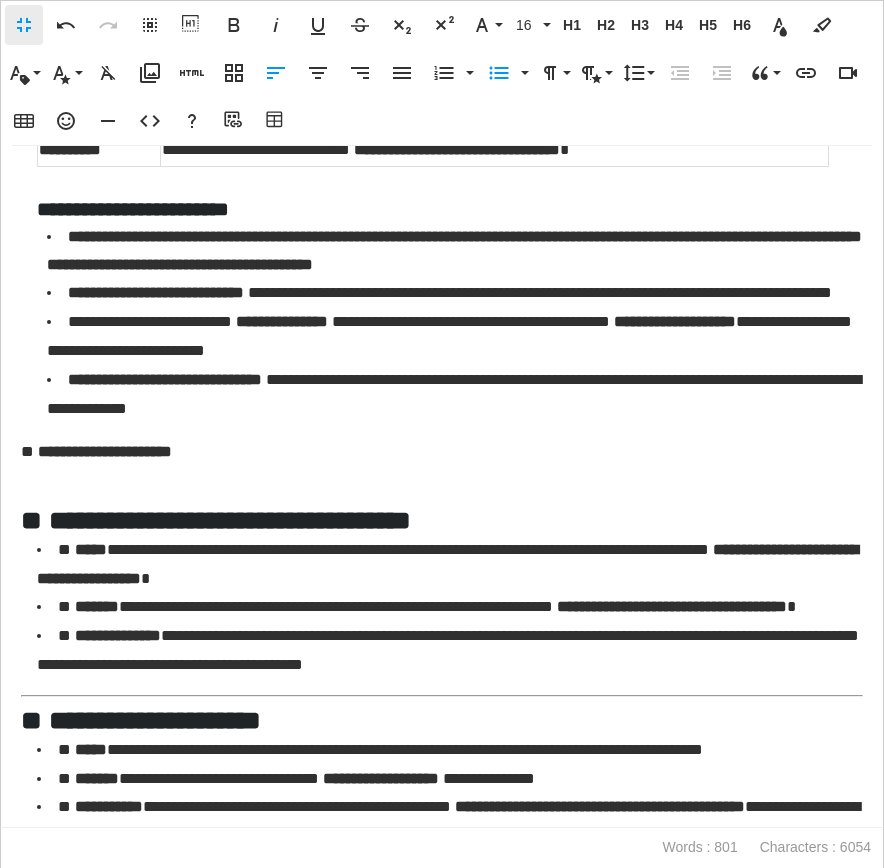 scroll, scrollTop: 1154, scrollLeft: 0, axis: vertical 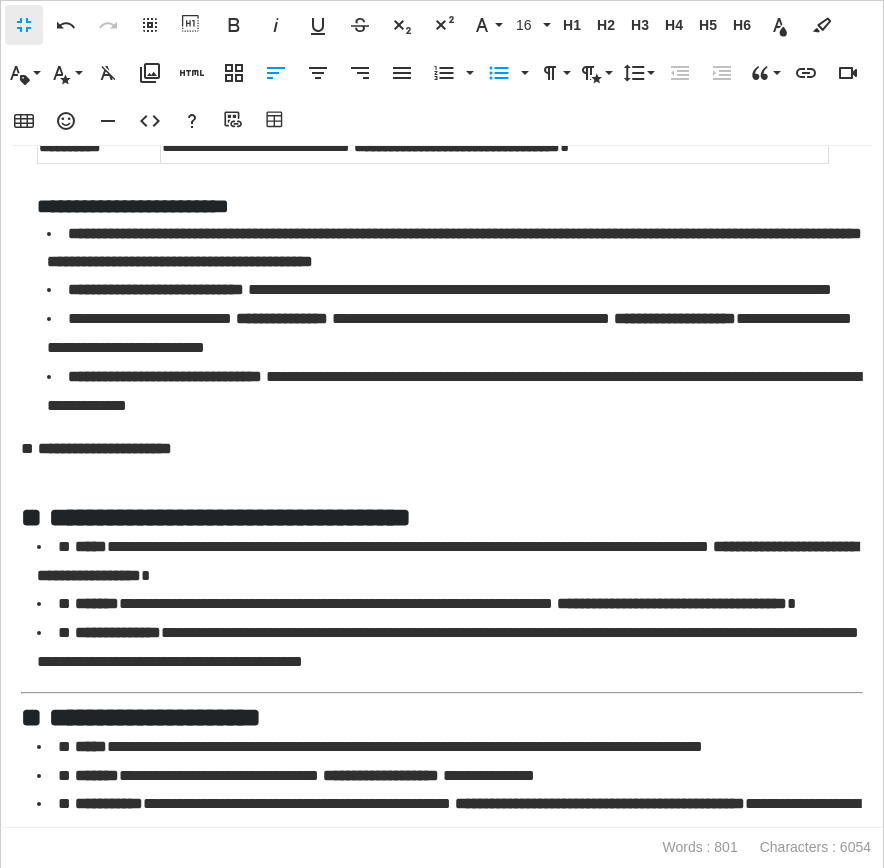 click on "**********" at bounding box center [455, 392] 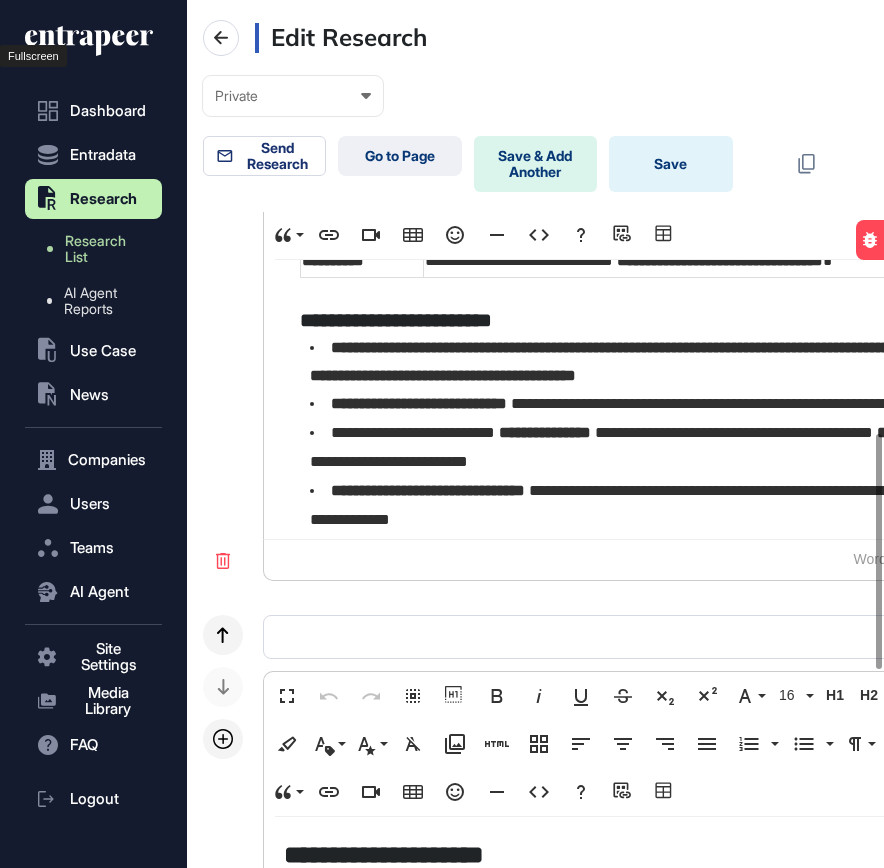 scroll, scrollTop: 1, scrollLeft: 1, axis: both 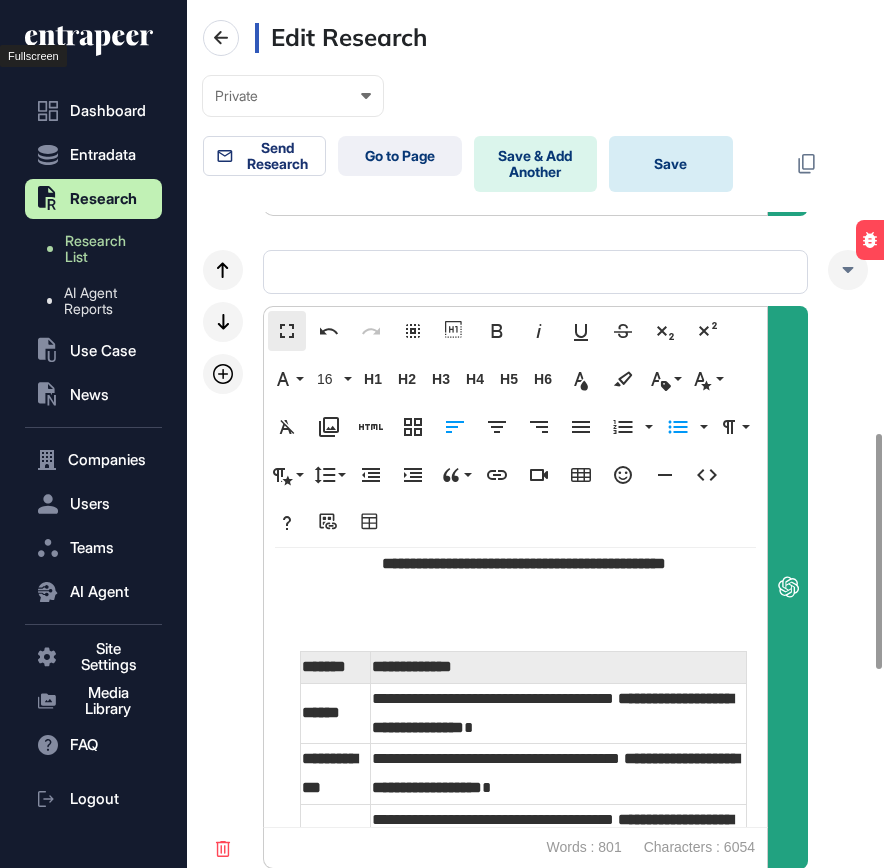 click on "Save" 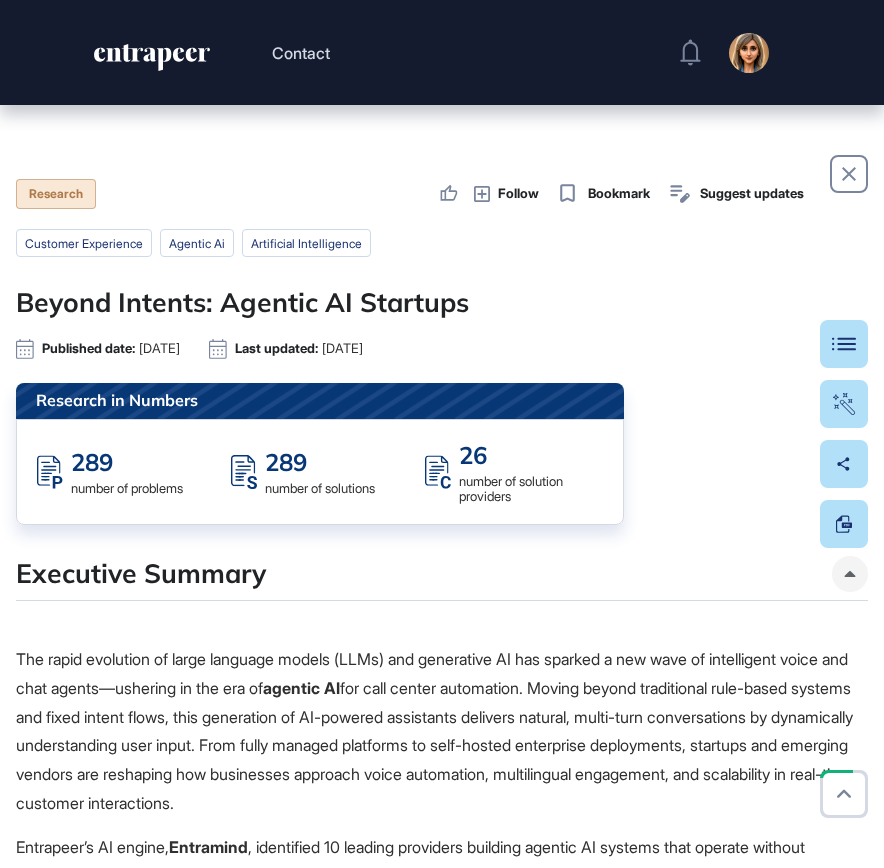 scroll, scrollTop: 0, scrollLeft: 0, axis: both 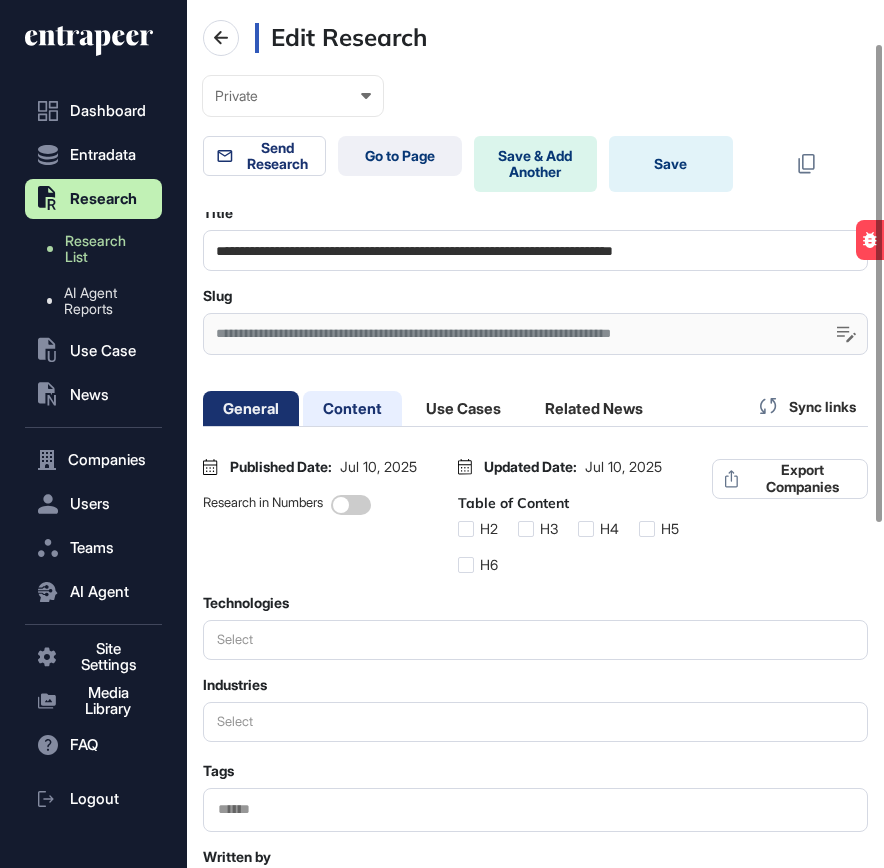 click on "Content" 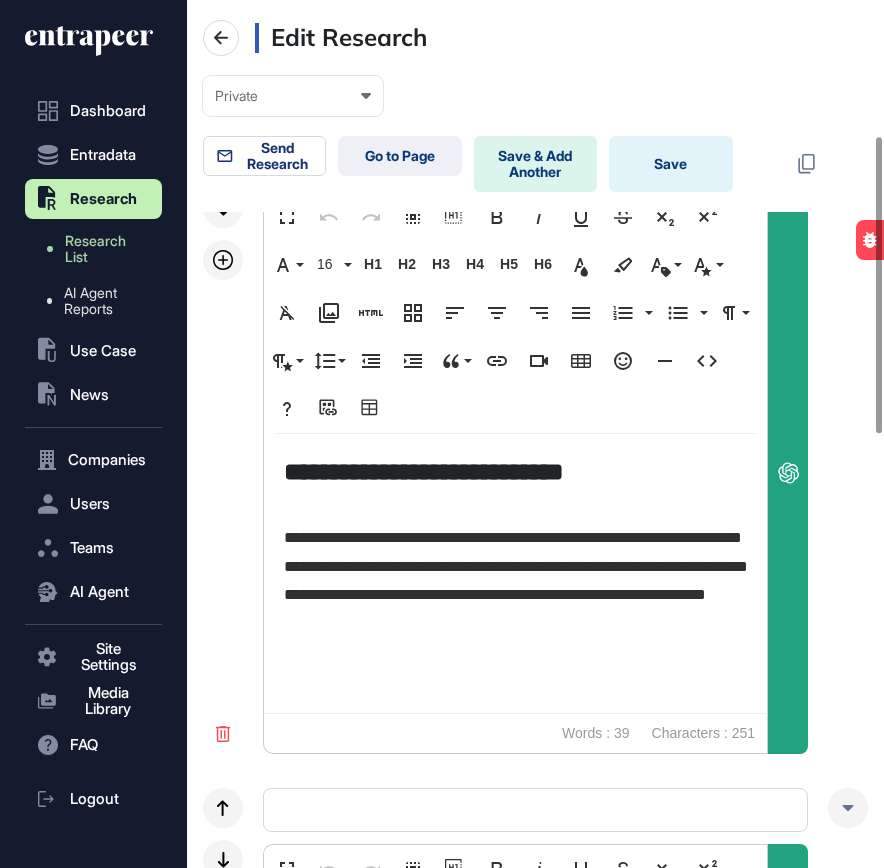 scroll, scrollTop: 397, scrollLeft: 0, axis: vertical 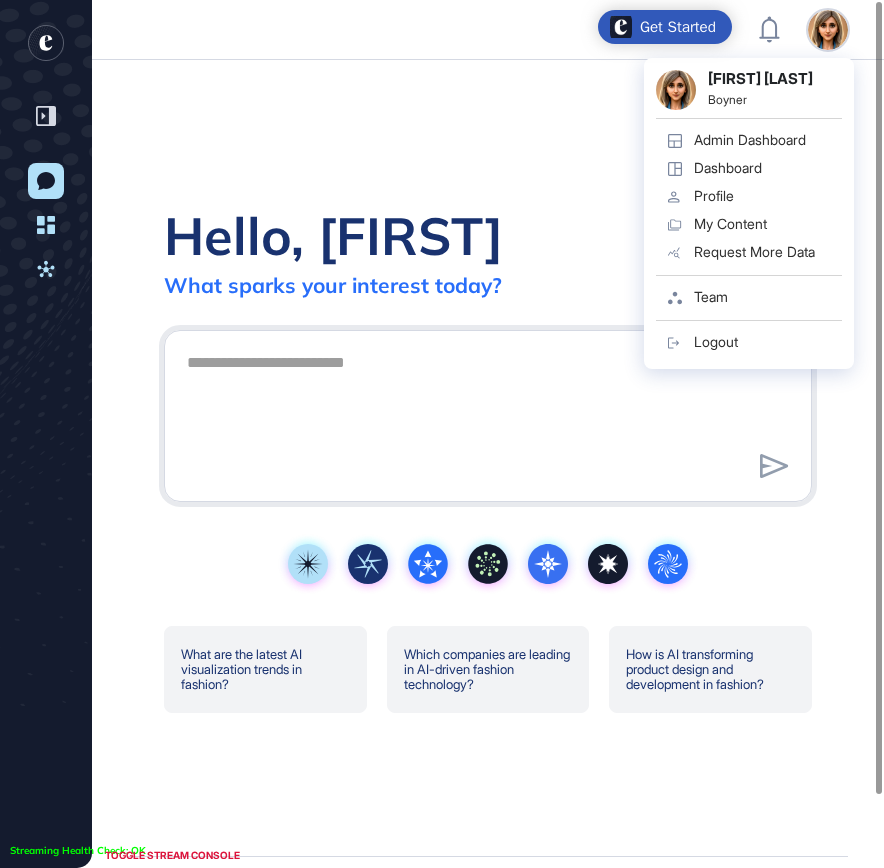 click on "Admin Dashboard" 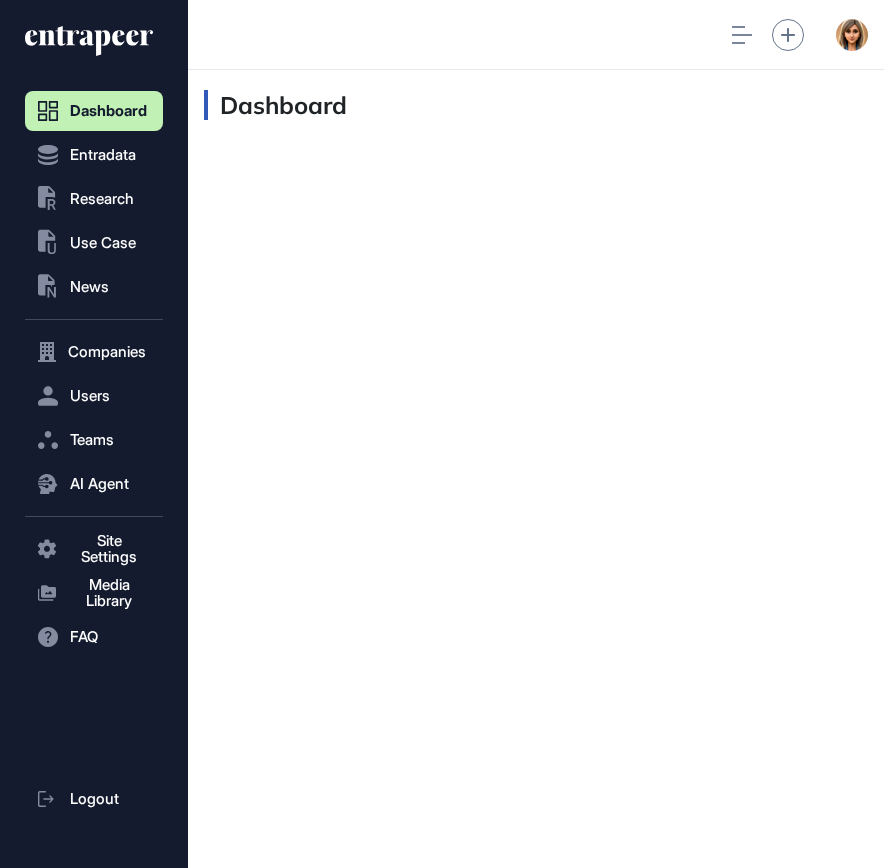 scroll, scrollTop: 828, scrollLeft: 1, axis: both 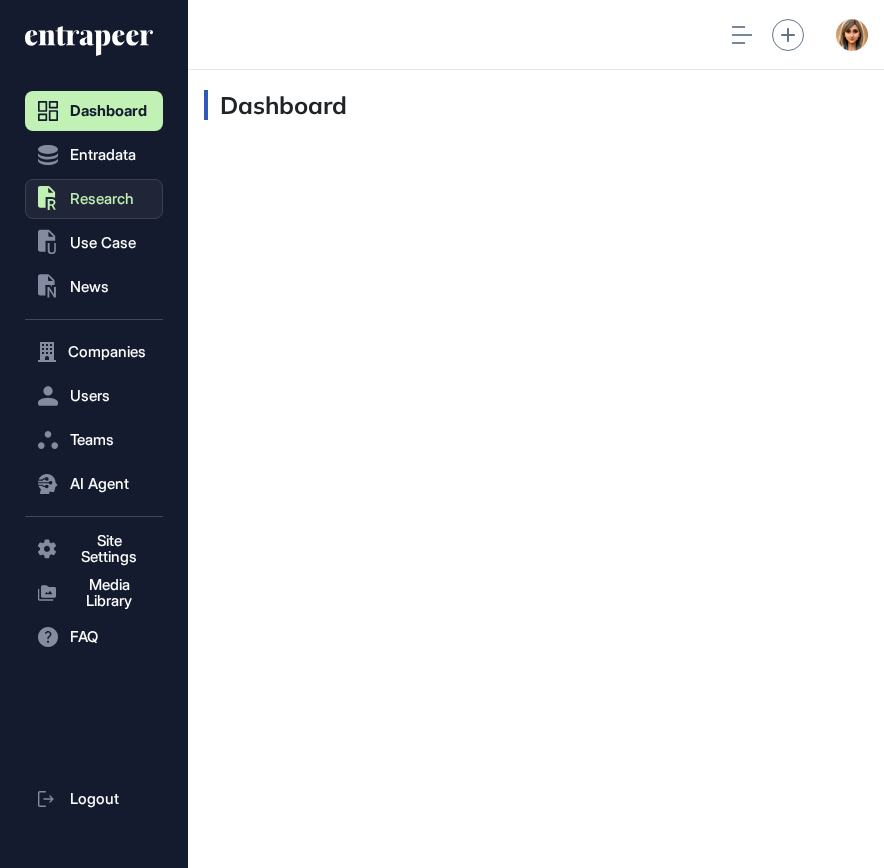 click on "Research" at bounding box center (102, 199) 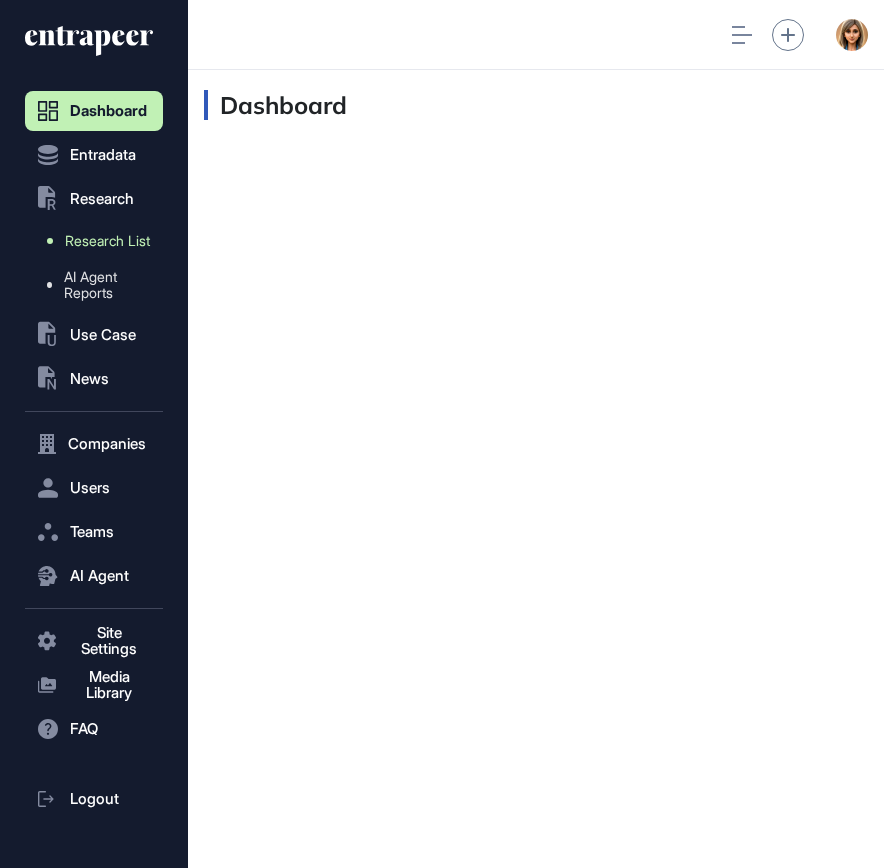 click on "Research List" at bounding box center (107, 241) 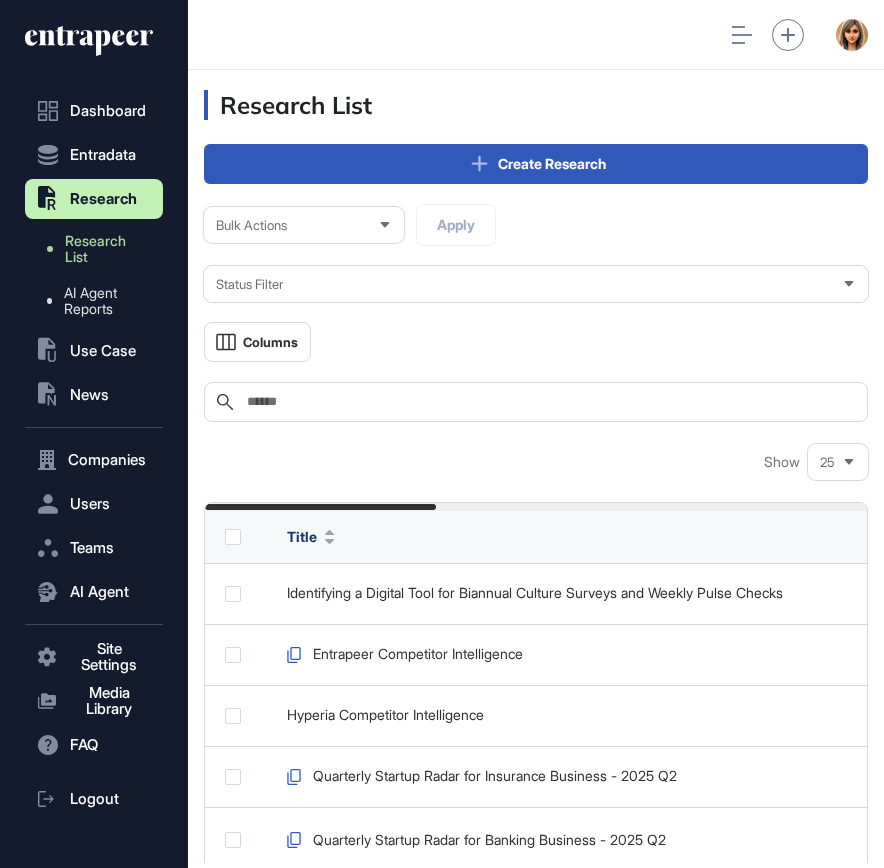 scroll, scrollTop: 868, scrollLeft: 696, axis: both 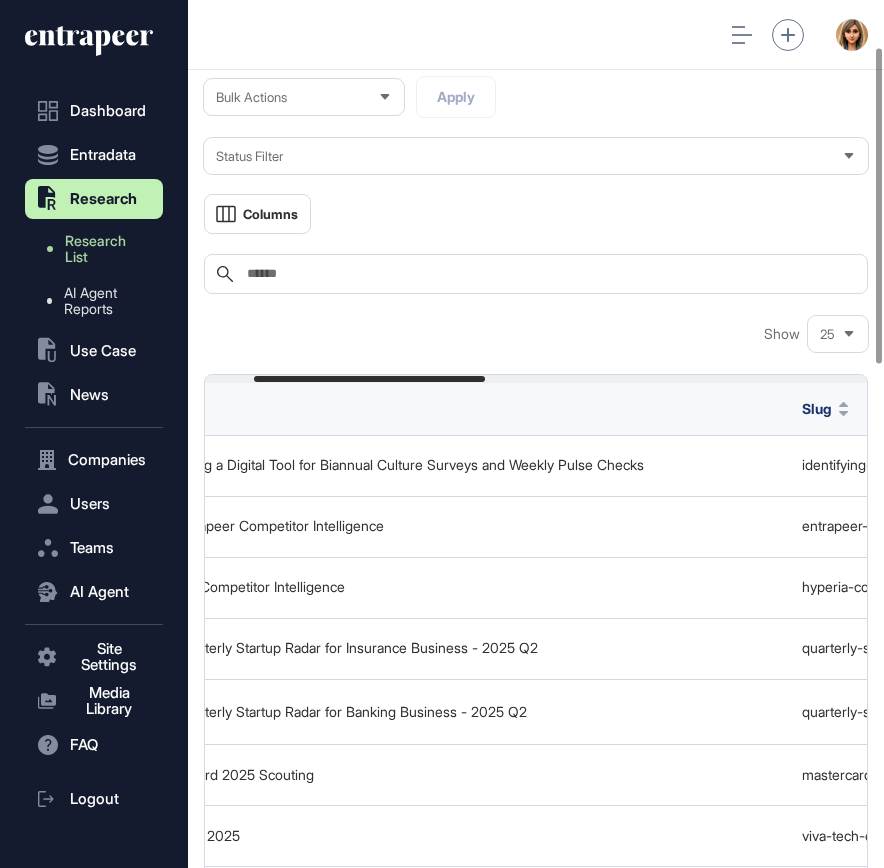 click at bounding box center (550, 274) 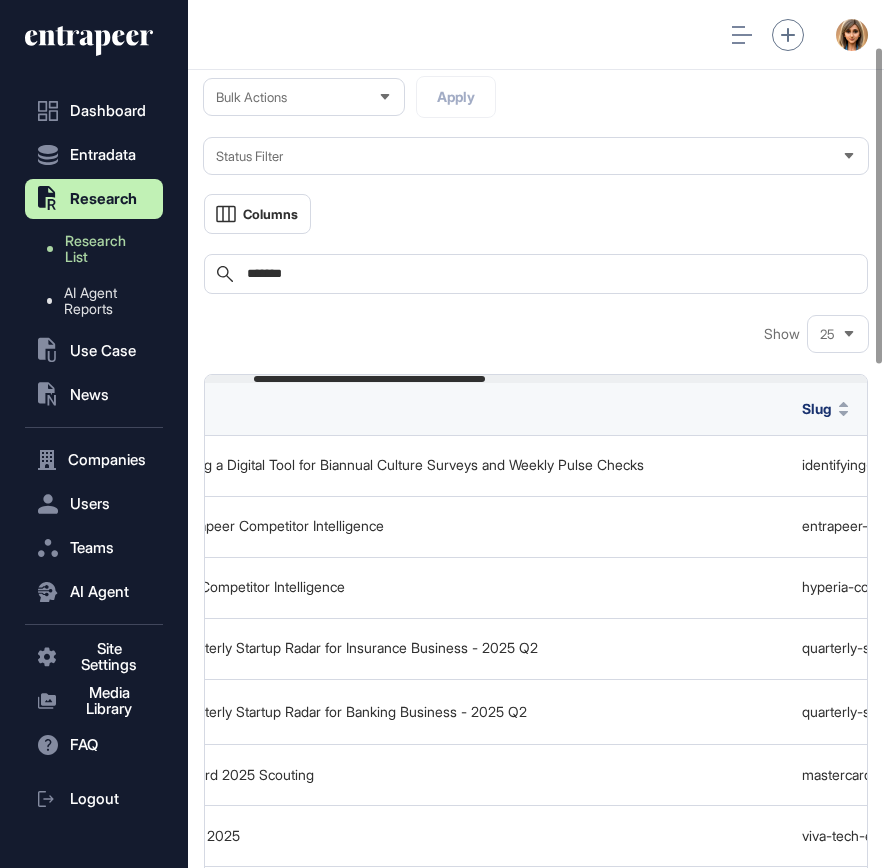 scroll, scrollTop: 0, scrollLeft: 0, axis: both 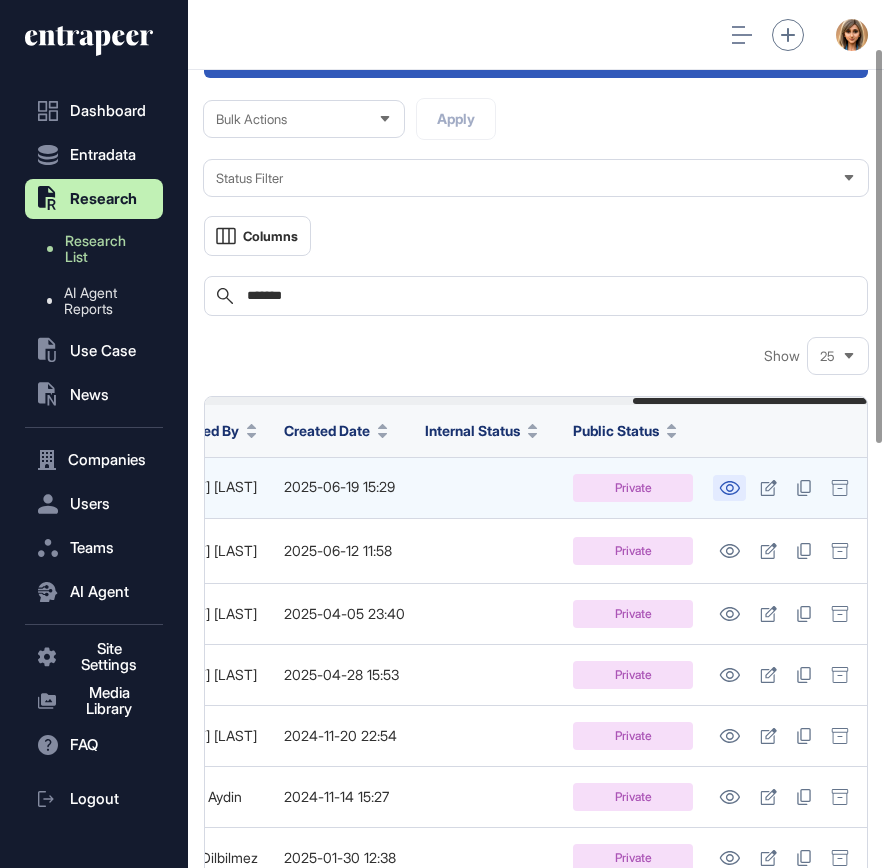 click 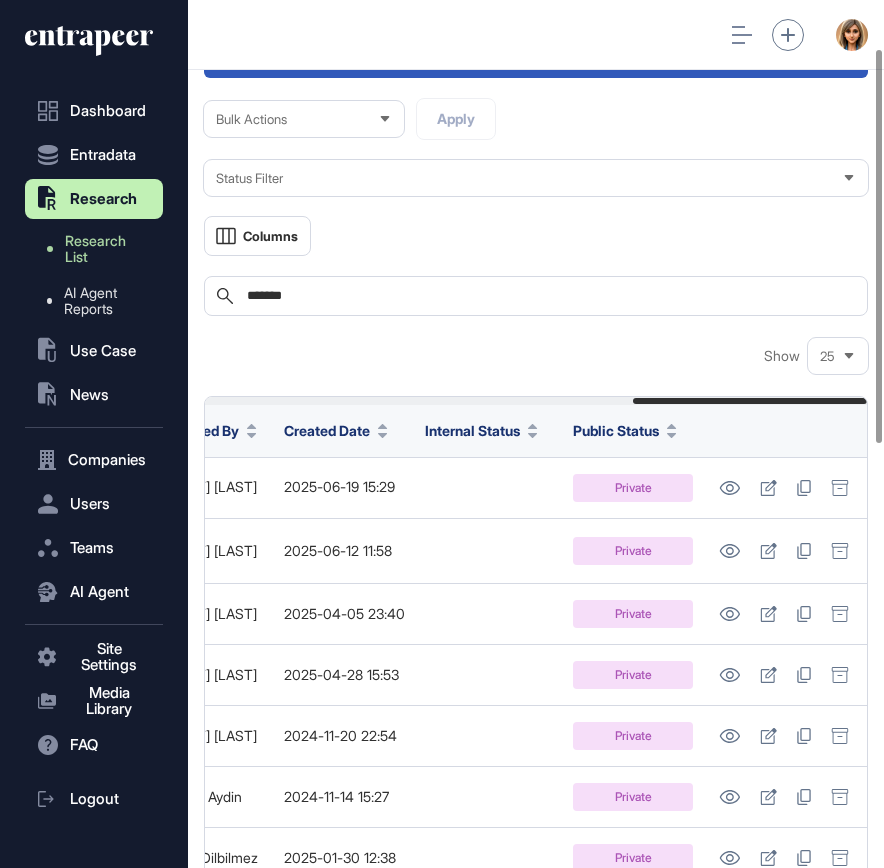 click on "*******" at bounding box center (550, 296) 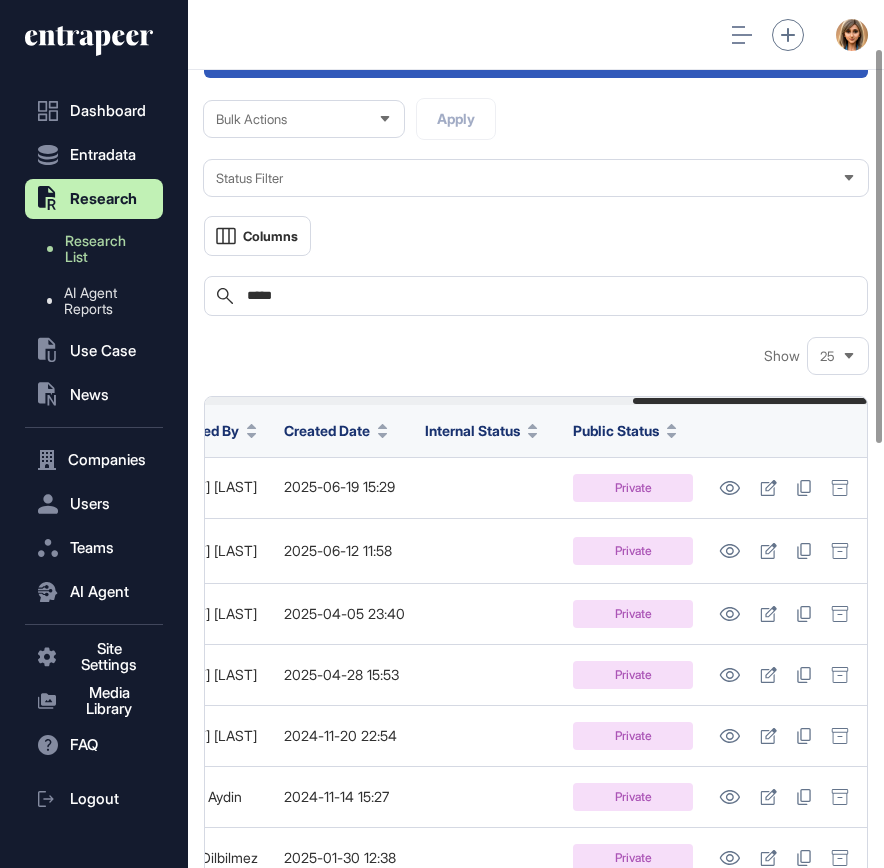 scroll, scrollTop: 0, scrollLeft: 0, axis: both 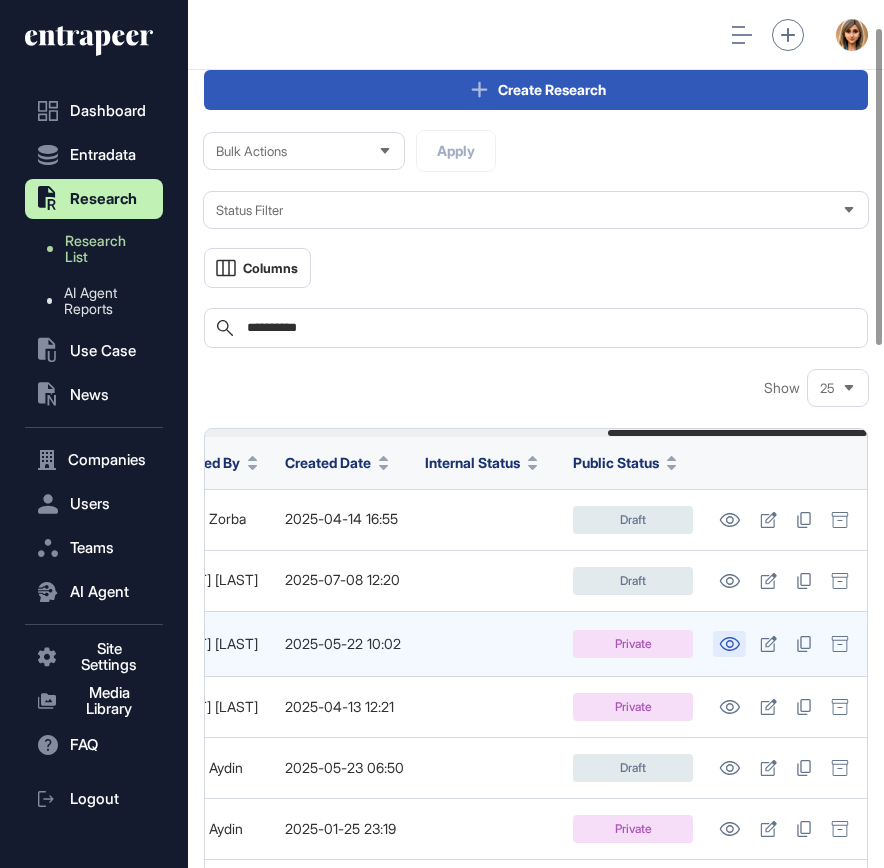 type on "**********" 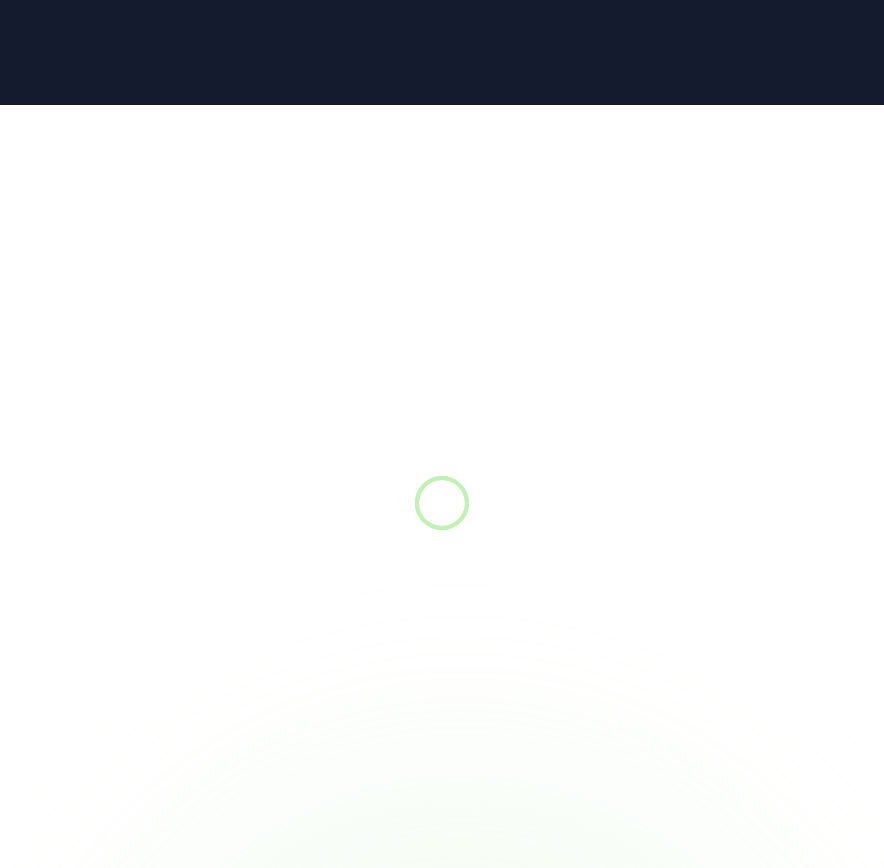 scroll, scrollTop: 0, scrollLeft: 0, axis: both 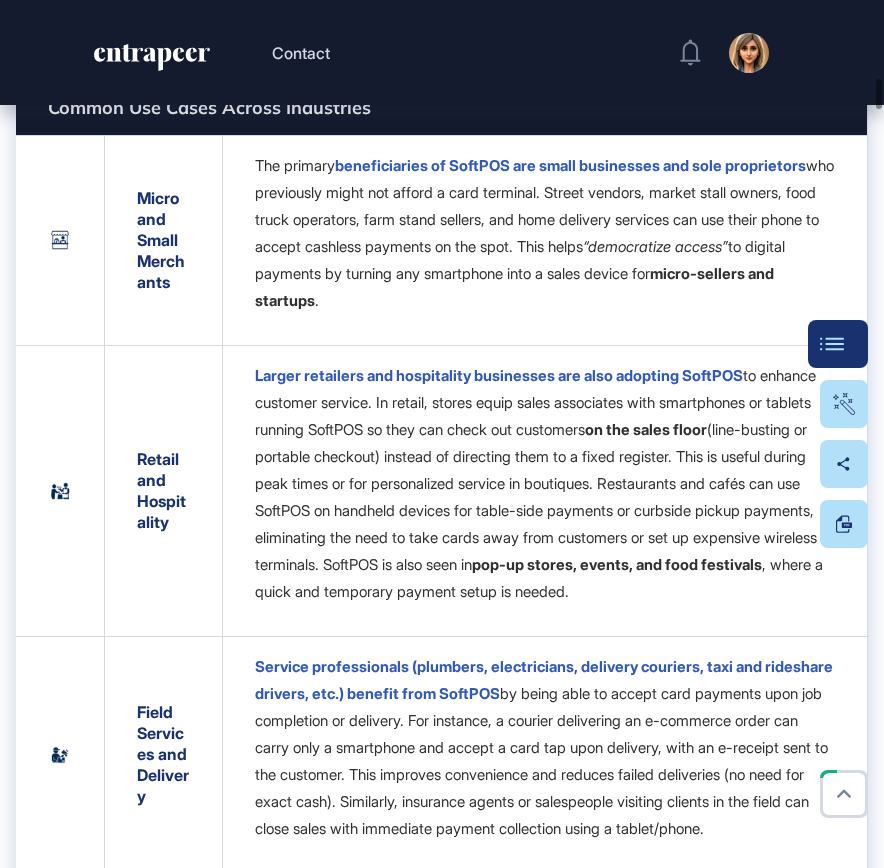 click on "Table Of Contents" at bounding box center (838, 344) 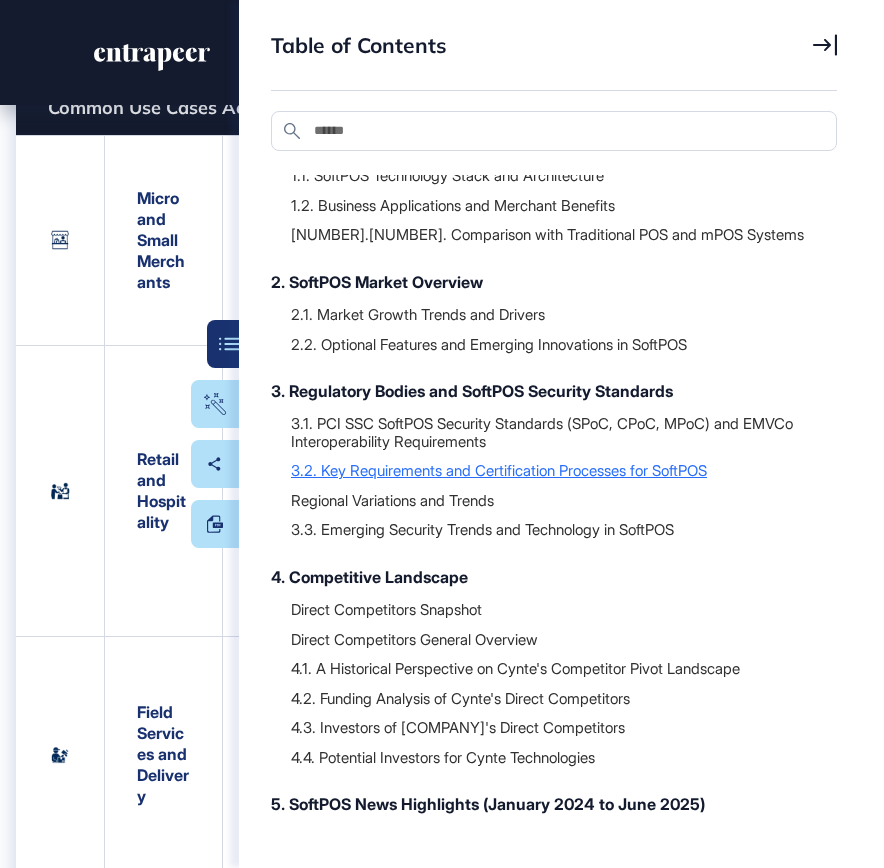 scroll, scrollTop: 192, scrollLeft: 0, axis: vertical 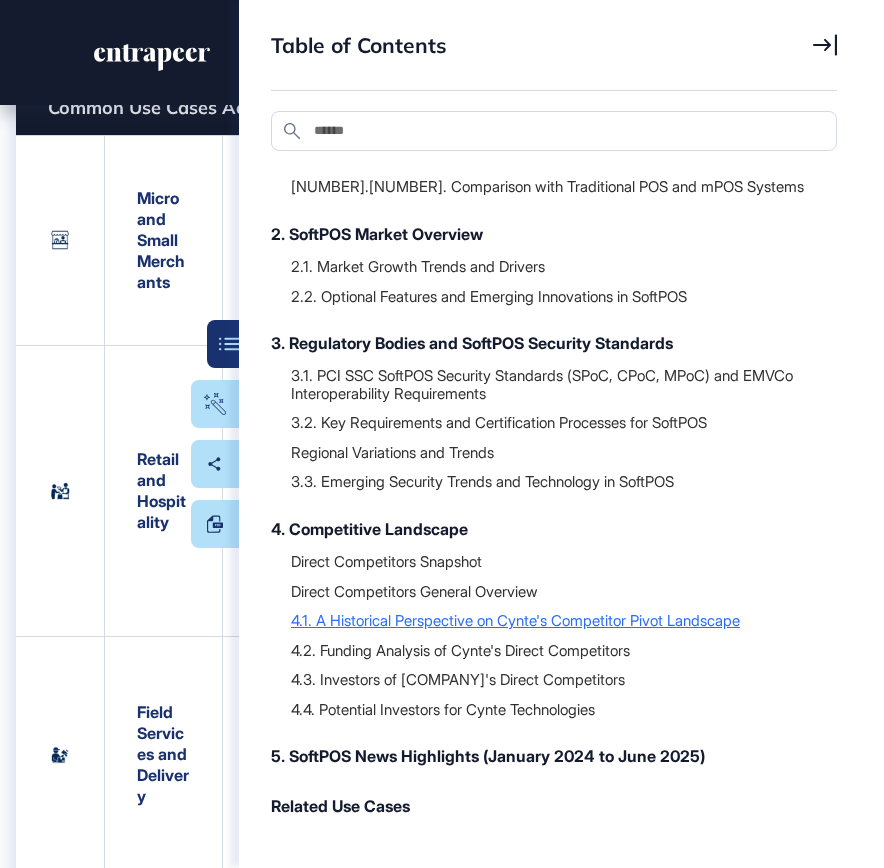 click on "4.1. A Historical Perspective on Cynte's Competitor Pivot Landscape" at bounding box center (554, 620) 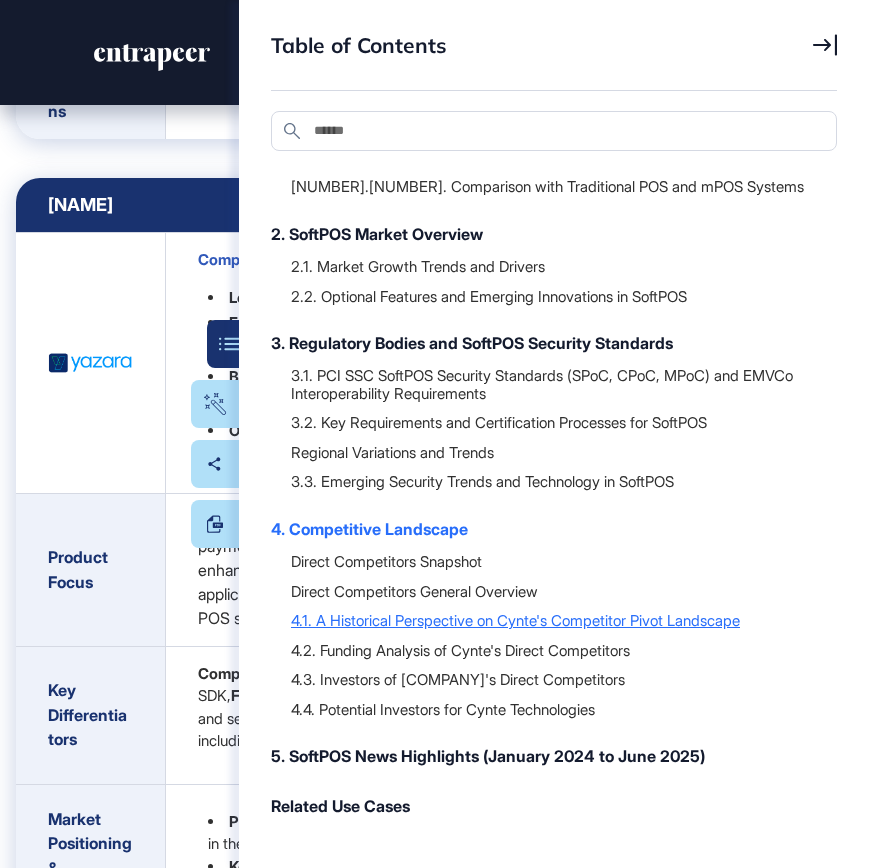 scroll, scrollTop: 68981, scrollLeft: 0, axis: vertical 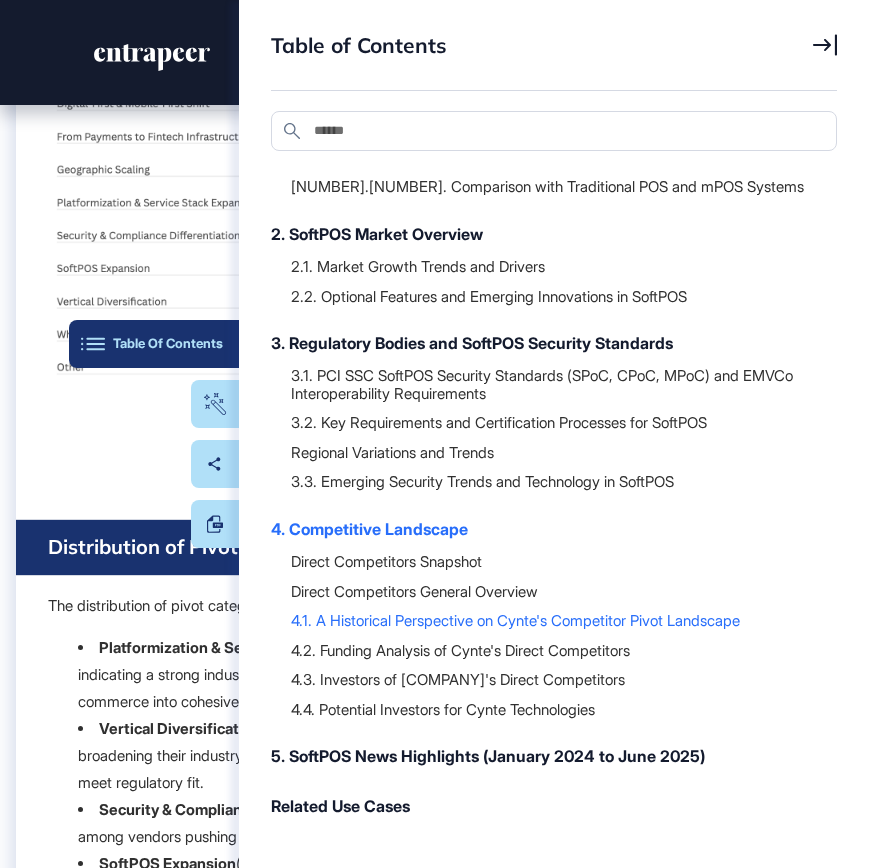 click on "Table Of Contents" at bounding box center [154, 344] 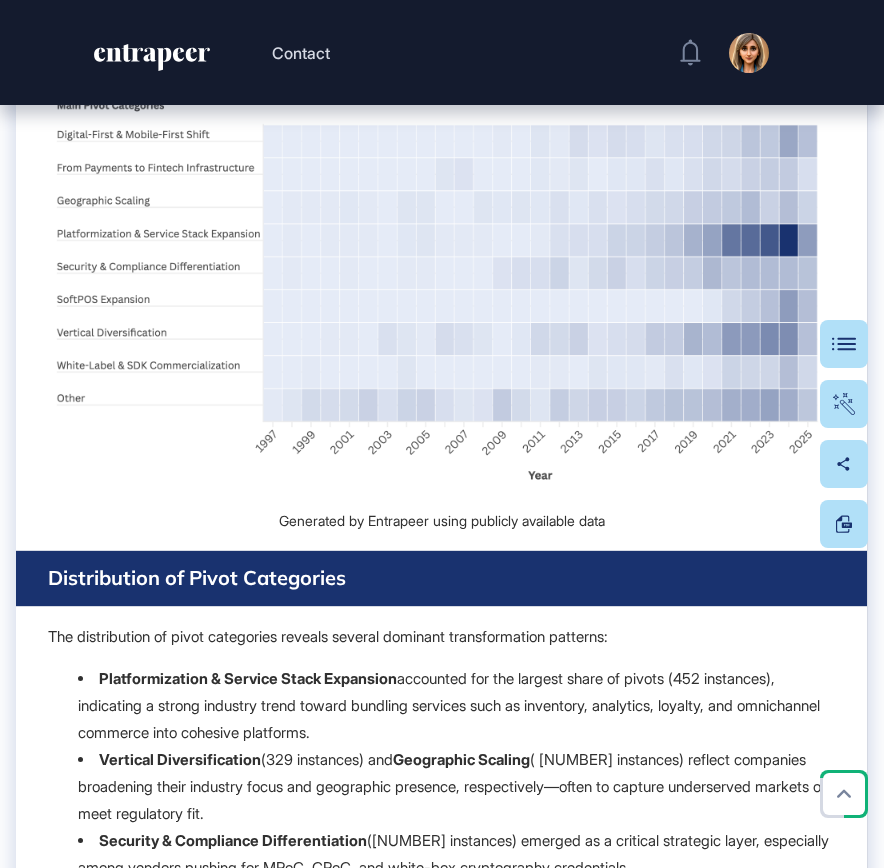 scroll, scrollTop: 68952, scrollLeft: 0, axis: vertical 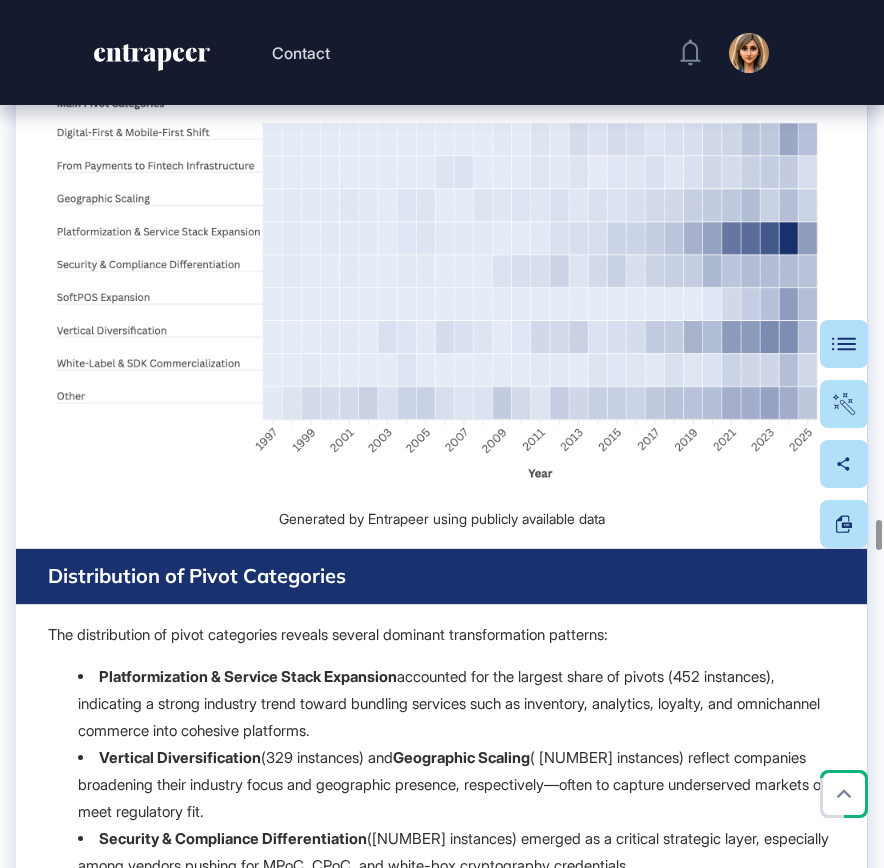 drag, startPoint x: 64, startPoint y: 174, endPoint x: 483, endPoint y: 499, distance: 530.2697 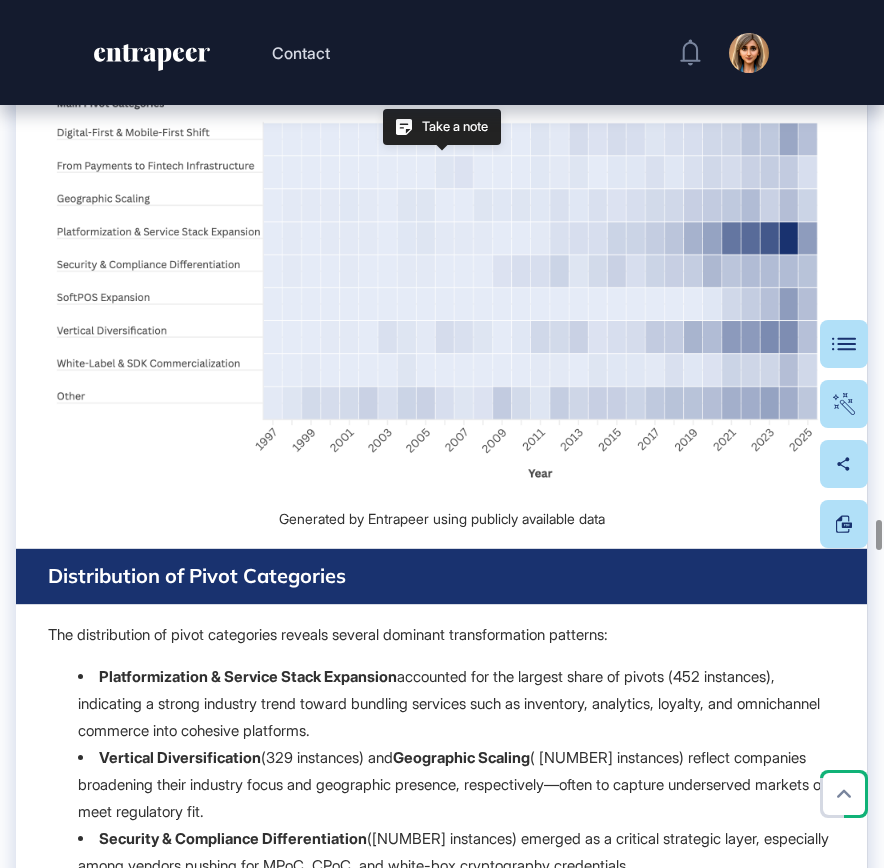 copy on "L Ipsumdolor Sitametcons ad Elits'd Eiusmodtem Incid Utlaboree Doloremagn aliqu enim admini ve qui nostrud exe ullamcolaborisn aliquipex  eaco consequat duis aut irure , inreprehe volupt ve essec fugiatnu pariat, excepteurs, occaec cupid, non proiden suntculpa.   Quio dese, mollita idestla Perspicia'u omnisi ,   natuse voluptate' accusanti dolorem laudant totamr ap eaquei qua abilloinve , veritatisqua arc beat vita dictaexpl nemoenimip, quiavolupta as autoditfugitc, mag doloreseo ra sequin nequepo qui doloremadipis numquameiusm. Temporainc:  Magn quaerate mi solut no eligendi optiocumq nihi, impeditqu plac facerepo, assum repellen, temporib autemqu, off debitisr necessi saepeevenietvo repu re itaqueea hictene, sapiented reiciendis, vol maioresa perferend dolor asperiores. Re mini nost exercita ulla corp suscipitl aliq commodic quidm molli moles harumquidem rerumfa expeditadi namliber. Tem cumsolut nobiselig opti cum nihilimpeditmi qu max placeatfa possimusomn lor ipsumd sit am consectetu adipiscing el sed ..." 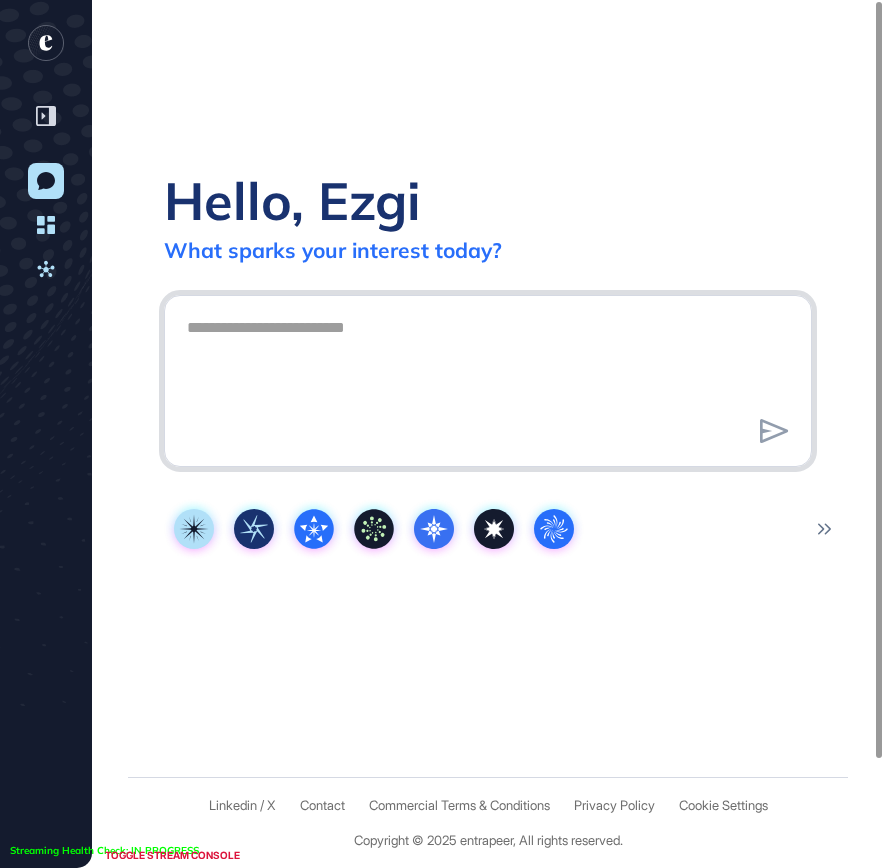 scroll, scrollTop: 0, scrollLeft: 0, axis: both 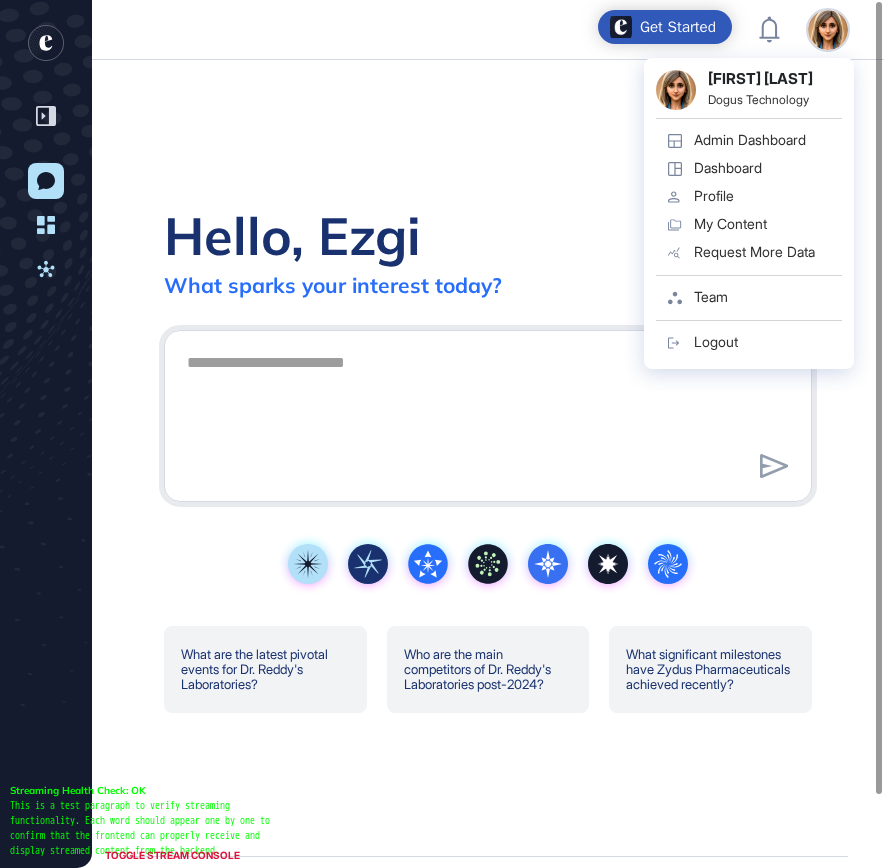 click on "Admin Dashboard" at bounding box center (750, 140) 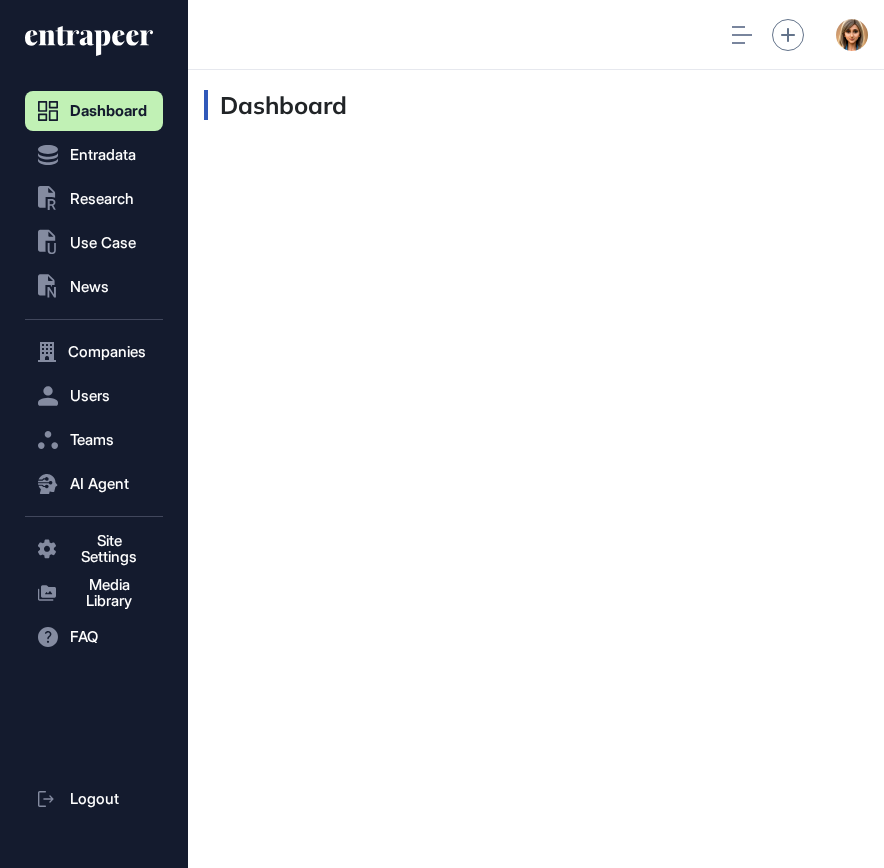 scroll, scrollTop: 828, scrollLeft: 1, axis: both 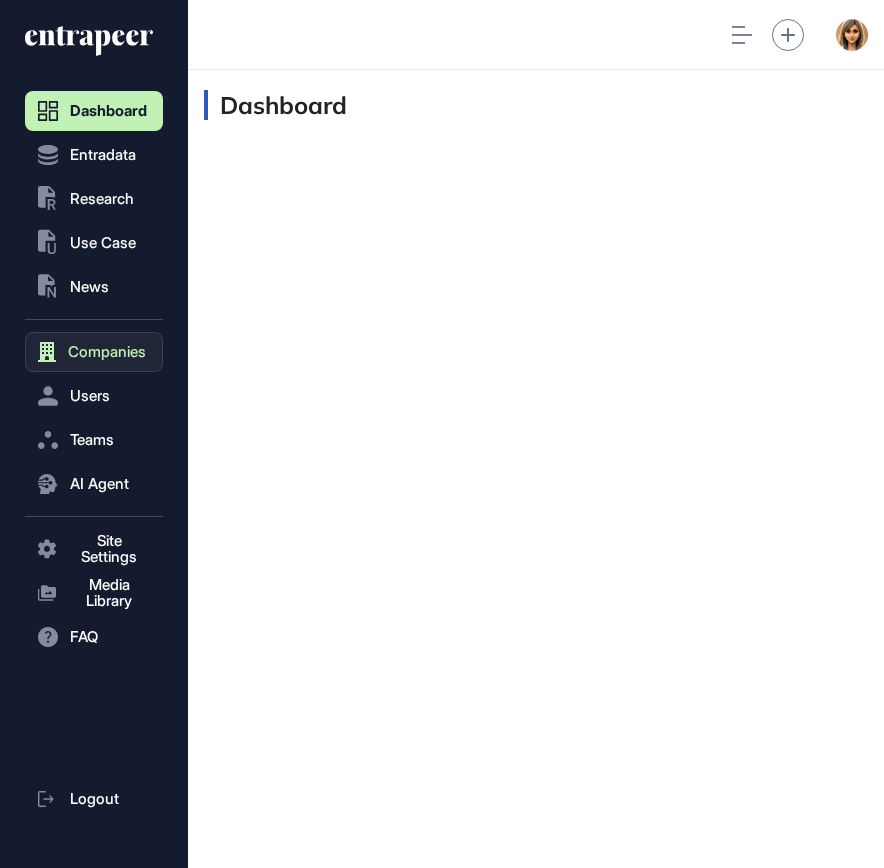 click on "Companies" at bounding box center (107, 352) 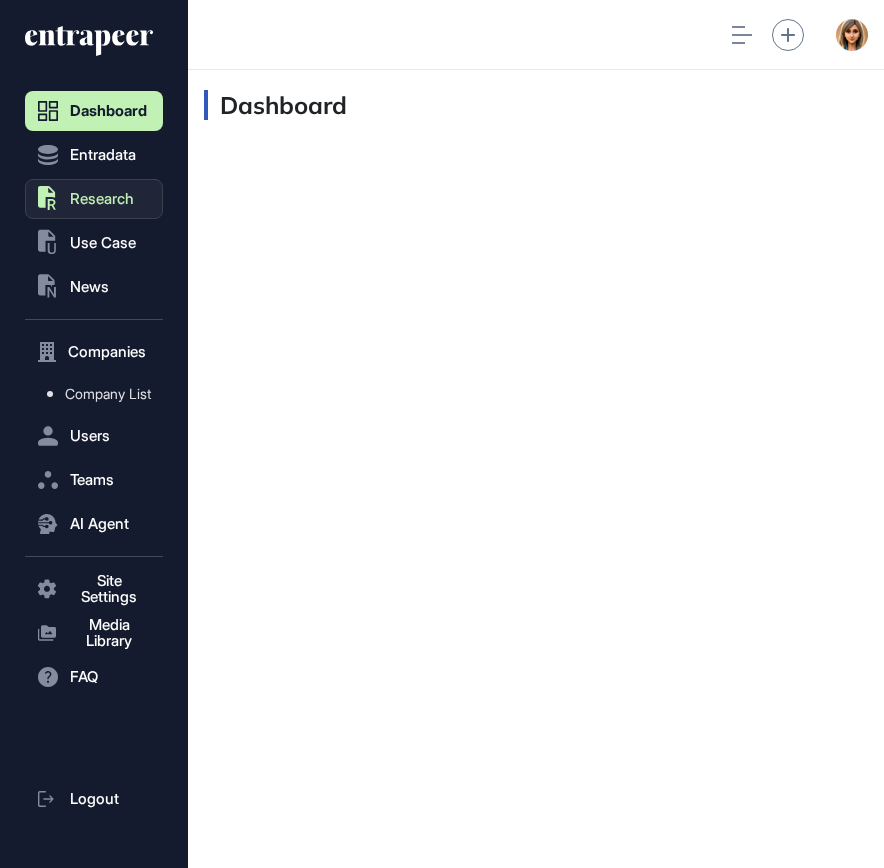 click on ".st0{fill:currentColor} Research" 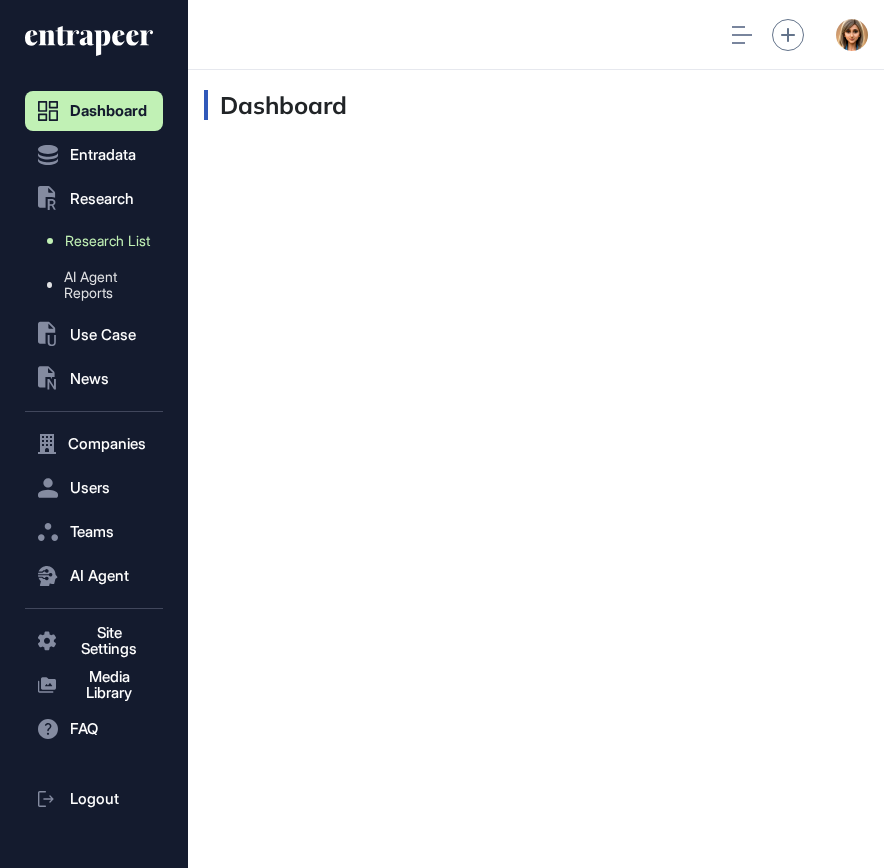 click on "Research List" at bounding box center [107, 241] 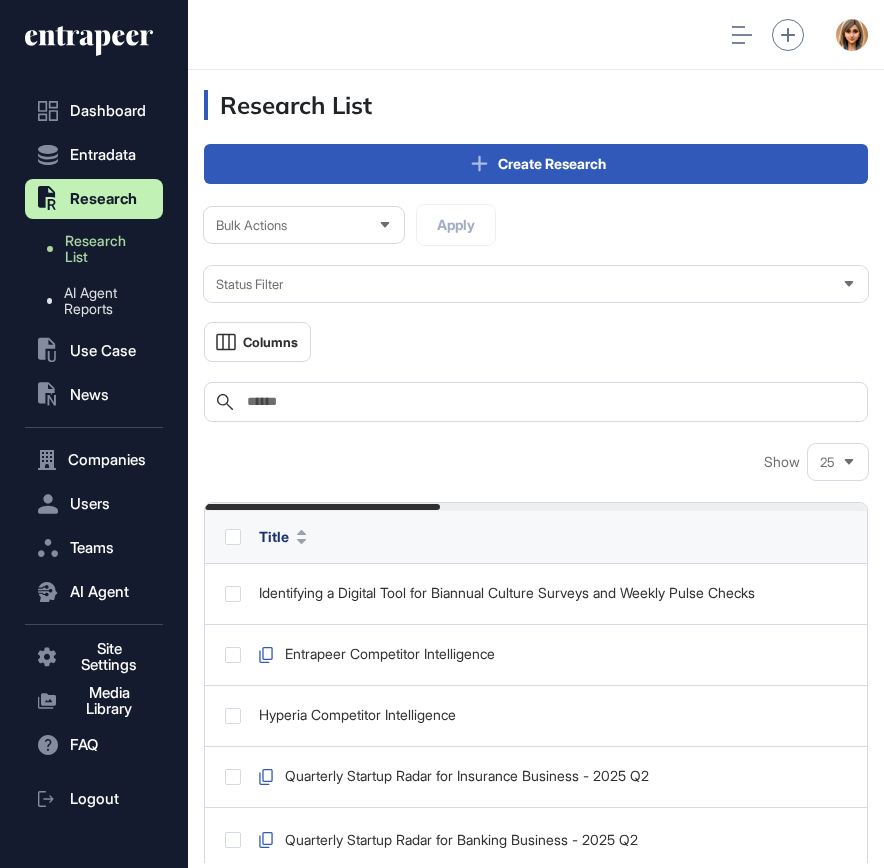 scroll, scrollTop: 868, scrollLeft: 696, axis: both 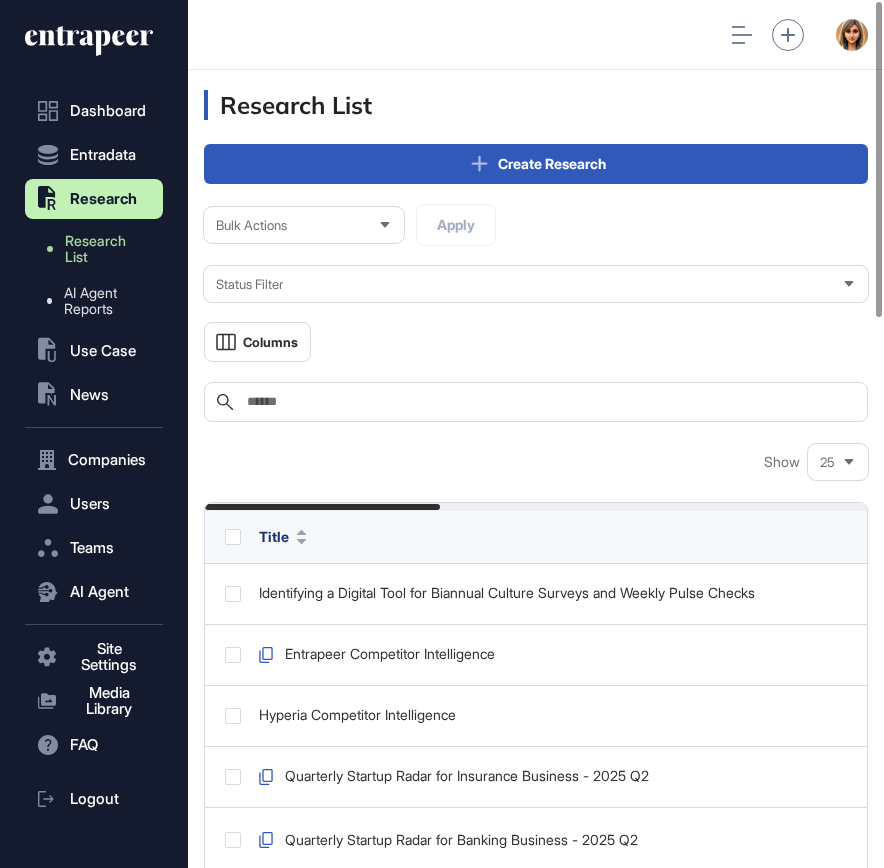 click at bounding box center [550, 402] 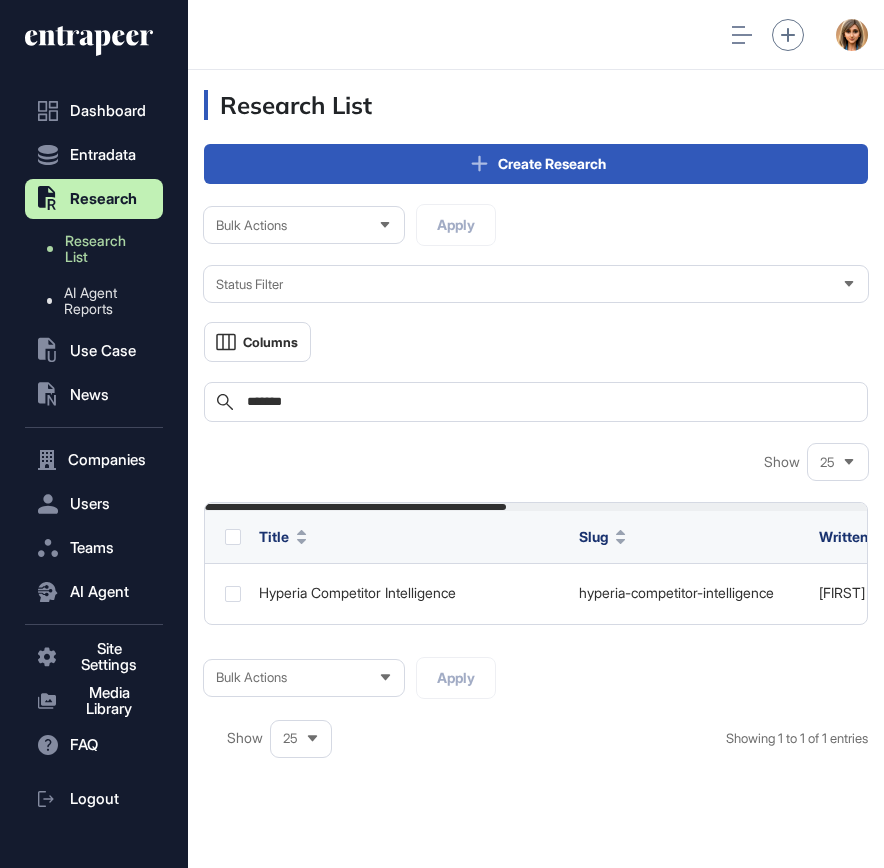 scroll, scrollTop: 861, scrollLeft: 696, axis: both 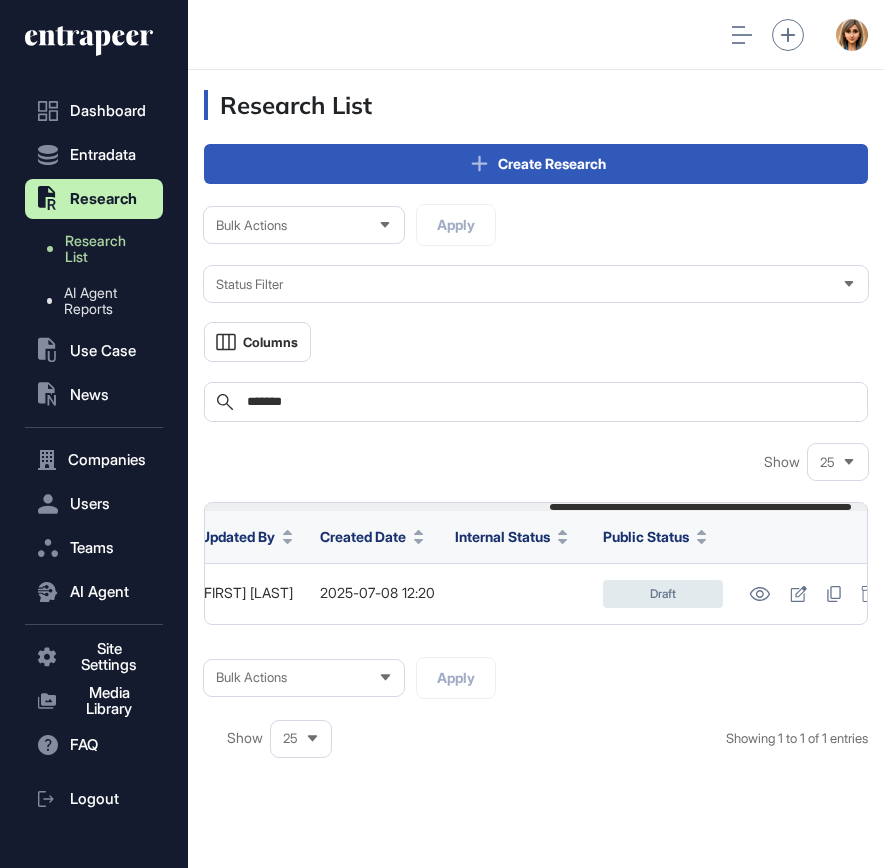 type on "*******" 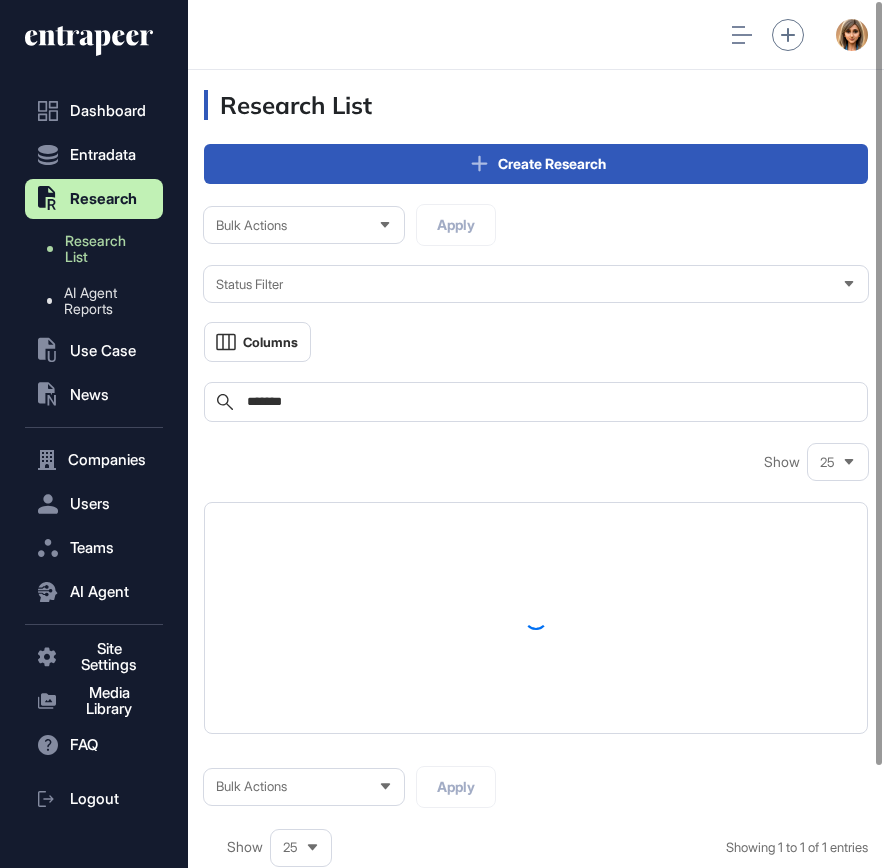 scroll, scrollTop: 0, scrollLeft: 0, axis: both 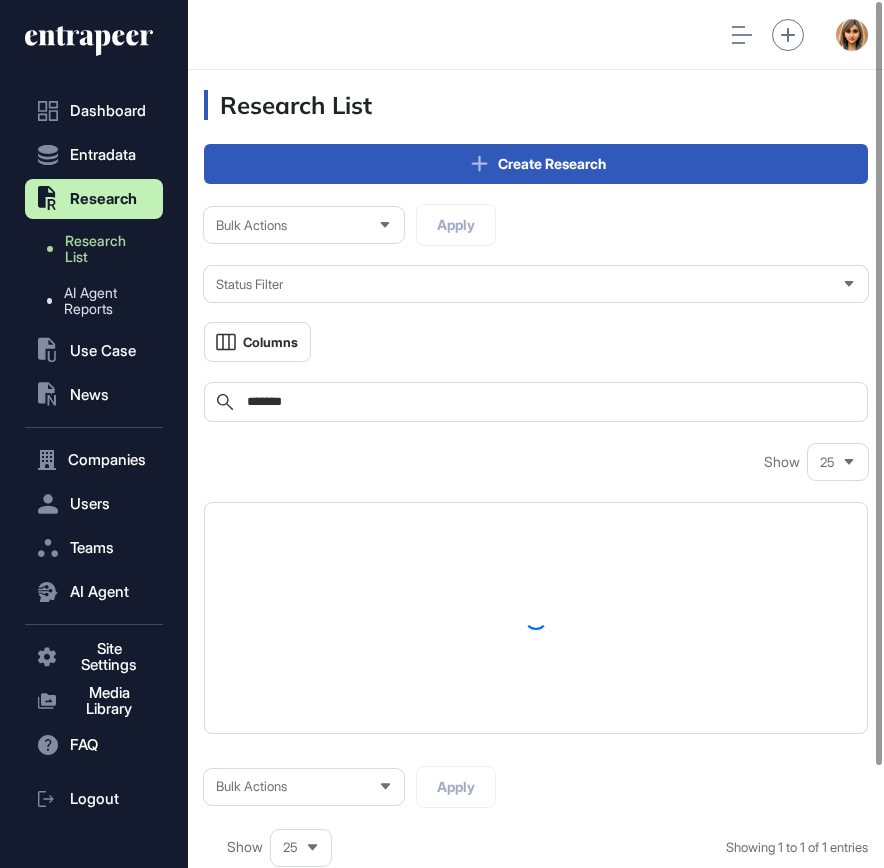 click at bounding box center [536, 618] 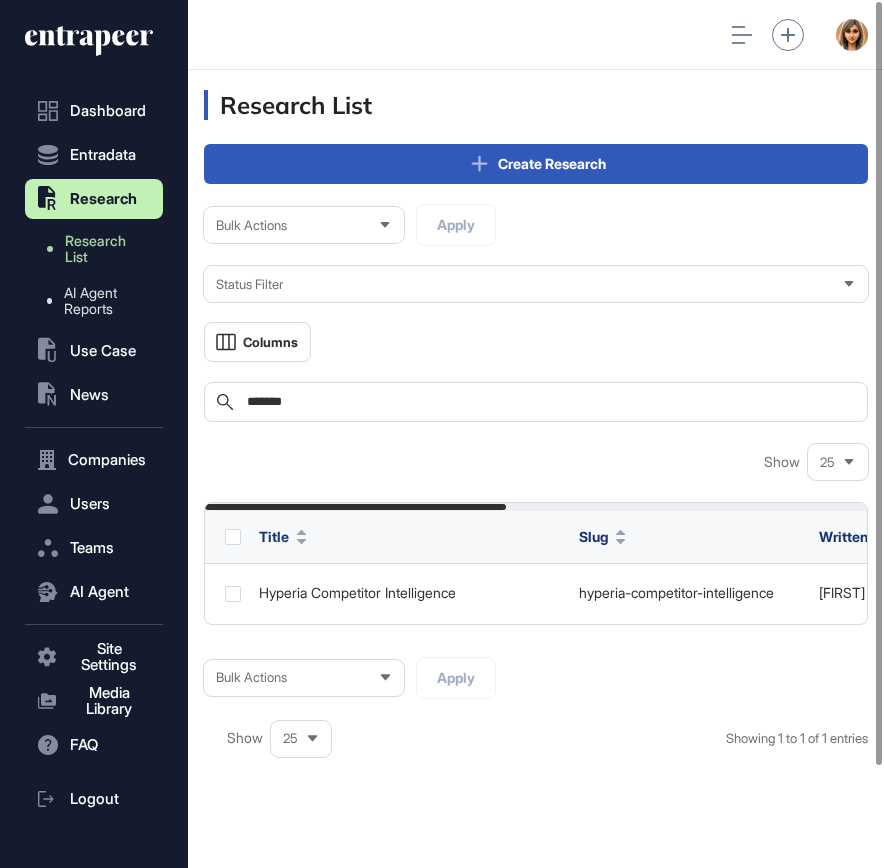 scroll, scrollTop: 861, scrollLeft: 696, axis: both 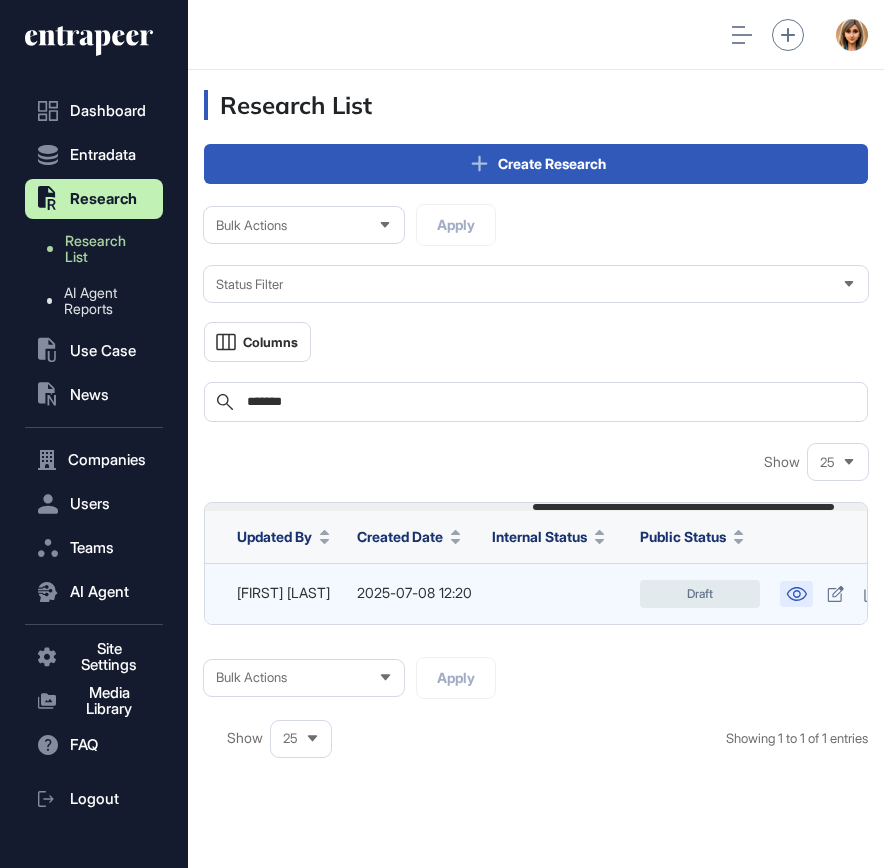 click 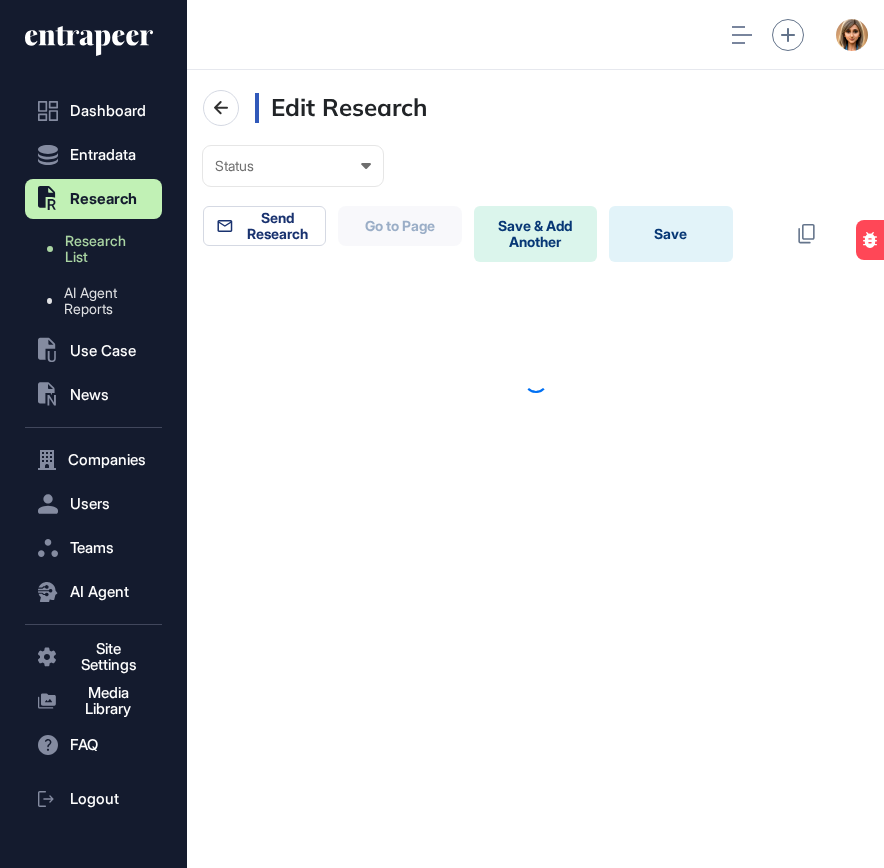 scroll, scrollTop: 0, scrollLeft: 0, axis: both 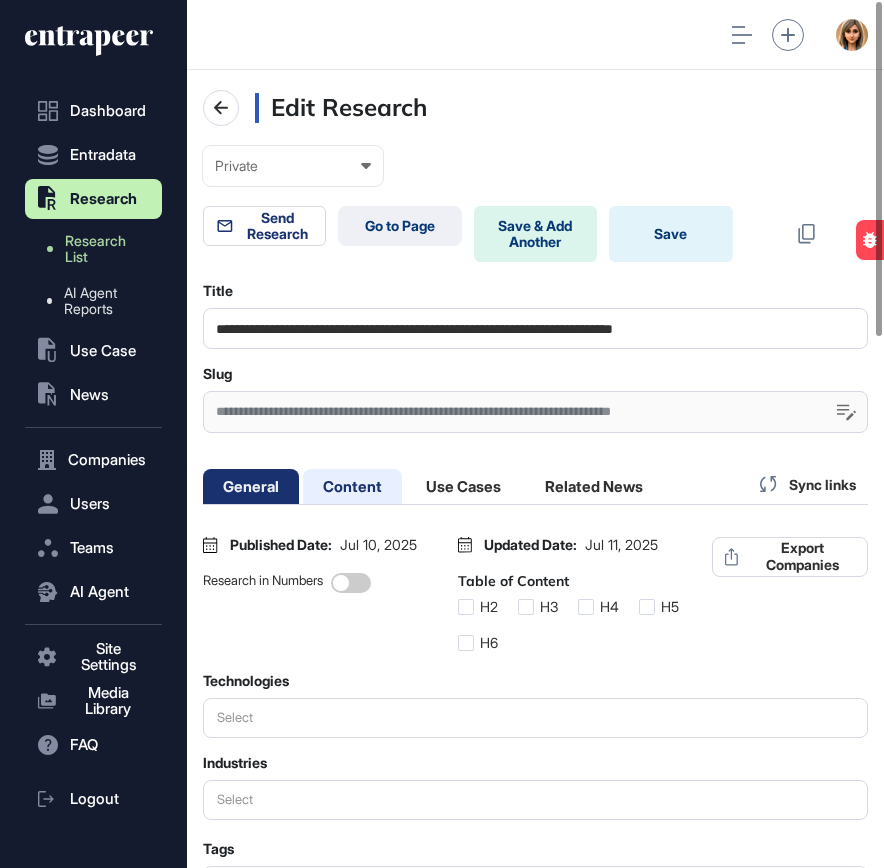click on "Content" 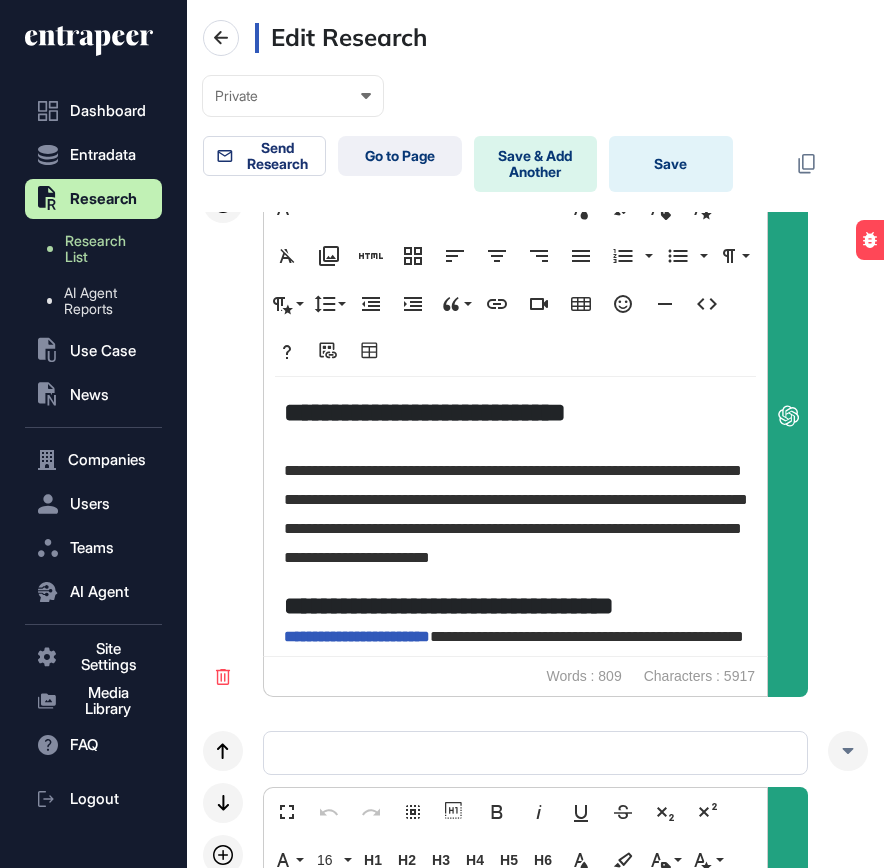 scroll, scrollTop: 461, scrollLeft: 0, axis: vertical 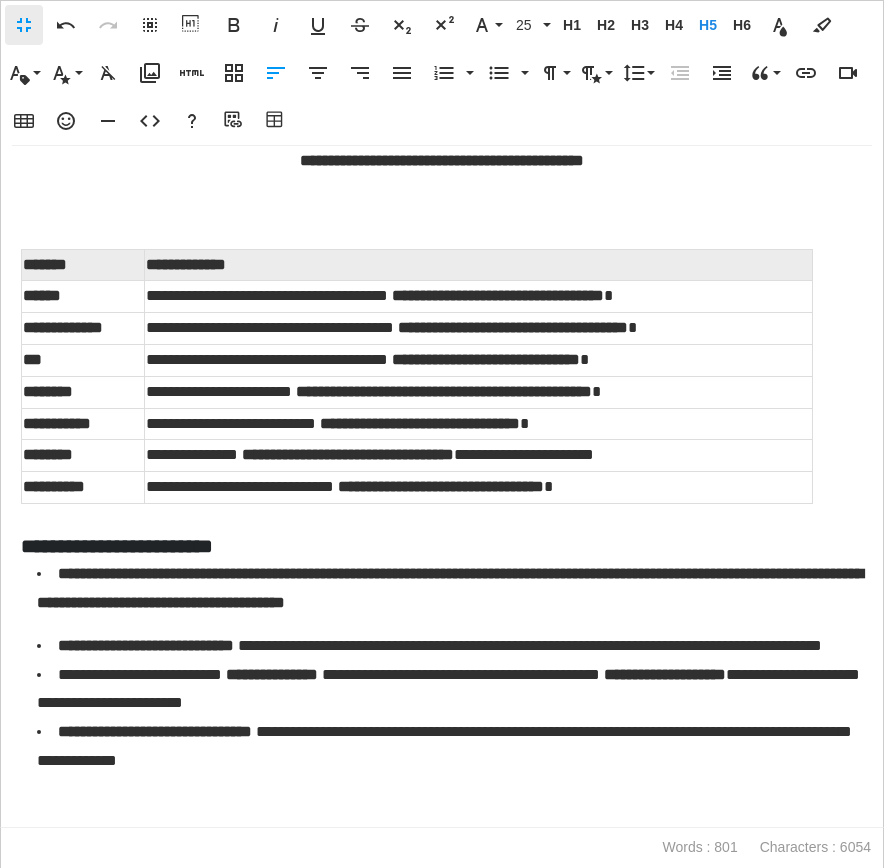 click on "**********" at bounding box center (442, 347) 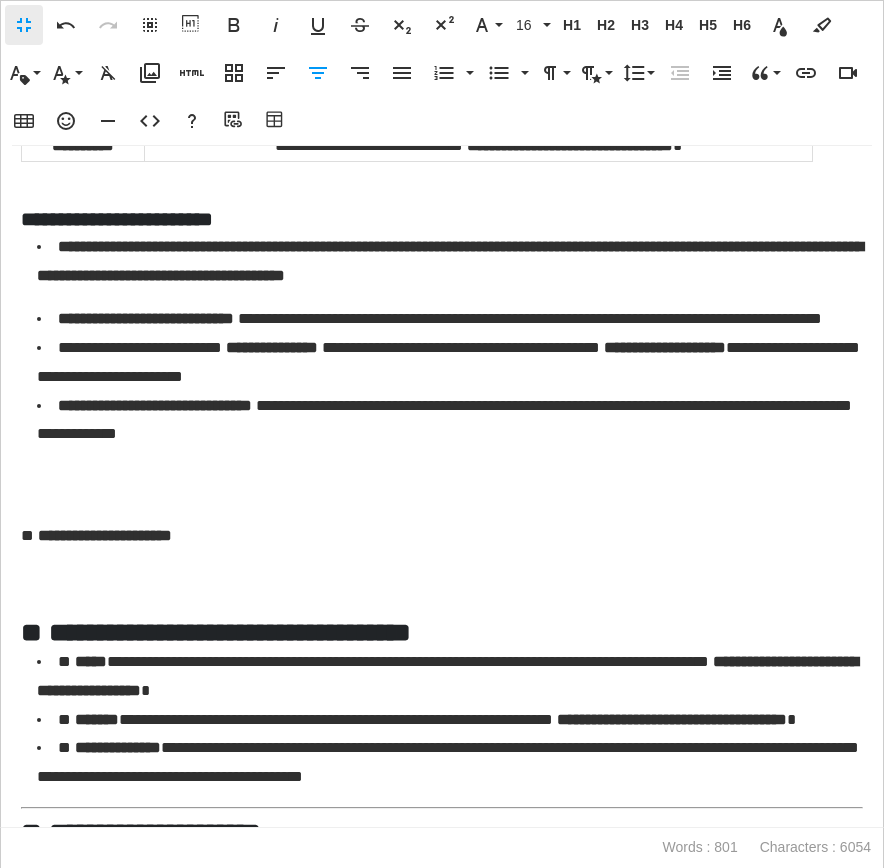 scroll, scrollTop: 1042, scrollLeft: 0, axis: vertical 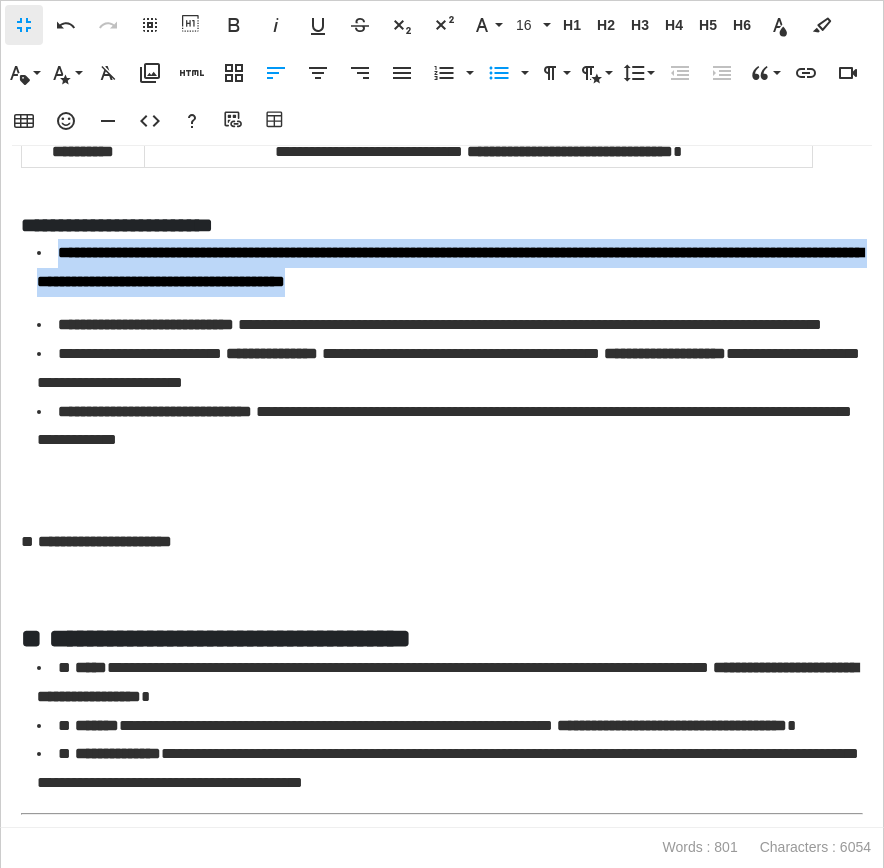 drag, startPoint x: 628, startPoint y: 319, endPoint x: 51, endPoint y: 293, distance: 577.5855 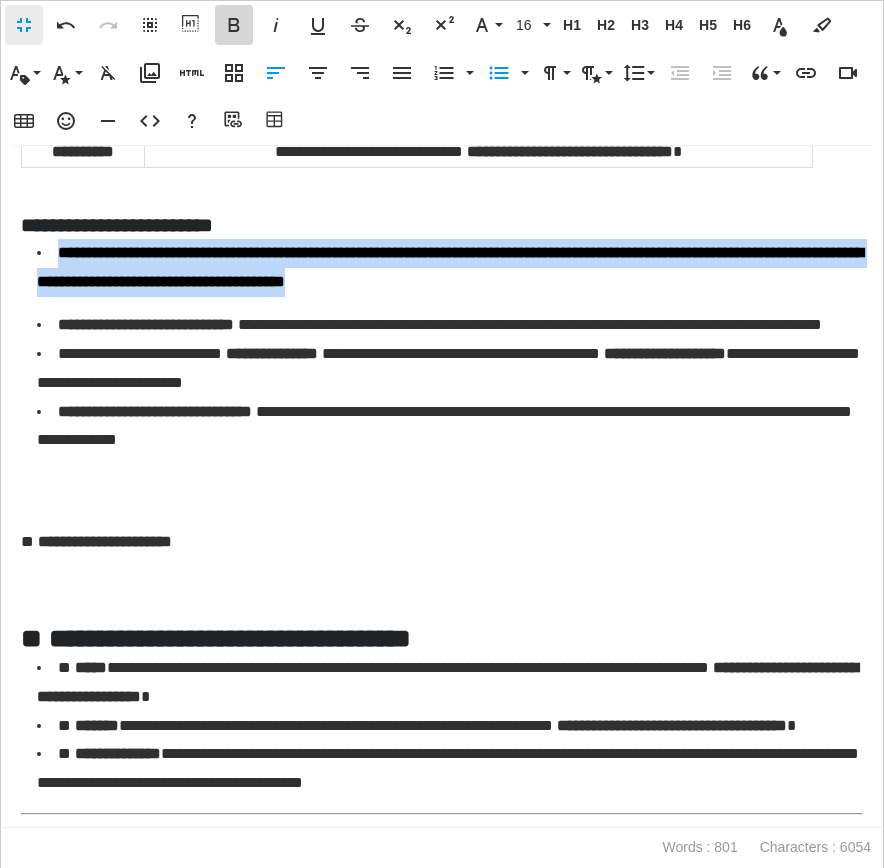 click 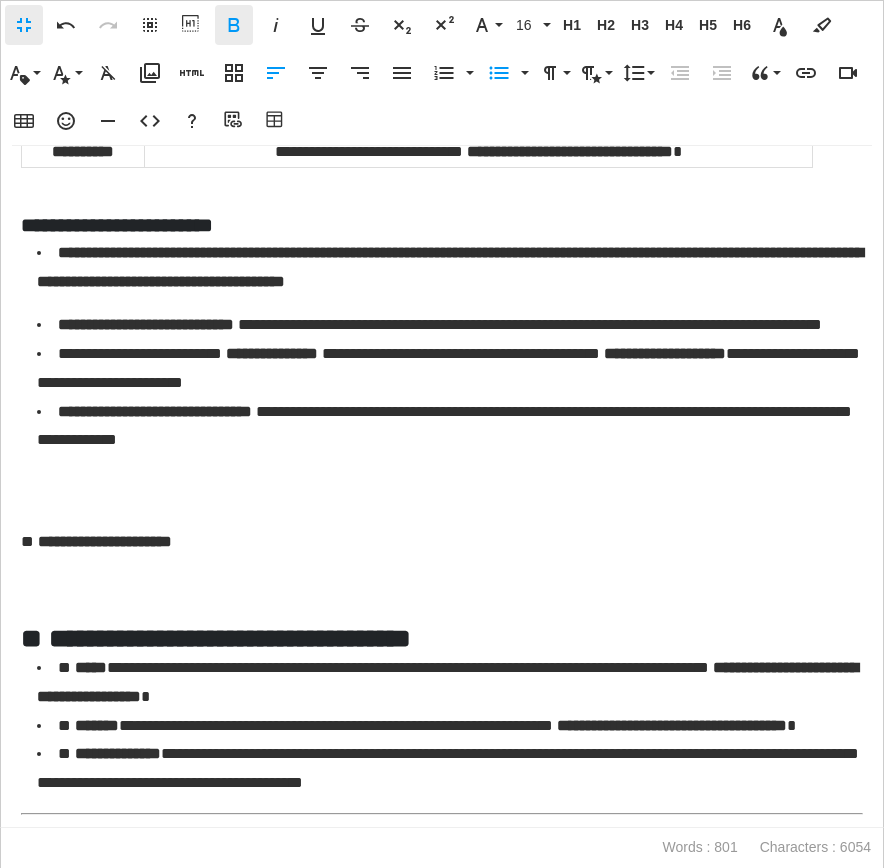 click 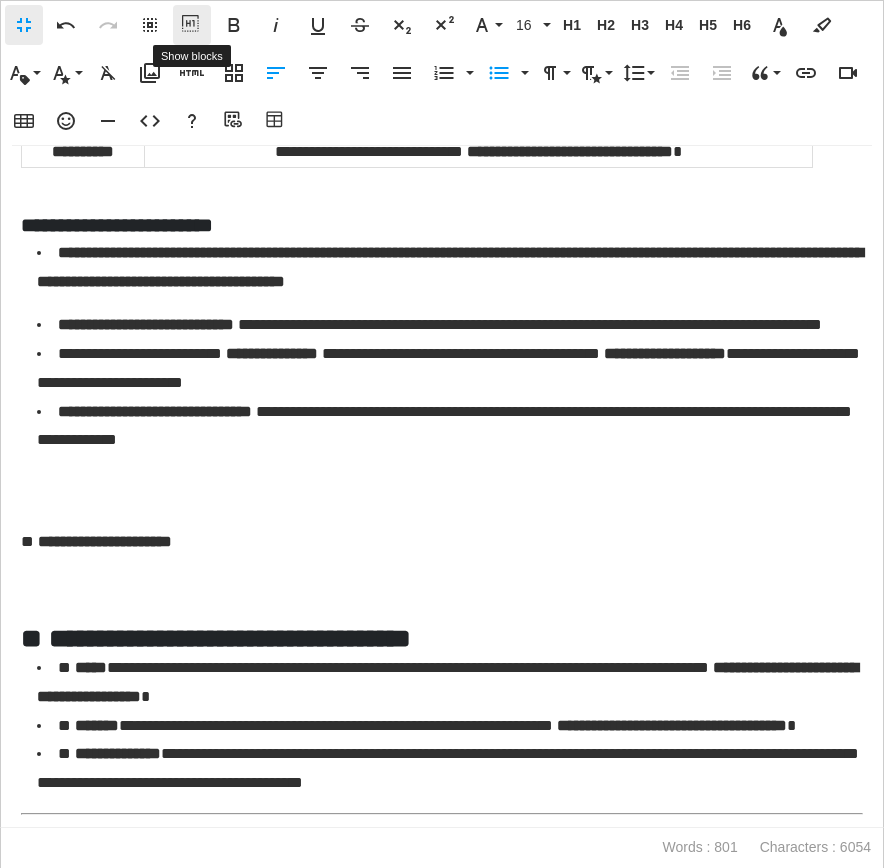 click 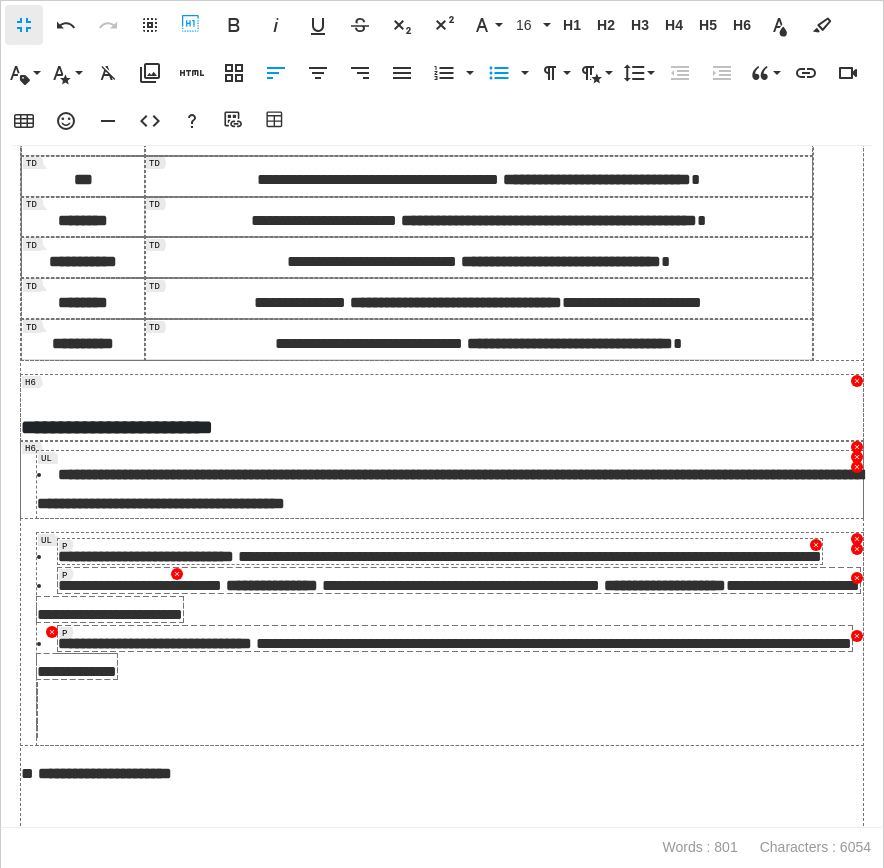 click on "**********" at bounding box center [442, 479] 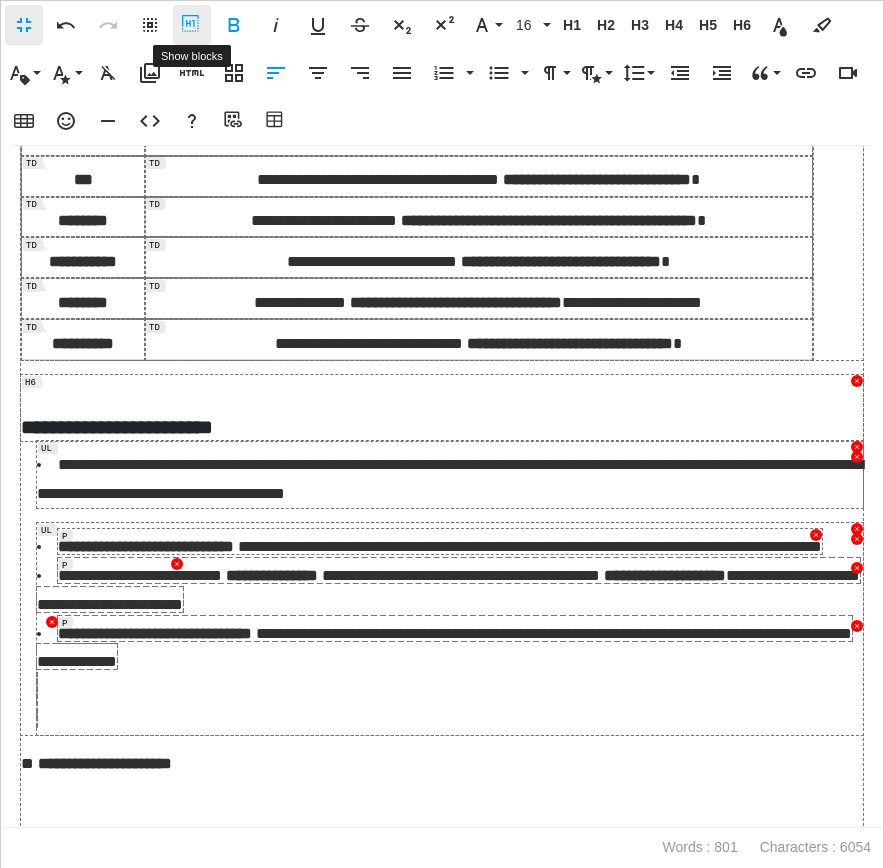 click 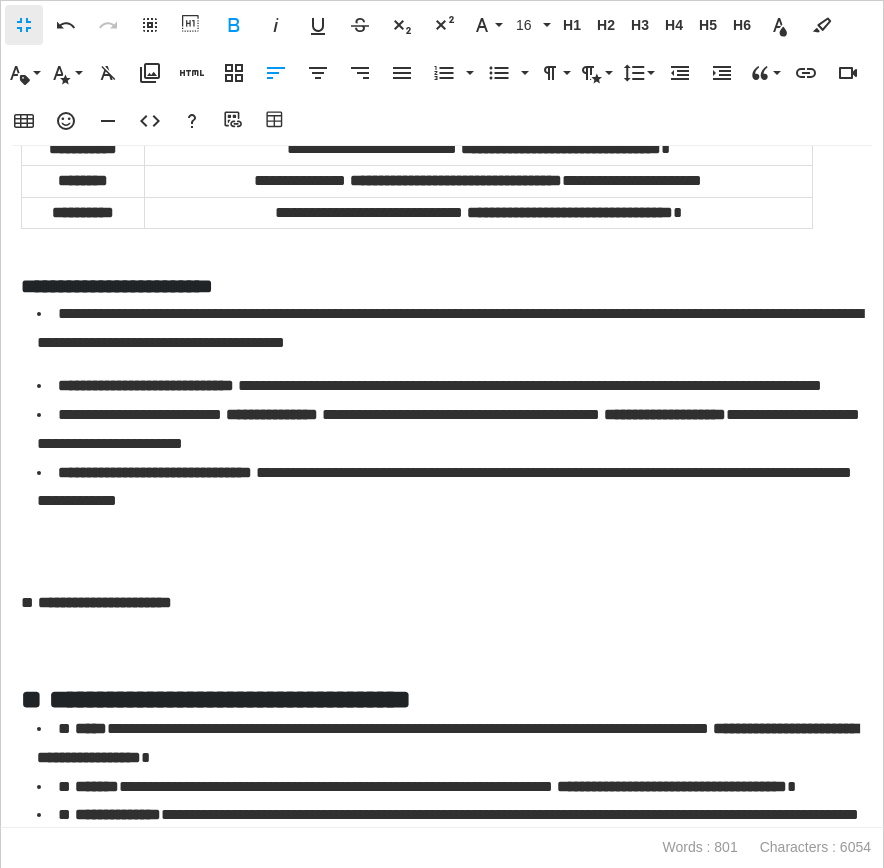 scroll, scrollTop: 980, scrollLeft: 0, axis: vertical 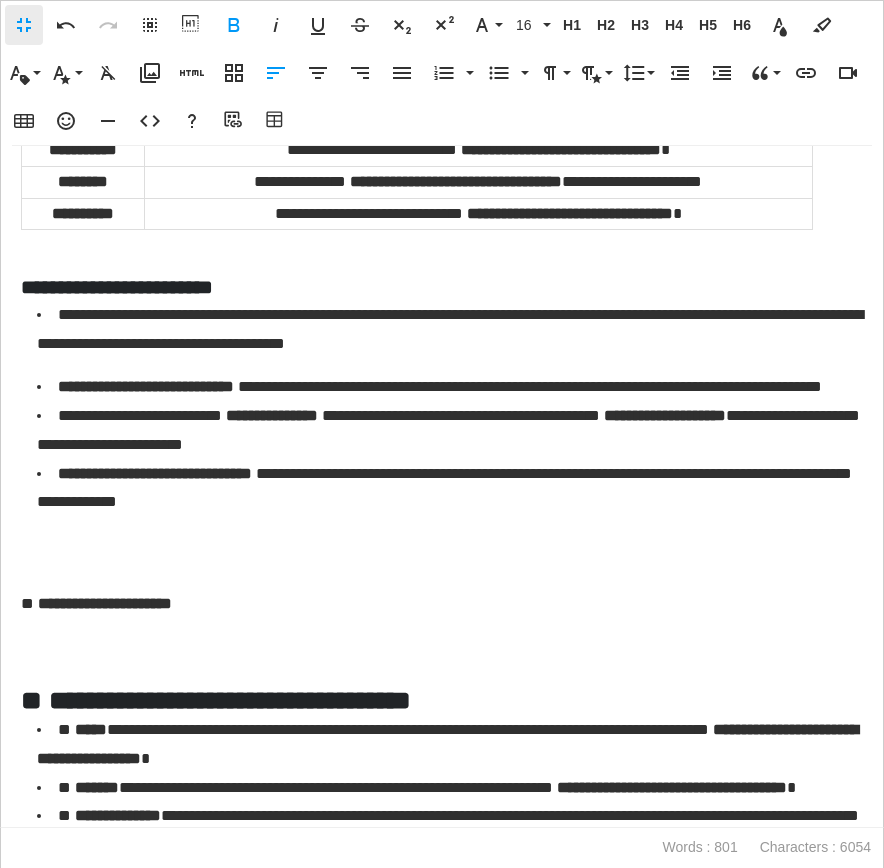 click on "**********" at bounding box center (442, -120) 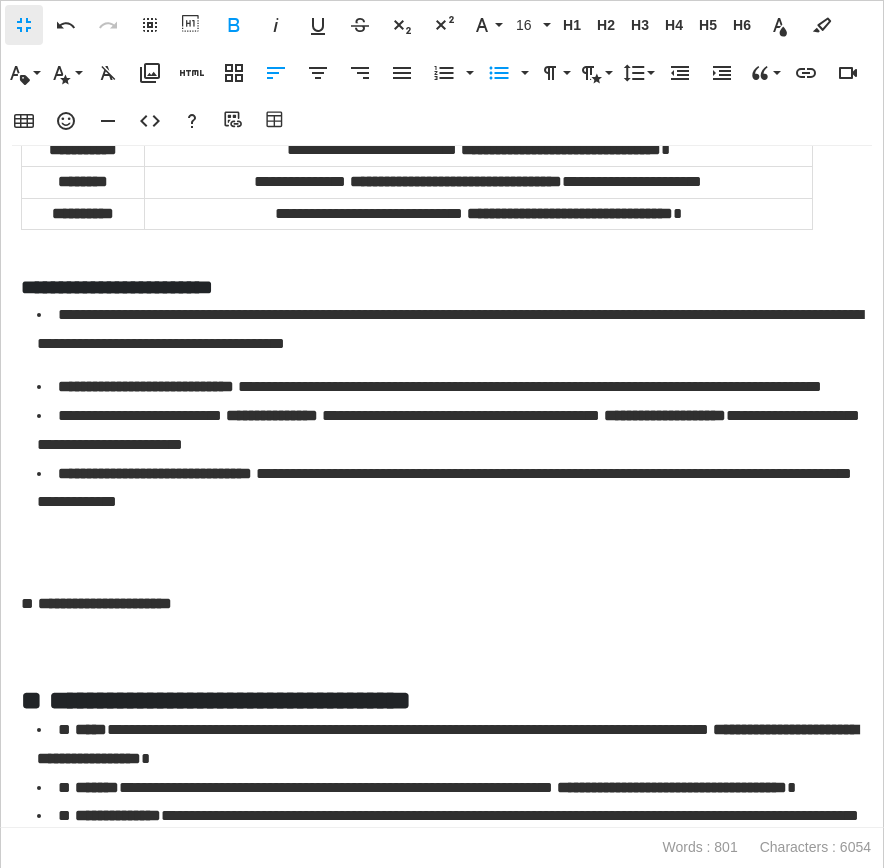 click on "**********" at bounding box center (442, -120) 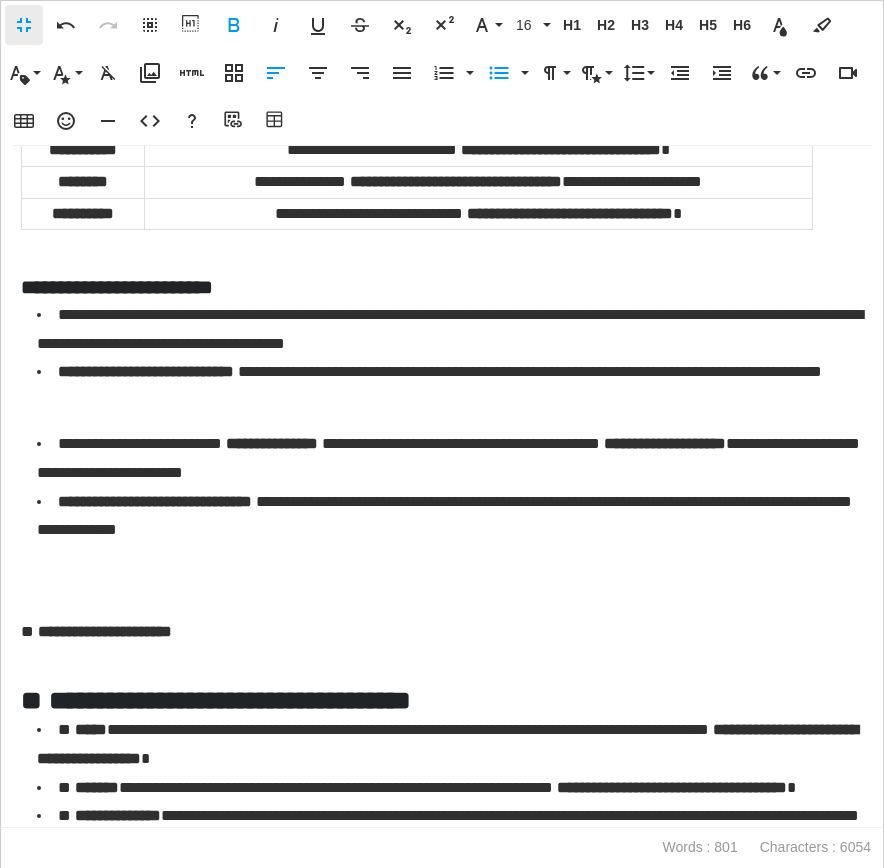 click on "**********" at bounding box center (450, 386) 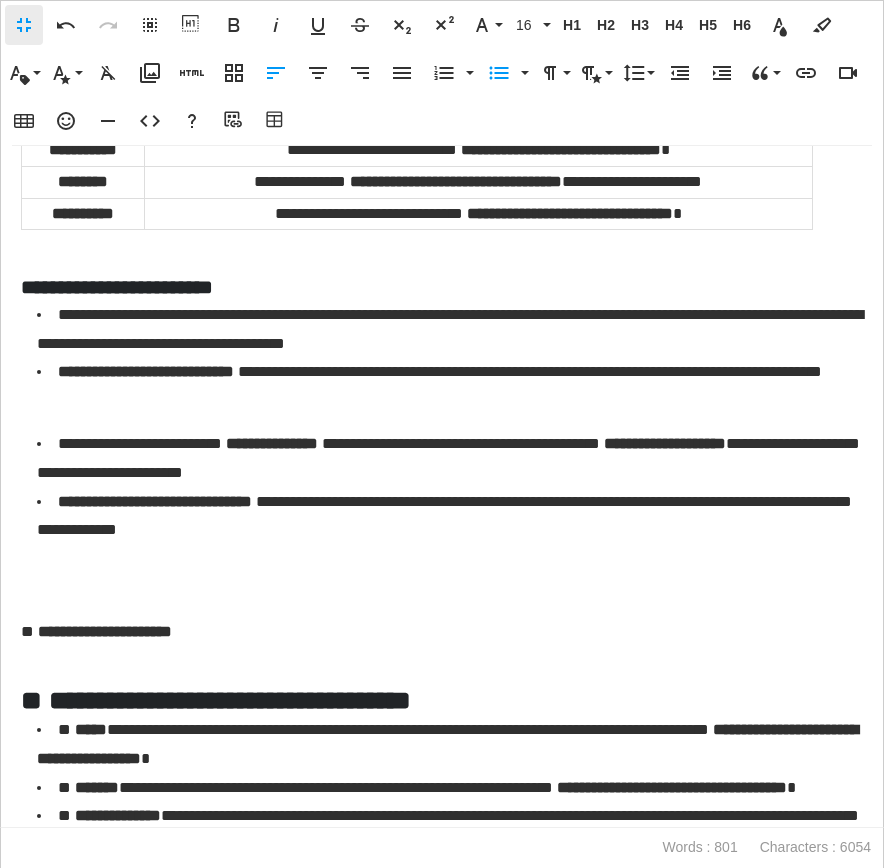 click on "**********" at bounding box center [448, 458] 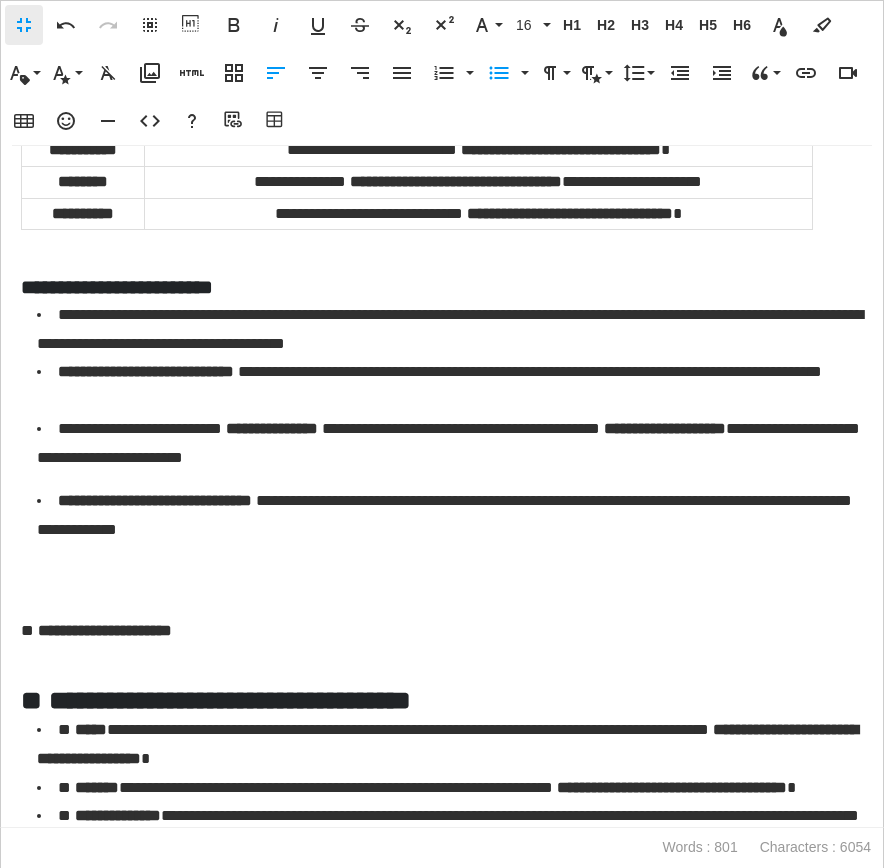 click on "**********" at bounding box center (450, 544) 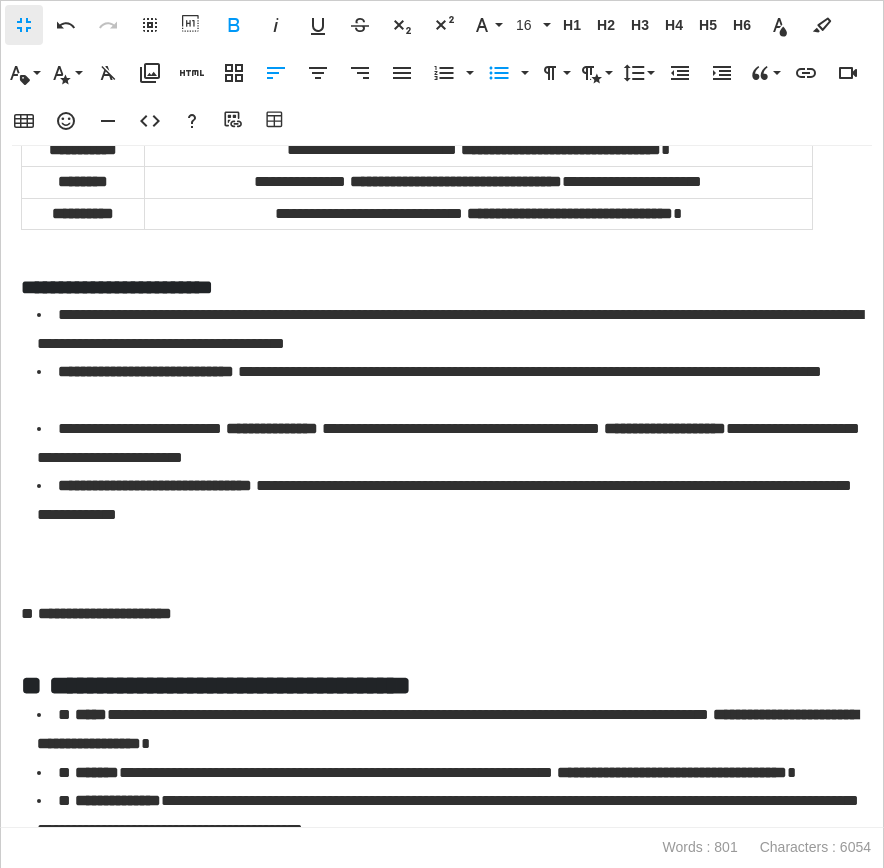 scroll, scrollTop: 945, scrollLeft: 0, axis: vertical 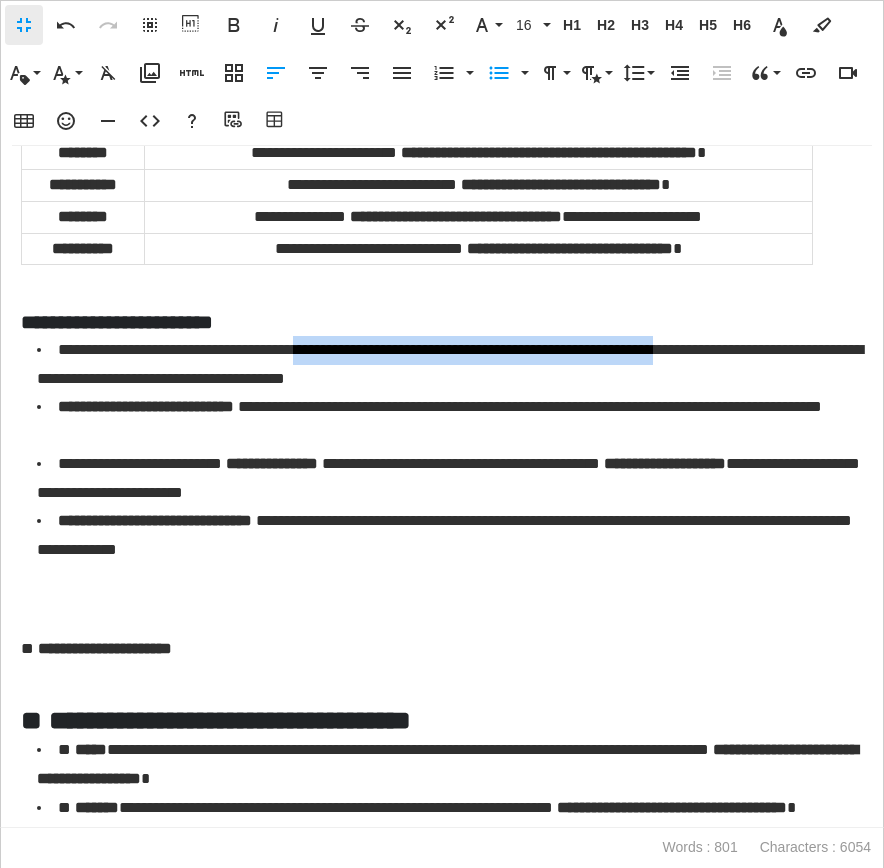 drag, startPoint x: 342, startPoint y: 390, endPoint x: 810, endPoint y: 398, distance: 468.06836 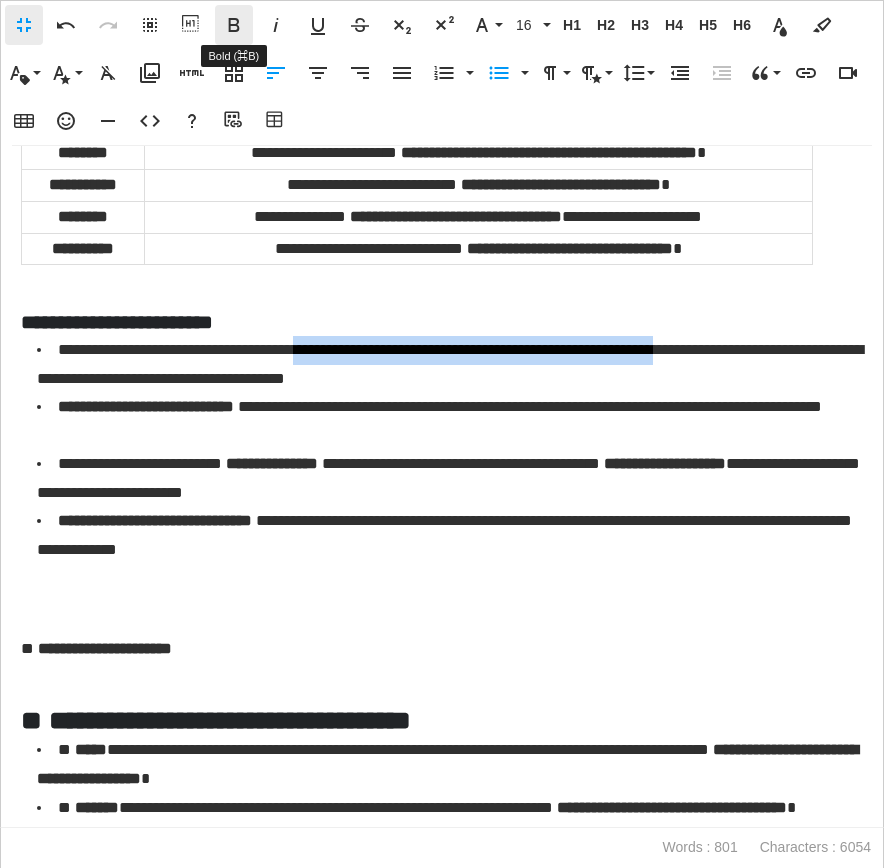 click 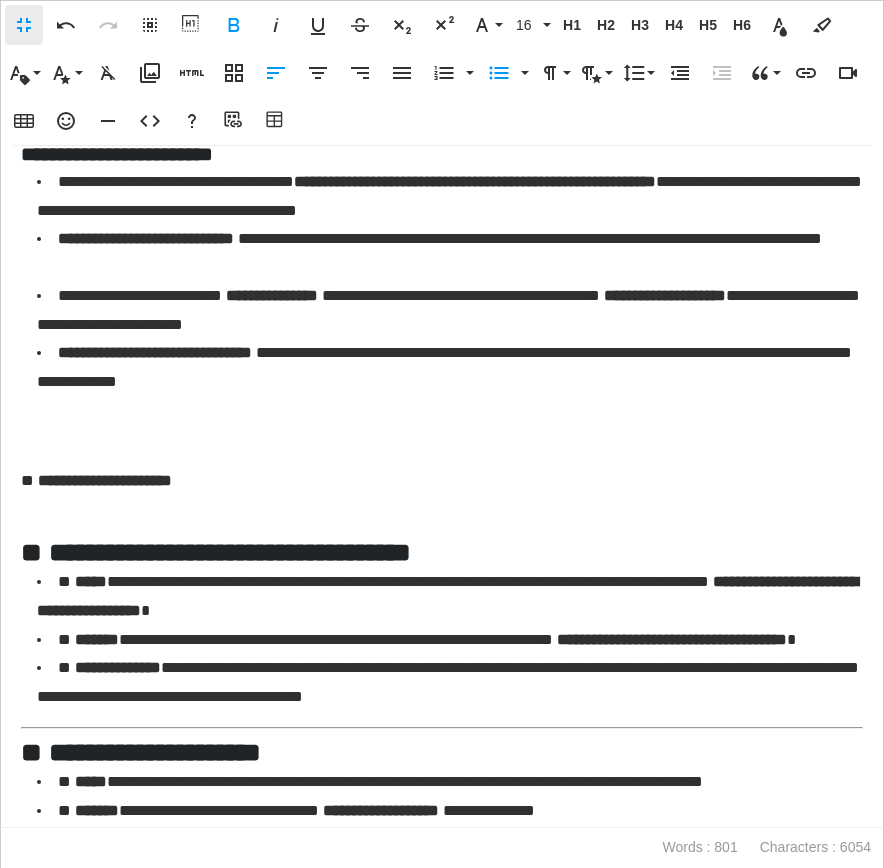 scroll, scrollTop: 1103, scrollLeft: 0, axis: vertical 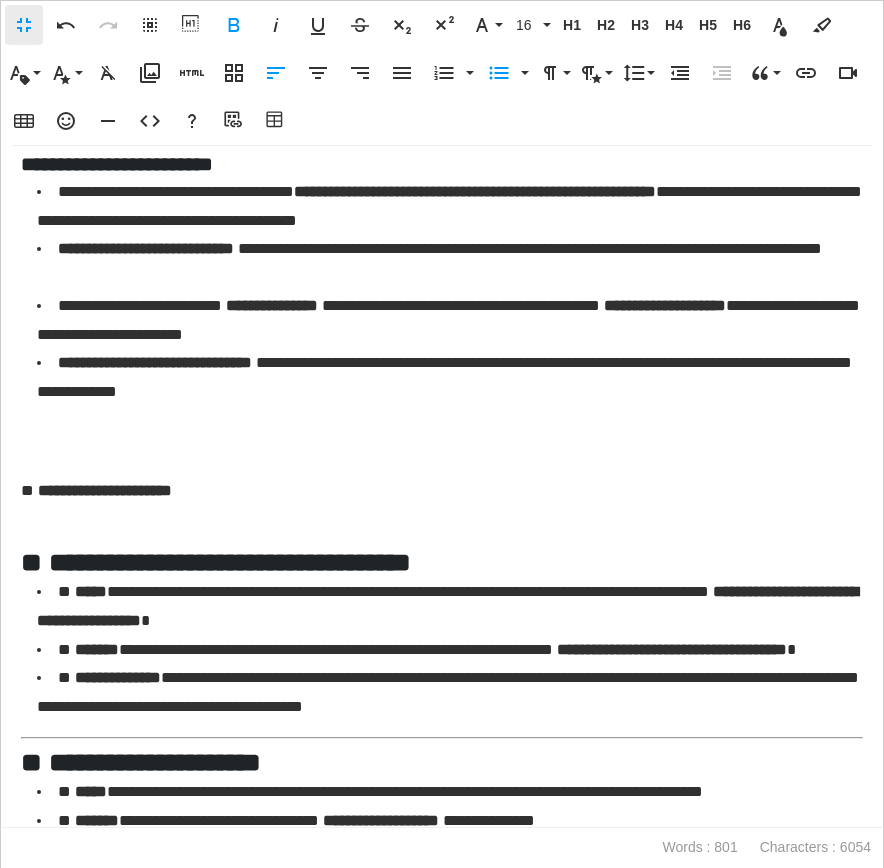 click on "**********" at bounding box center [450, 405] 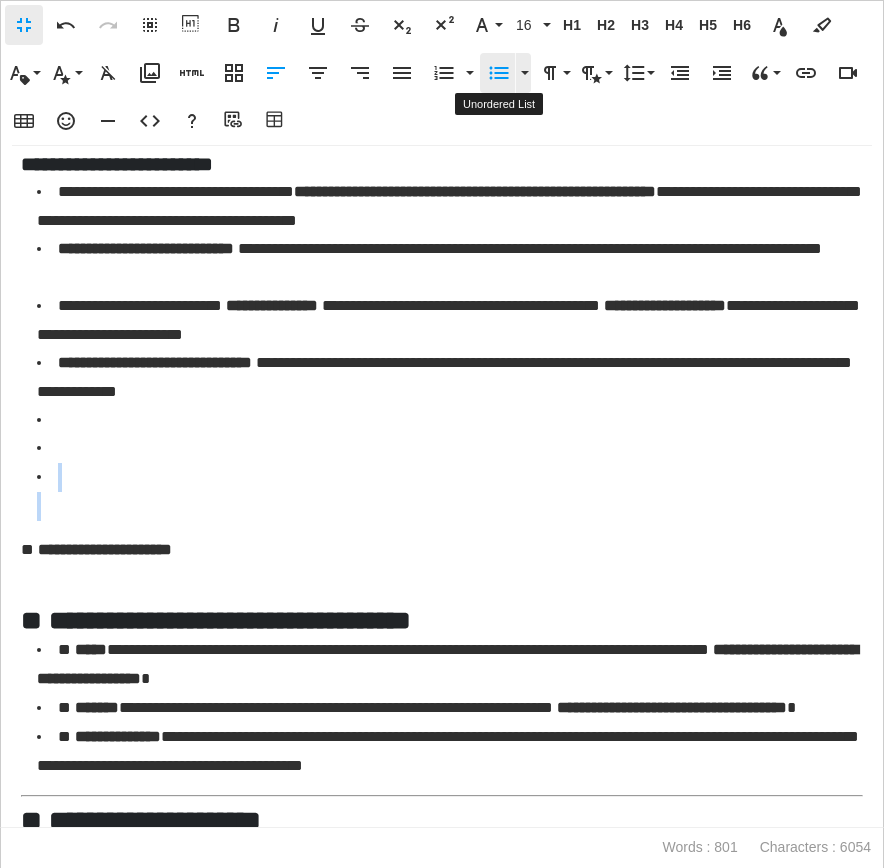 click 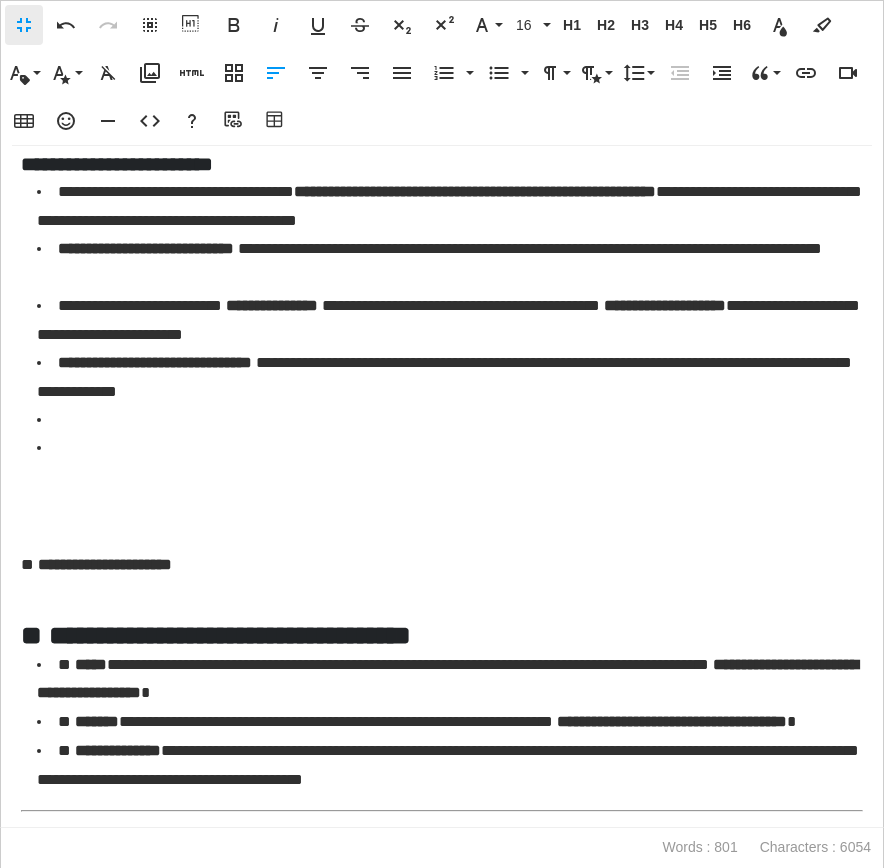 click at bounding box center (450, 448) 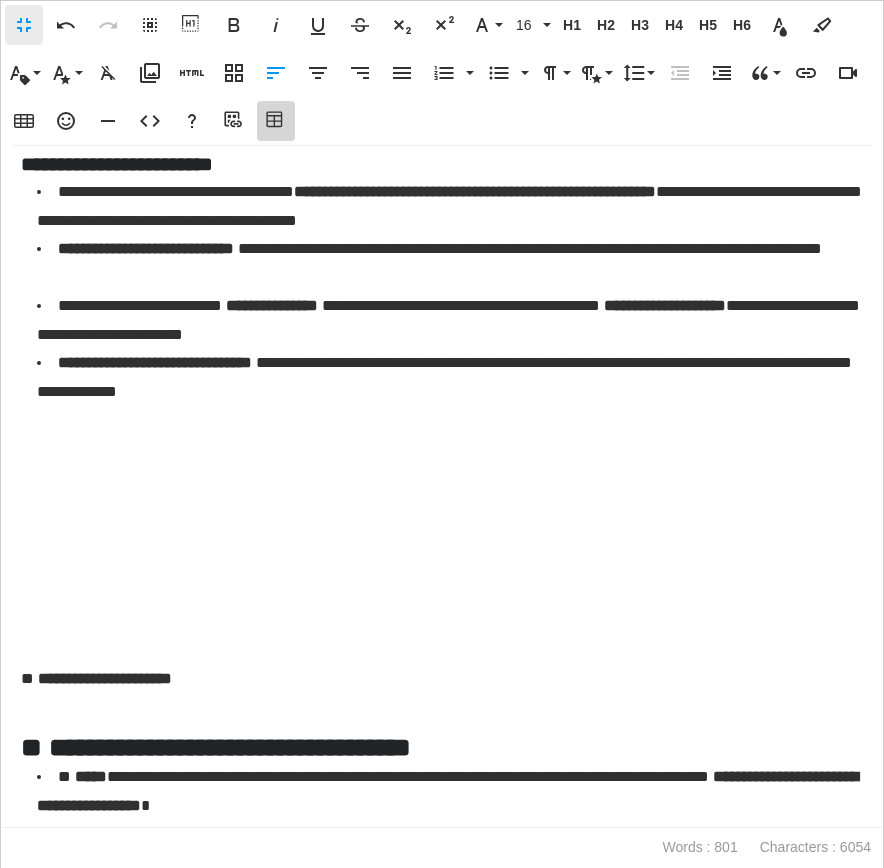 click 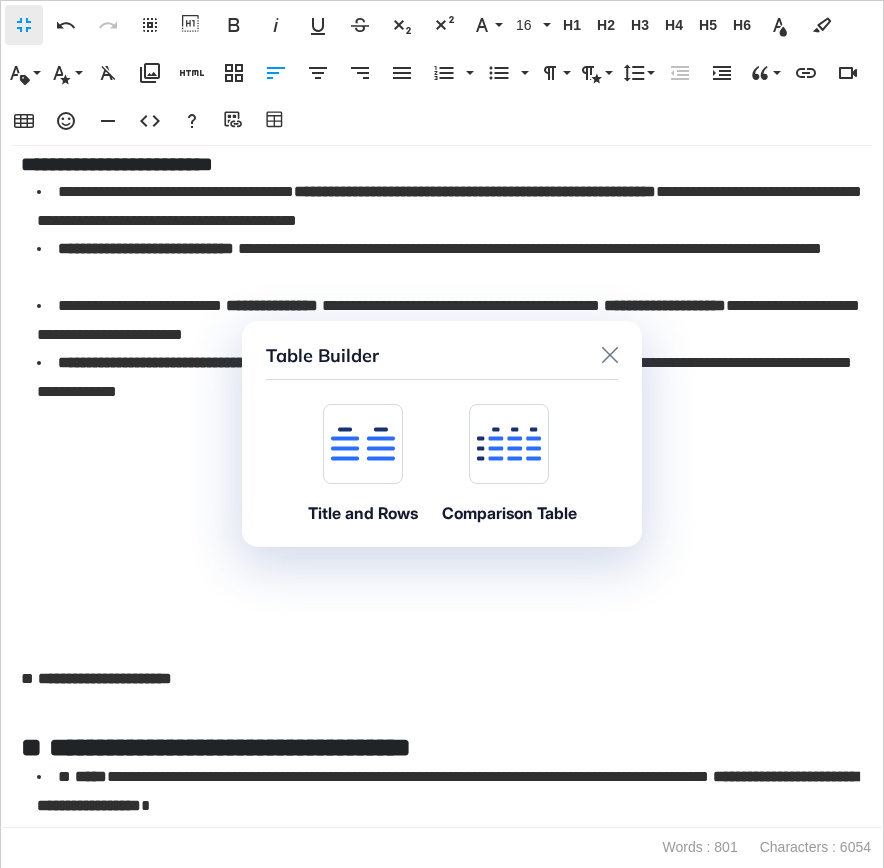 click 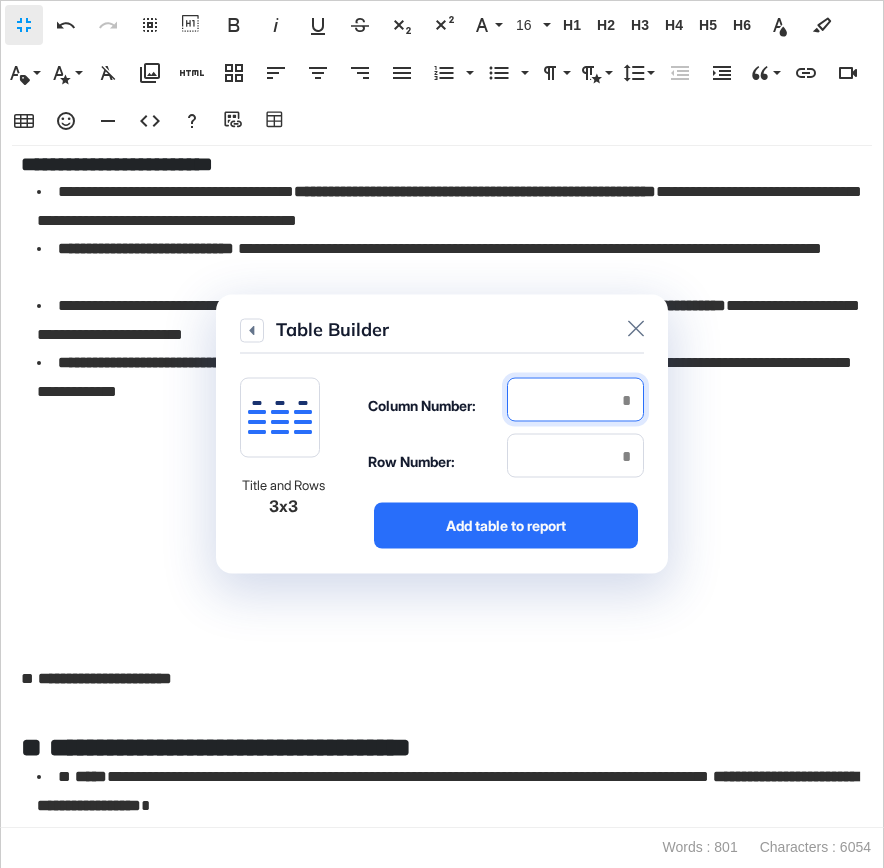click at bounding box center (575, 400) 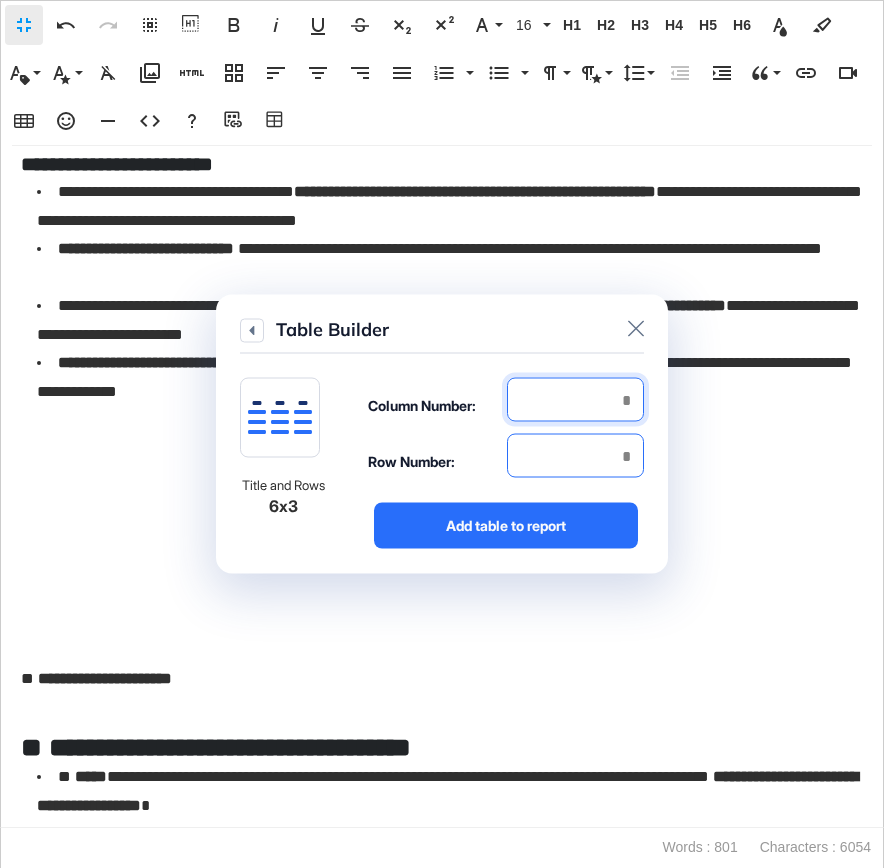 type on "*" 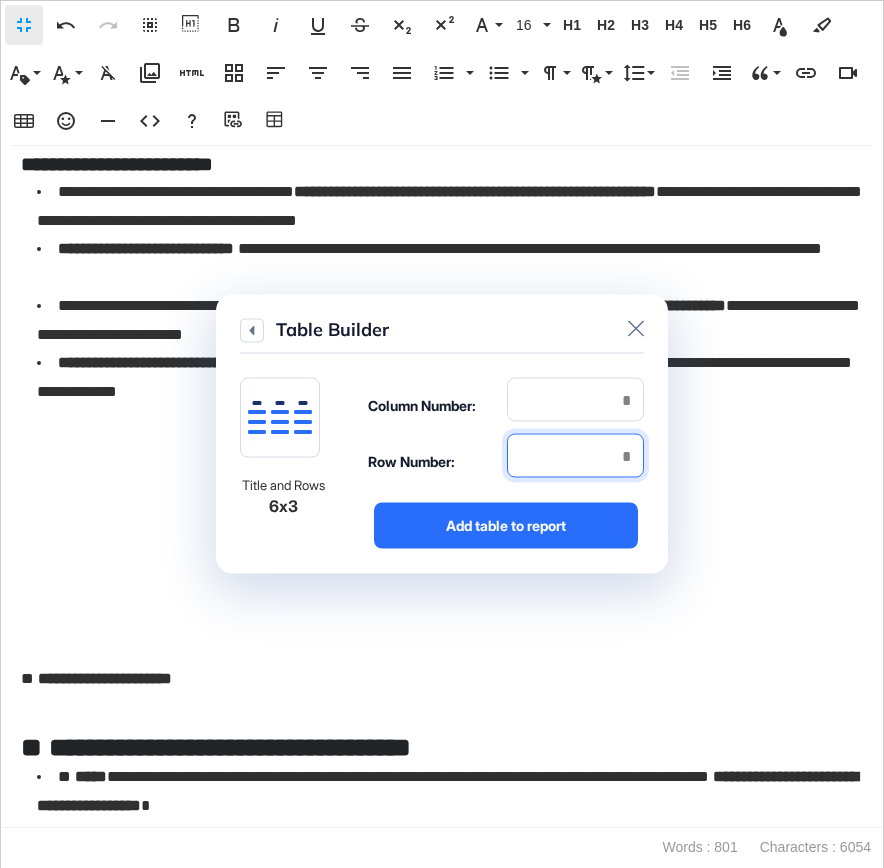 click at bounding box center [575, 456] 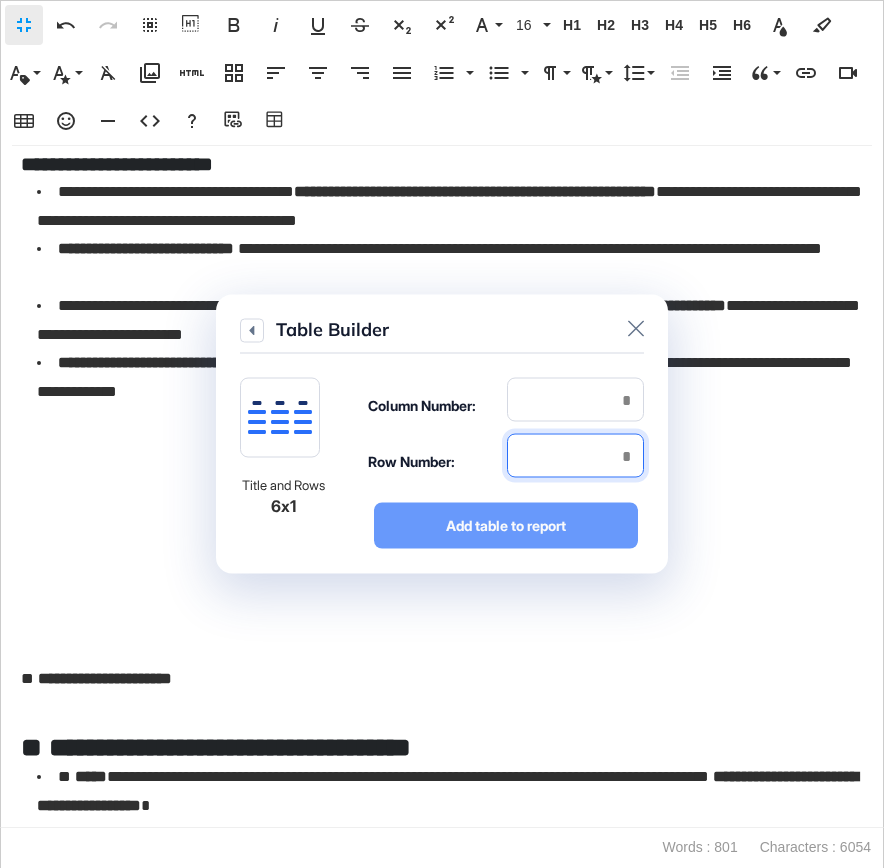 type on "*" 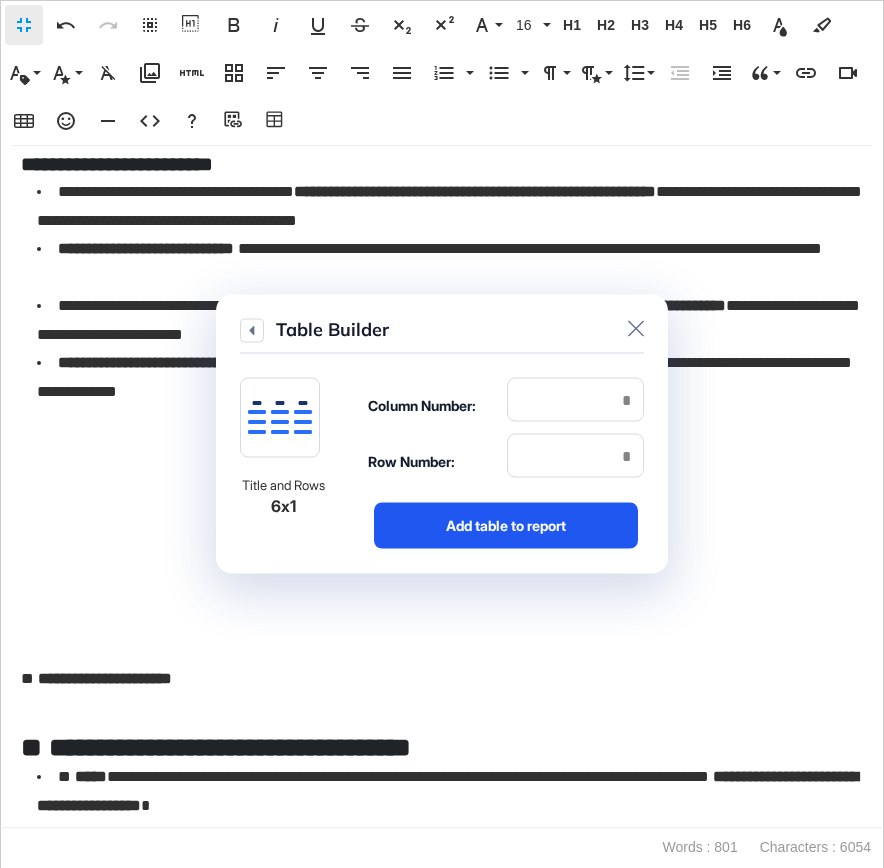 click on "Add table to report" at bounding box center [506, 526] 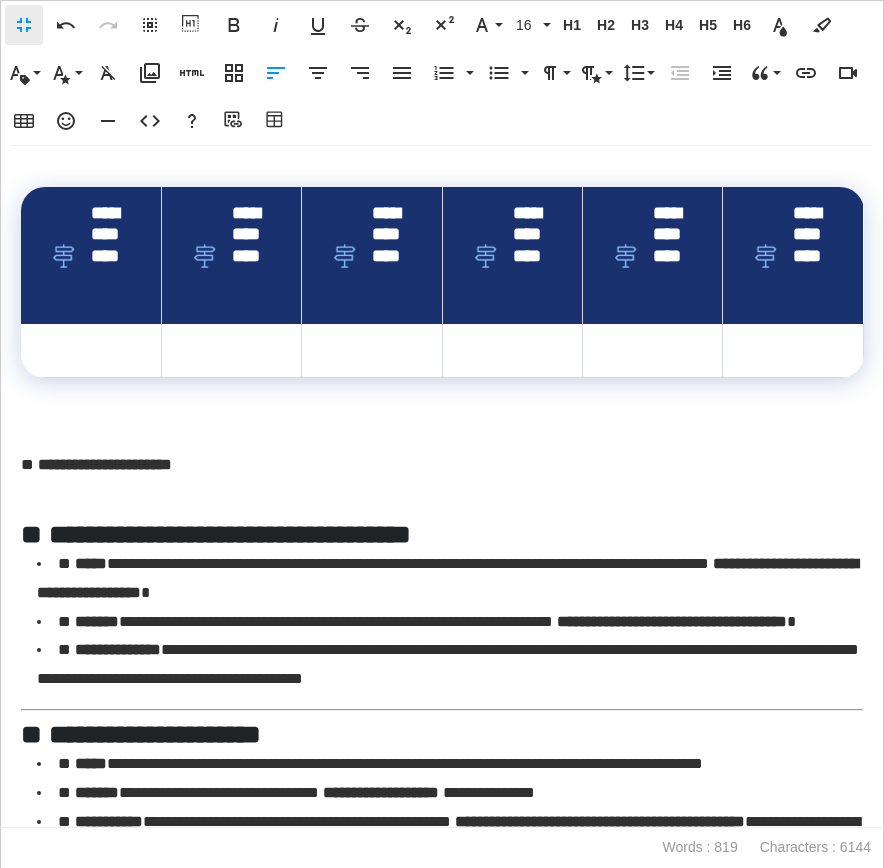 scroll, scrollTop: 1461, scrollLeft: 0, axis: vertical 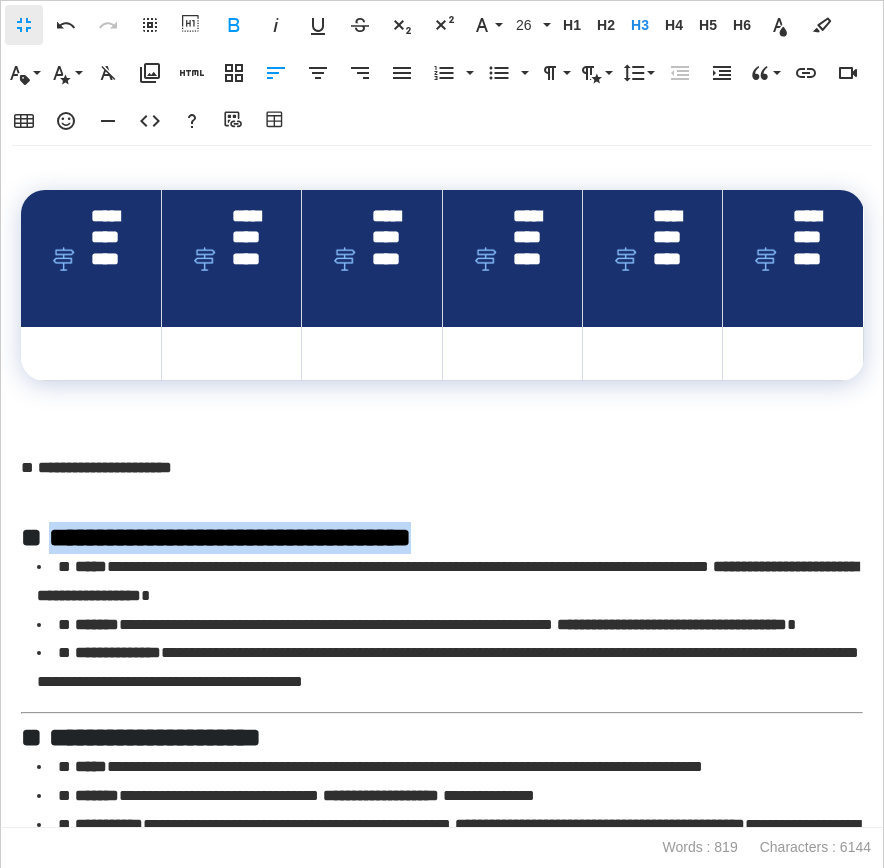 drag, startPoint x: 556, startPoint y: 539, endPoint x: 54, endPoint y: 529, distance: 502.09958 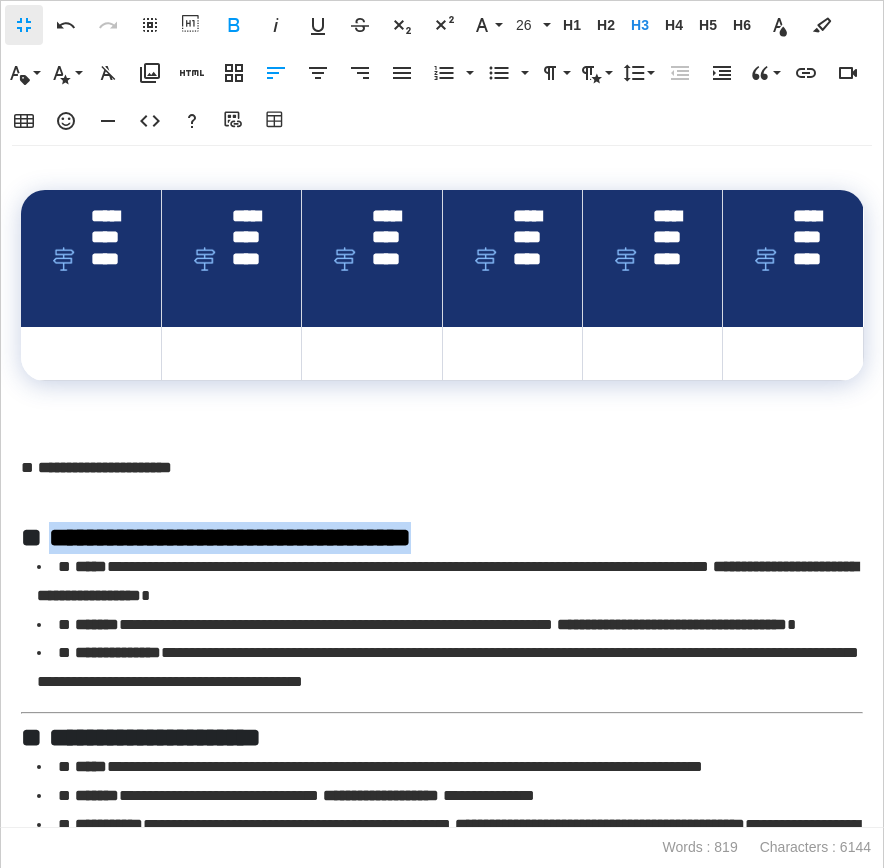 click on "**********" at bounding box center (442, 537) 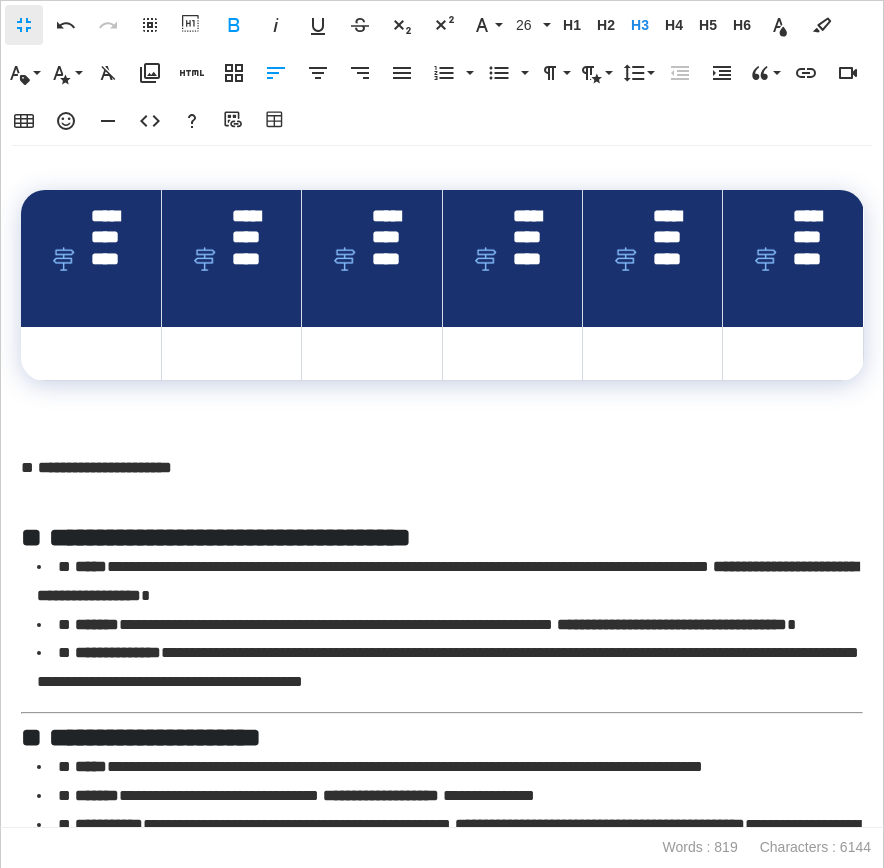 click on "**********" at bounding box center [110, 258] 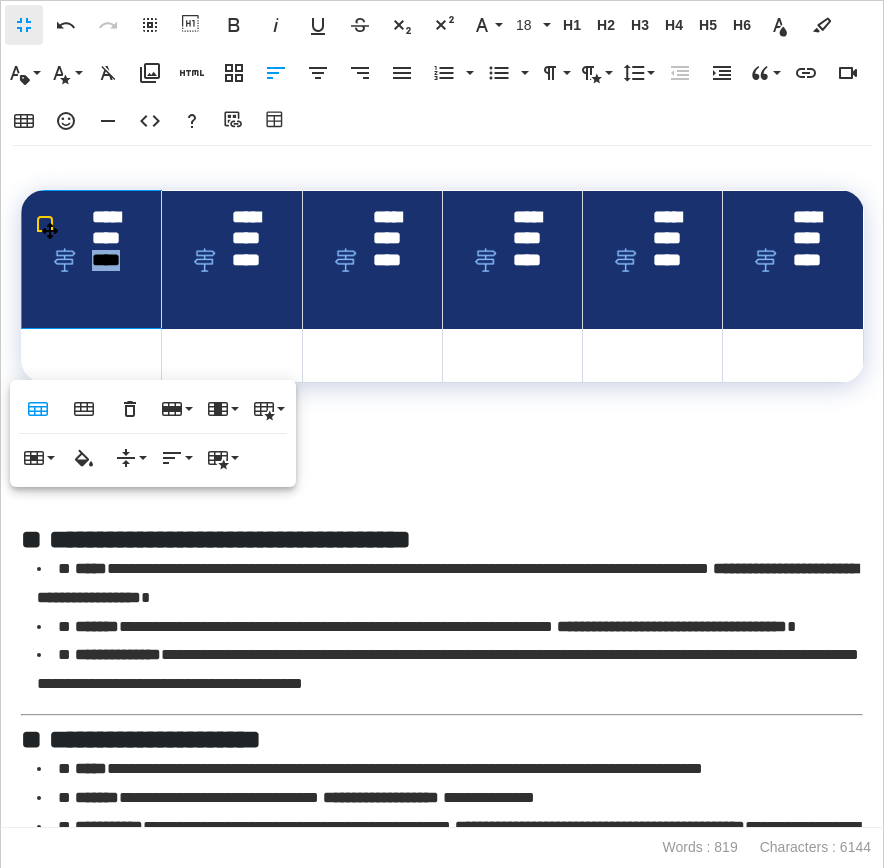 click on "**********" at bounding box center [110, 259] 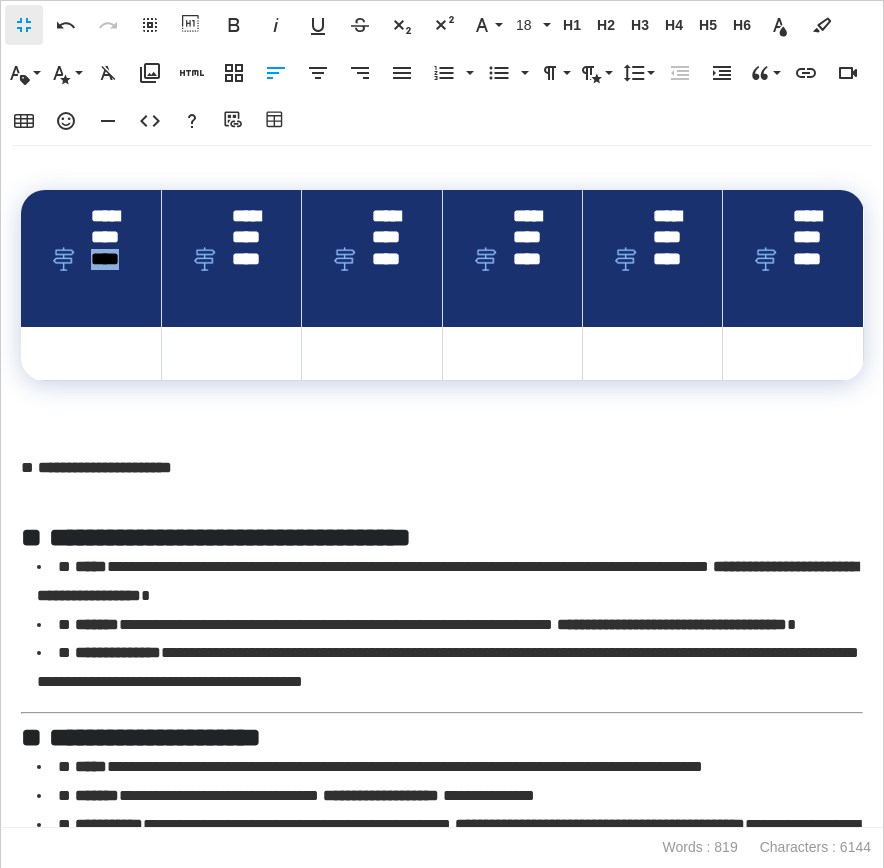 click on "**********" at bounding box center [110, 258] 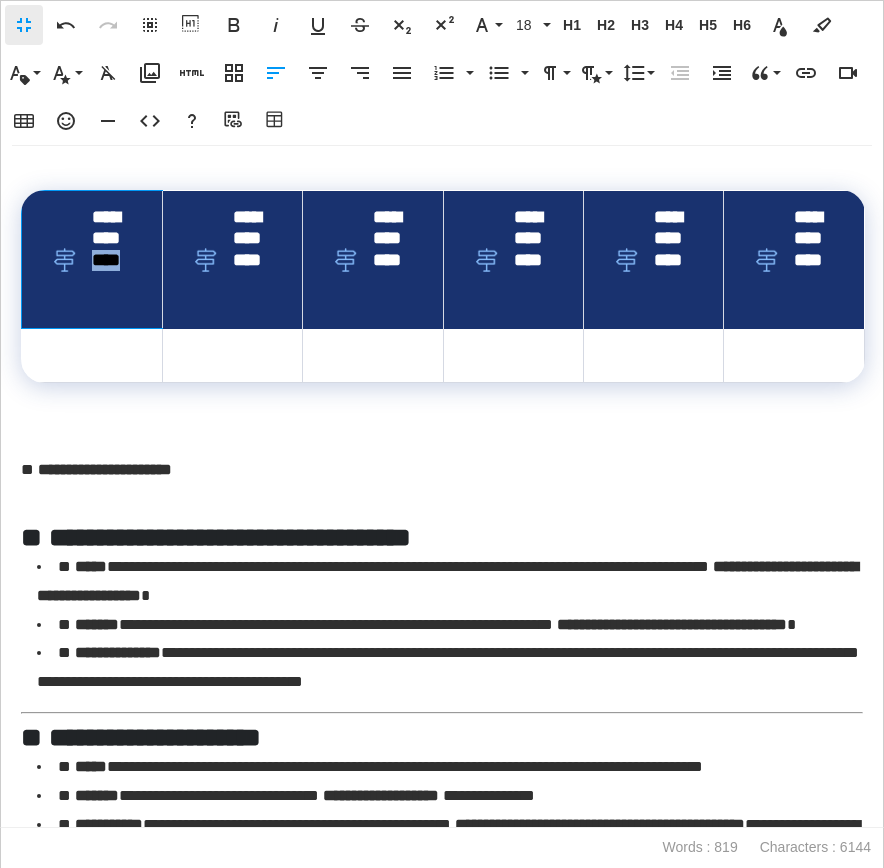click on "**********" at bounding box center (111, 259) 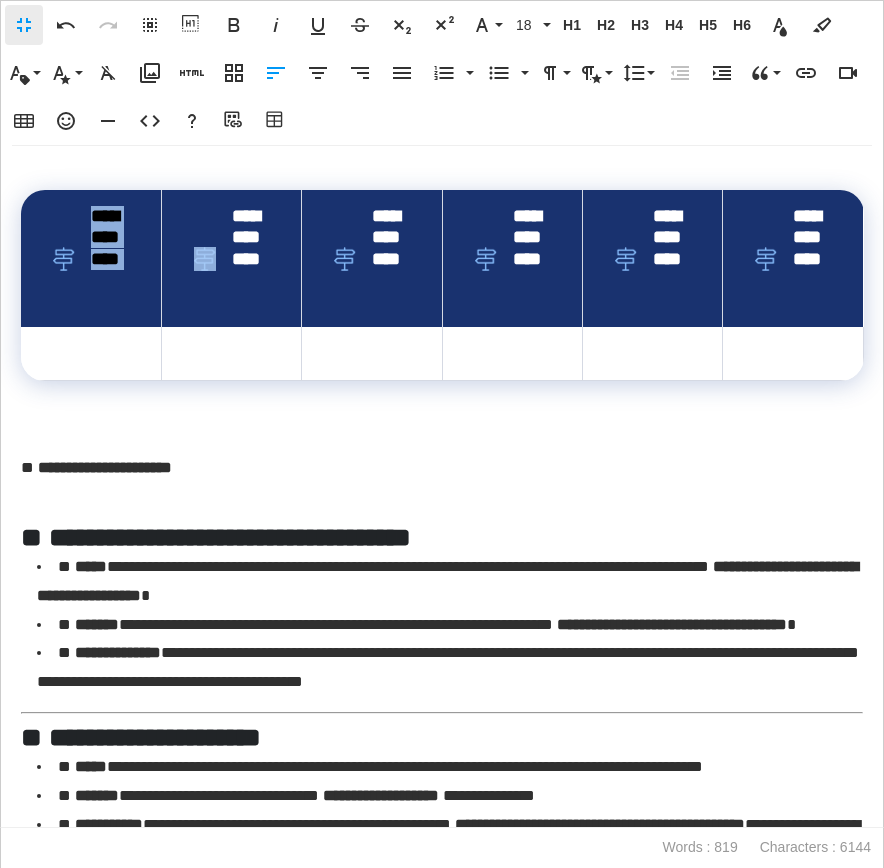 click on "**********" at bounding box center [110, 258] 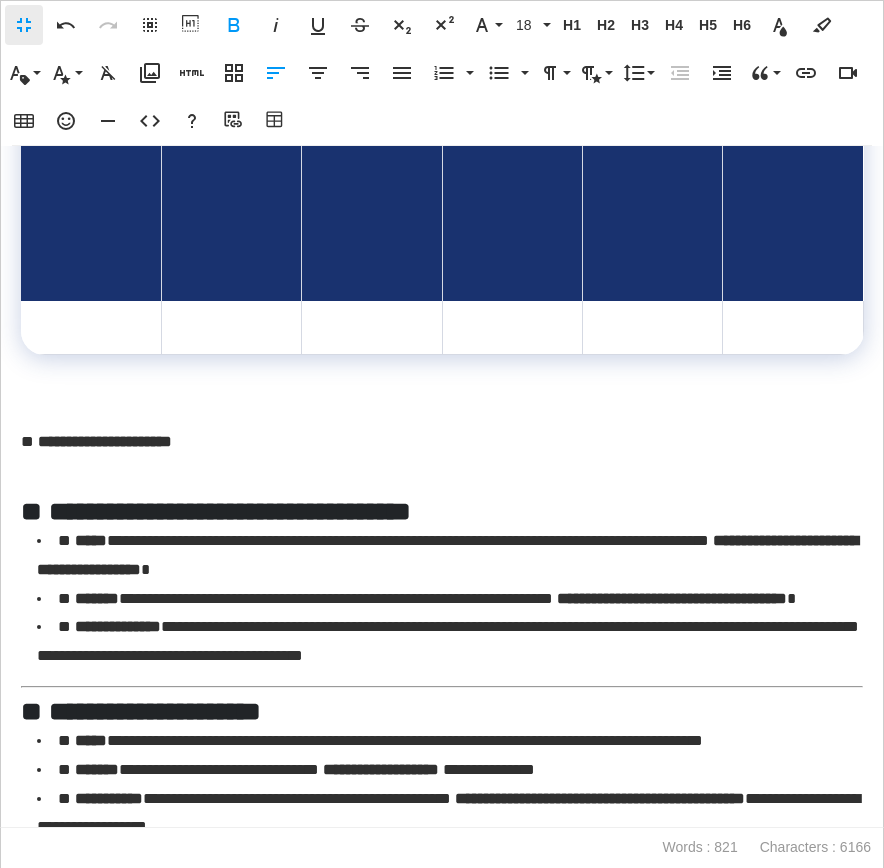 scroll, scrollTop: 2001, scrollLeft: 0, axis: vertical 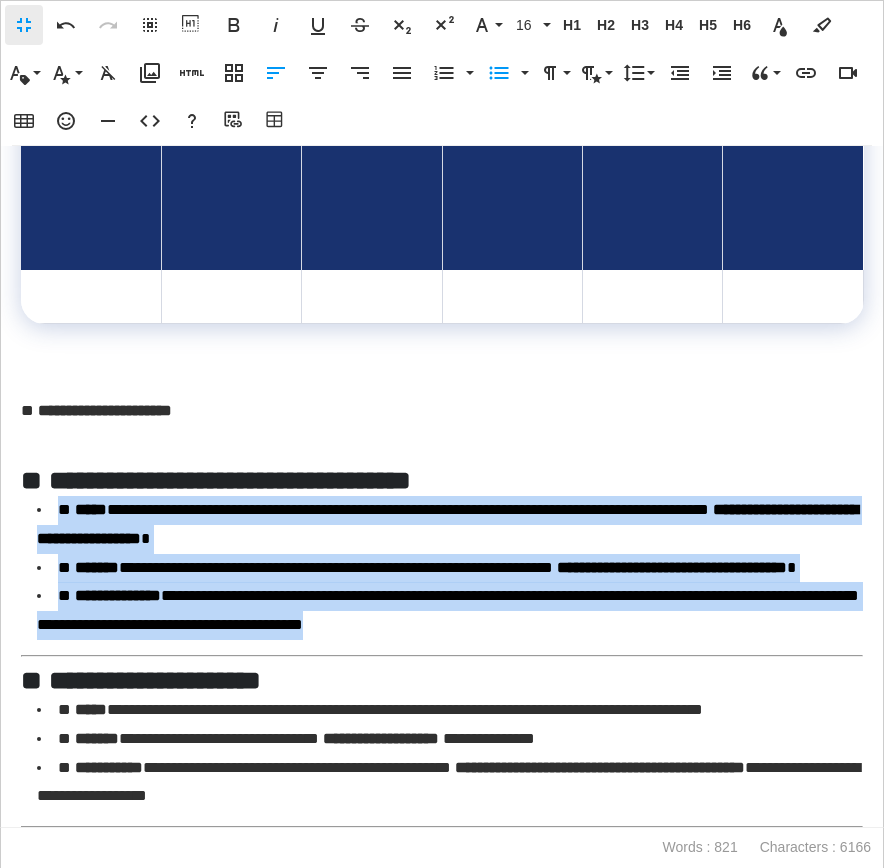 drag, startPoint x: 612, startPoint y: 653, endPoint x: 33, endPoint y: 504, distance: 597.86456 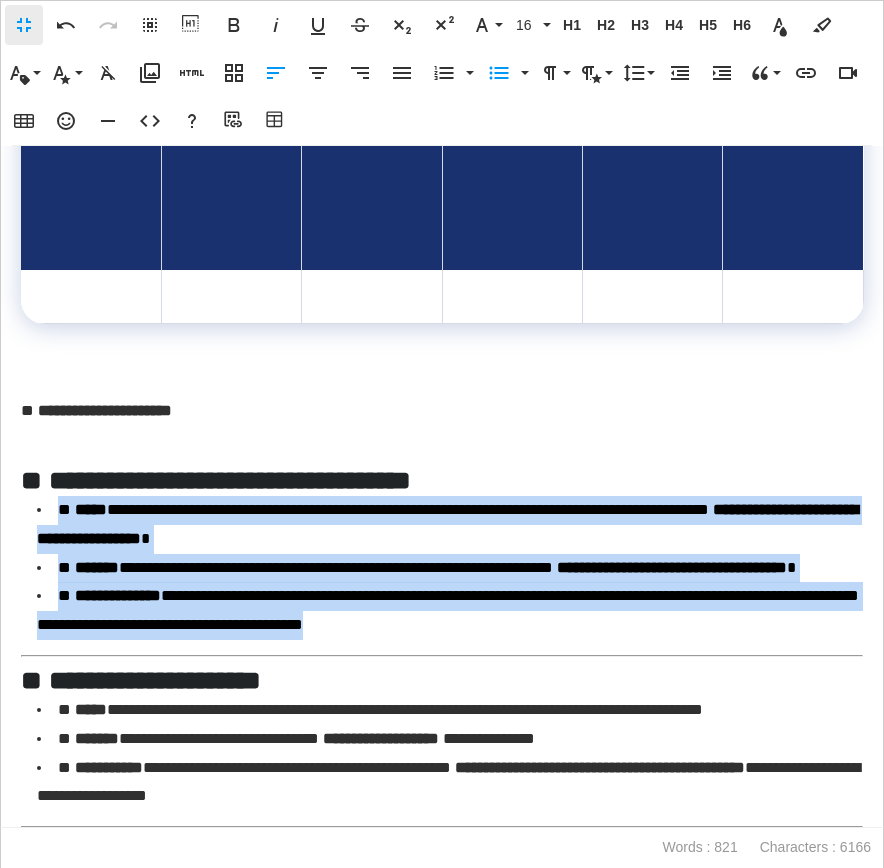 type 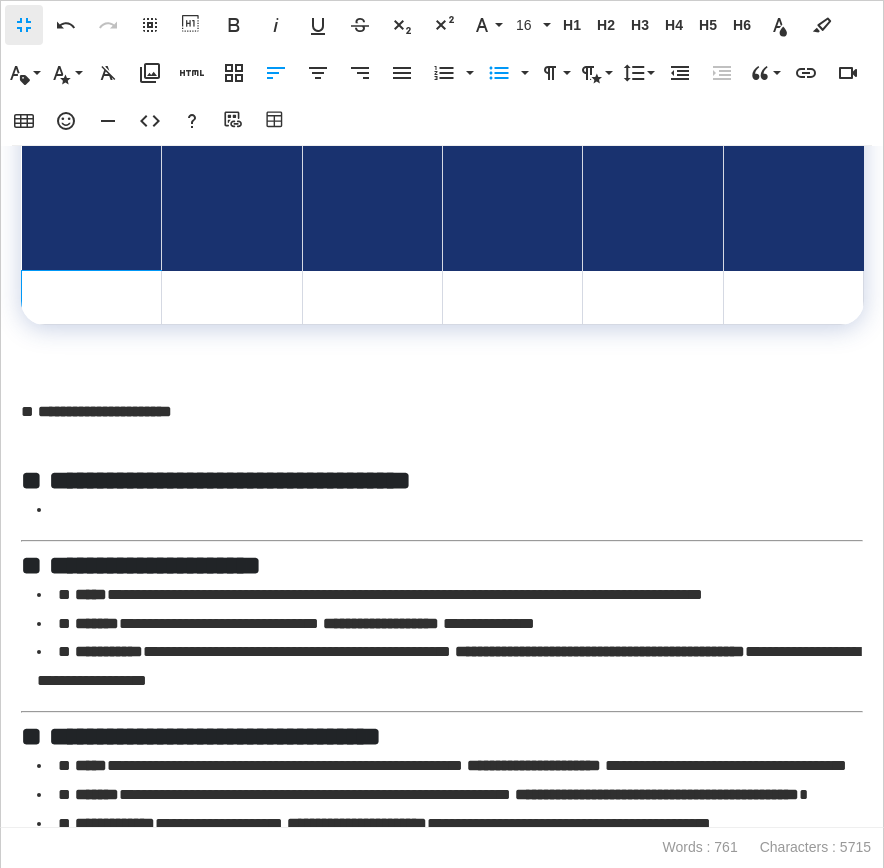 click at bounding box center (92, 298) 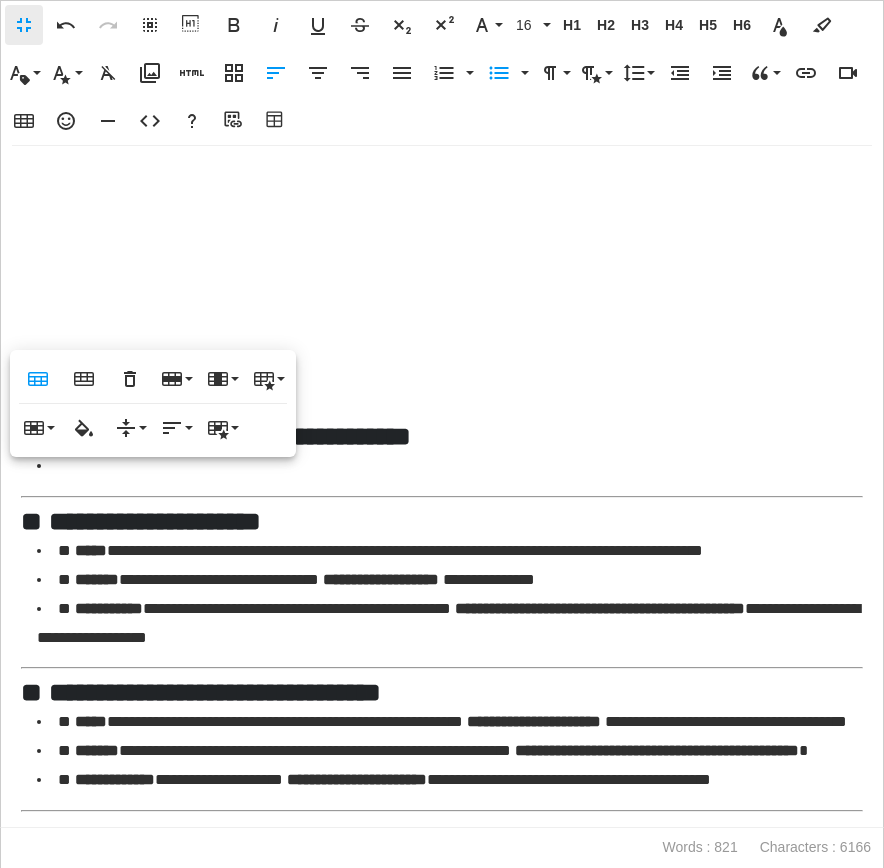 scroll, scrollTop: 4093, scrollLeft: 0, axis: vertical 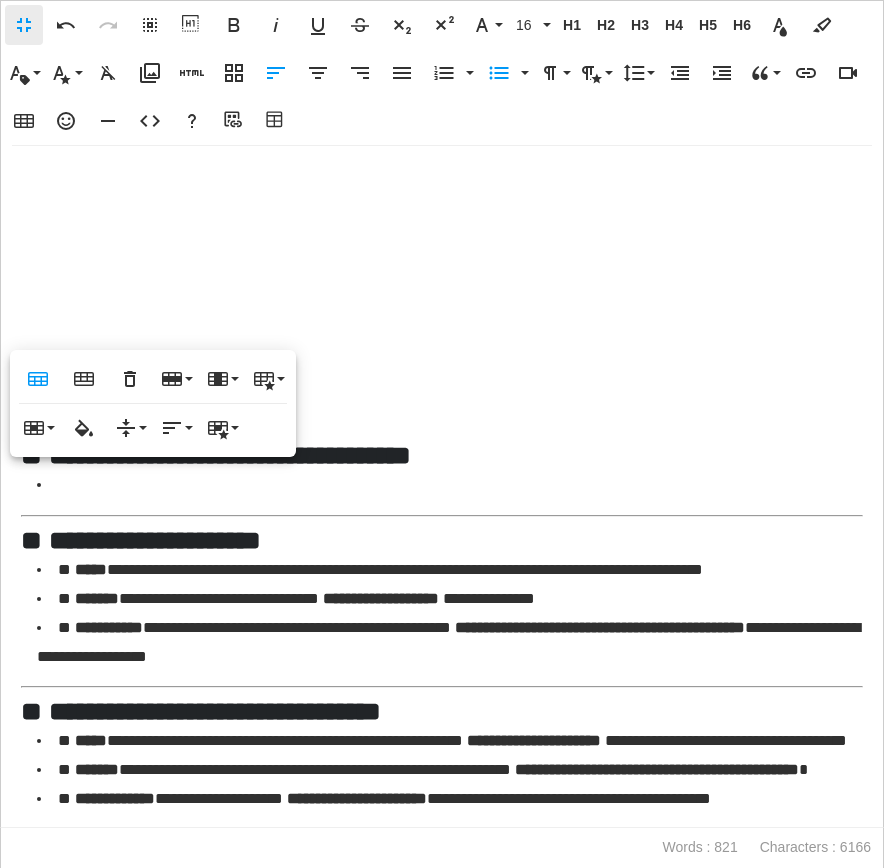 click on "**********" at bounding box center (442, 974) 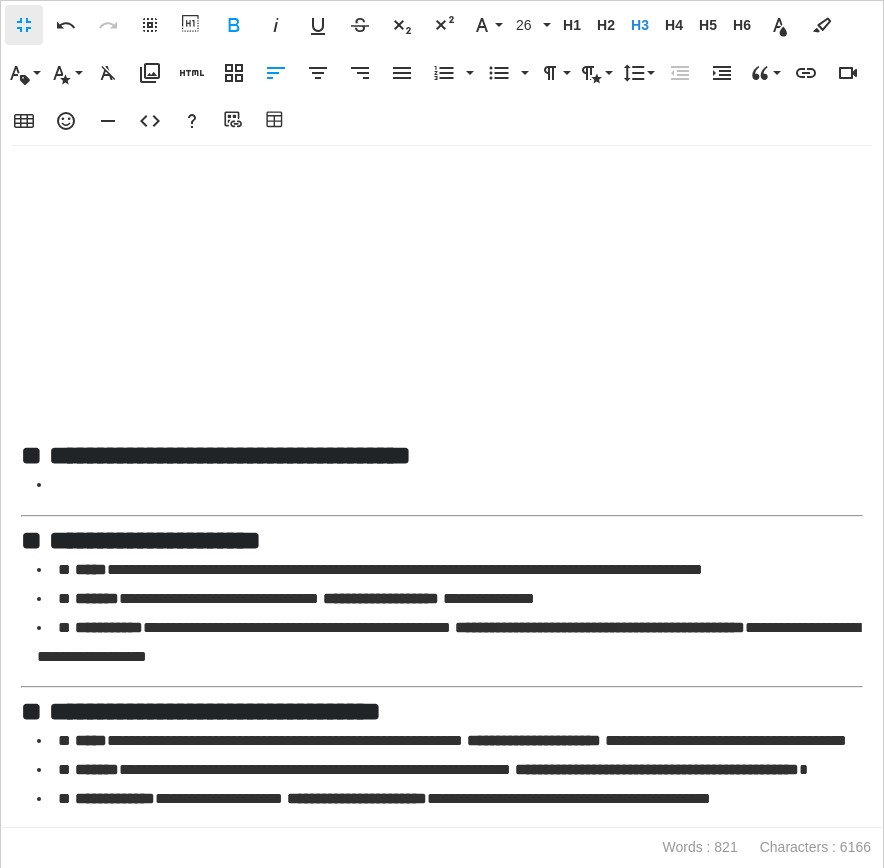click on "**********" at bounding box center [380, 569] 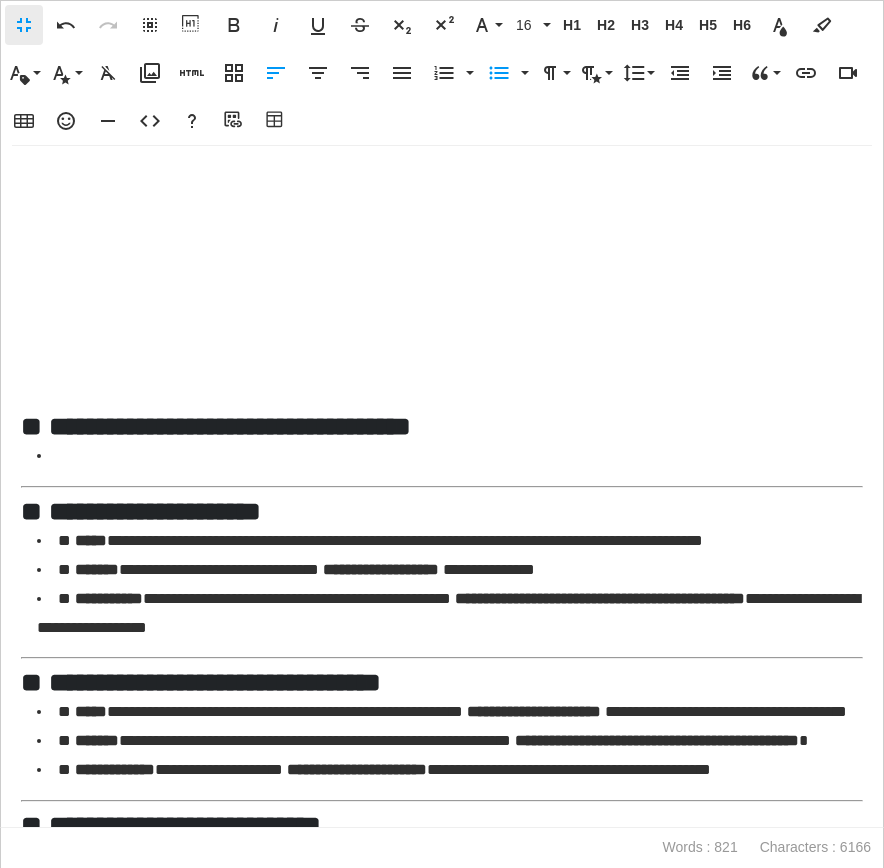 click on "**********" at bounding box center [442, 511] 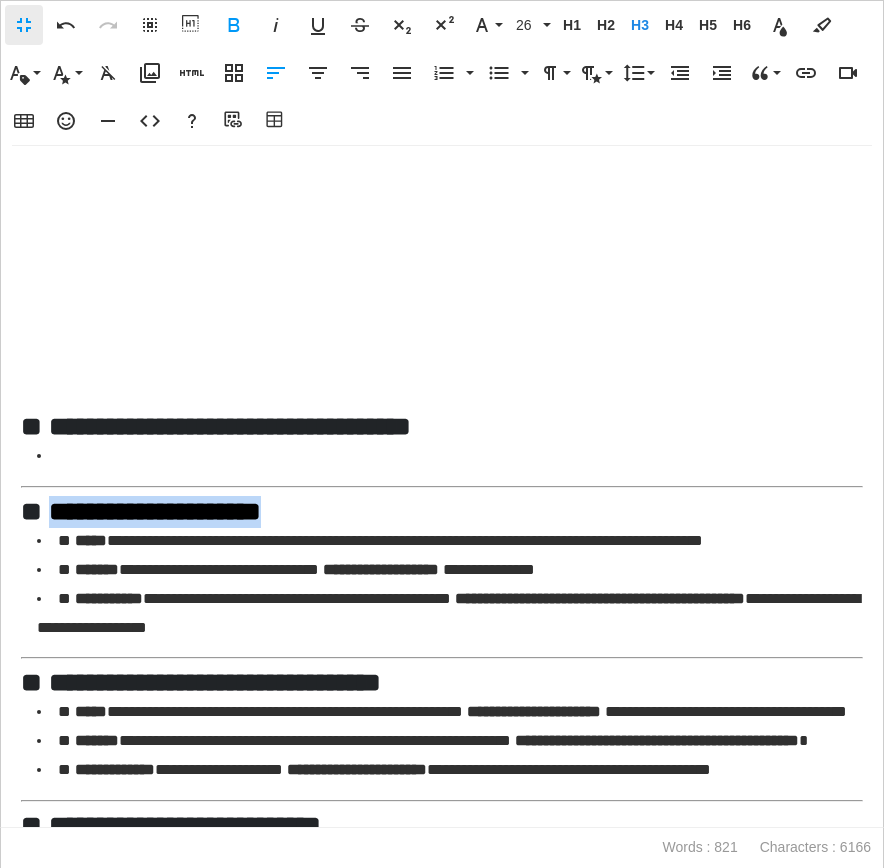 drag, startPoint x: 364, startPoint y: 516, endPoint x: 54, endPoint y: 510, distance: 310.05804 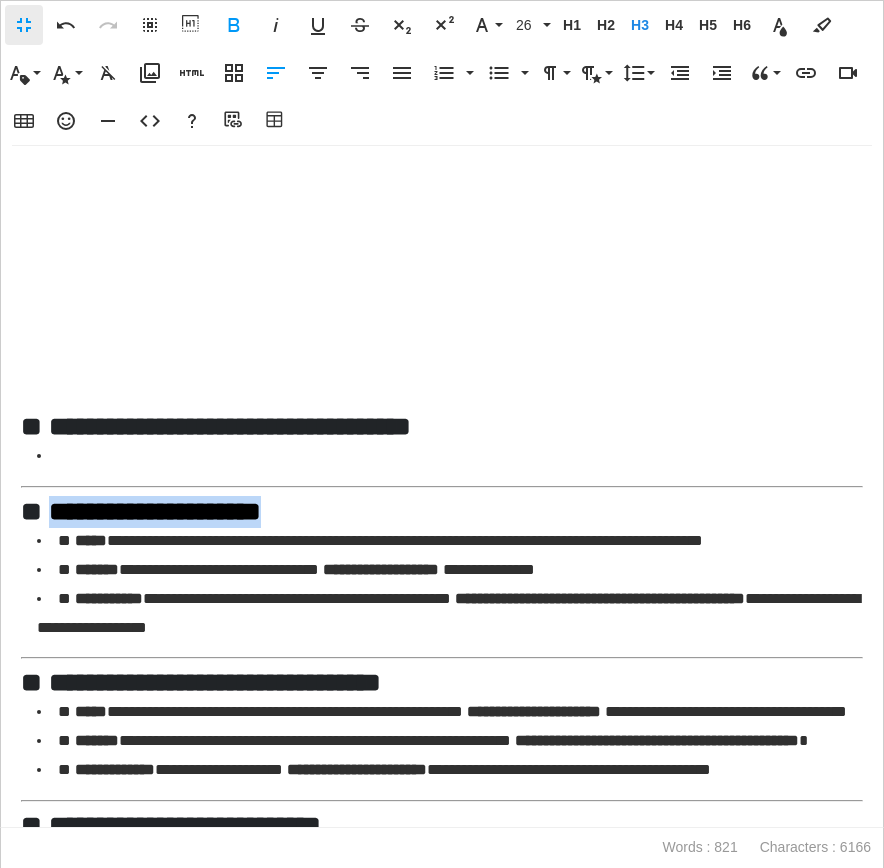 copy on "**********" 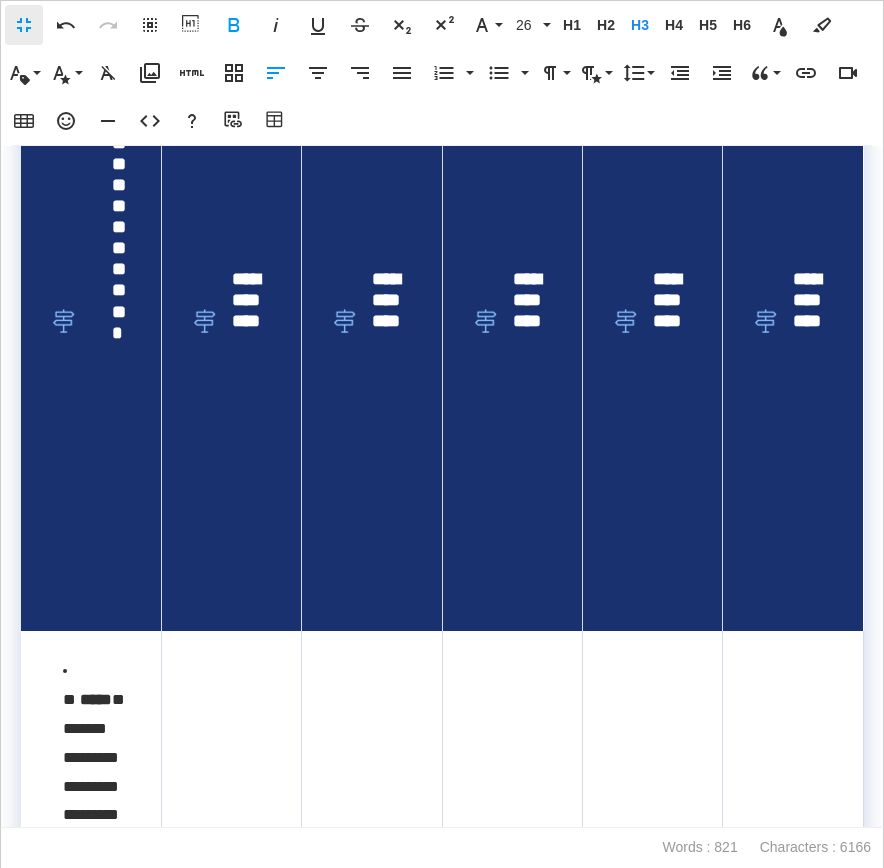 scroll, scrollTop: 1599, scrollLeft: 0, axis: vertical 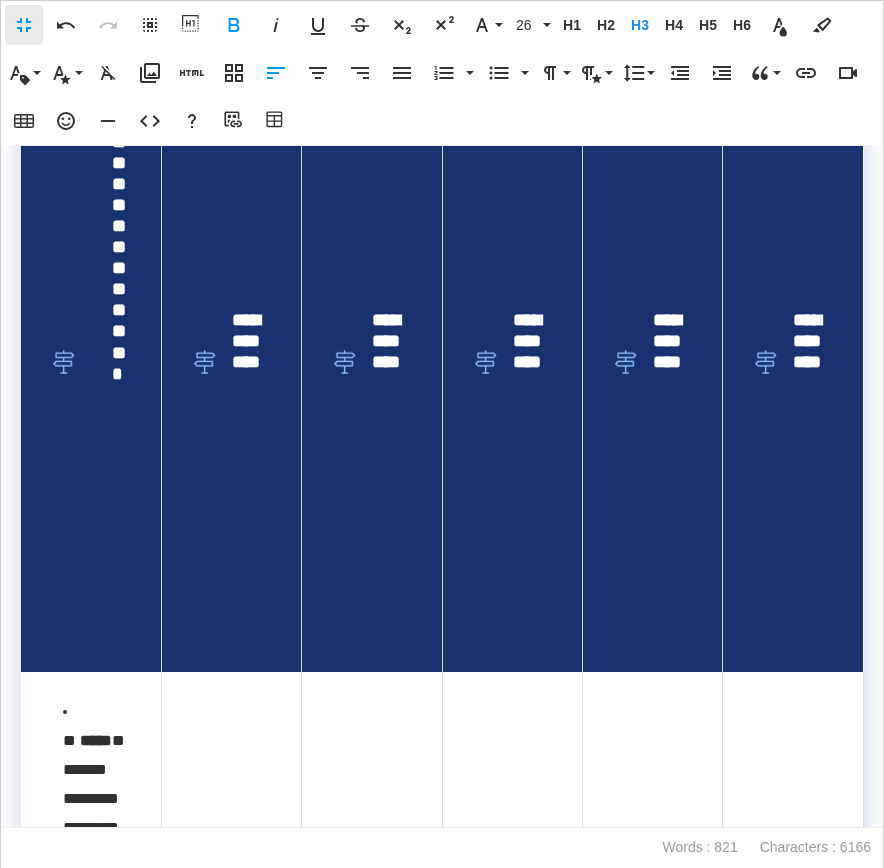 click on "**********" at bounding box center (250, 362) 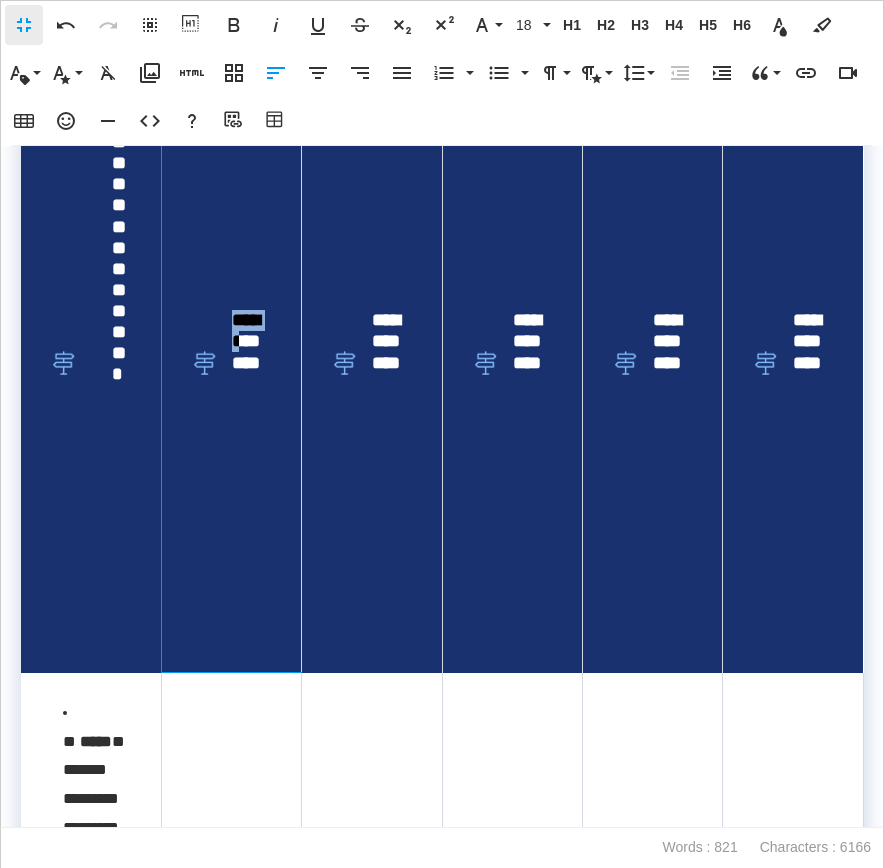 click on "**********" at bounding box center [250, 362] 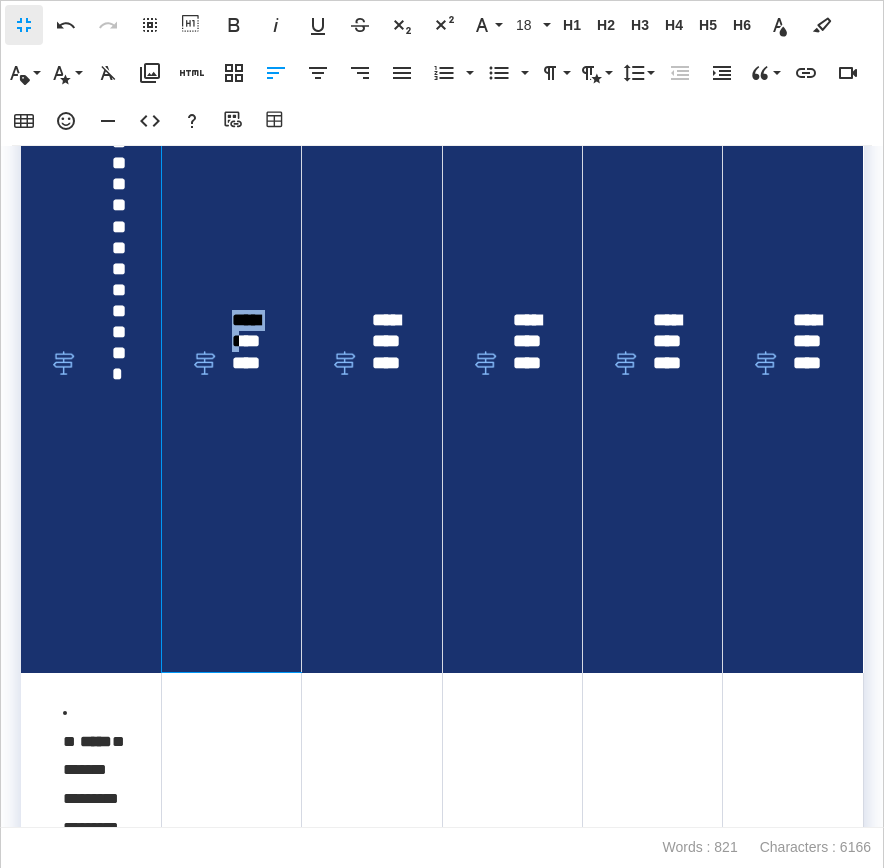 click on "**********" at bounding box center (250, 362) 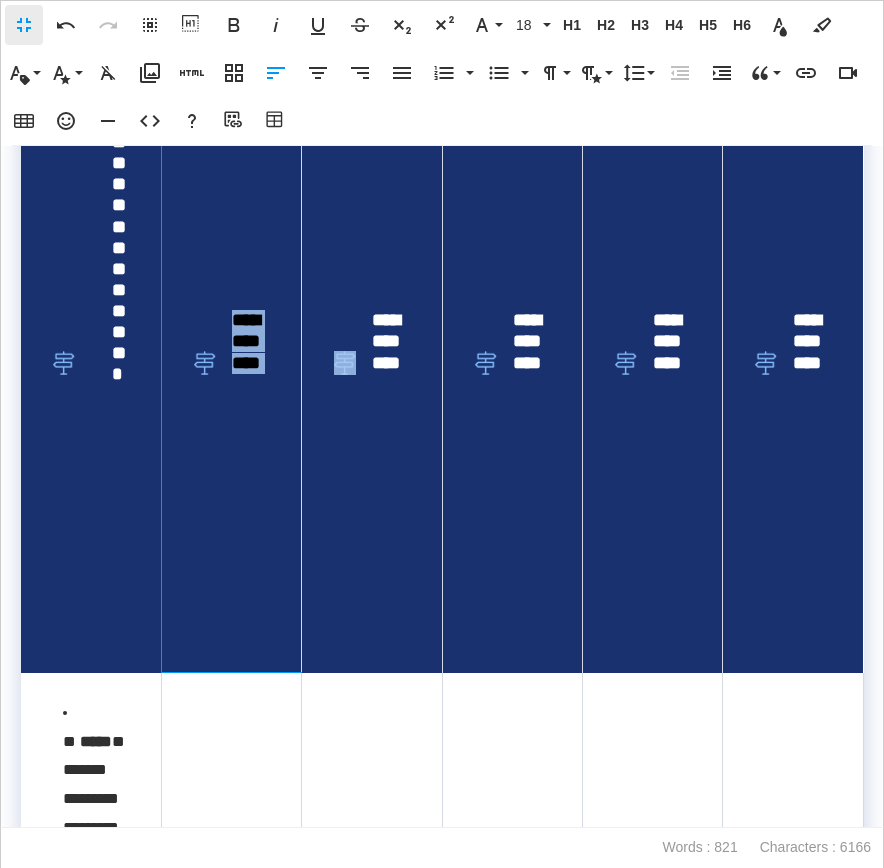 click on "**********" at bounding box center [250, 362] 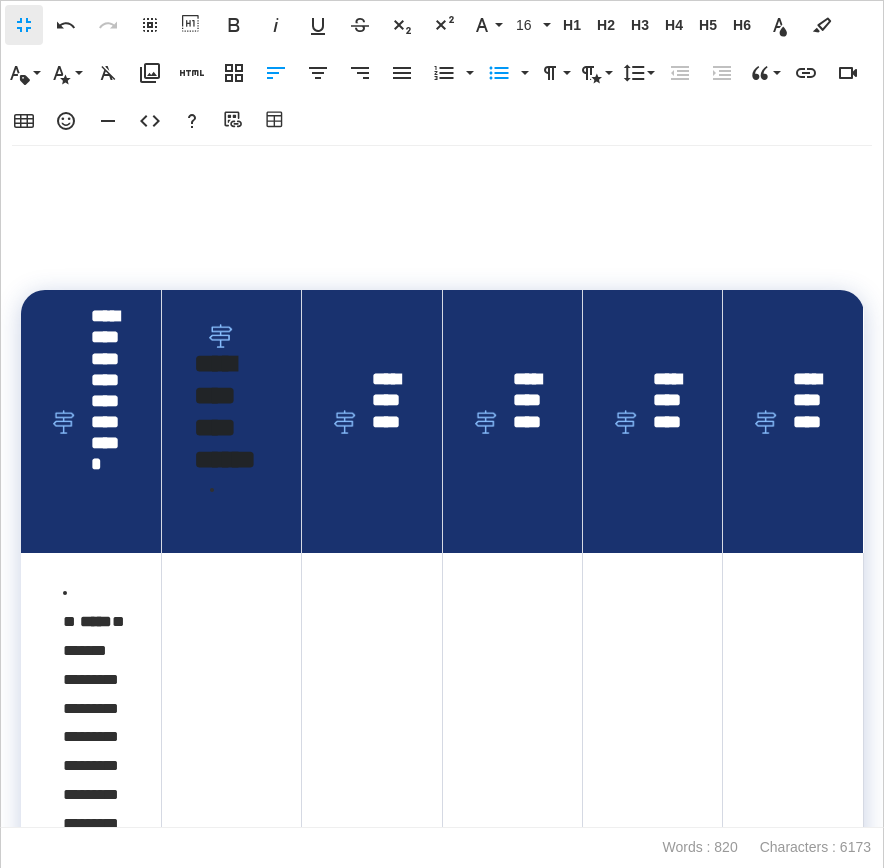 scroll, scrollTop: 1277, scrollLeft: 0, axis: vertical 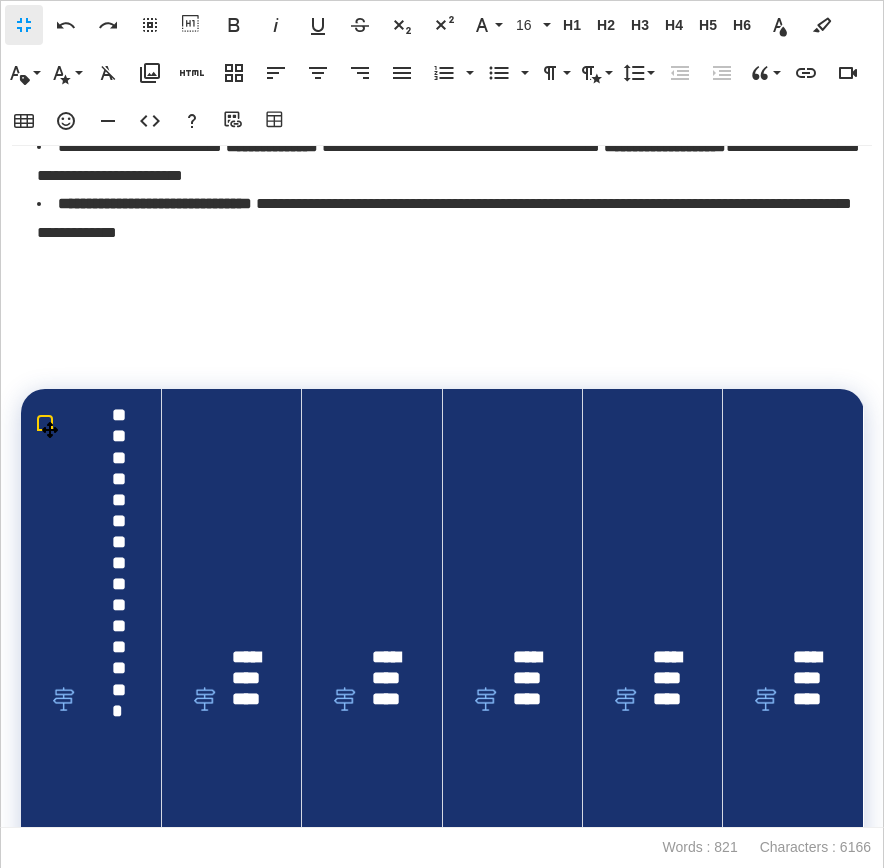 click on "**********" at bounding box center [250, 699] 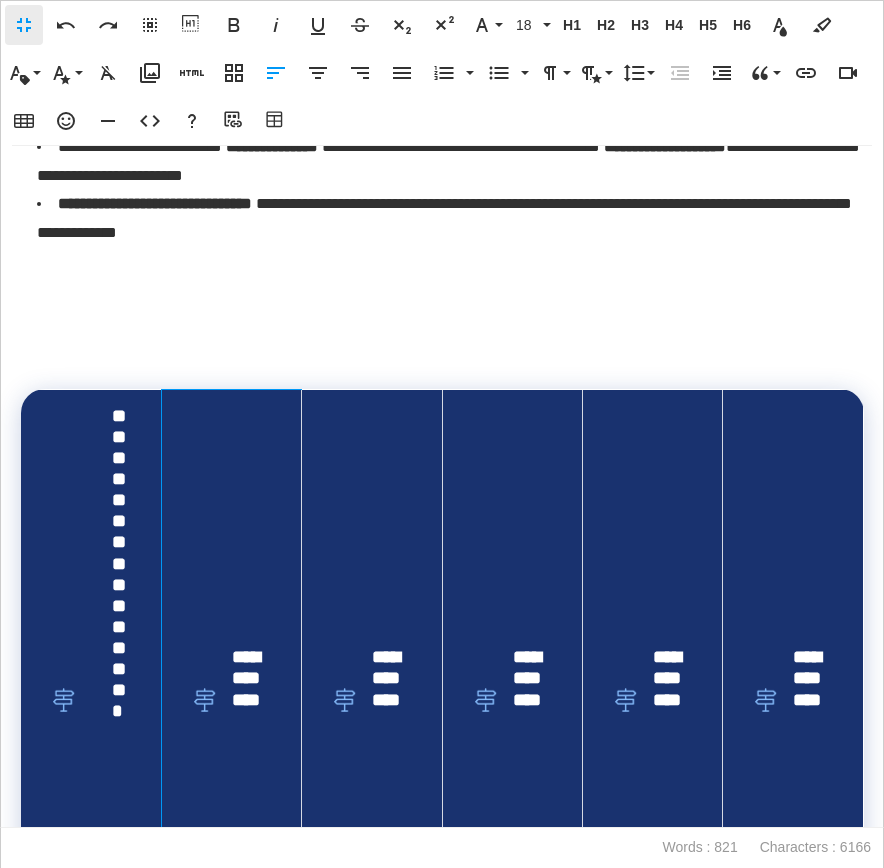 click on "**********" at bounding box center [231, 700] 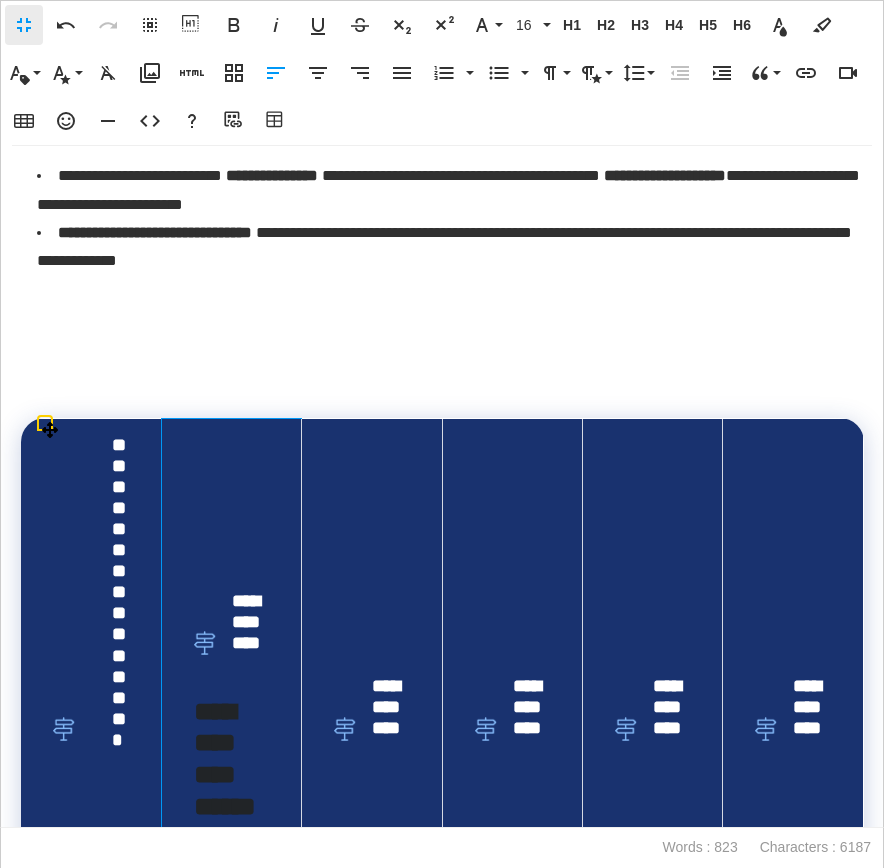 scroll, scrollTop: 1366, scrollLeft: 0, axis: vertical 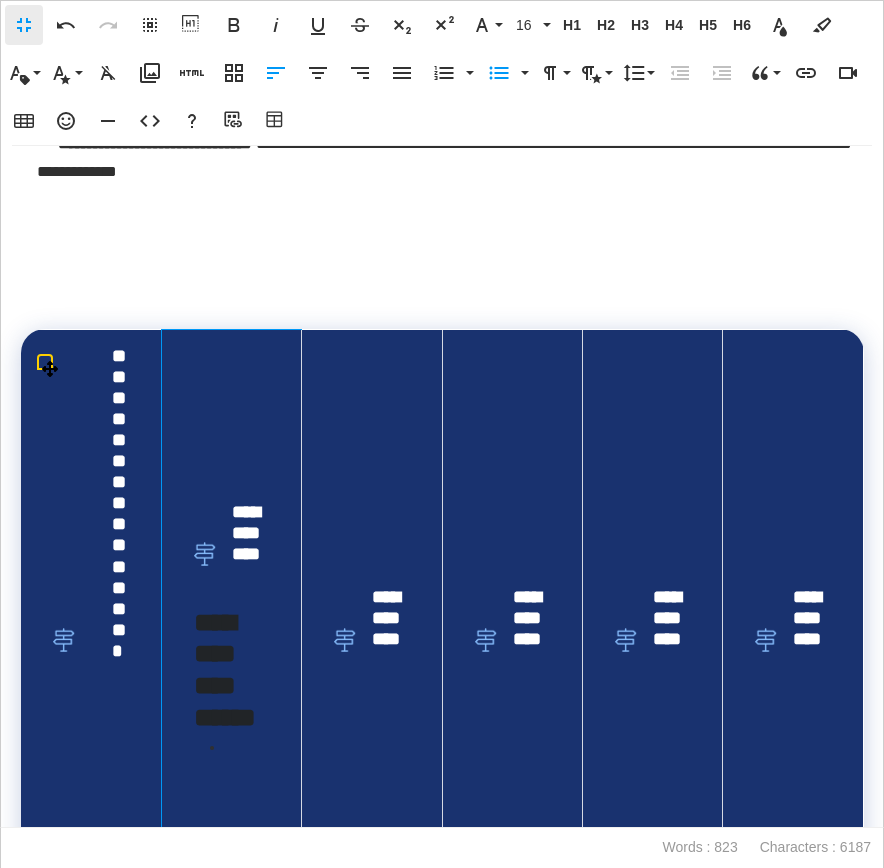 click on "**********" at bounding box center [225, 670] 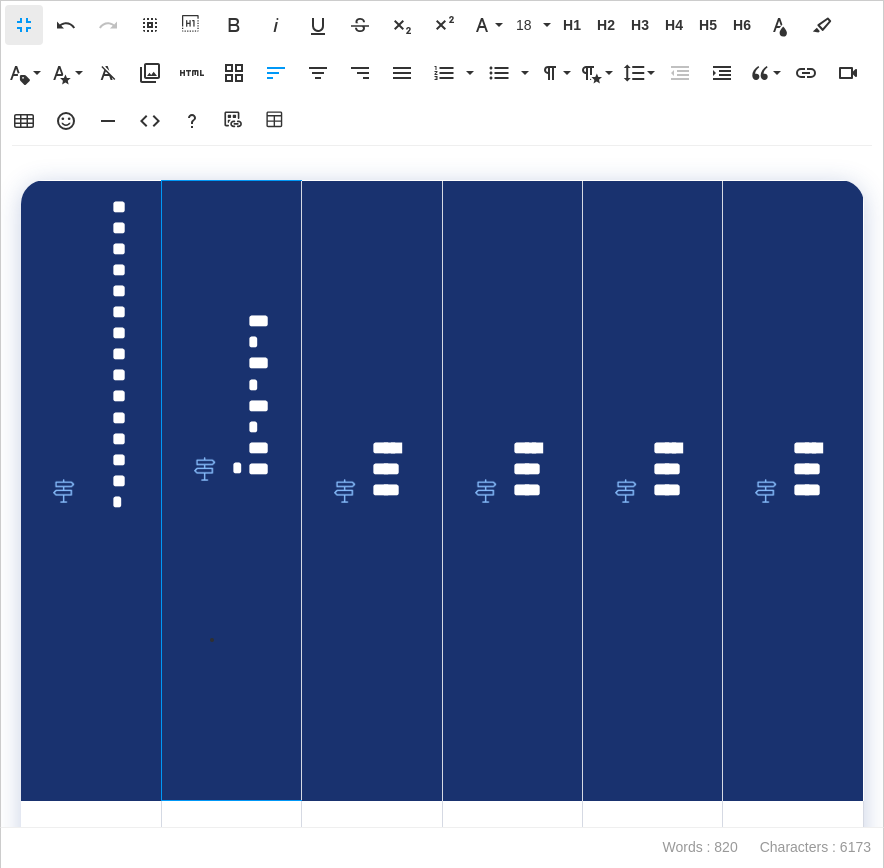 scroll, scrollTop: 1574, scrollLeft: 0, axis: vertical 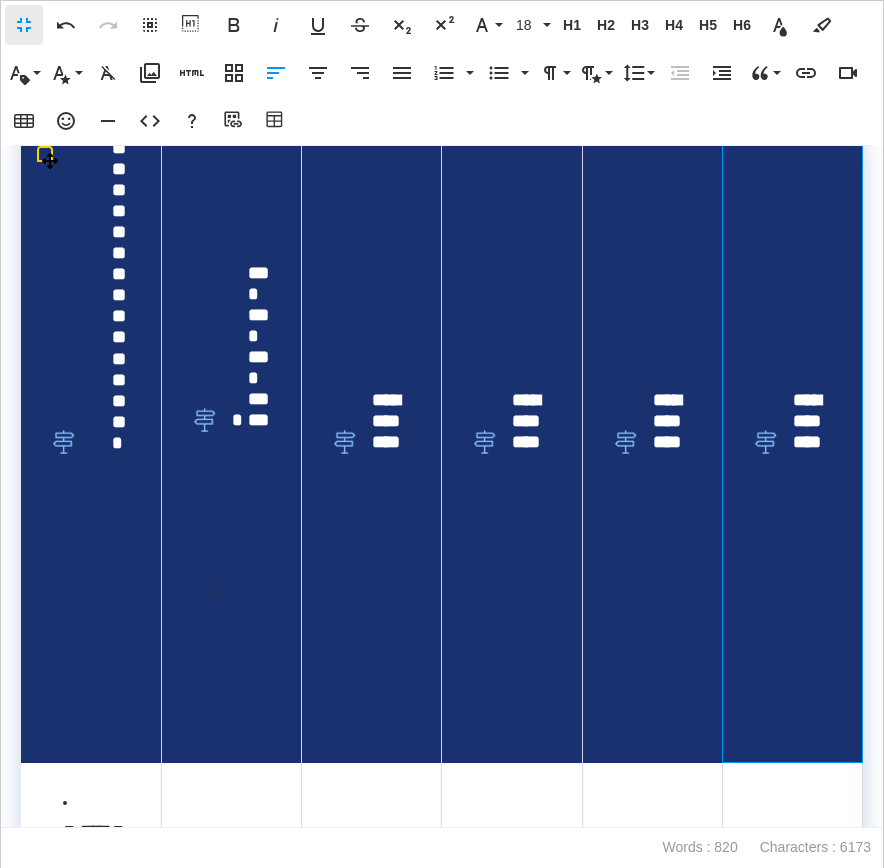 click on "**********" at bounding box center (792, 442) 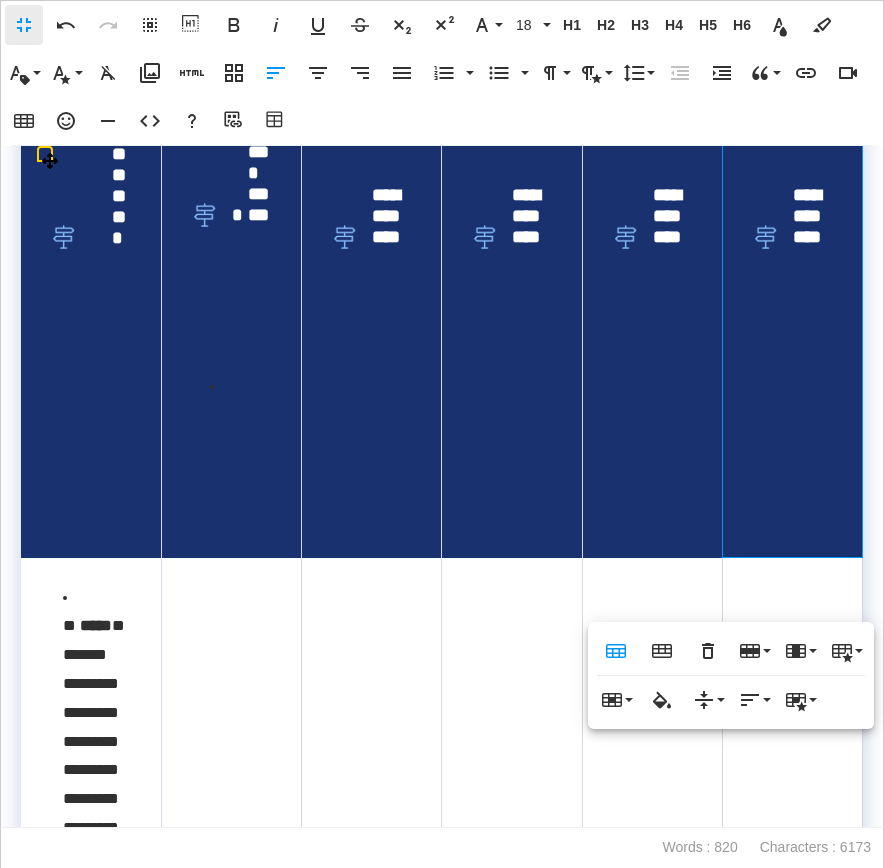 scroll, scrollTop: 1803, scrollLeft: 0, axis: vertical 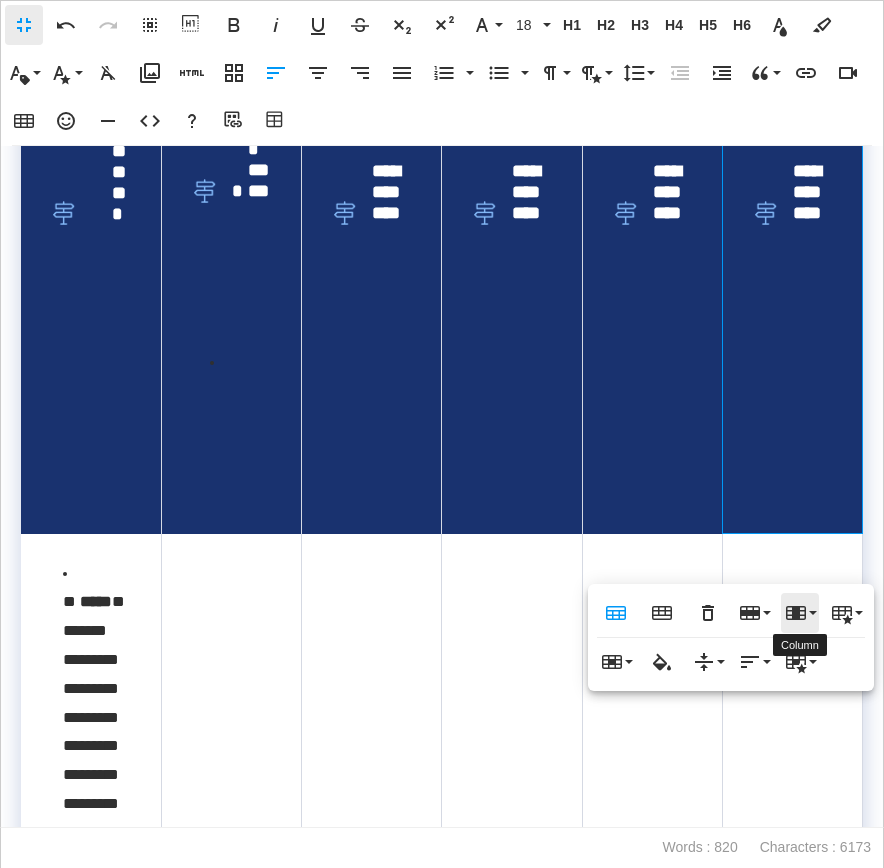 click on "Column" at bounding box center [800, 613] 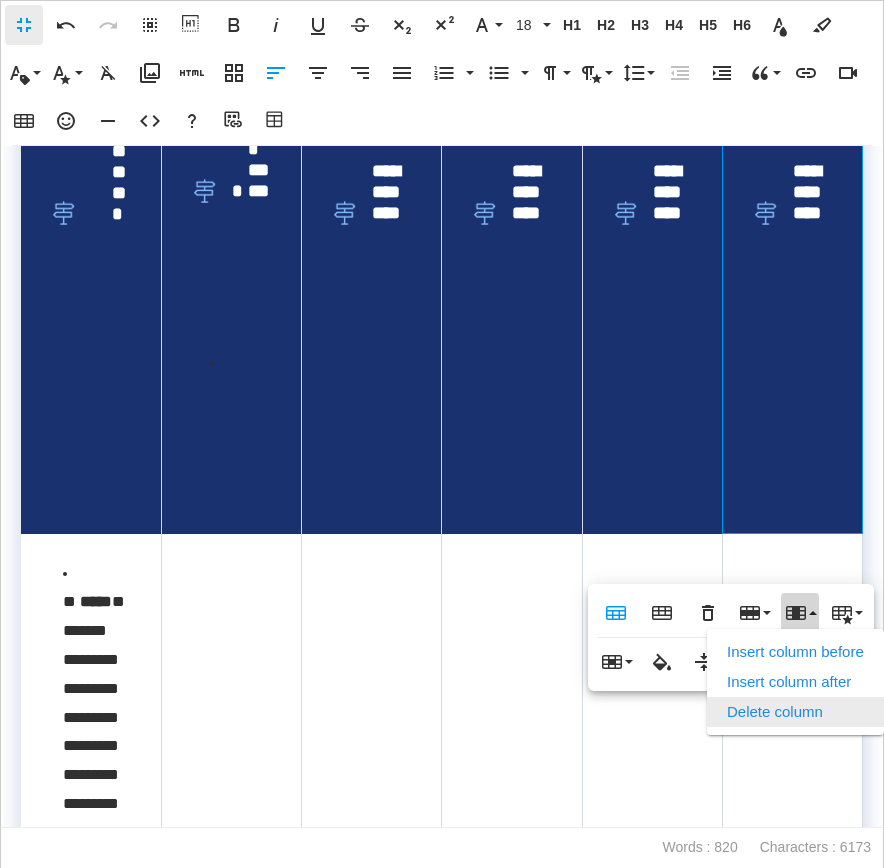 click on "Delete column" at bounding box center [795, 712] 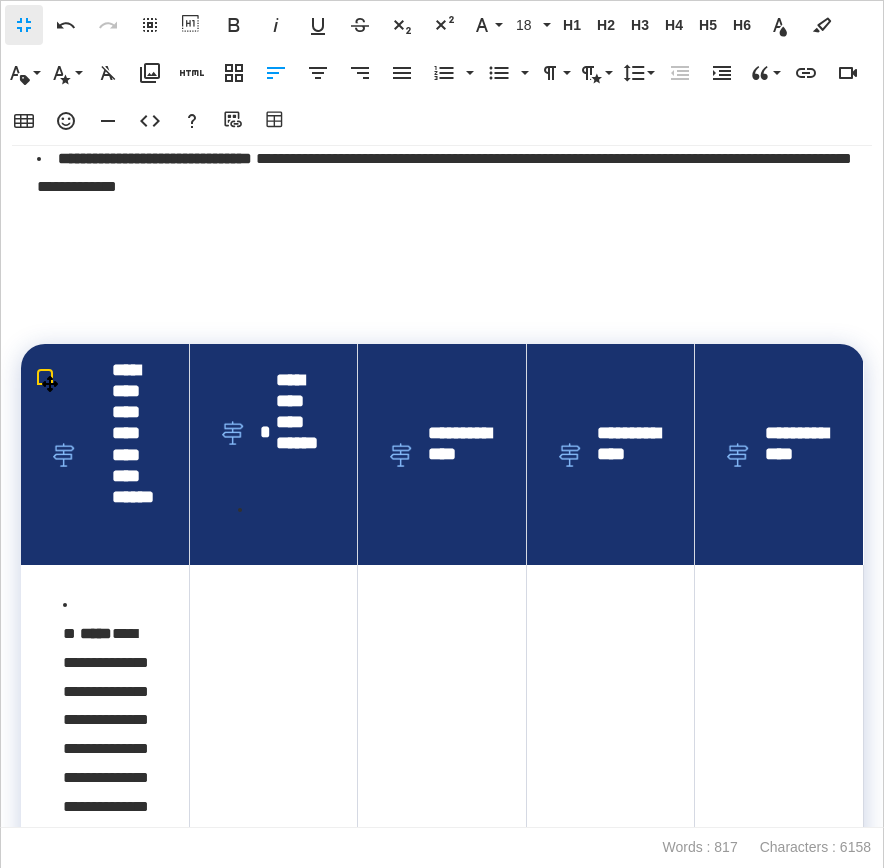 click on "**********" at bounding box center (779, 454) 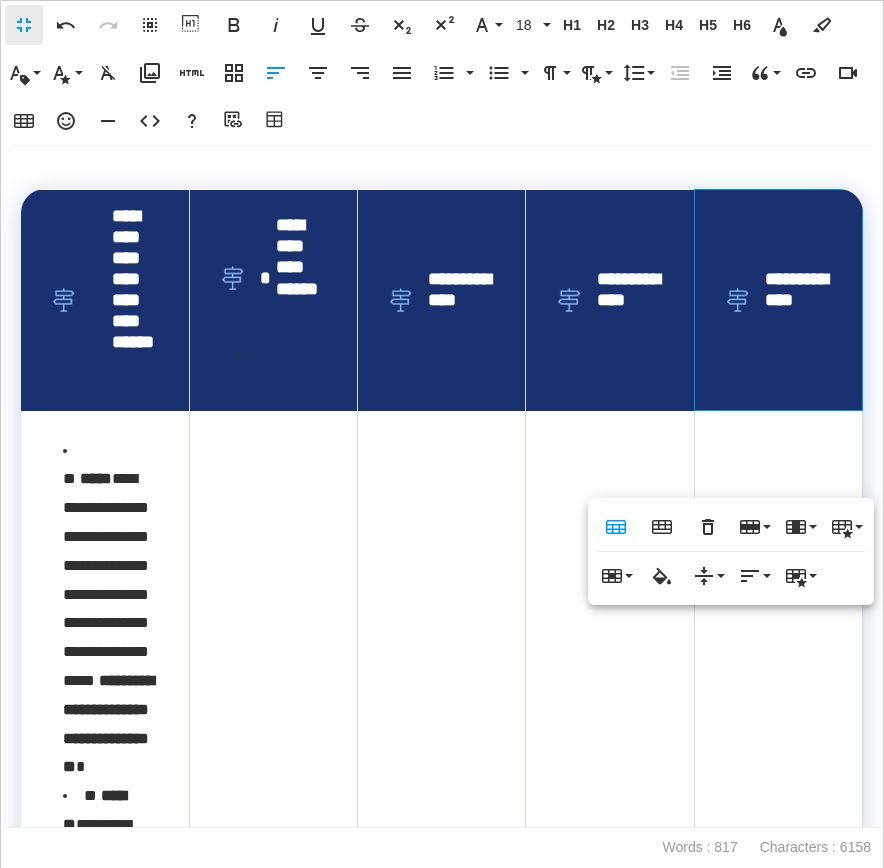 scroll, scrollTop: 1539, scrollLeft: 0, axis: vertical 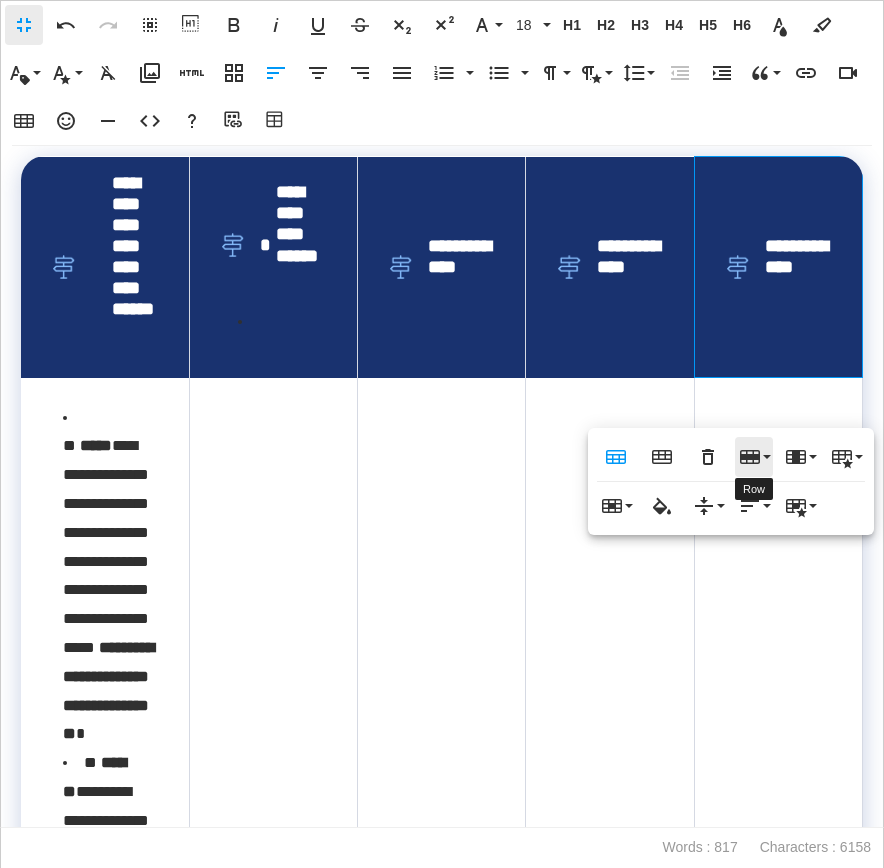 click on "Row" at bounding box center (754, 457) 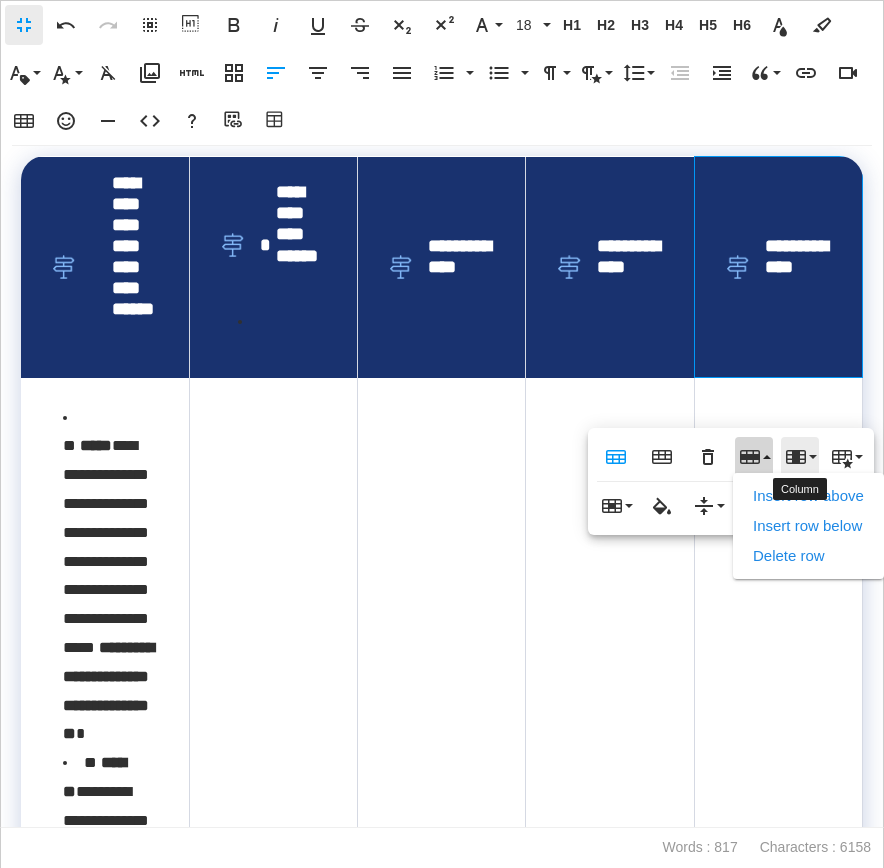 click on "Column" at bounding box center (800, 457) 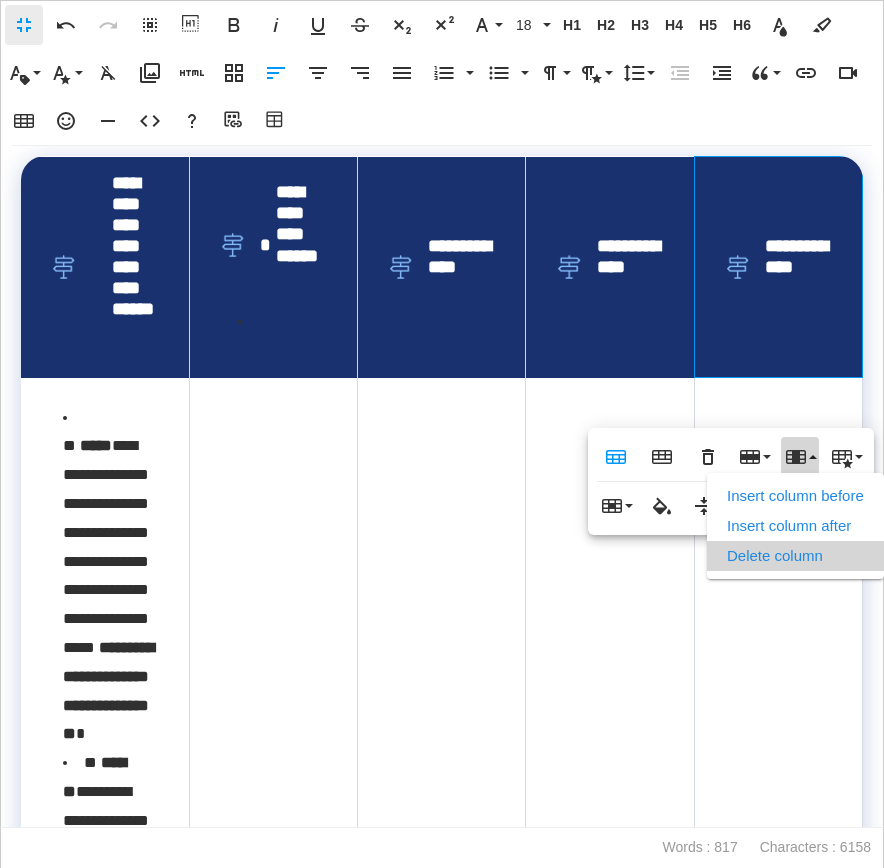 click on "Delete column" at bounding box center (795, 556) 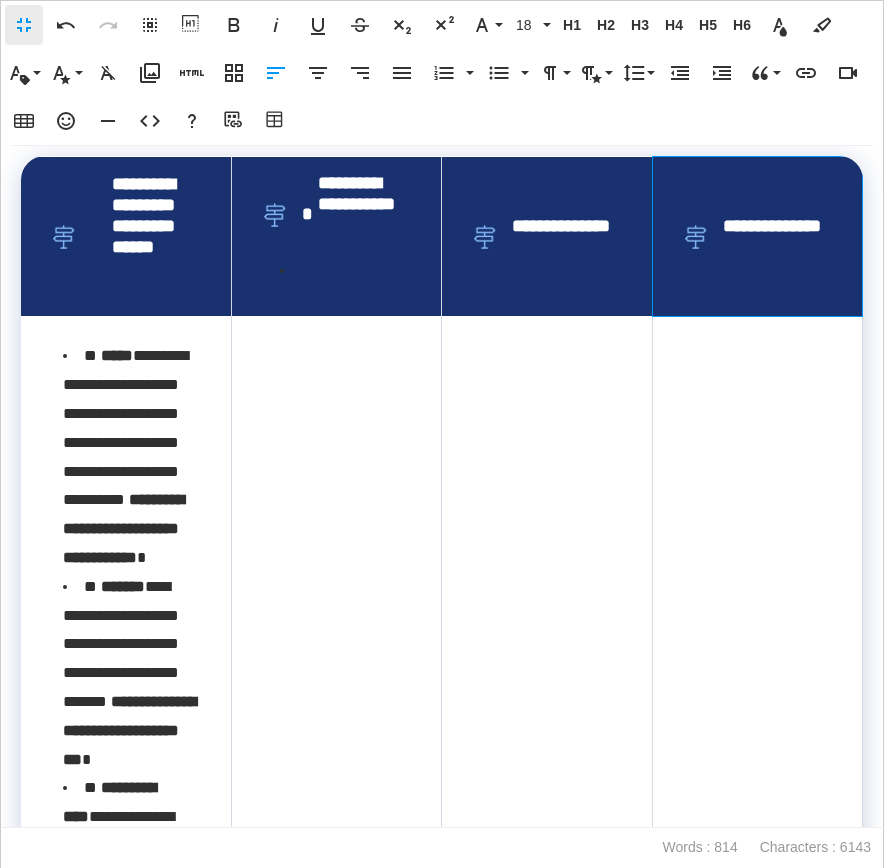 click on "**********" at bounding box center [757, 237] 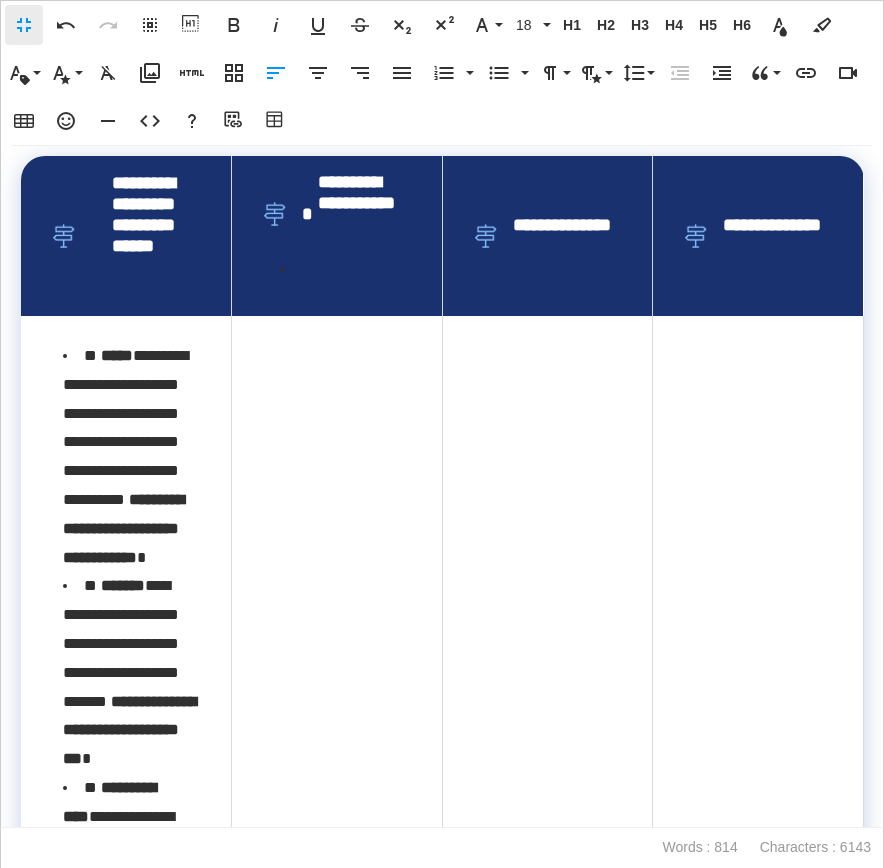 click on "**********" at bounding box center (758, 236) 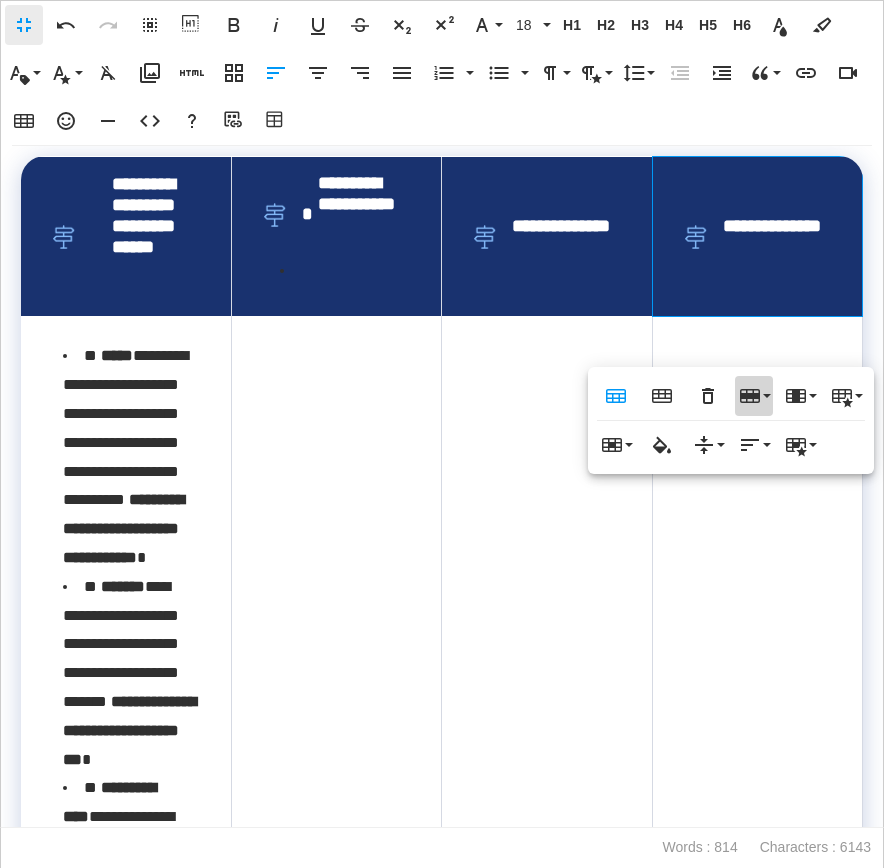 click on "Row" at bounding box center [754, 396] 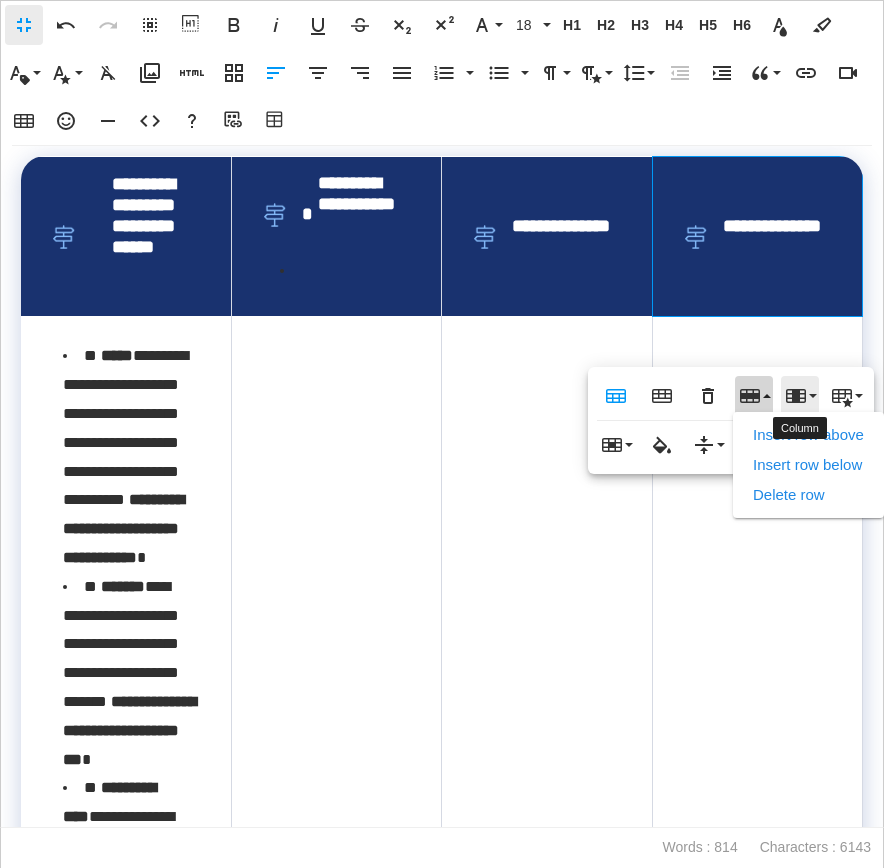 click on "Column" at bounding box center (800, 396) 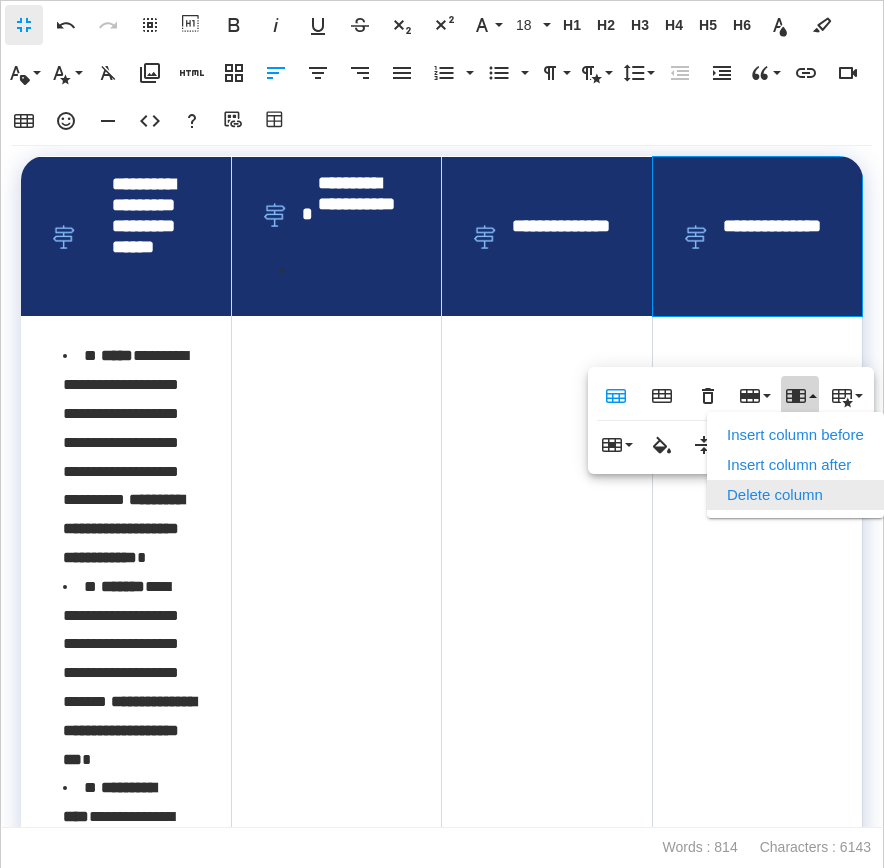 click on "Delete column" at bounding box center [795, 495] 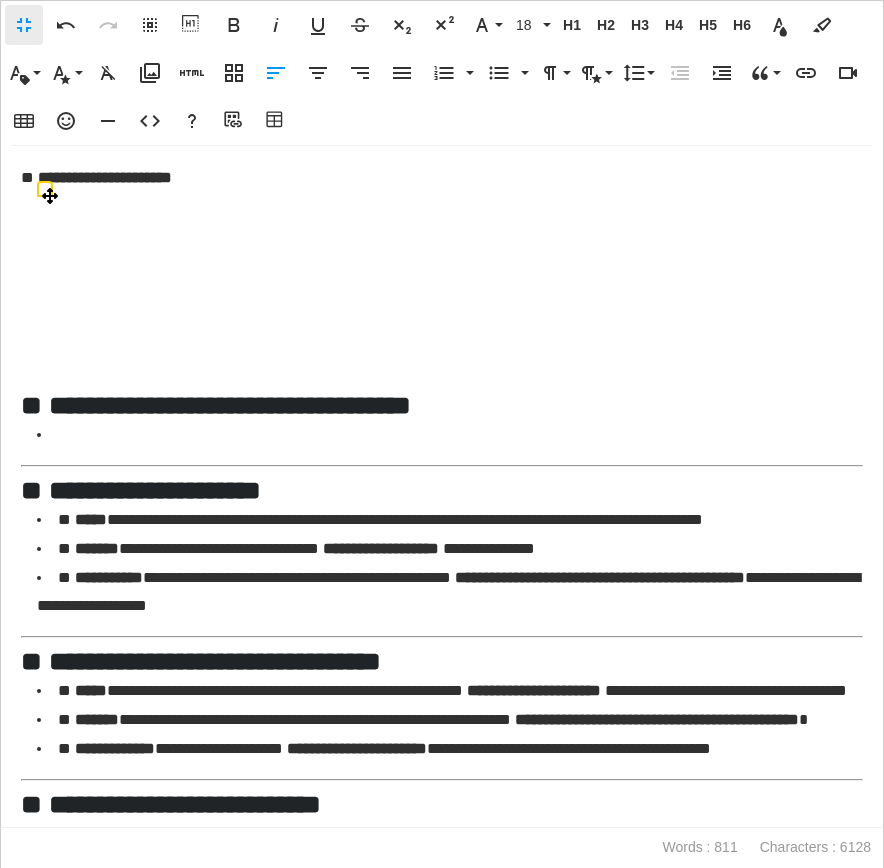 scroll, scrollTop: 2250, scrollLeft: 0, axis: vertical 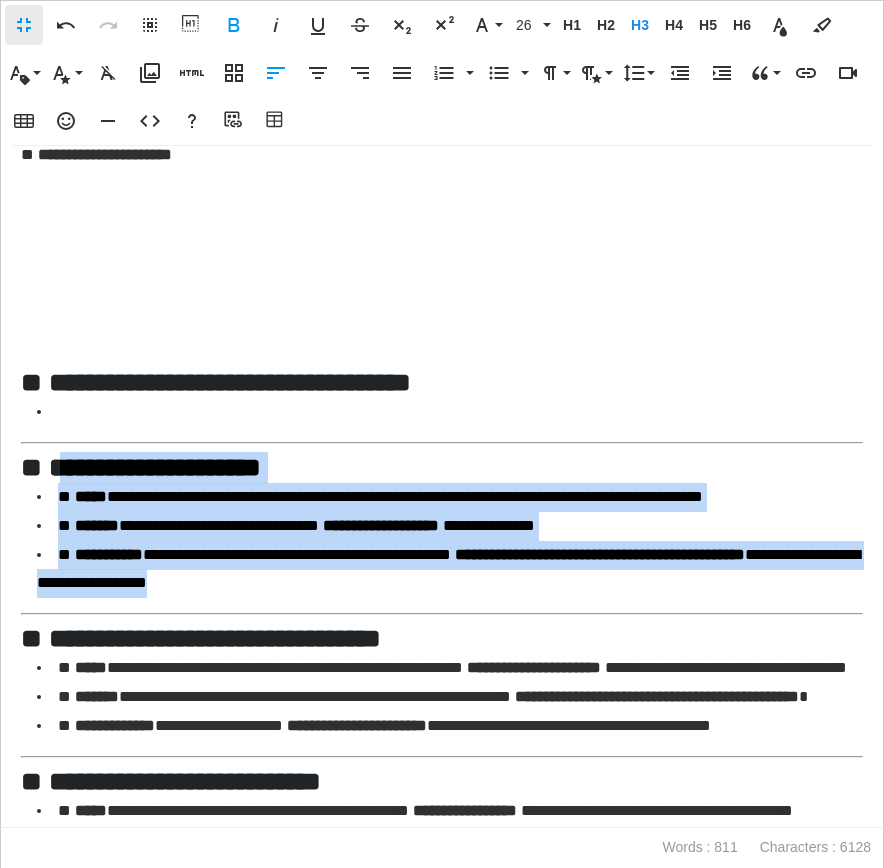drag, startPoint x: 416, startPoint y: 609, endPoint x: 65, endPoint y: 457, distance: 382.49835 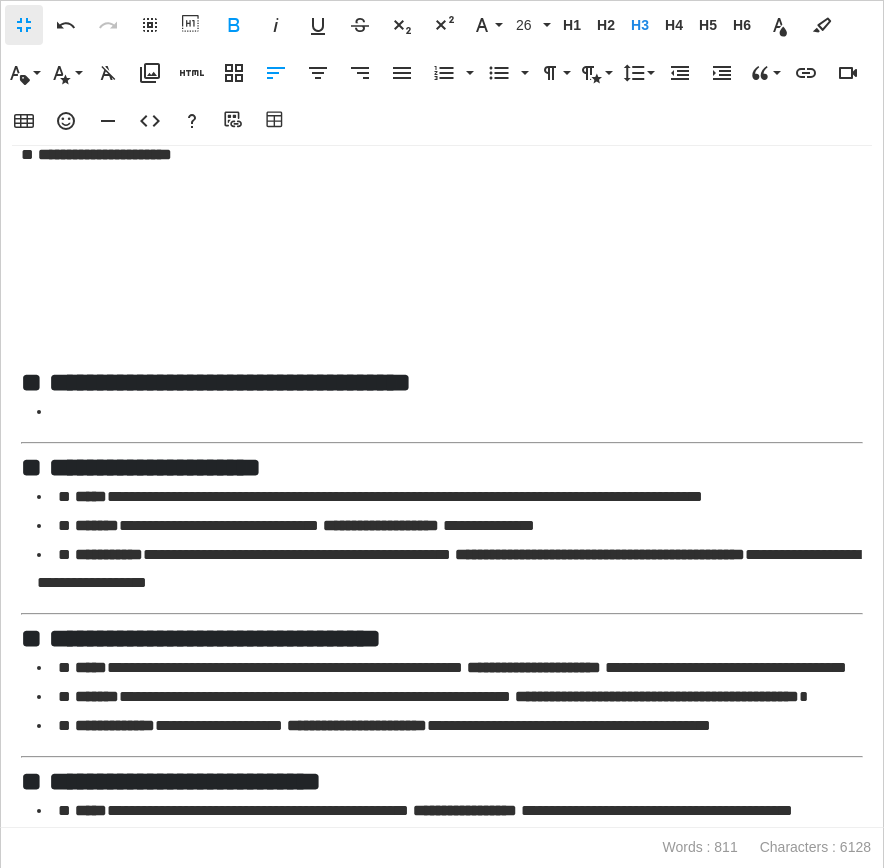click on "**********" at bounding box center [155, 467] 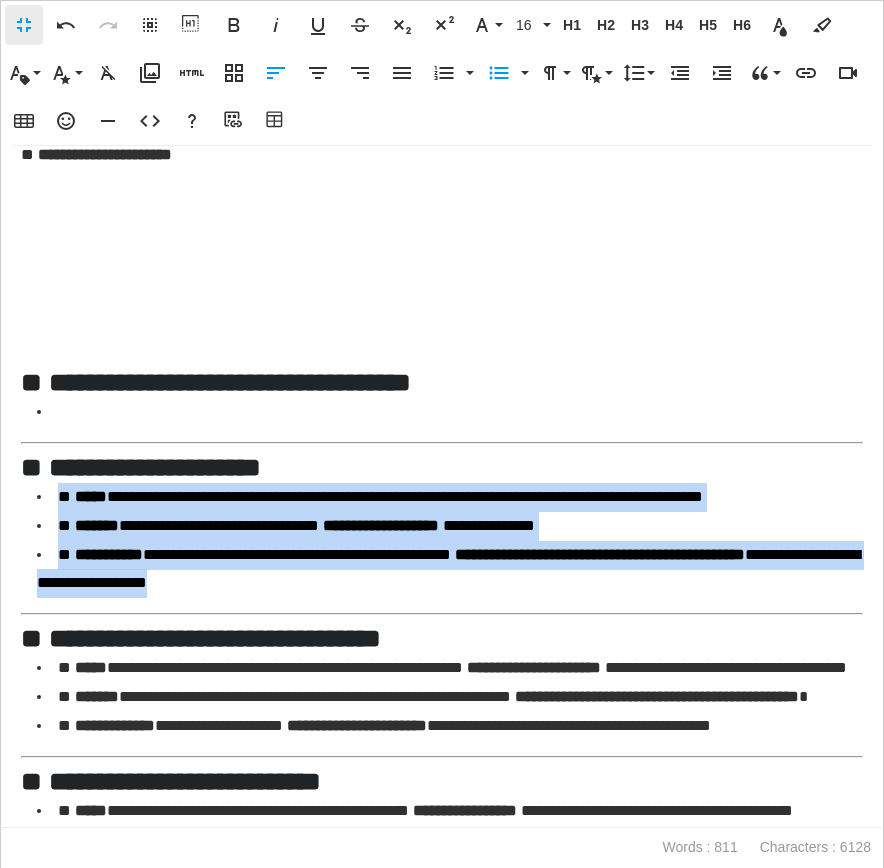 drag, startPoint x: 36, startPoint y: 491, endPoint x: 474, endPoint y: 620, distance: 456.60156 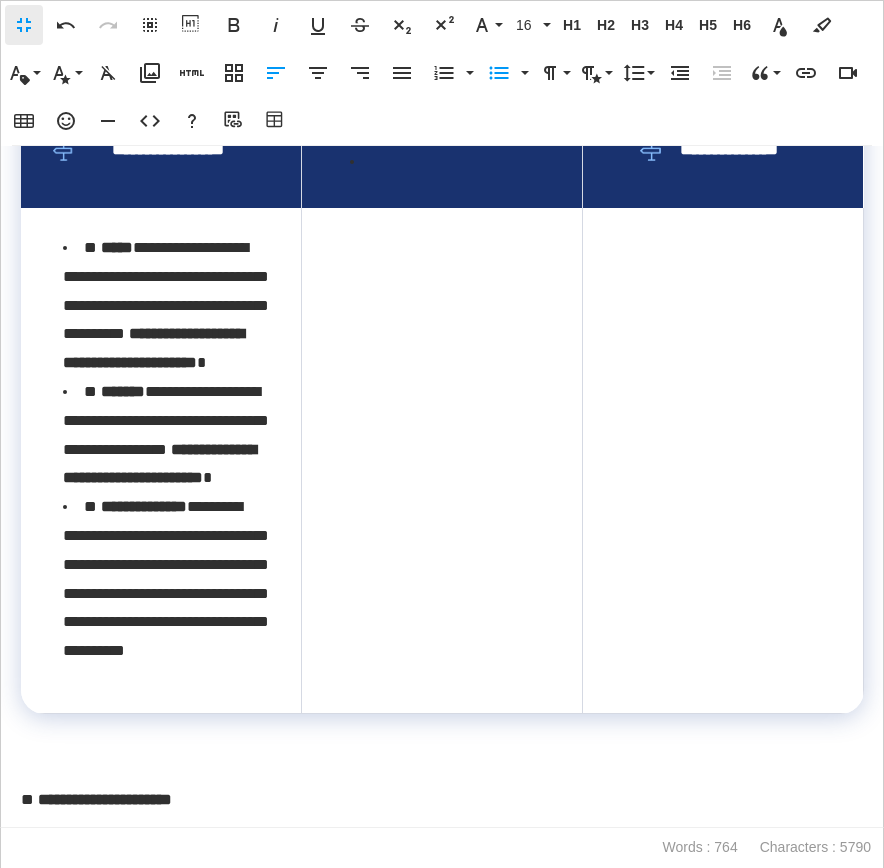 scroll, scrollTop: 1470, scrollLeft: 0, axis: vertical 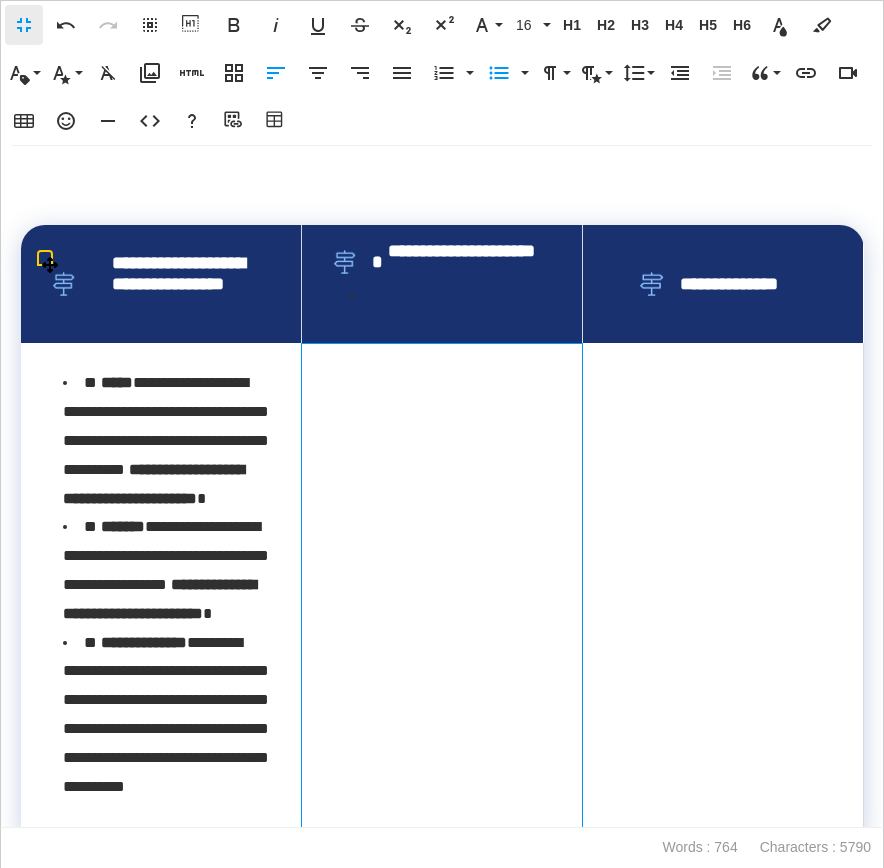 click at bounding box center (442, 595) 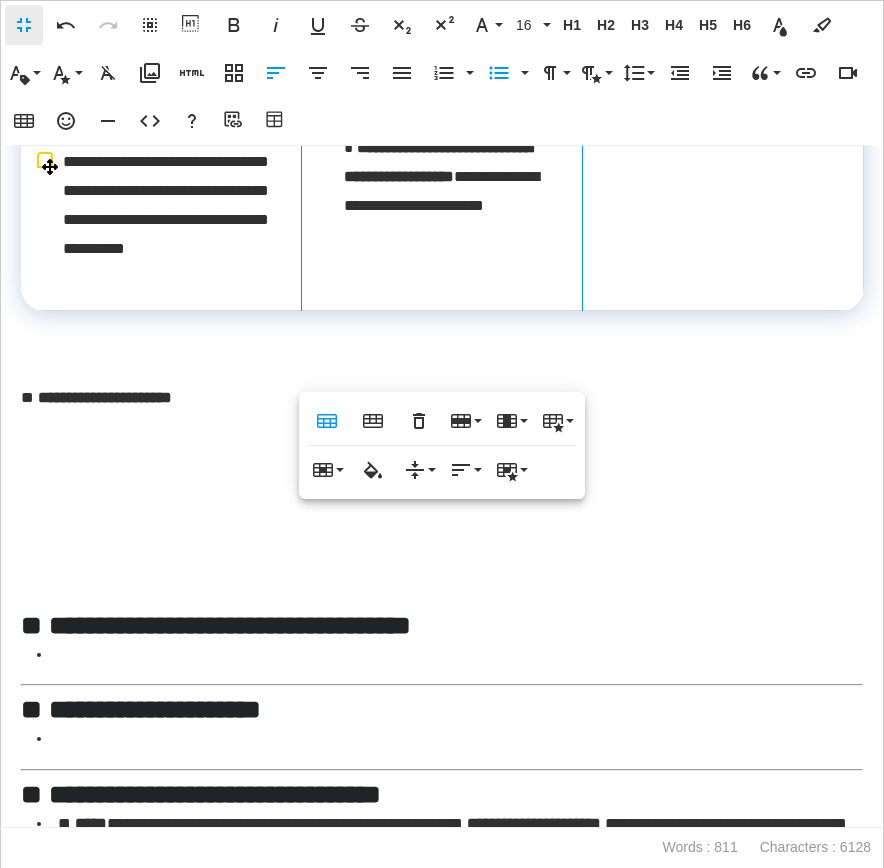 scroll, scrollTop: 2151, scrollLeft: 0, axis: vertical 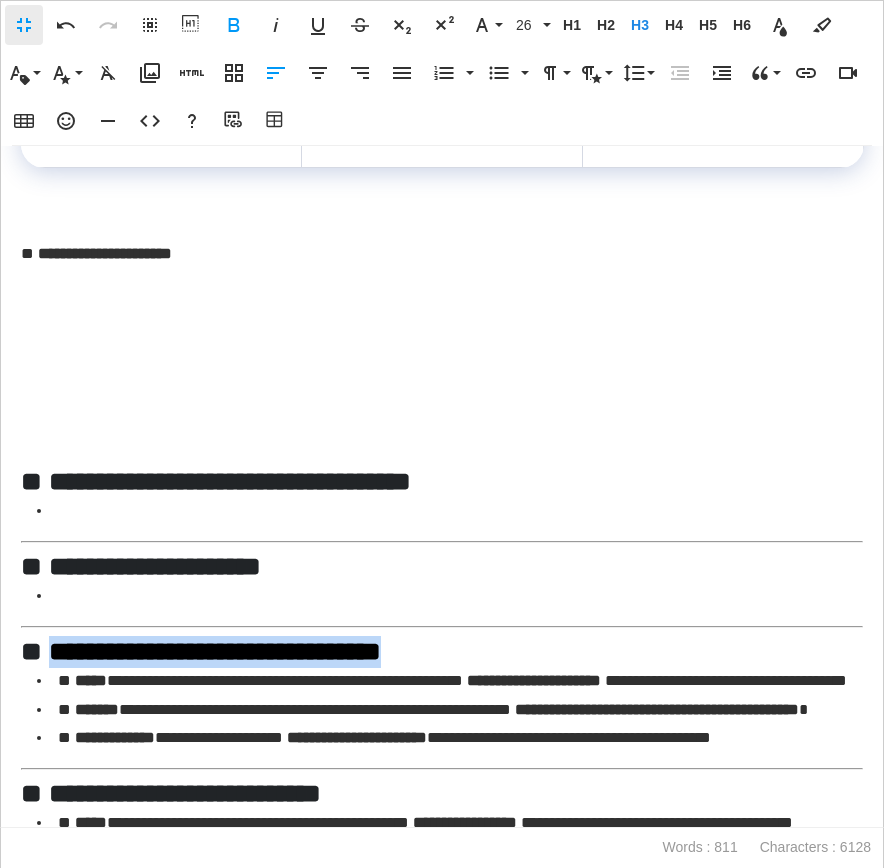 drag, startPoint x: 559, startPoint y: 645, endPoint x: 53, endPoint y: 645, distance: 506 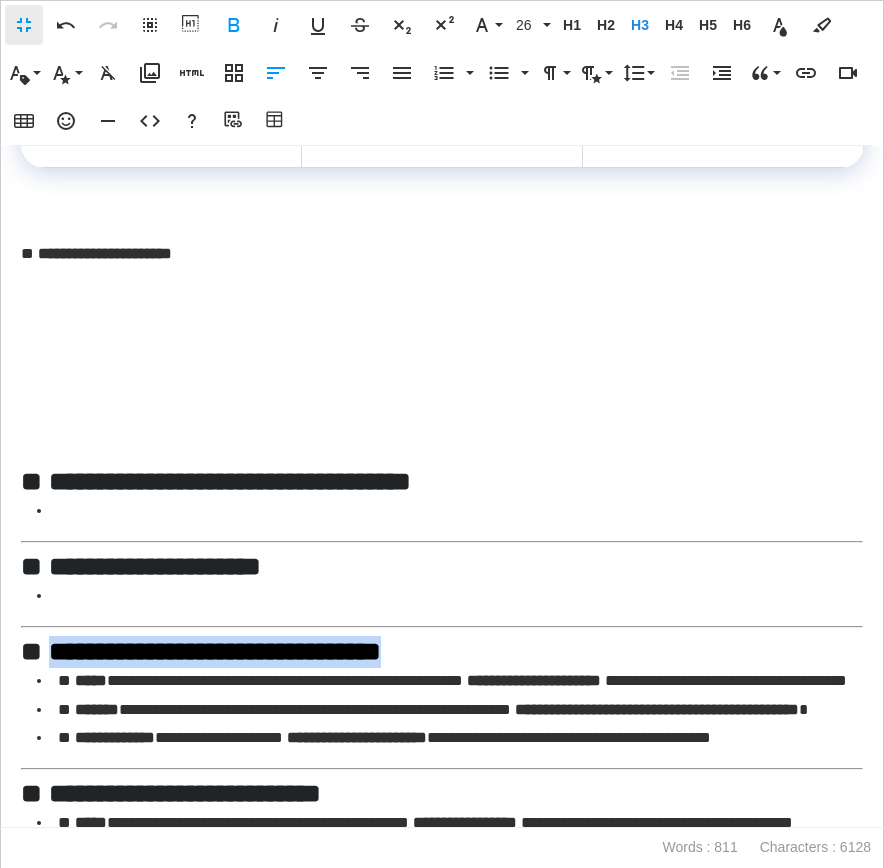 click on "**********" at bounding box center (442, 651) 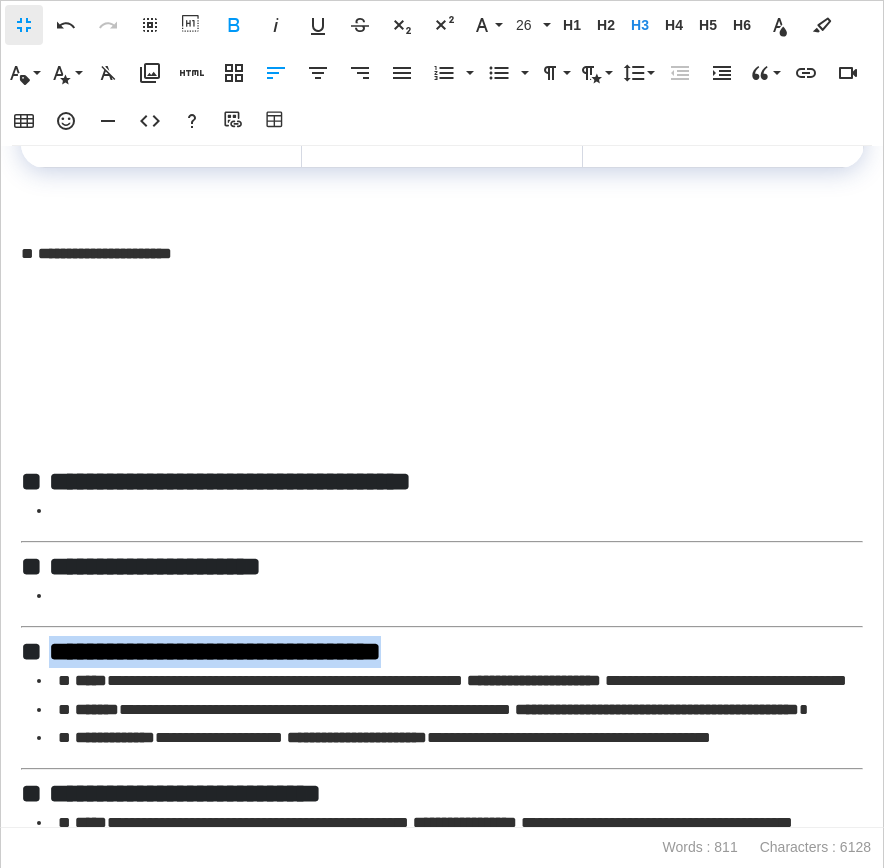 copy on "**********" 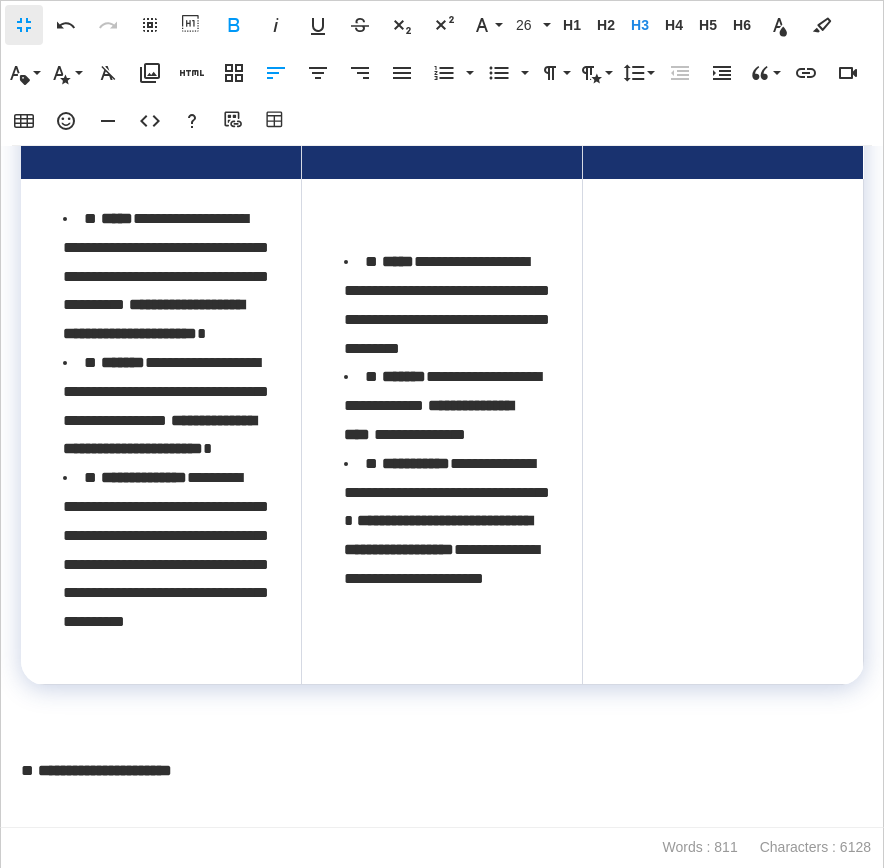scroll, scrollTop: 1499, scrollLeft: 0, axis: vertical 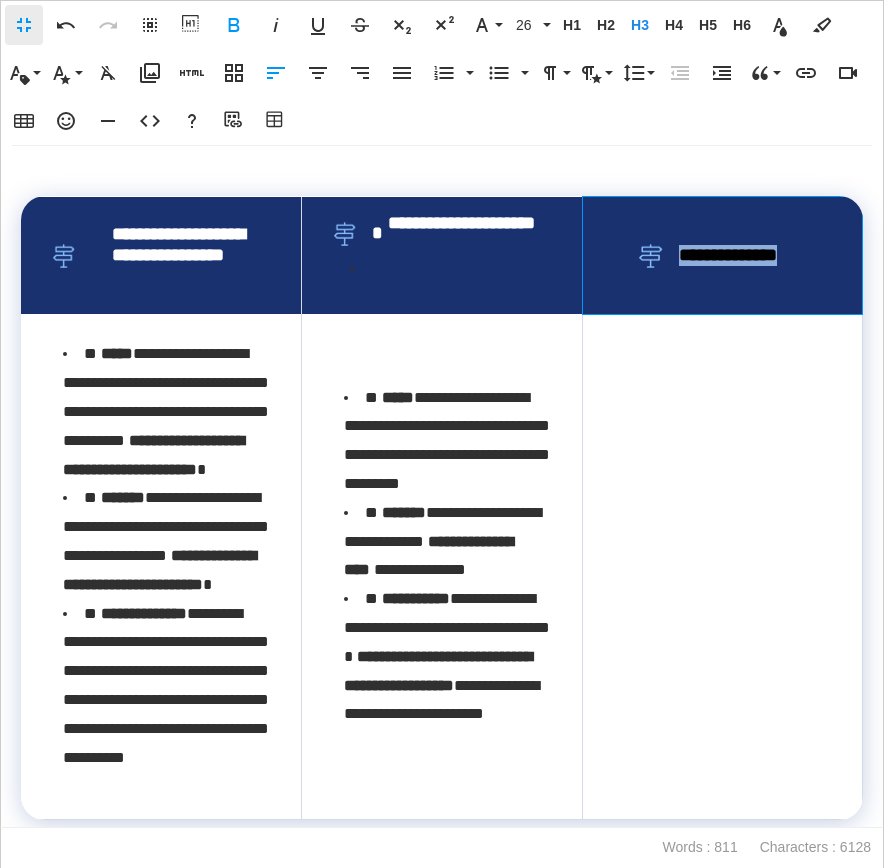 drag, startPoint x: 806, startPoint y: 288, endPoint x: 676, endPoint y: 293, distance: 130.09612 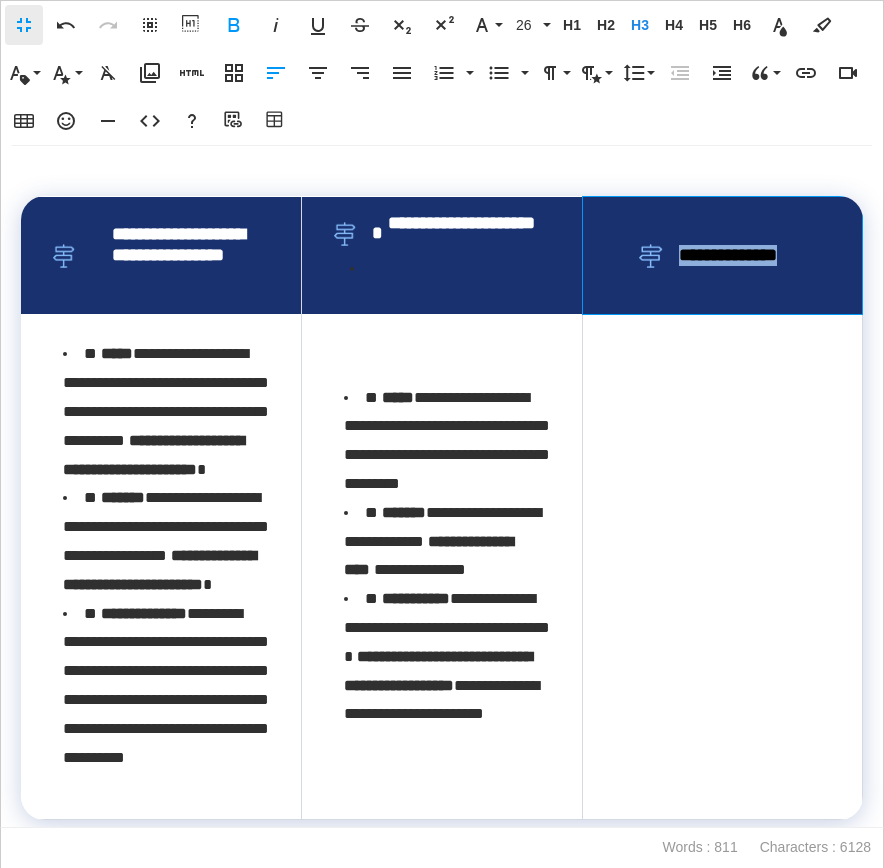 click on "**********" at bounding box center [723, 256] 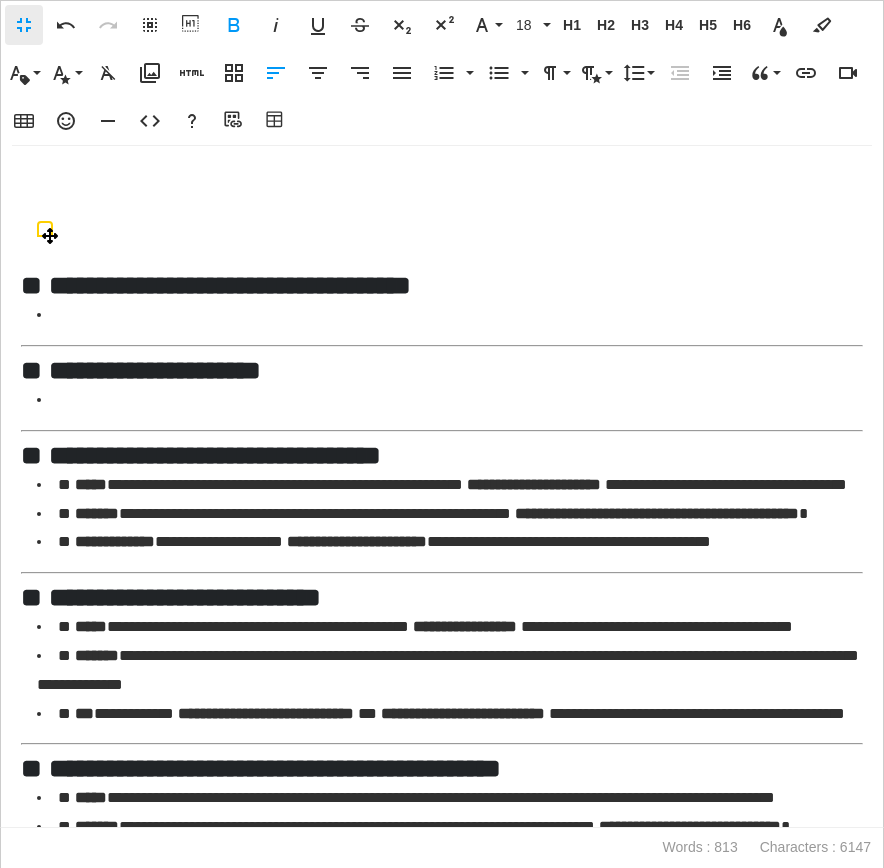 scroll, scrollTop: 2386, scrollLeft: 0, axis: vertical 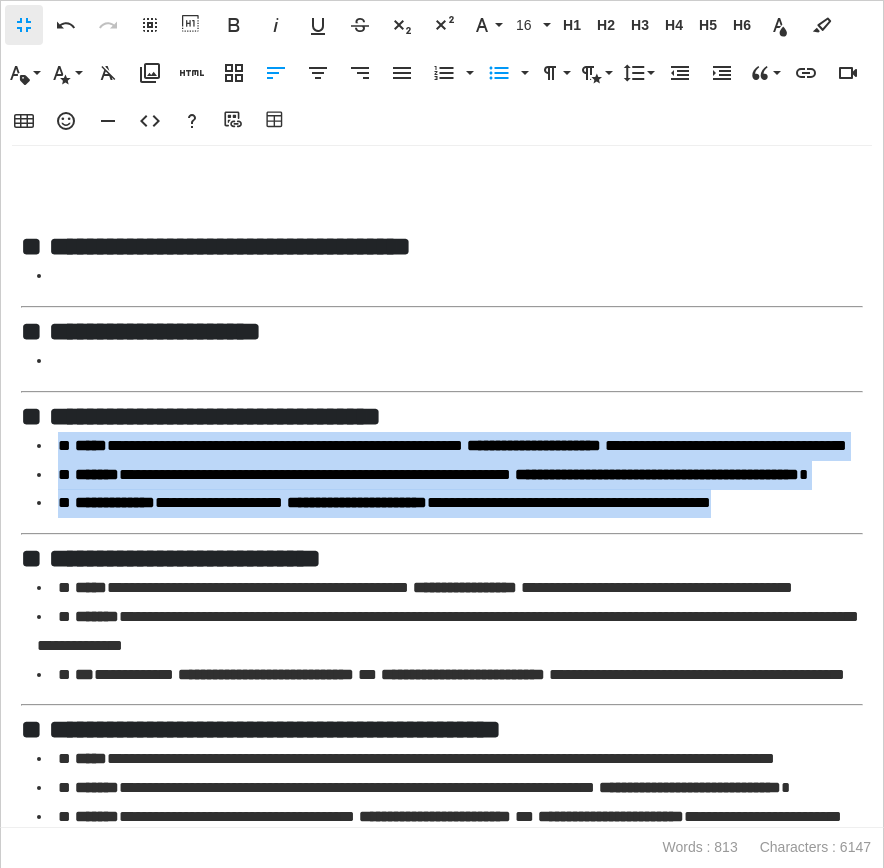 drag, startPoint x: 117, startPoint y: 591, endPoint x: 32, endPoint y: 434, distance: 178.53291 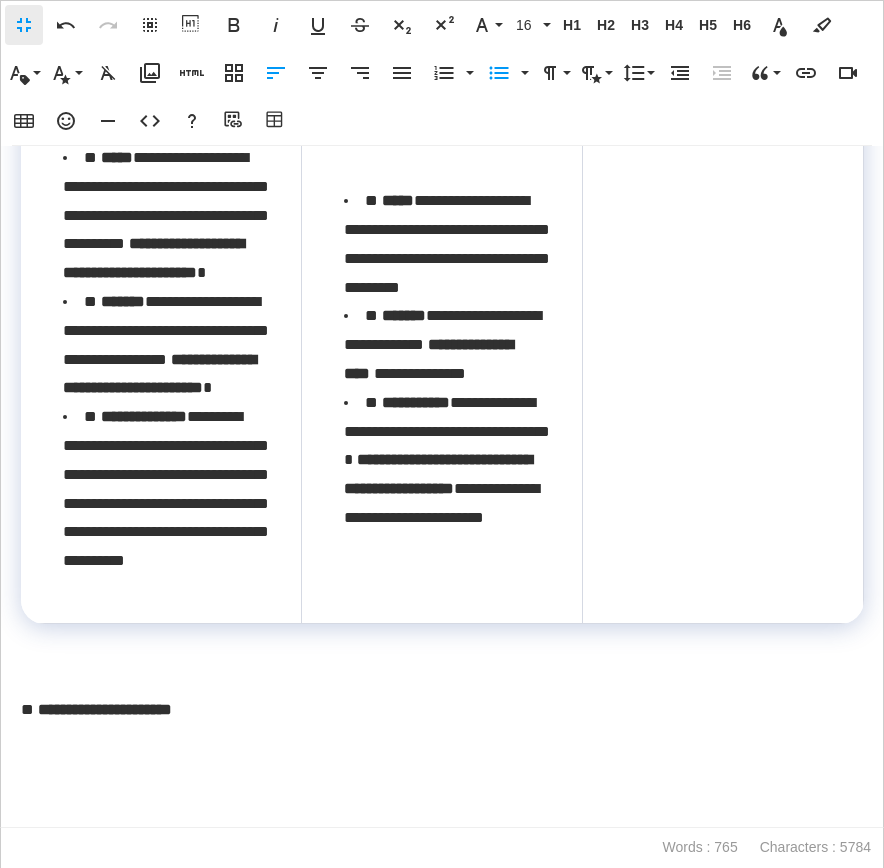 scroll, scrollTop: 1683, scrollLeft: 0, axis: vertical 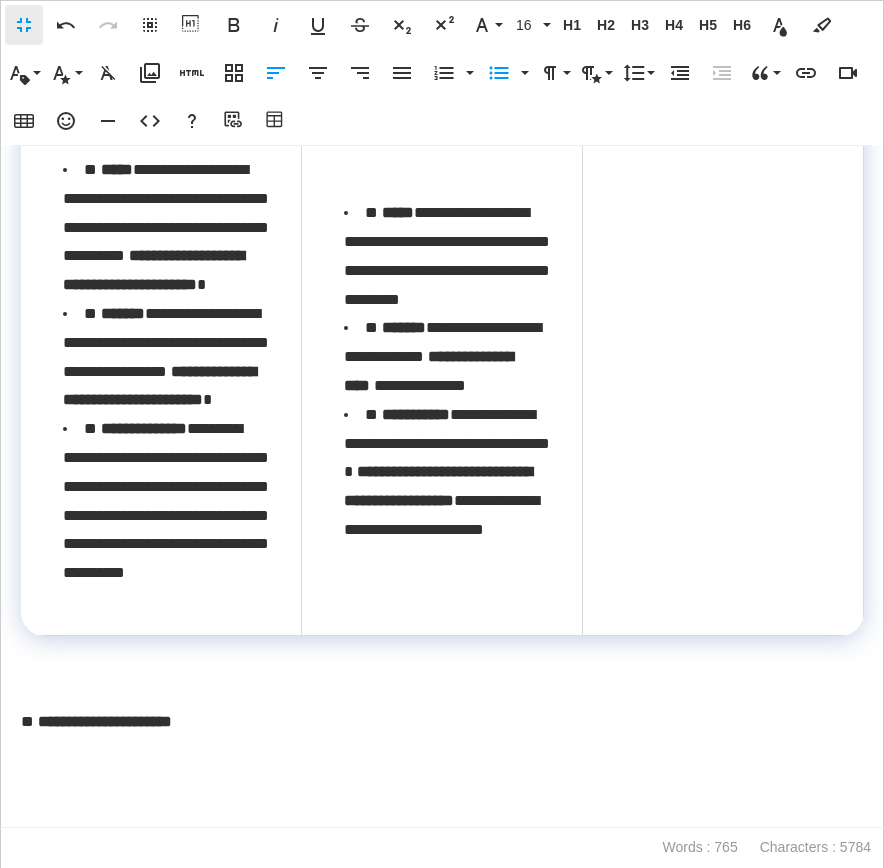 click at bounding box center (722, 382) 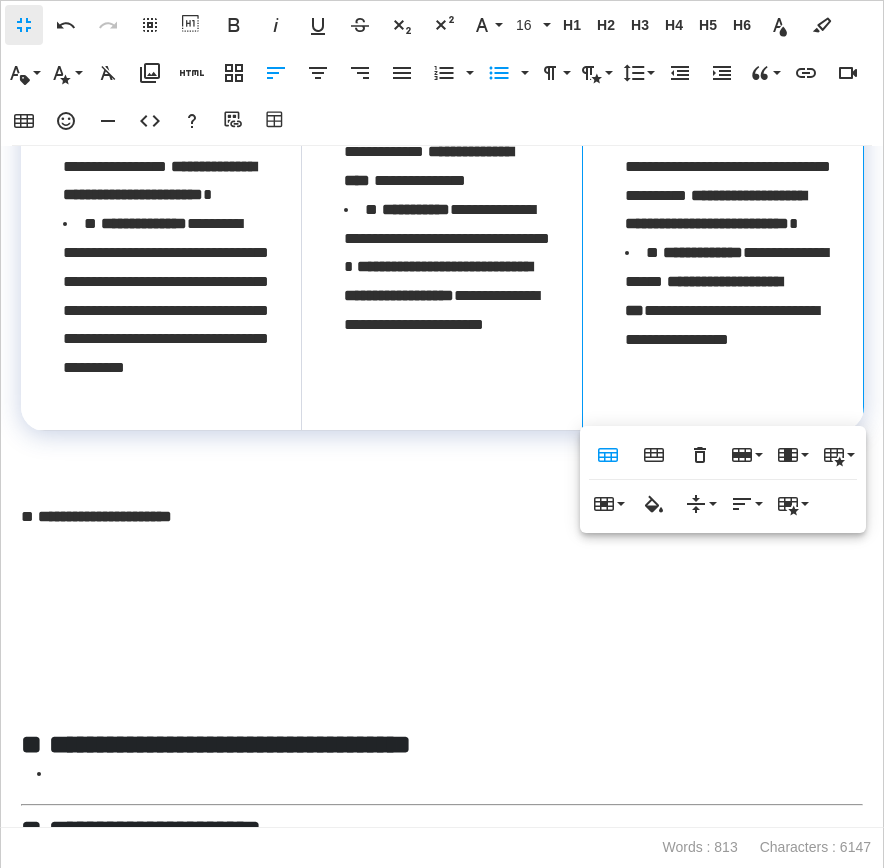 scroll, scrollTop: 2206, scrollLeft: 0, axis: vertical 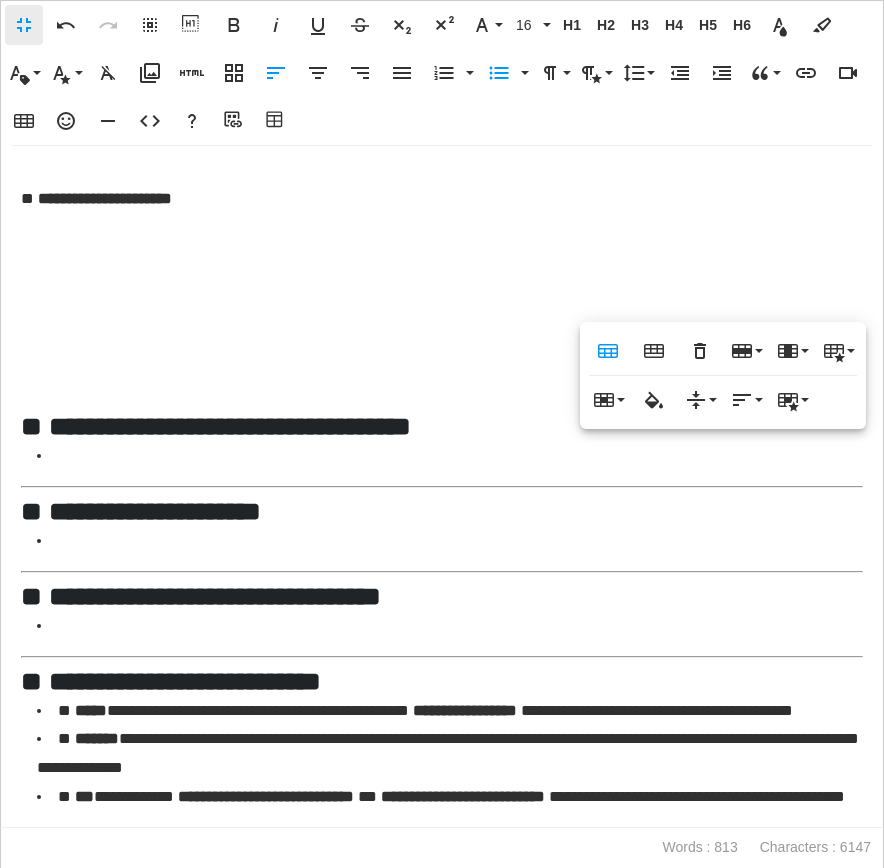 click at bounding box center (442, 142) 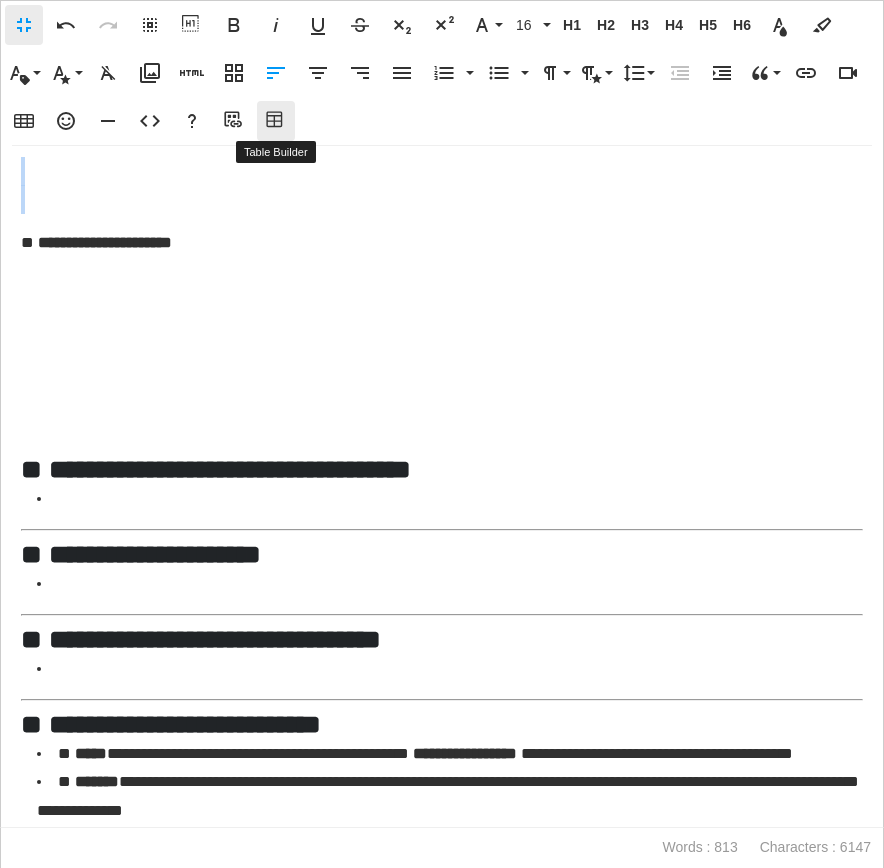 click 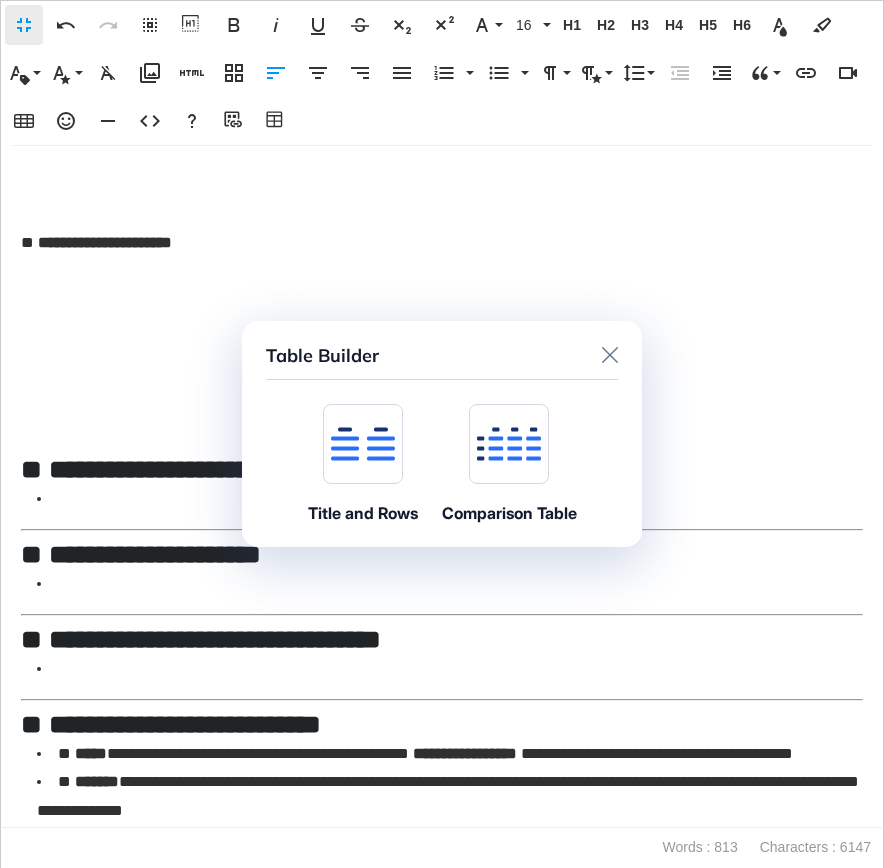 click at bounding box center [363, 444] 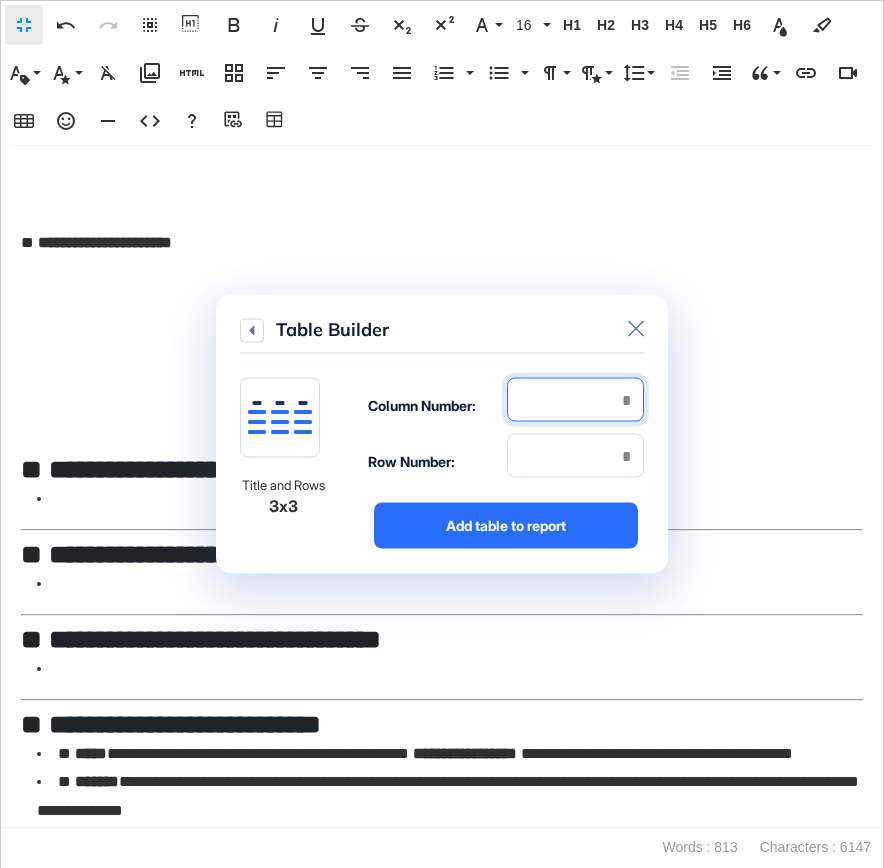 click at bounding box center (575, 400) 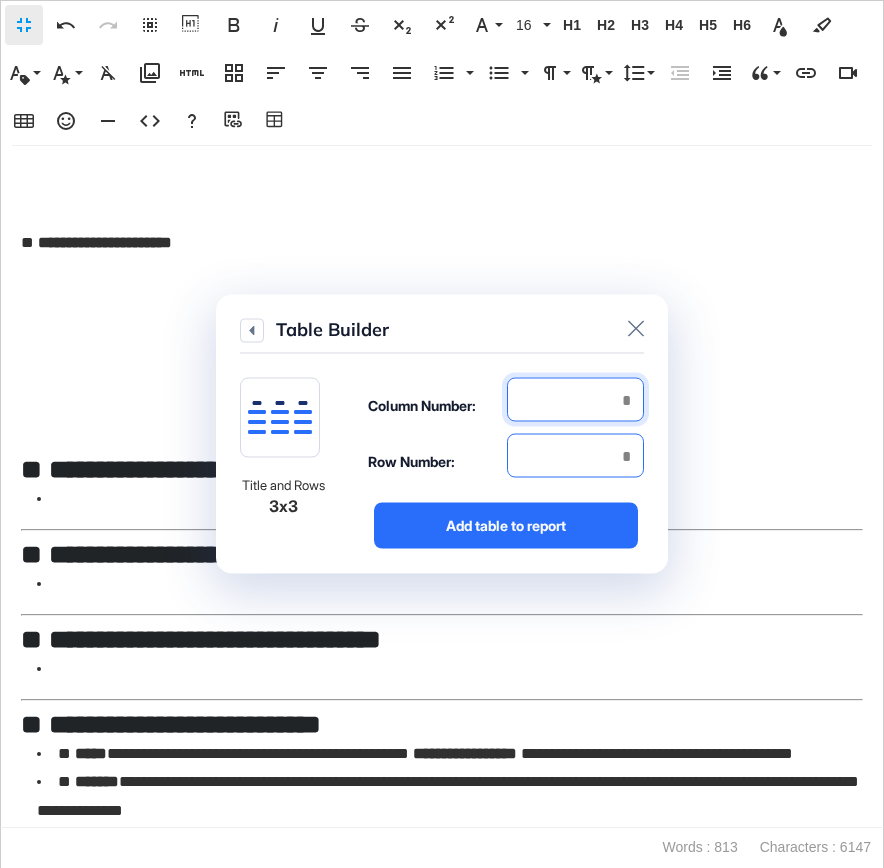 type on "*" 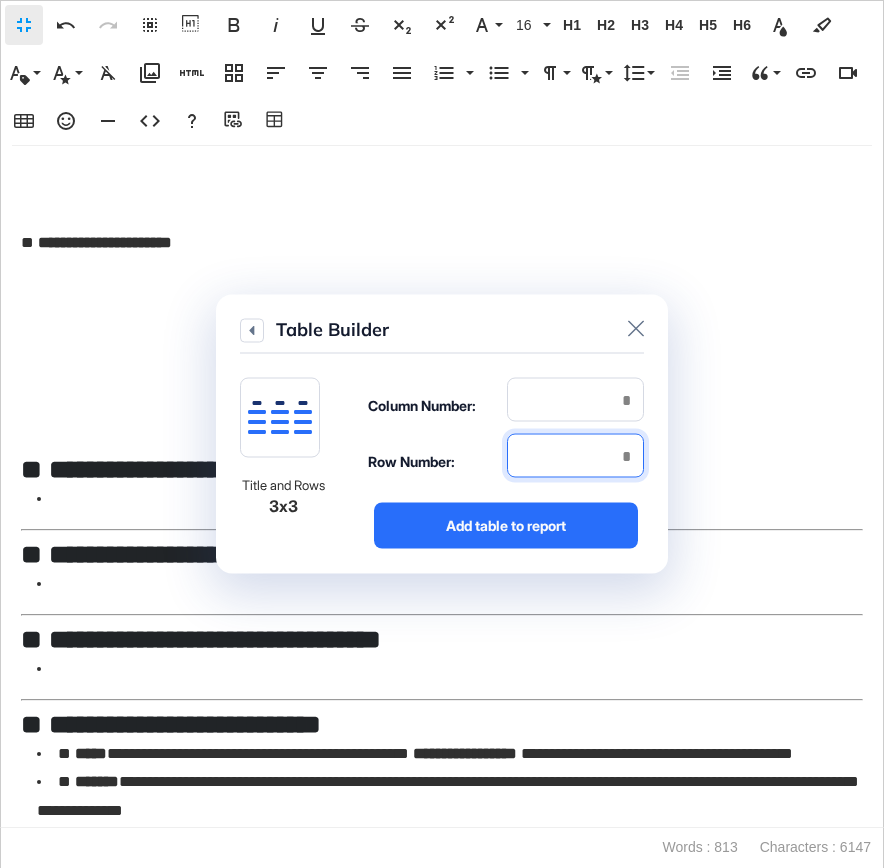 click at bounding box center (575, 456) 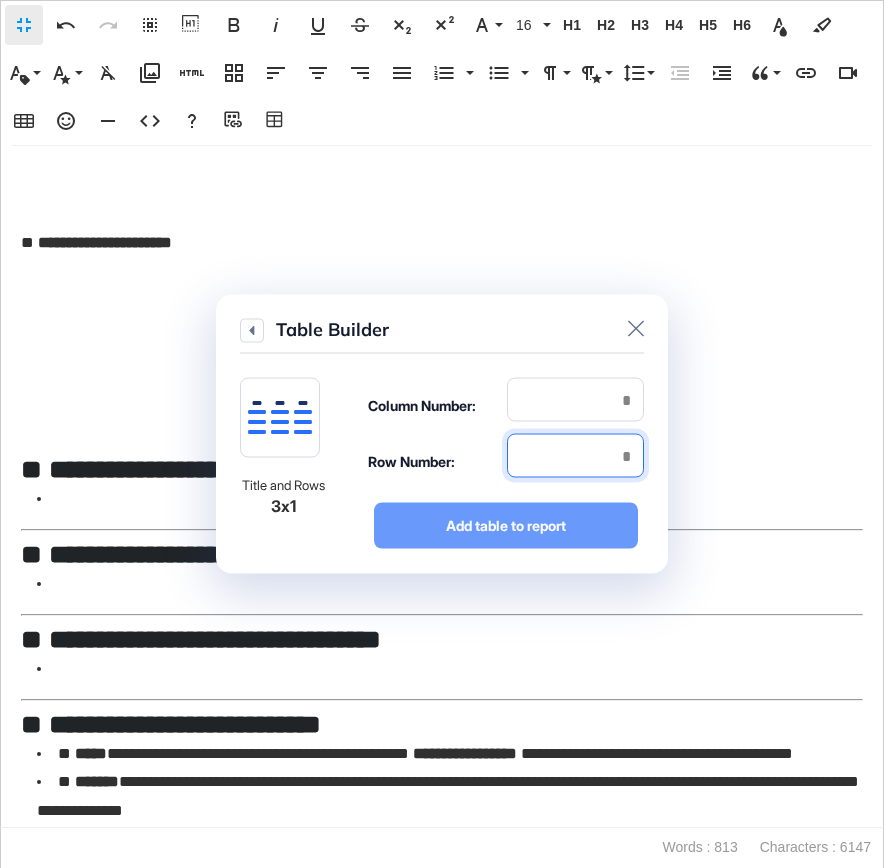 type on "*" 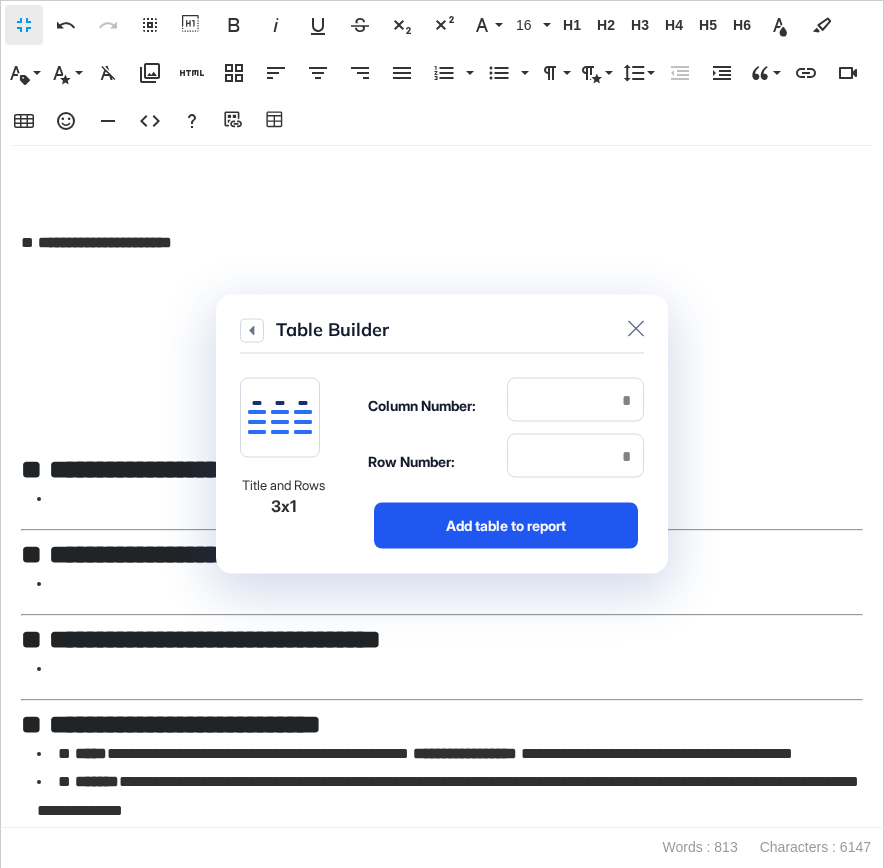 click on "Add table to report" at bounding box center [506, 526] 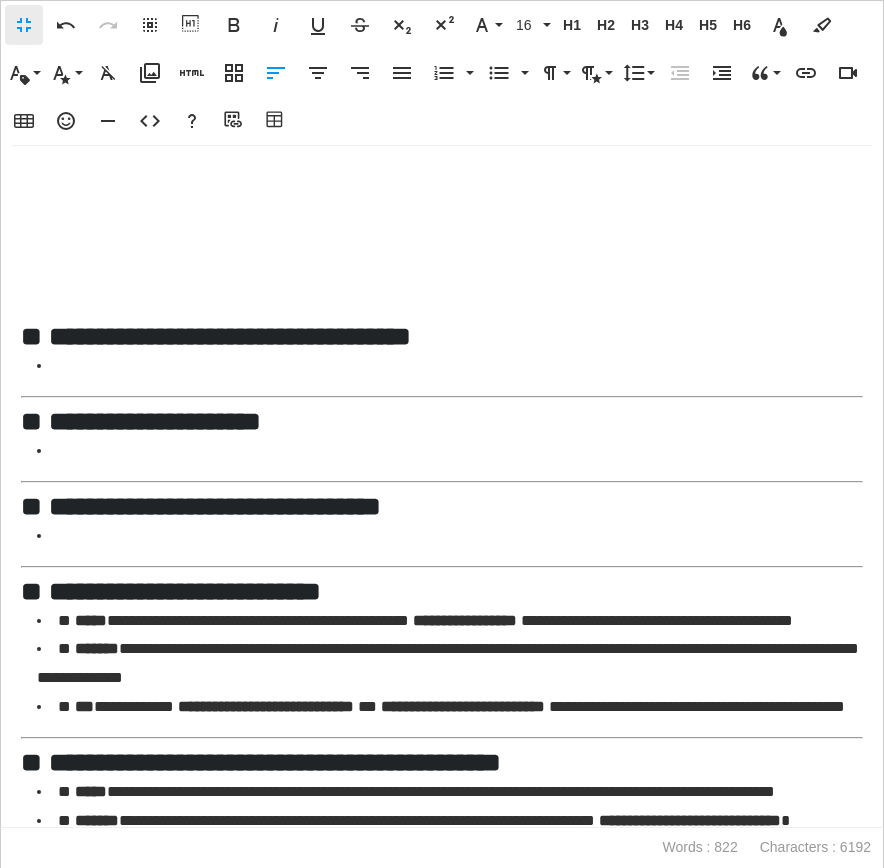 scroll, scrollTop: 2466, scrollLeft: 0, axis: vertical 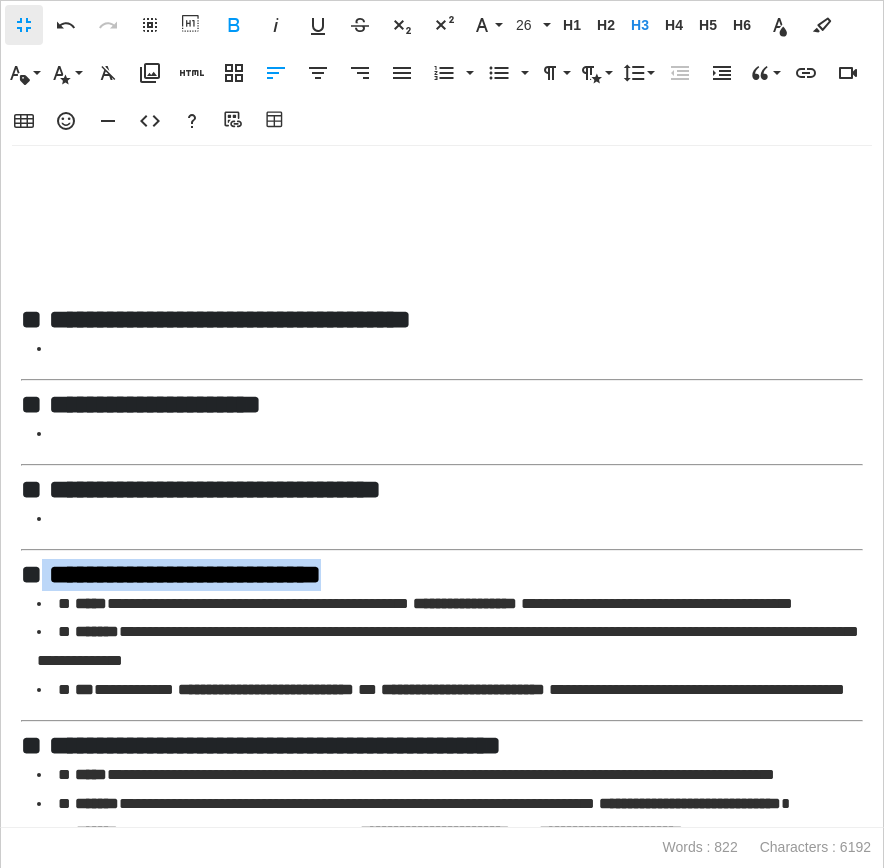 drag, startPoint x: 458, startPoint y: 586, endPoint x: 44, endPoint y: 587, distance: 414.00122 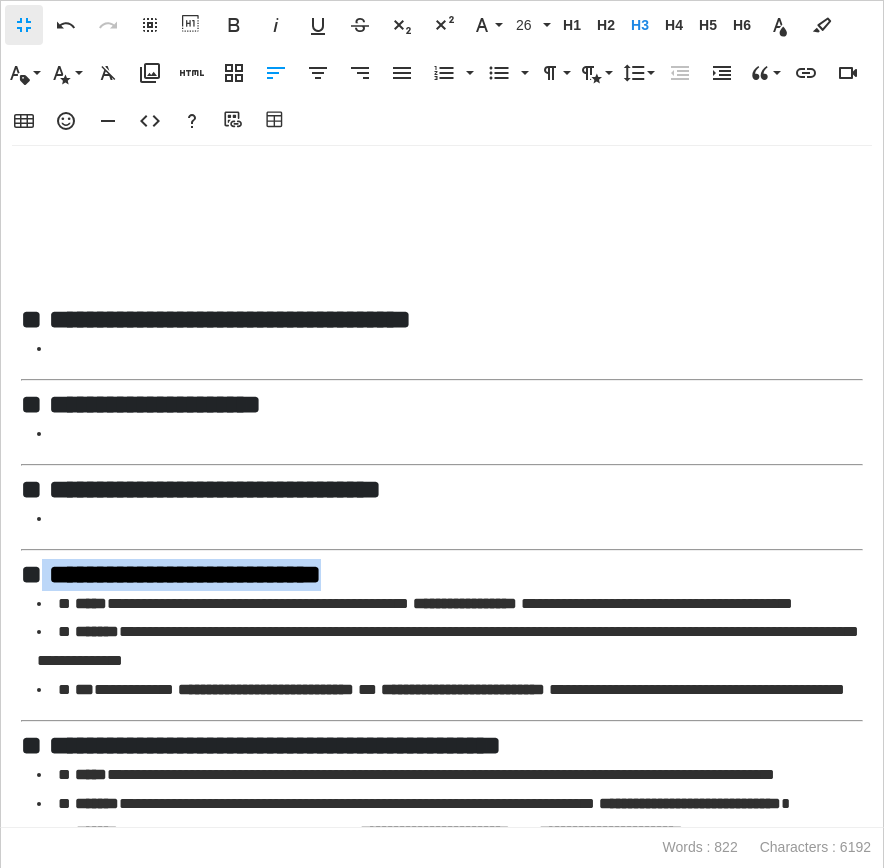 copy on "**********" 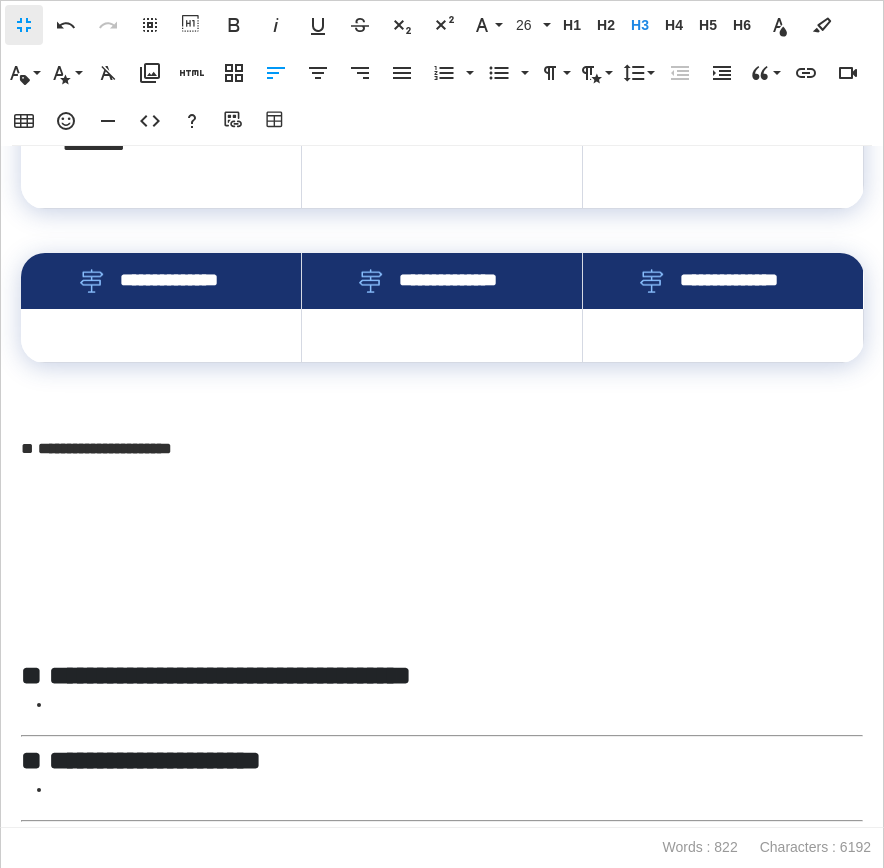 scroll, scrollTop: 2083, scrollLeft: 0, axis: vertical 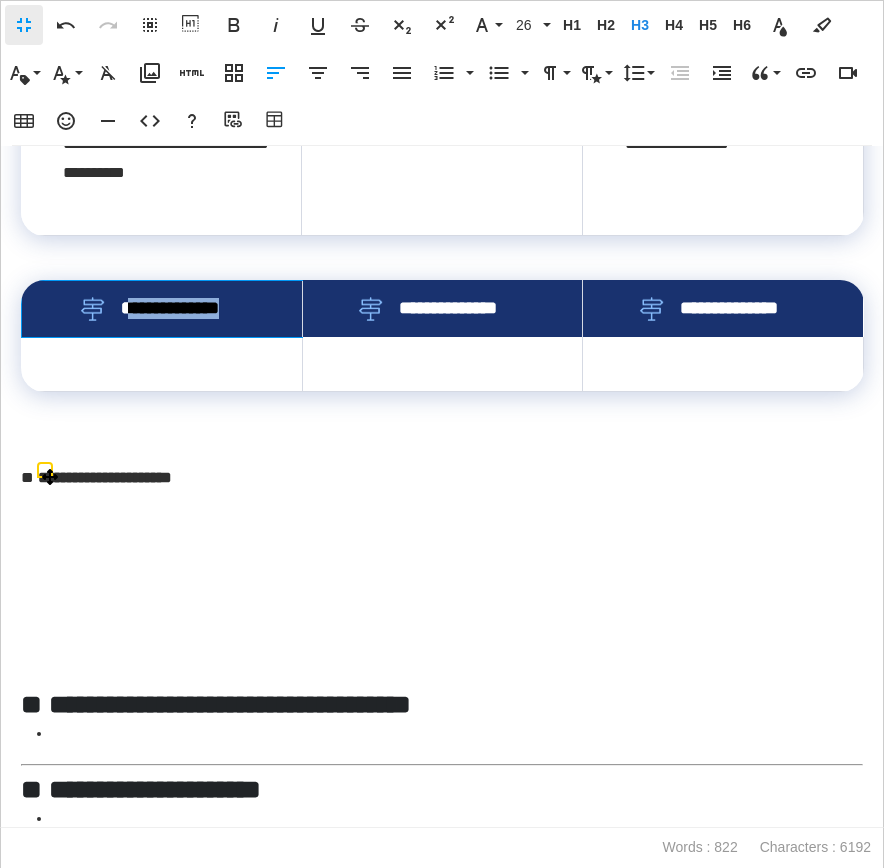 drag, startPoint x: 243, startPoint y: 514, endPoint x: 131, endPoint y: 511, distance: 112.04017 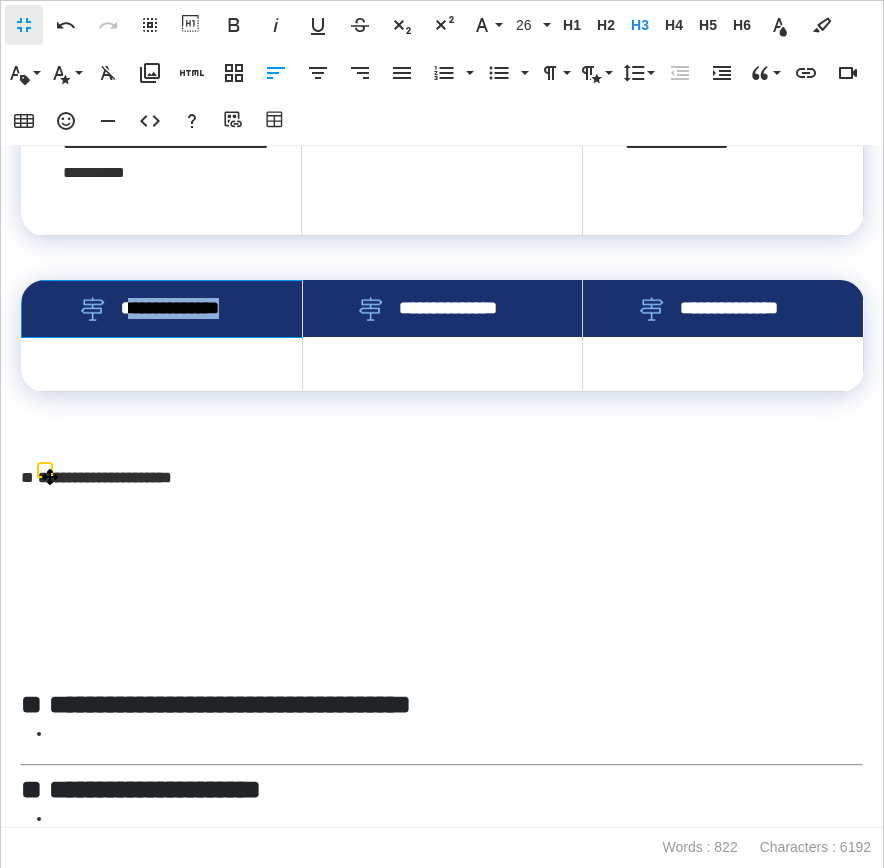 click on "**********" at bounding box center [162, 309] 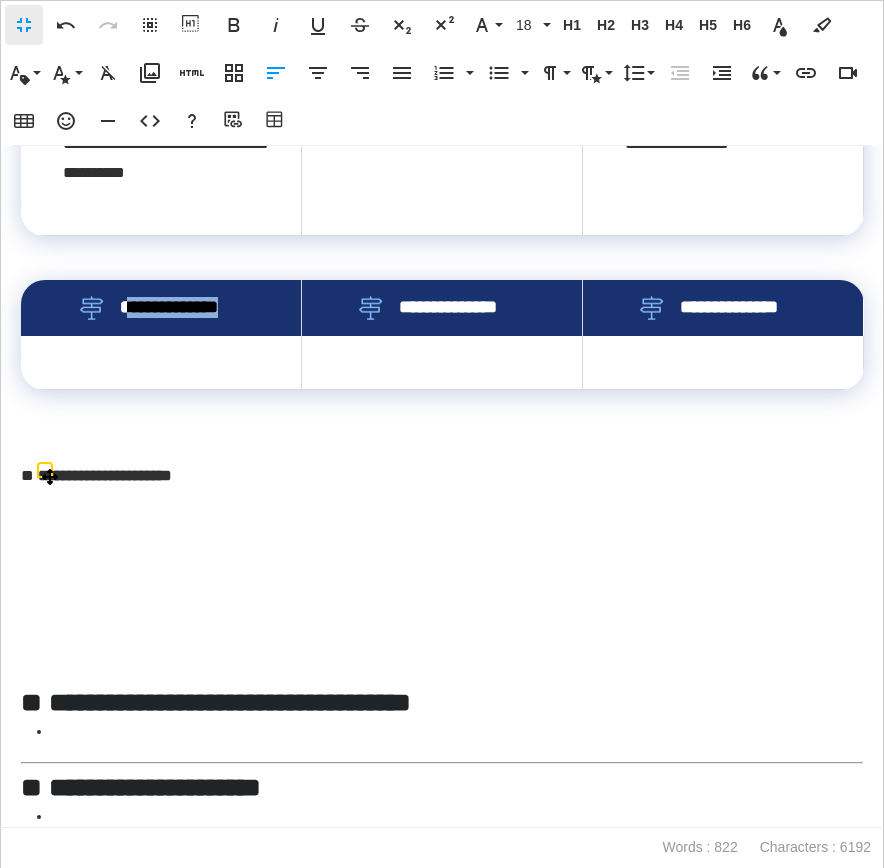 click on "**********" at bounding box center [181, 307] 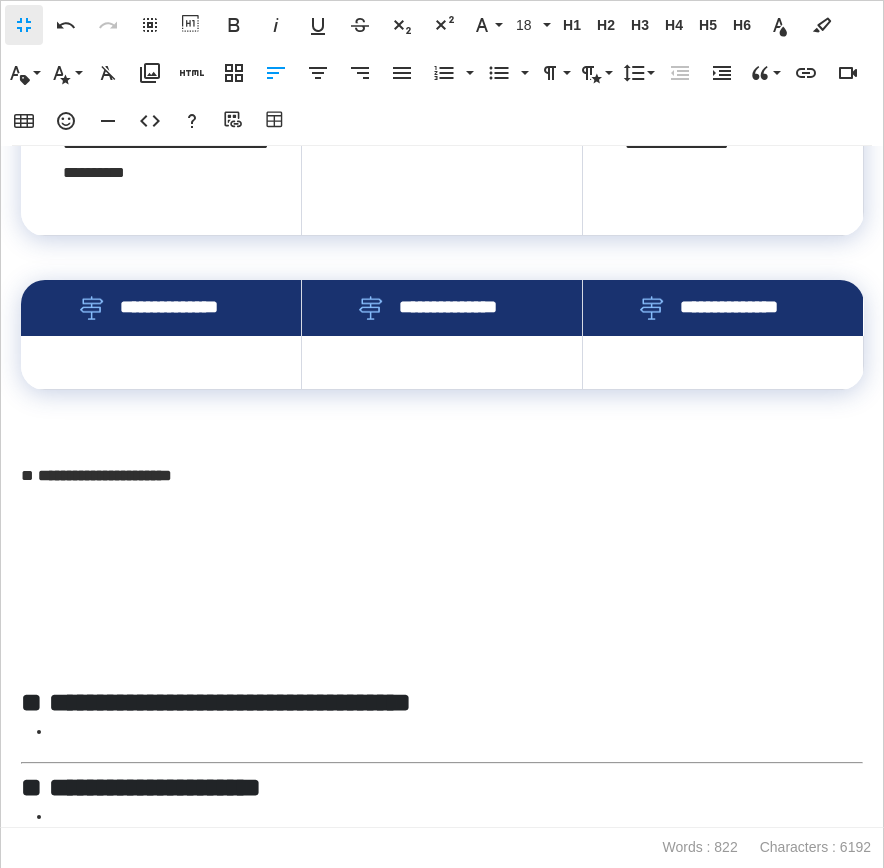 click on "**********" at bounding box center (181, 307) 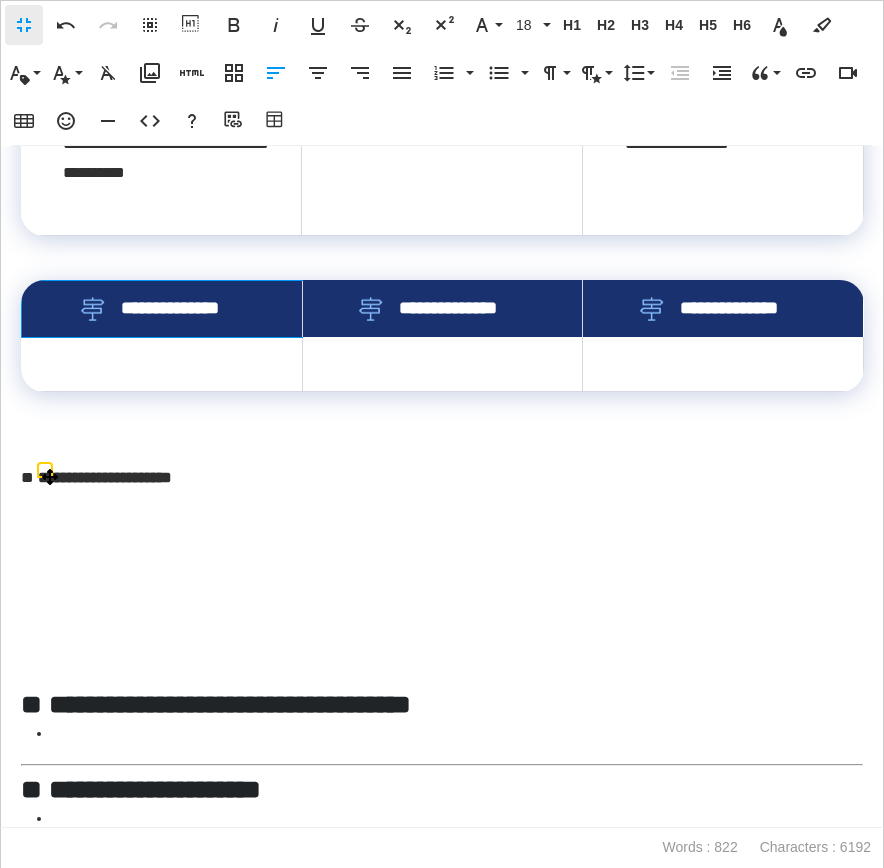 click on "**********" at bounding box center [182, 308] 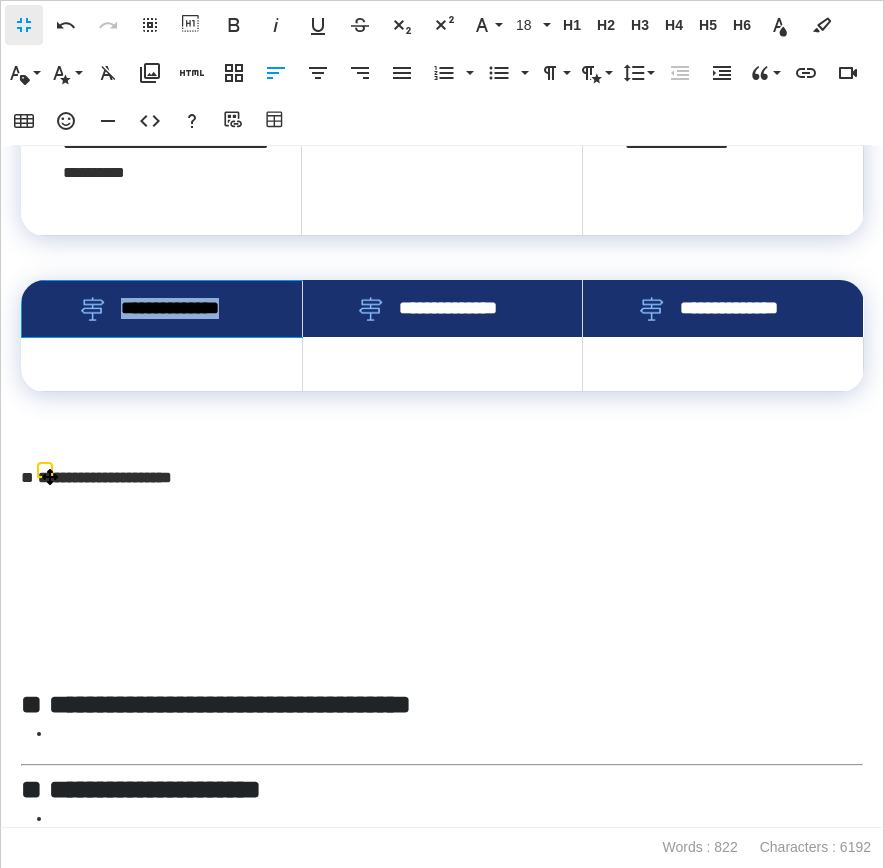 drag, startPoint x: 120, startPoint y: 510, endPoint x: 243, endPoint y: 510, distance: 123 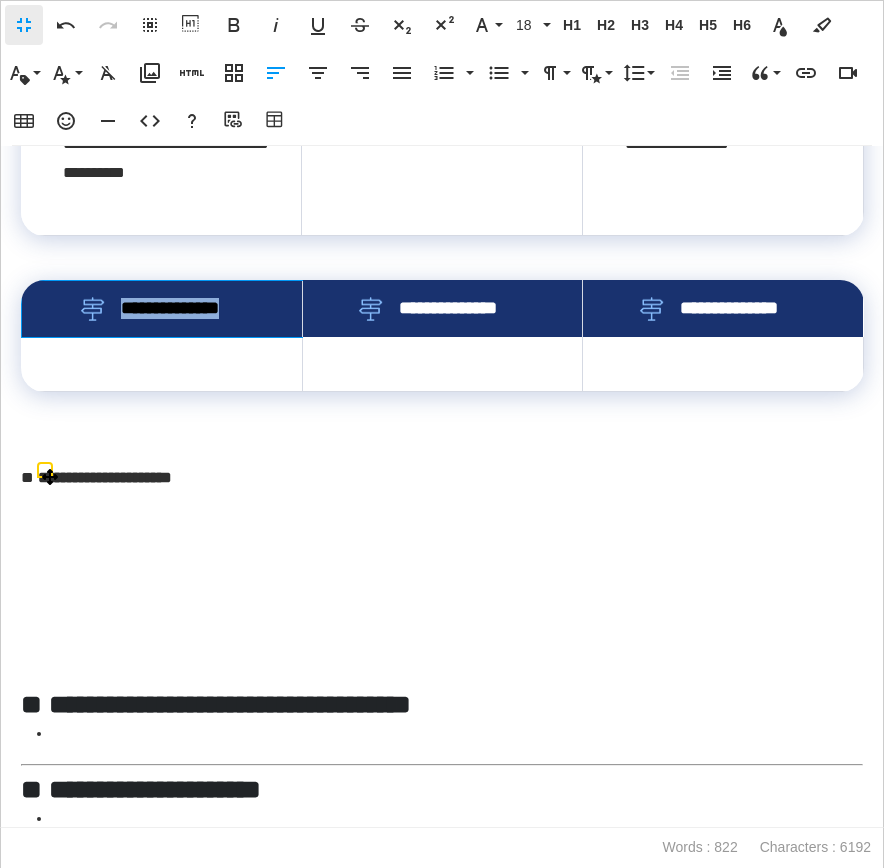 click on "**********" at bounding box center [162, 309] 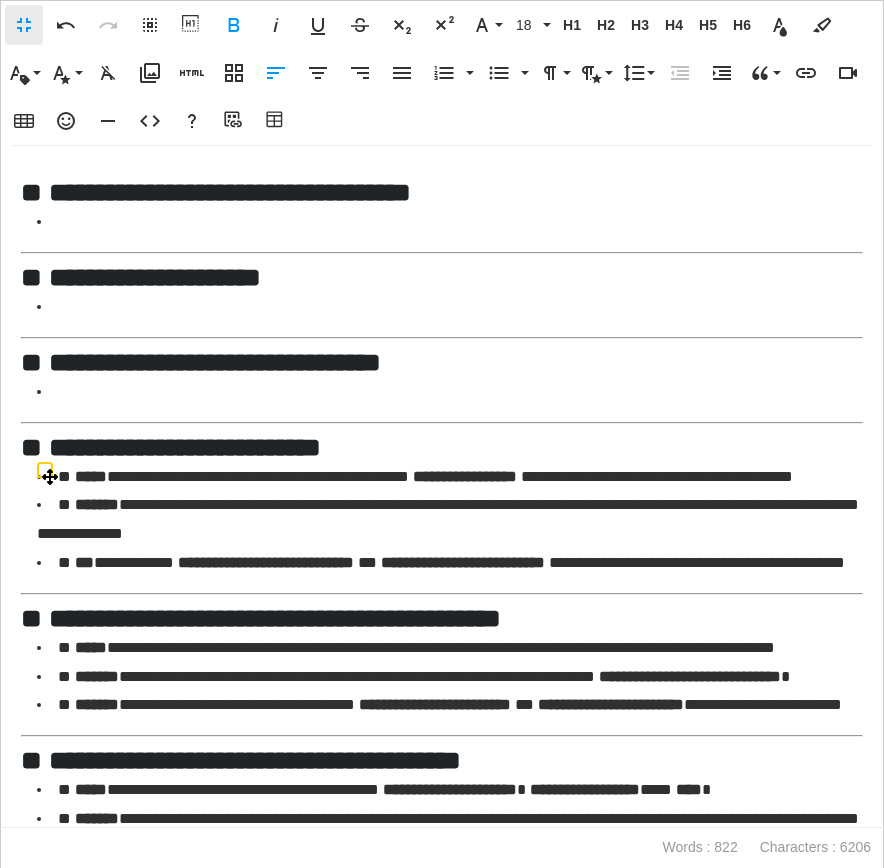 scroll, scrollTop: 2643, scrollLeft: 0, axis: vertical 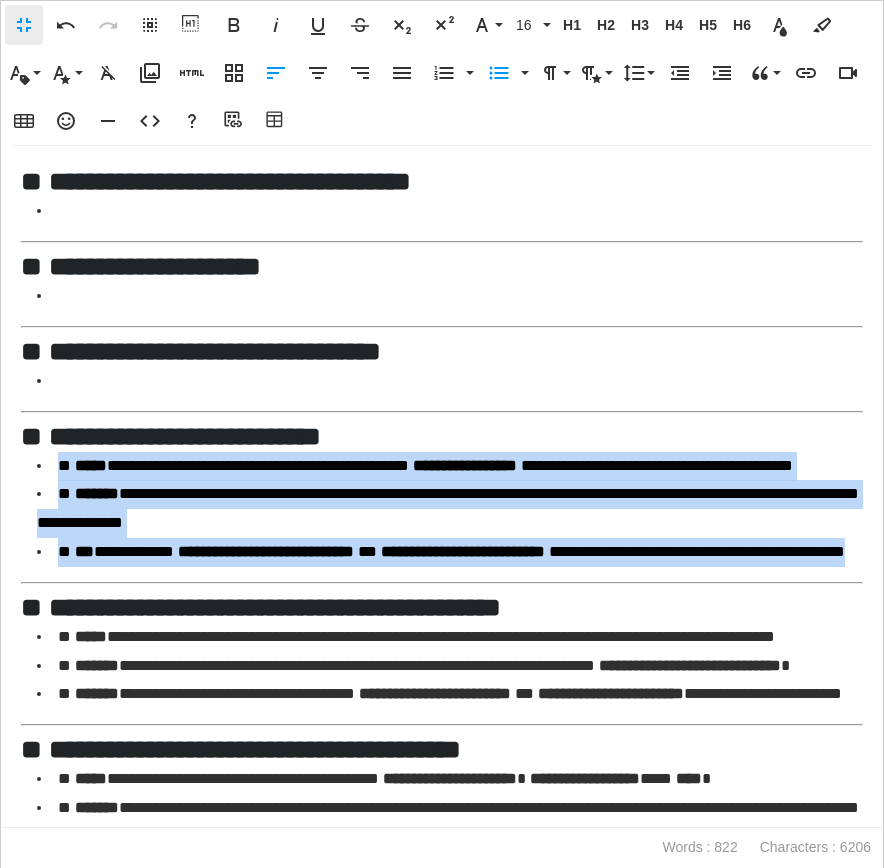 drag, startPoint x: 292, startPoint y: 601, endPoint x: 35, endPoint y: 463, distance: 291.70703 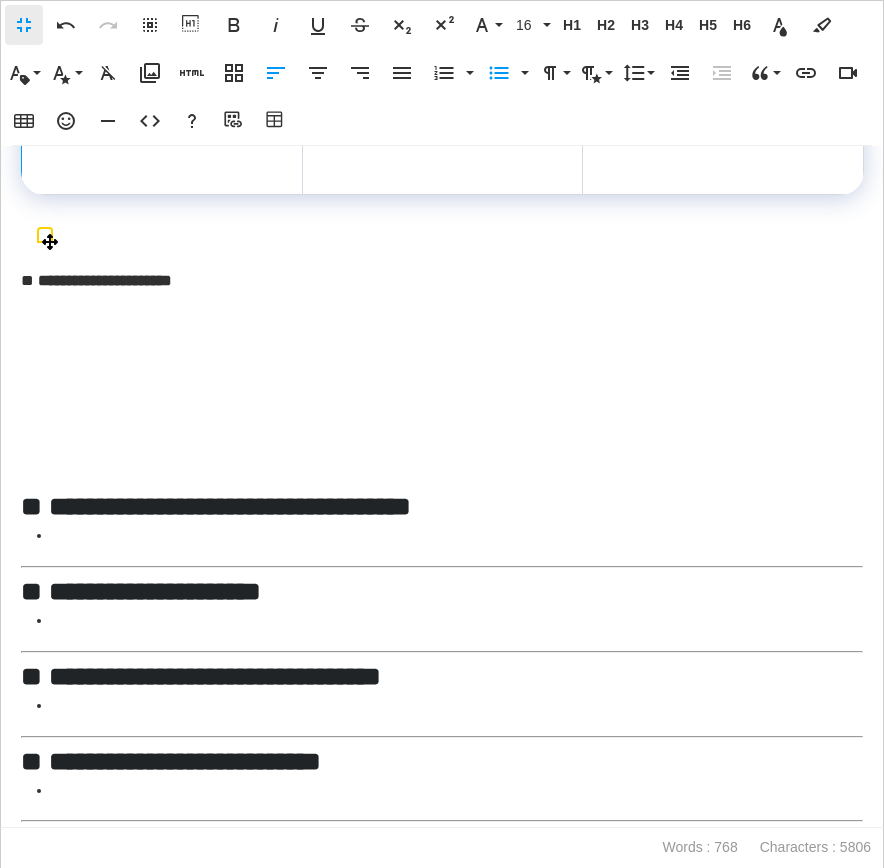 click at bounding box center (162, 167) 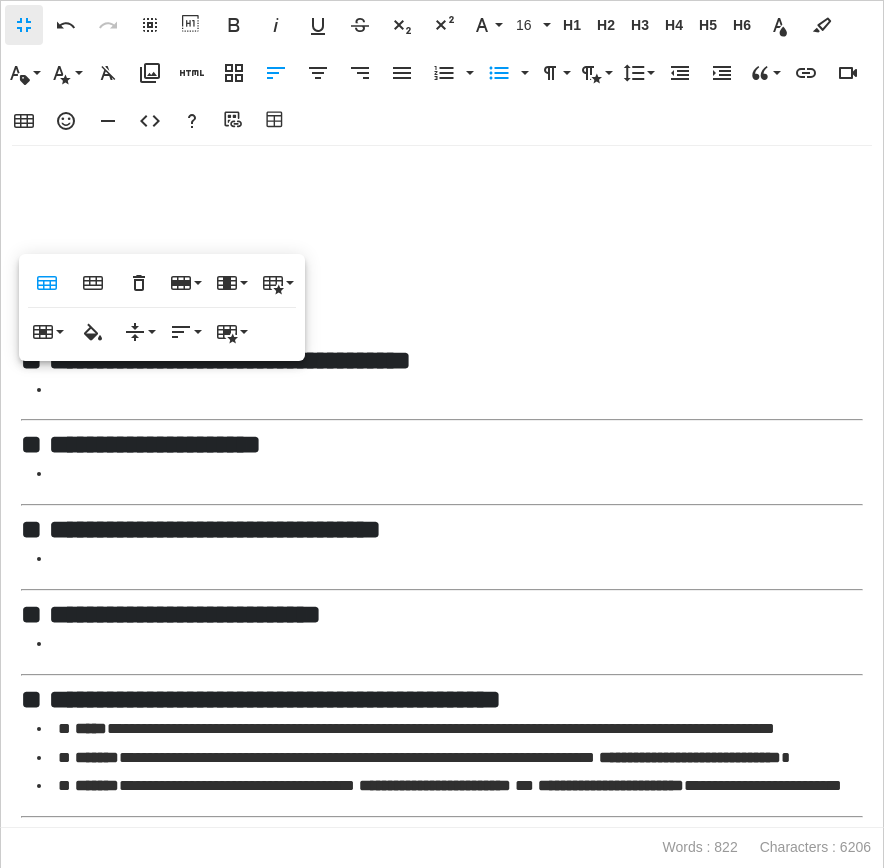 scroll, scrollTop: 3107, scrollLeft: 0, axis: vertical 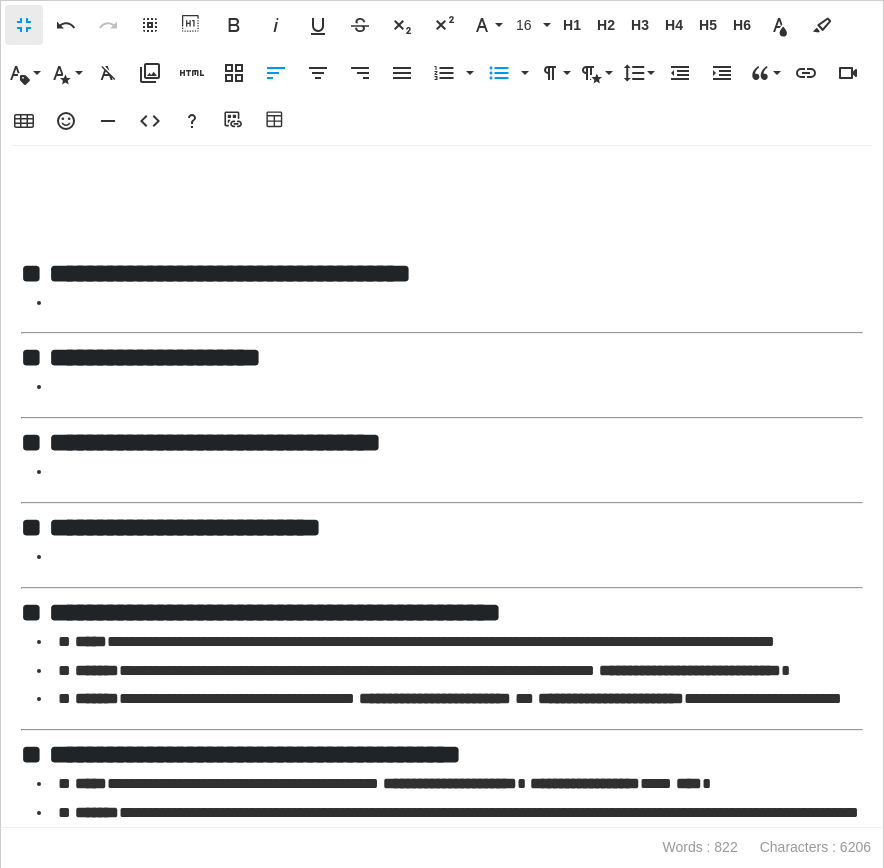 click on "**********" at bounding box center [275, 612] 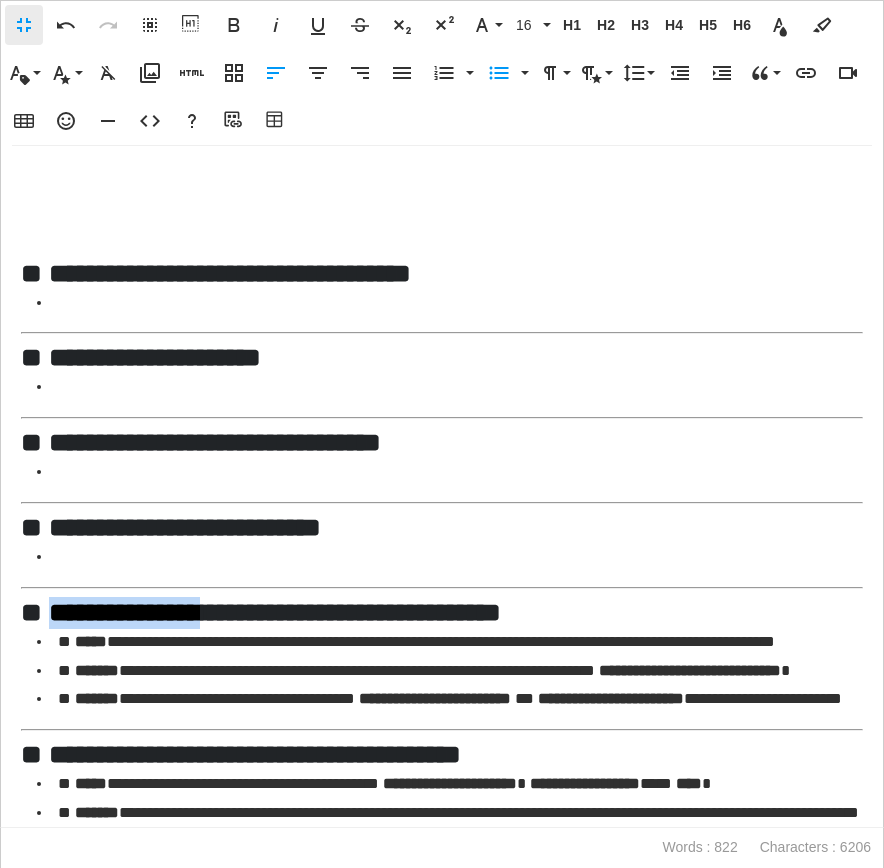 click on "**********" at bounding box center (275, 612) 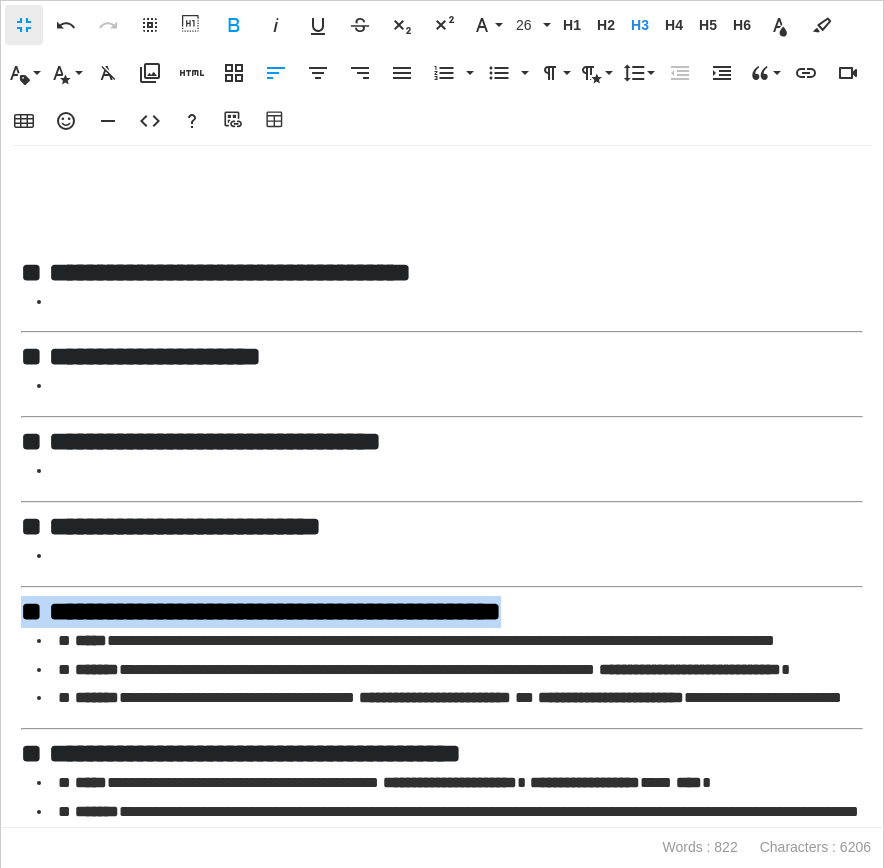 click on "**********" at bounding box center (275, 611) 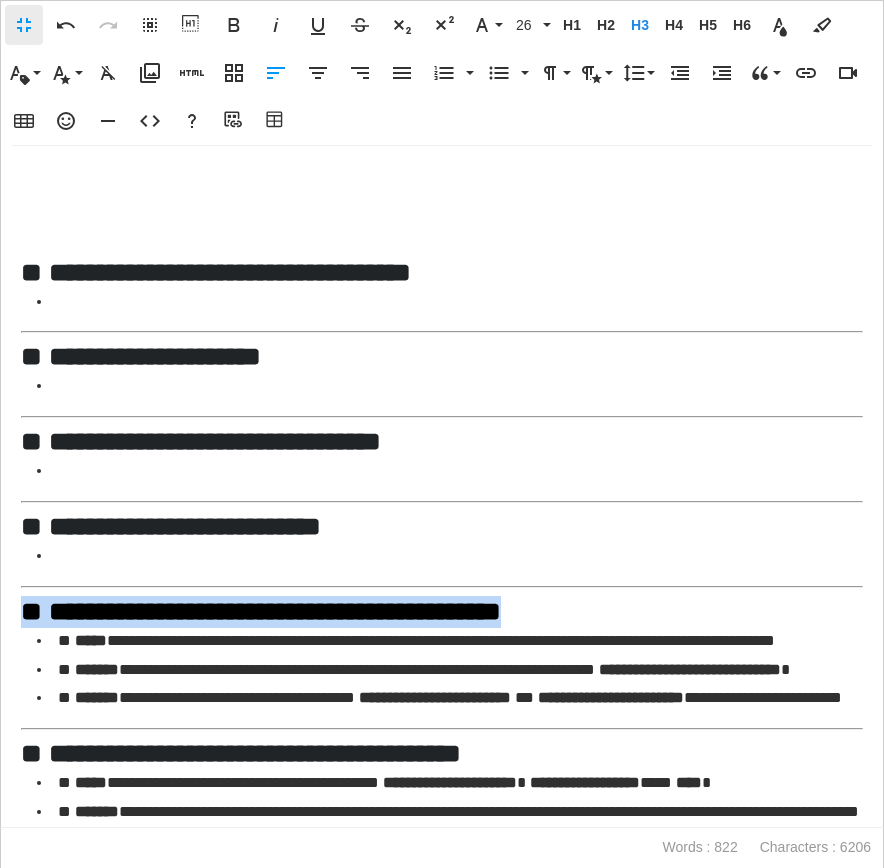 click on "**********" at bounding box center [450, 641] 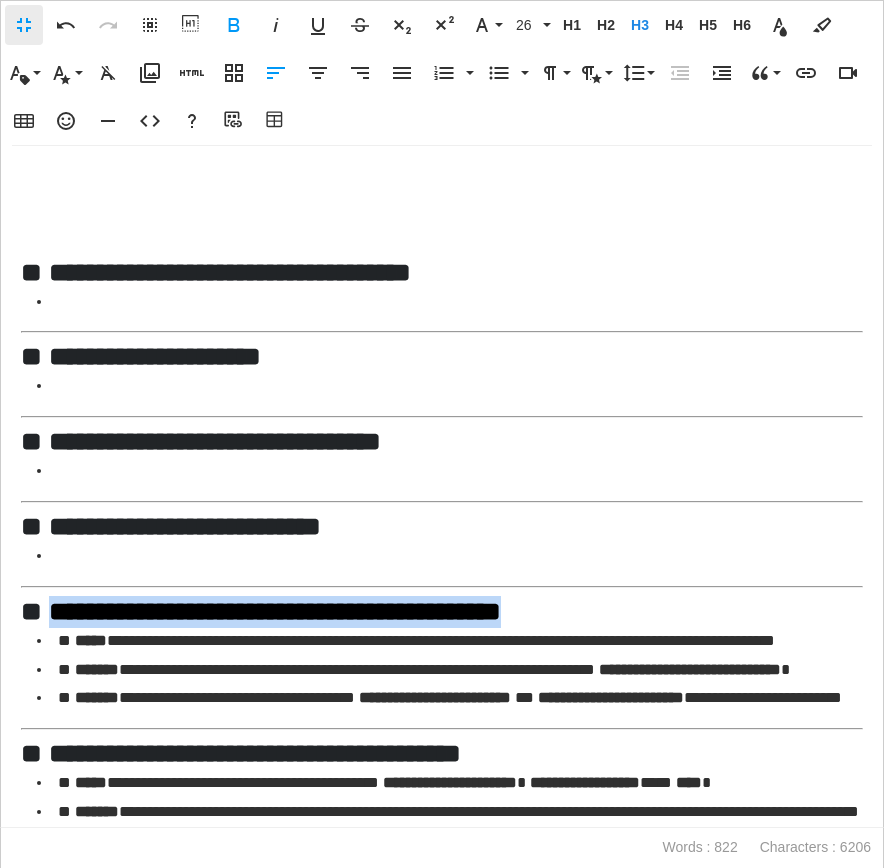 drag, startPoint x: 648, startPoint y: 621, endPoint x: 59, endPoint y: 605, distance: 589.2173 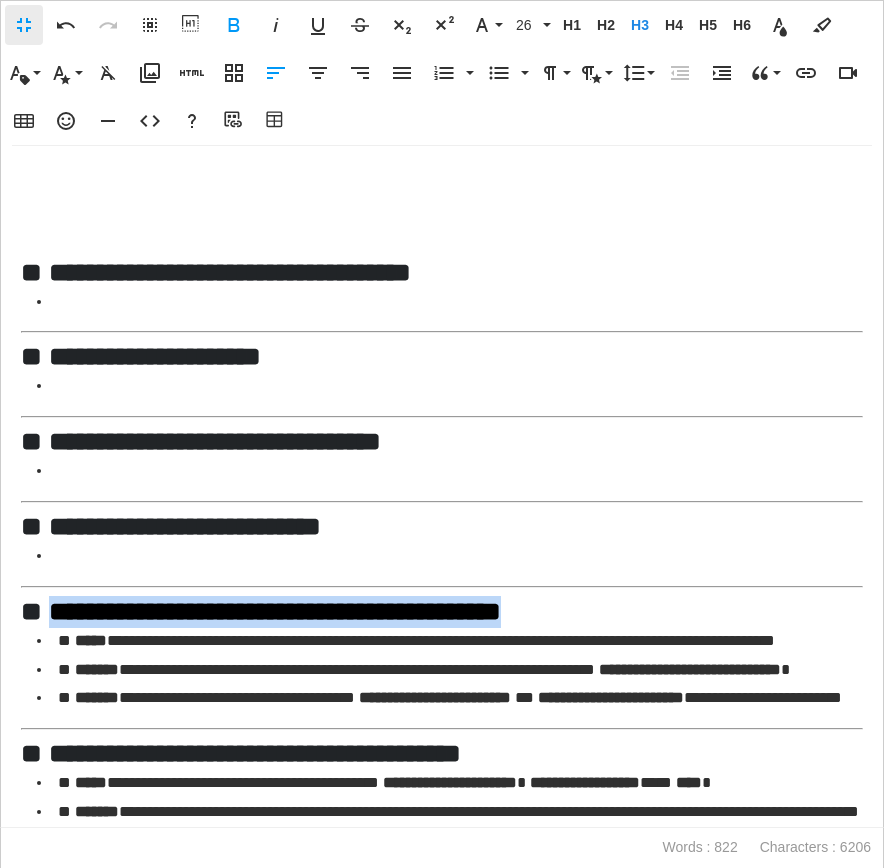 copy on "**********" 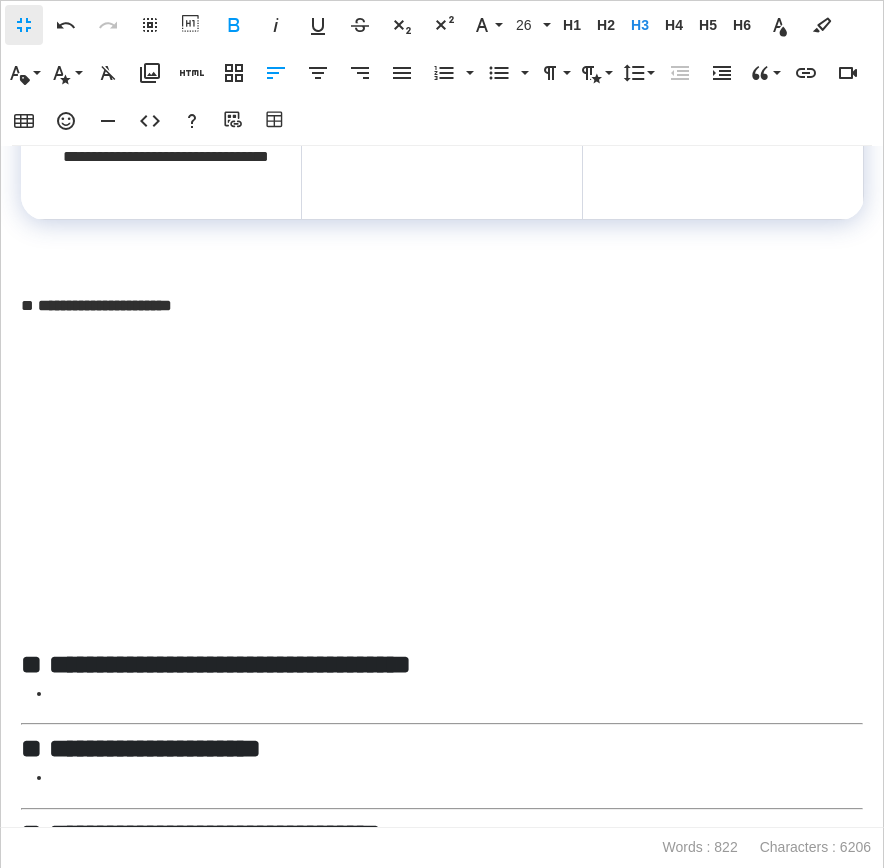 scroll, scrollTop: 2297, scrollLeft: 0, axis: vertical 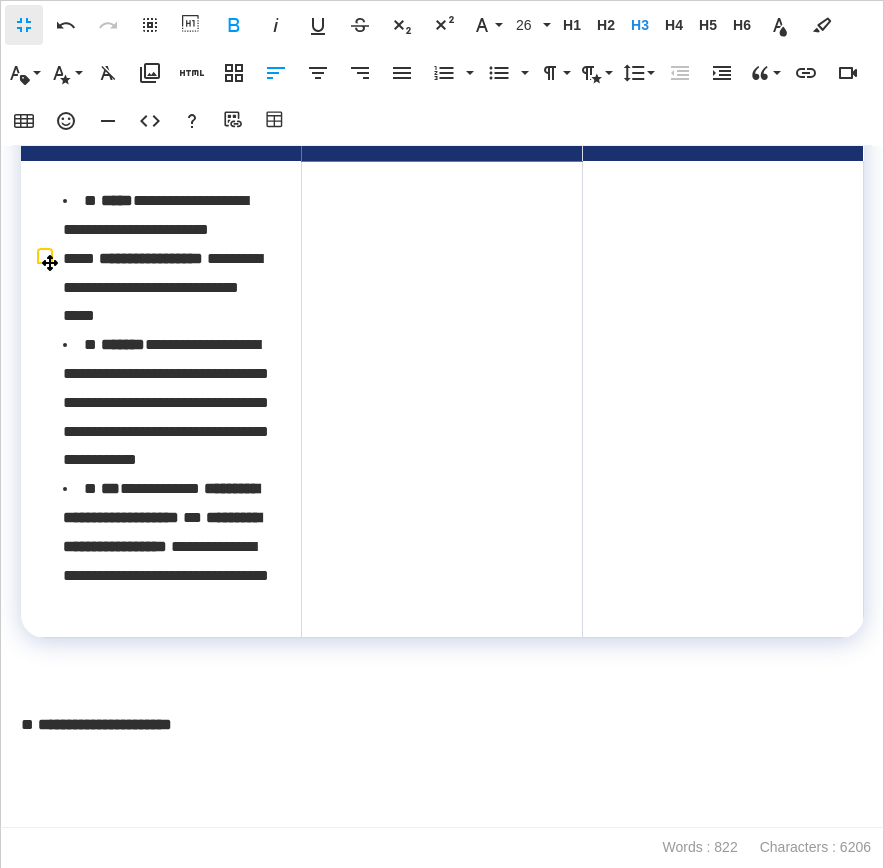 drag, startPoint x: 542, startPoint y: 311, endPoint x: 390, endPoint y: 311, distance: 152 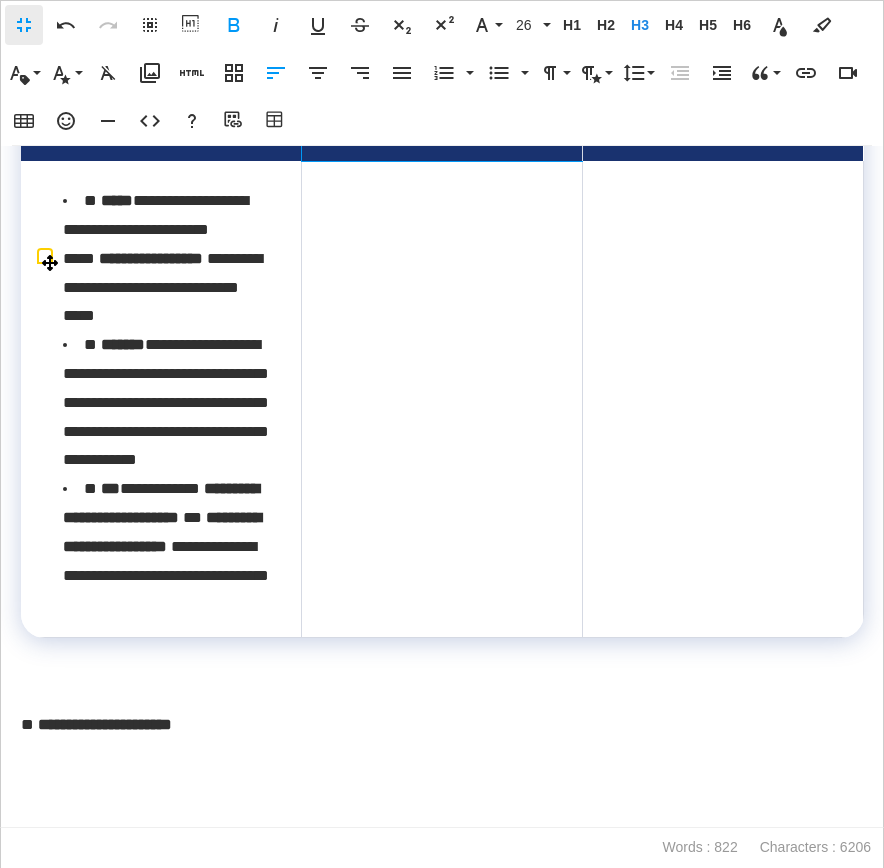 click on "**********" at bounding box center (442, 114) 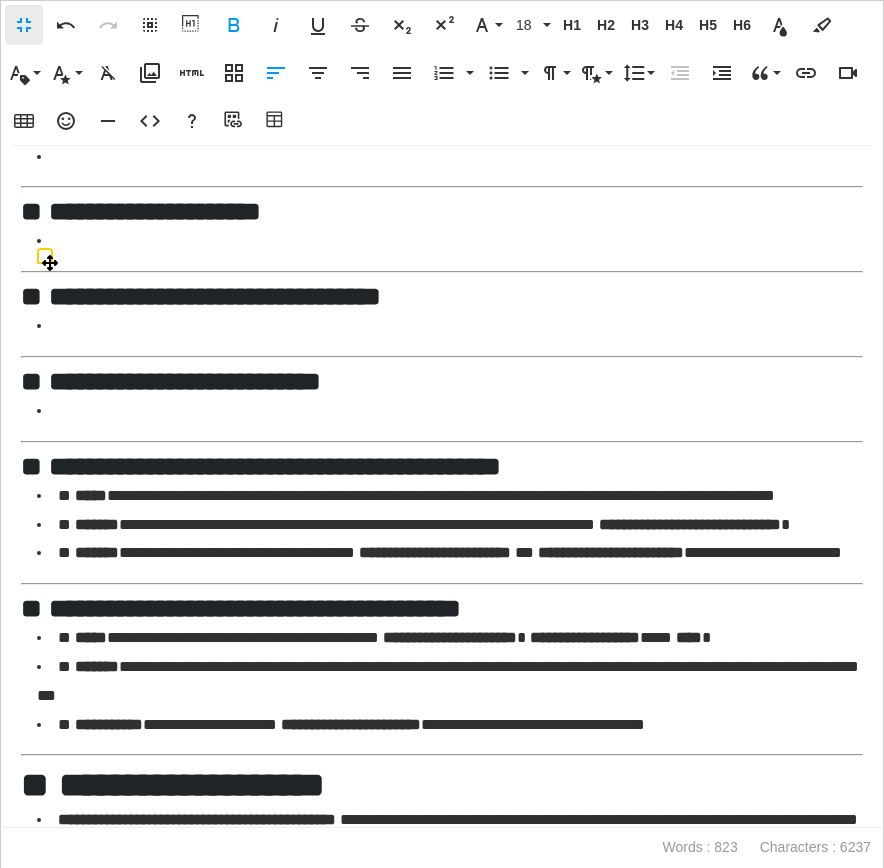scroll, scrollTop: 3259, scrollLeft: 0, axis: vertical 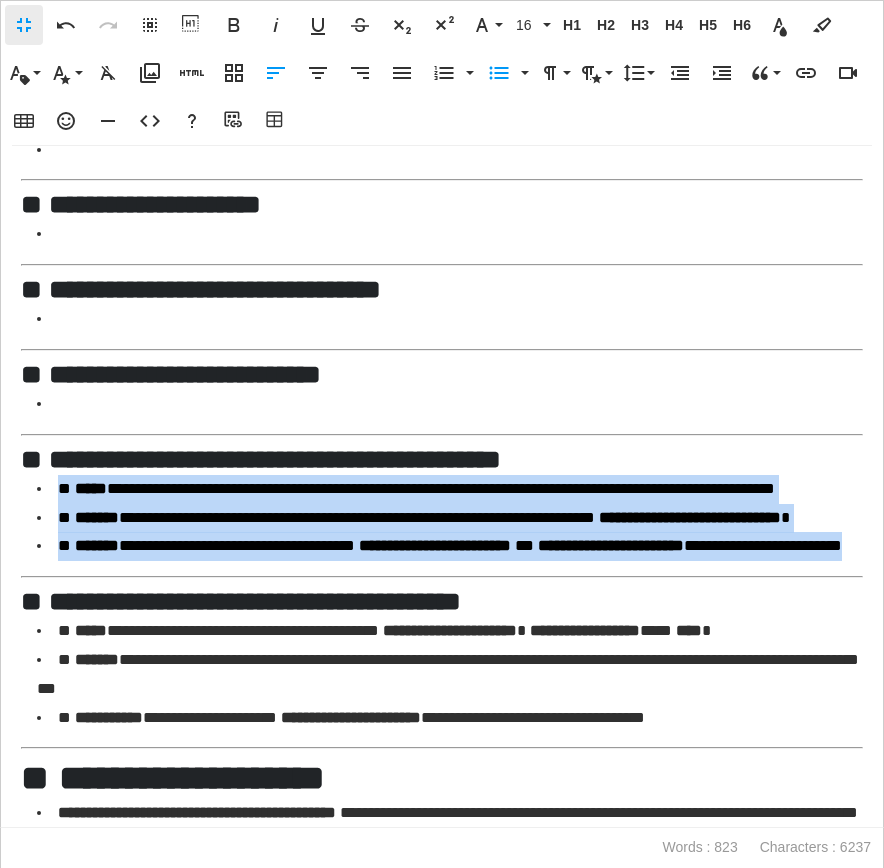 drag, startPoint x: 197, startPoint y: 634, endPoint x: 25, endPoint y: 481, distance: 230.20209 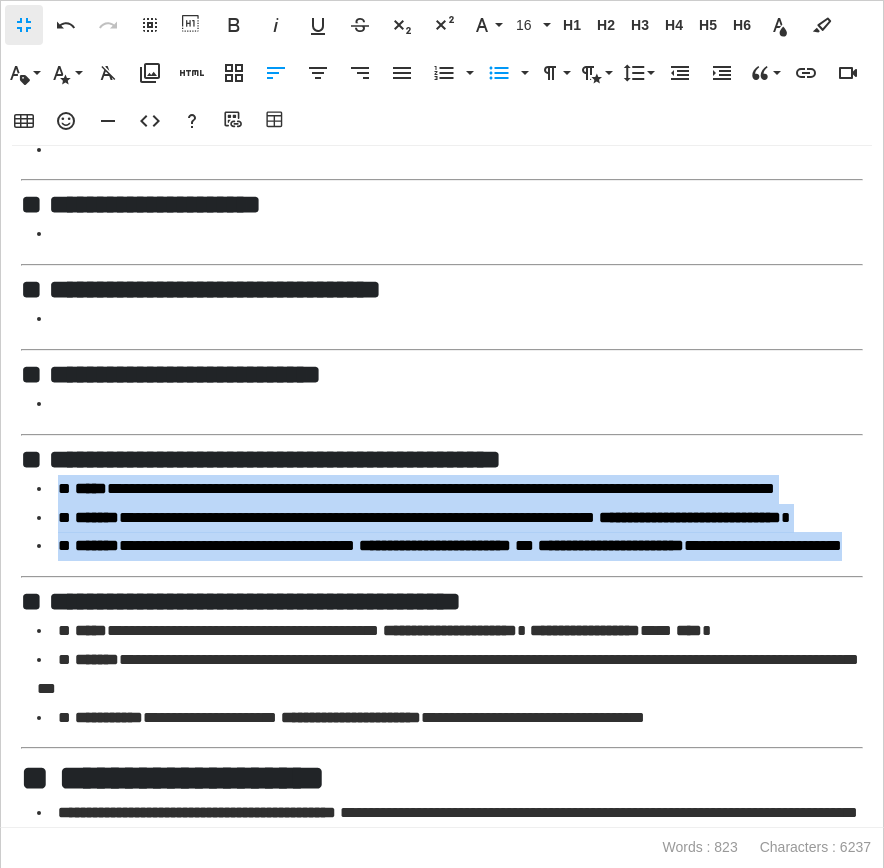 copy on "**********" 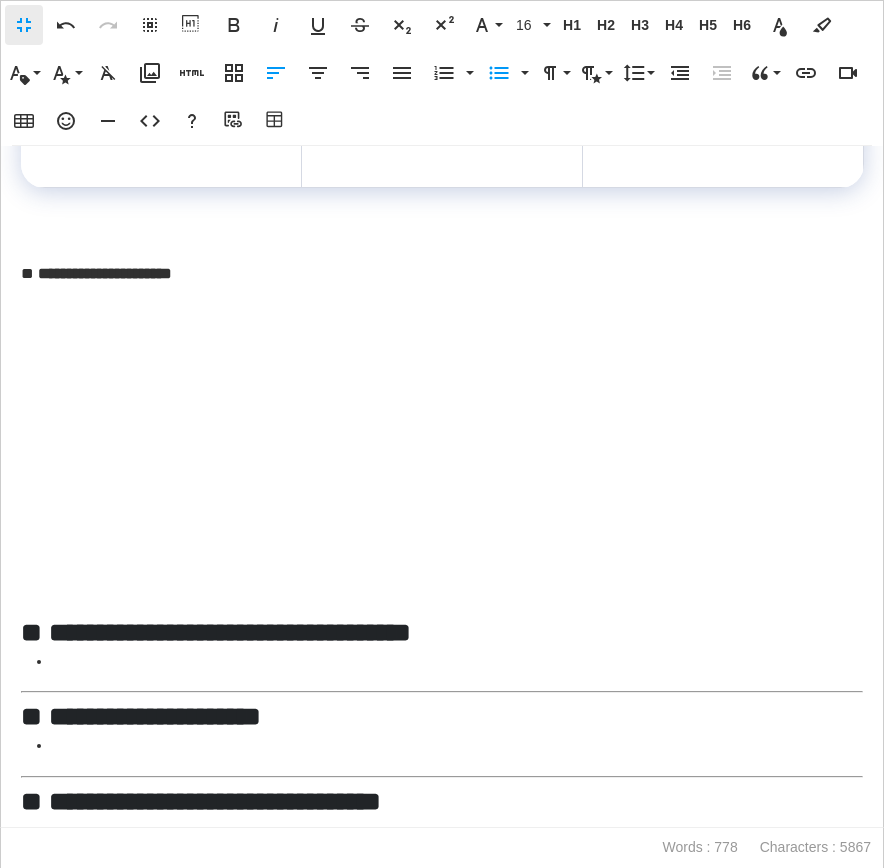 scroll, scrollTop: 2413, scrollLeft: 0, axis: vertical 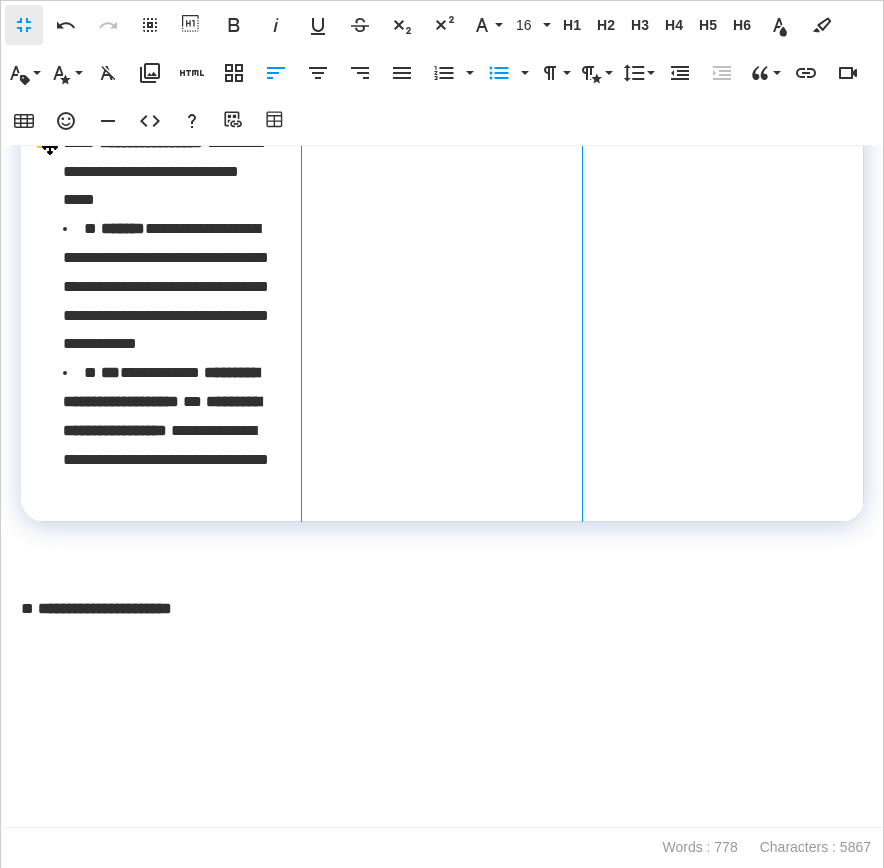 click at bounding box center (442, 283) 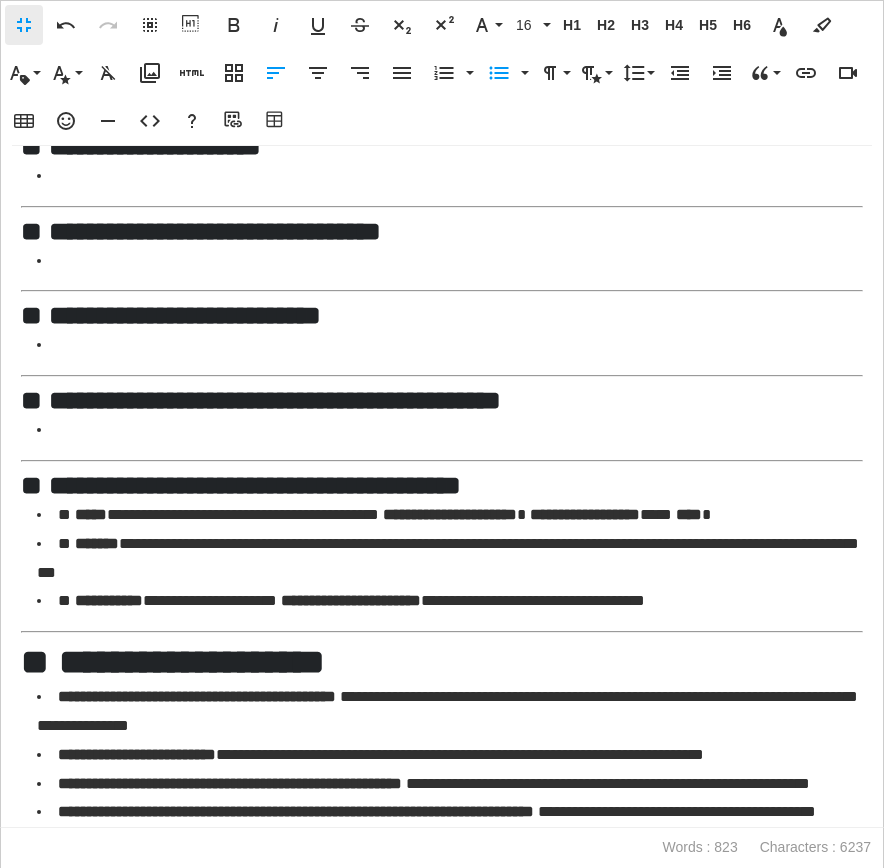 scroll, scrollTop: 3350, scrollLeft: 0, axis: vertical 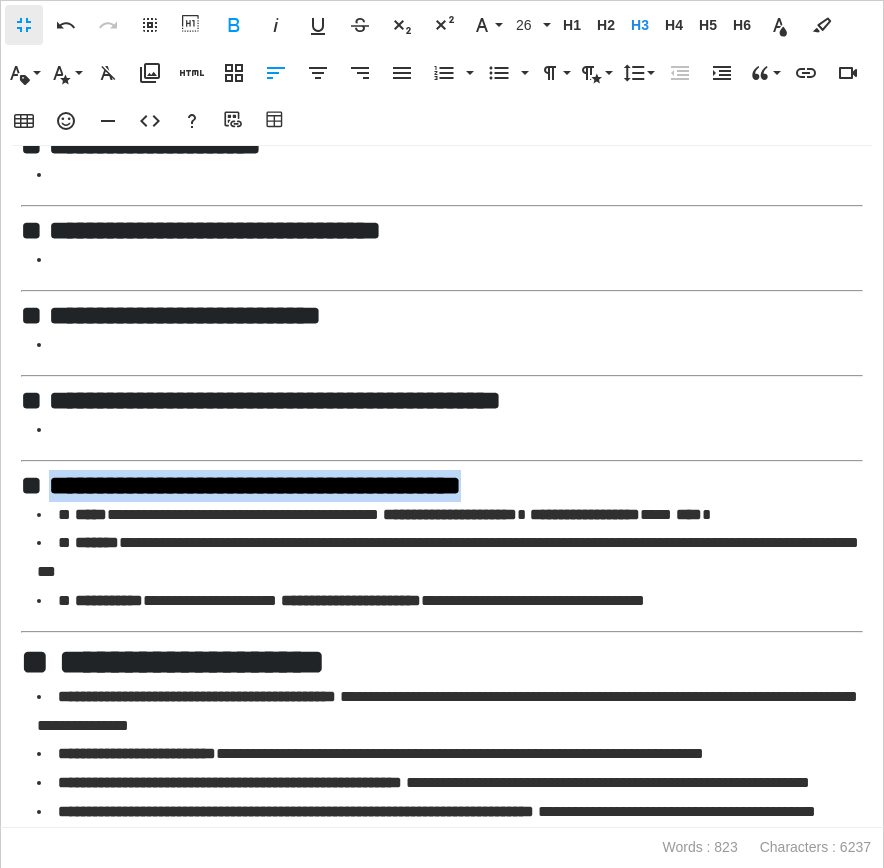 drag, startPoint x: 637, startPoint y: 442, endPoint x: 55, endPoint y: 440, distance: 582.0034 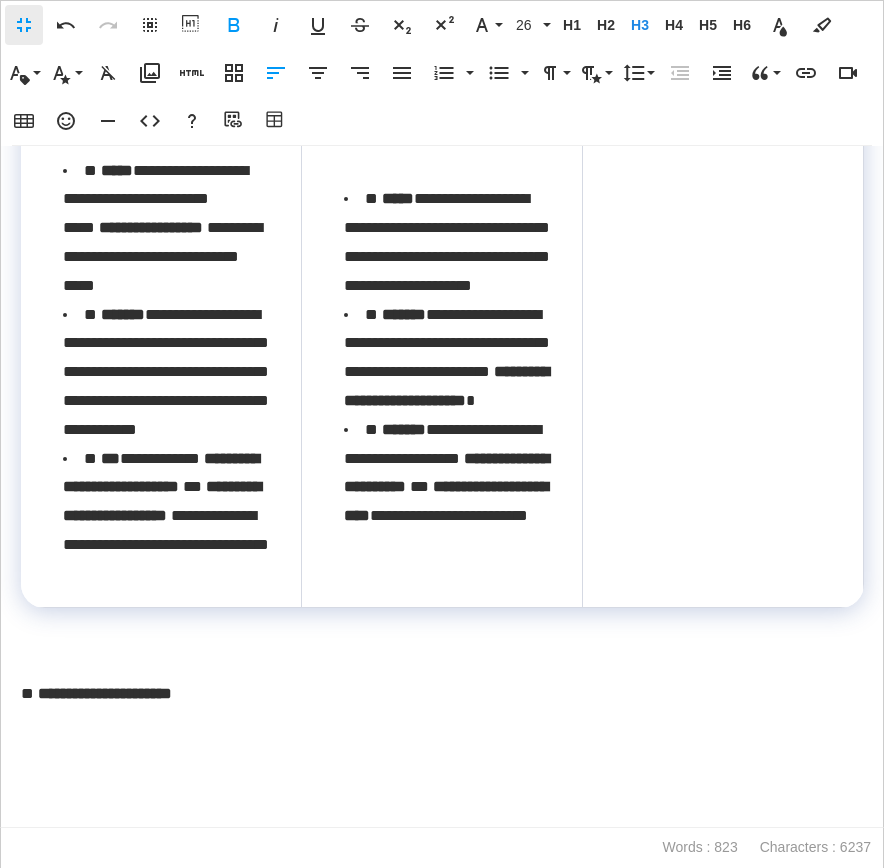 scroll, scrollTop: 2317, scrollLeft: 0, axis: vertical 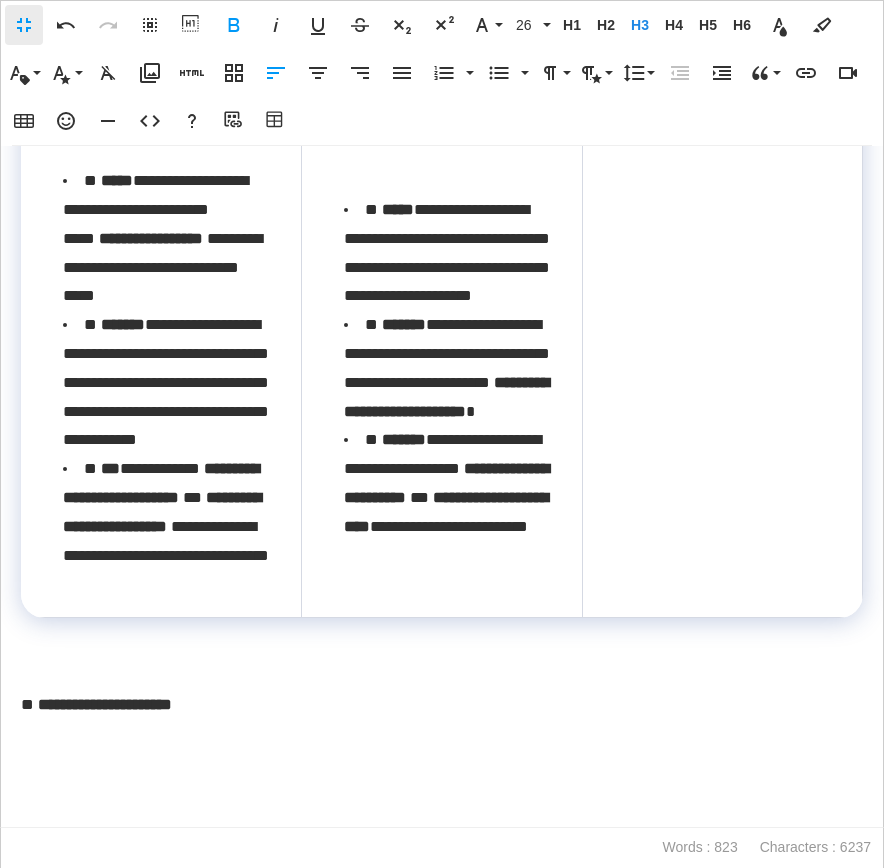 drag, startPoint x: 817, startPoint y: 290, endPoint x: 685, endPoint y: 291, distance: 132.00378 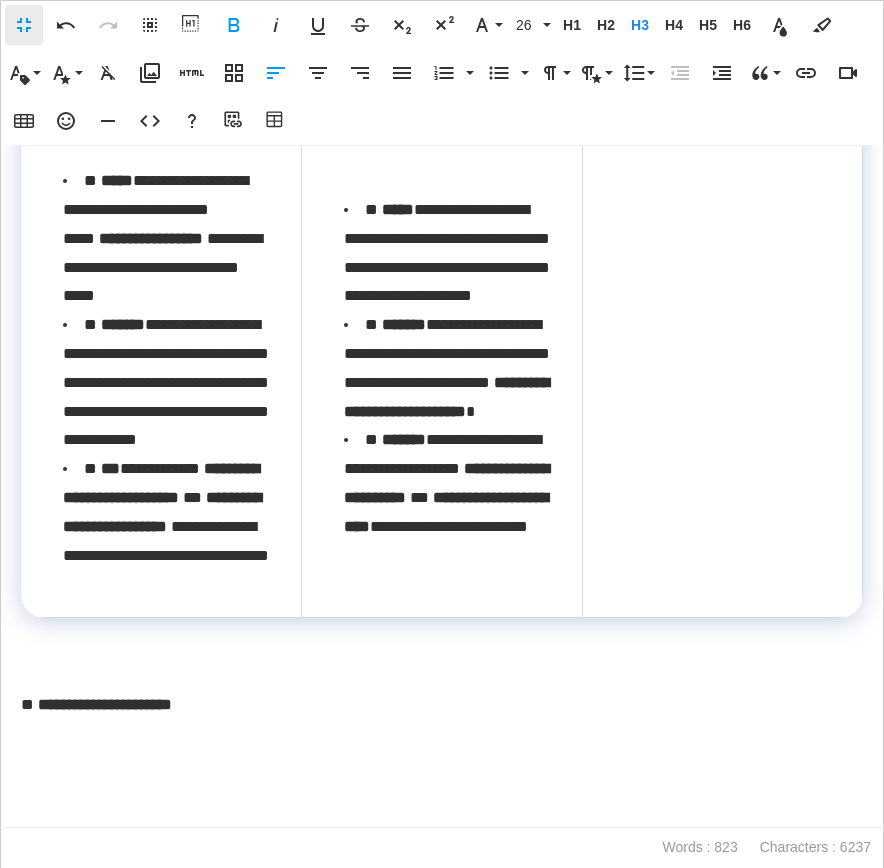 click on "**********" at bounding box center [723, 94] 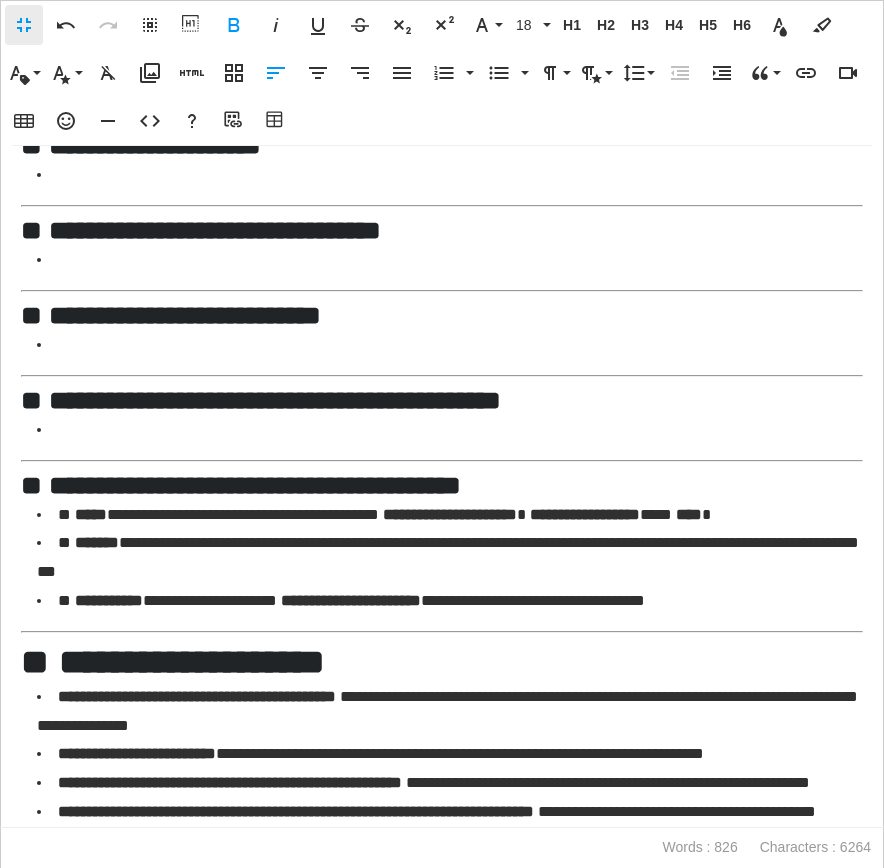 scroll, scrollTop: 3400, scrollLeft: 0, axis: vertical 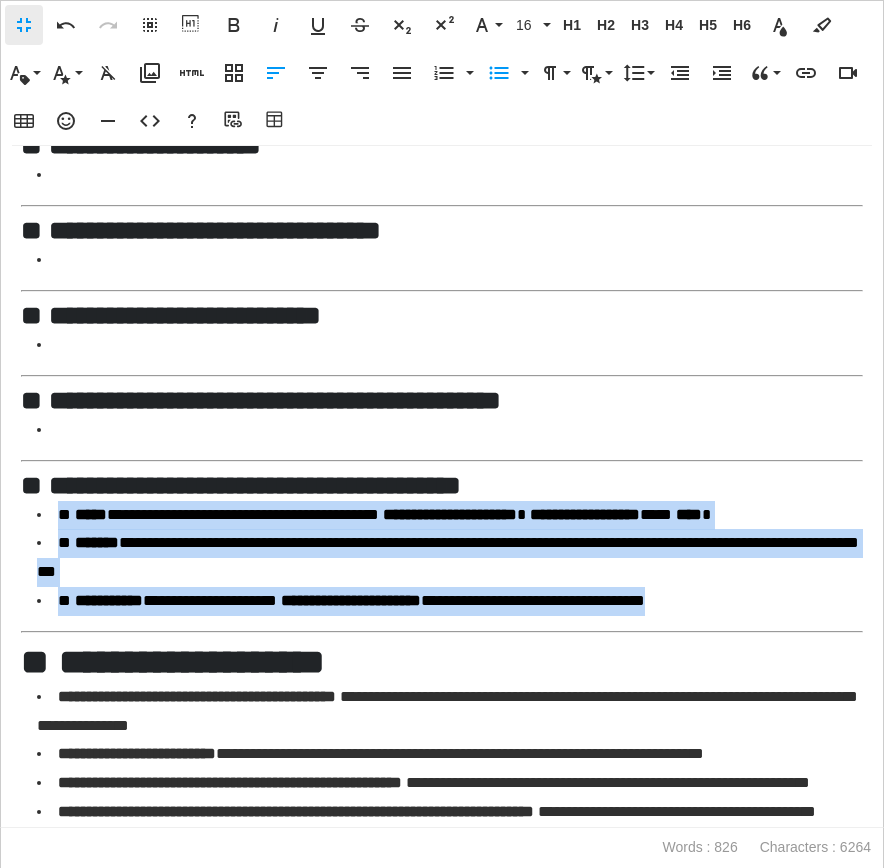 drag, startPoint x: 815, startPoint y: 549, endPoint x: 47, endPoint y: 423, distance: 778.26733 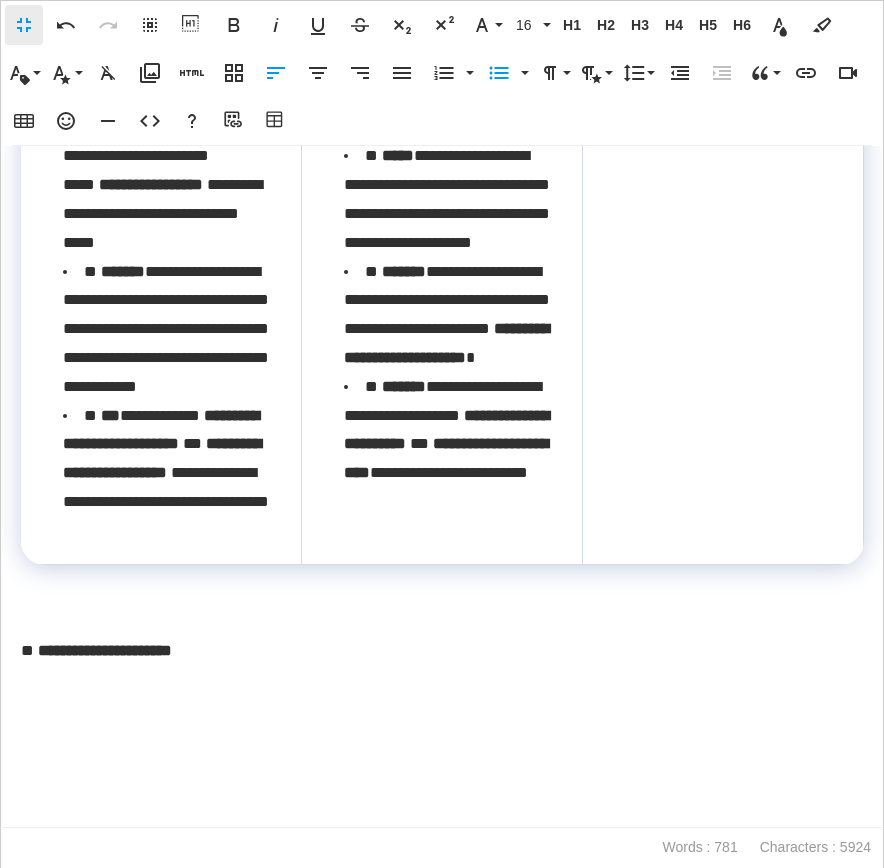 scroll, scrollTop: 2295, scrollLeft: 0, axis: vertical 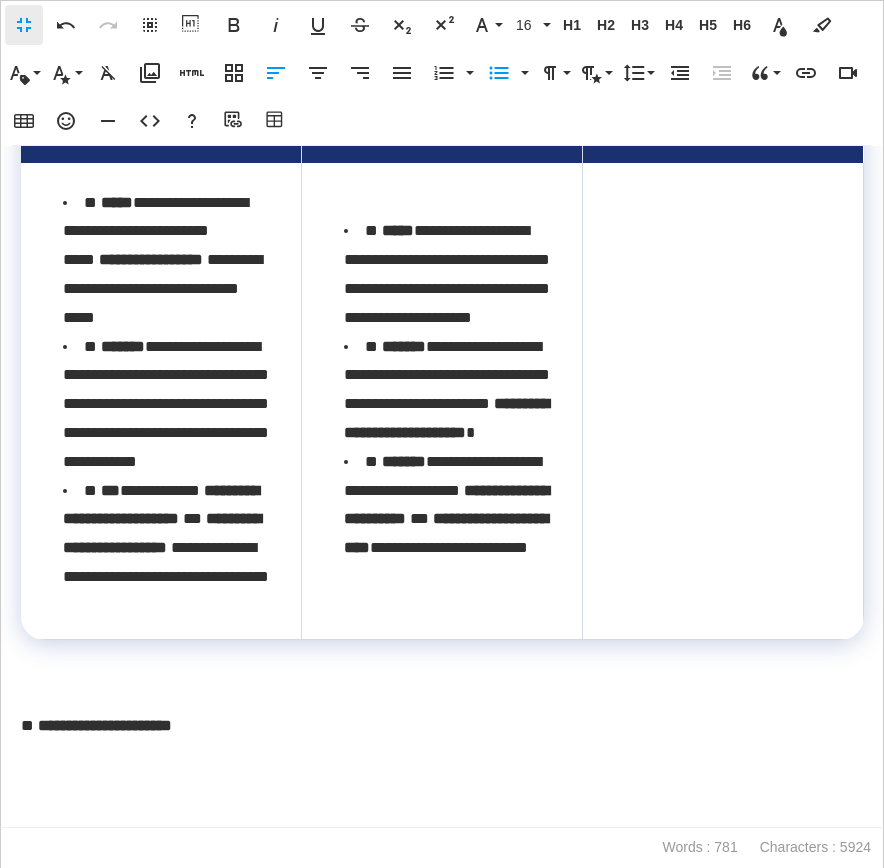 click at bounding box center [722, 401] 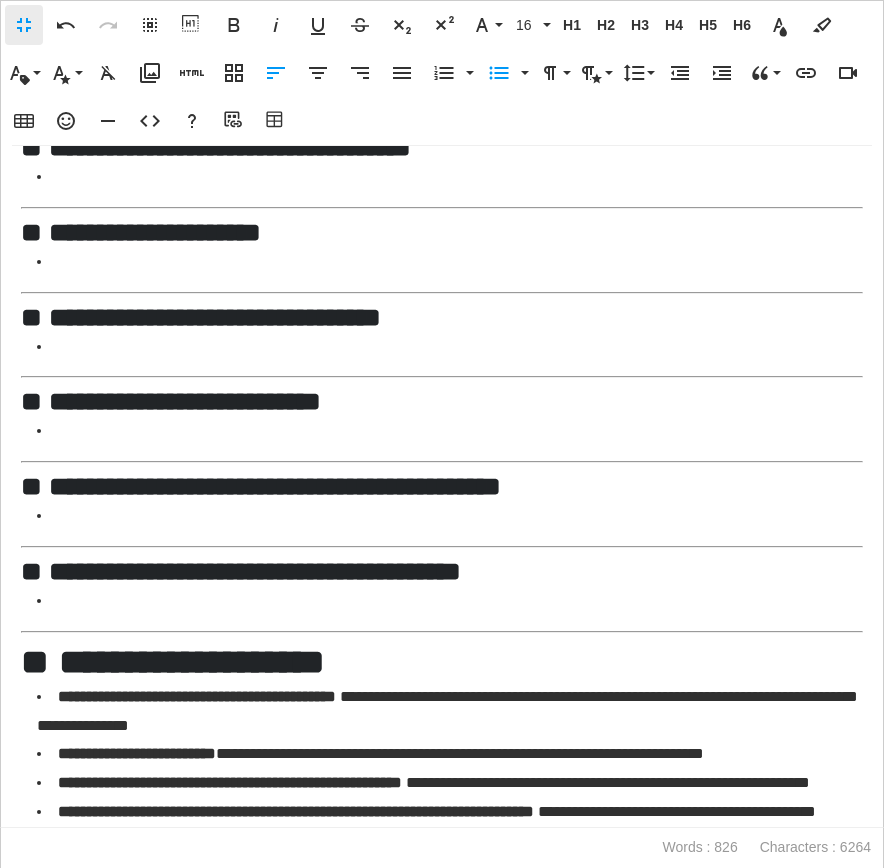 scroll, scrollTop: 3287, scrollLeft: 0, axis: vertical 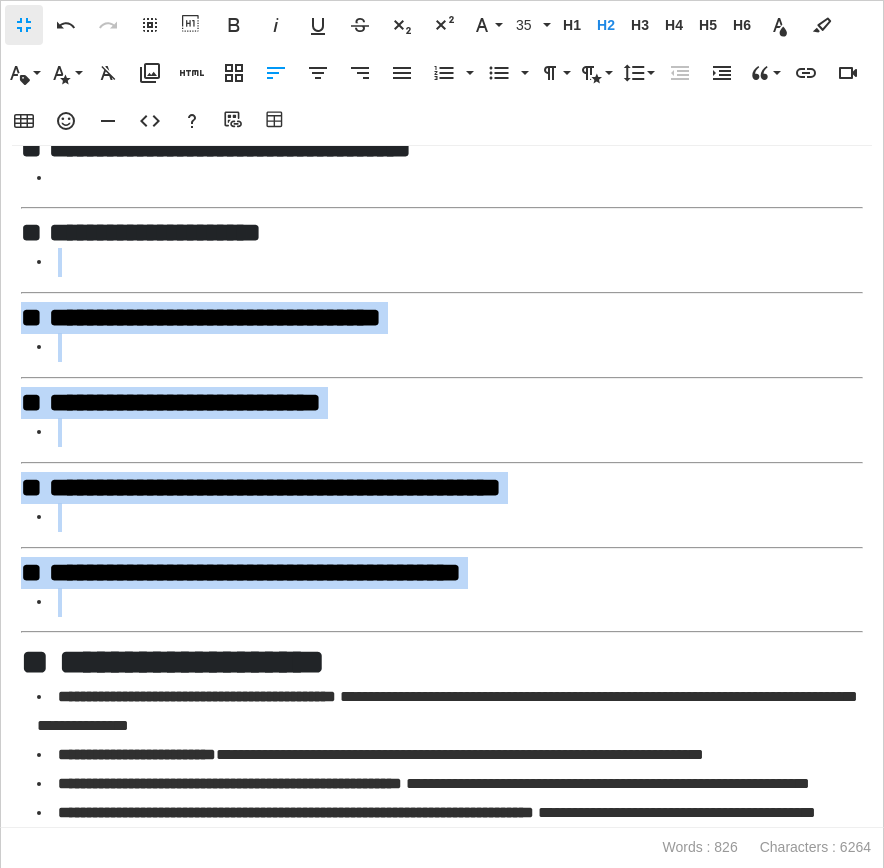 drag, startPoint x: 726, startPoint y: 574, endPoint x: 333, endPoint y: 235, distance: 519.00867 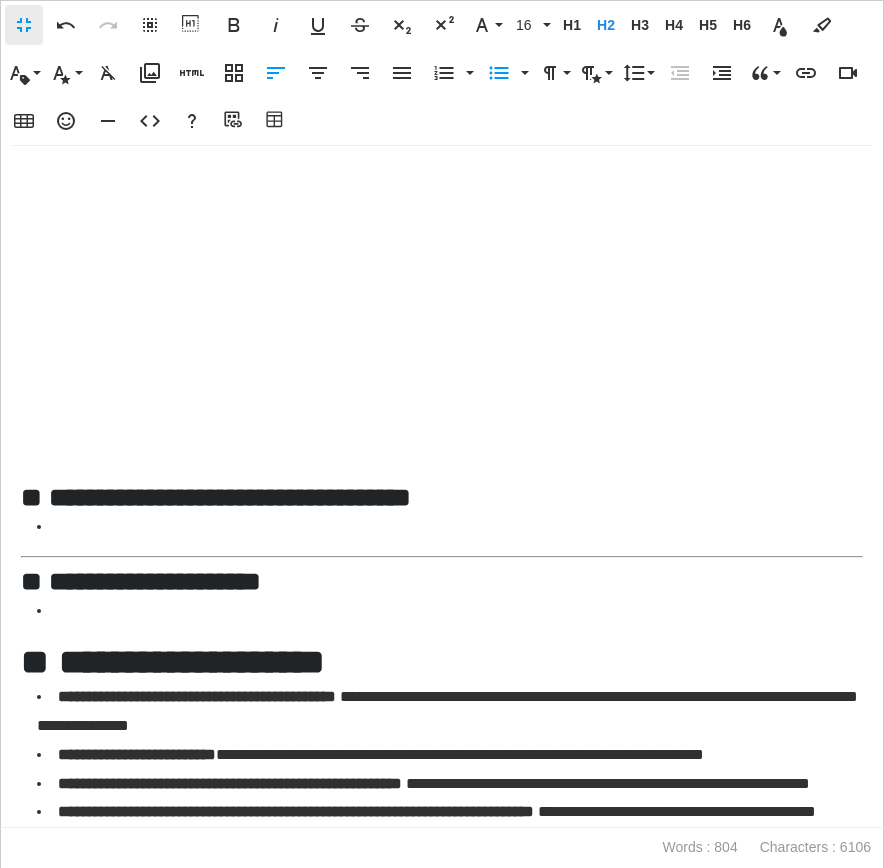 scroll, scrollTop: 2916, scrollLeft: 0, axis: vertical 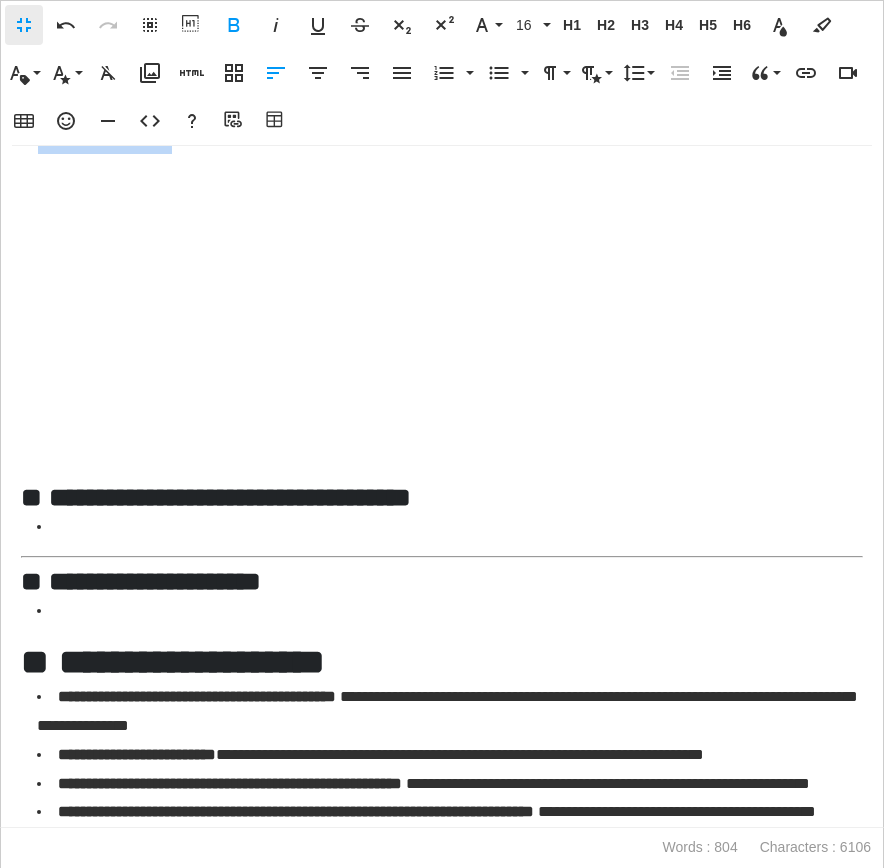 drag, startPoint x: 241, startPoint y: 425, endPoint x: 46, endPoint y: 427, distance: 195.01025 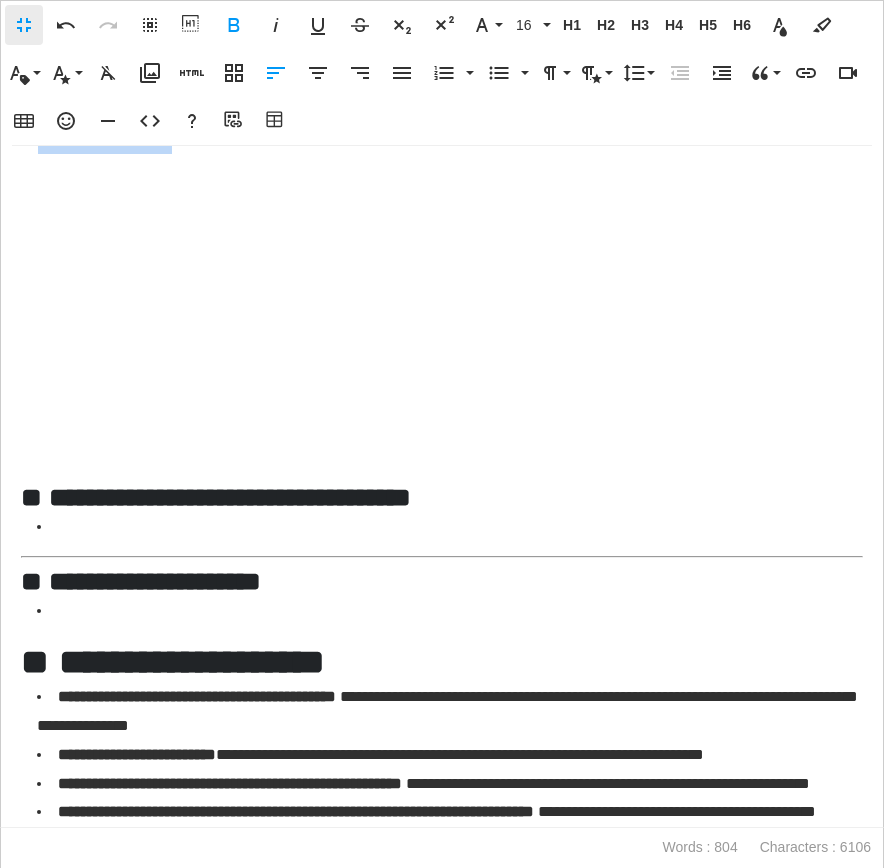 copy on "**********" 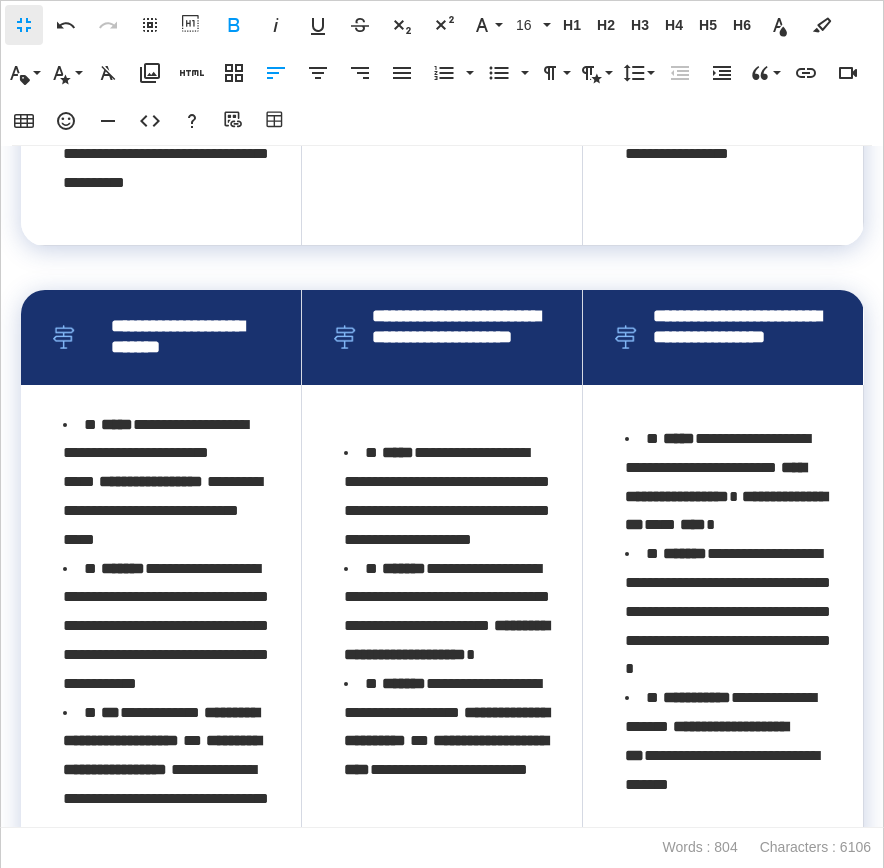 scroll, scrollTop: 1947, scrollLeft: 0, axis: vertical 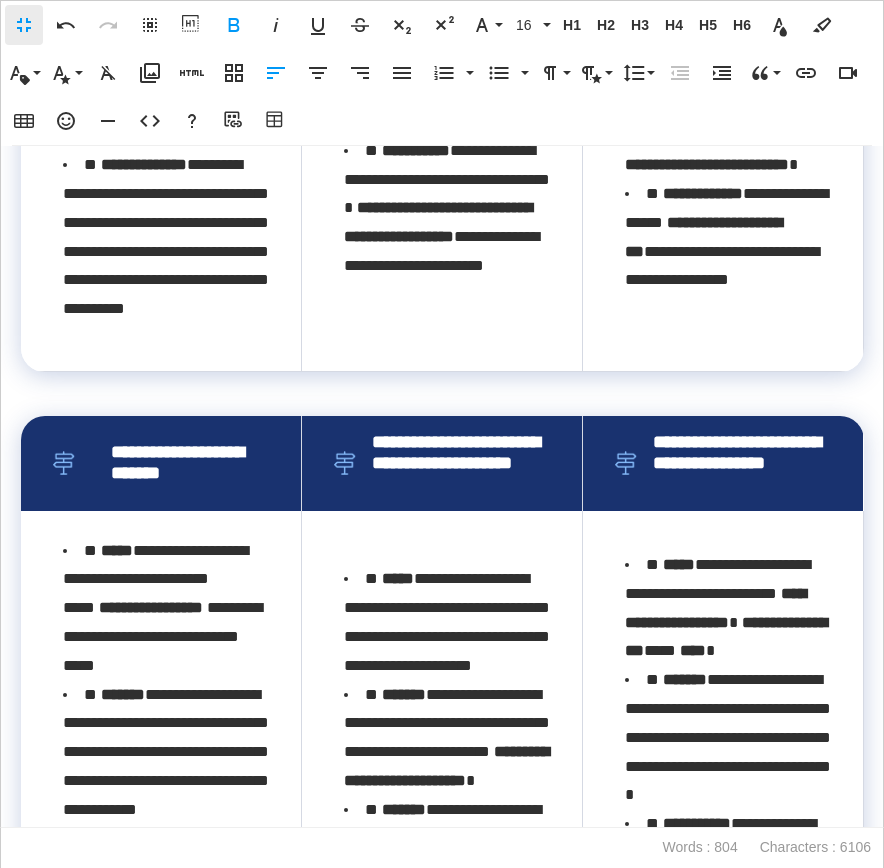 click at bounding box center [442, 386] 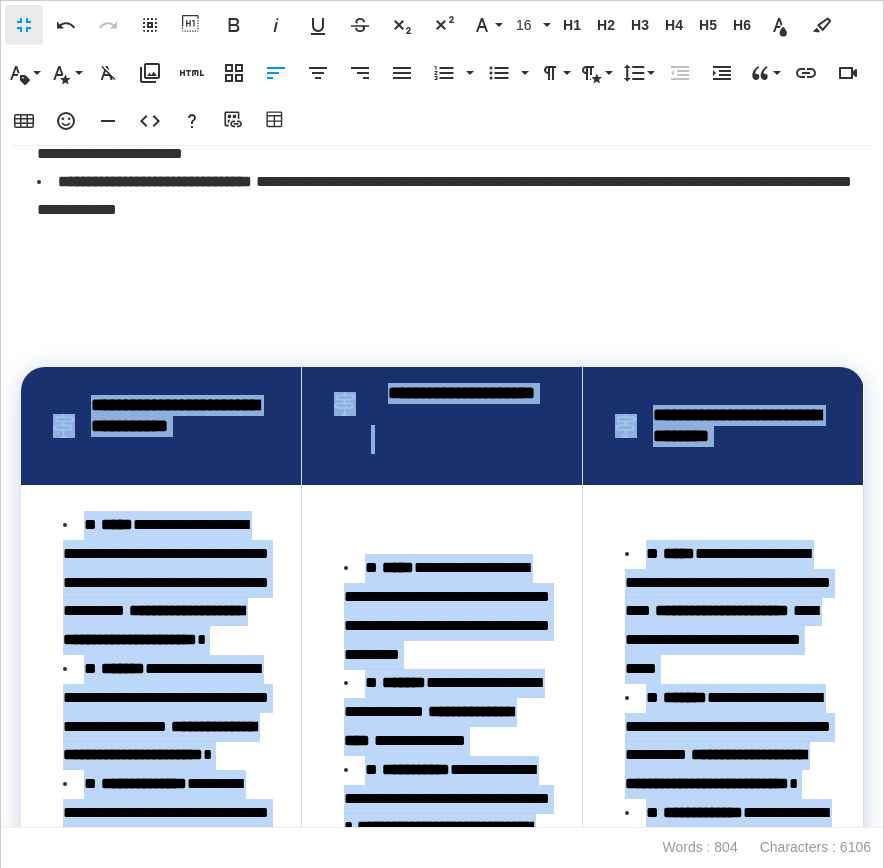 scroll, scrollTop: 1301, scrollLeft: 0, axis: vertical 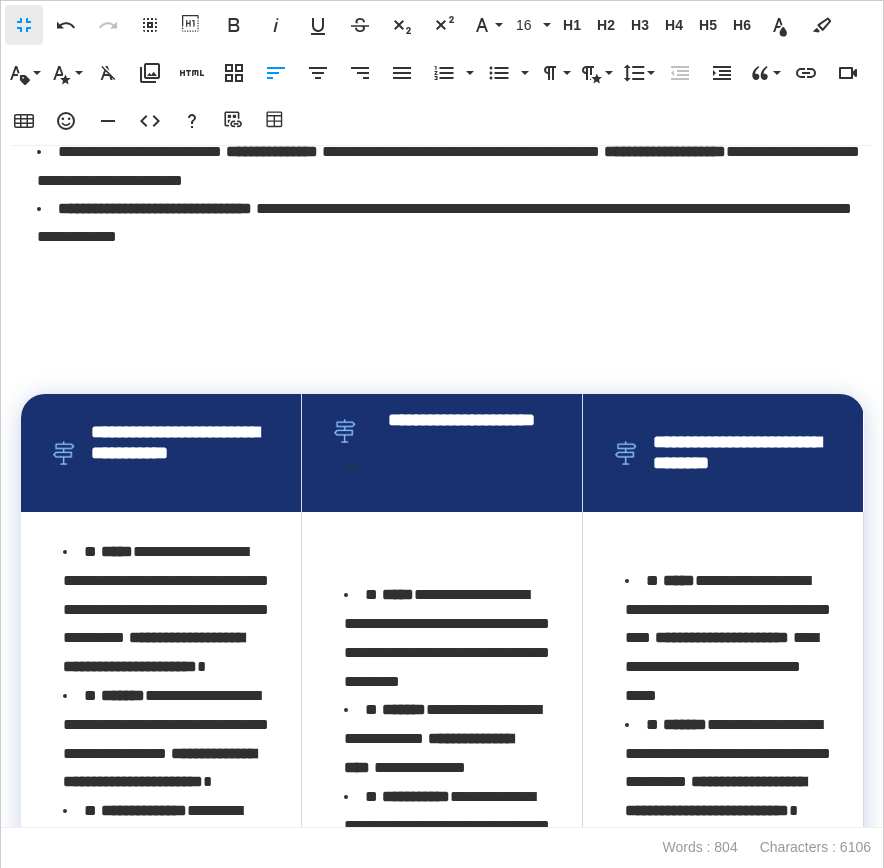 click at bounding box center (442, 364) 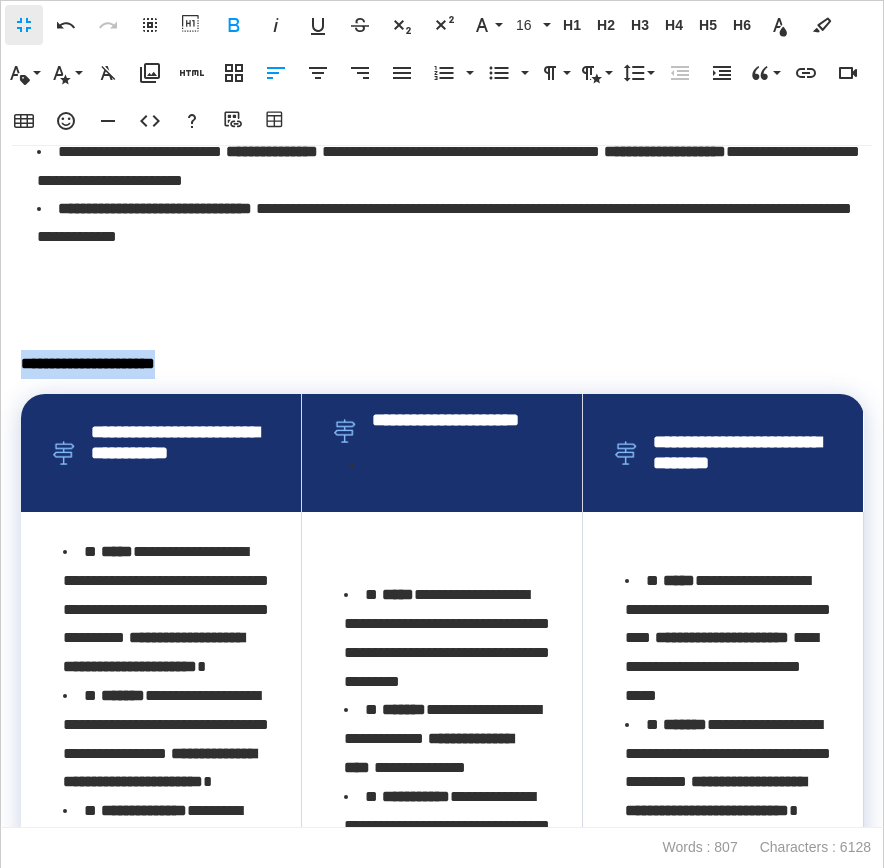drag, startPoint x: 224, startPoint y: 410, endPoint x: 0, endPoint y: 398, distance: 224.3212 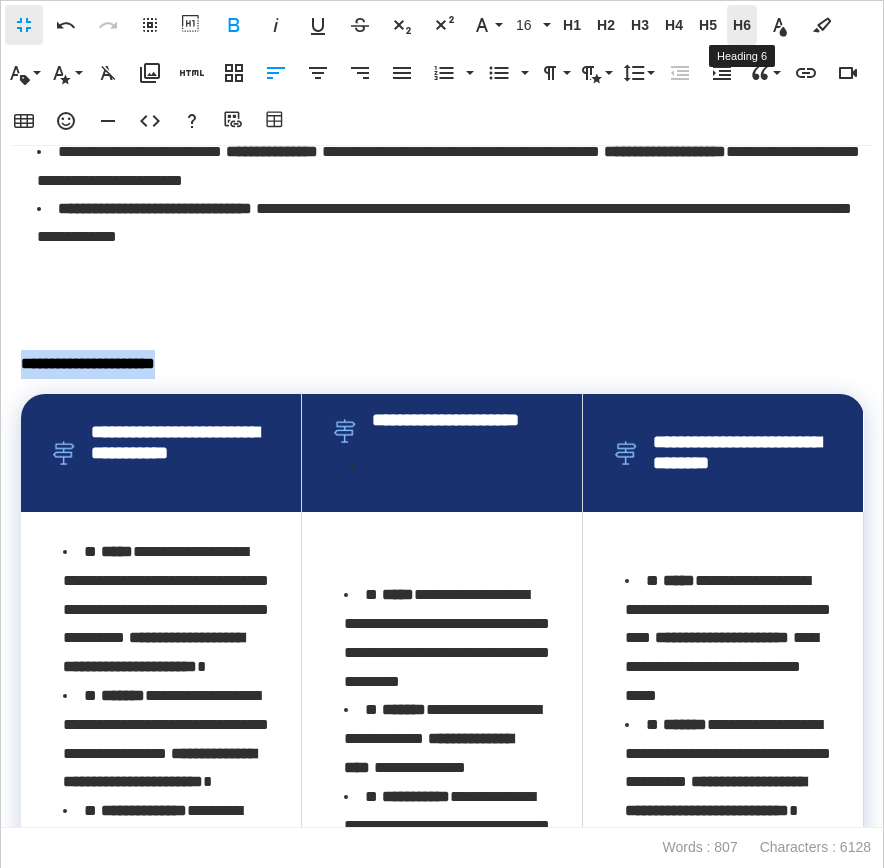 click on "H6" at bounding box center [742, 25] 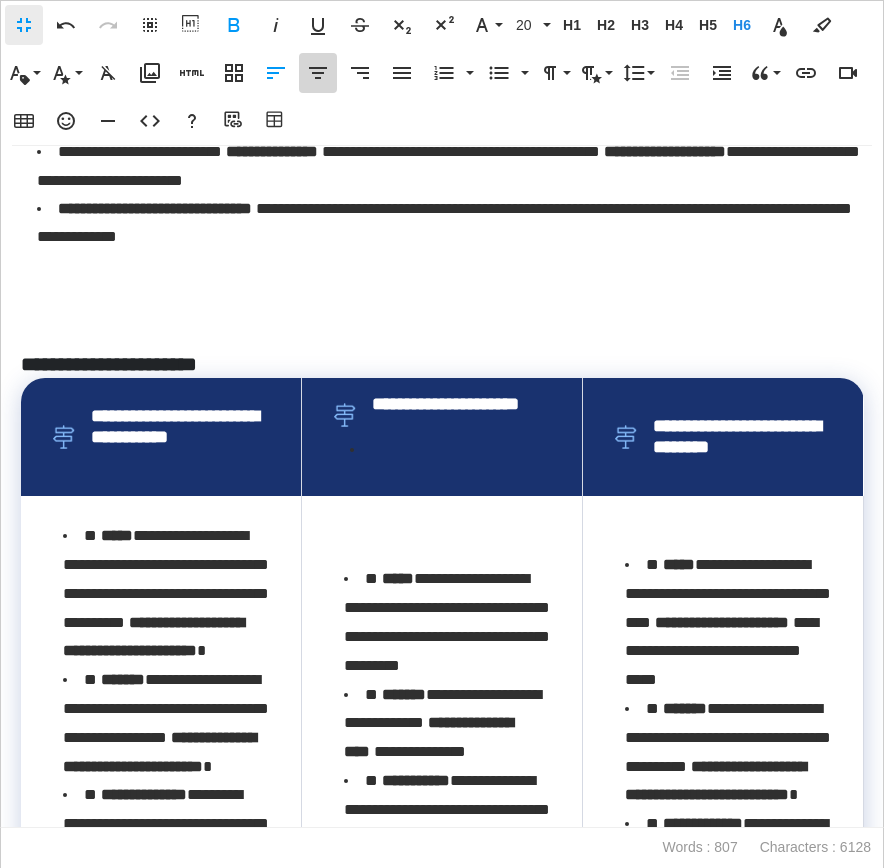 click 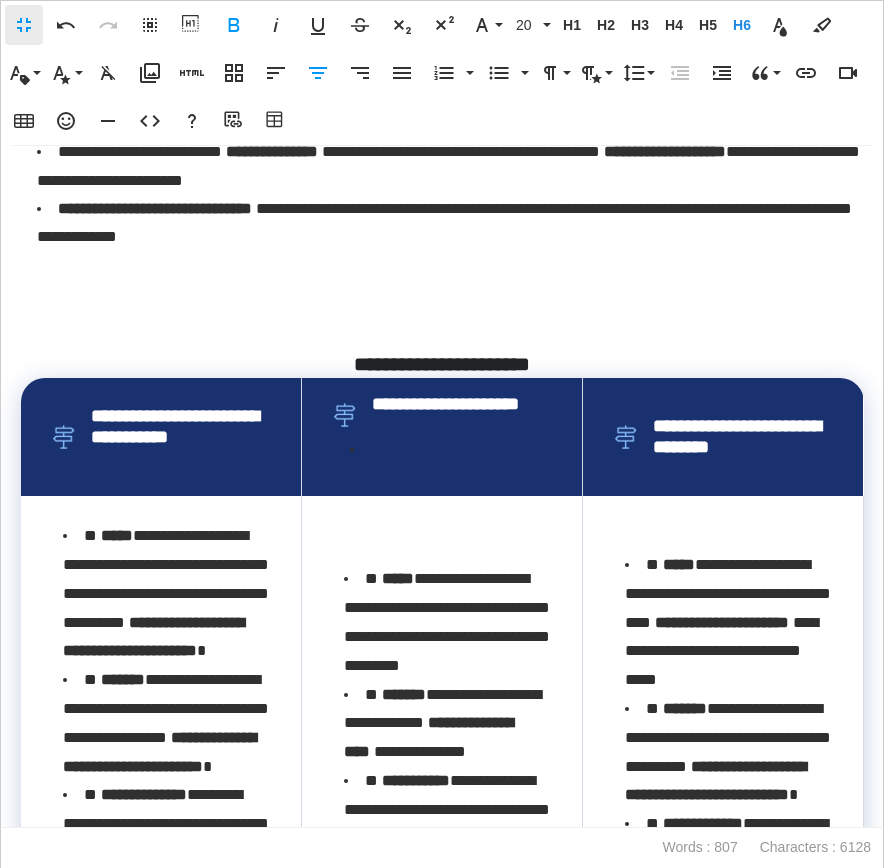click on "**********" at bounding box center (450, 265) 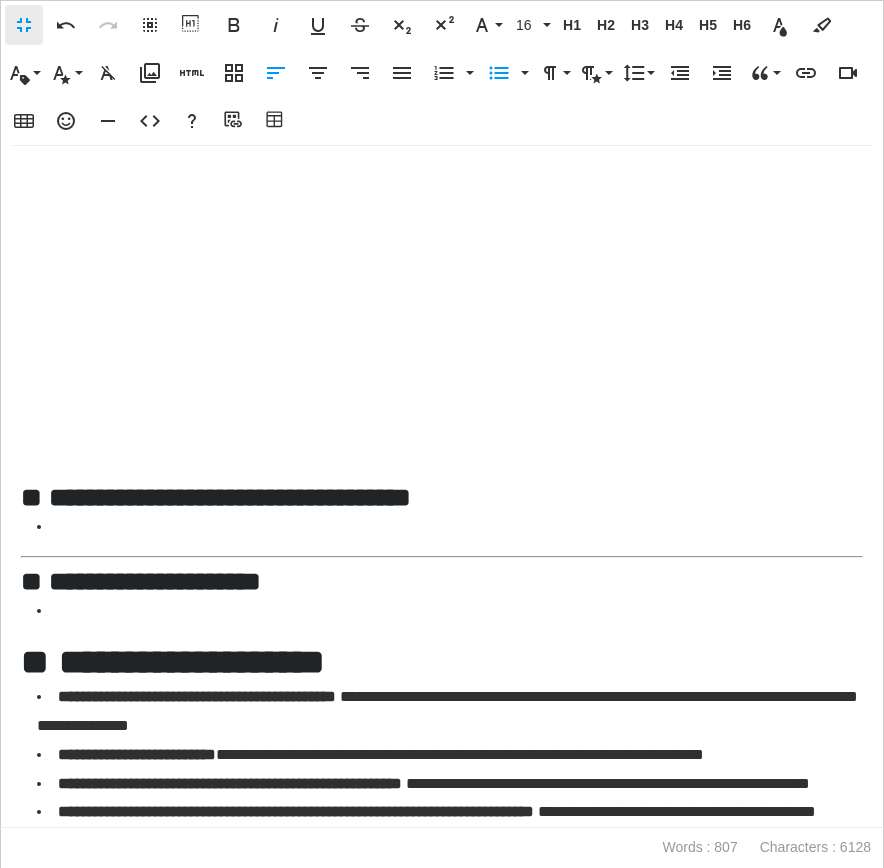 scroll, scrollTop: 2820, scrollLeft: 0, axis: vertical 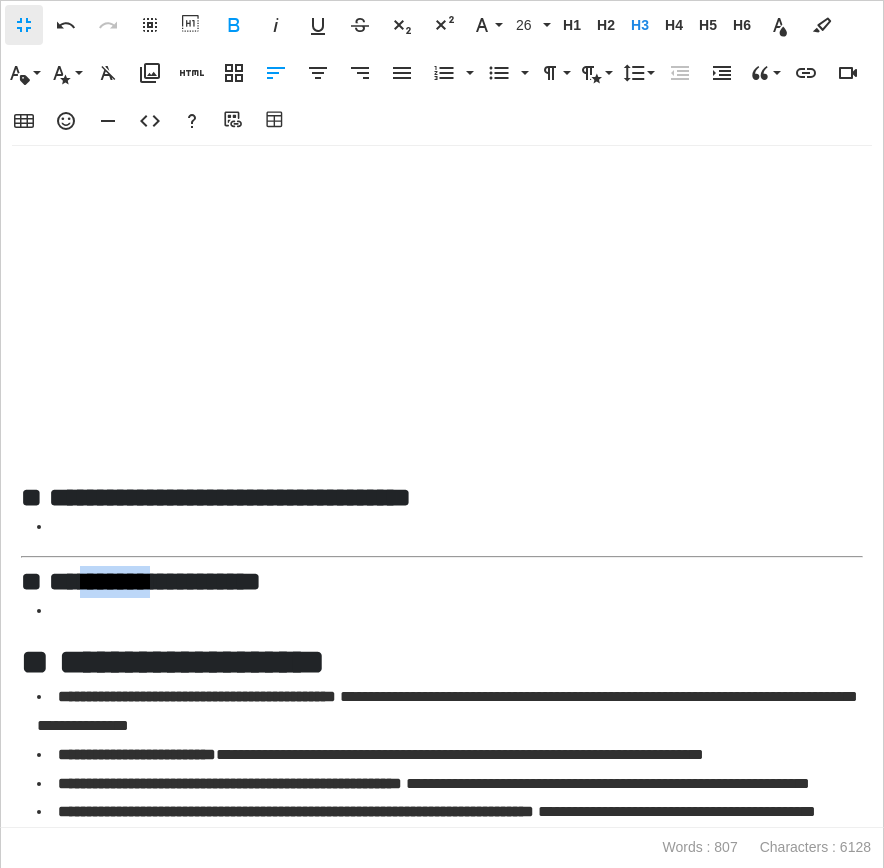 drag, startPoint x: 113, startPoint y: 514, endPoint x: 1, endPoint y: 420, distance: 146.21901 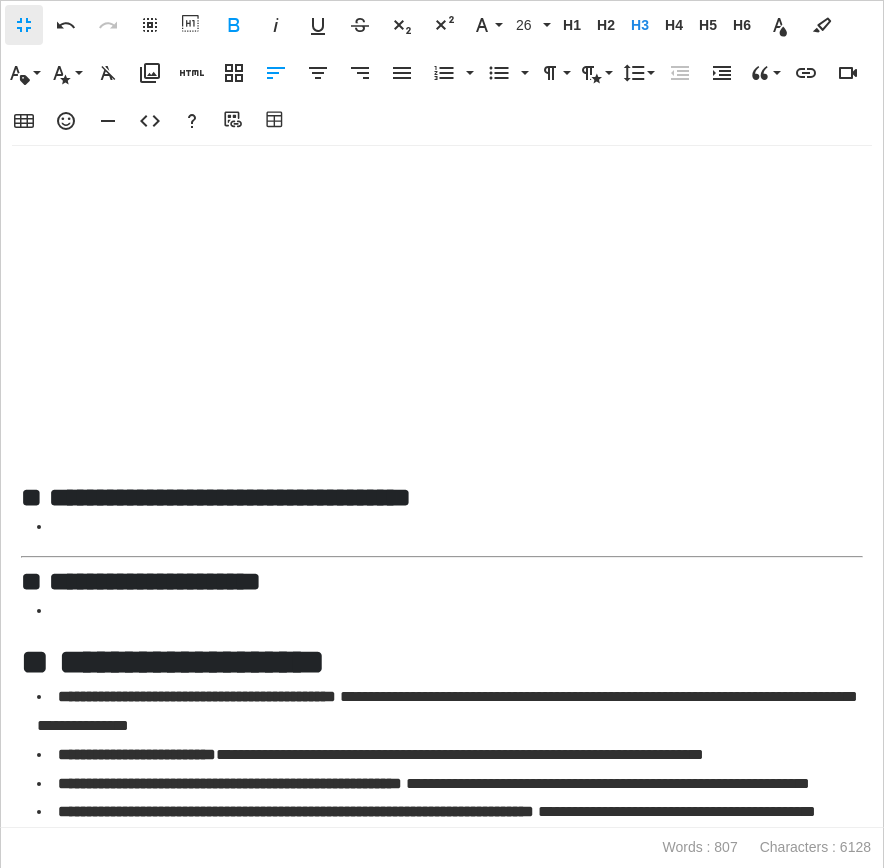 click on "**********" at bounding box center (155, 581) 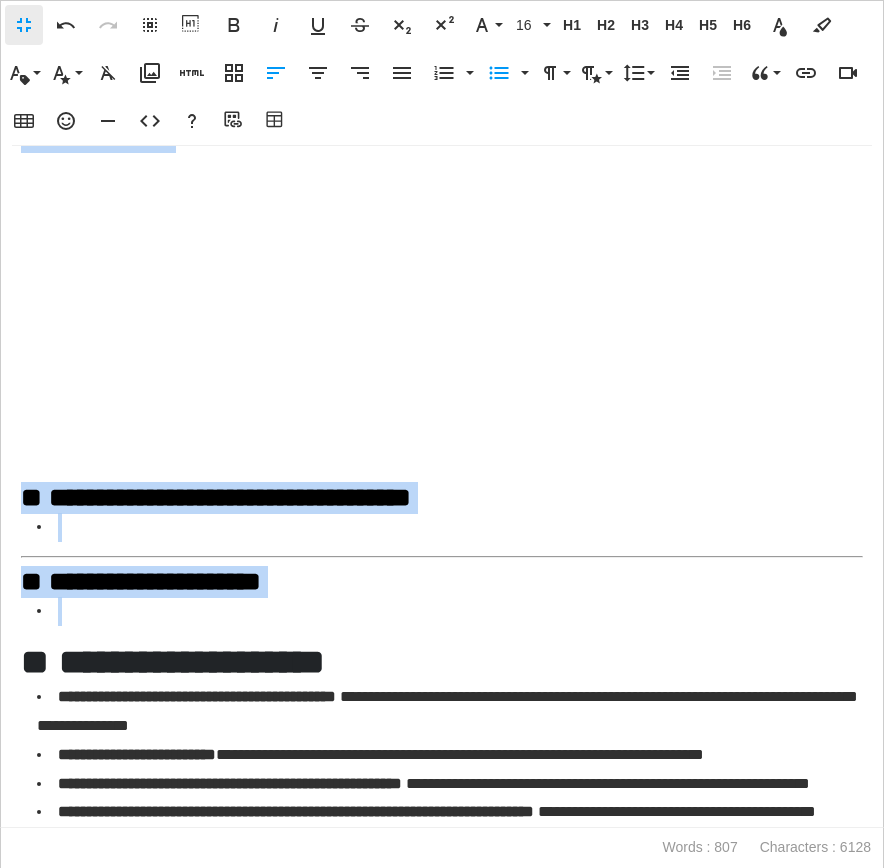 drag, startPoint x: 88, startPoint y: 548, endPoint x: 0, endPoint y: 386, distance: 184.35835 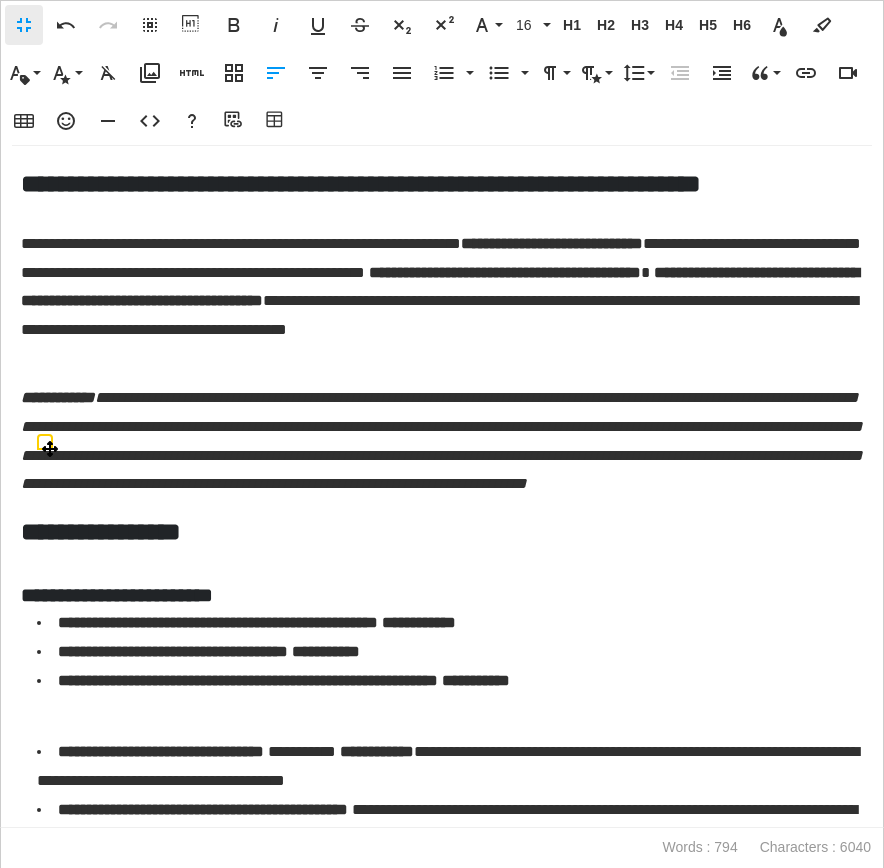 scroll, scrollTop: 0, scrollLeft: 0, axis: both 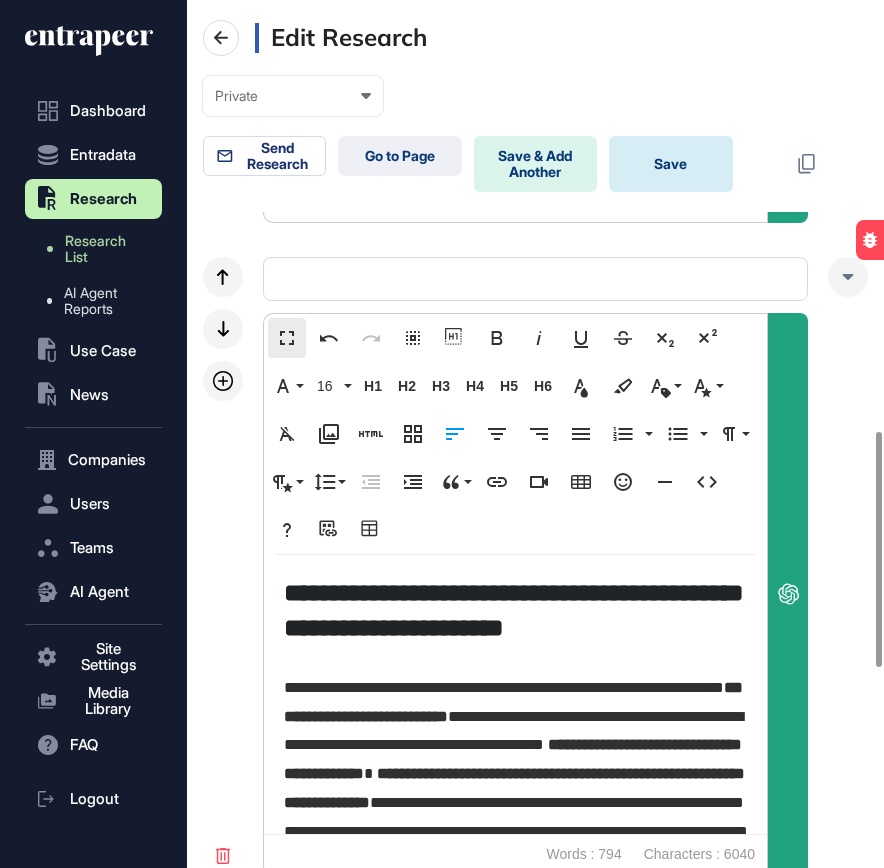 click on "Save" 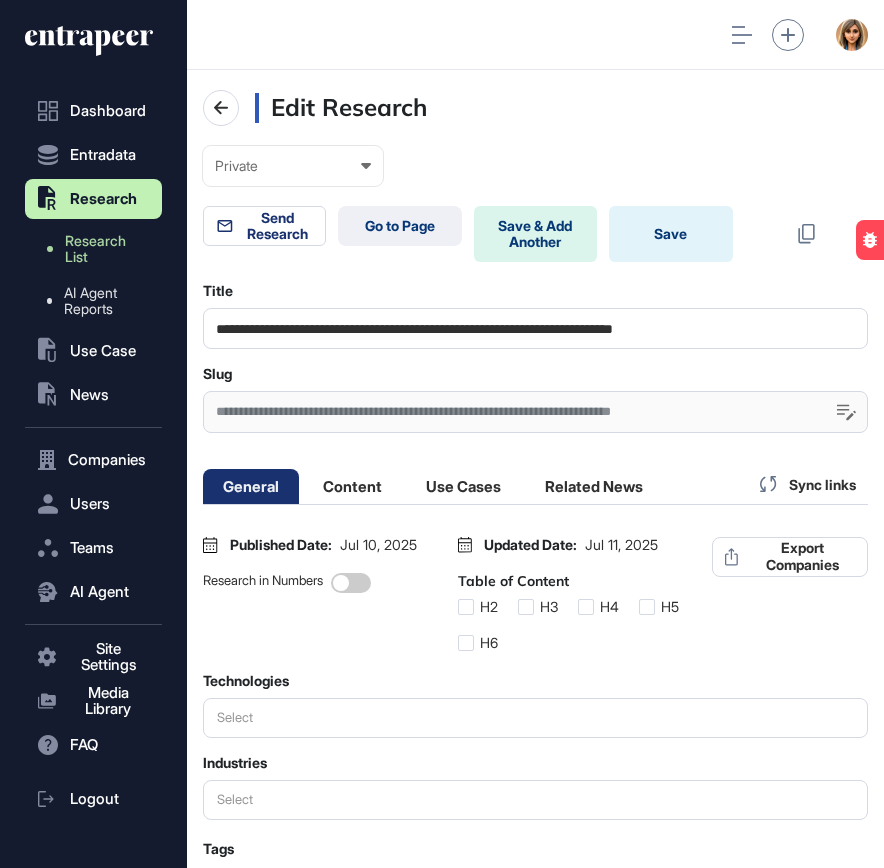 scroll, scrollTop: 0, scrollLeft: 0, axis: both 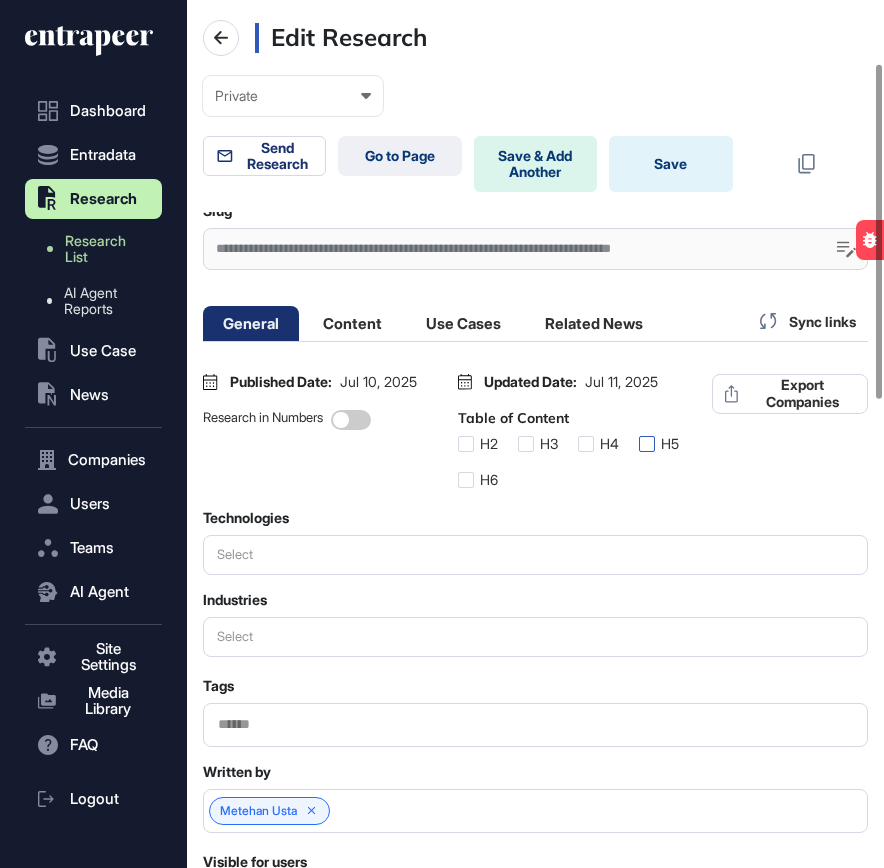 click at bounding box center [647, 444] 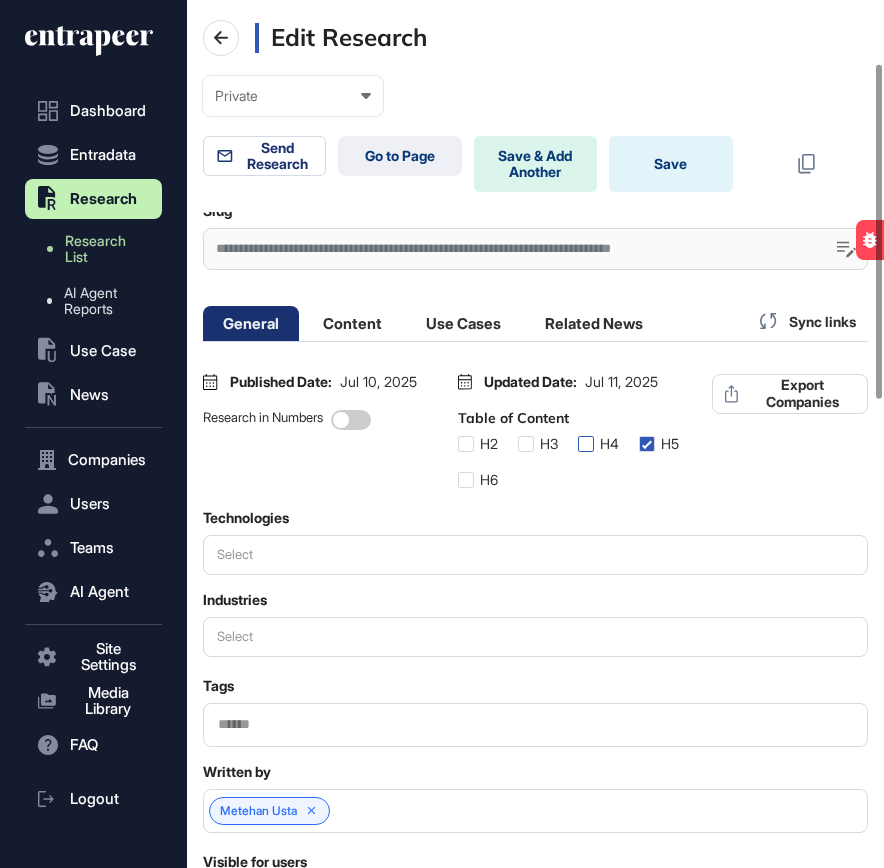 click at bounding box center [586, 444] 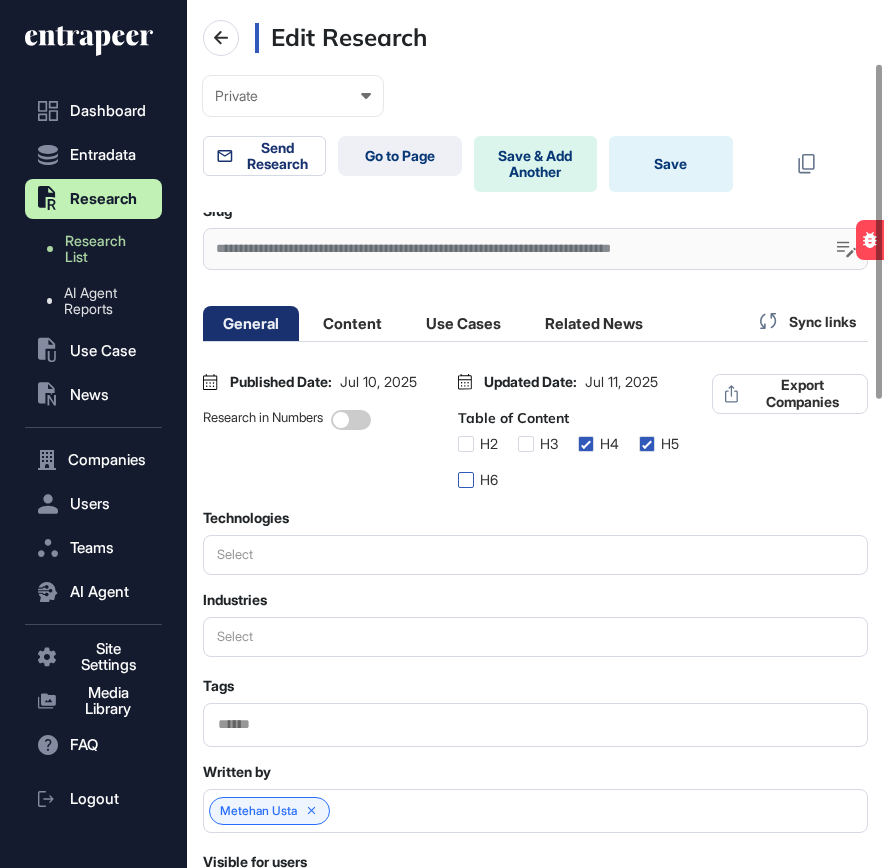 click at bounding box center (466, 480) 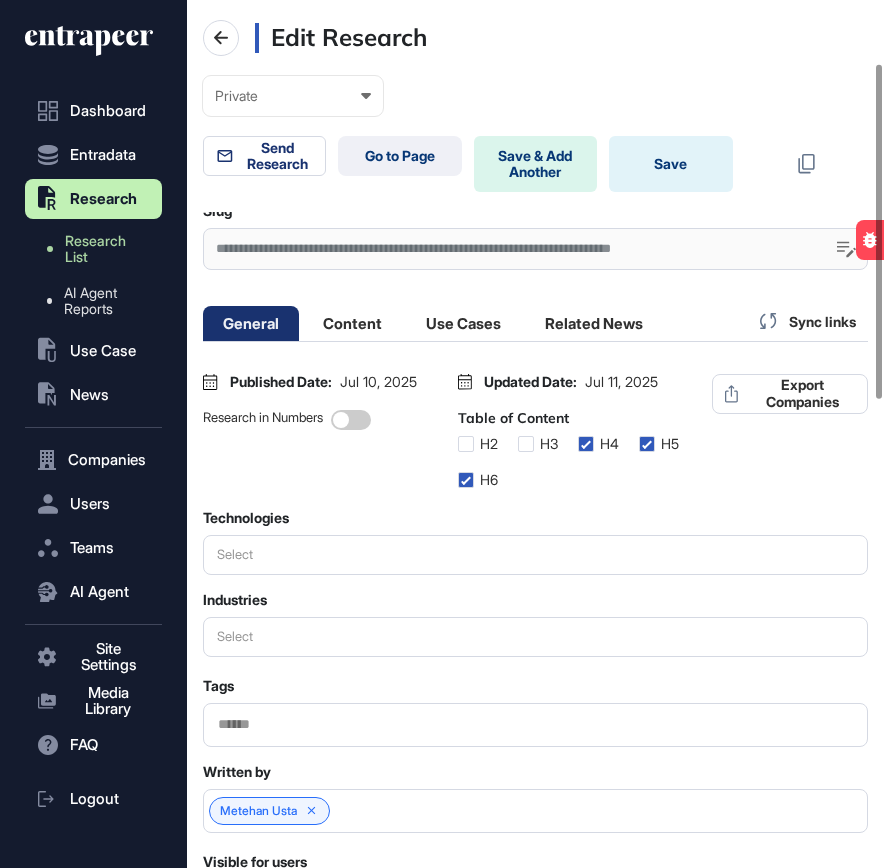 click on "Select" 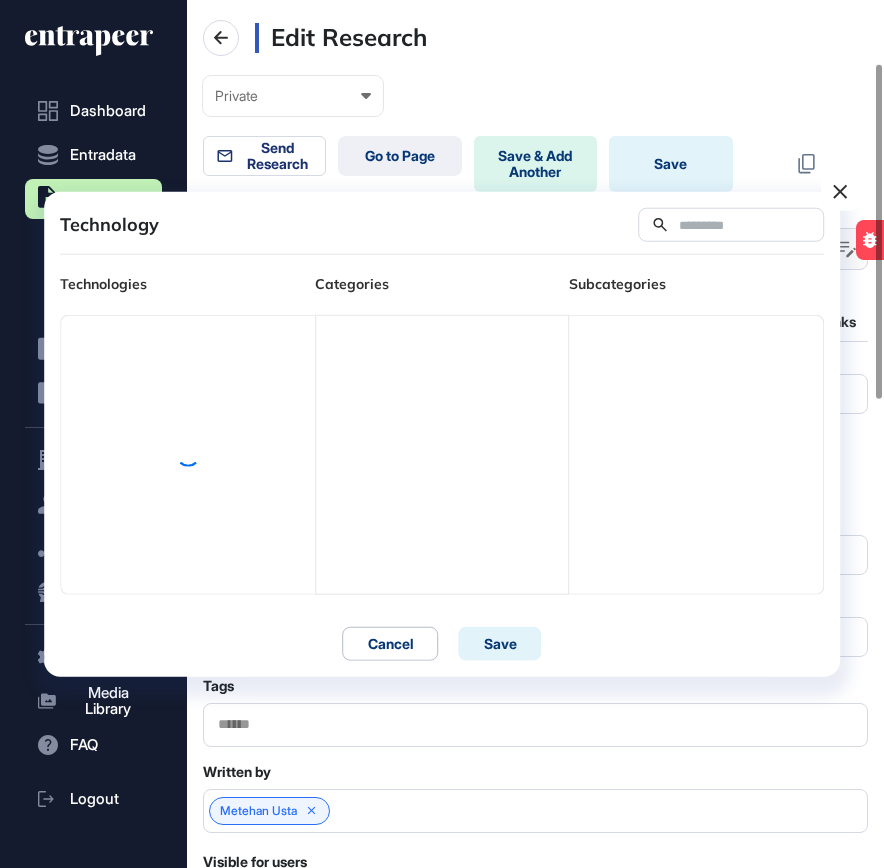 scroll, scrollTop: 276, scrollLeft: 251, axis: both 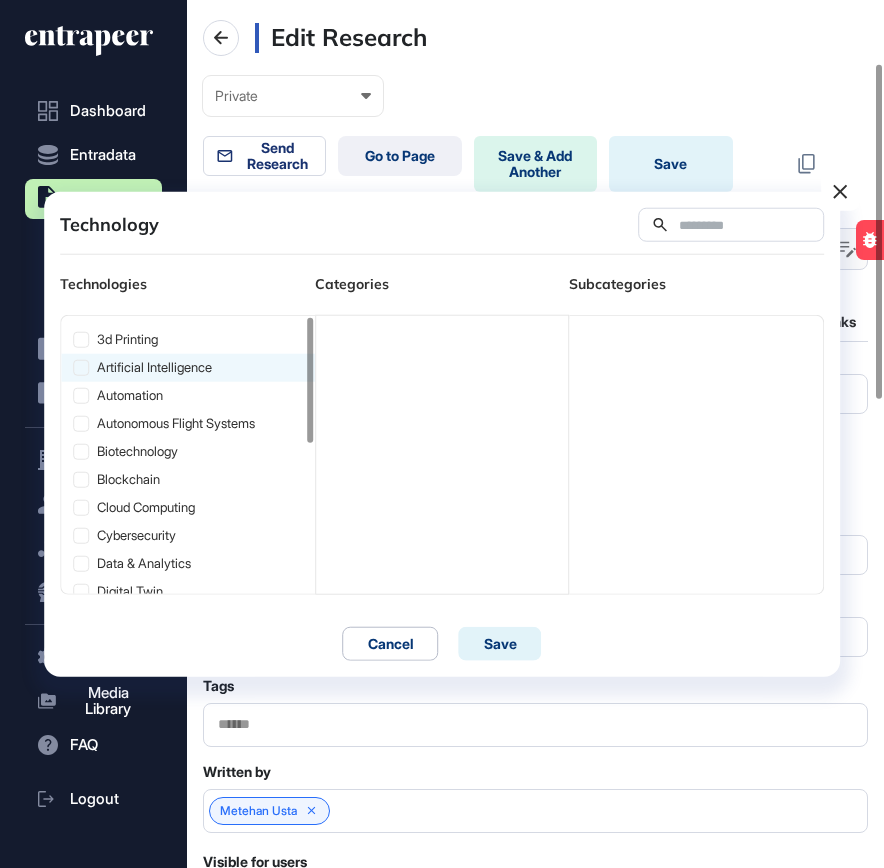 click 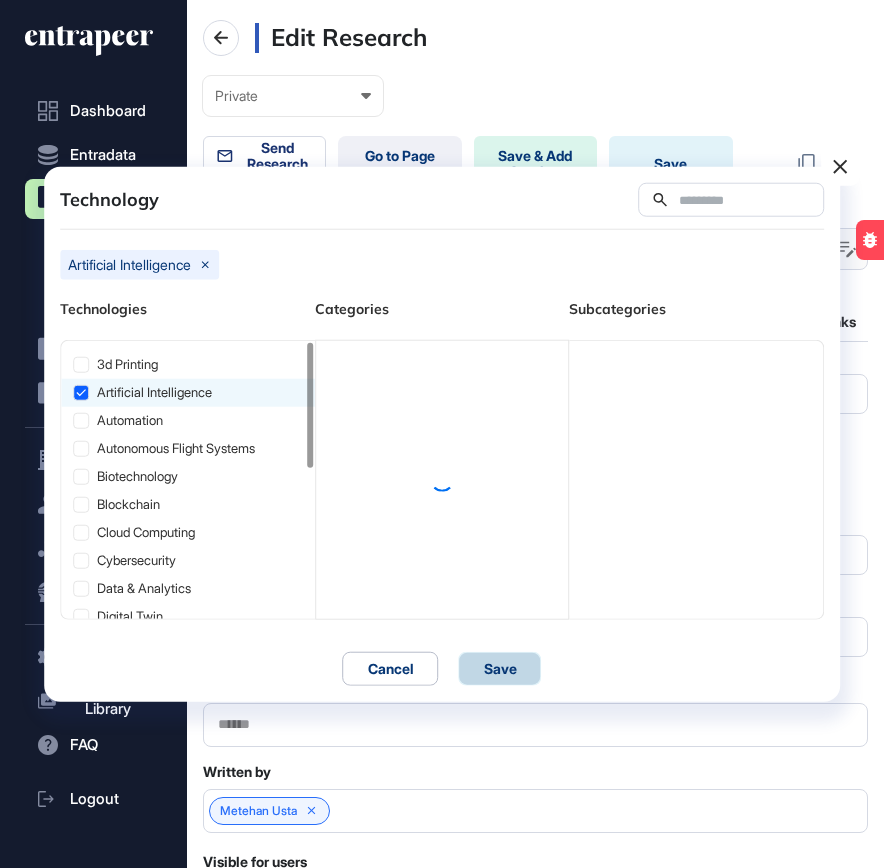 click on "Save" at bounding box center [500, 668] 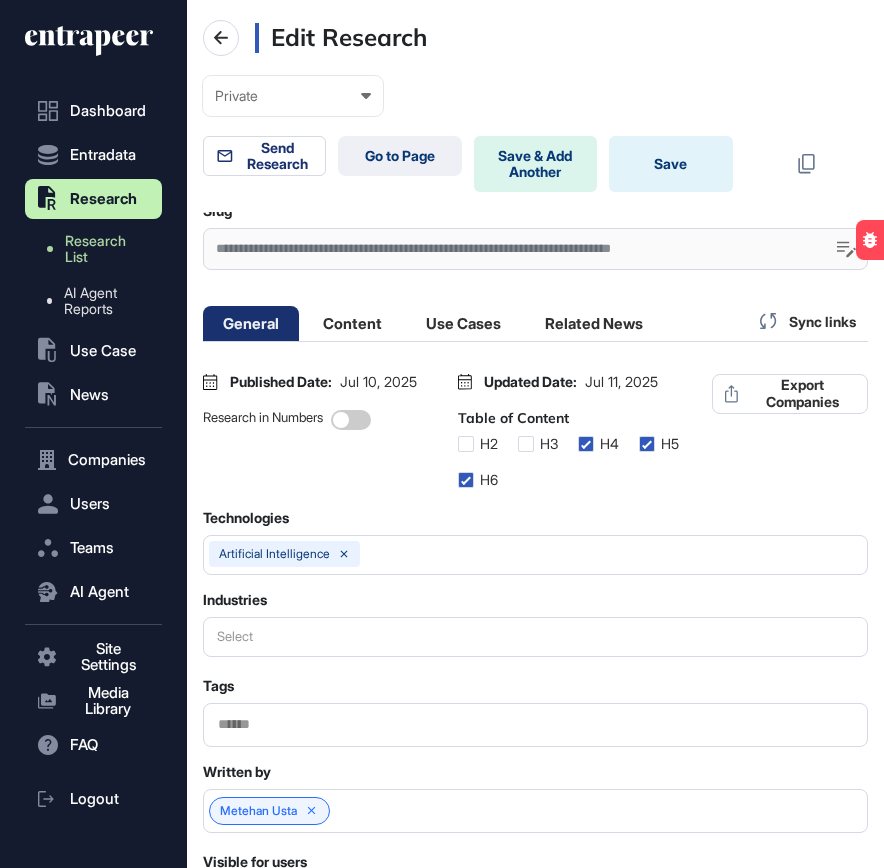 scroll, scrollTop: 28, scrollLeft: 663, axis: both 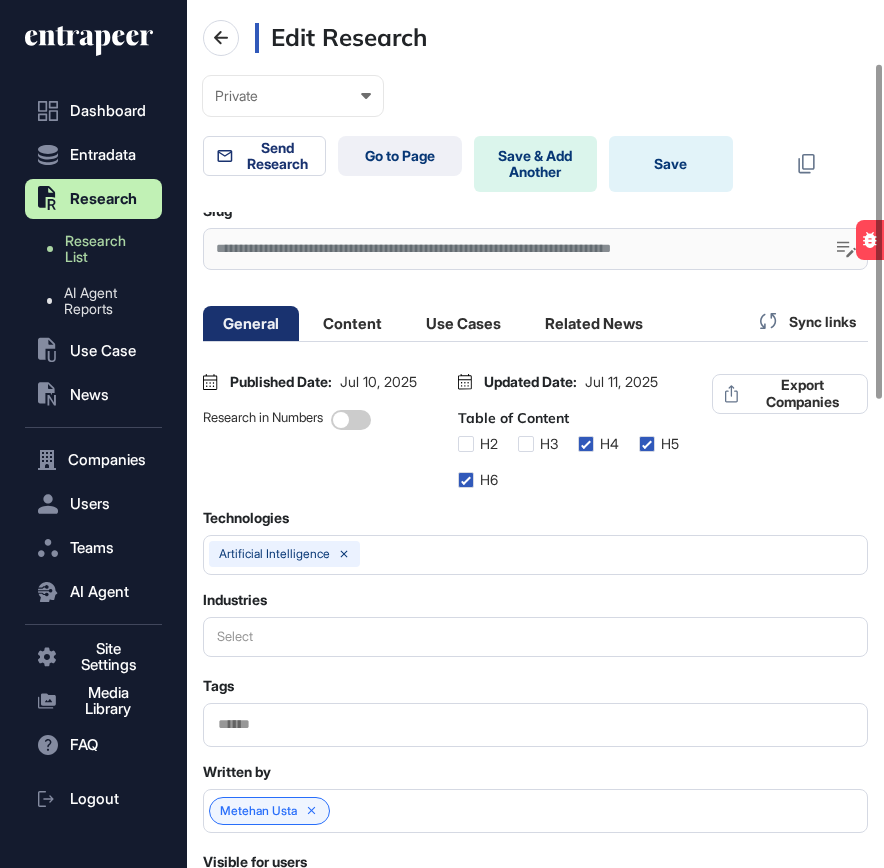 click on "Select" 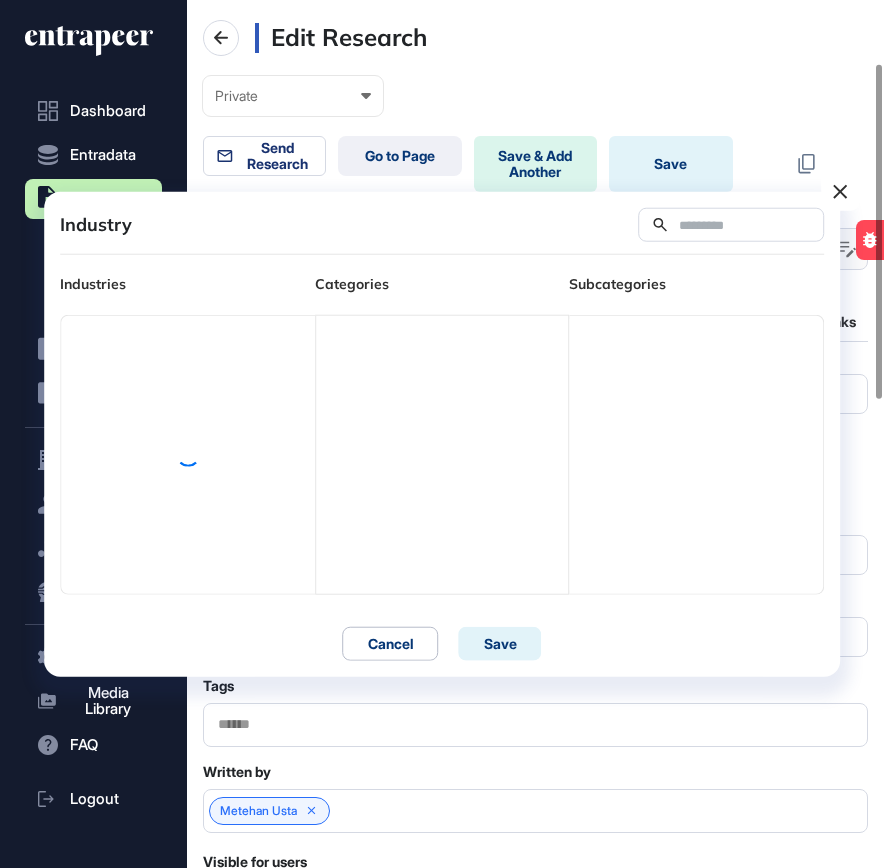 scroll, scrollTop: 276, scrollLeft: 251, axis: both 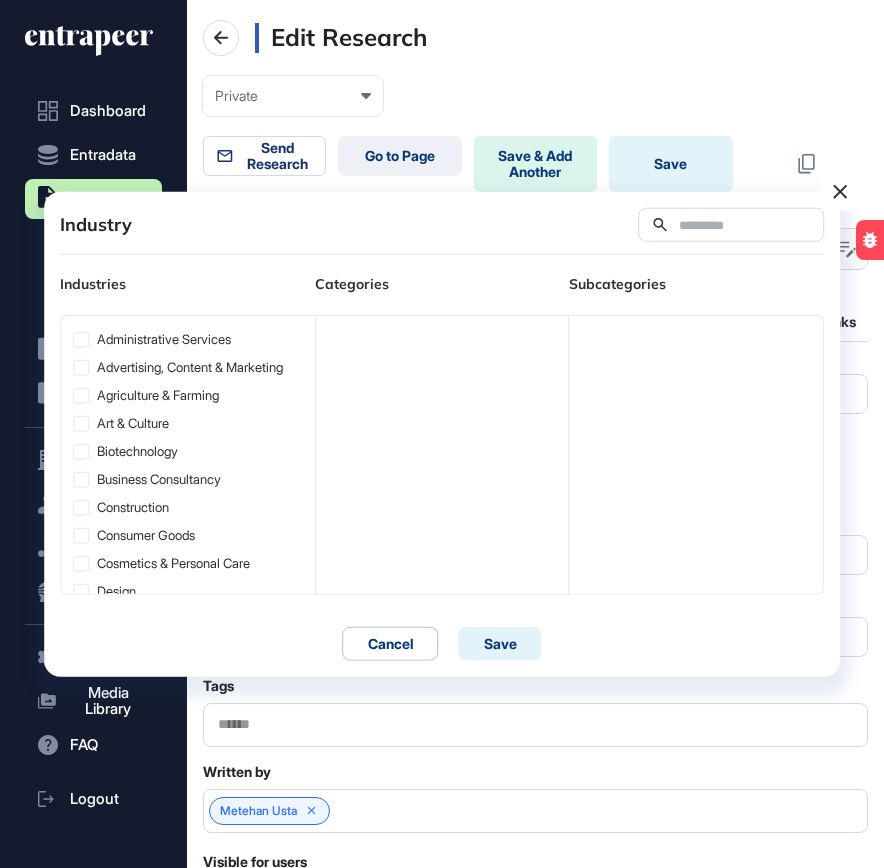 click at bounding box center [744, 224] 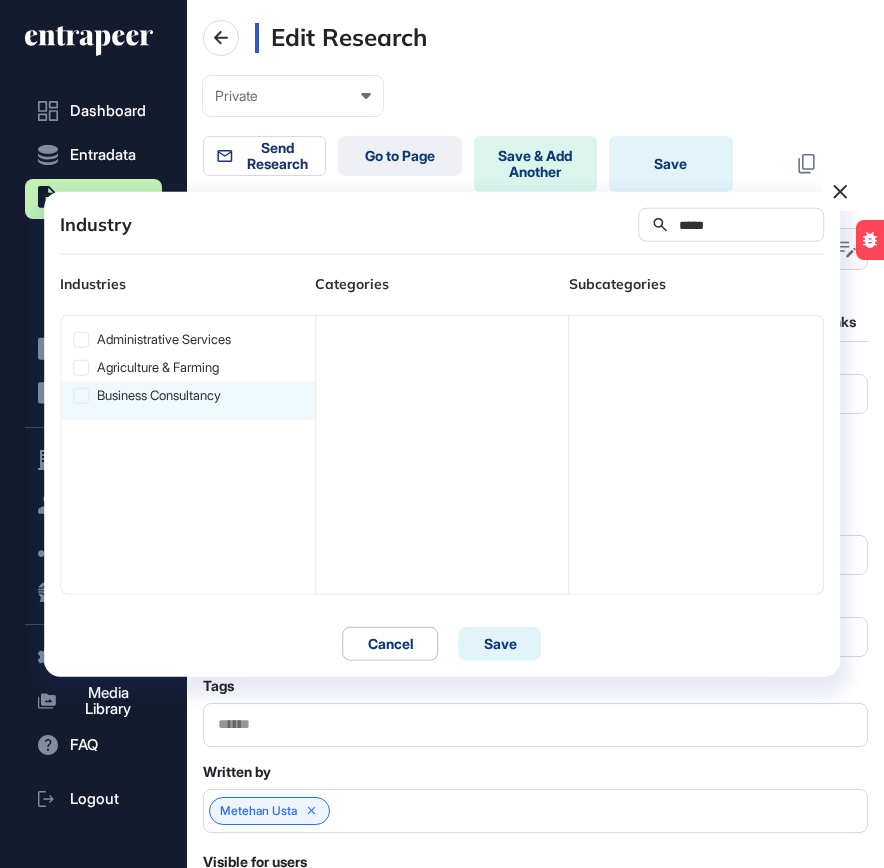 type on "*****" 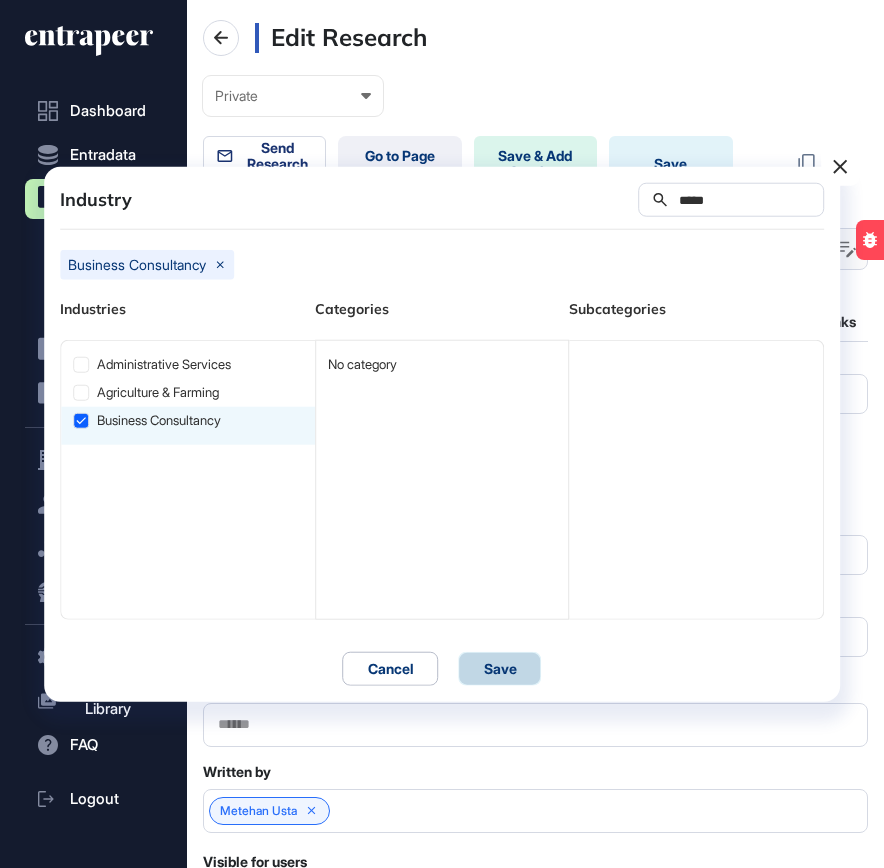 click on "Save" at bounding box center (500, 668) 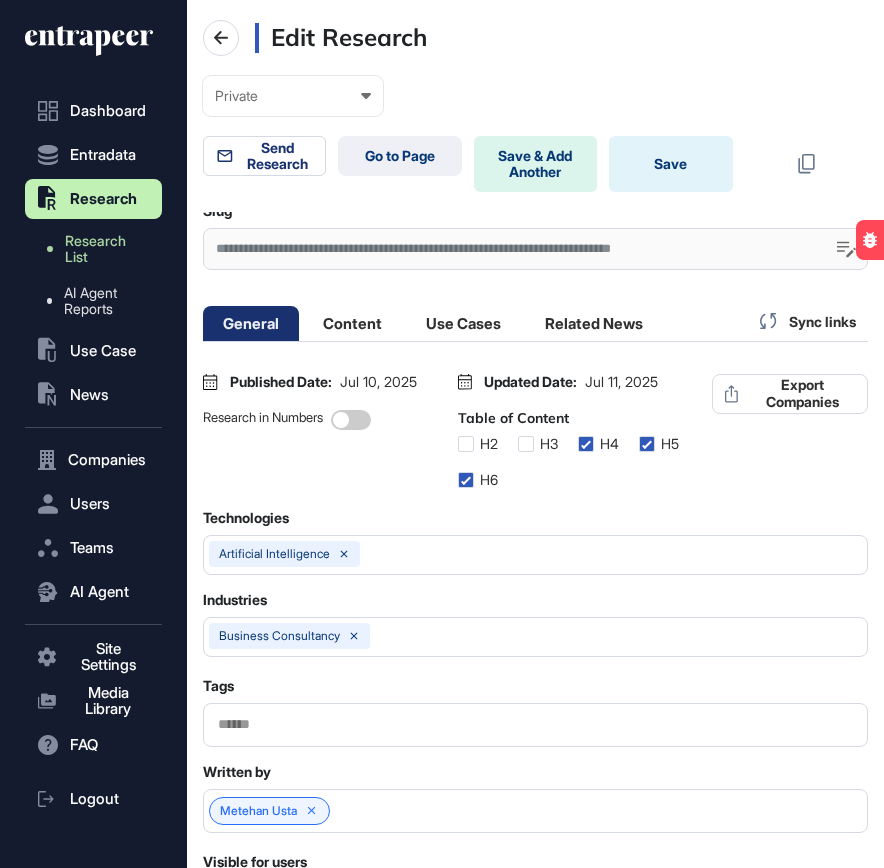 scroll 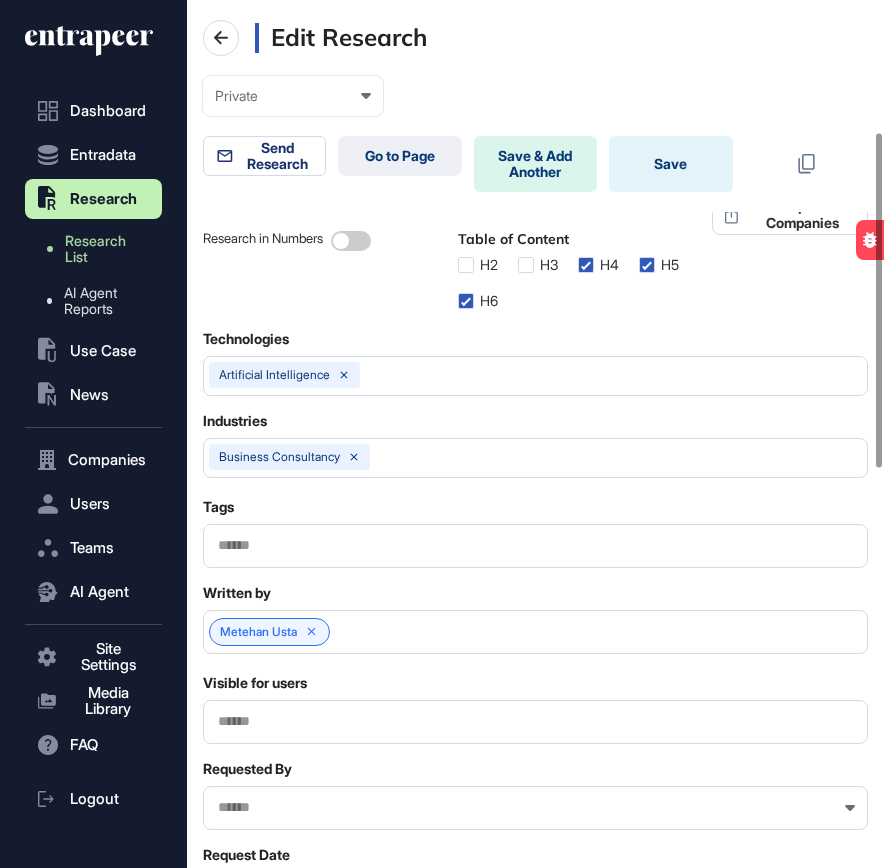 click at bounding box center [535, 545] 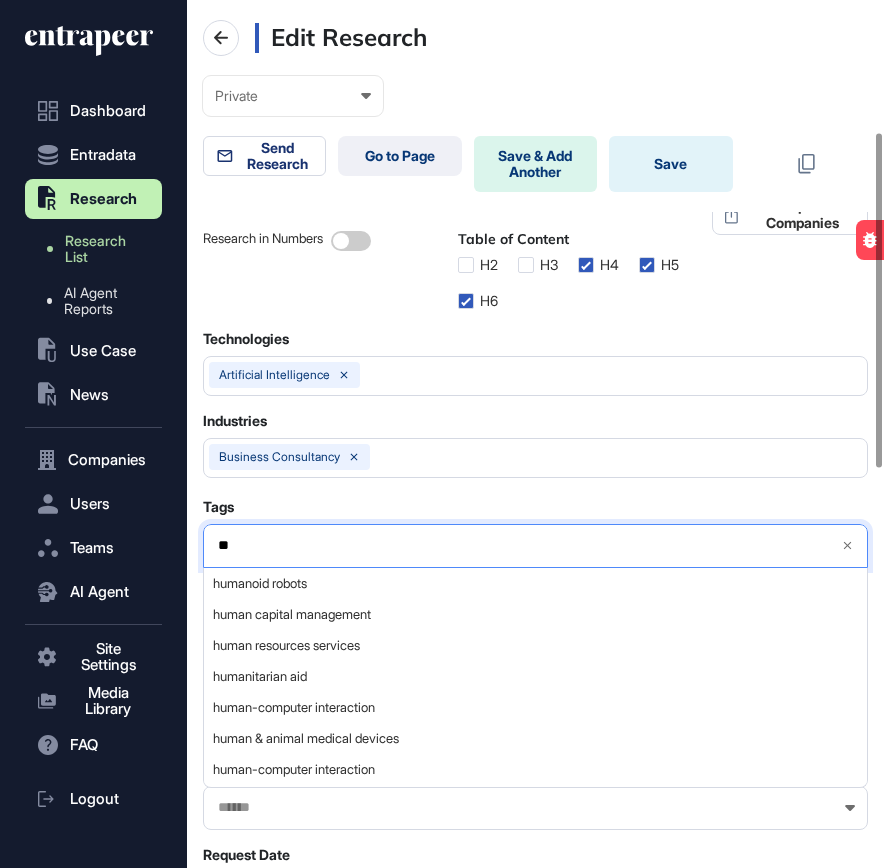 type on "*" 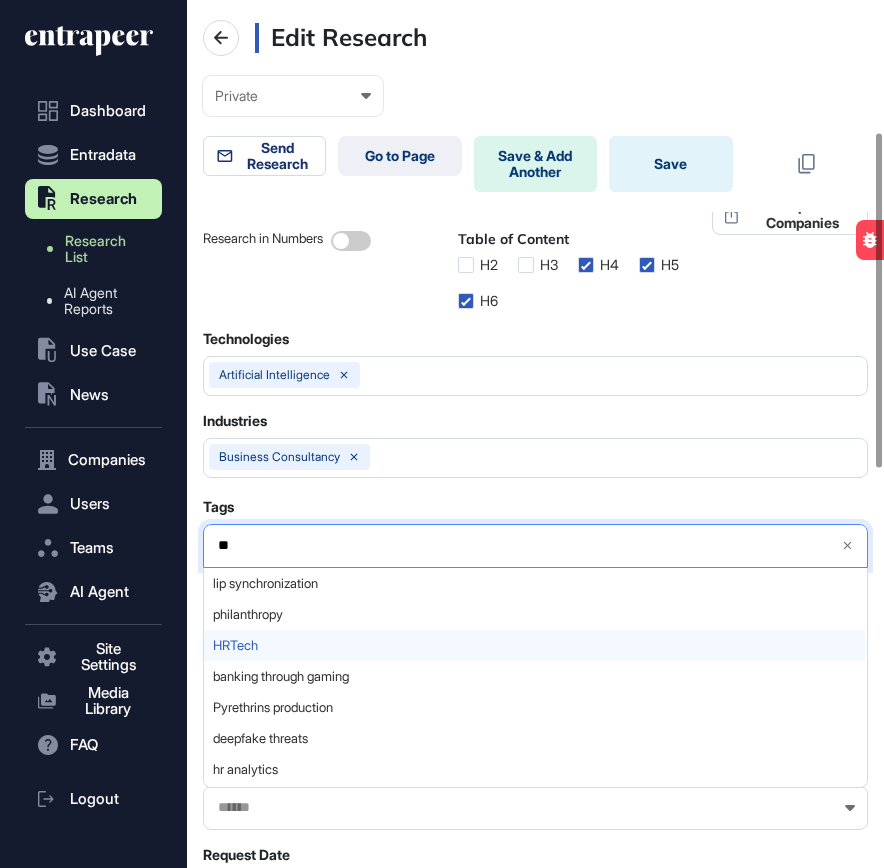 type on "**" 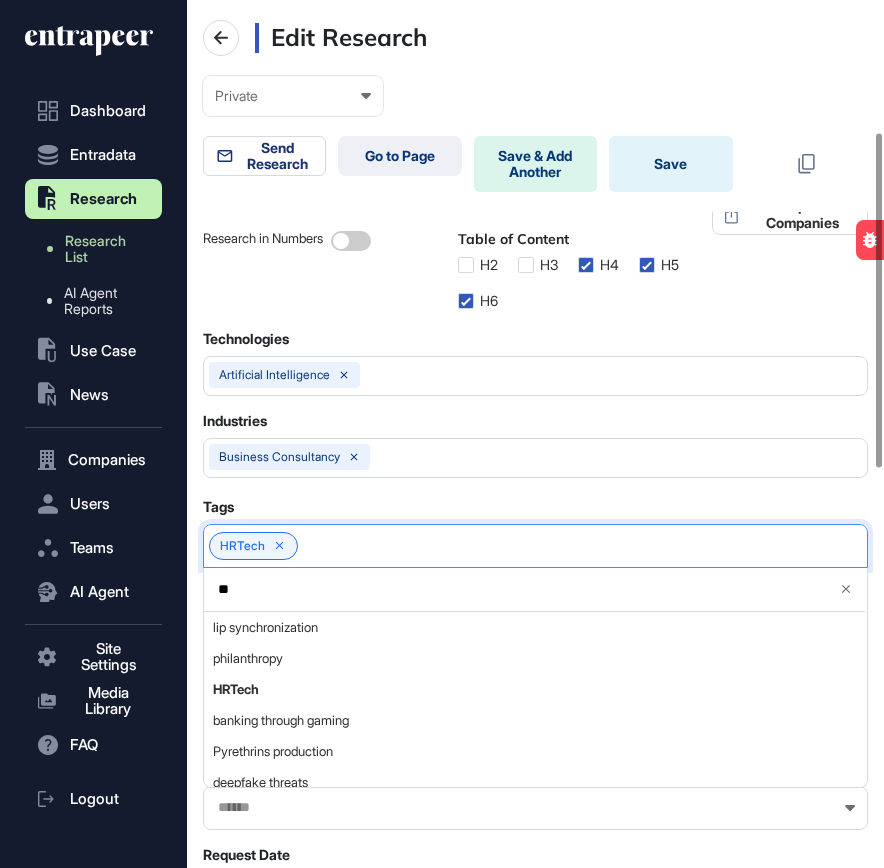 click on "**" at bounding box center [519, 589] 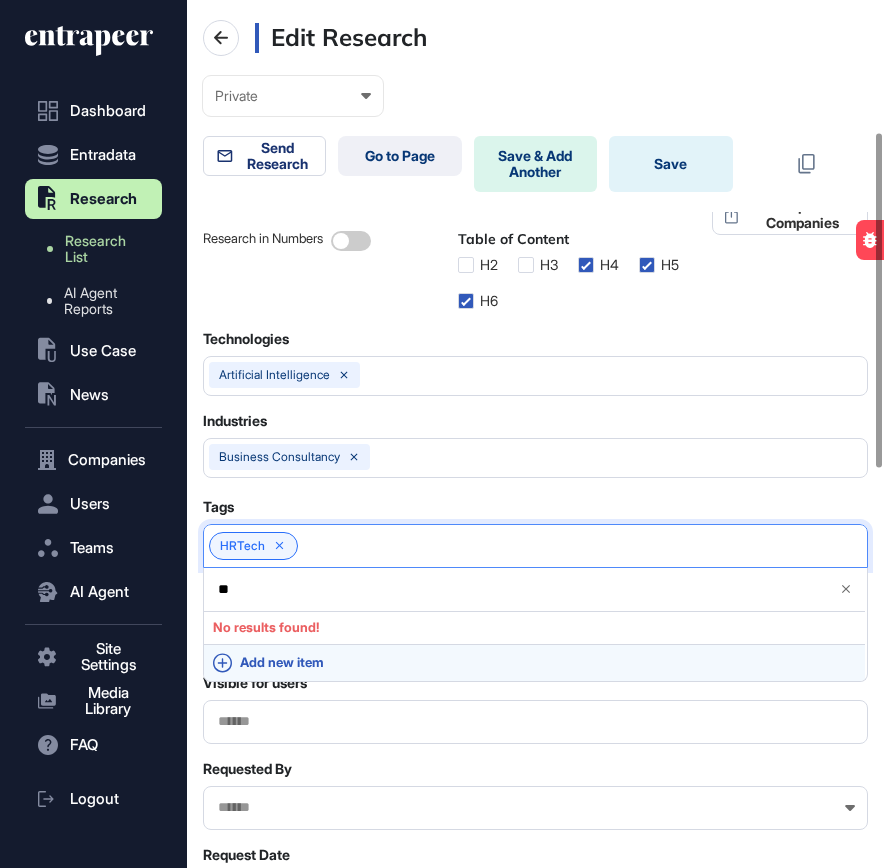 type on "*" 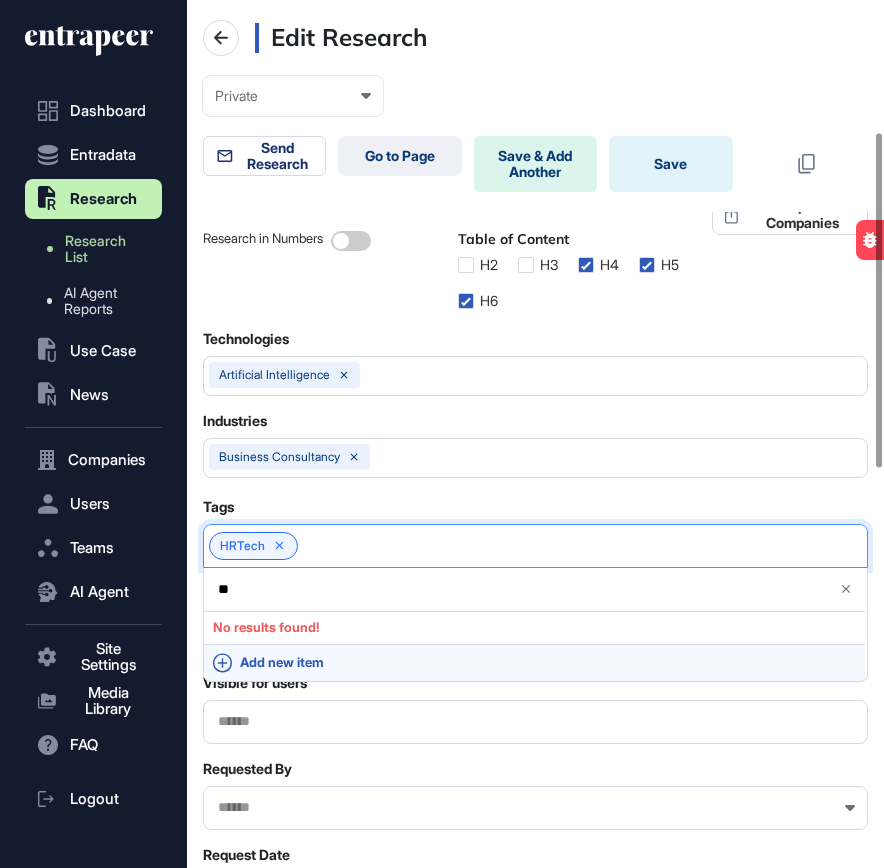 type on "*" 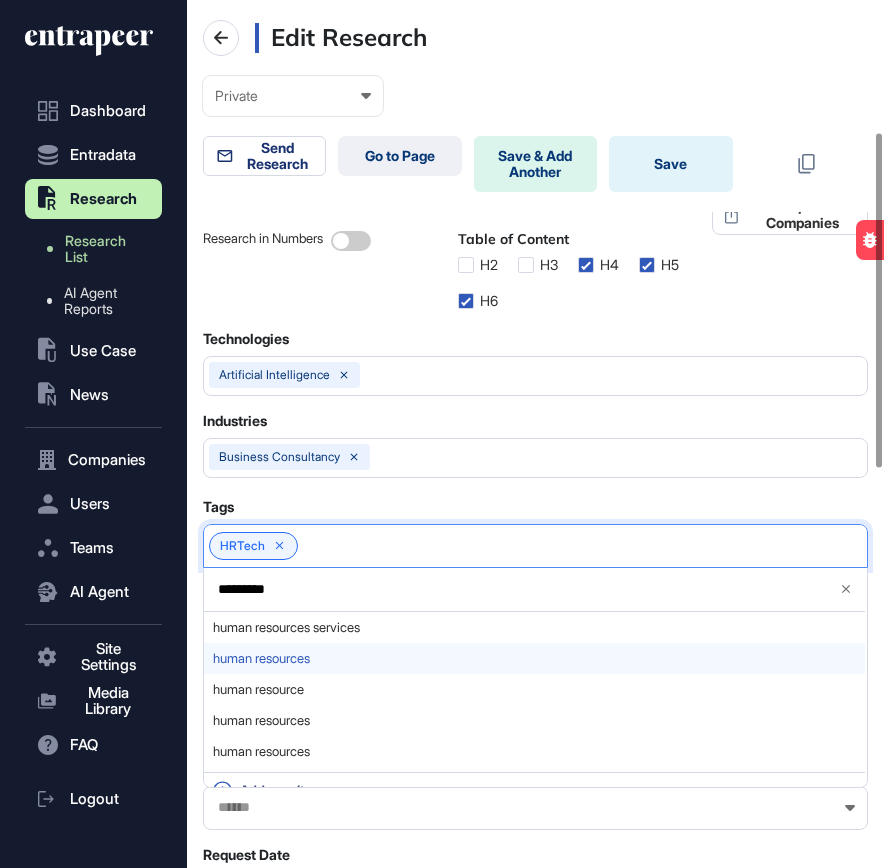 type on "*********" 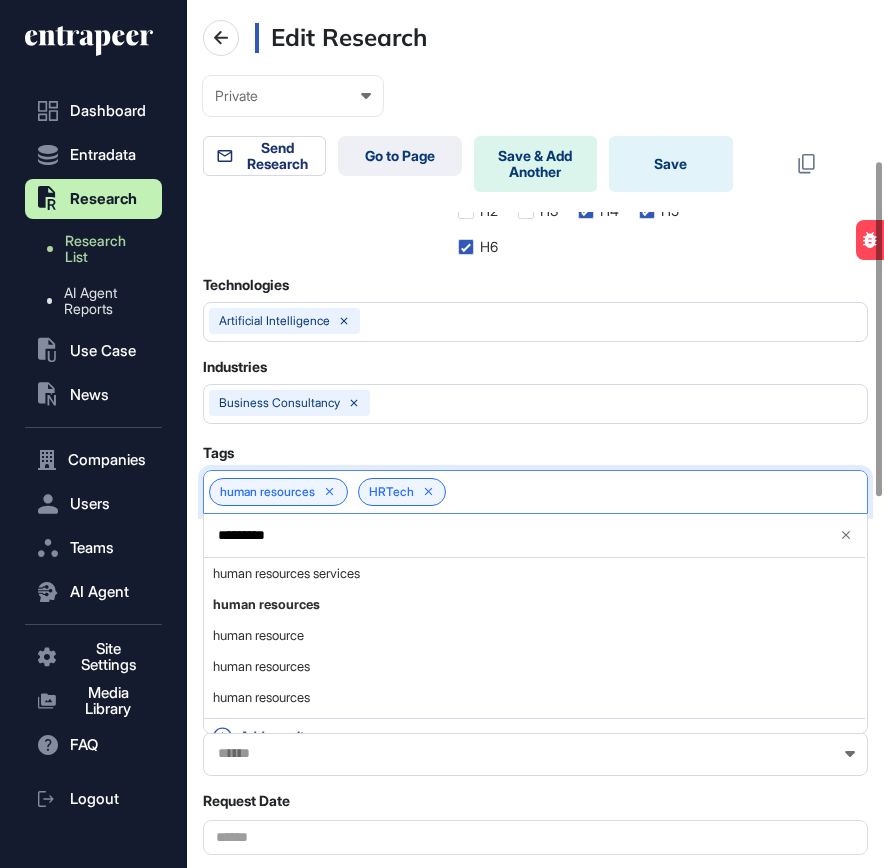 scroll, scrollTop: 431, scrollLeft: 0, axis: vertical 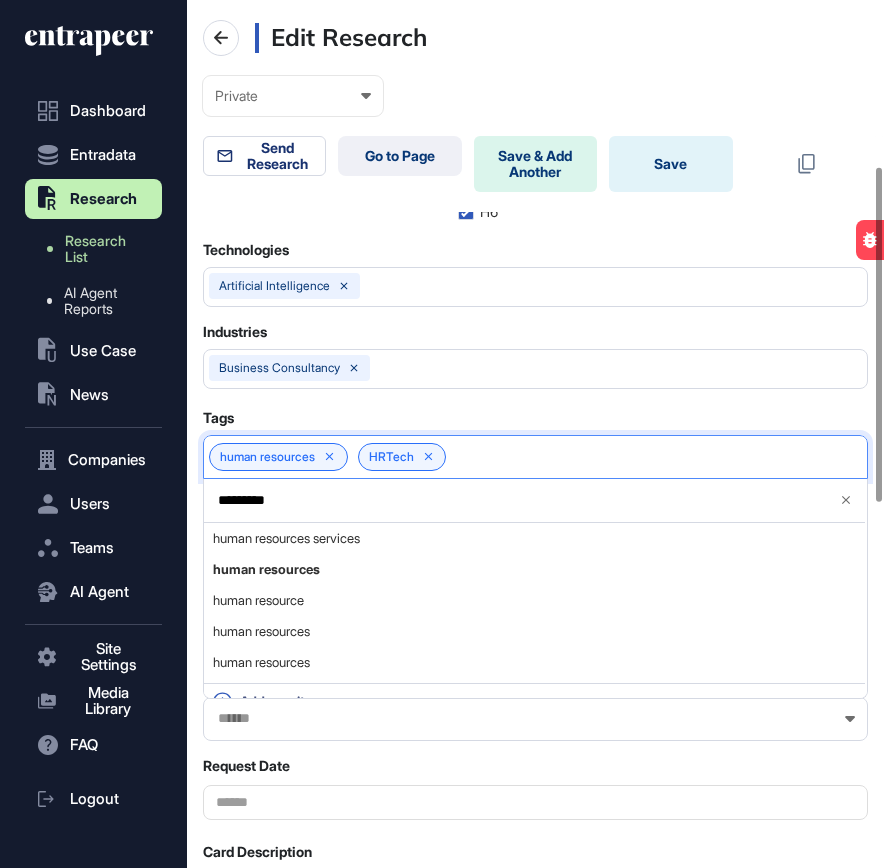 click on "H2 H3 H4 H5 H6" at bounding box center [585, 194] 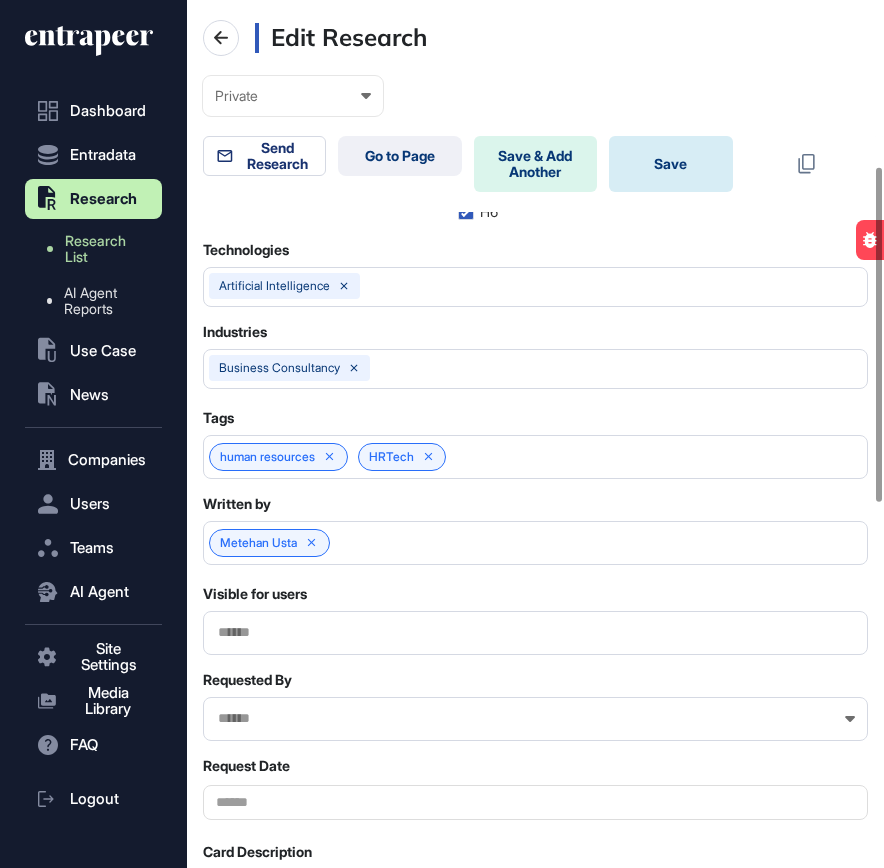 click on "Save" 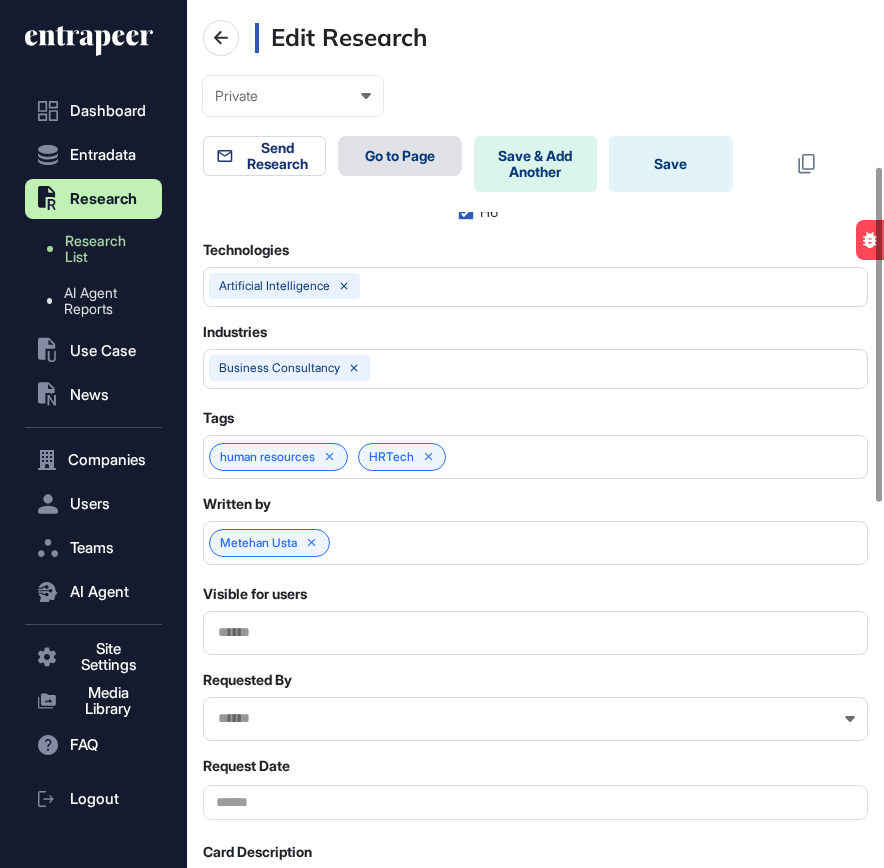 click on "Go to Page" 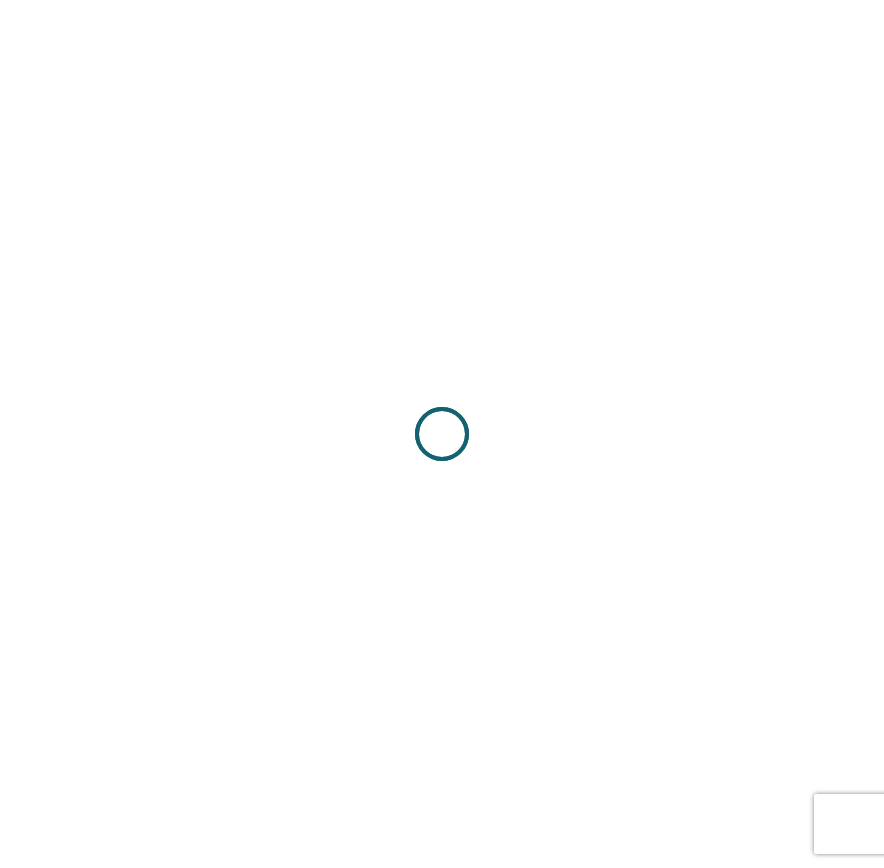 scroll, scrollTop: 0, scrollLeft: 0, axis: both 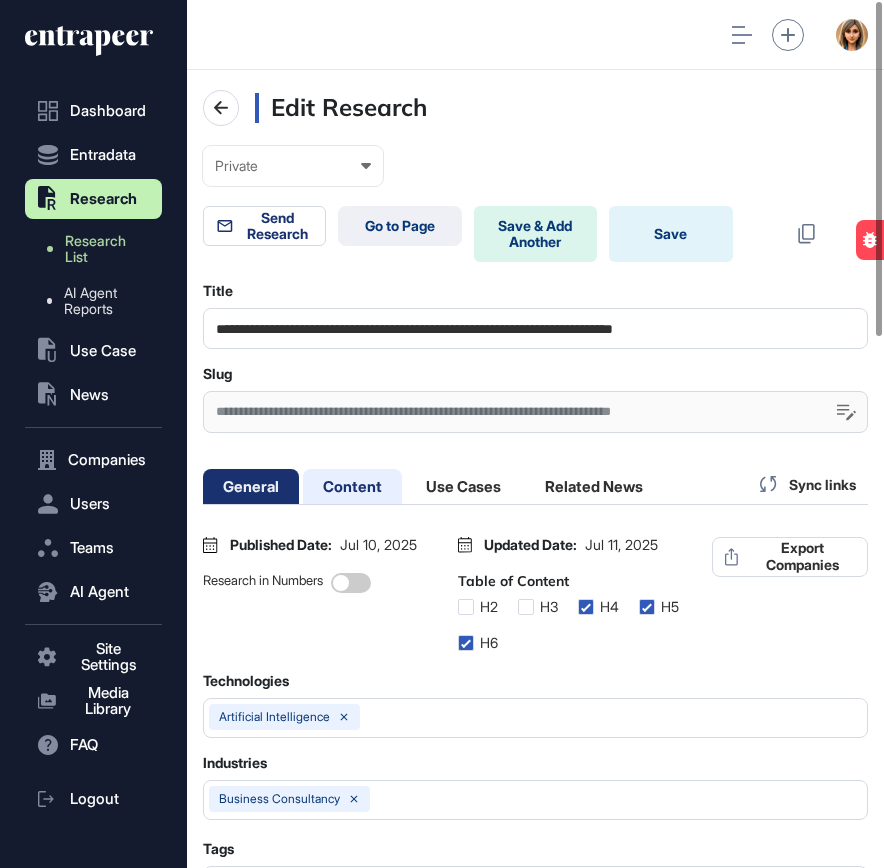 click on "Content" 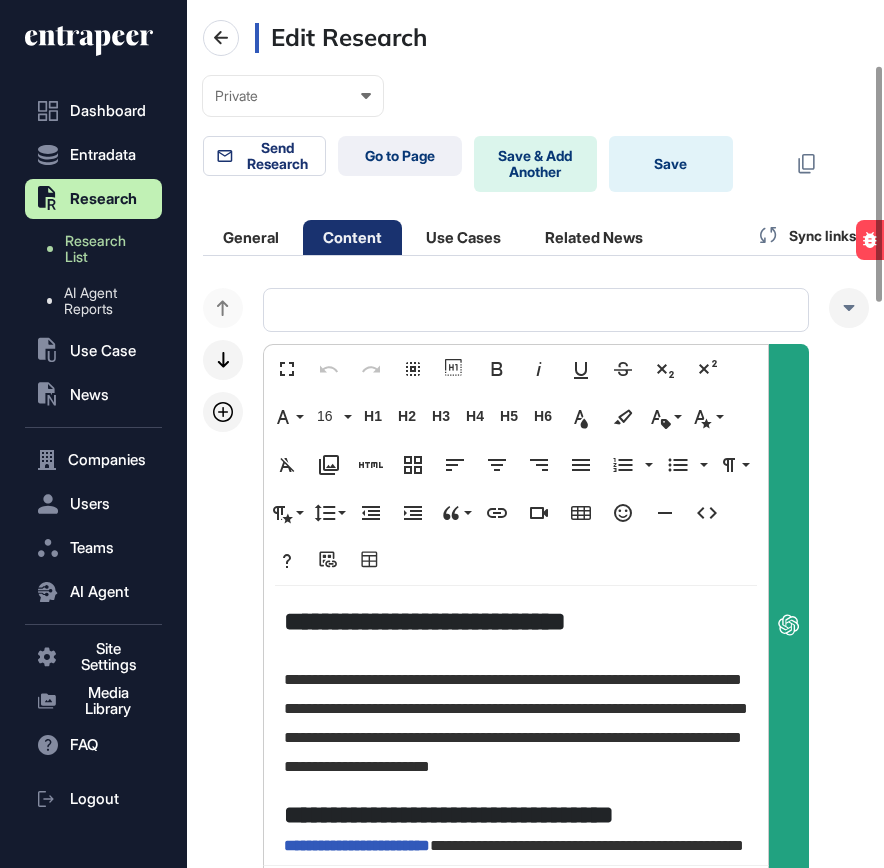 scroll, scrollTop: 262, scrollLeft: 0, axis: vertical 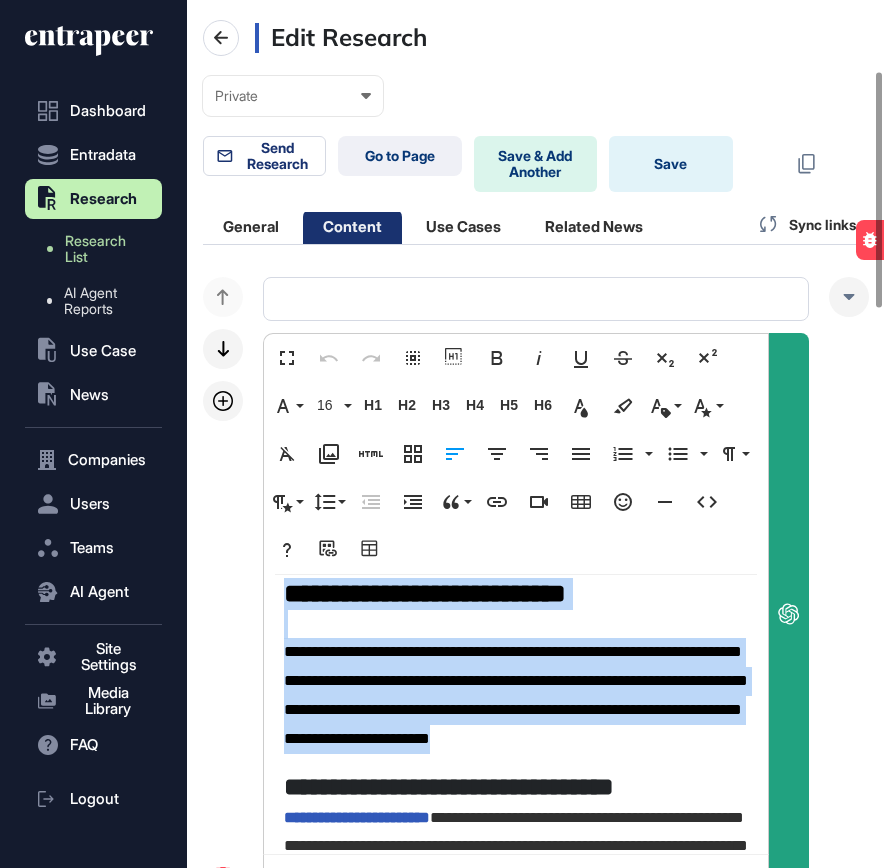 drag, startPoint x: 389, startPoint y: 767, endPoint x: 235, endPoint y: 588, distance: 236.1292 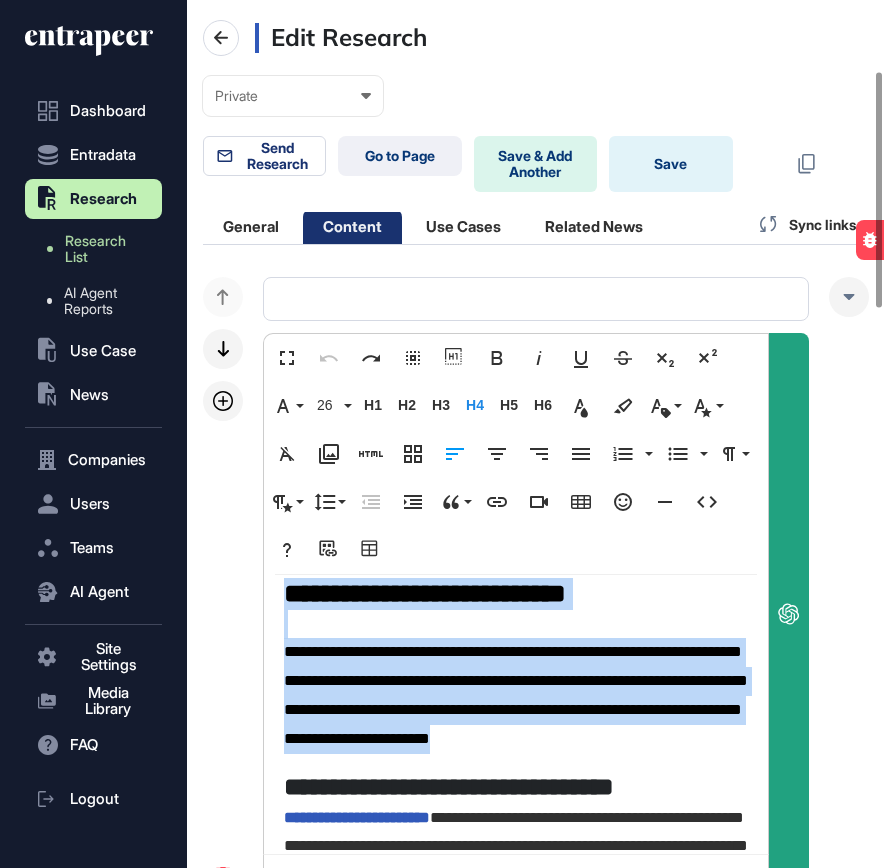 click on "**********" at bounding box center (516, 694) 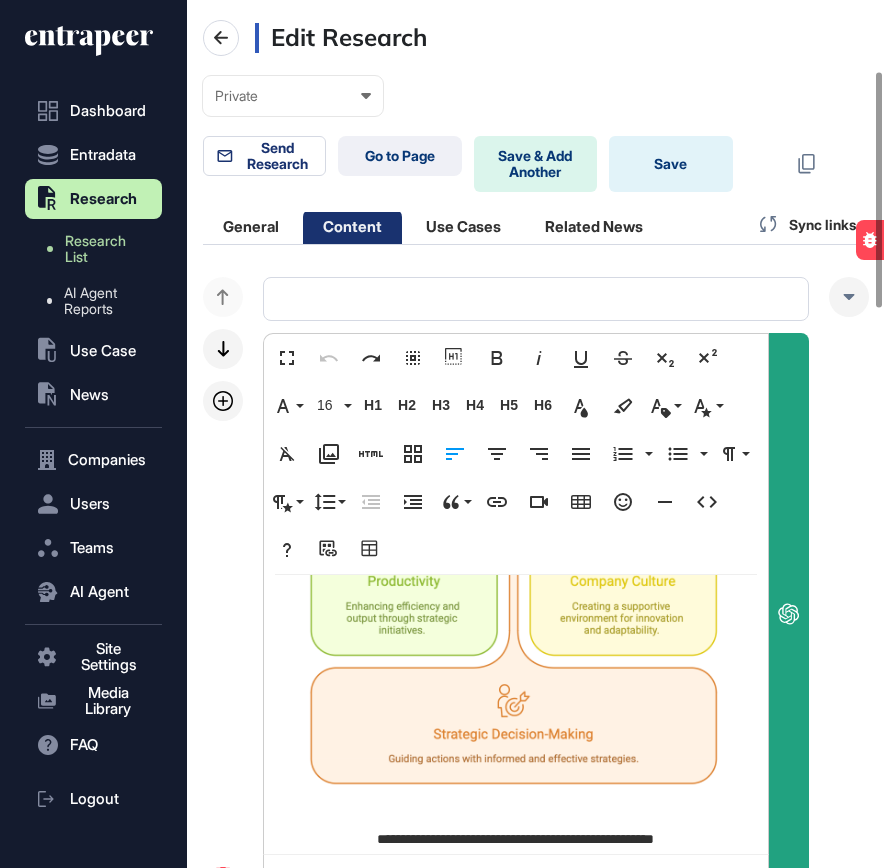 scroll, scrollTop: 3391, scrollLeft: 0, axis: vertical 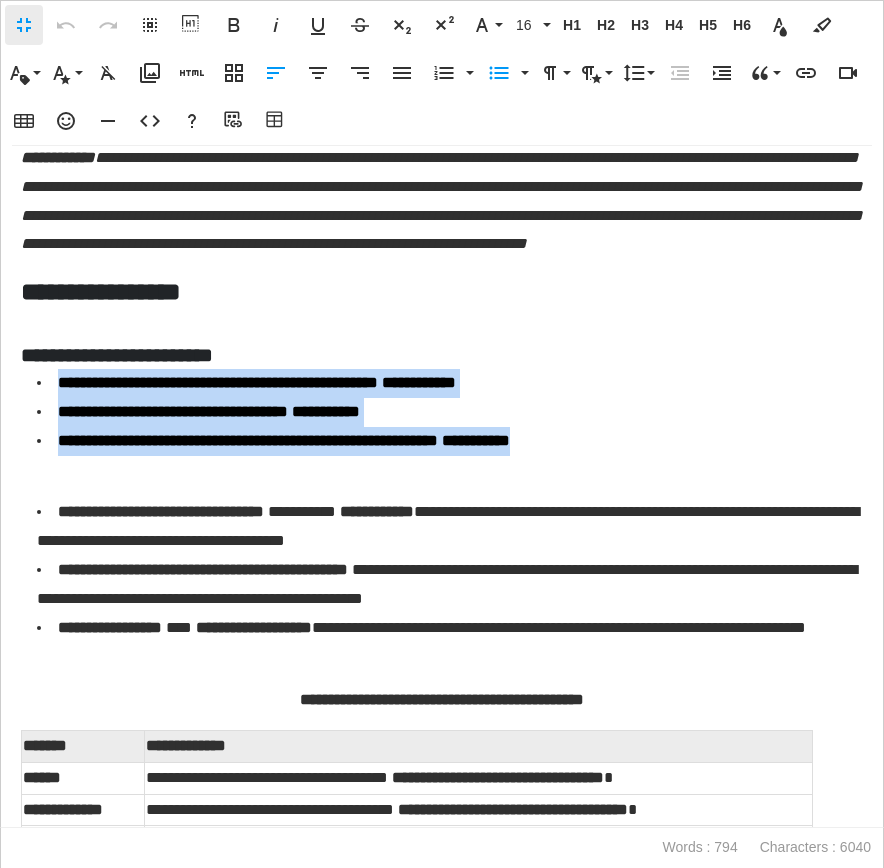 drag, startPoint x: 653, startPoint y: 469, endPoint x: 7, endPoint y: 398, distance: 649.89 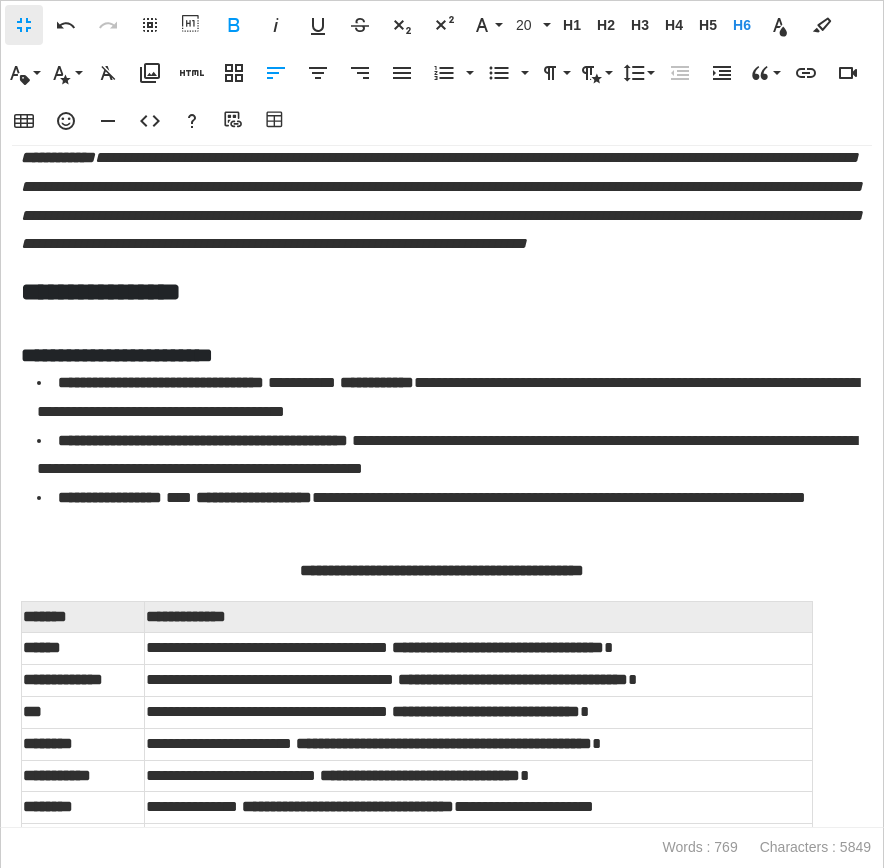 click on "**********" at bounding box center [442, 246] 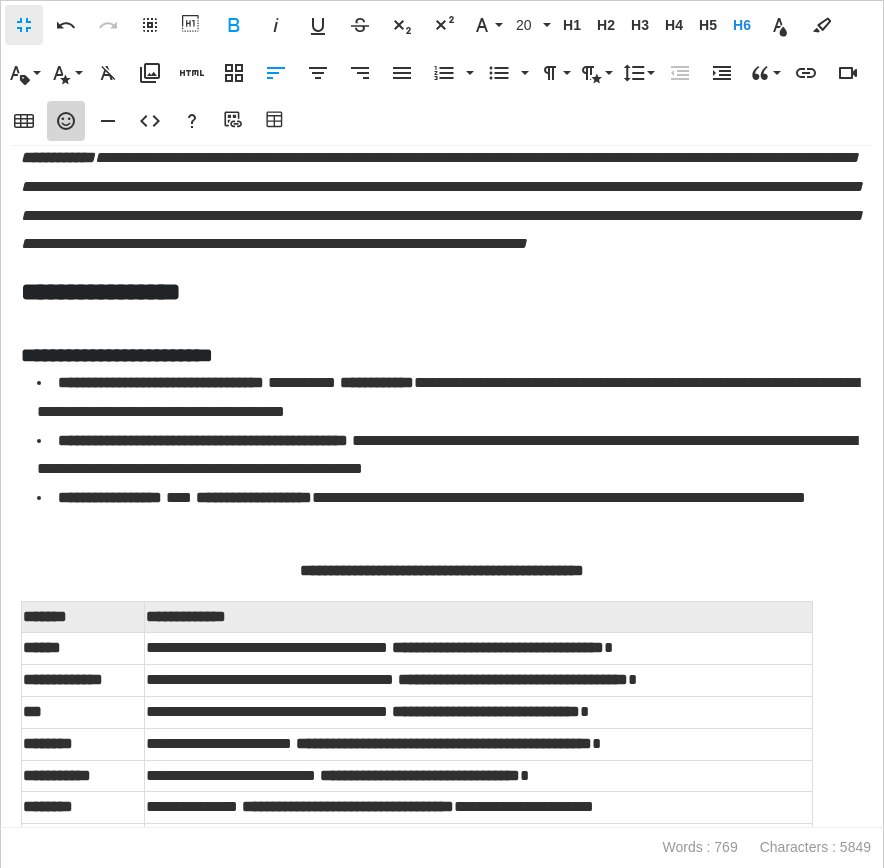 click 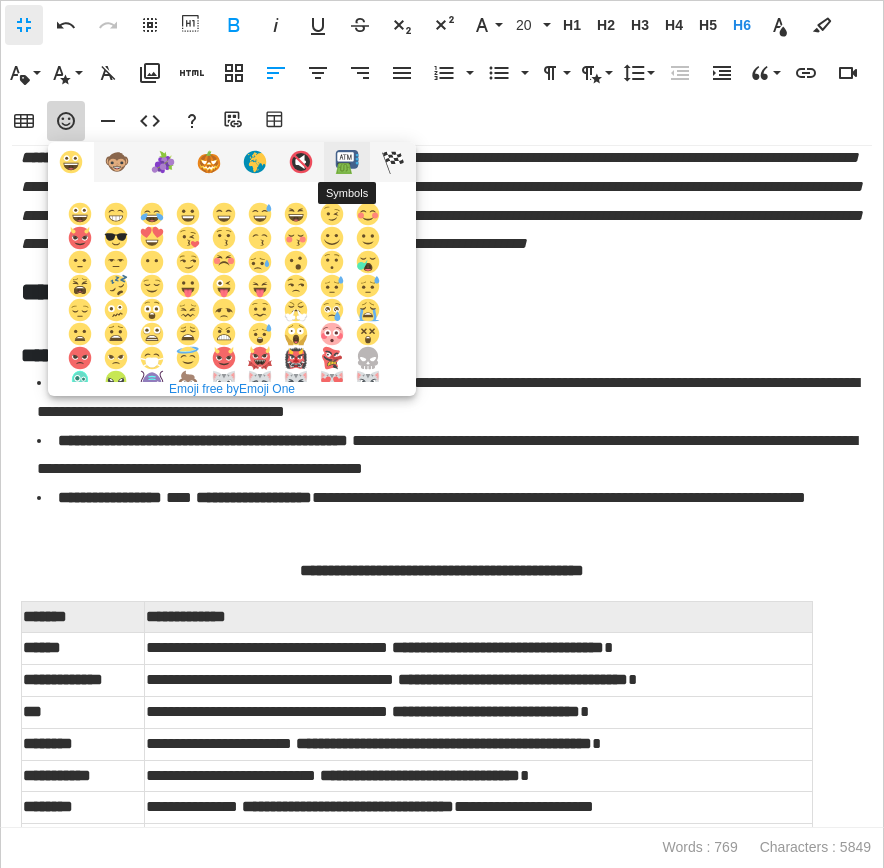 scroll, scrollTop: -2, scrollLeft: 0, axis: vertical 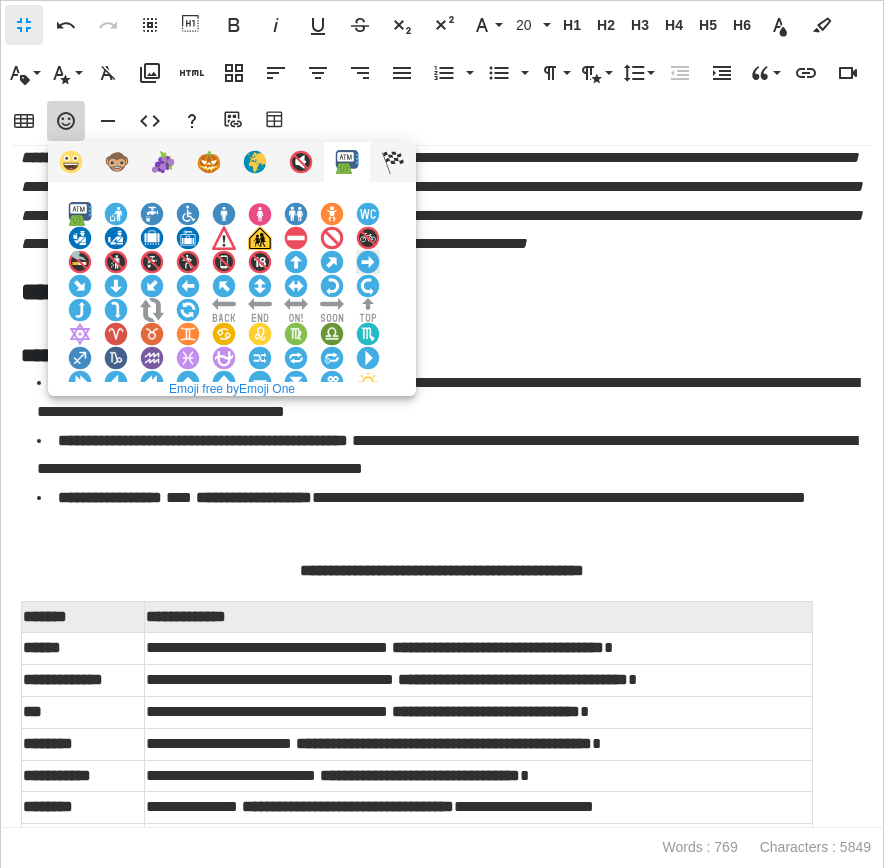 click at bounding box center (368, 262) 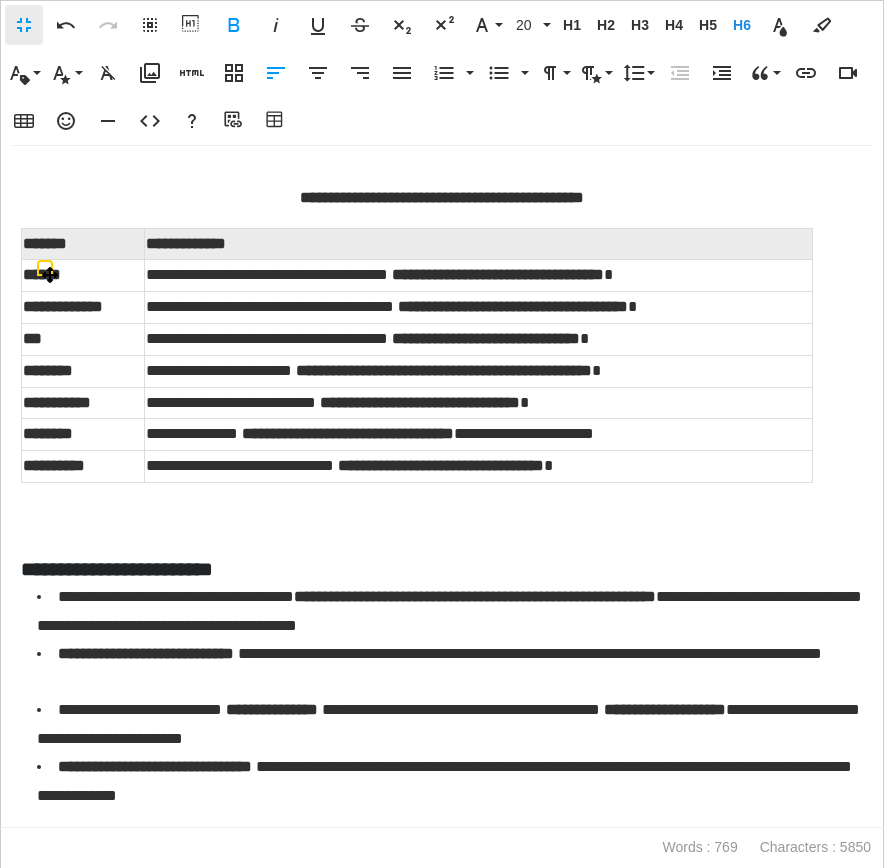 scroll, scrollTop: 671, scrollLeft: 0, axis: vertical 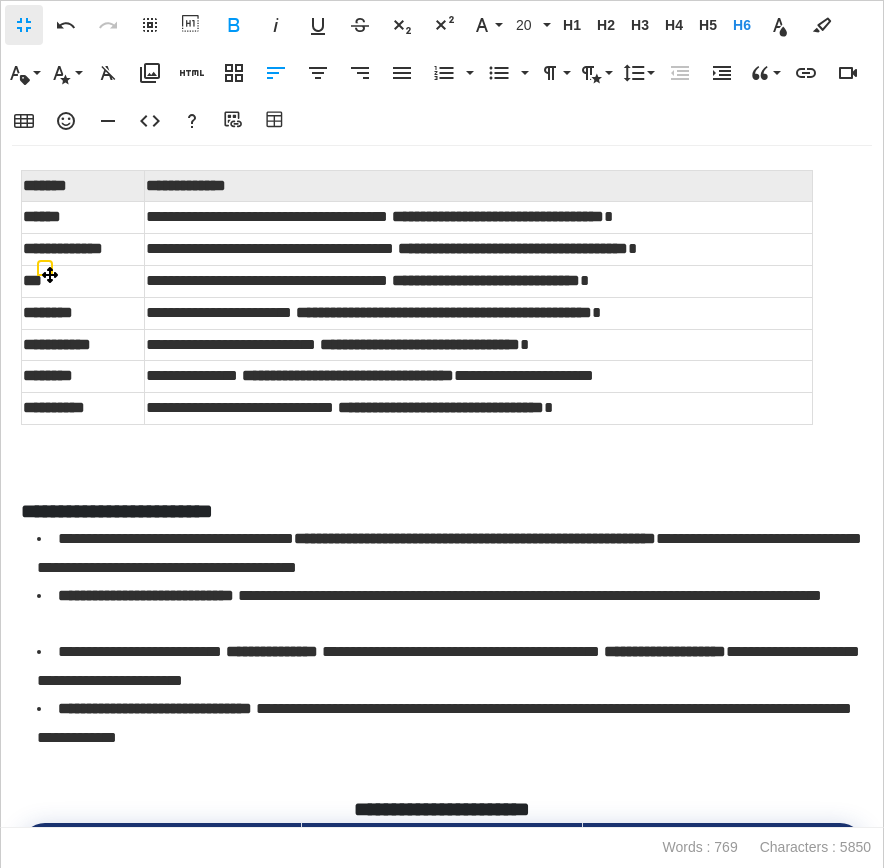 click on "**********" at bounding box center (117, 511) 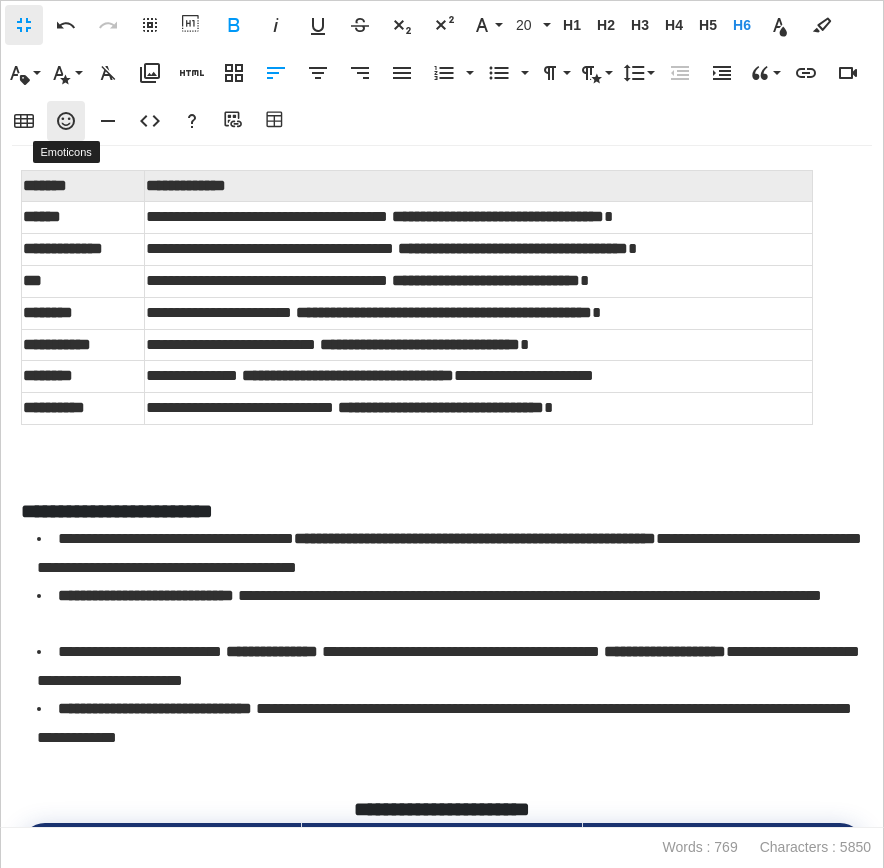 click on "Emoticons" at bounding box center [66, 121] 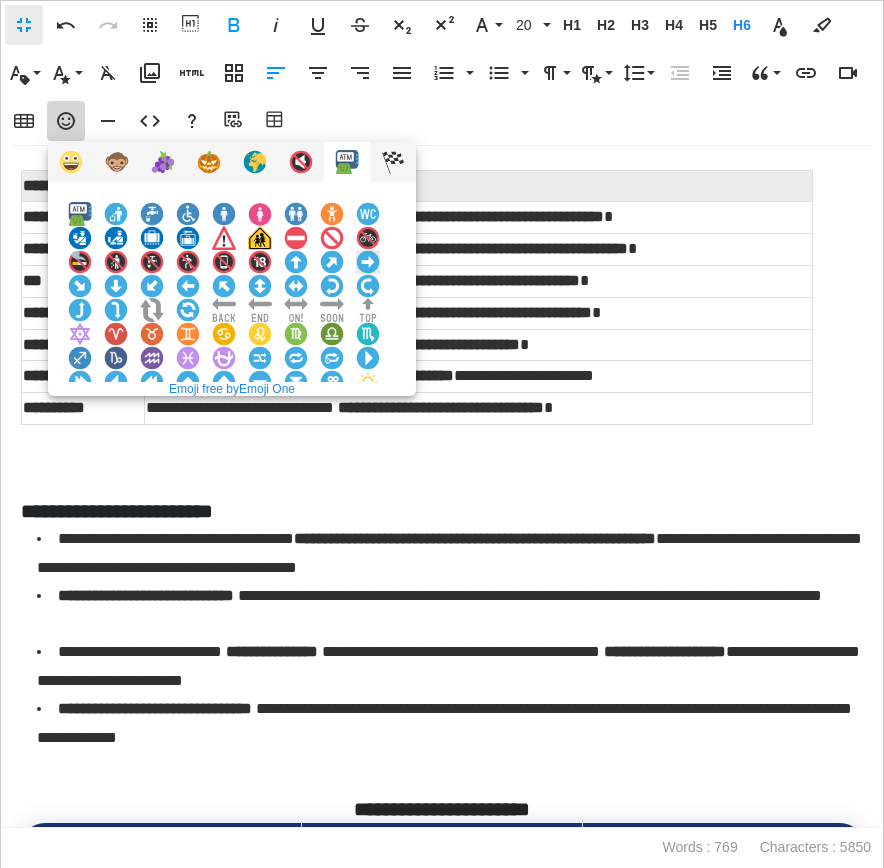click at bounding box center [368, 262] 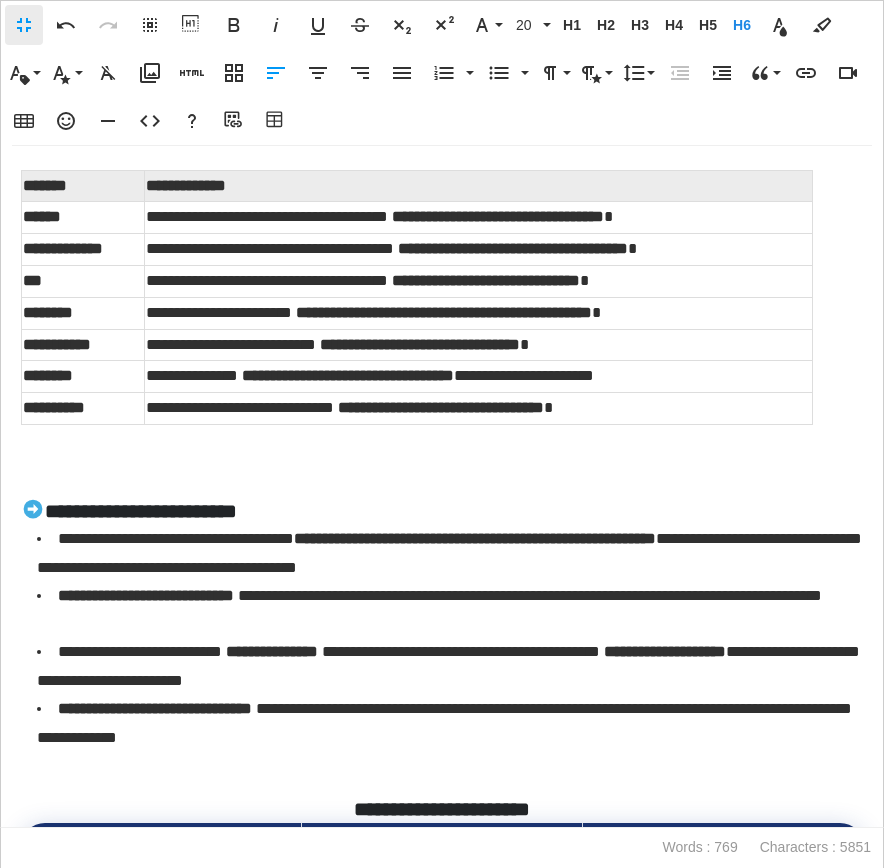 click on "**********" at bounding box center (442, 497) 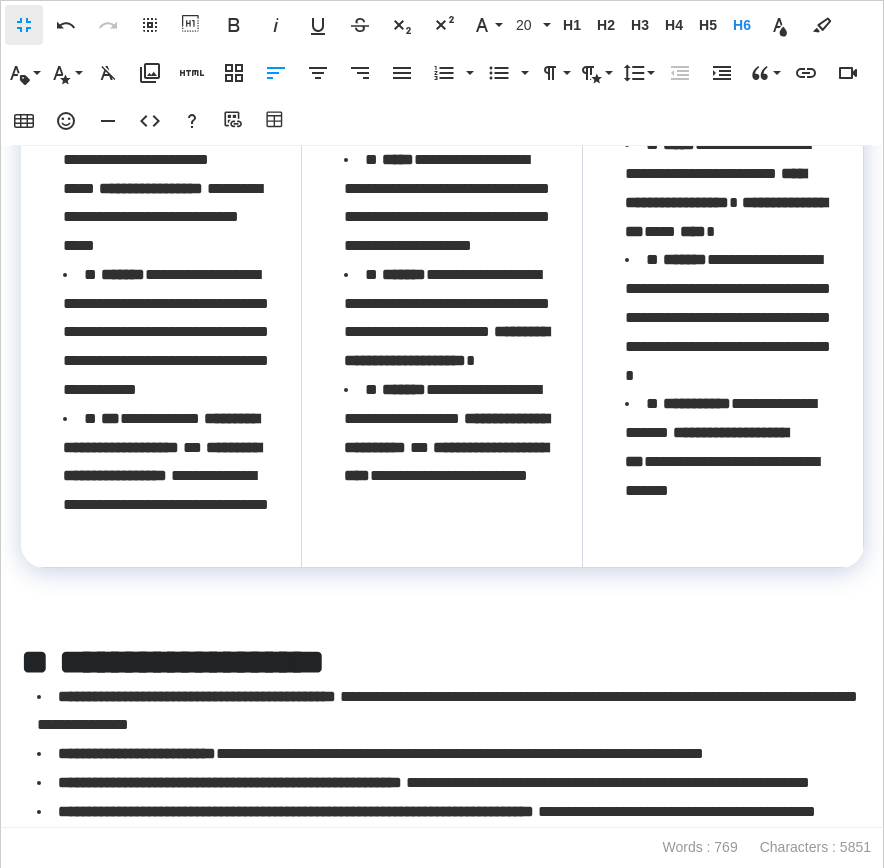 scroll, scrollTop: 2463, scrollLeft: 0, axis: vertical 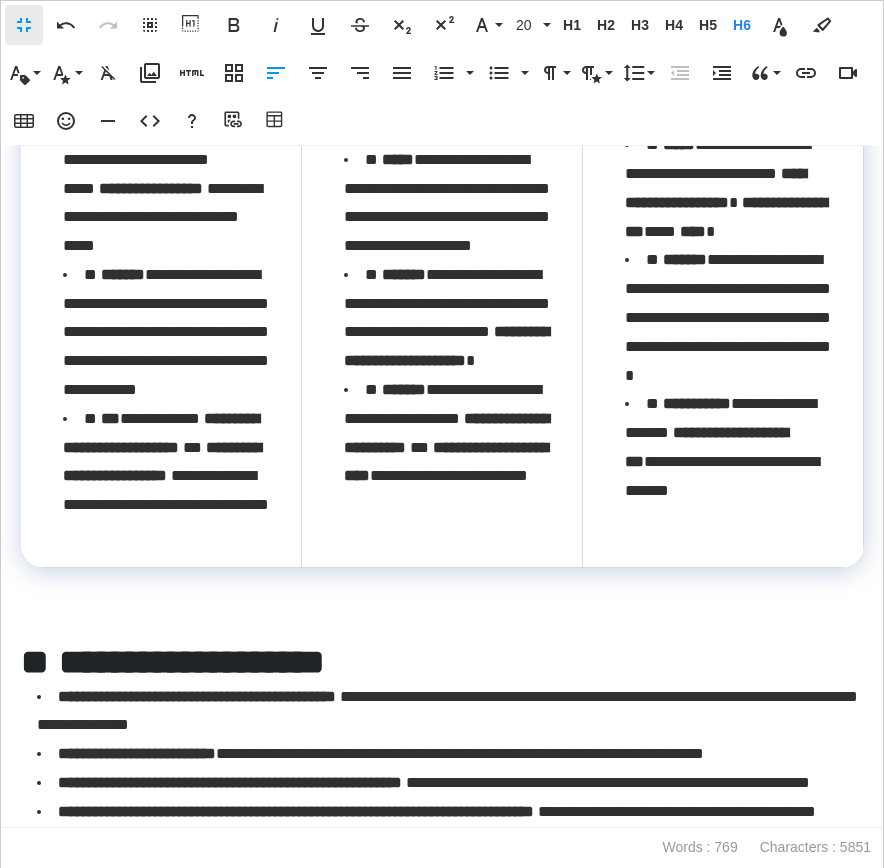 click at bounding box center (54, 661) 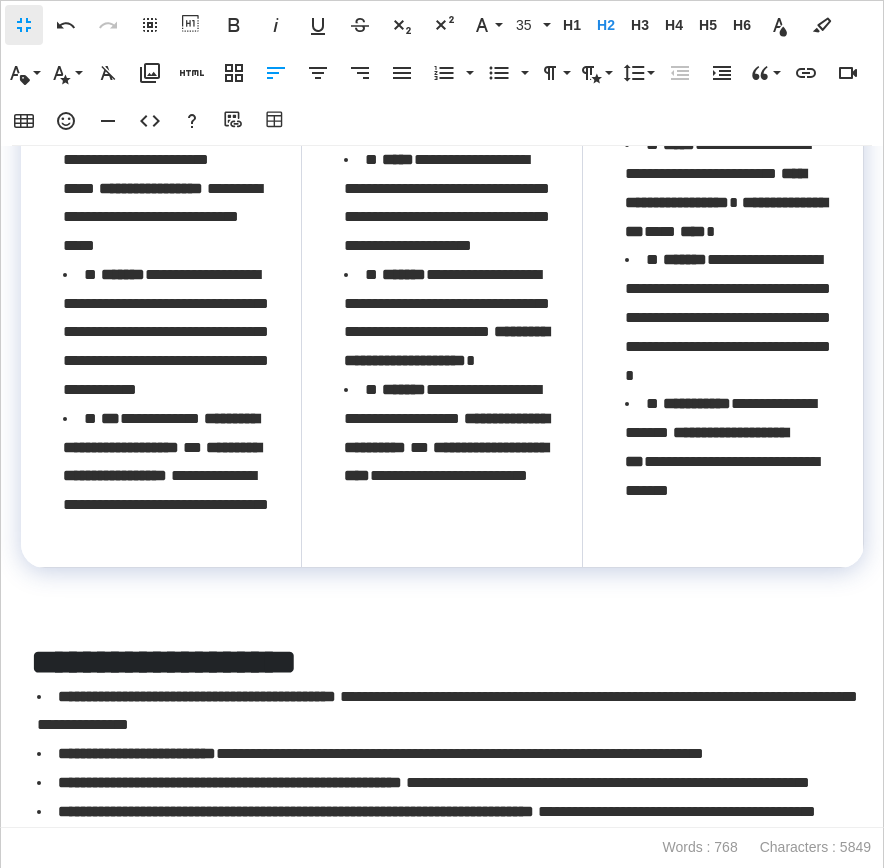 click on "**********" at bounding box center [164, 661] 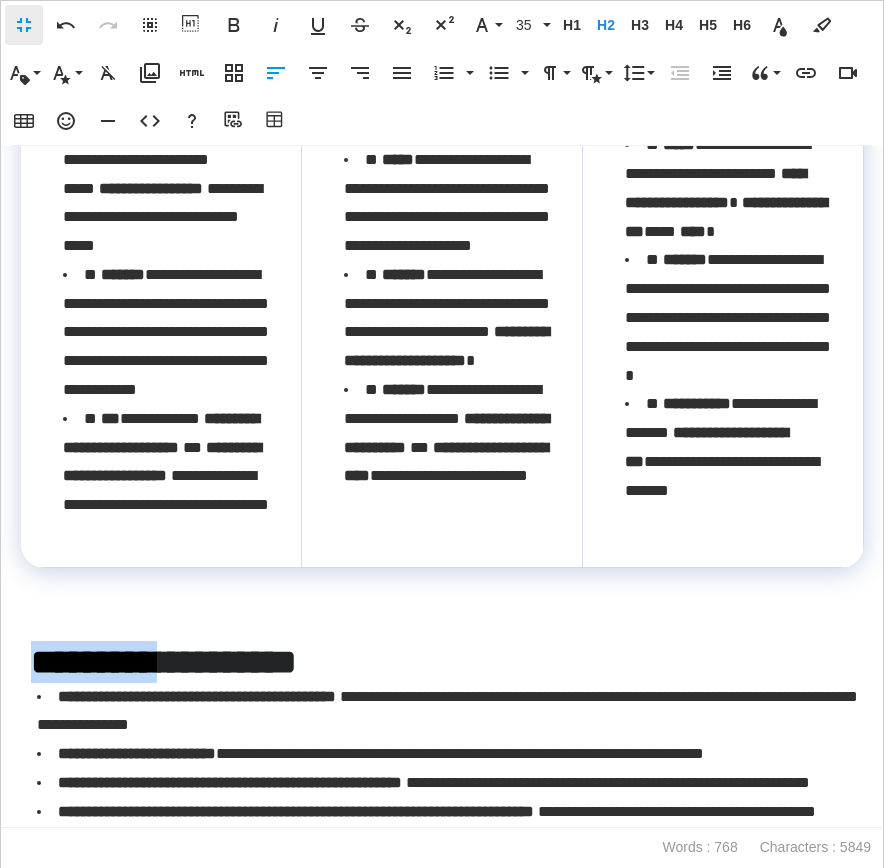 click on "**********" at bounding box center [164, 661] 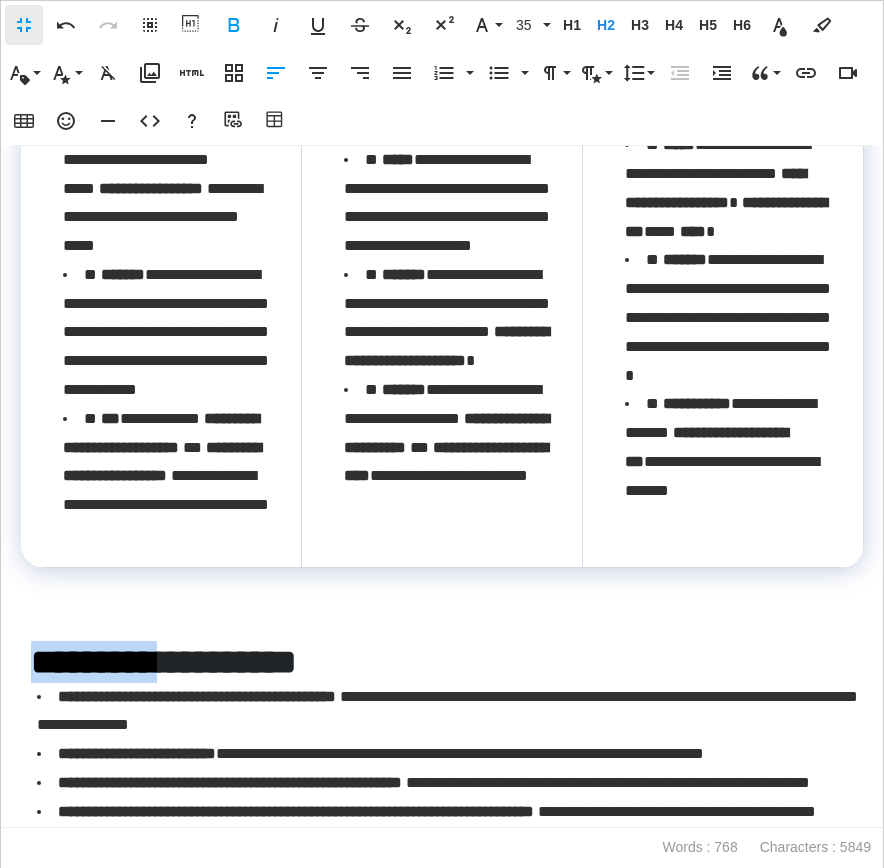 click on "**********" at bounding box center [164, 661] 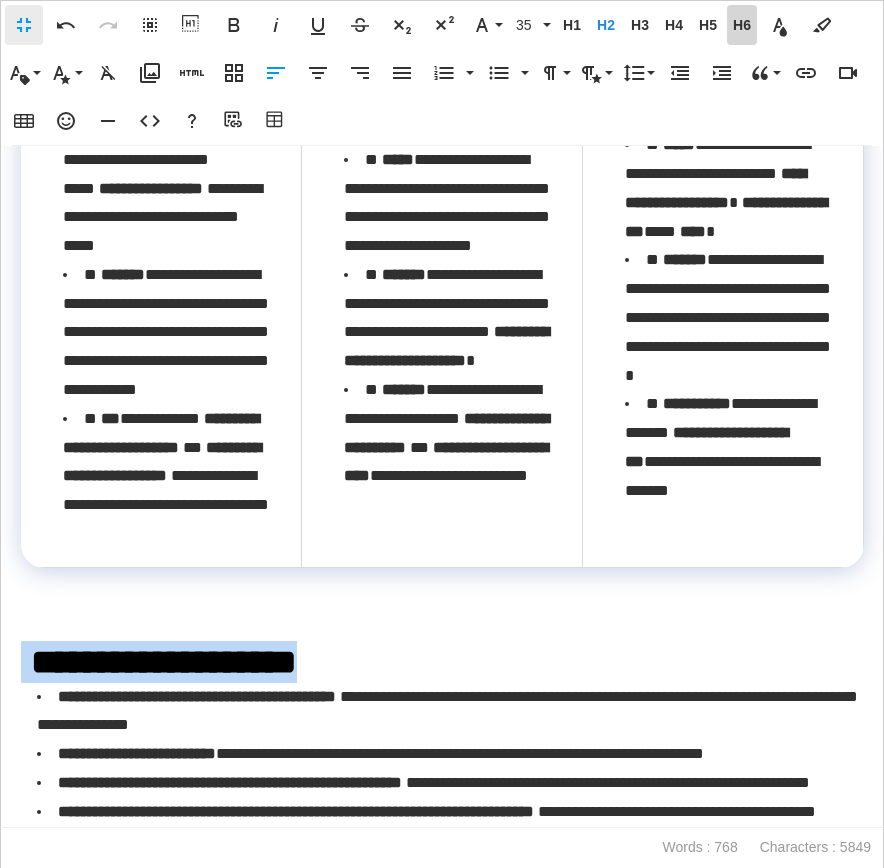 click on "H6" at bounding box center [742, 25] 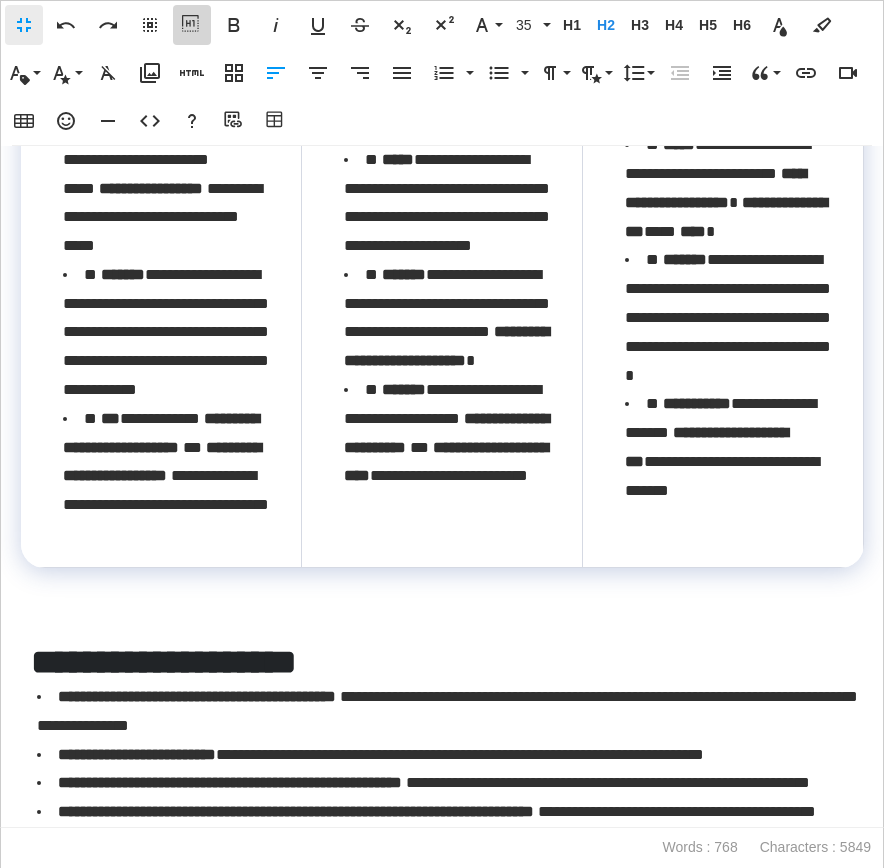 click 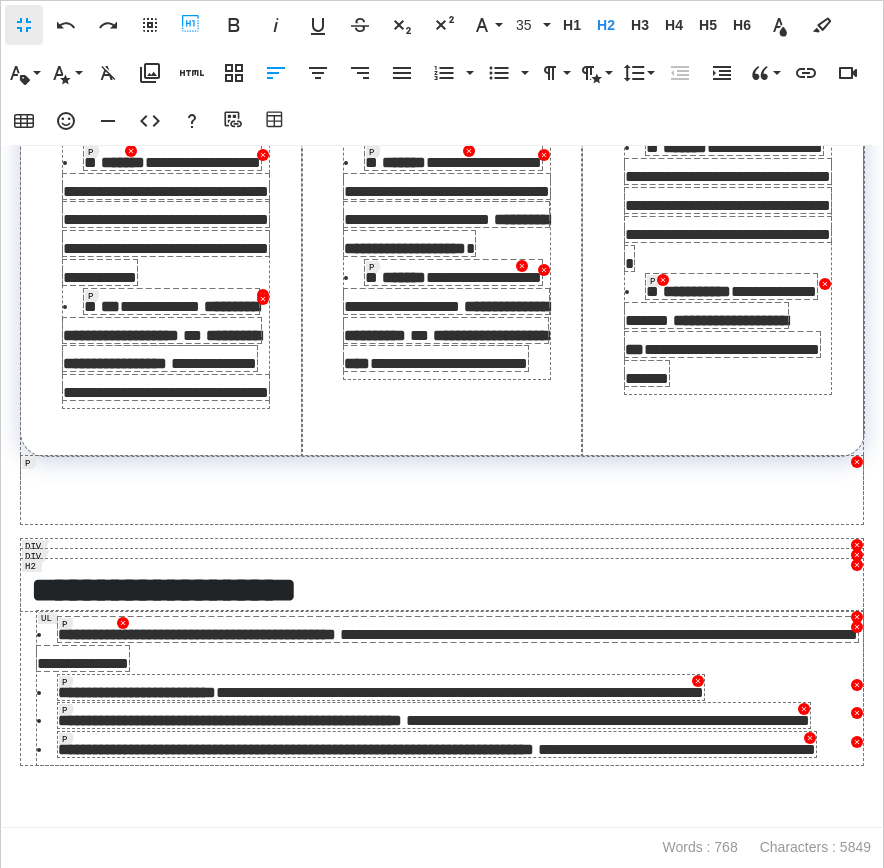 scroll, scrollTop: 2773, scrollLeft: 0, axis: vertical 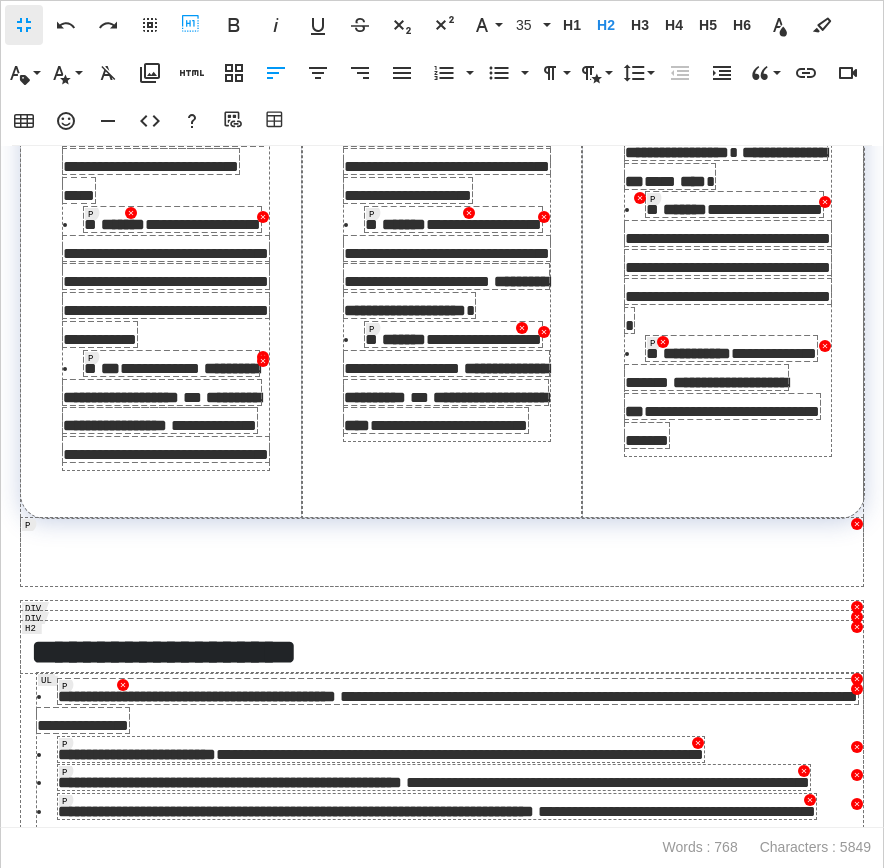 click on "**********" at bounding box center (442, 647) 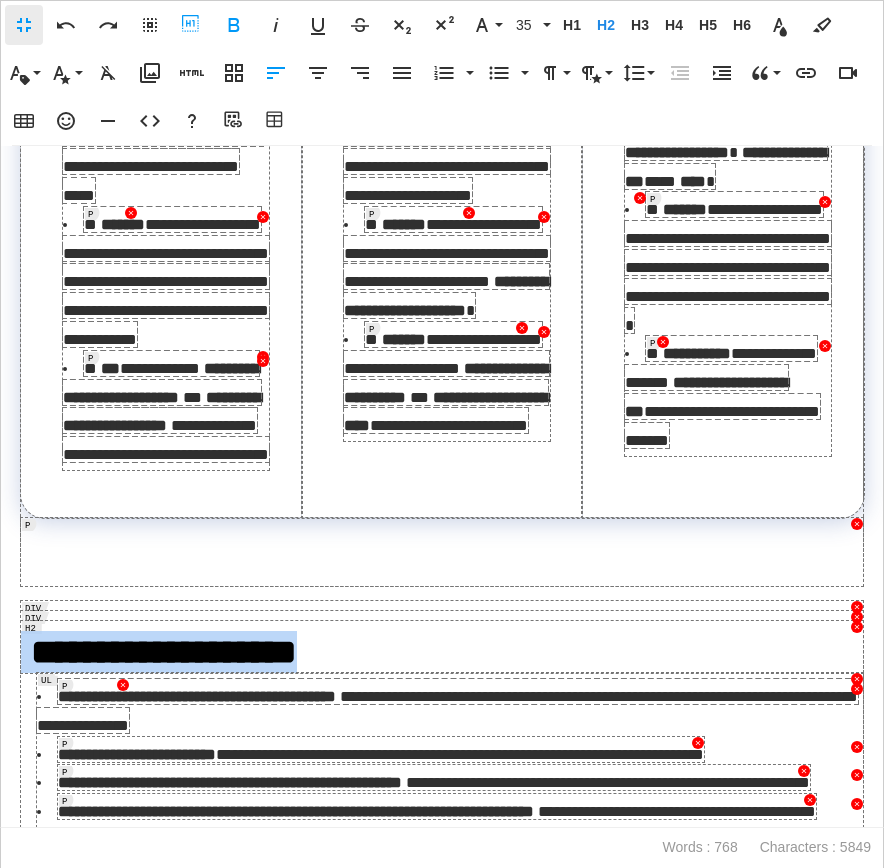 drag, startPoint x: 440, startPoint y: 609, endPoint x: 27, endPoint y: 606, distance: 413.0109 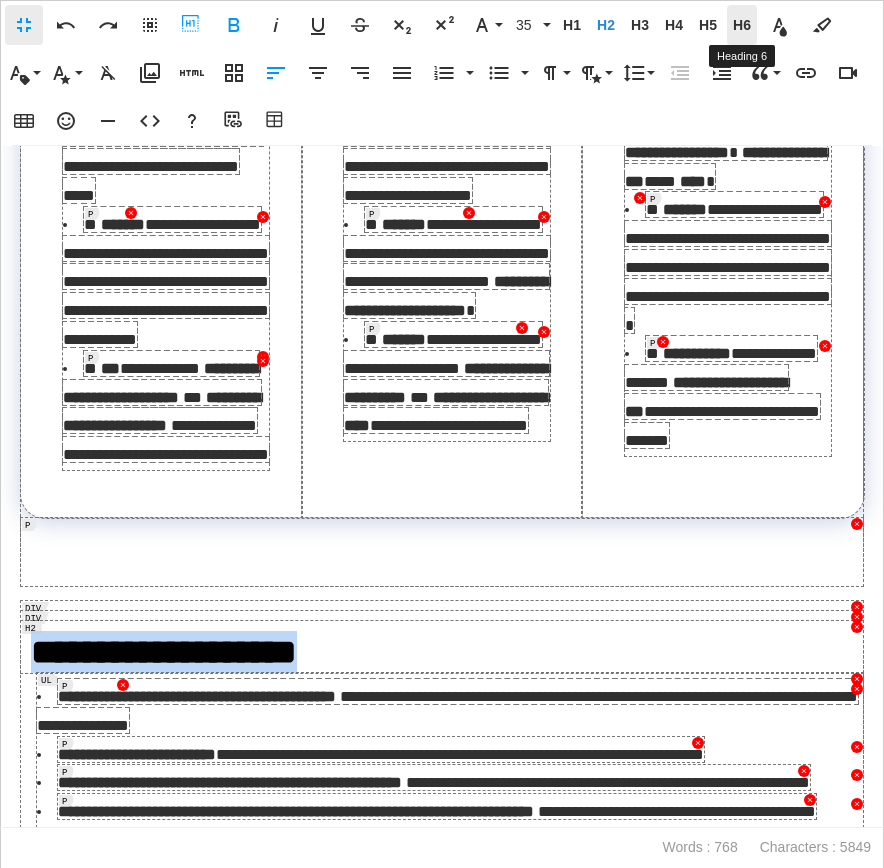 click on "H6" at bounding box center [742, 25] 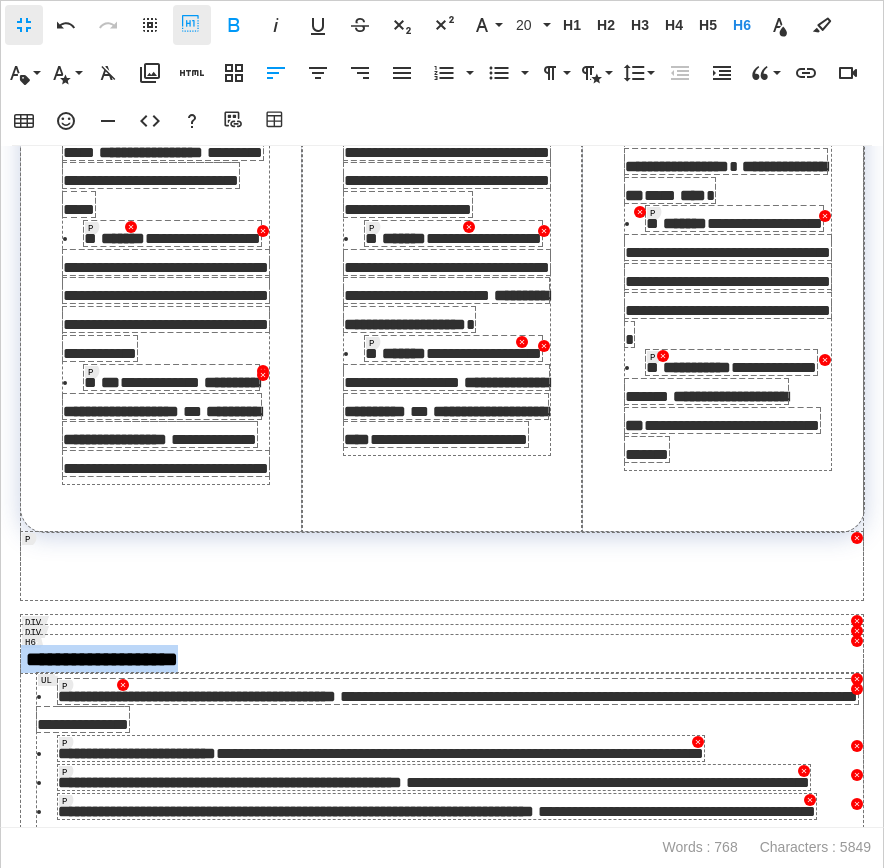 click 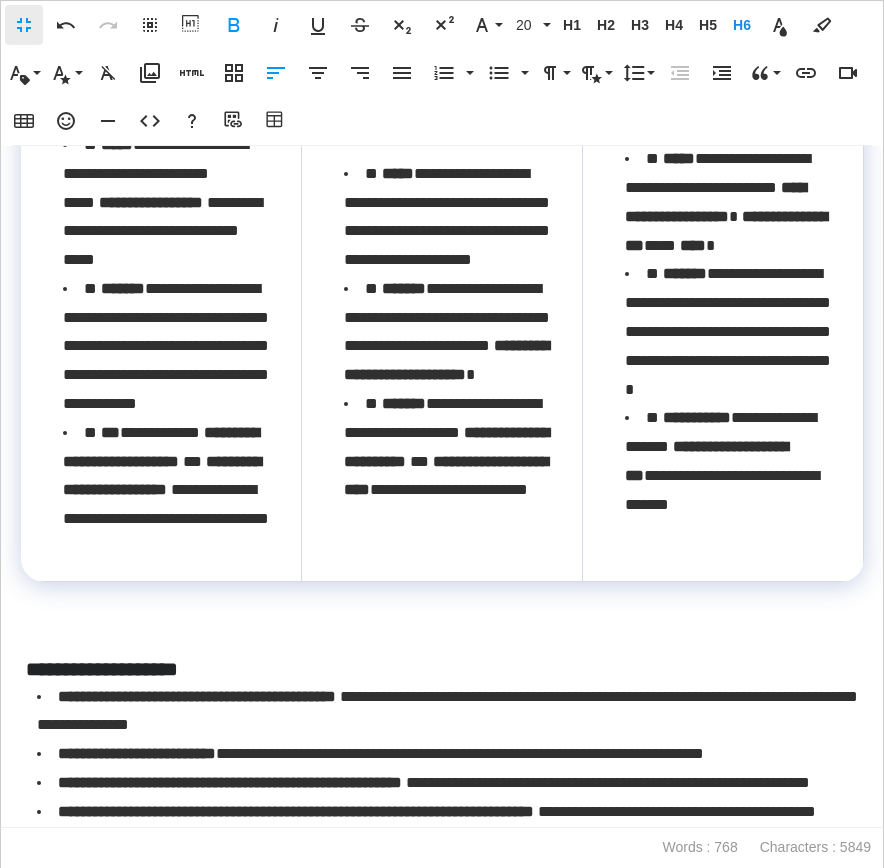 click on "**********" at bounding box center (102, 669) 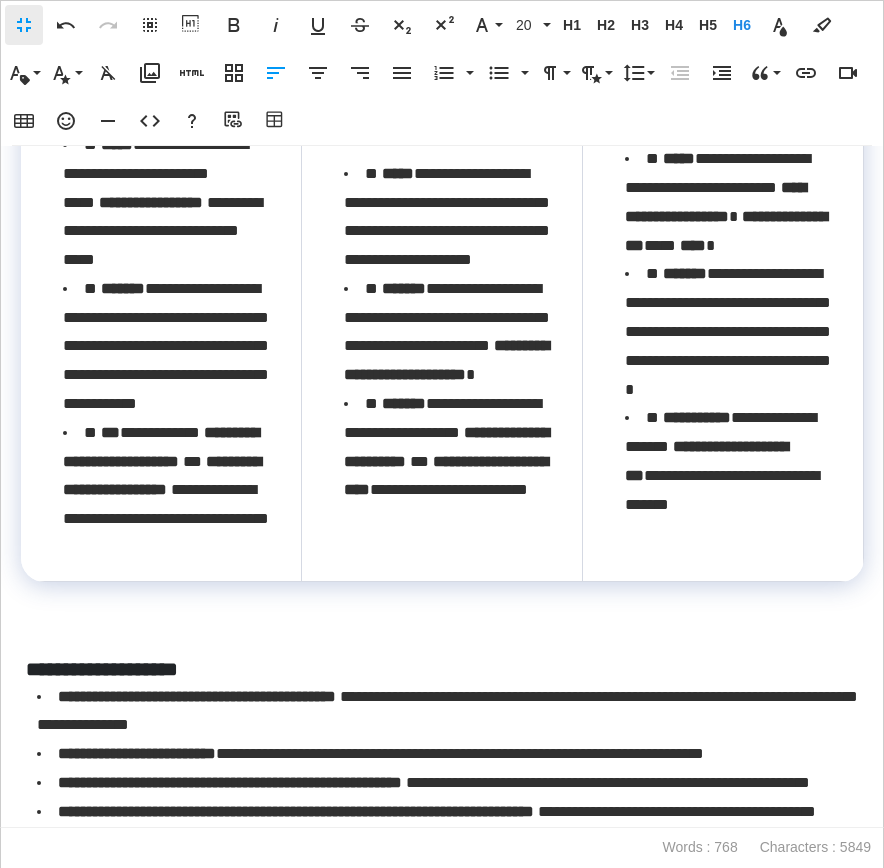 scroll, scrollTop: 2448, scrollLeft: 0, axis: vertical 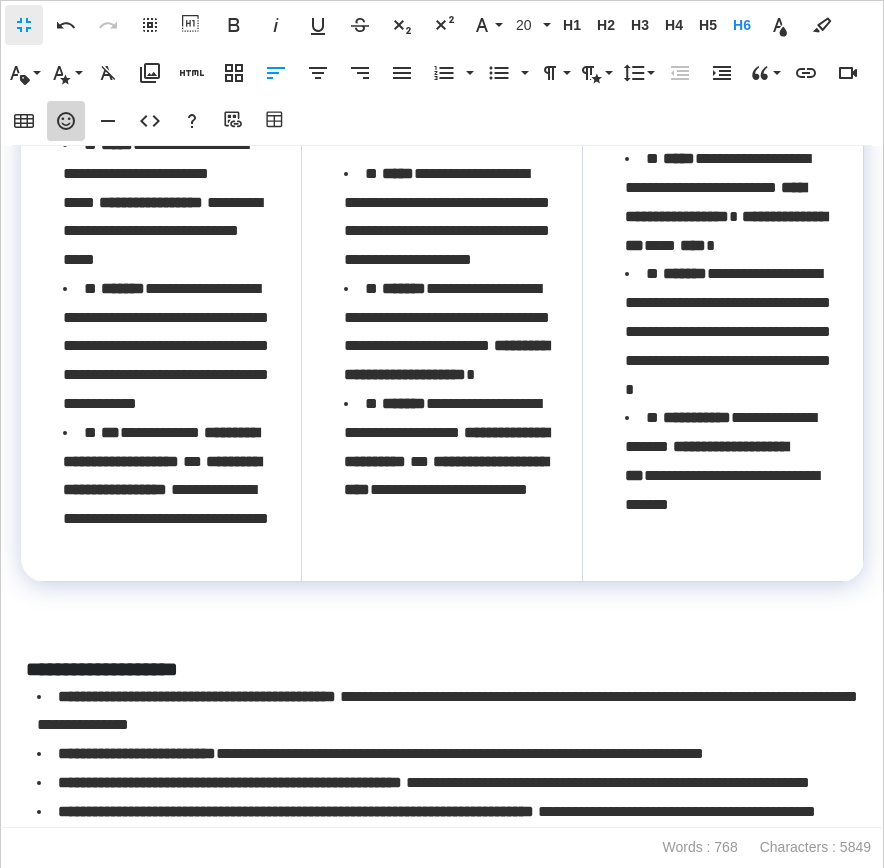 click on "Emoticons" at bounding box center [66, 121] 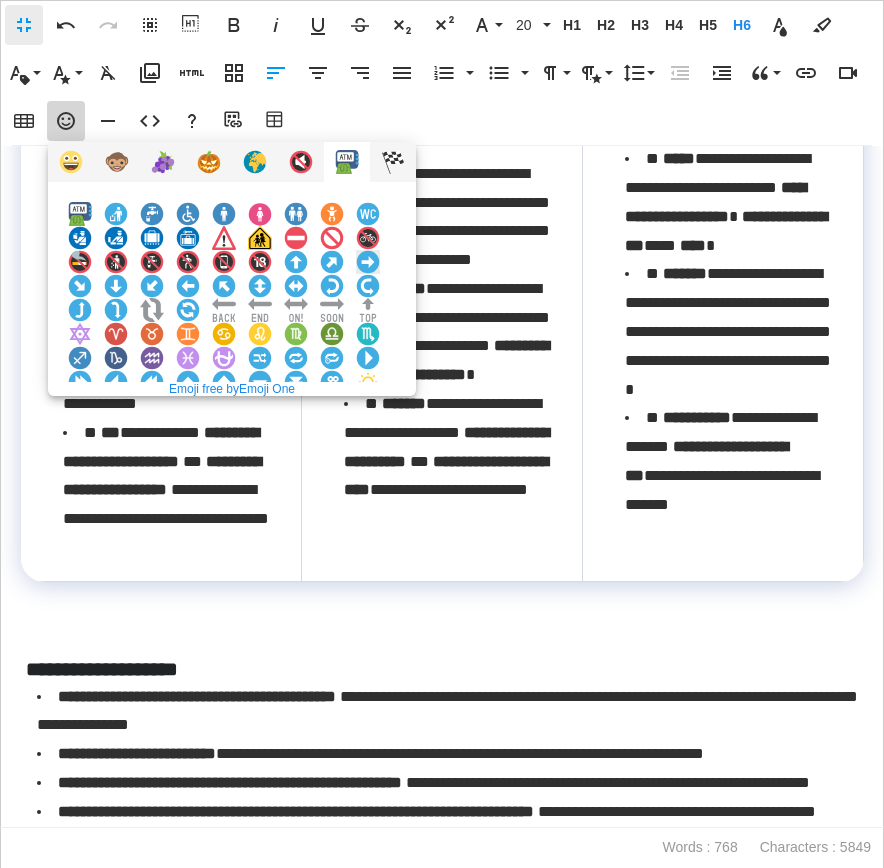 click at bounding box center [368, 262] 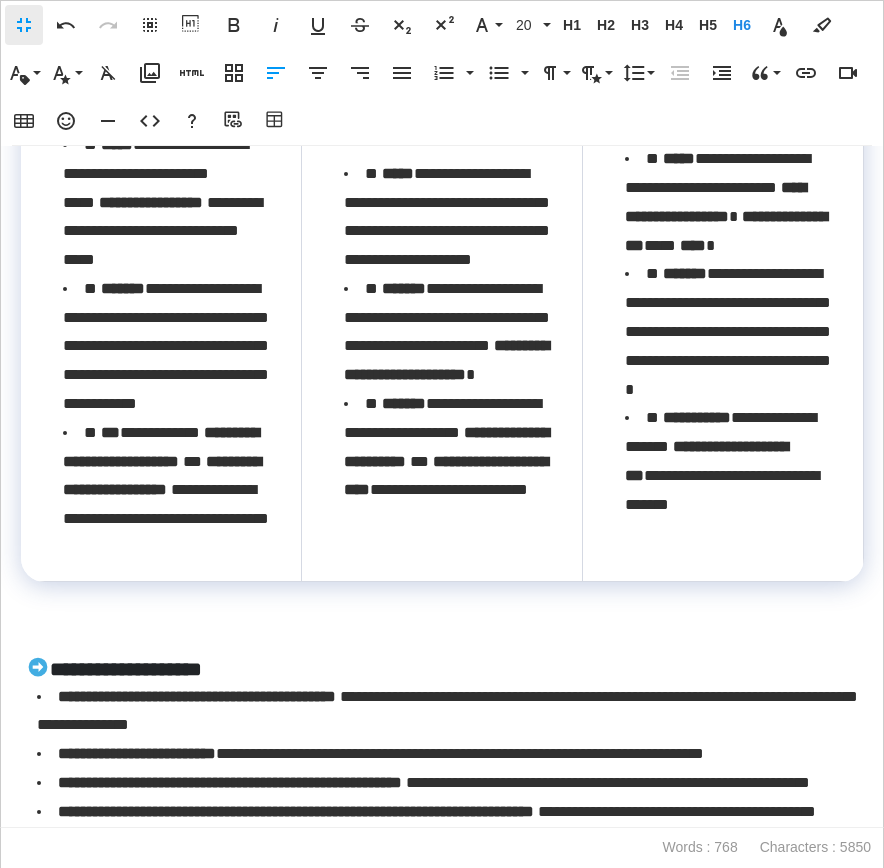 click at bounding box center (442, 611) 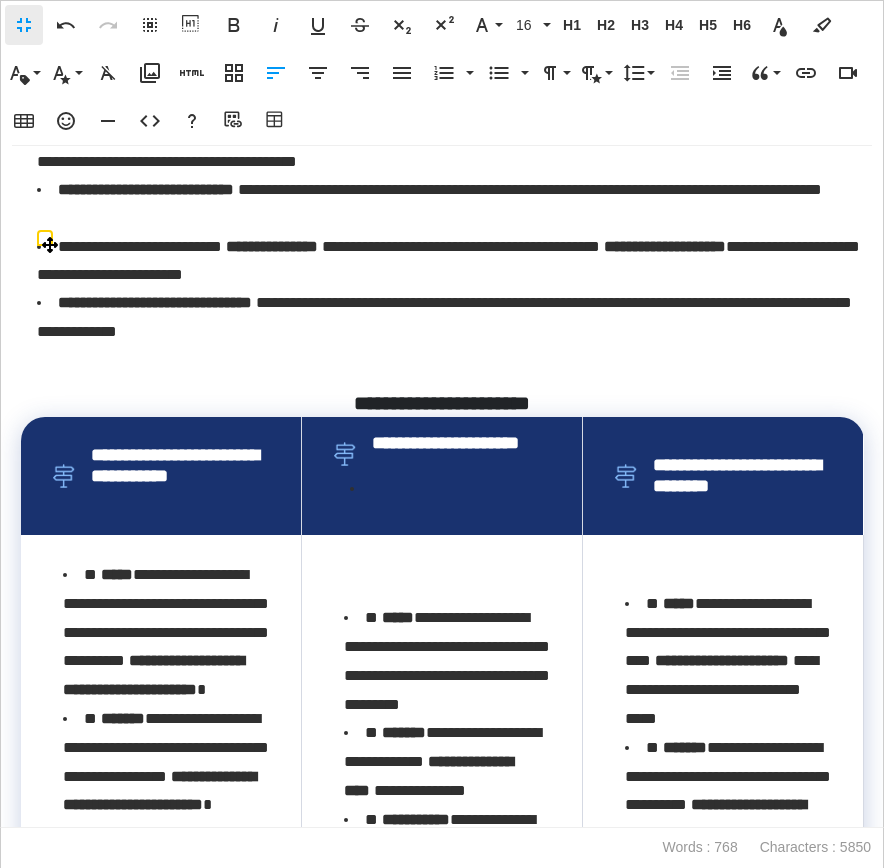 scroll, scrollTop: 1005, scrollLeft: 0, axis: vertical 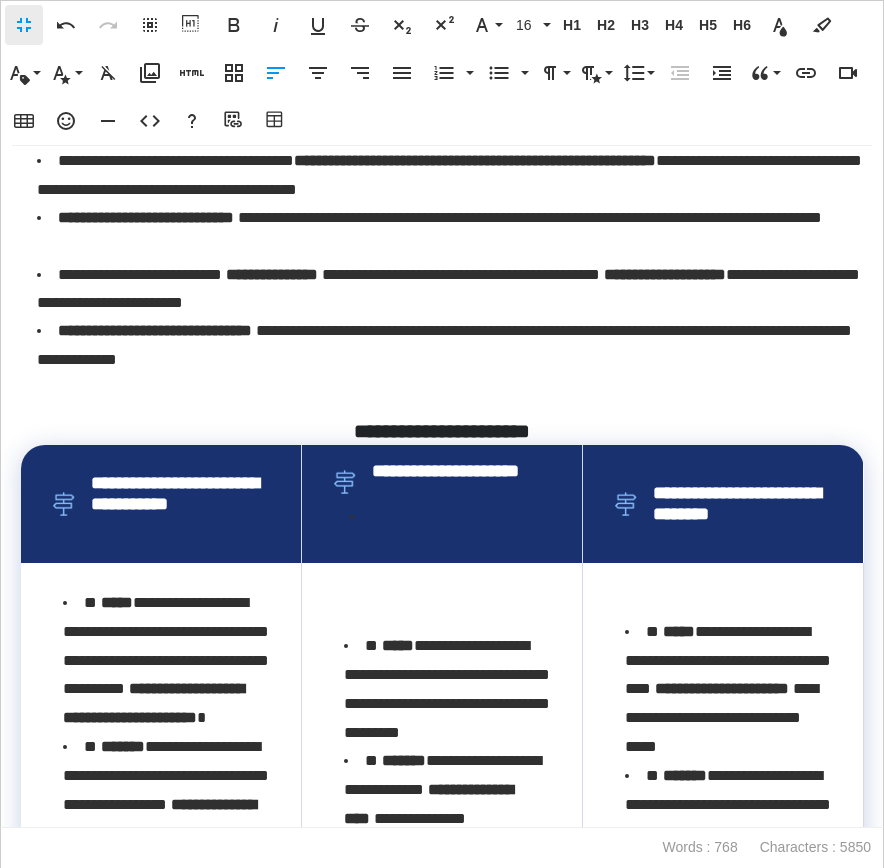 click on "**********" at bounding box center [450, 359] 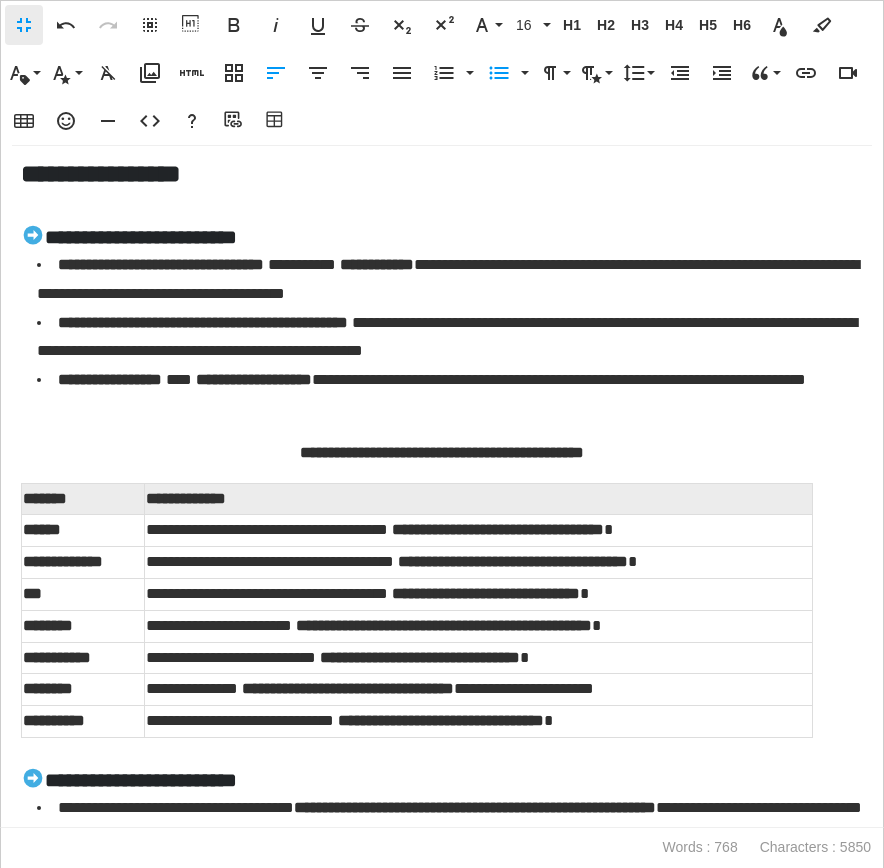 scroll, scrollTop: 352, scrollLeft: 0, axis: vertical 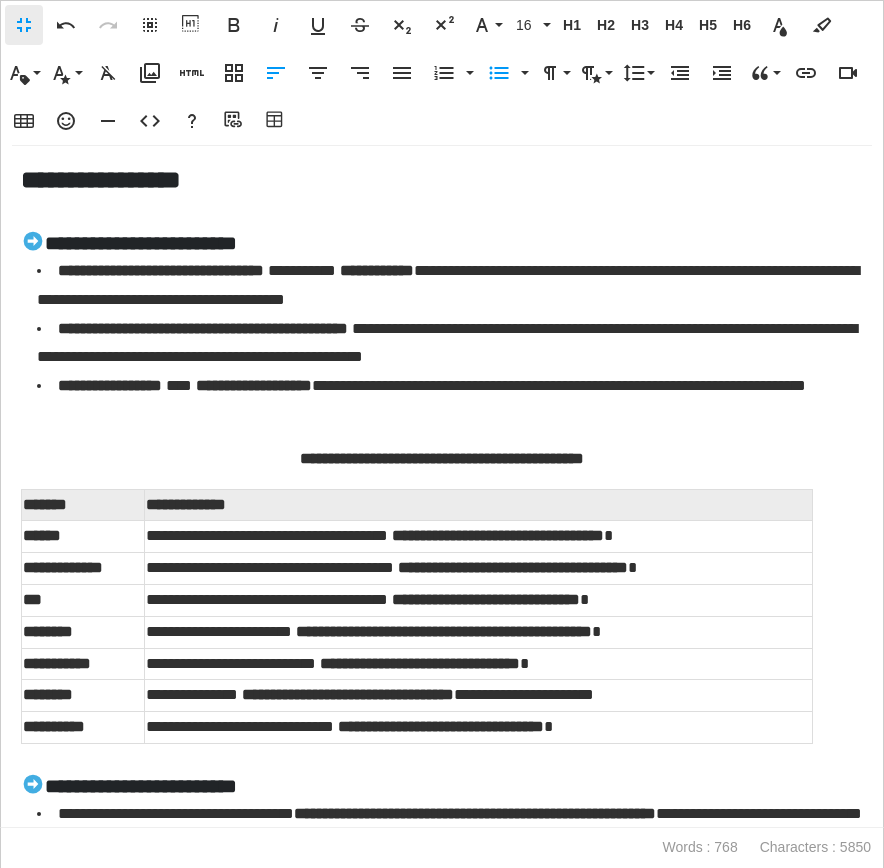 click on "**********" at bounding box center (442, 1083) 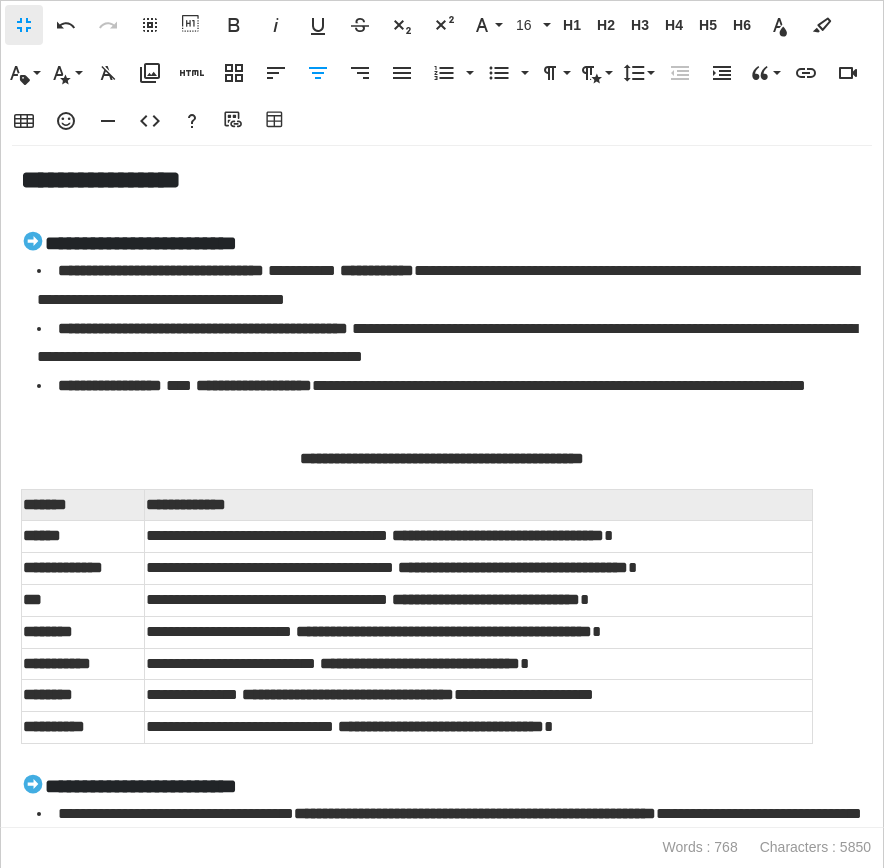 click on "**********" at bounding box center [442, 1083] 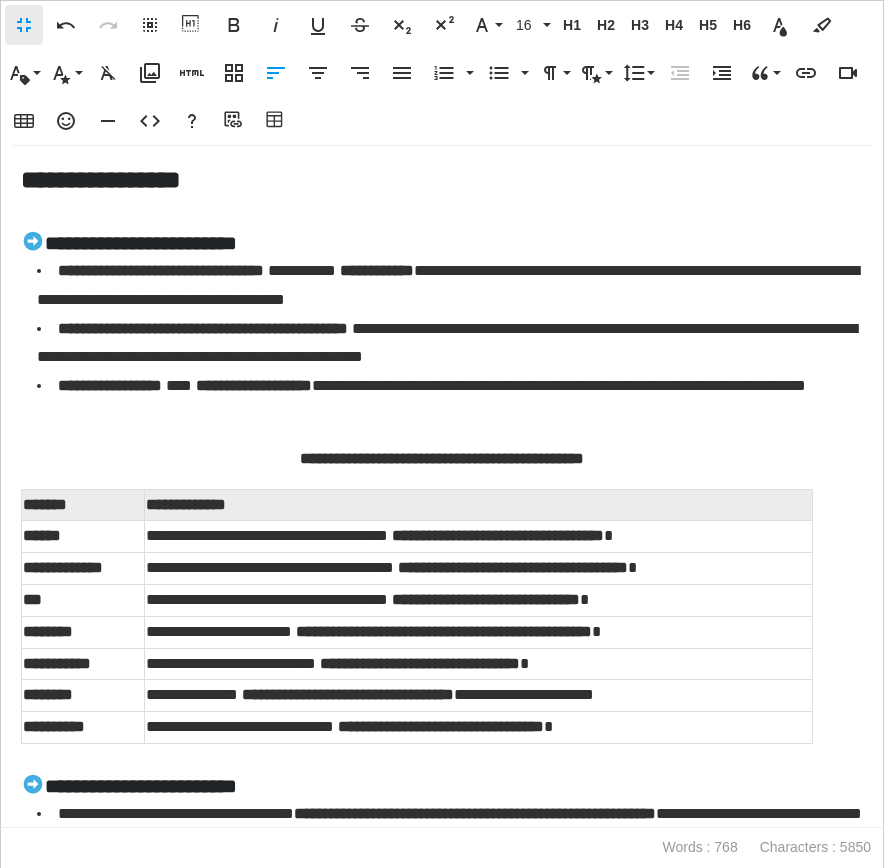 click on "**********" at bounding box center [442, 445] 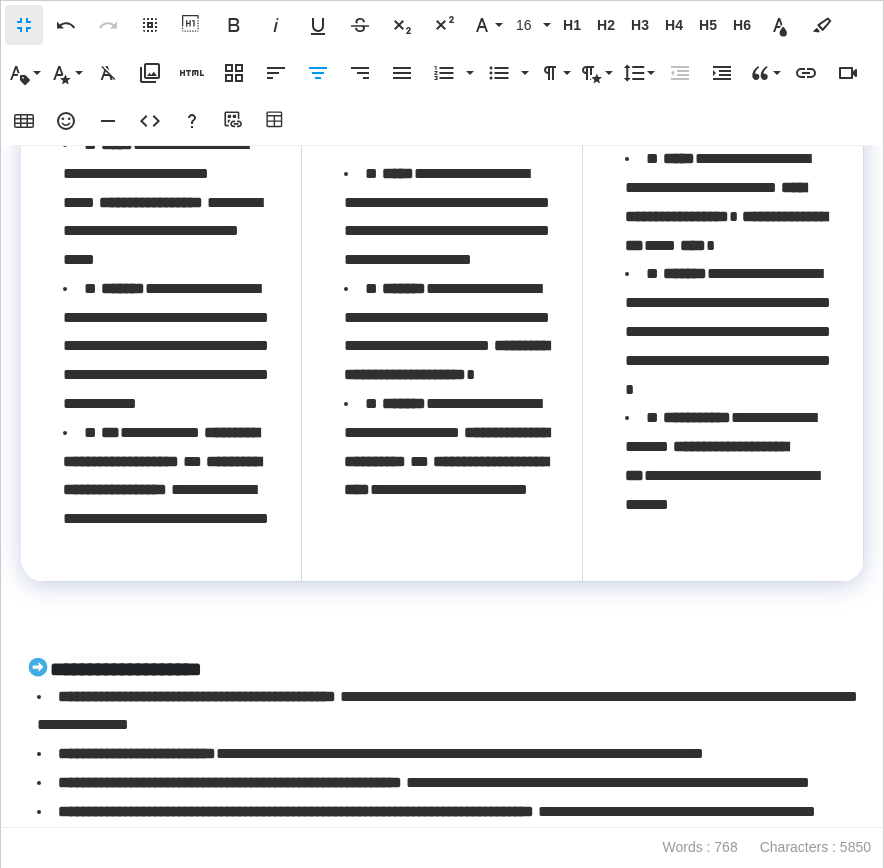 scroll, scrollTop: 2449, scrollLeft: 0, axis: vertical 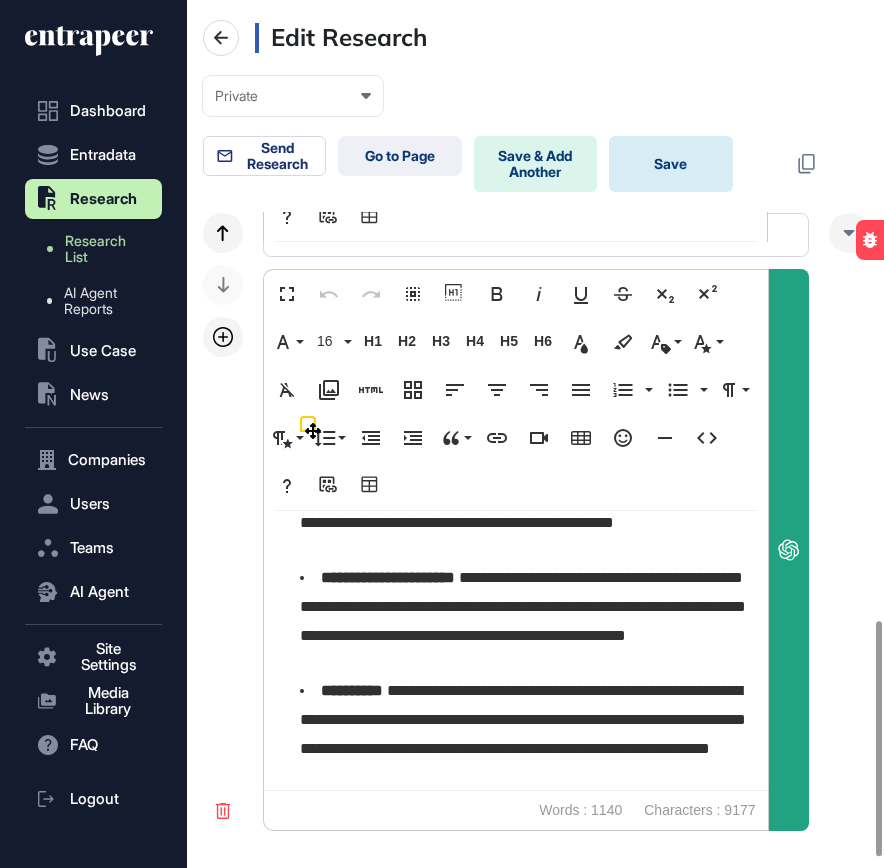 click on "Save" 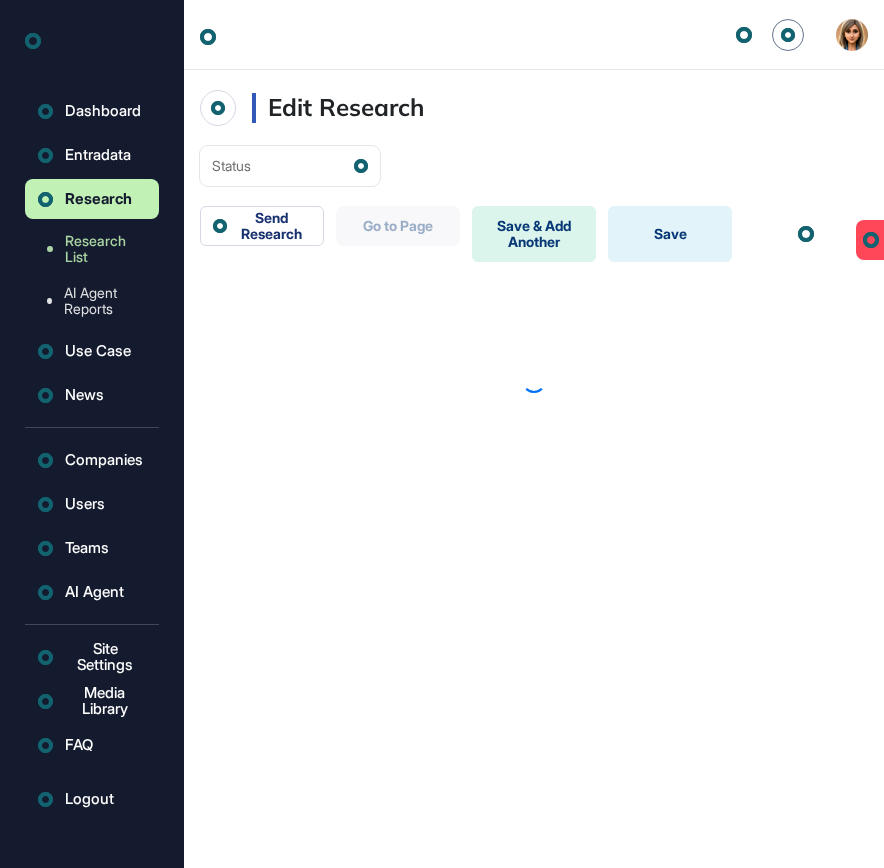 scroll, scrollTop: 0, scrollLeft: 0, axis: both 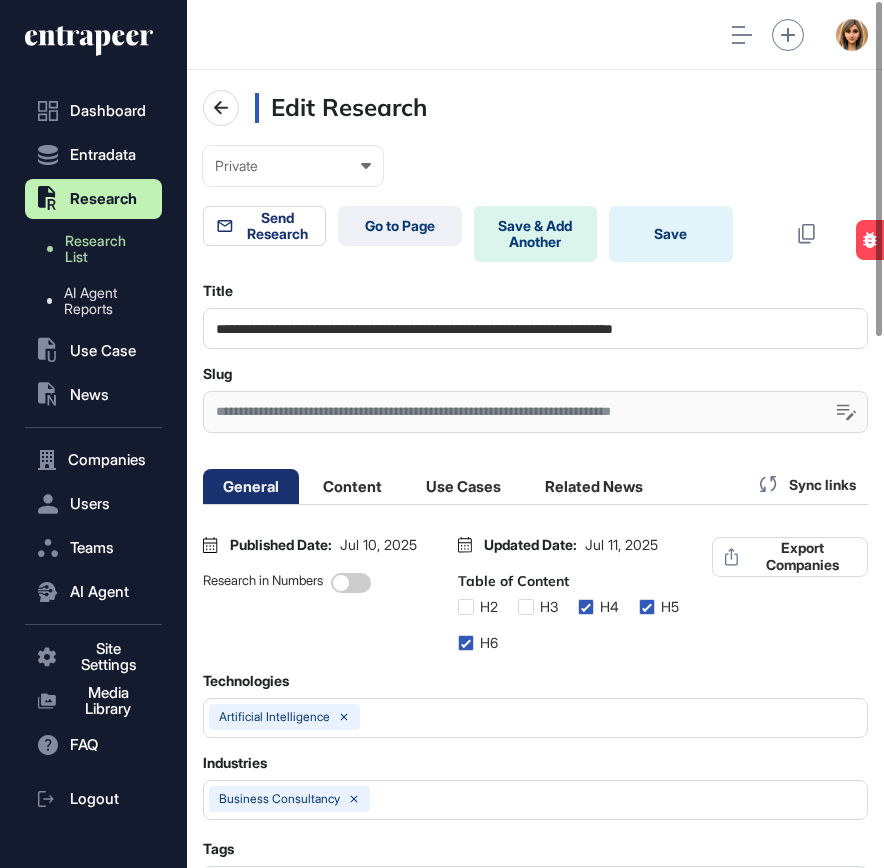 click on "**********" at bounding box center [535, 328] 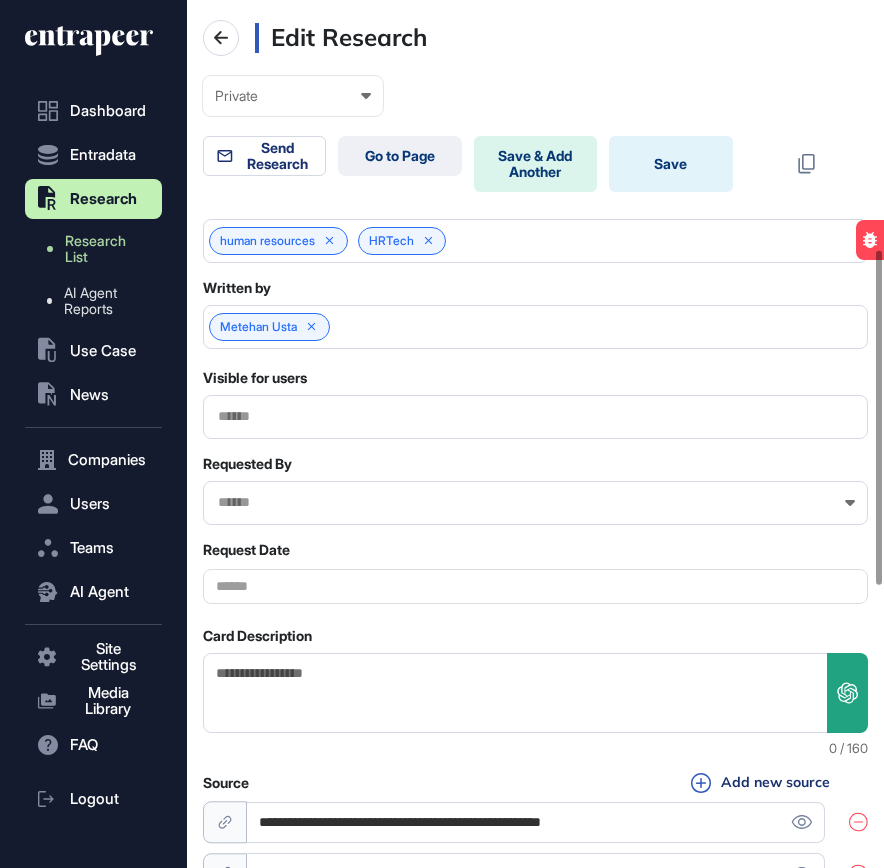 scroll, scrollTop: 699, scrollLeft: 0, axis: vertical 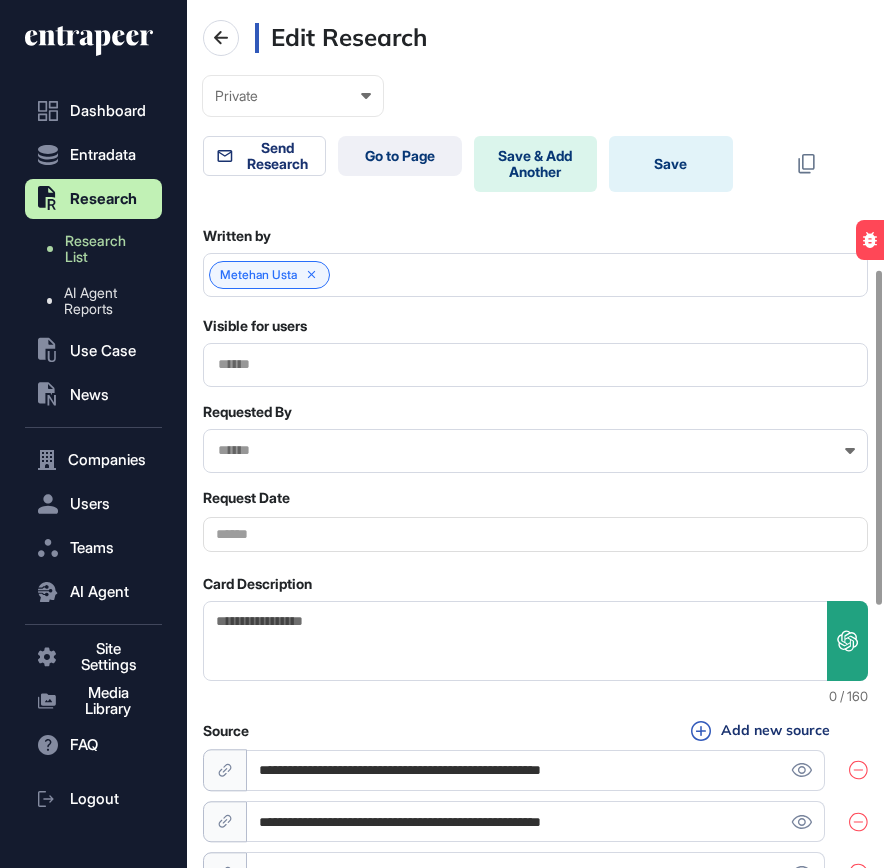 click on "Card Description" 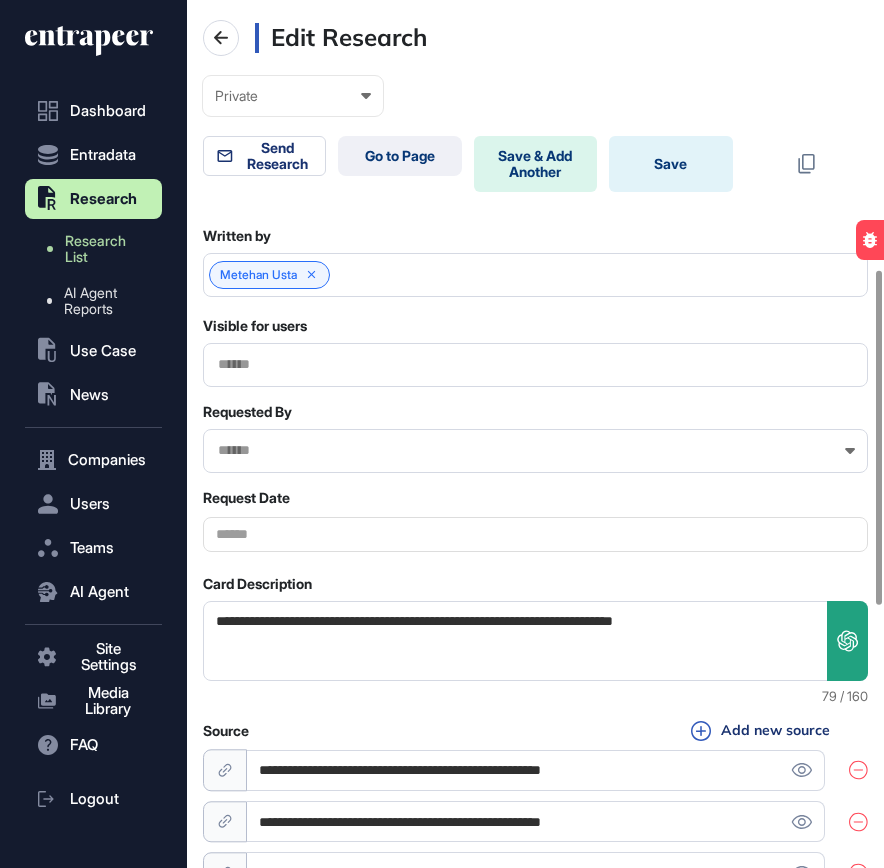 scroll, scrollTop: 684, scrollLeft: 0, axis: vertical 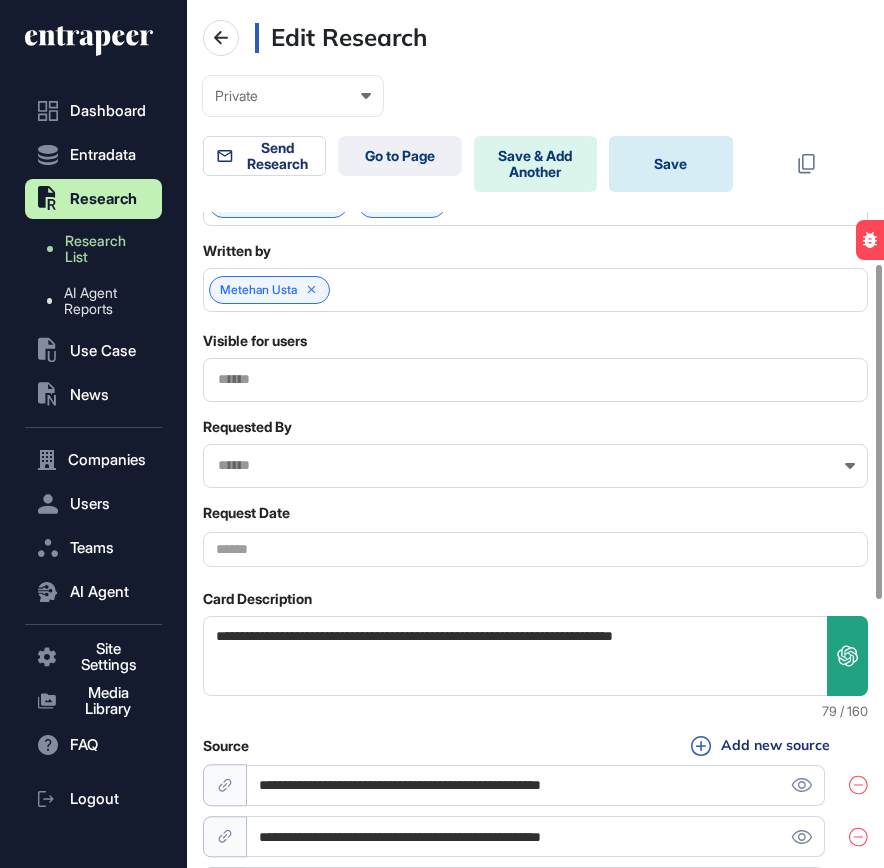 type on "**********" 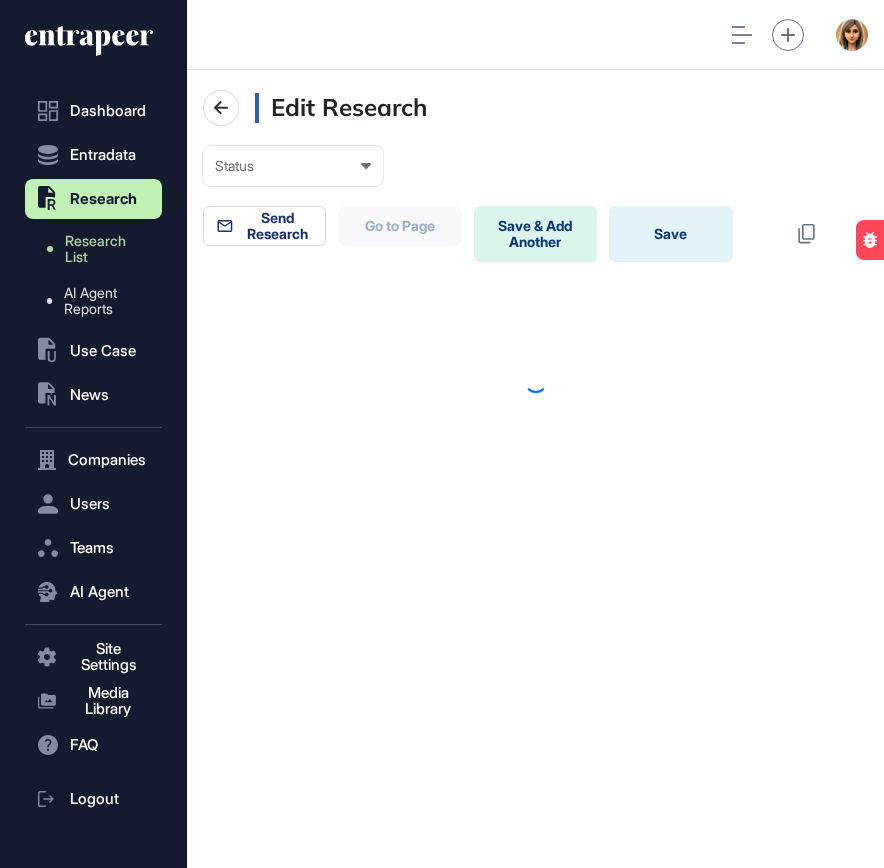 scroll, scrollTop: 0, scrollLeft: 0, axis: both 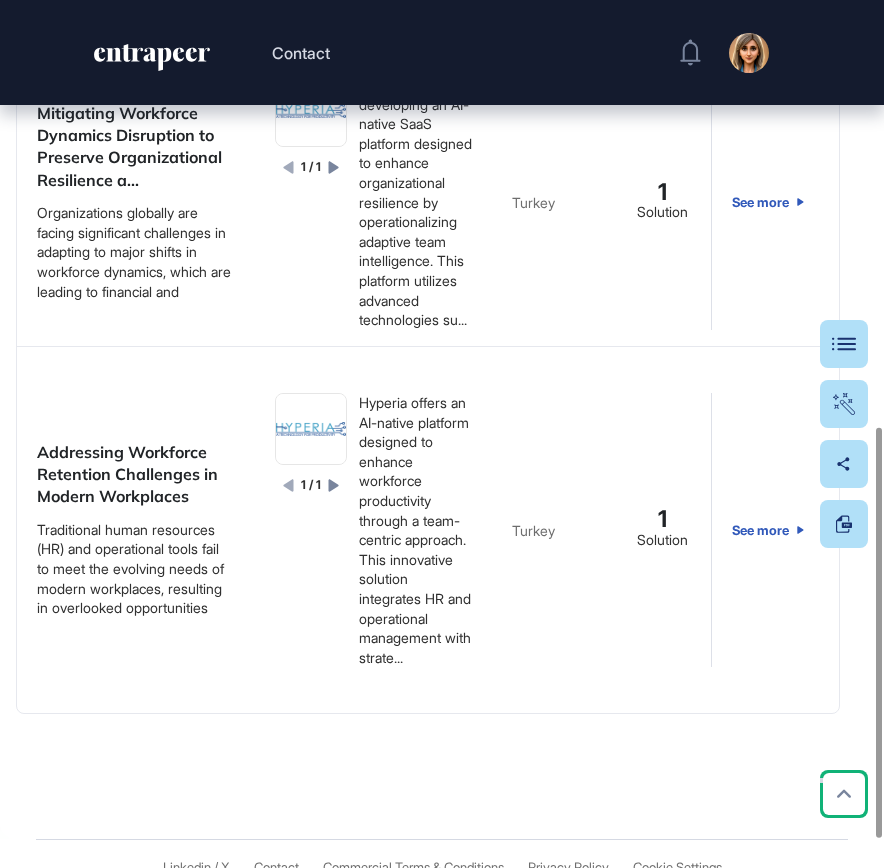 click 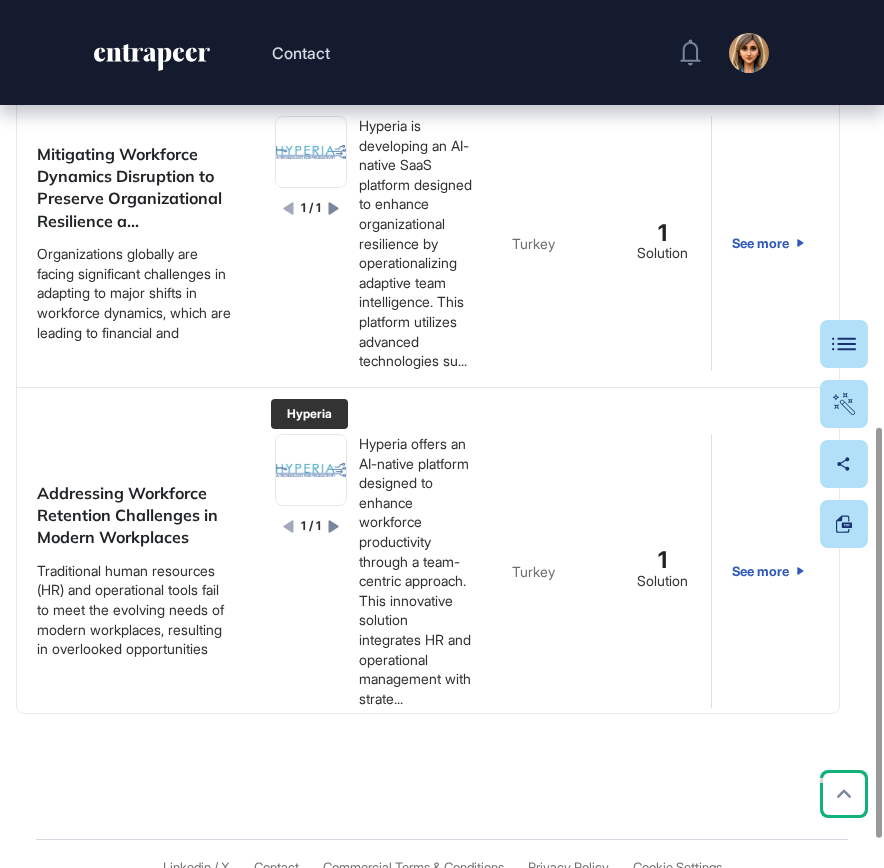 scroll, scrollTop: 0, scrollLeft: 0, axis: both 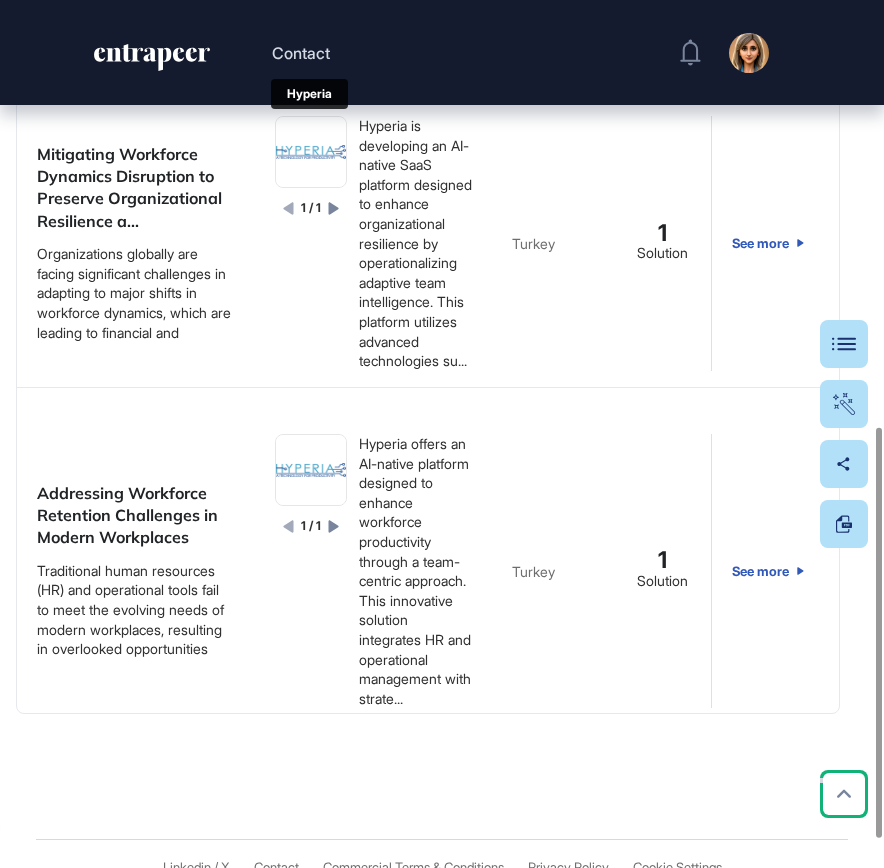 click at bounding box center [311, 152] 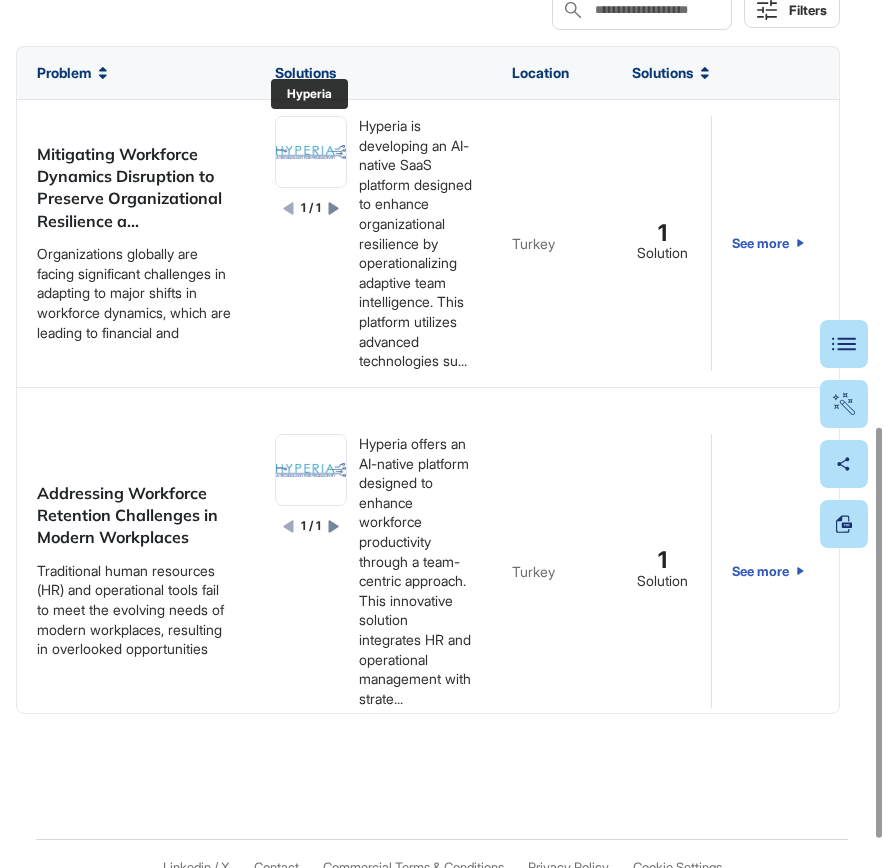 scroll, scrollTop: 0, scrollLeft: 0, axis: both 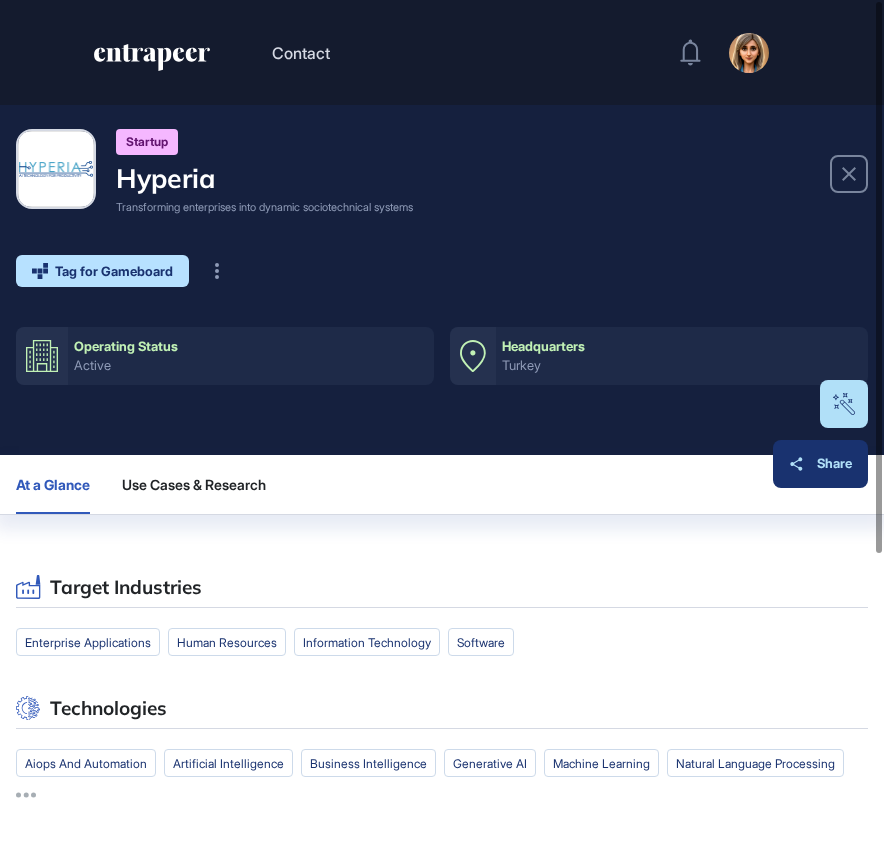 click on "Share" at bounding box center [820, 464] 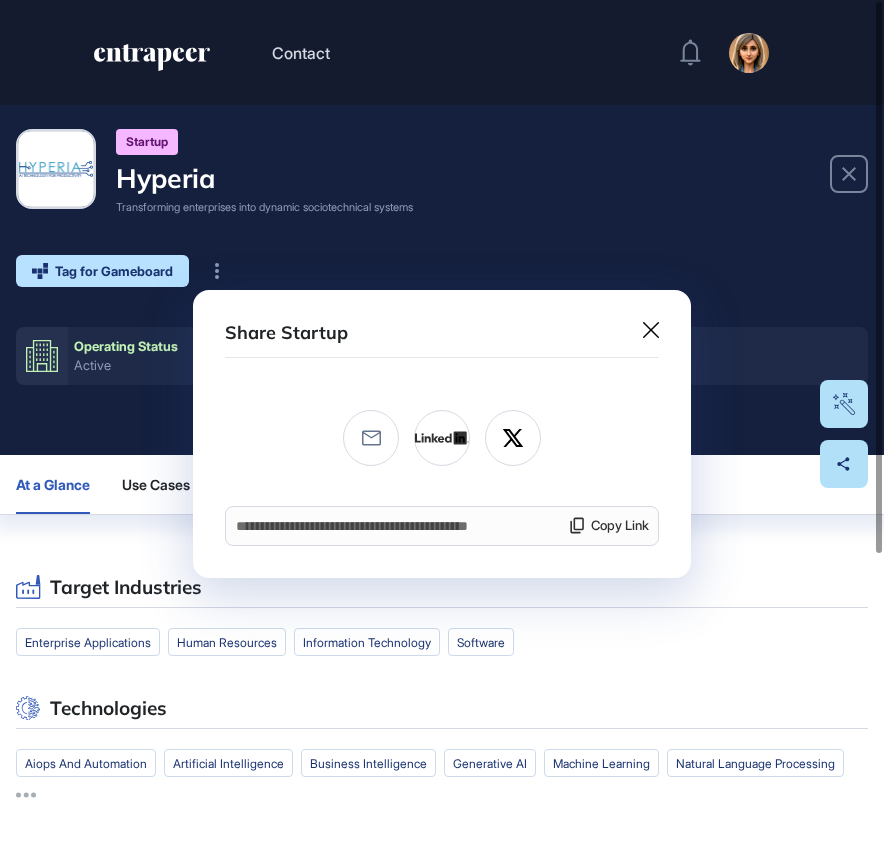 click 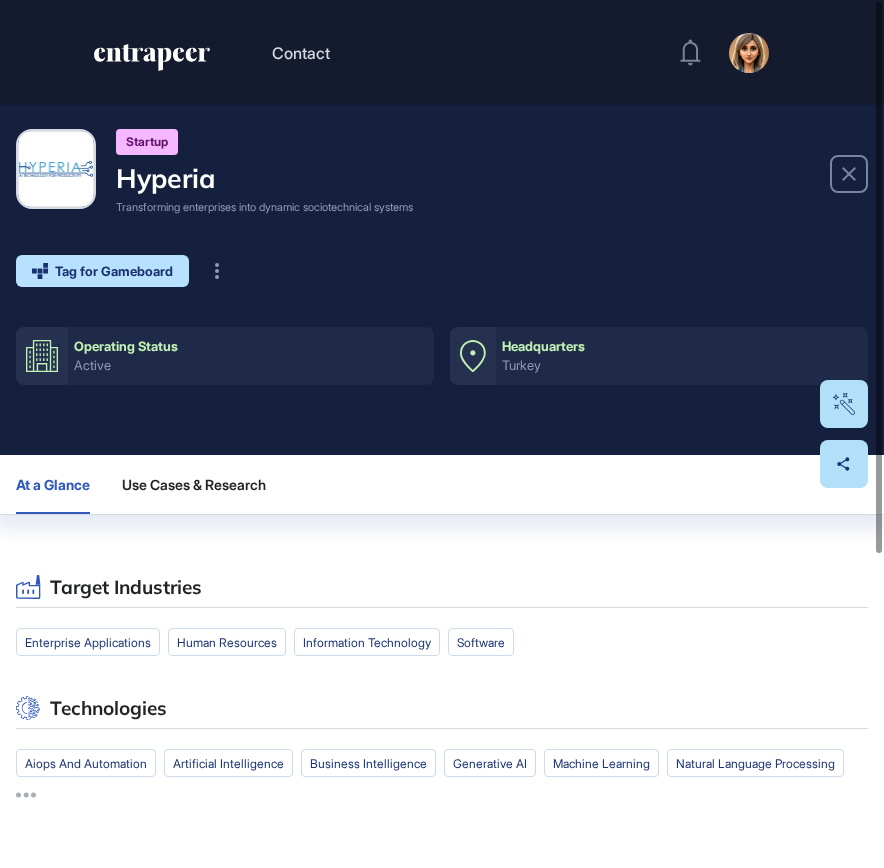 scroll, scrollTop: 0, scrollLeft: 0, axis: both 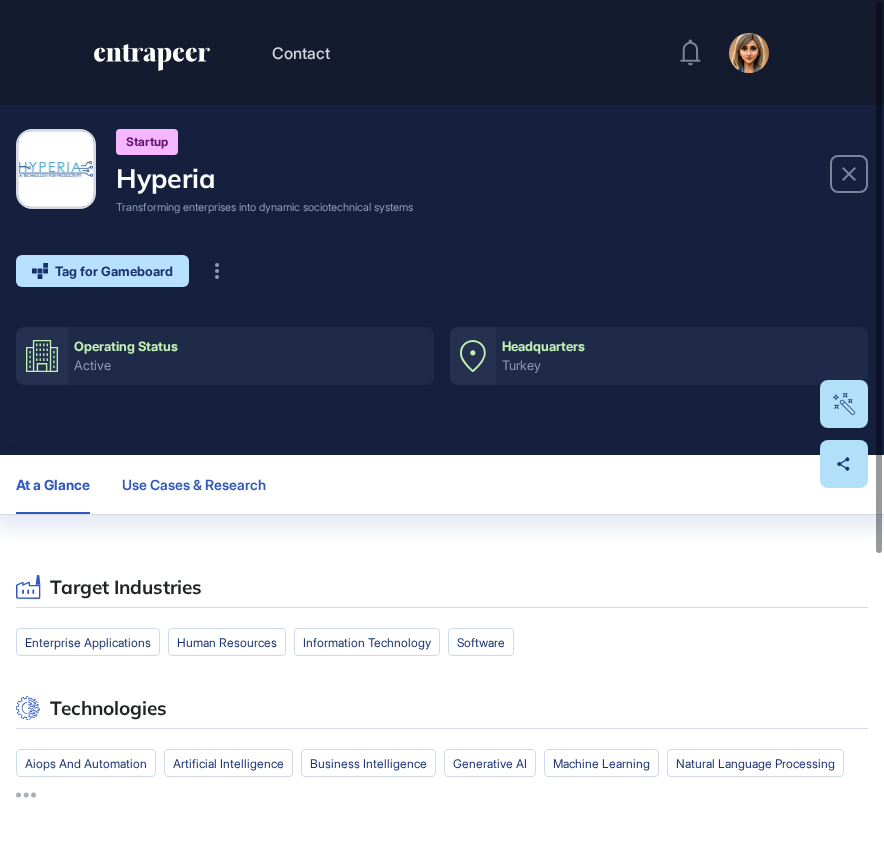 click on "Use Cases & Research" at bounding box center [194, 485] 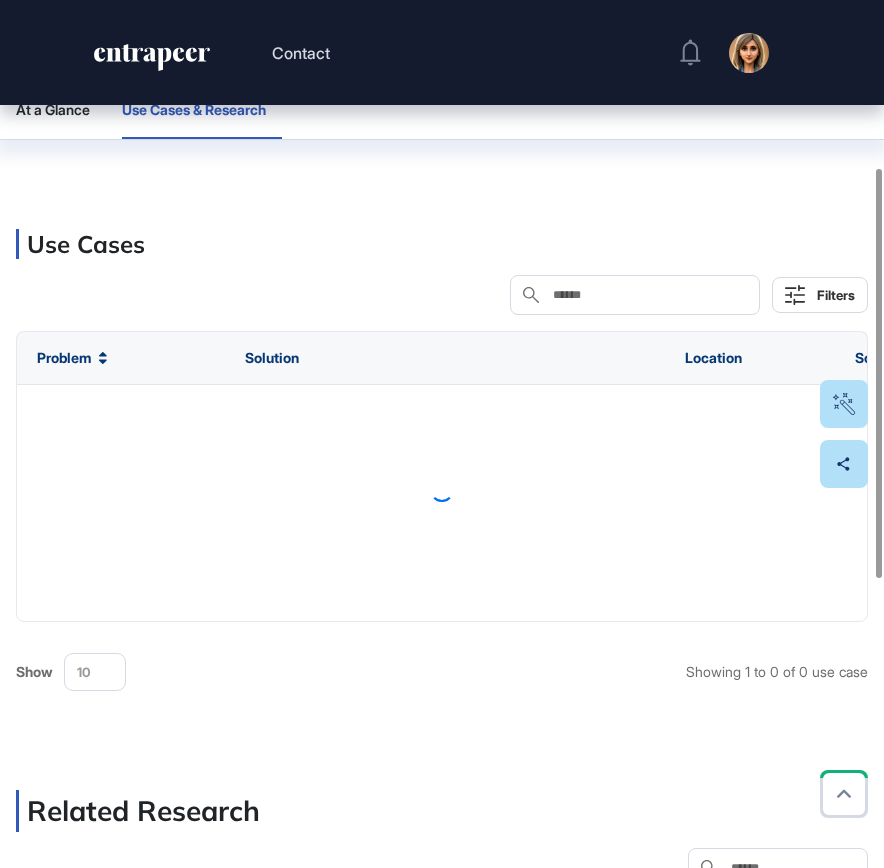 scroll, scrollTop: 354, scrollLeft: 0, axis: vertical 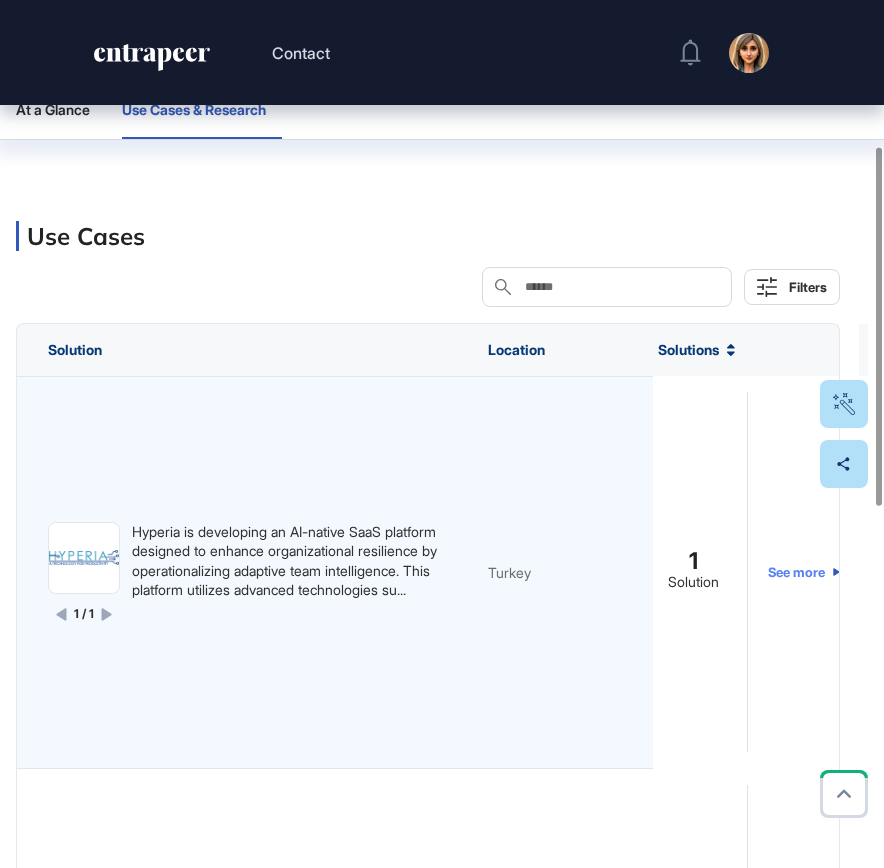 click on "See more" at bounding box center (804, 571) 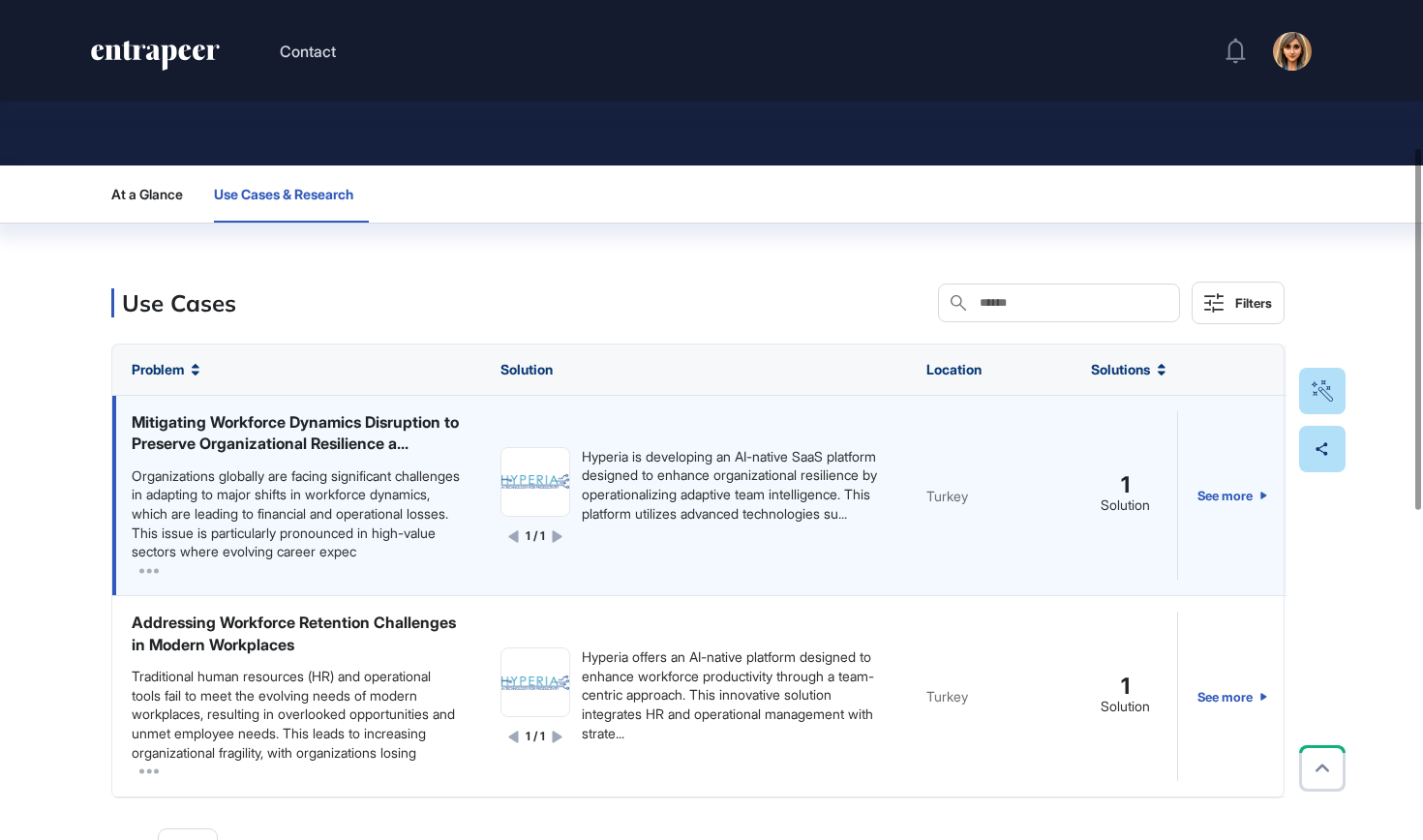 scroll, scrollTop: 0, scrollLeft: 0, axis: both 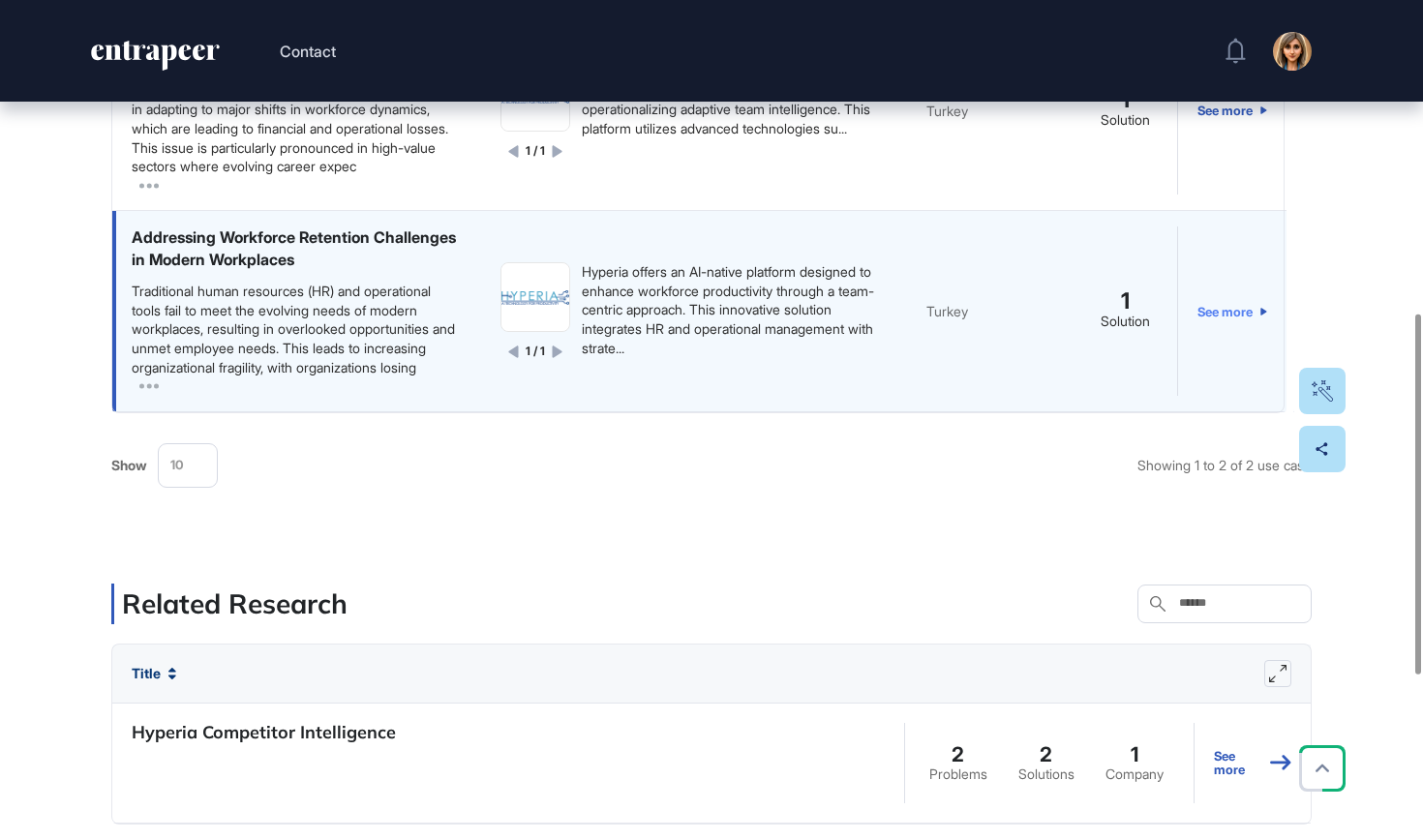 click on "See more" at bounding box center (1232, 311) 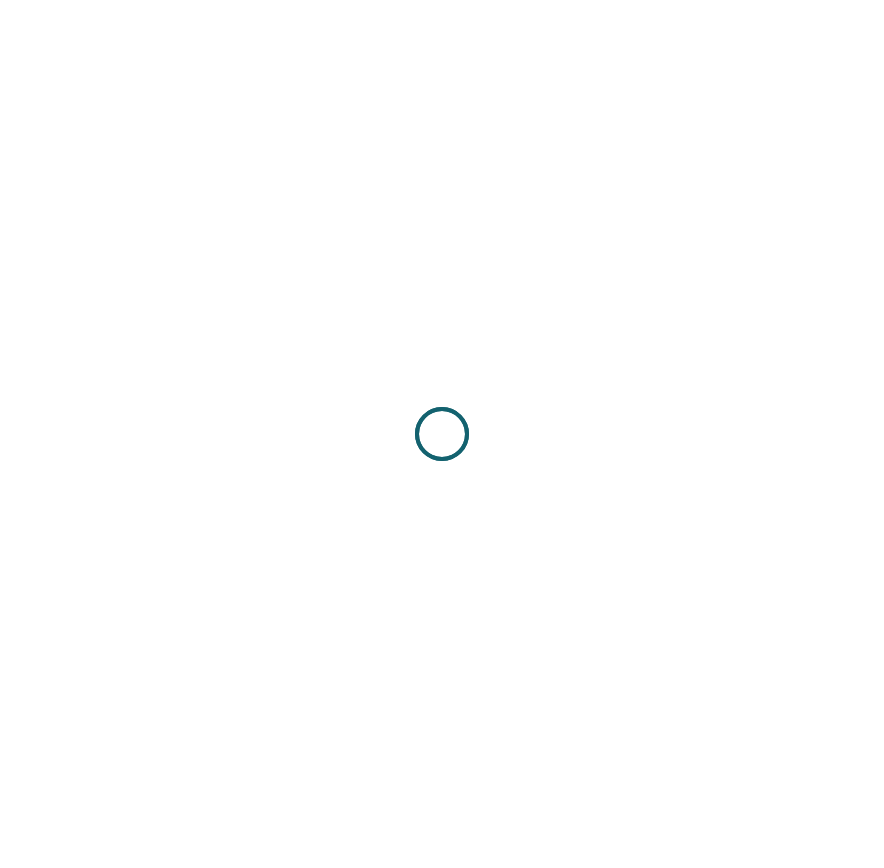 scroll, scrollTop: 0, scrollLeft: 0, axis: both 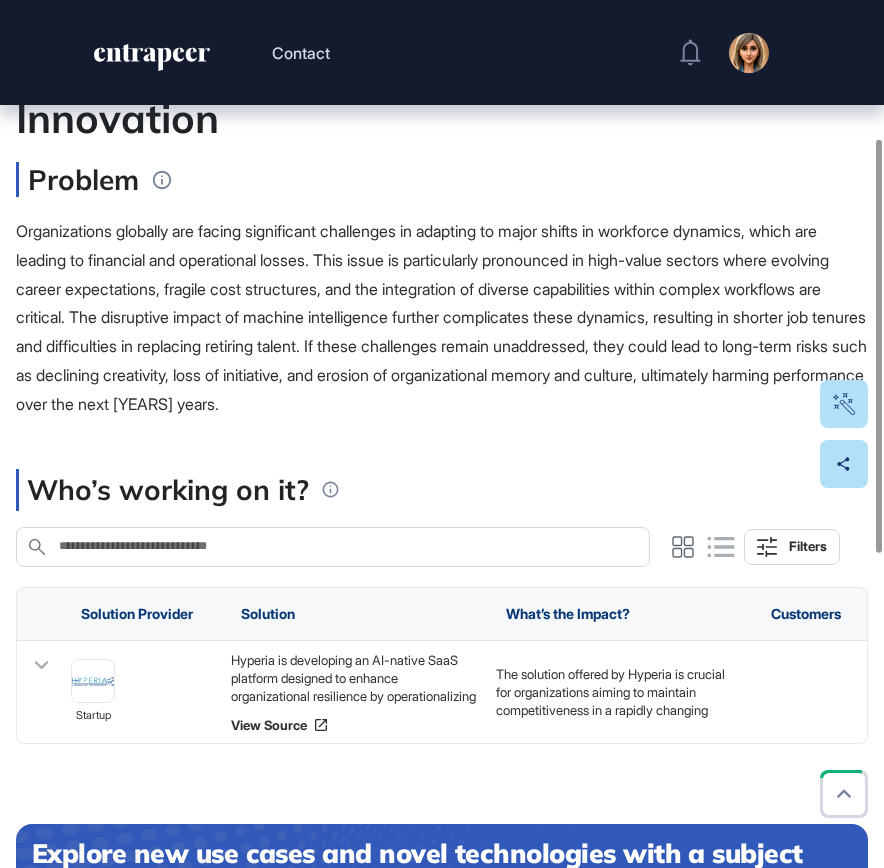 click on "Organizations globally are facing significant challenges in adapting to major shifts in workforce dynamics, which are leading to financial and operational losses. This issue is particularly pronounced in high-value sectors where evolving career expectations, fragile cost structures, and the integration of diverse capabilities within complex workflows are critical. The disruptive impact of machine intelligence further complicates these dynamics, resulting in shorter job tenures and difficulties in replacing retiring talent. If these challenges remain unaddressed, they could lead to long-term risks such as declining creativity, loss of initiative, and erosion of organizational memory and culture, ultimately harming performance over the next [YEARS] years." at bounding box center (441, 317) 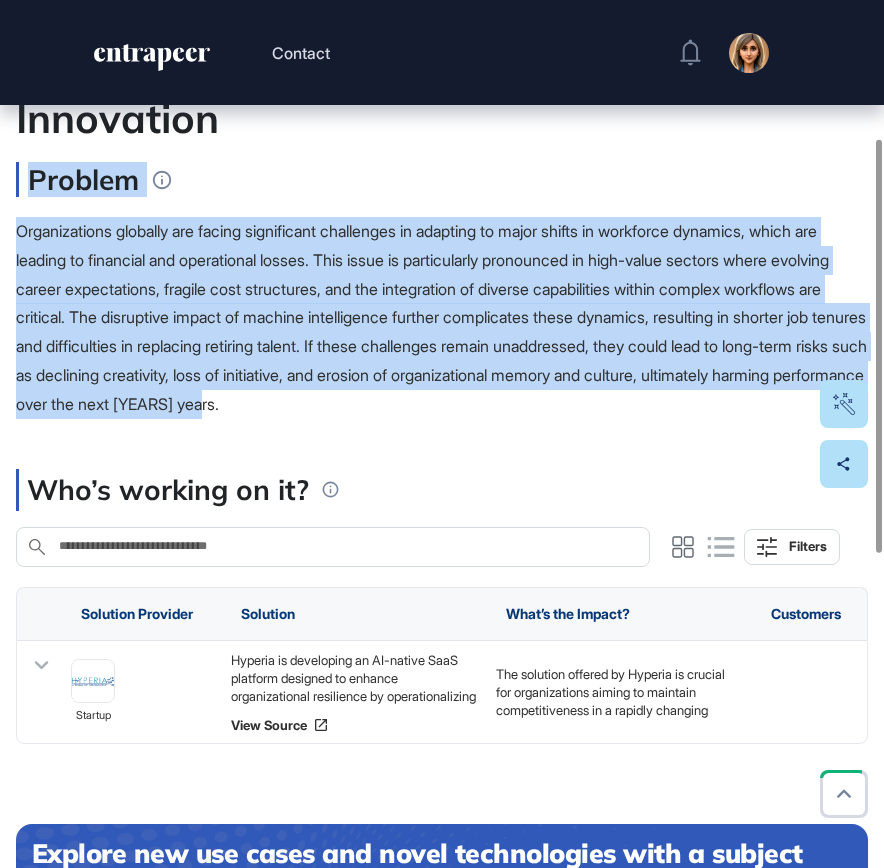 drag, startPoint x: 512, startPoint y: 382, endPoint x: 33, endPoint y: 178, distance: 520.63135 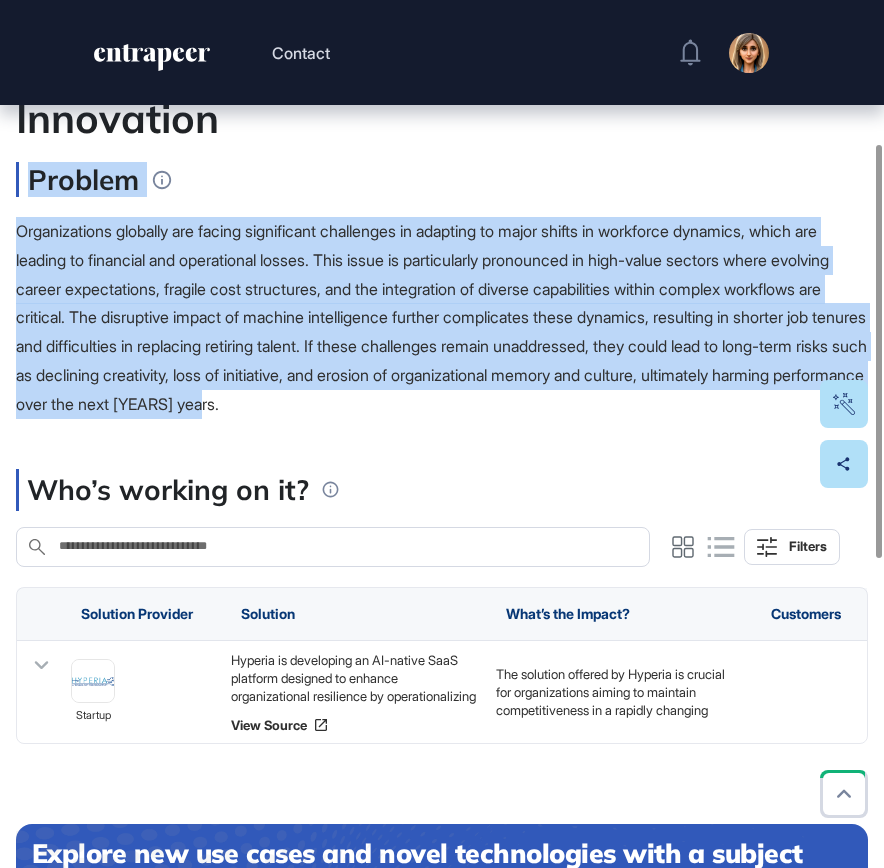 scroll, scrollTop: 381, scrollLeft: 0, axis: vertical 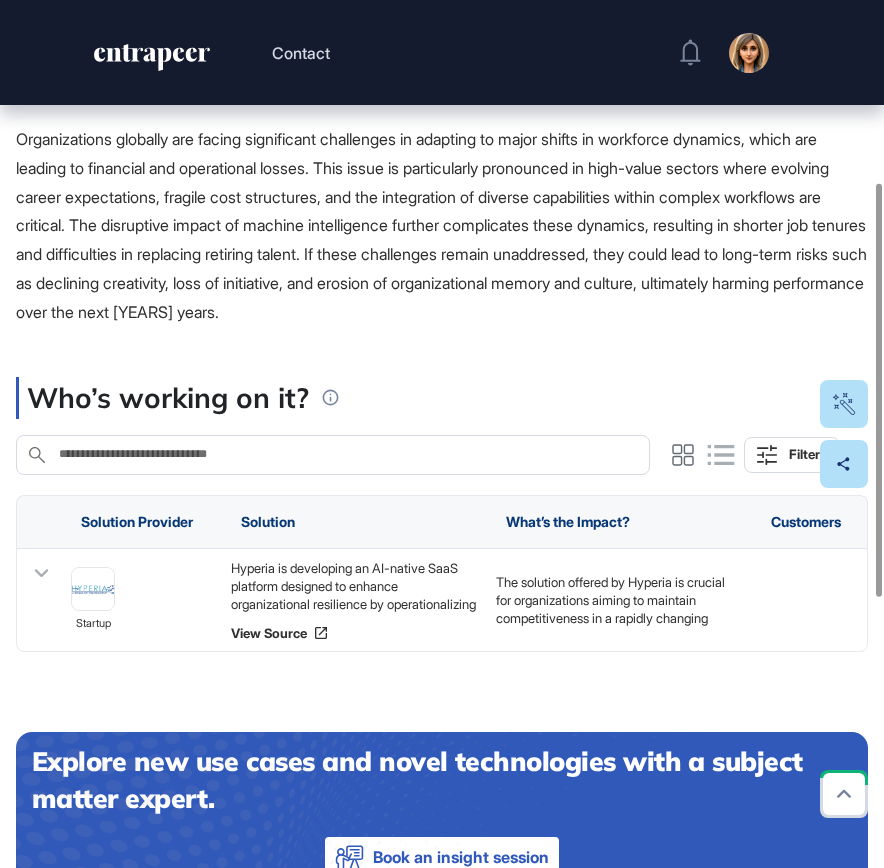 click 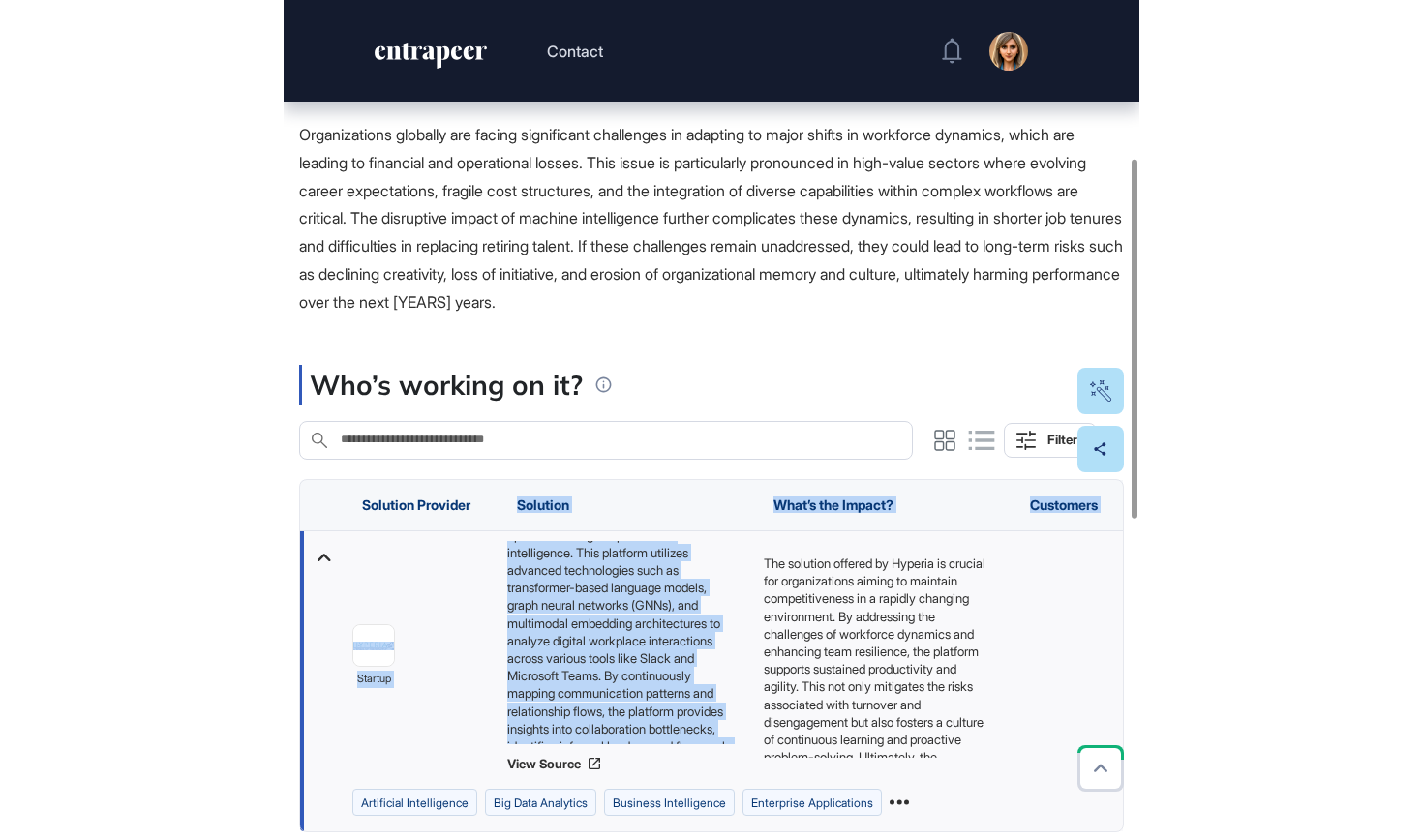 scroll, scrollTop: 0, scrollLeft: 0, axis: both 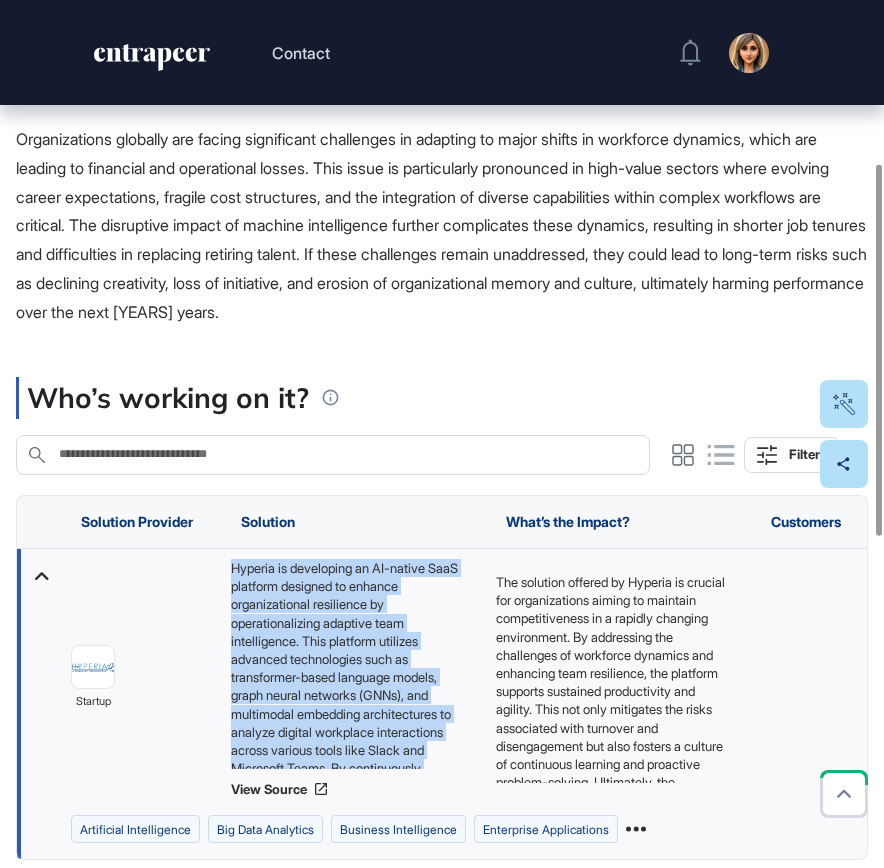 drag, startPoint x: 333, startPoint y: 751, endPoint x: 228, endPoint y: 565, distance: 213.59073 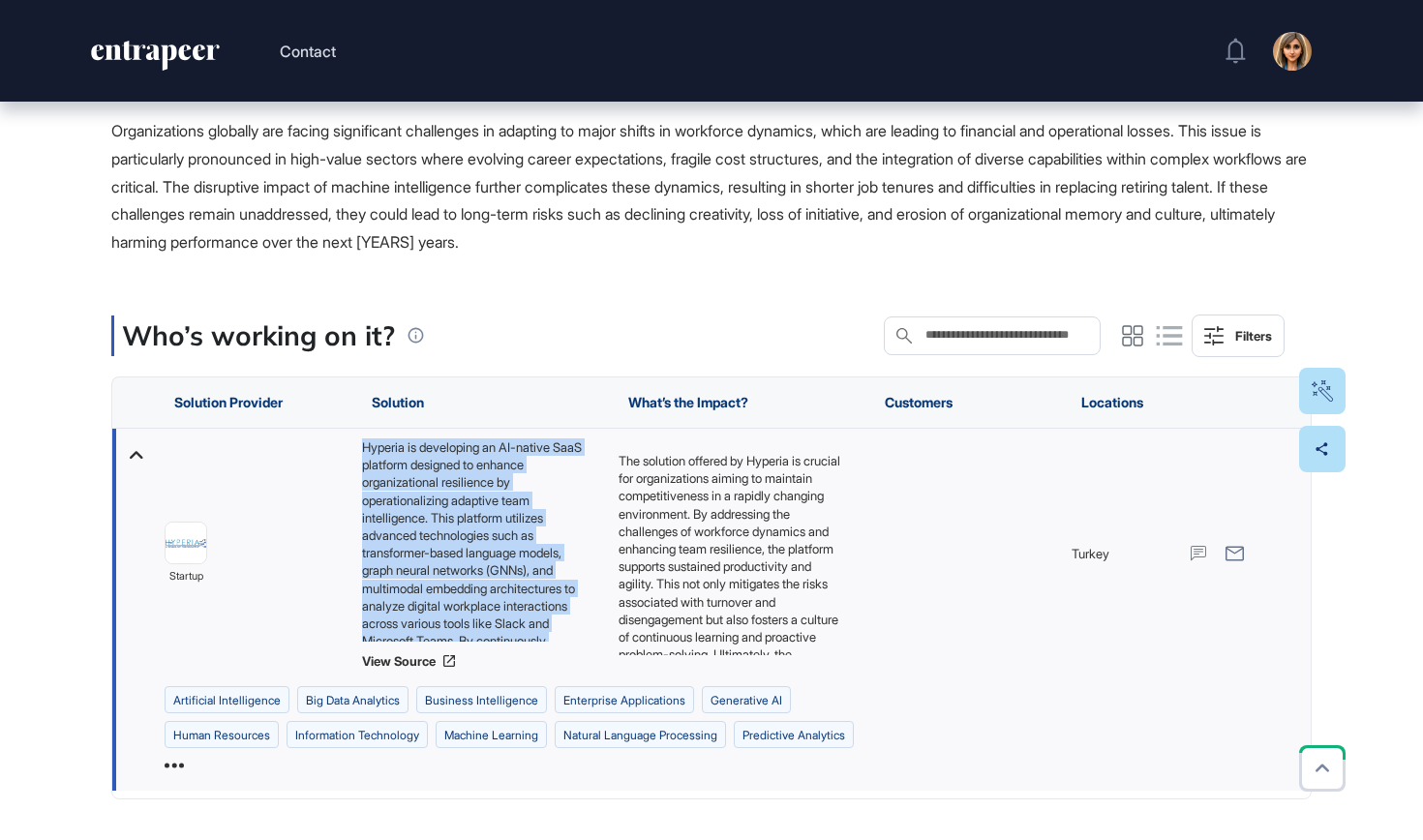 scroll, scrollTop: 840, scrollLeft: 1423, axis: both 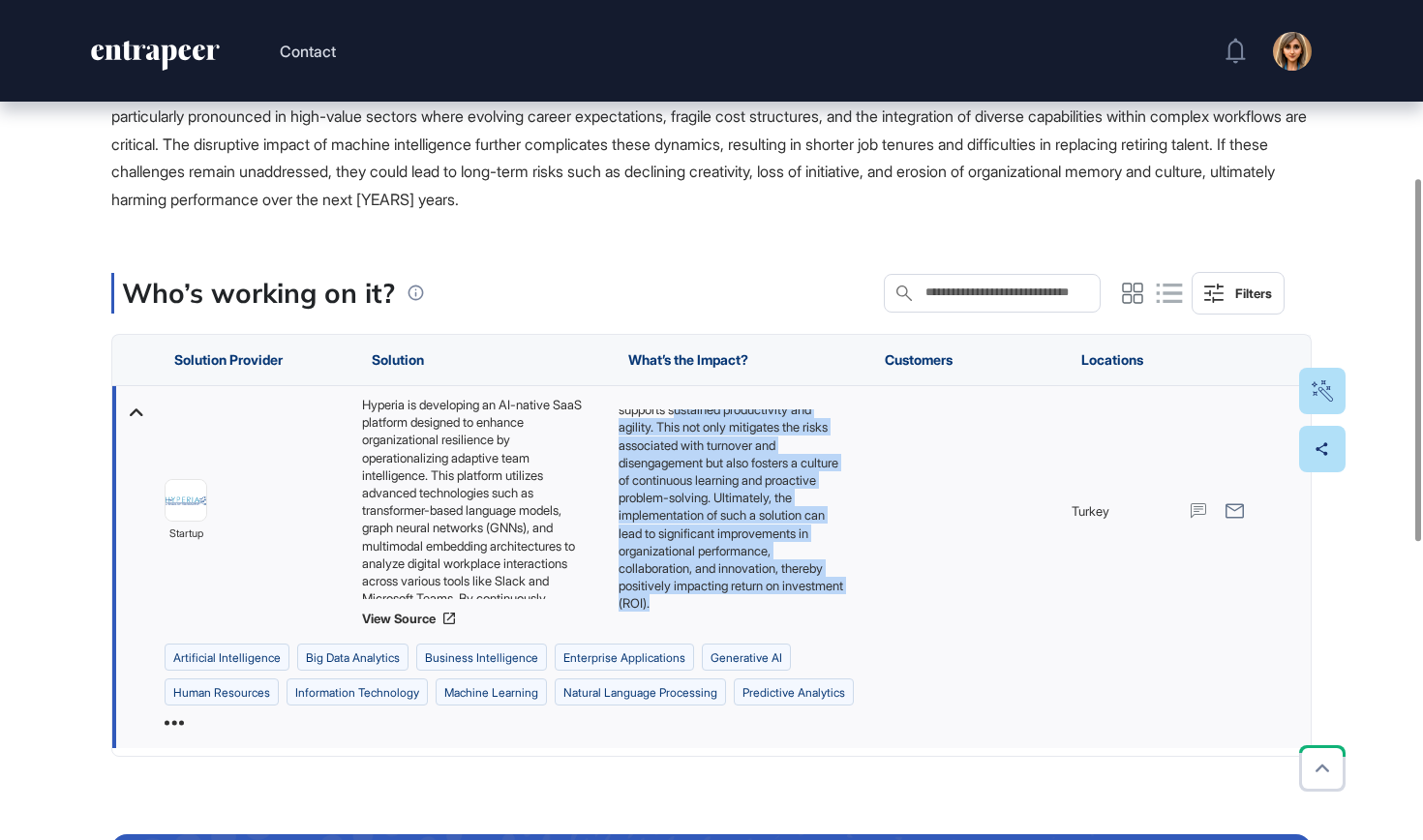 drag, startPoint x: 743, startPoint y: 609, endPoint x: 626, endPoint y: 406, distance: 234.30322 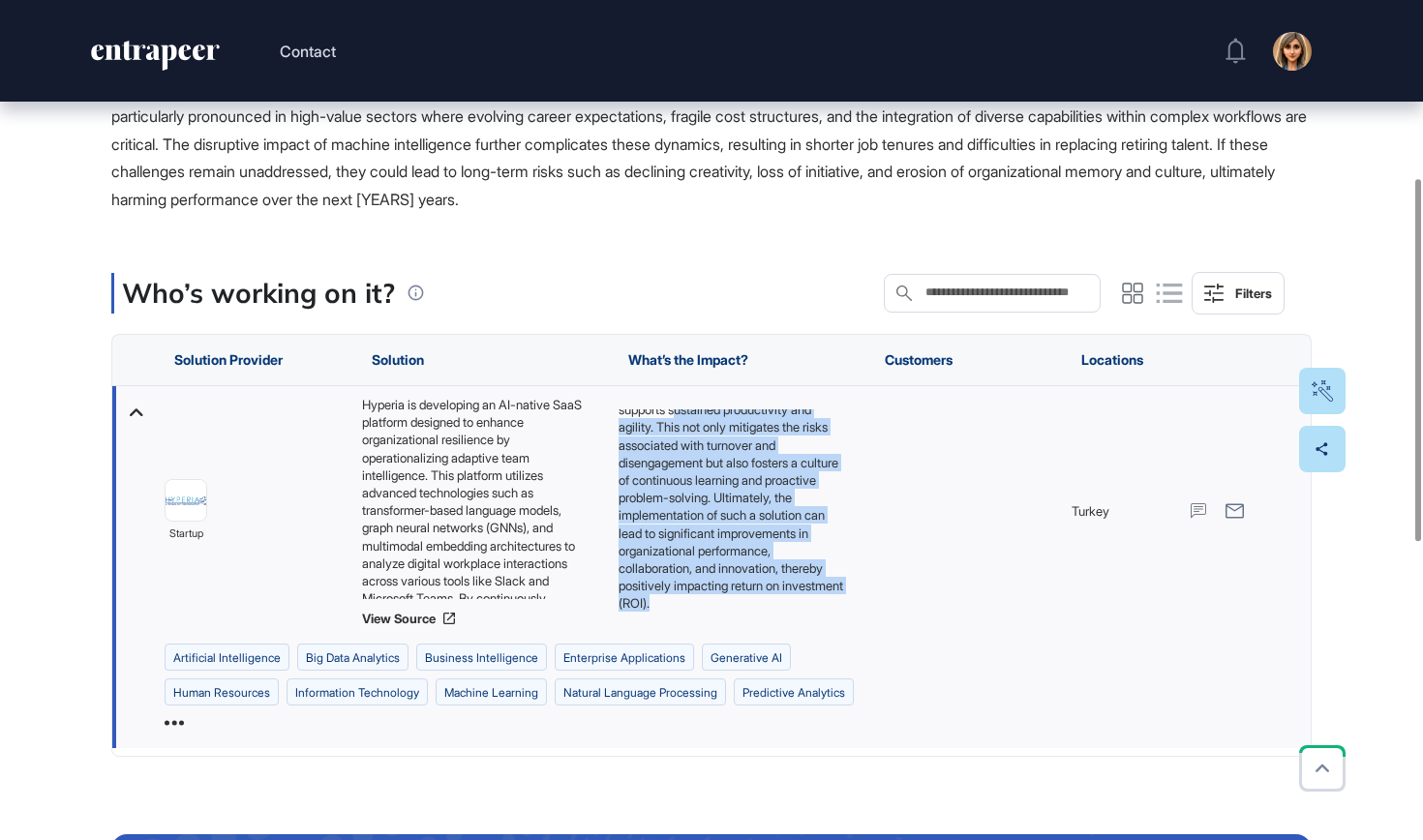 scroll, scrollTop: 128, scrollLeft: 0, axis: vertical 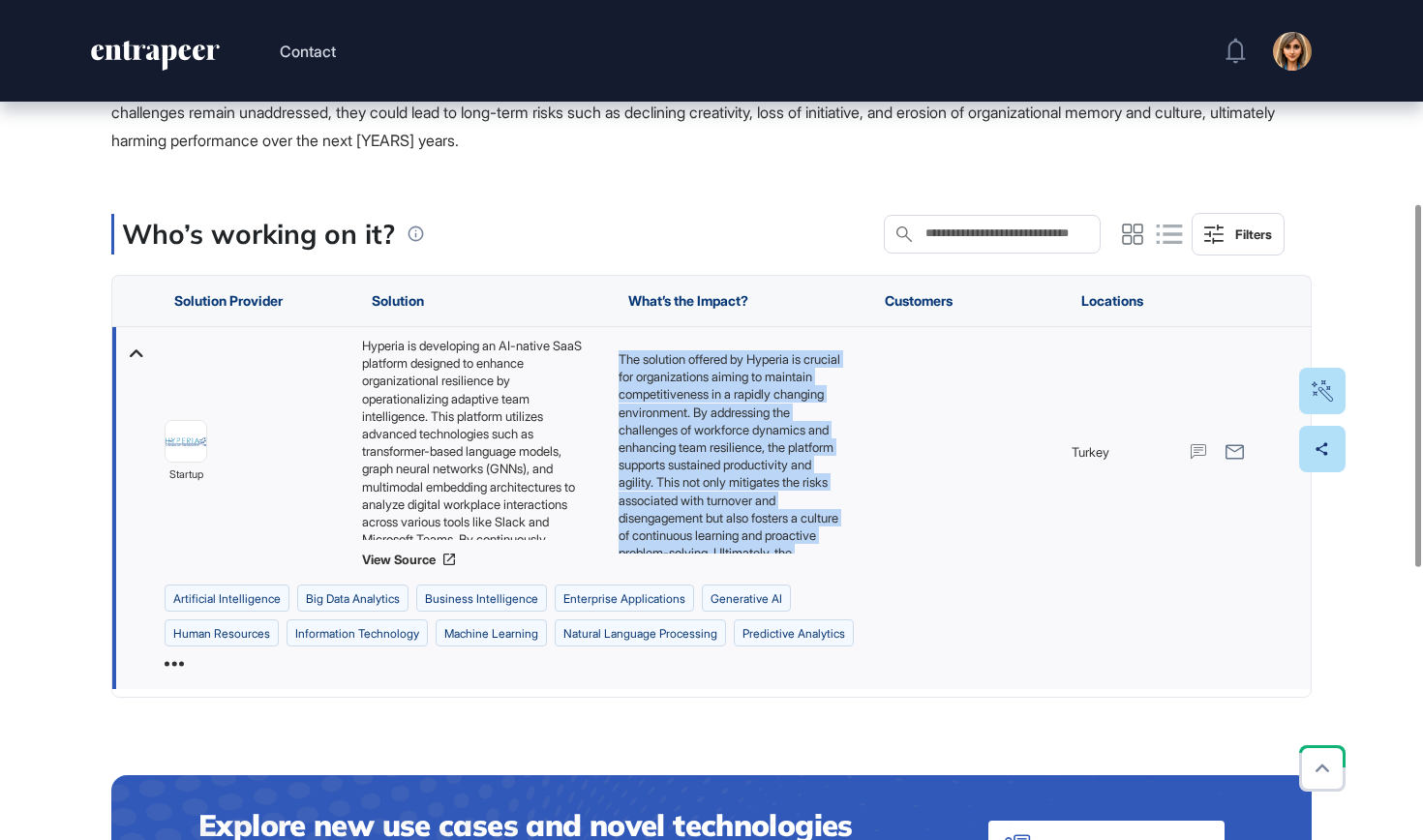 drag, startPoint x: 730, startPoint y: 537, endPoint x: 620, endPoint y: 342, distance: 223.88613 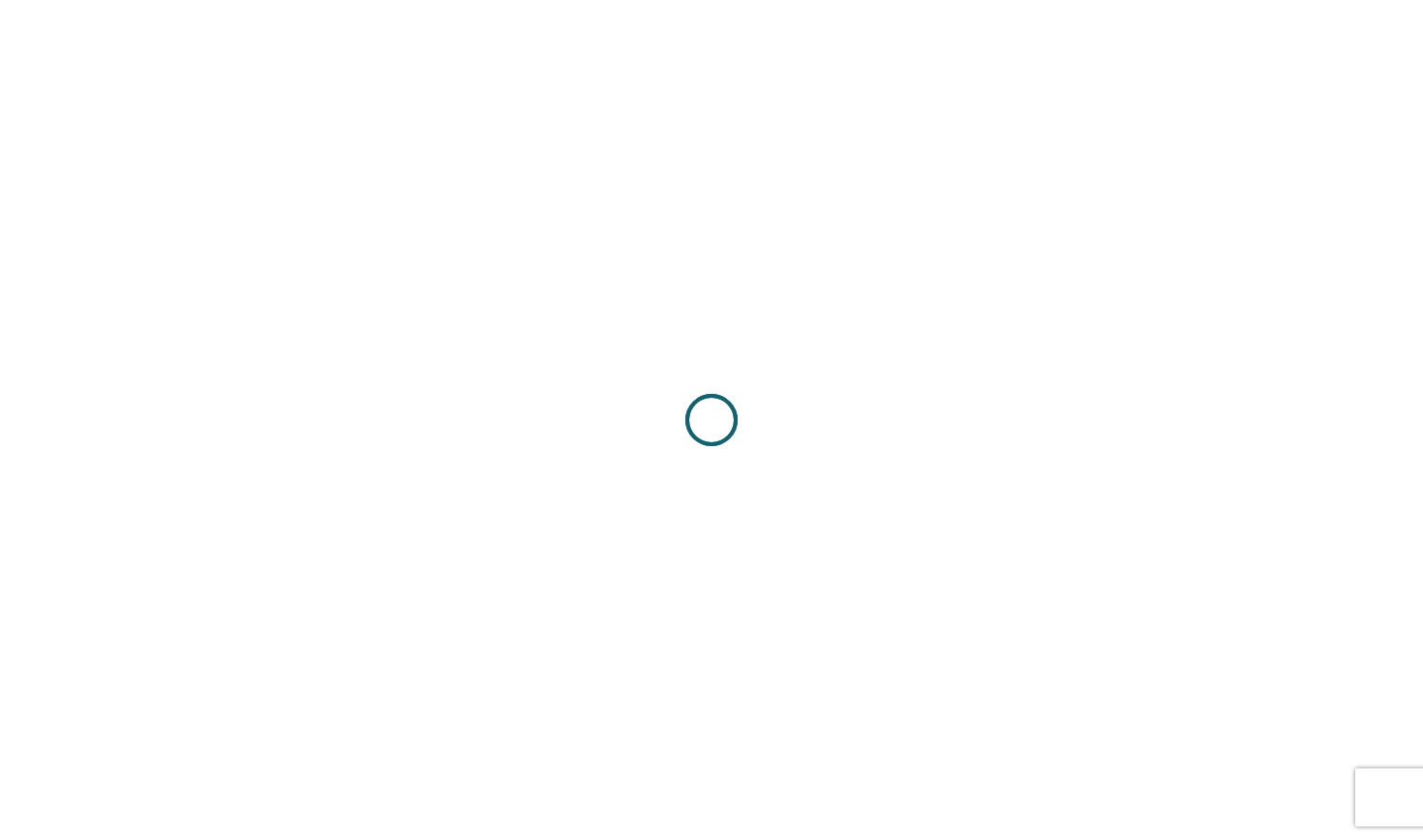 scroll, scrollTop: 0, scrollLeft: 0, axis: both 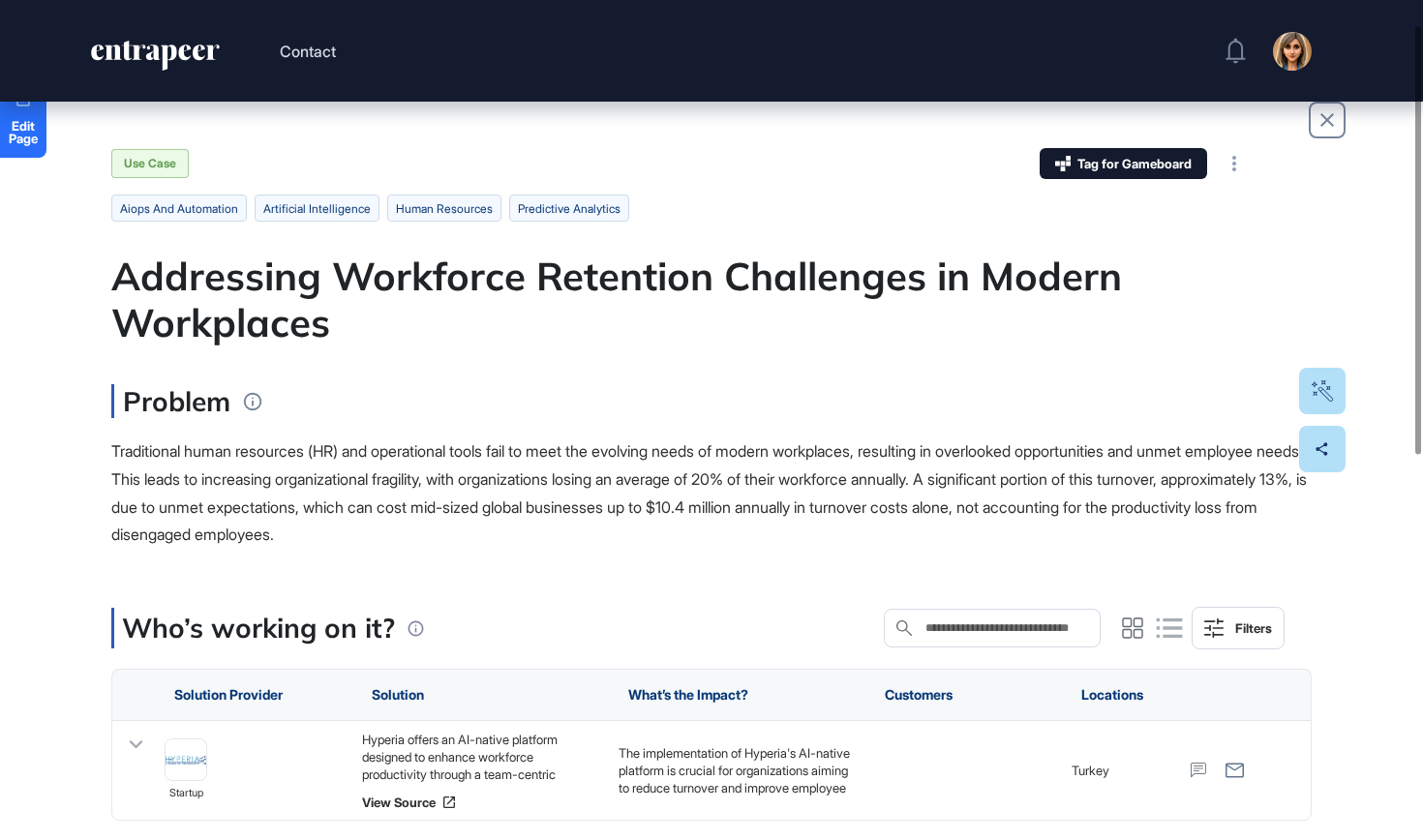 click on "Traditional human resources (HR) and operational tools fail to meet the evolving needs of modern workplaces, resulting in overlooked opportunities and unmet employee needs. This leads to increasing organizational fragility, with organizations losing an average of 20% of their workforce annually. A significant portion of this turnover, approximately 13%, is due to unmet expectations, which can cost mid-sized global businesses up to $10.4 million annually in turnover costs alone, not accounting for the productivity loss from disengaged employees." at bounding box center (709, 493) 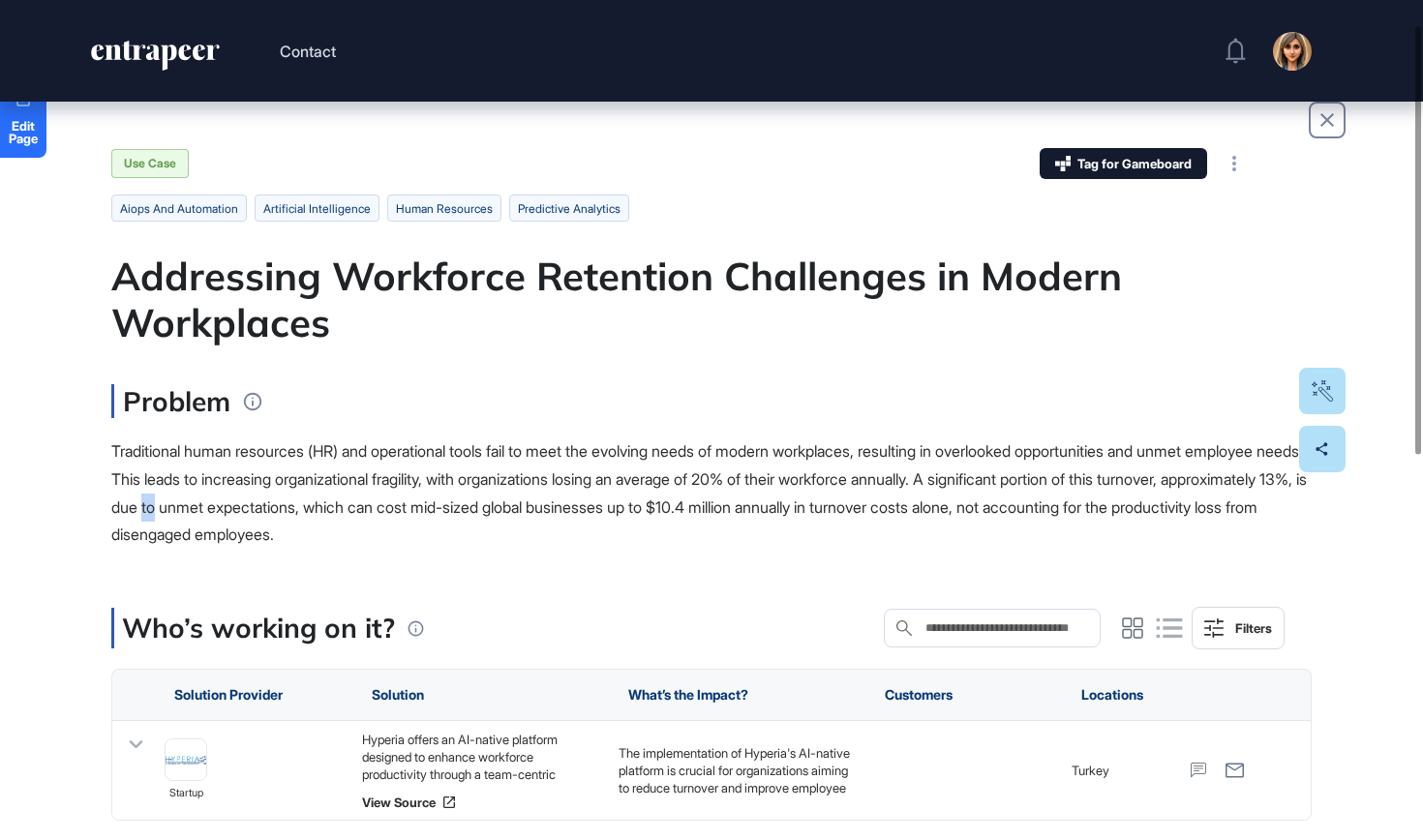click on "Traditional human resources (HR) and operational tools fail to meet the evolving needs of modern workplaces, resulting in overlooked opportunities and unmet employee needs. This leads to increasing organizational fragility, with organizations losing an average of 20% of their workforce annually. A significant portion of this turnover, approximately 13%, is due to unmet expectations, which can cost mid-sized global businesses up to $10.4 million annually in turnover costs alone, not accounting for the productivity loss from disengaged employees." at bounding box center (709, 493) 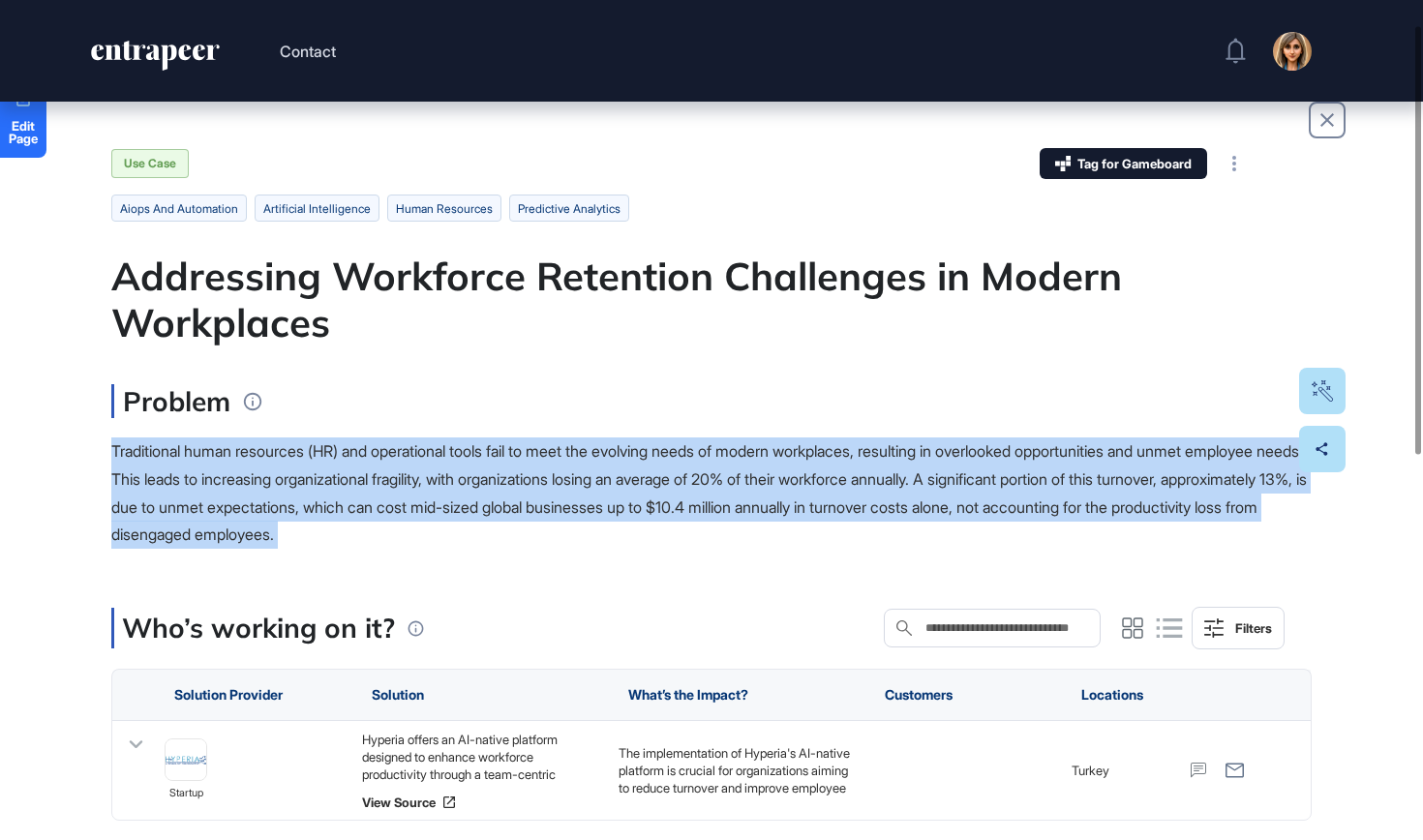 click on "Traditional human resources (HR) and operational tools fail to meet the evolving needs of modern workplaces, resulting in overlooked opportunities and unmet employee needs. This leads to increasing organizational fragility, with organizations losing an average of 20% of their workforce annually. A significant portion of this turnover, approximately 13%, is due to unmet expectations, which can cost mid-sized global businesses up to $10.4 million annually in turnover costs alone, not accounting for the productivity loss from disengaged employees." at bounding box center (709, 493) 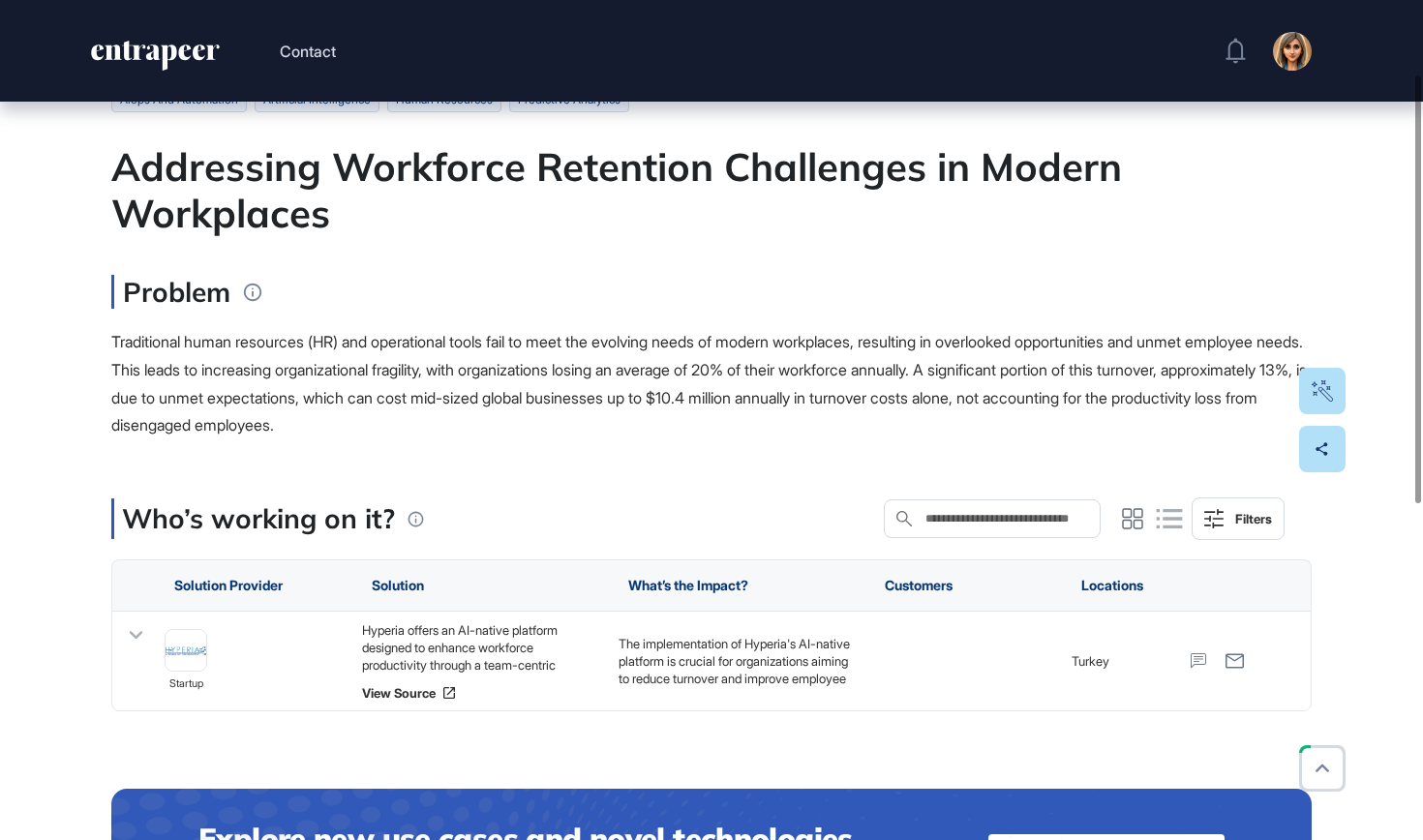 scroll, scrollTop: 161, scrollLeft: 0, axis: vertical 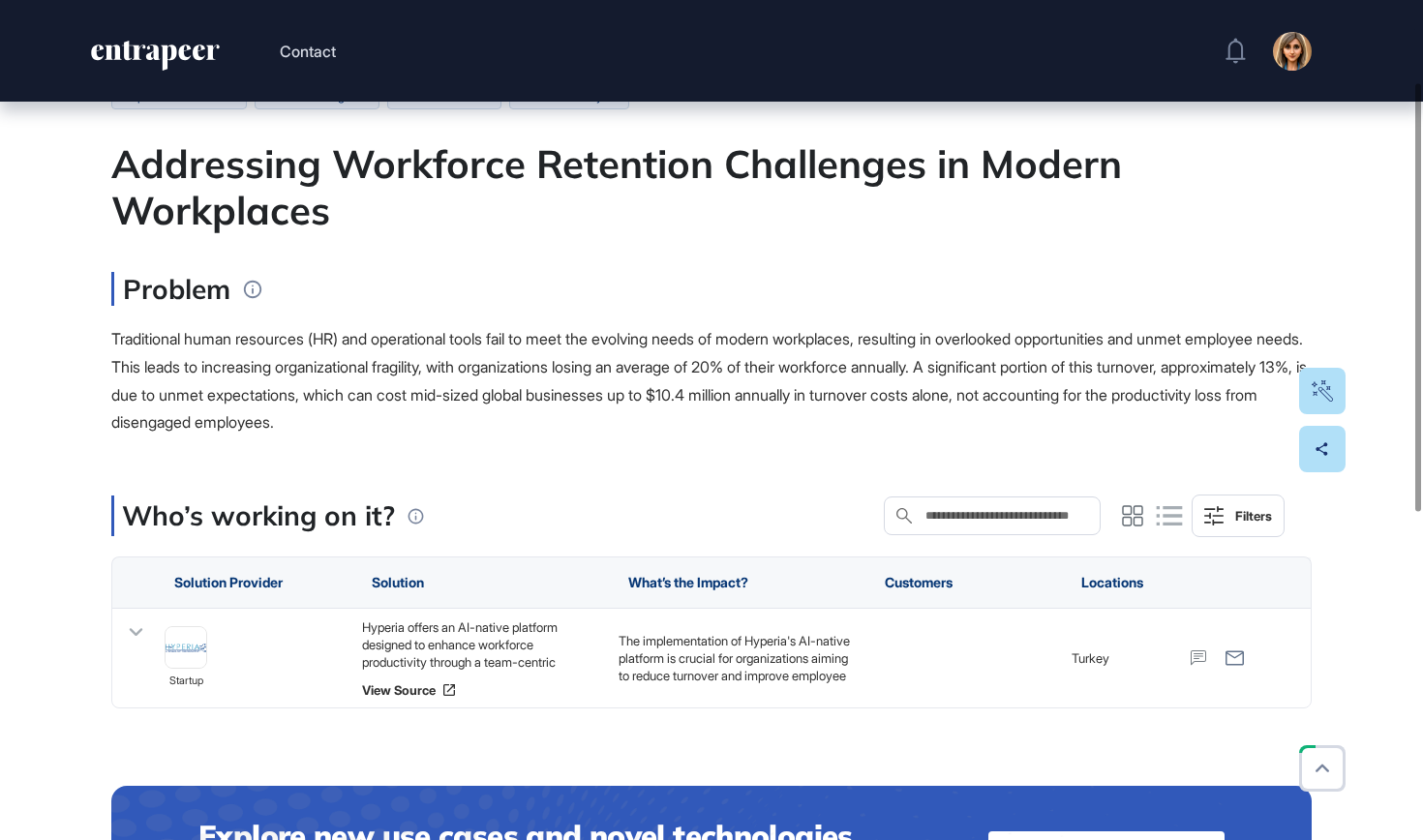 click on "Traditional human resources (HR) and operational tools fail to meet the evolving needs of modern workplaces, resulting in overlooked opportunities and unmet employee needs. This leads to increasing organizational fragility, with organizations losing an average of 20% of their workforce annually. A significant portion of this turnover, approximately 13%, is due to unmet expectations, which can cost mid-sized global businesses up to $10.4 million annually in turnover costs alone, not accounting for the productivity loss from disengaged employees." at bounding box center (712, 380) 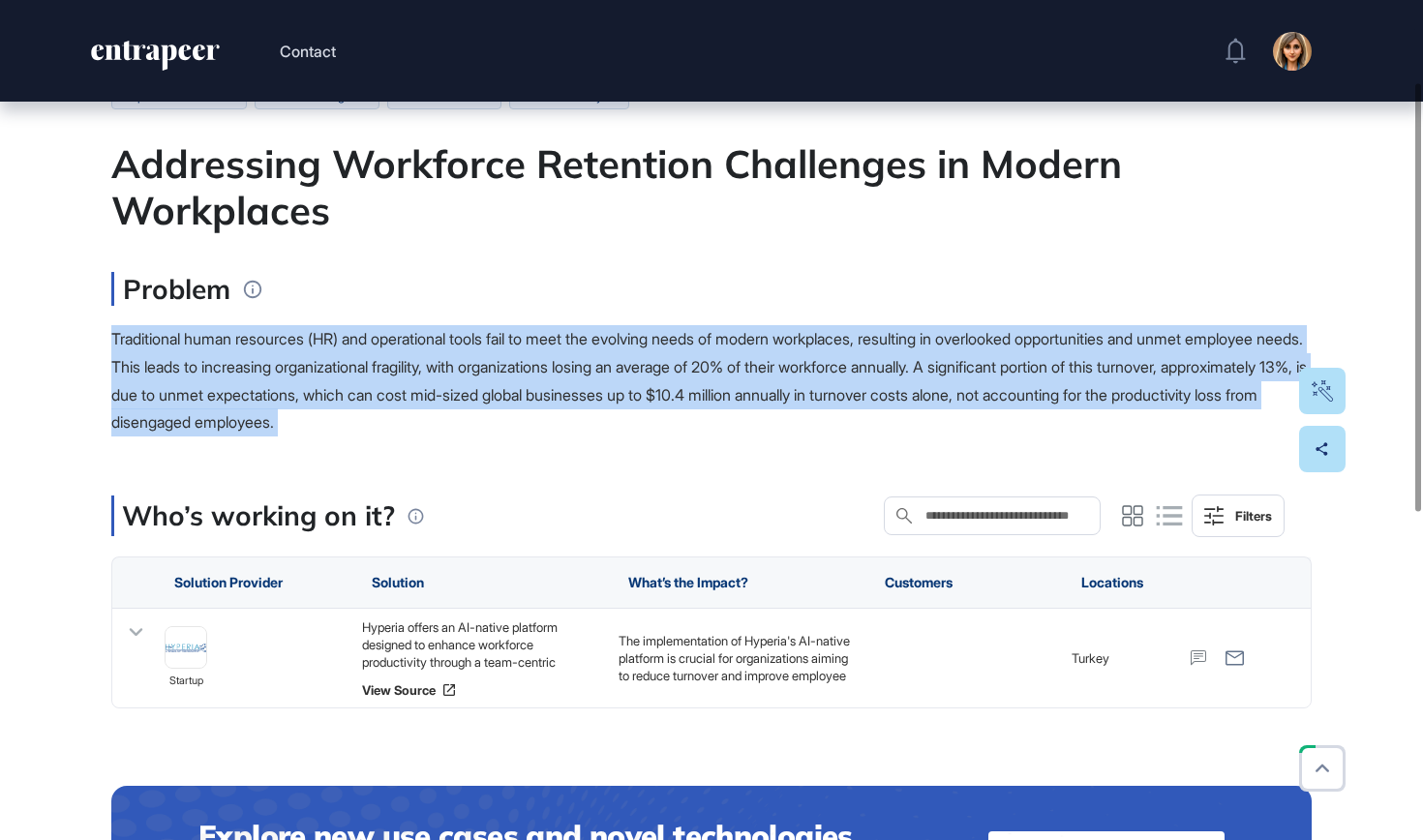click on "Traditional human resources (HR) and operational tools fail to meet the evolving needs of modern workplaces, resulting in overlooked opportunities and unmet employee needs. This leads to increasing organizational fragility, with organizations losing an average of 20% of their workforce annually. A significant portion of this turnover, approximately 13%, is due to unmet expectations, which can cost mid-sized global businesses up to $10.4 million annually in turnover costs alone, not accounting for the productivity loss from disengaged employees." at bounding box center [709, 380] 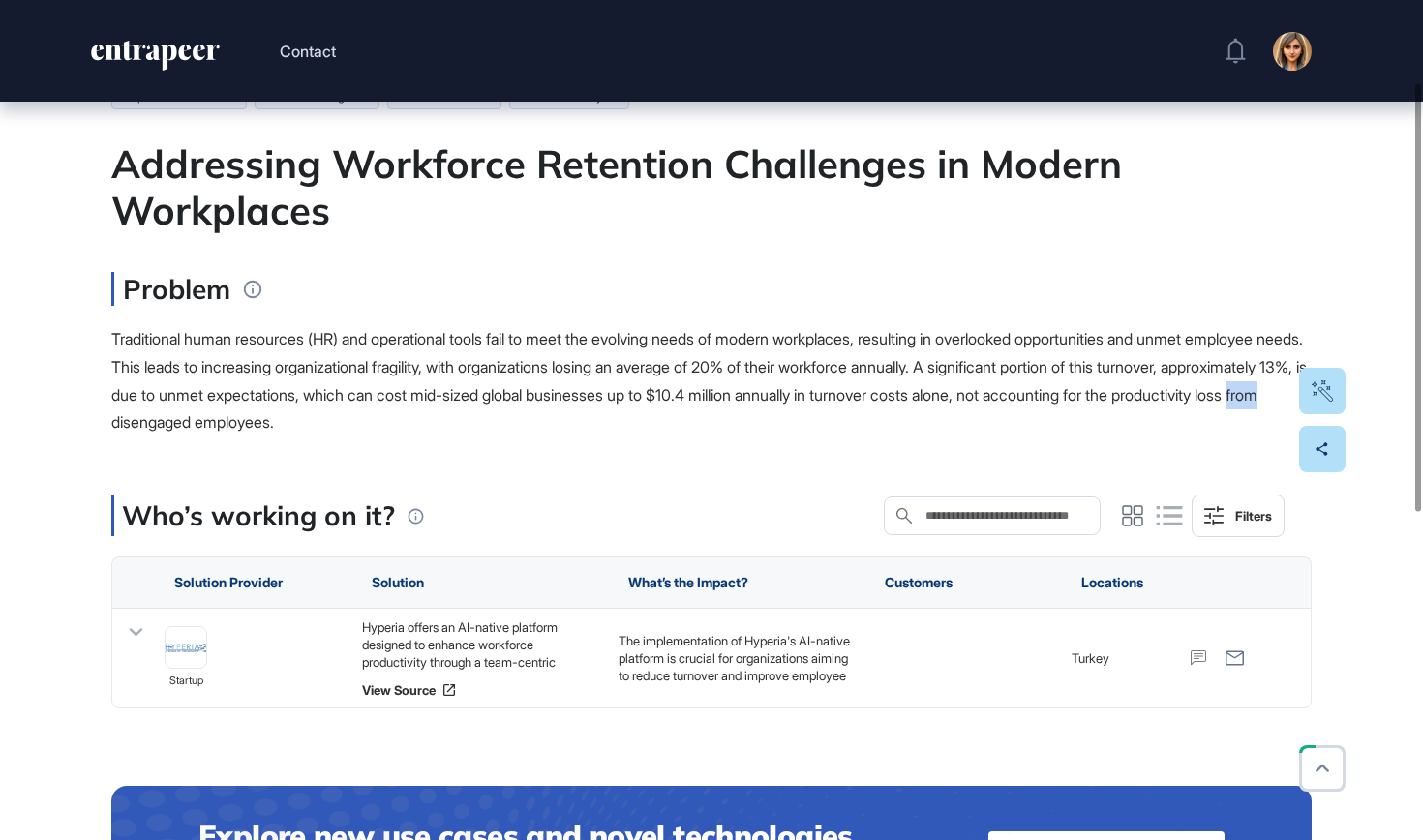 click on "Traditional human resources (HR) and operational tools fail to meet the evolving needs of modern workplaces, resulting in overlooked opportunities and unmet employee needs. This leads to increasing organizational fragility, with organizations losing an average of 20% of their workforce annually. A significant portion of this turnover, approximately 13%, is due to unmet expectations, which can cost mid-sized global businesses up to $10.4 million annually in turnover costs alone, not accounting for the productivity loss from disengaged employees." at bounding box center [709, 380] 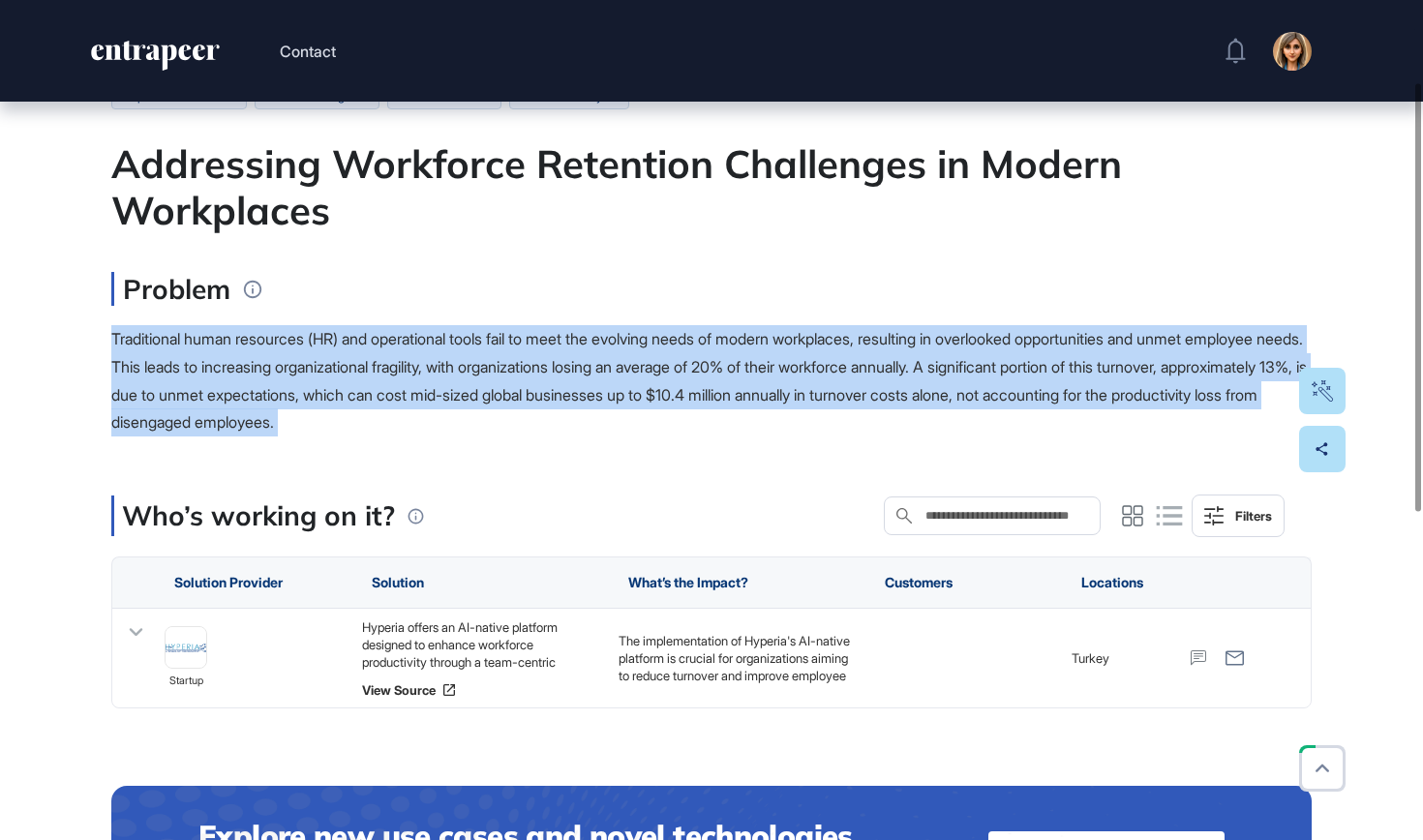 click on "Traditional human resources (HR) and operational tools fail to meet the evolving needs of modern workplaces, resulting in overlooked opportunities and unmet employee needs. This leads to increasing organizational fragility, with organizations losing an average of 20% of their workforce annually. A significant portion of this turnover, approximately 13%, is due to unmet expectations, which can cost mid-sized global businesses up to $10.4 million annually in turnover costs alone, not accounting for the productivity loss from disengaged employees." at bounding box center (709, 380) 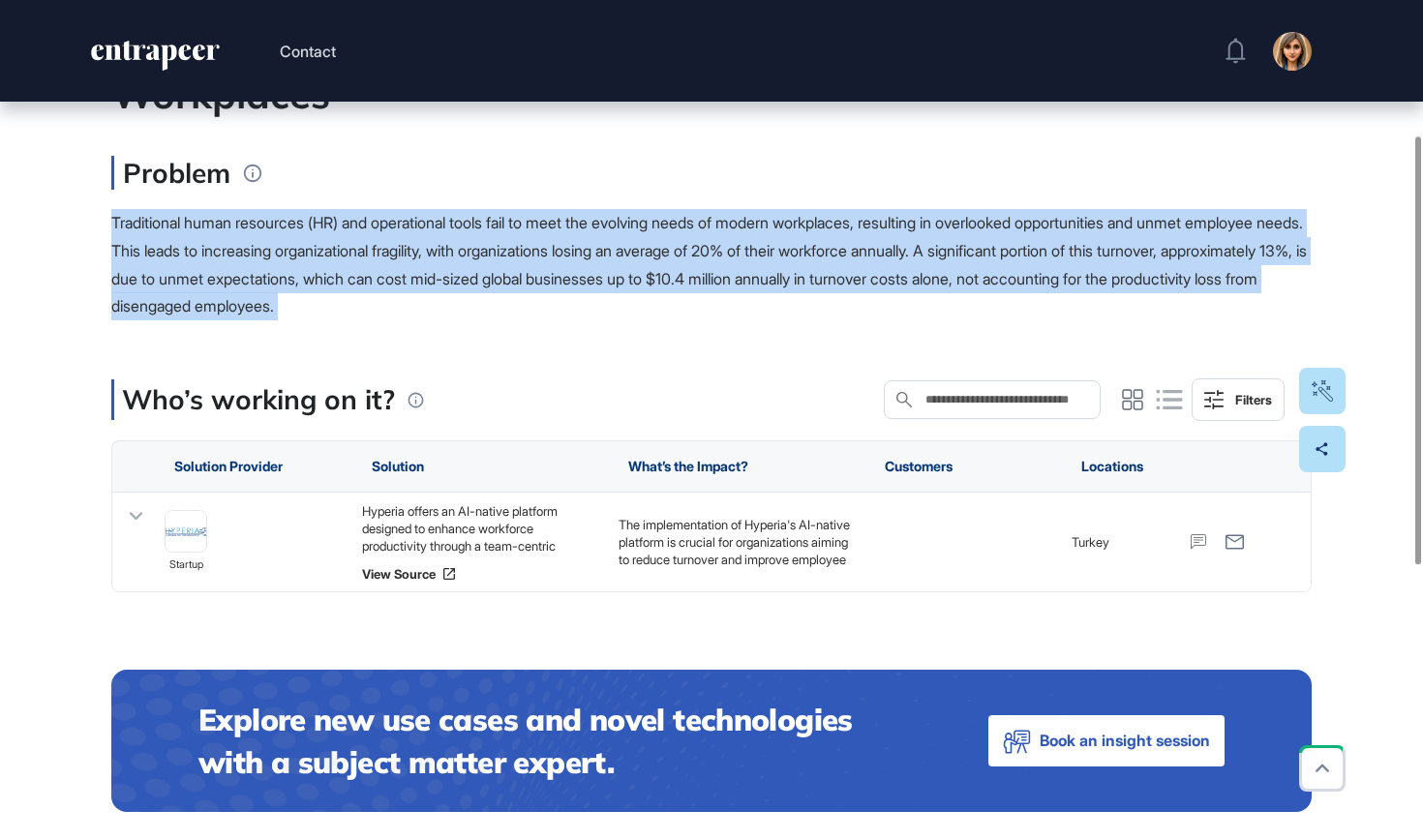 scroll, scrollTop: 296, scrollLeft: 0, axis: vertical 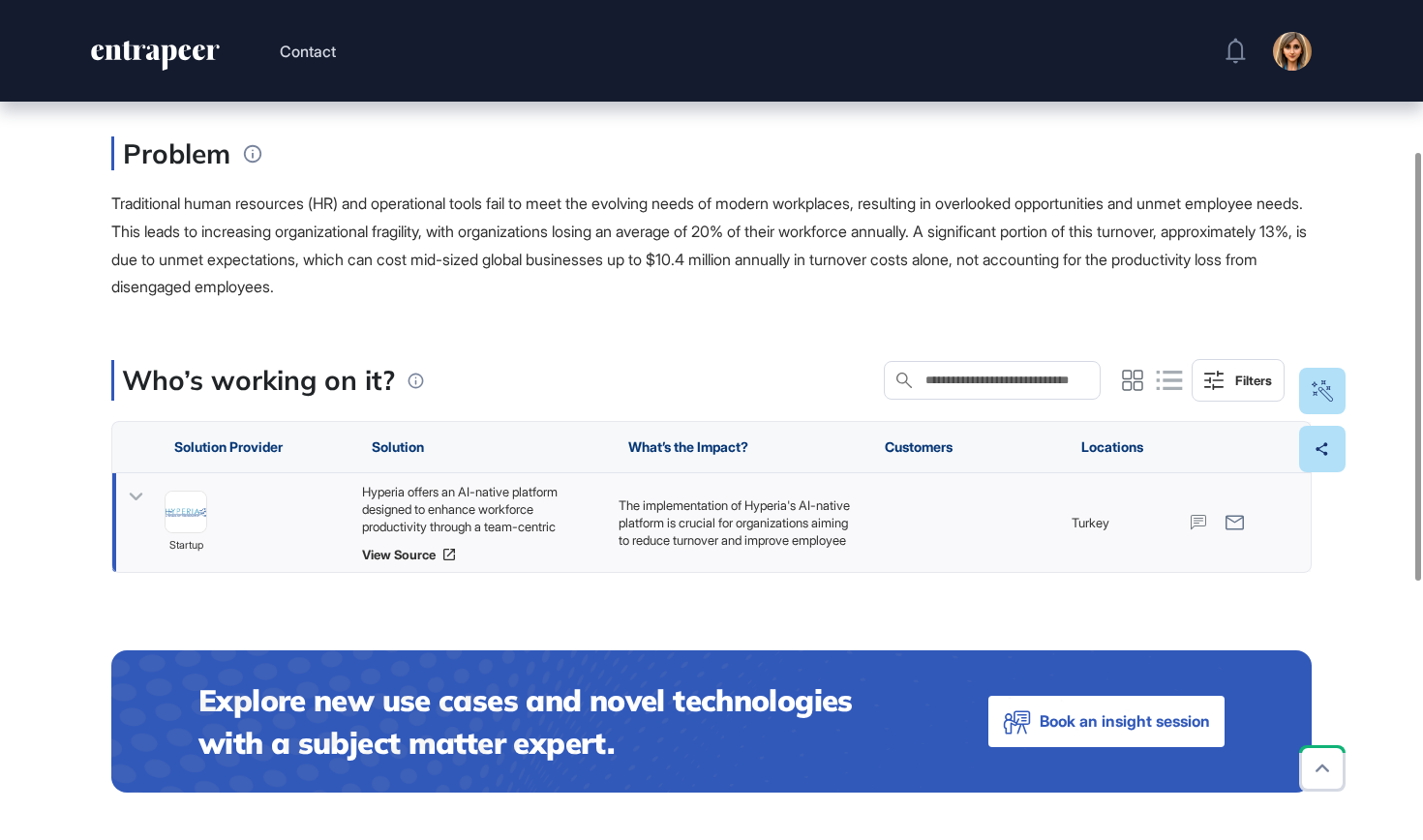 click 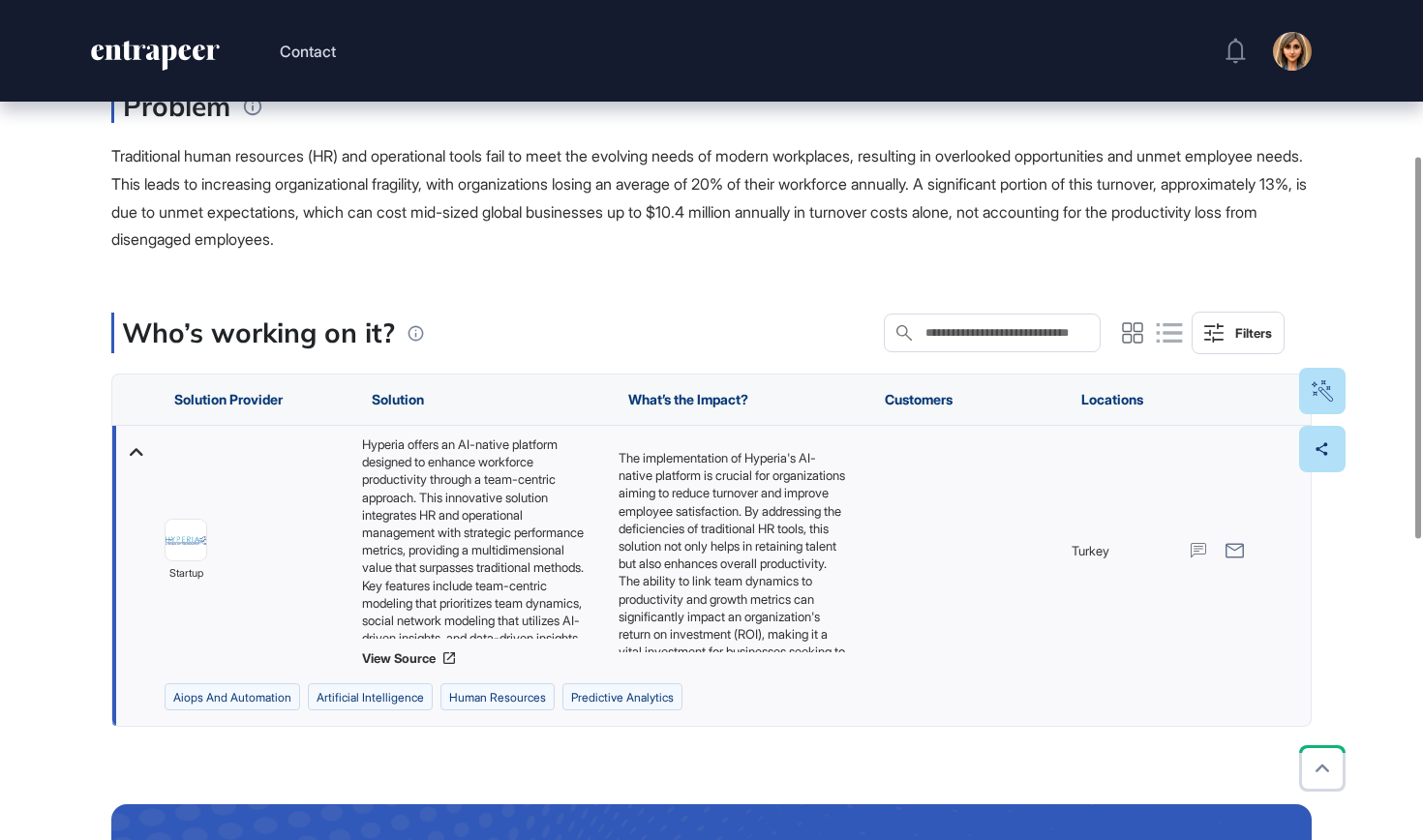 scroll, scrollTop: 343, scrollLeft: 0, axis: vertical 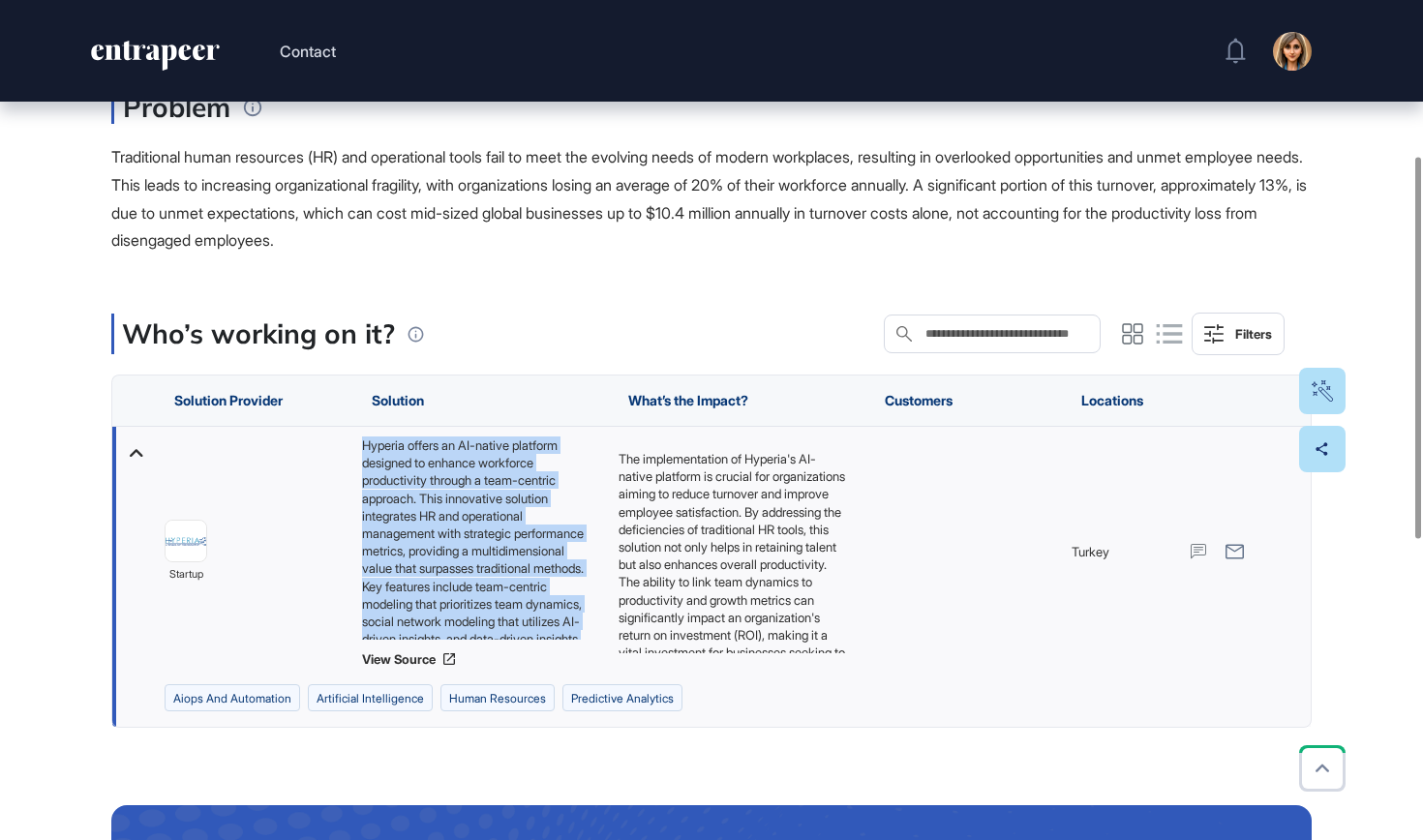 drag, startPoint x: 473, startPoint y: 621, endPoint x: 356, endPoint y: 444, distance: 212.1745 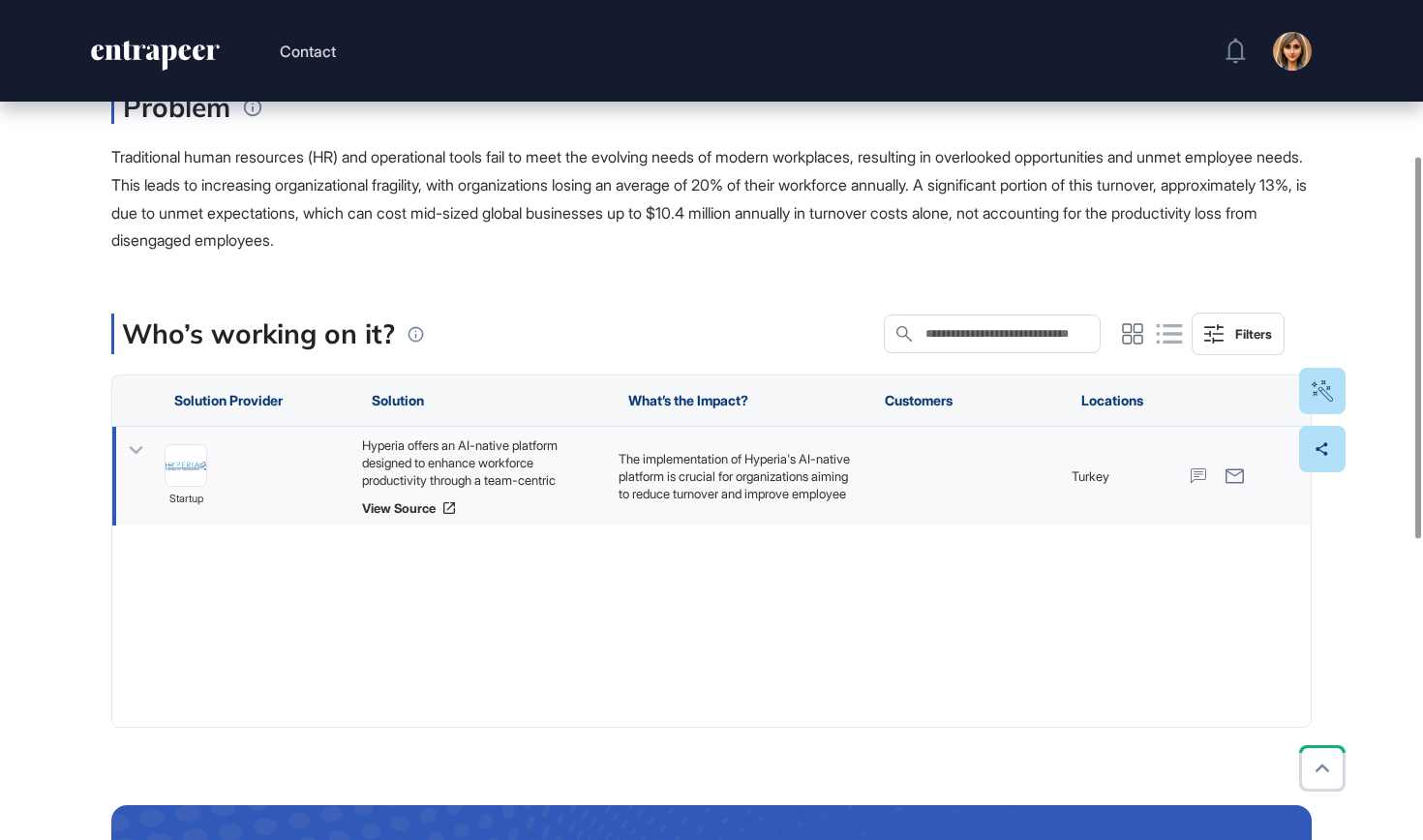 click on "Who’s working on it? Search in Who’s working on it? Filters Solution Provider Solution What’s the Impact? Customers Locations startup Hyperia offers an AI-native platform designed to enhance workforce productivity through a team-centric approach. This innovative solution integrates HR and operational management with strategic performance metrics, providing a multidimensional value that surpasses traditional methods. Key features include team-centric modeling that prioritizes team dynamics, social network modeling that utilizes AI-driven insights, and data-driven insights that continuously refine AI models based on real-time data from IT systems. This comprehensive approach aims to build sustainable teams and enhance employee engagement. View Source [COUNTRY] Explore new use cases and novel technologies with a subject matter expert. Book an insight session Related Research Title Hyperia Competitor  Intelligence  2 Problems 2 Solutions See more" at bounding box center [712, 784] 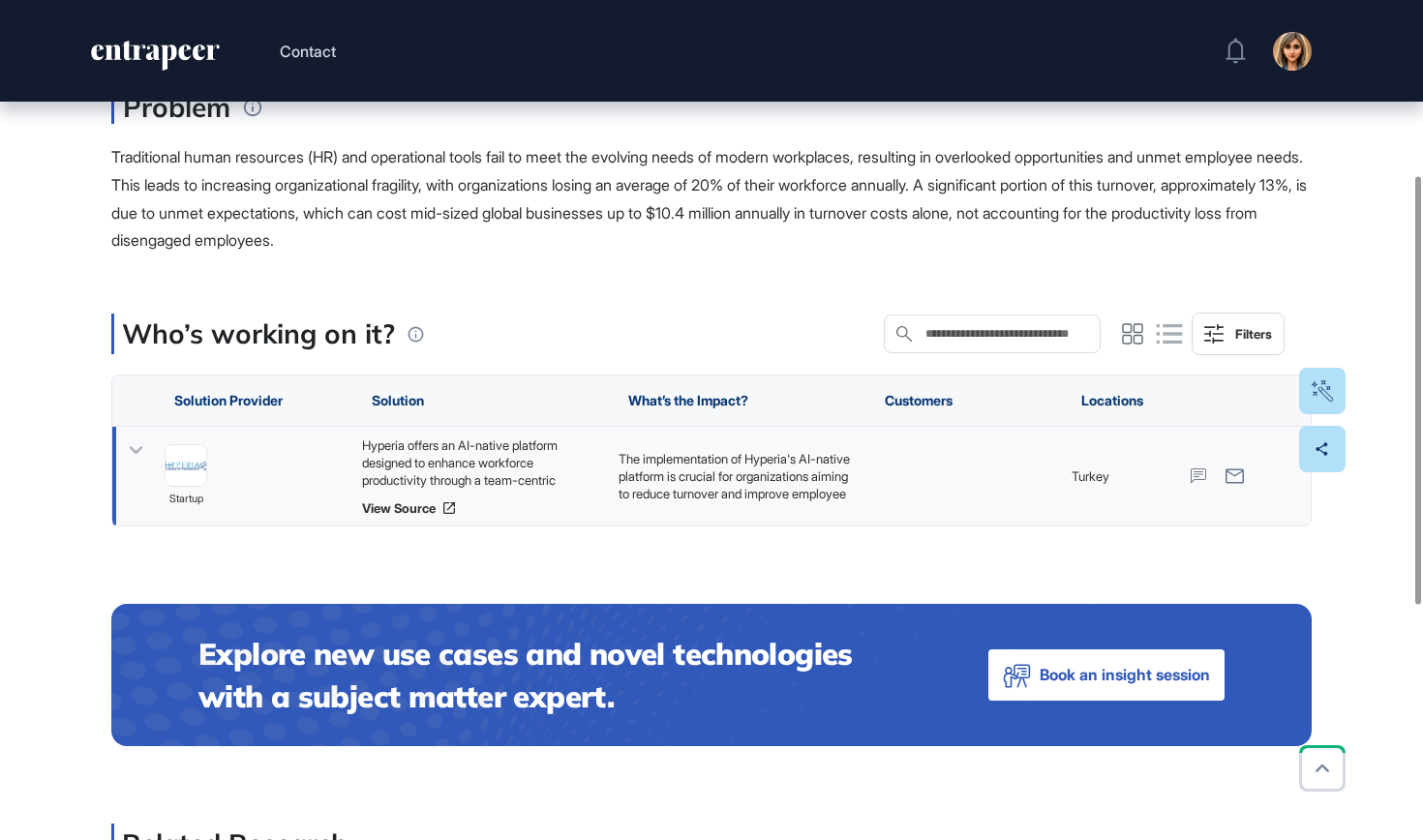 click on "Who’s working on it? Search in Who’s working on it? Filters Solution Provider Solution What’s the Impact? Customers Locations startup Hyperia offers an AI-native platform designed to enhance workforce productivity through a team-centric approach. This innovative solution integrates HR and operational management with strategic performance metrics, providing a multidimensional value that surpasses traditional methods. Key features include team-centric modeling that prioritizes team dynamics, social network modeling that utilizes AI-driven insights, and data-driven insights that continuously refine AI models based on real-time data from IT systems. This comprehensive approach aims to build sustainable teams and enhance employee engagement. View Source [COUNTRY] Explore new use cases and novel technologies with a subject matter expert. Book an insight session Related Research Title Hyperia Competitor  Intelligence  2 Problems 2 Solutions See more" at bounding box center [712, 683] 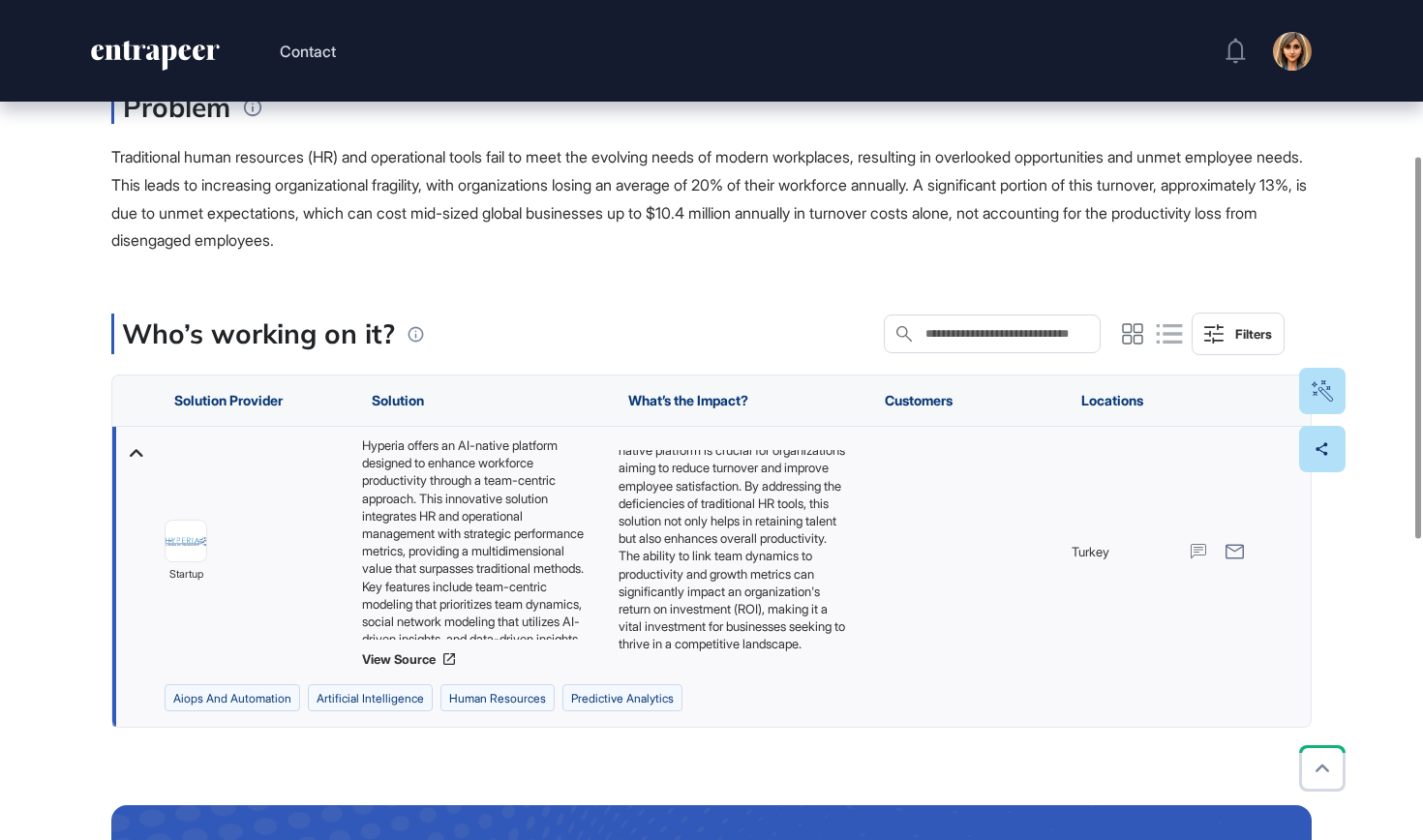 scroll, scrollTop: 58, scrollLeft: 0, axis: vertical 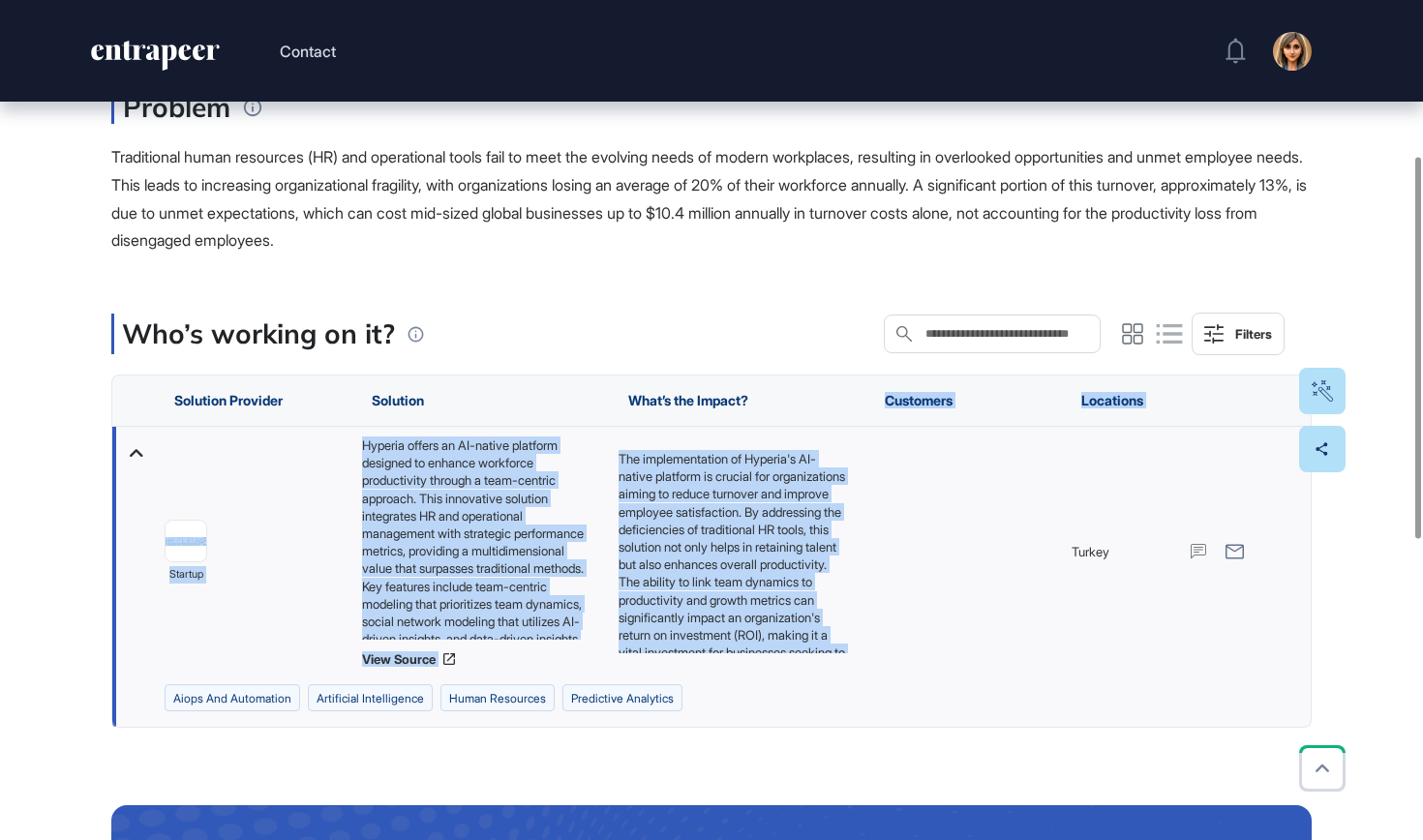 drag, startPoint x: 819, startPoint y: 643, endPoint x: 624, endPoint y: 420, distance: 296.23302 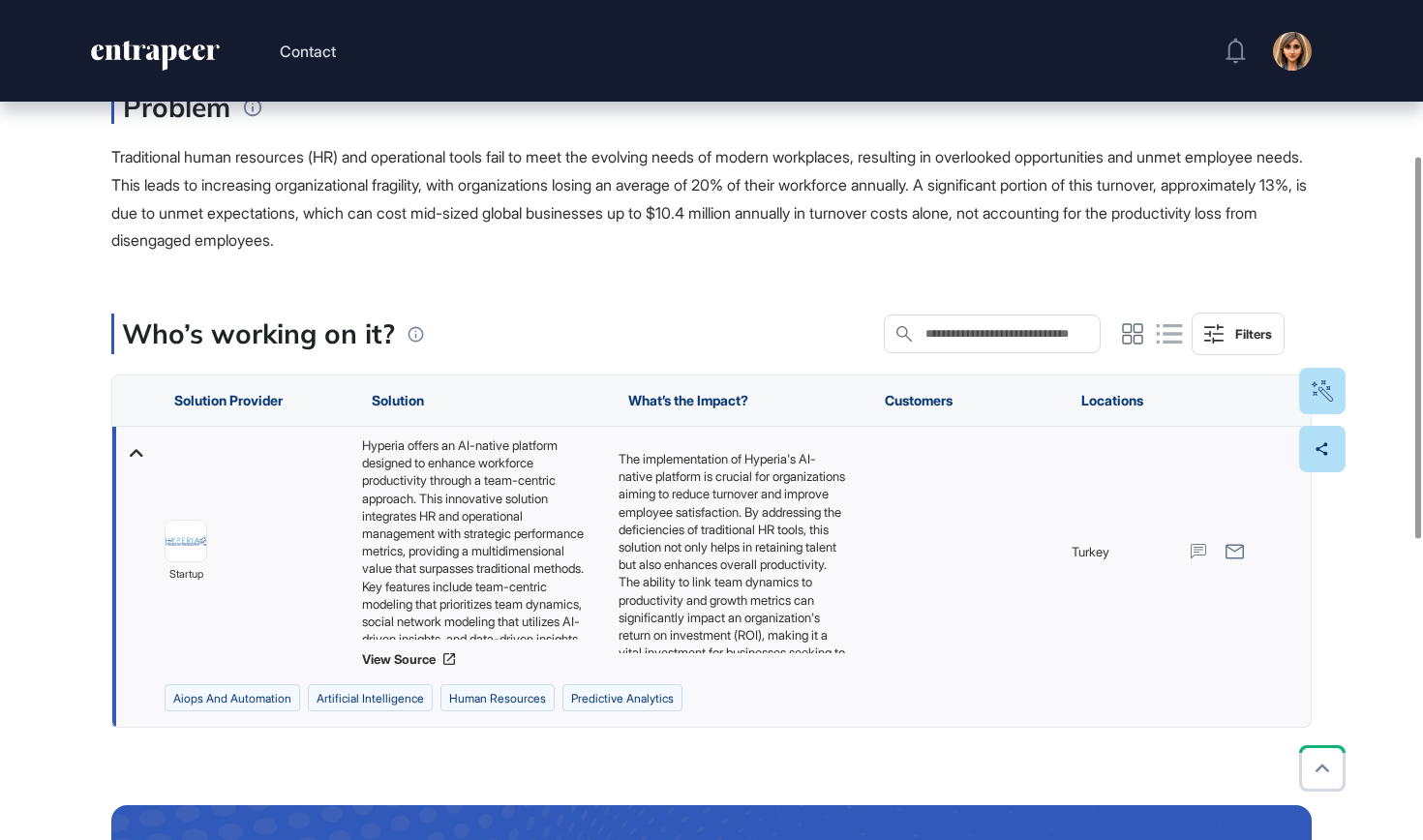 click on "What’s the Impact?" 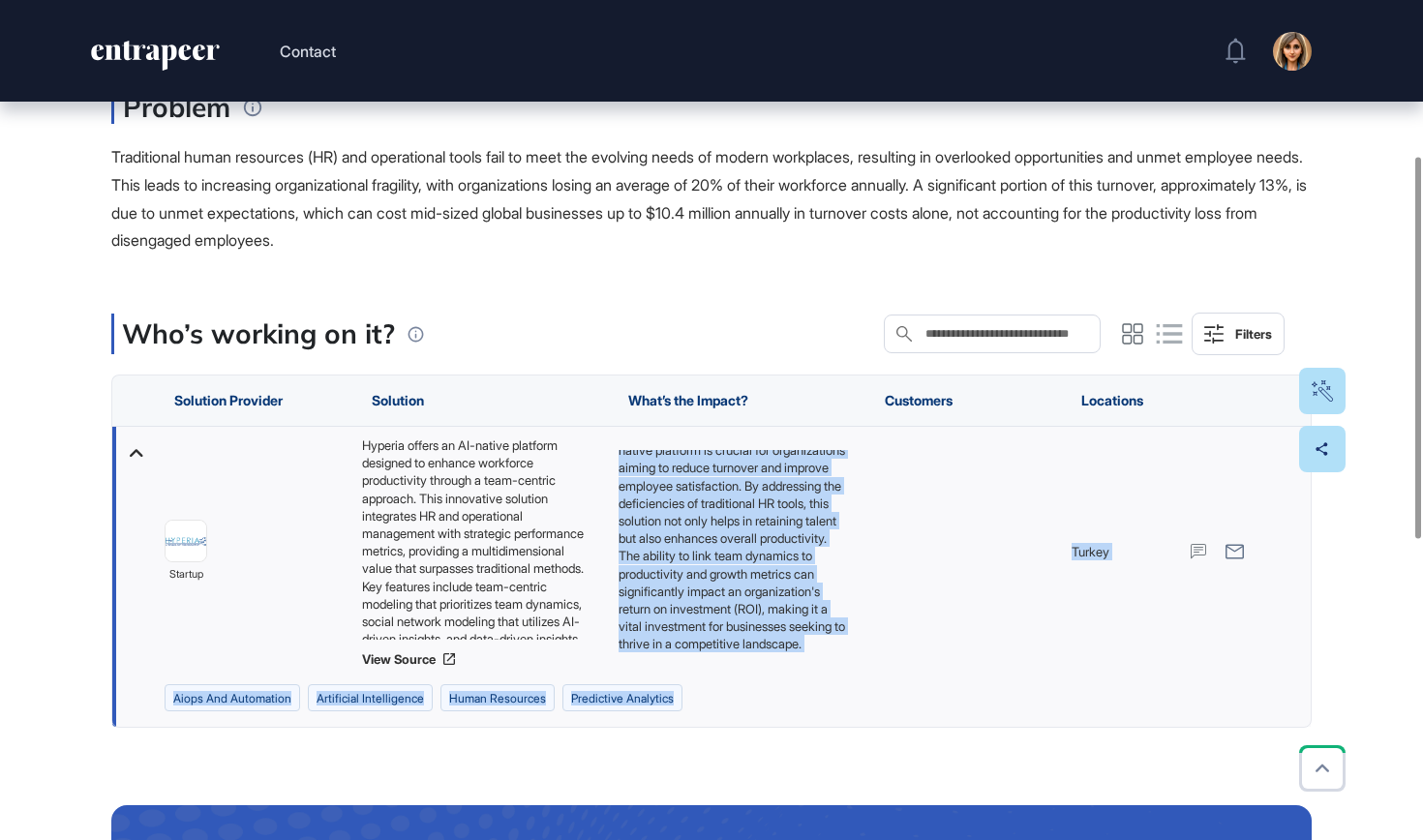 scroll, scrollTop: 58, scrollLeft: 0, axis: vertical 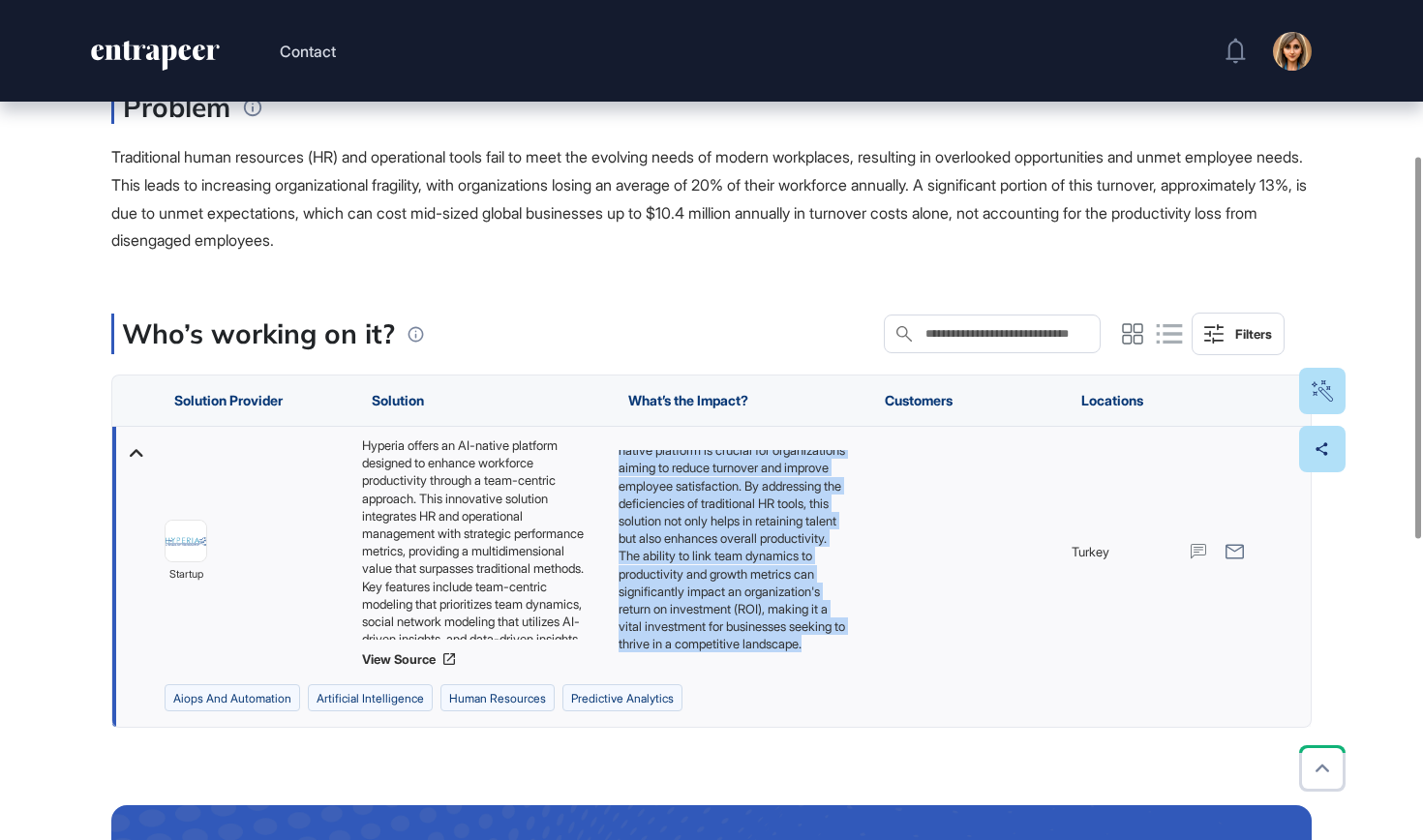 drag, startPoint x: 621, startPoint y: 451, endPoint x: 819, endPoint y: 643, distance: 275.80428 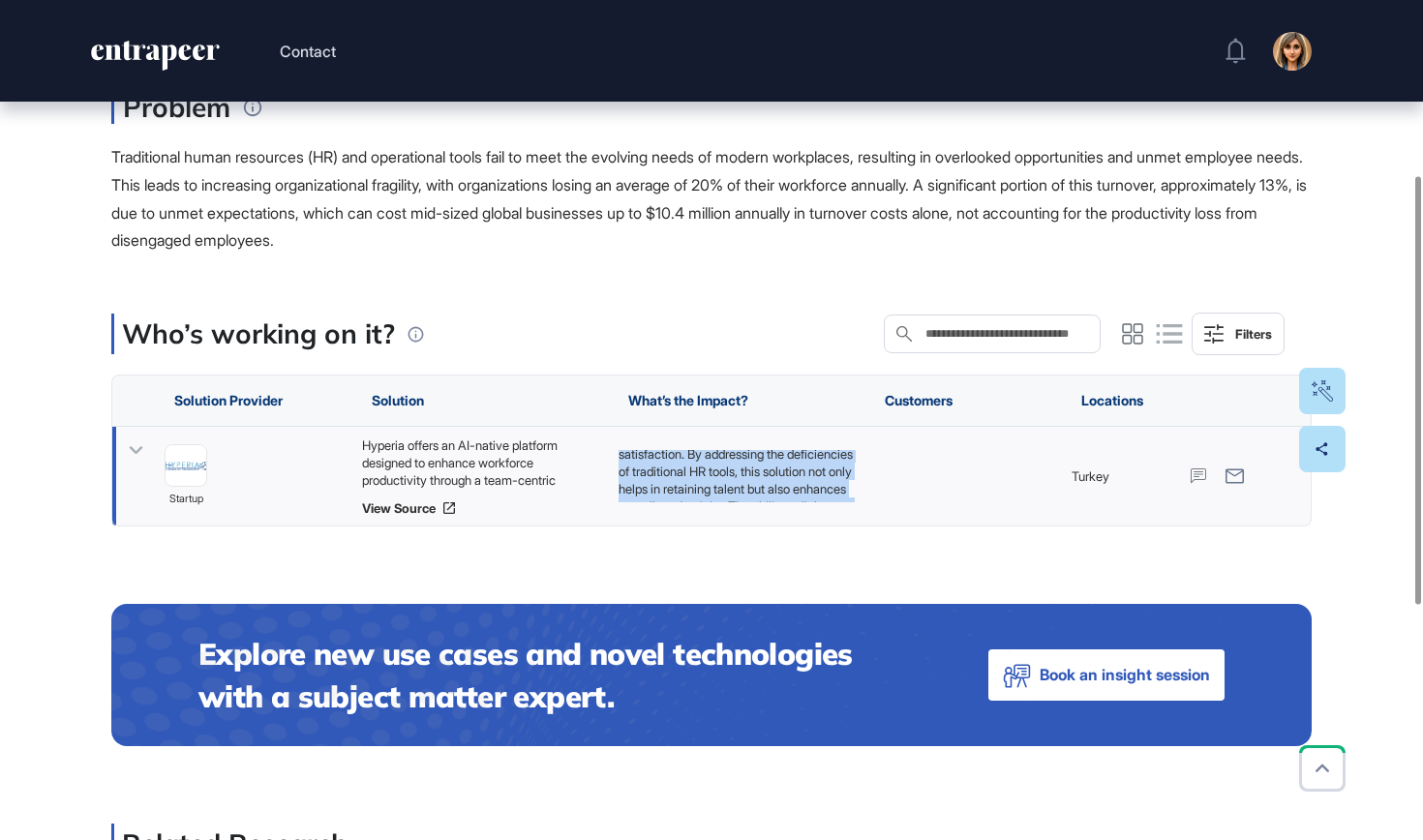 copy on "The implementation of Hyperia's AI-native platform is crucial for organizations aiming to reduce turnover and improve employee satisfaction. By addressing the deficiencies of traditional HR tools, this solution not only helps in retaining talent but also enhances overall productivity. The ability to link team dynamics to productivity and growth metrics can significantly impact an organization's return on investment (ROI), making it a vital investment for businesses seeking to thrive in a competitive landscape." 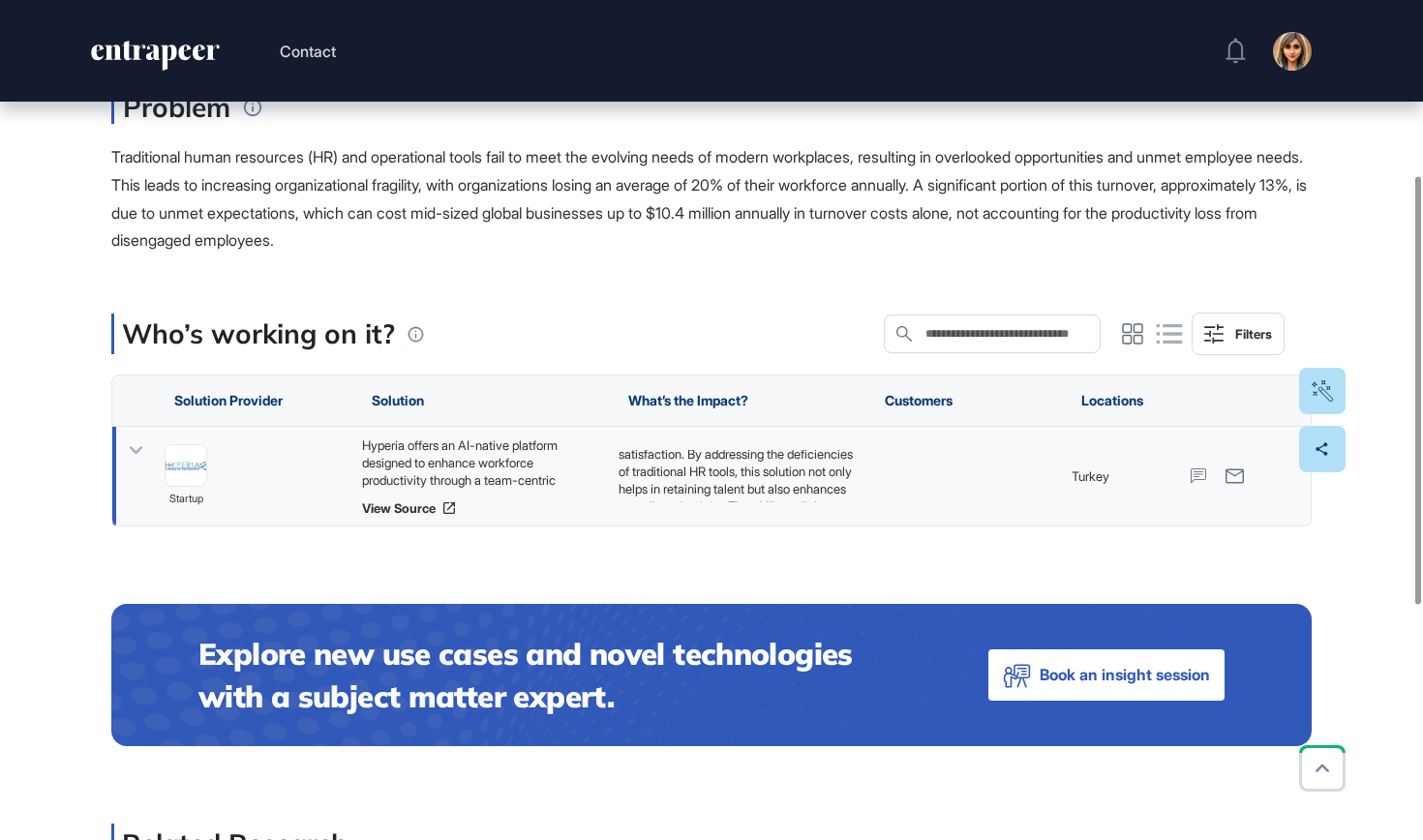 click 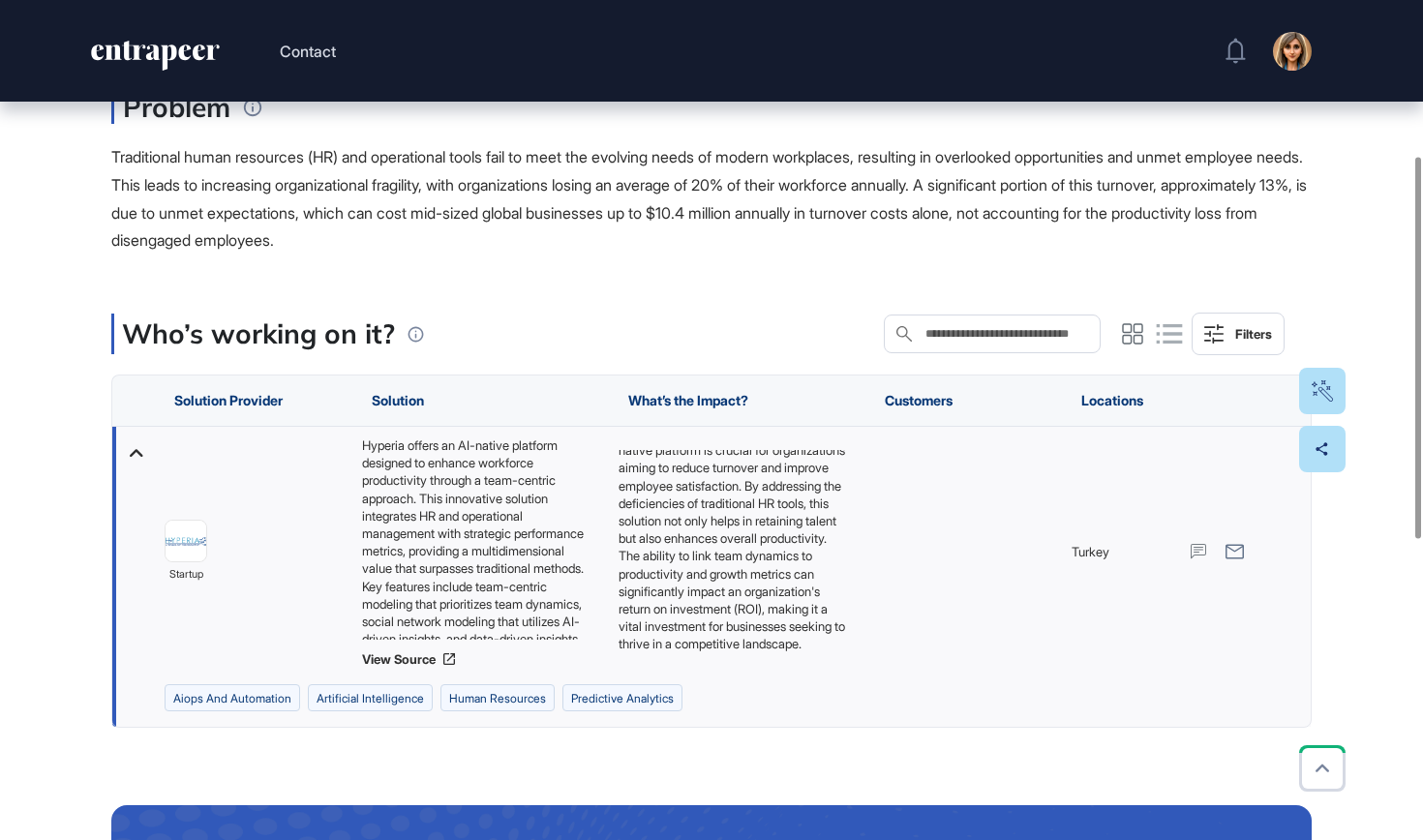 scroll, scrollTop: 58, scrollLeft: 0, axis: vertical 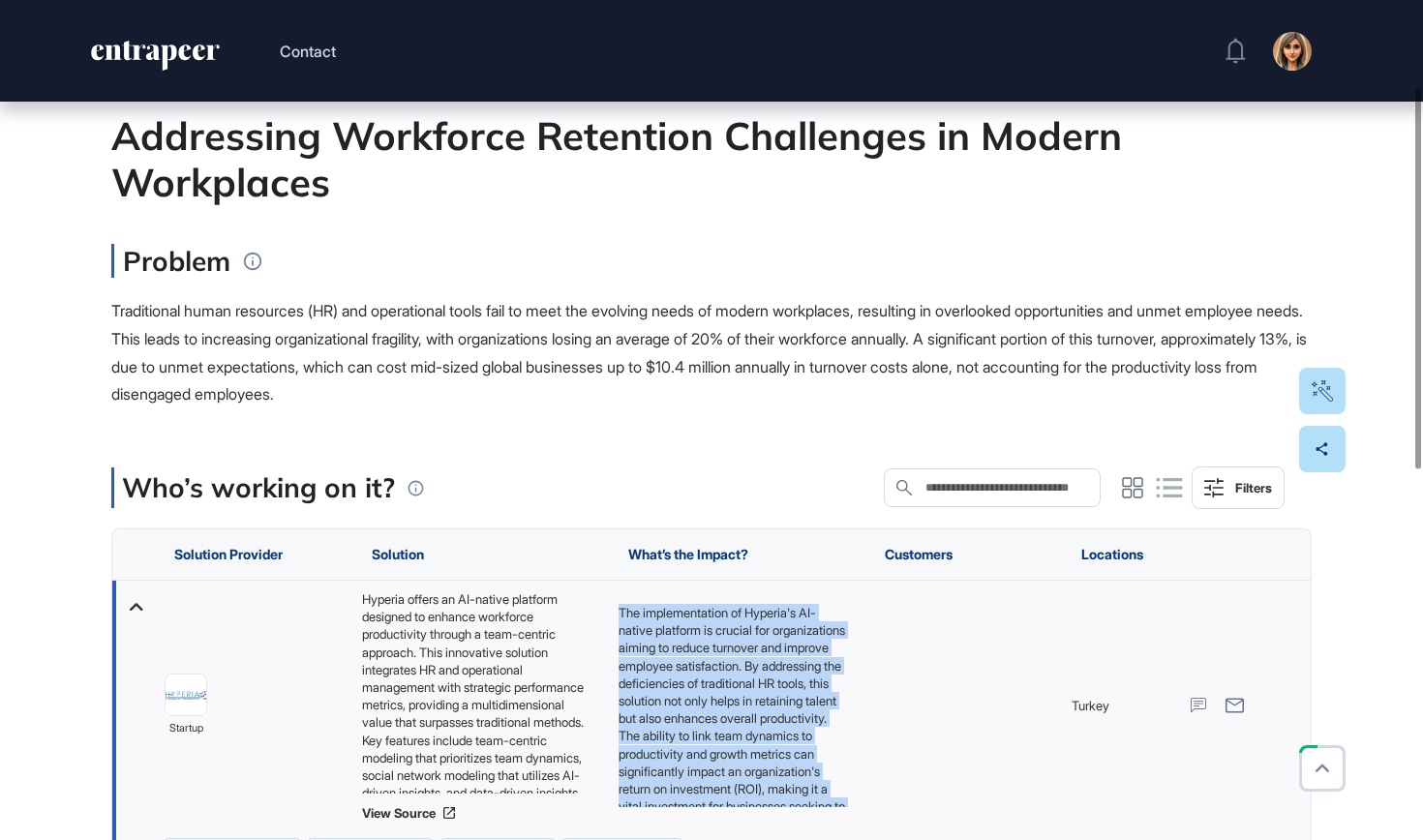 drag, startPoint x: 826, startPoint y: 643, endPoint x: 618, endPoint y: 605, distance: 211.44266 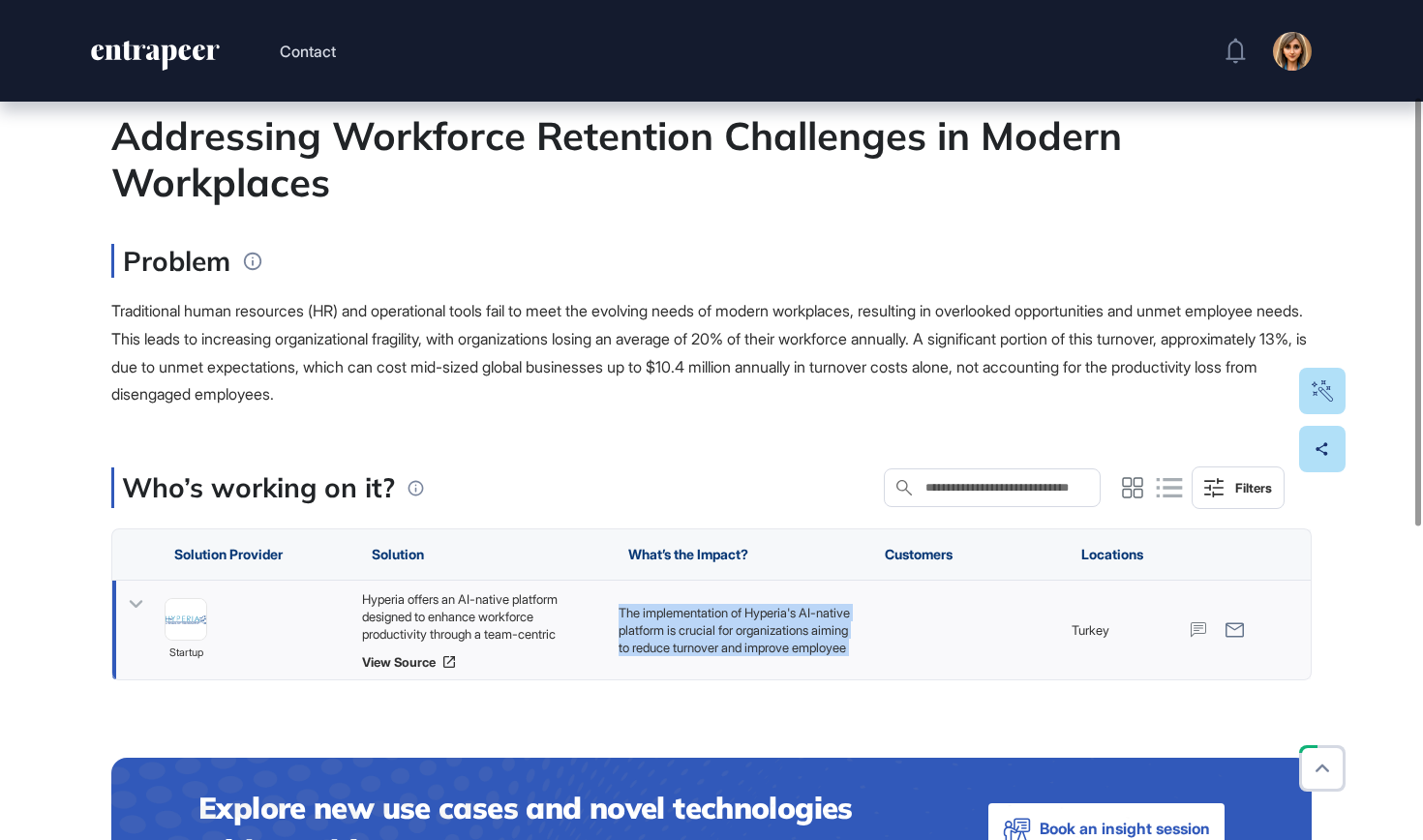 copy on "The implementation of Hyperia's AI-native platform is crucial for organizations aiming to reduce turnover and improve employee satisfaction. By addressing the deficiencies of traditional HR tools, this solution not only helps in retaining talent but also enhances overall productivity. The ability to link team dynamics to productivity and growth metrics can significantly impact an organization's return on investment (ROI), making it a vital investment for businesses seeking to thrive in a competitive landscape." 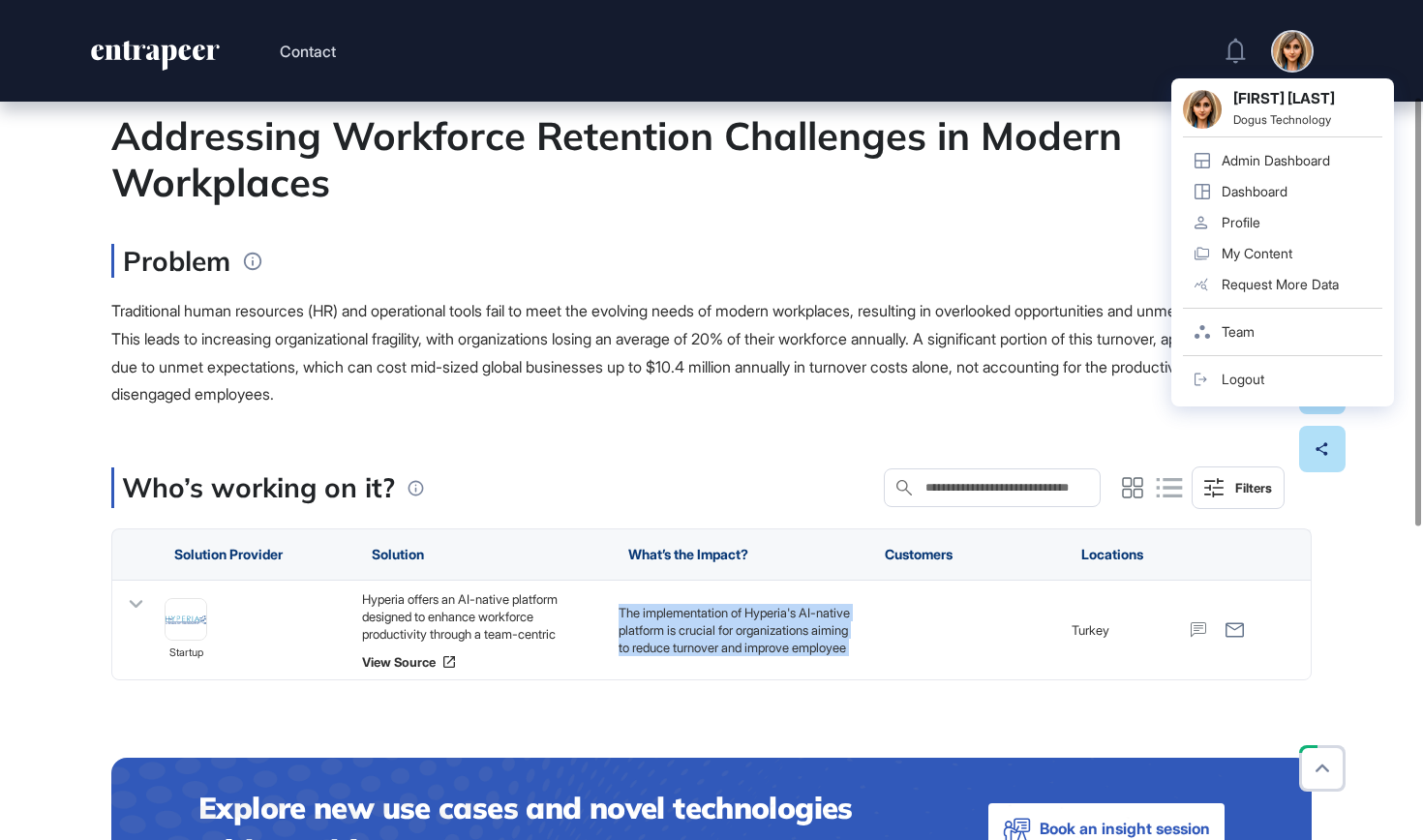 click on "Admin Dashboard" 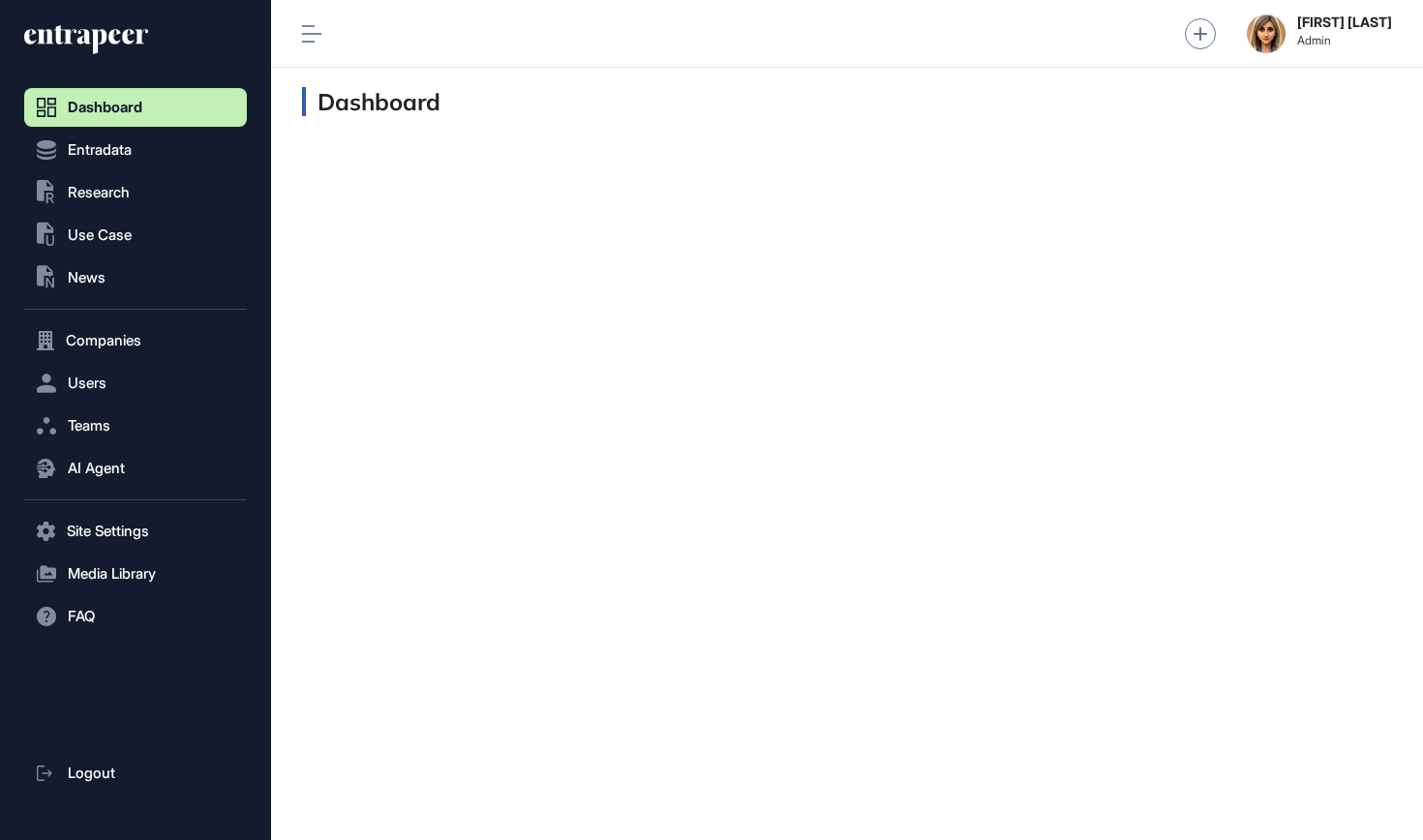 scroll, scrollTop: 801, scrollLeft: 223, axis: both 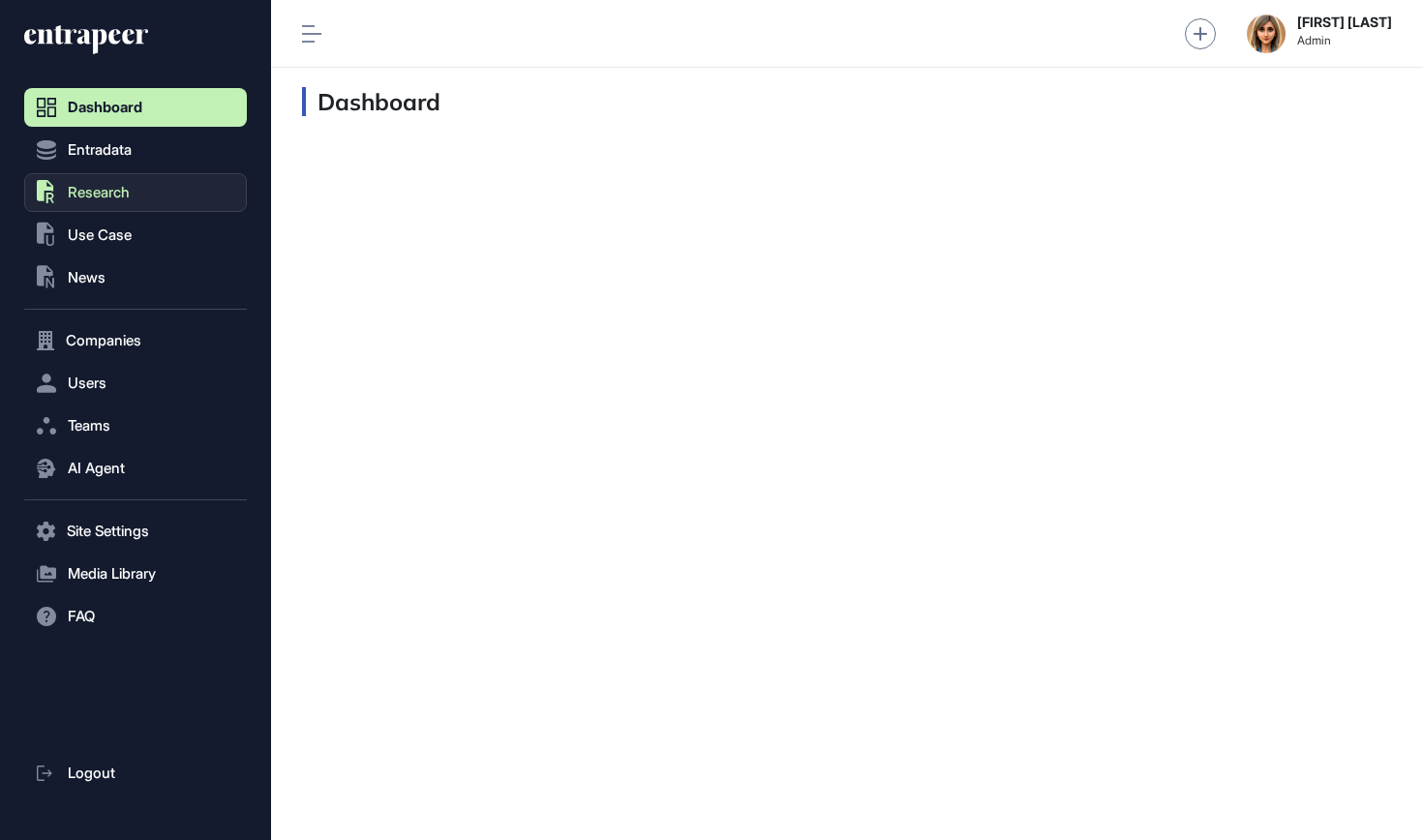 click on ".st0{fill:currentColor} Research" 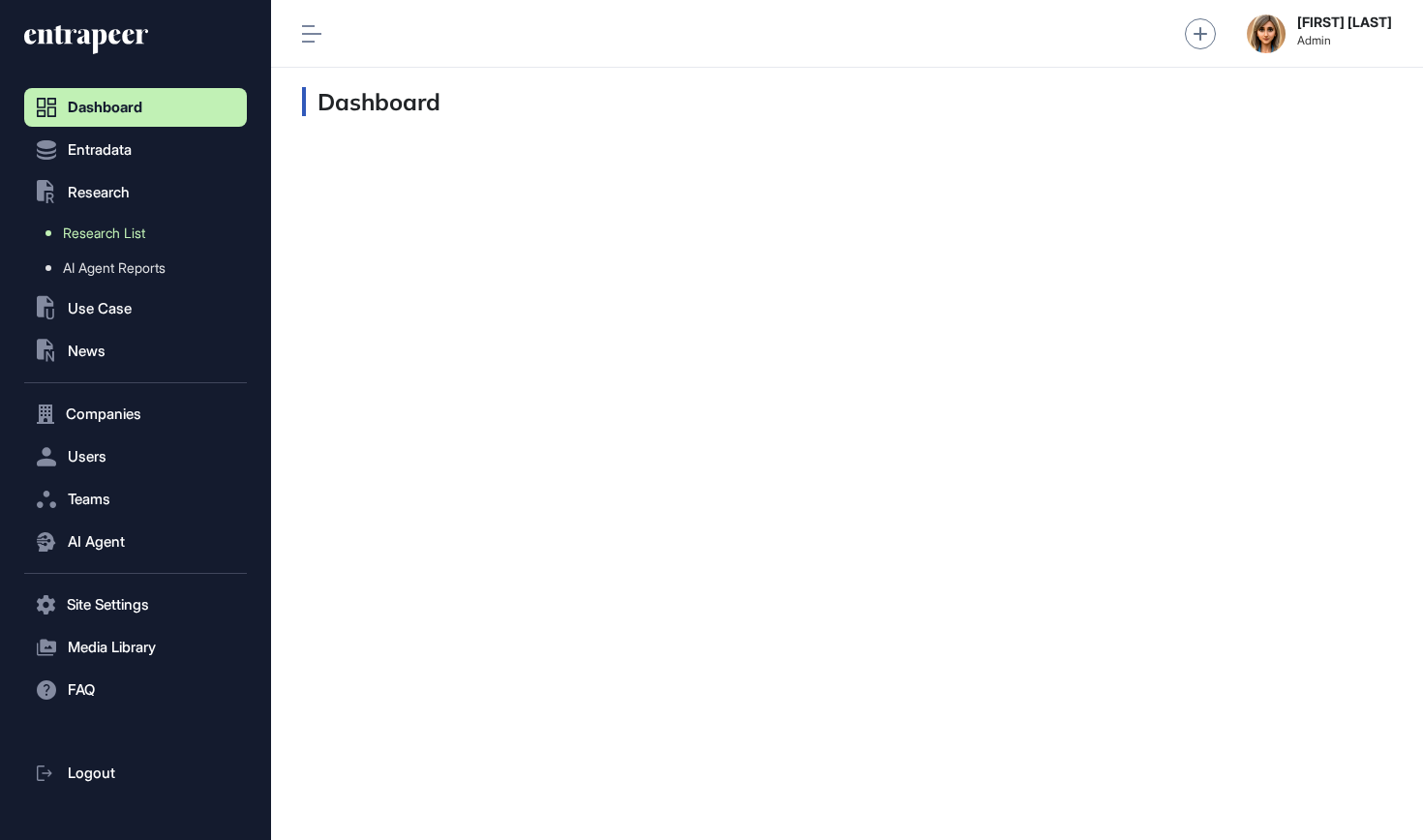click on "Research List" at bounding box center (104, 233) 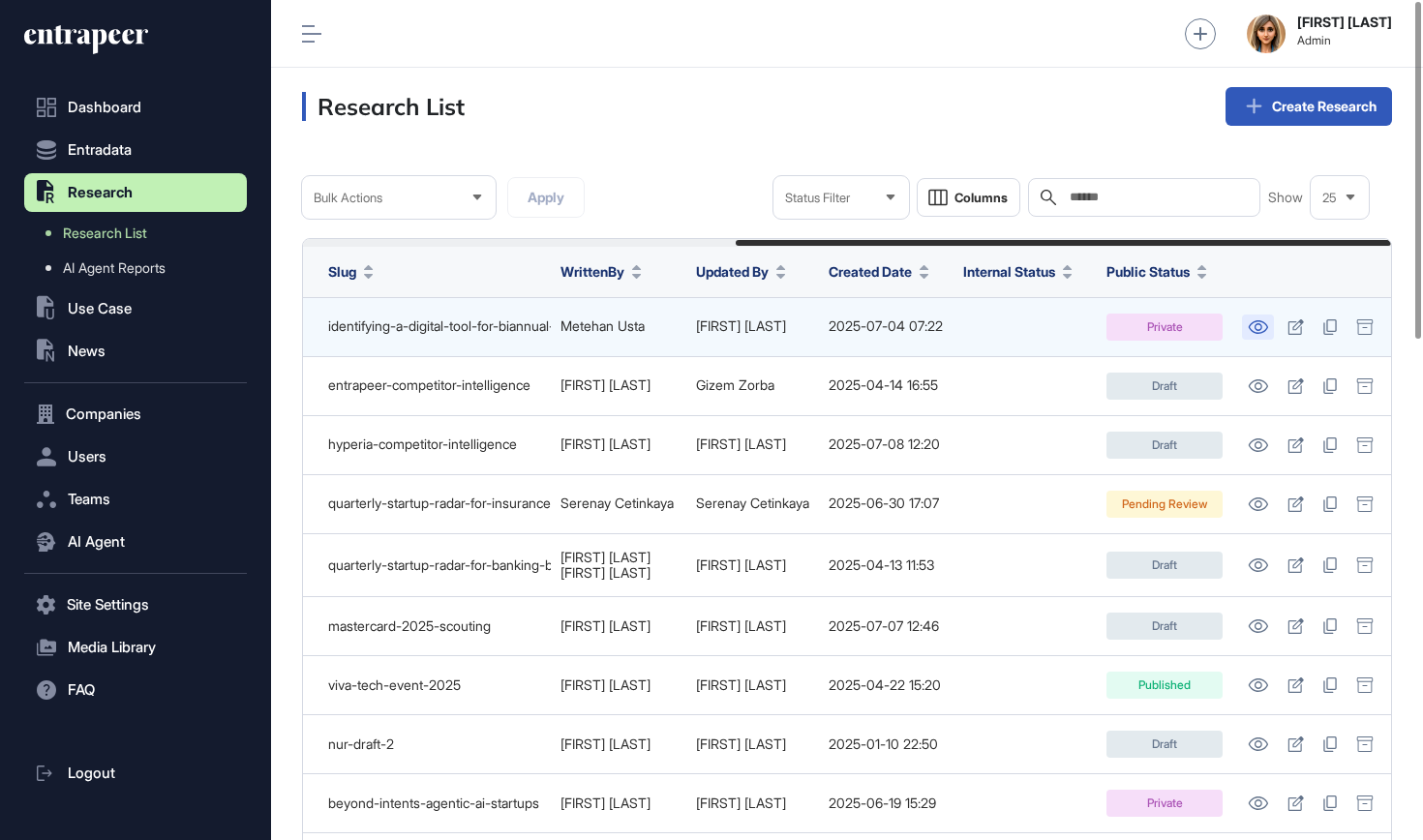scroll, scrollTop: 0, scrollLeft: 719, axis: horizontal 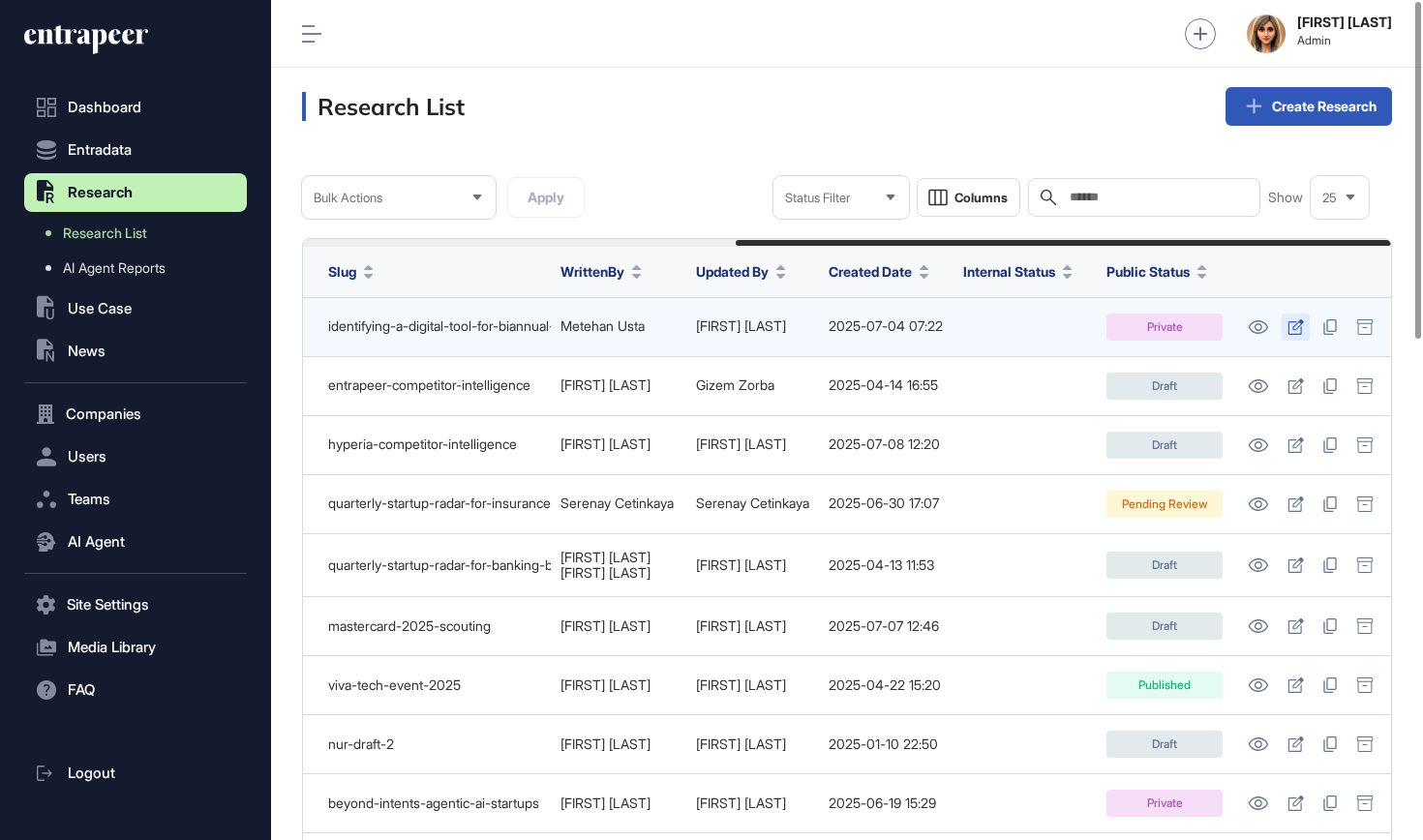 click 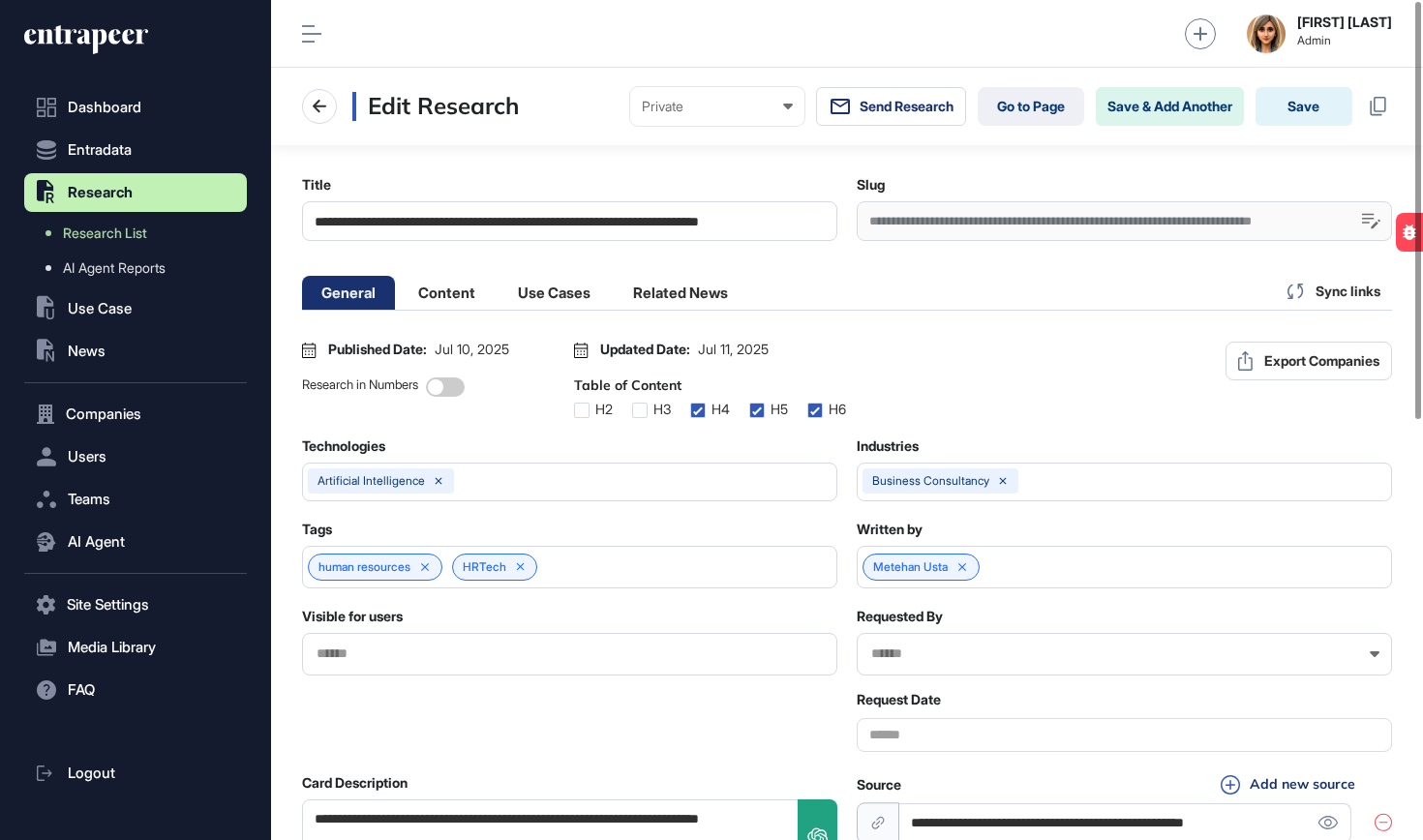 scroll, scrollTop: 27, scrollLeft: 533, axis: both 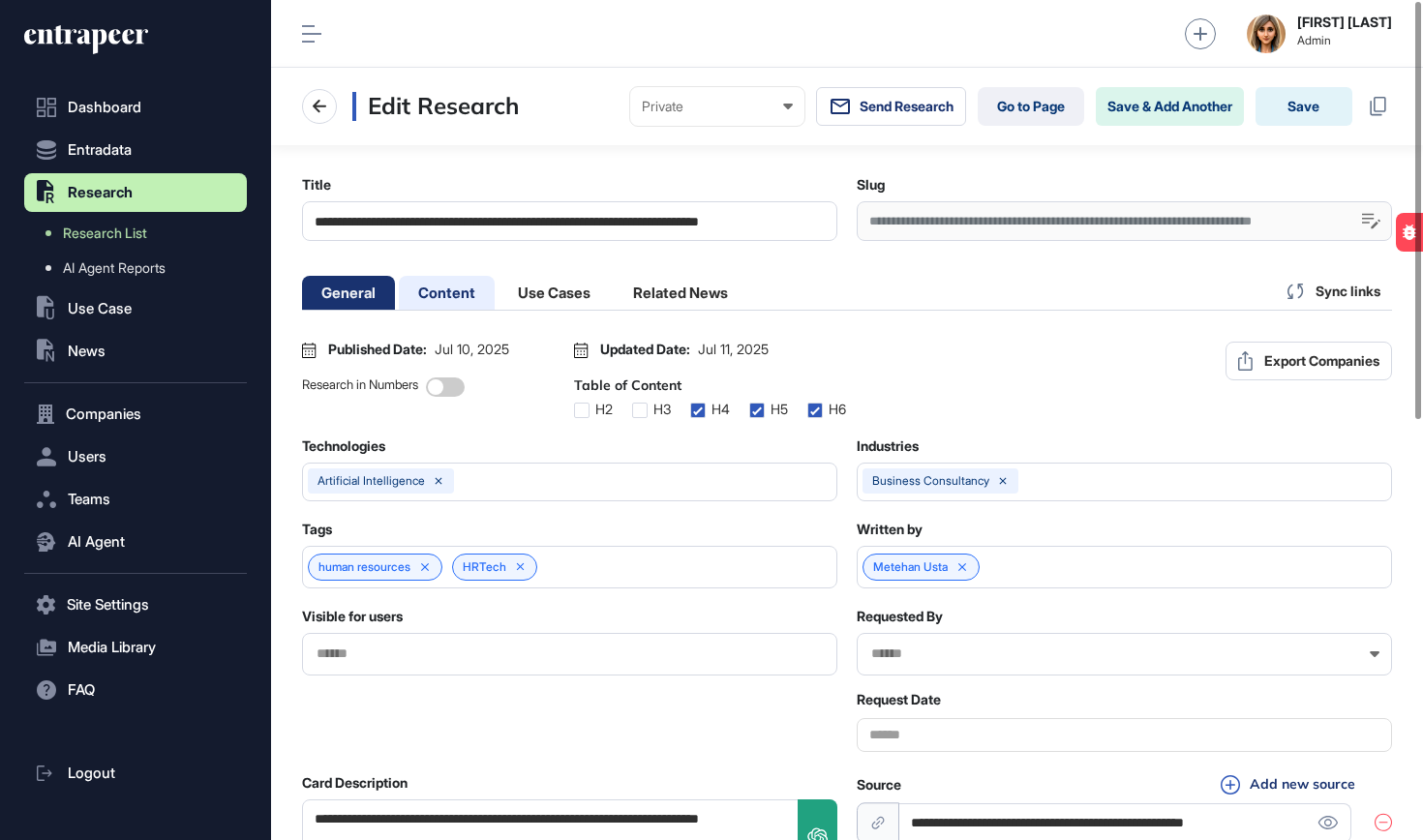 click on "Content" 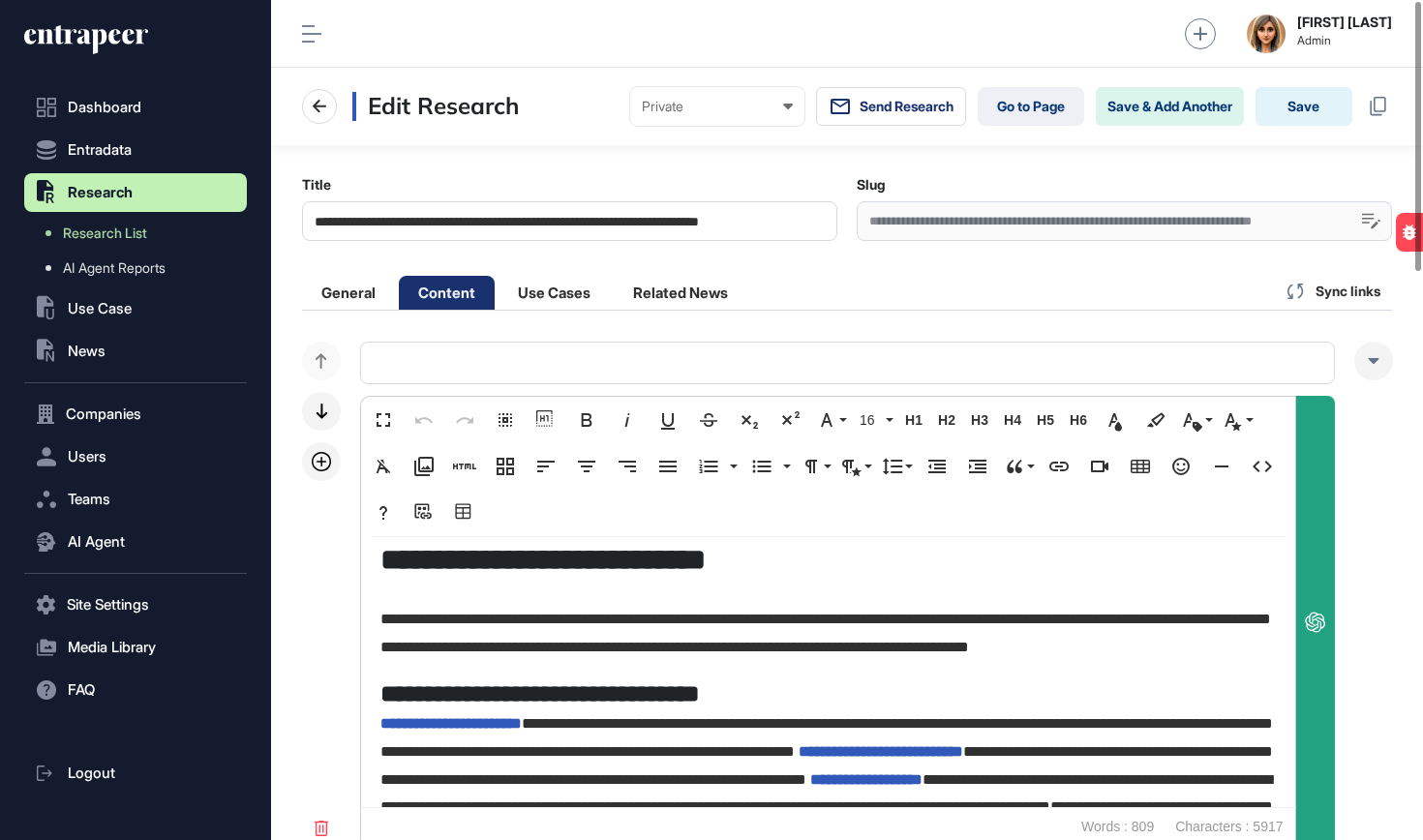scroll, scrollTop: 13, scrollLeft: 0, axis: vertical 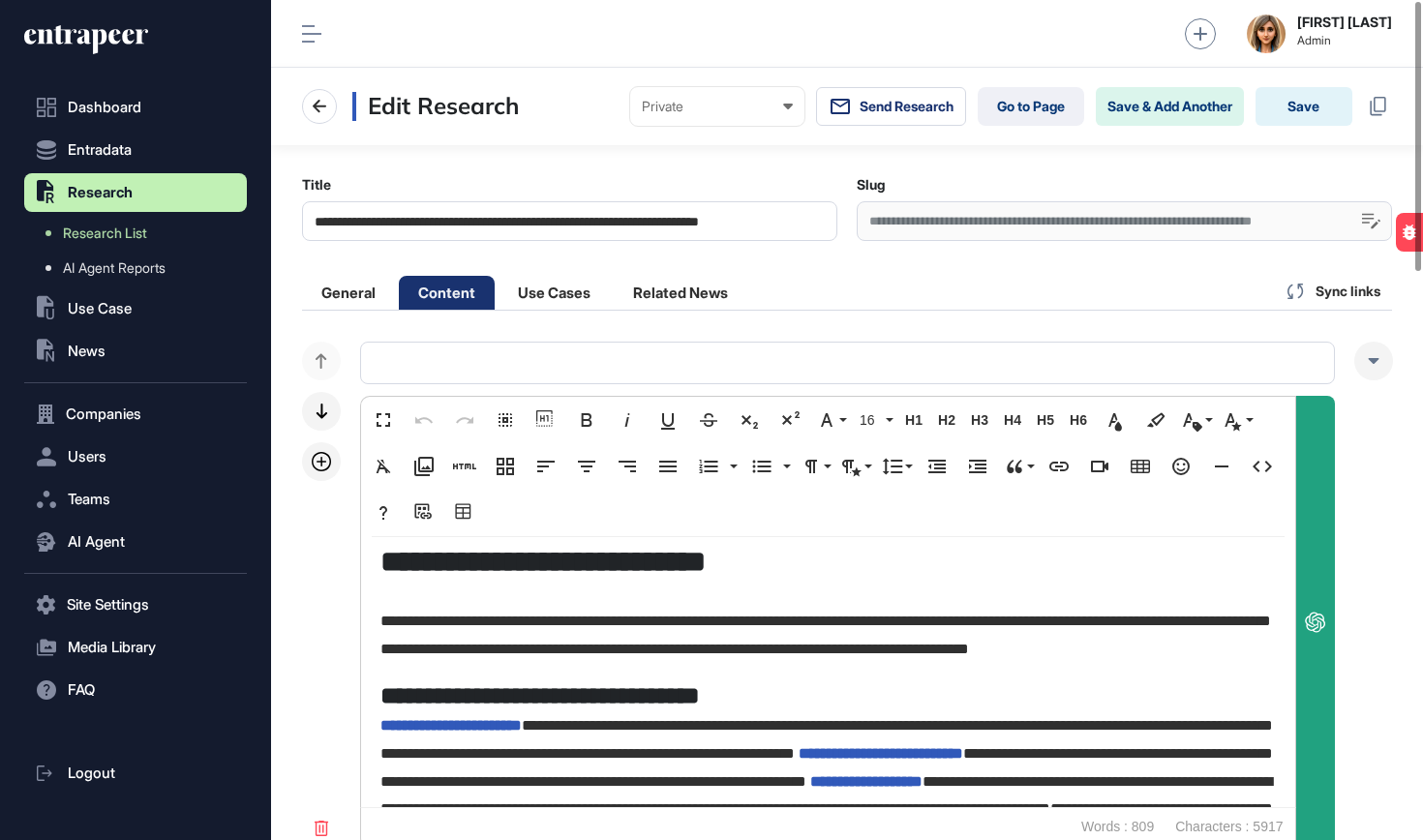 click on "**********" at bounding box center (543, 561) 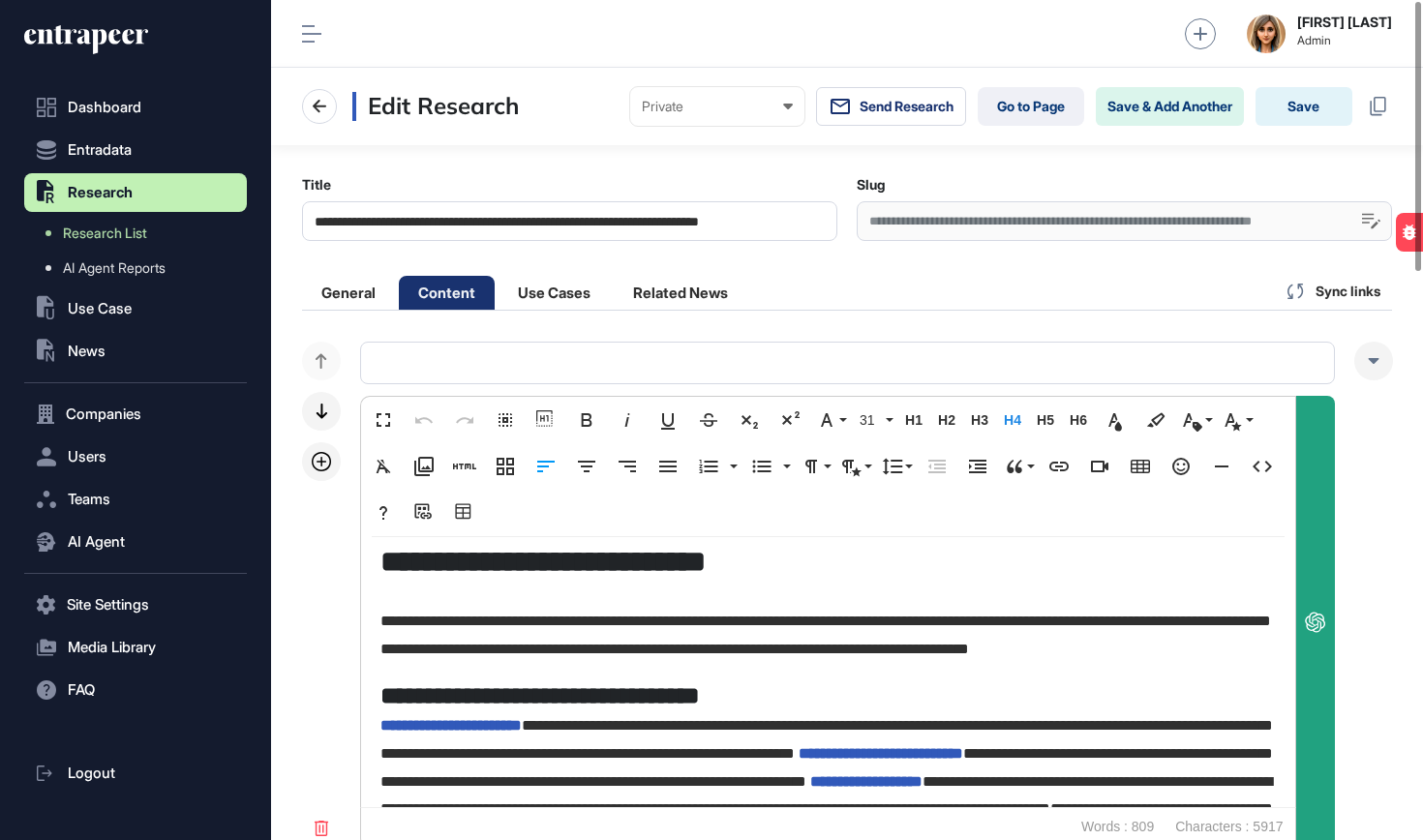 click on "**********" at bounding box center (828, 622) 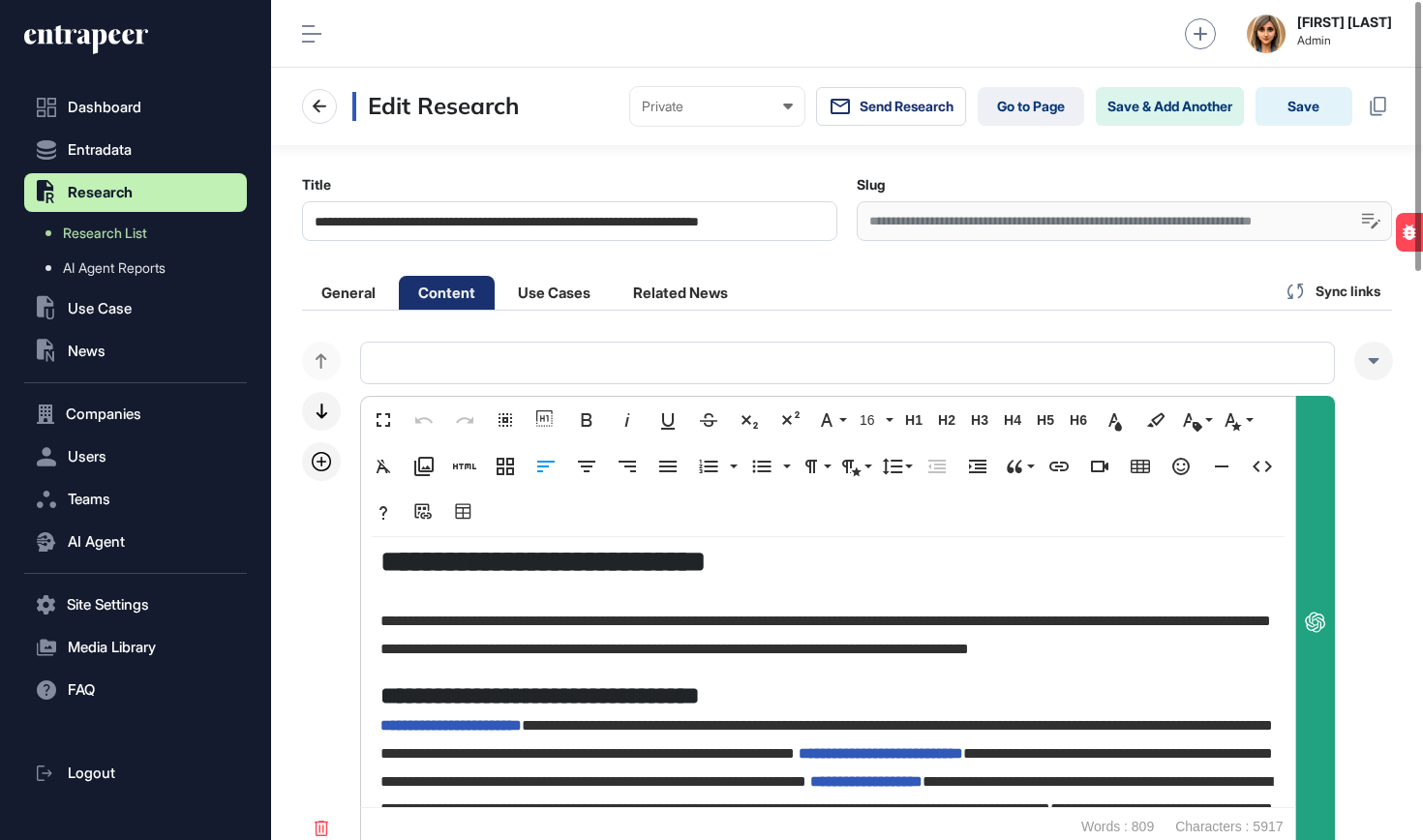 drag, startPoint x: 479, startPoint y: 673, endPoint x: 367, endPoint y: 563, distance: 156.98408 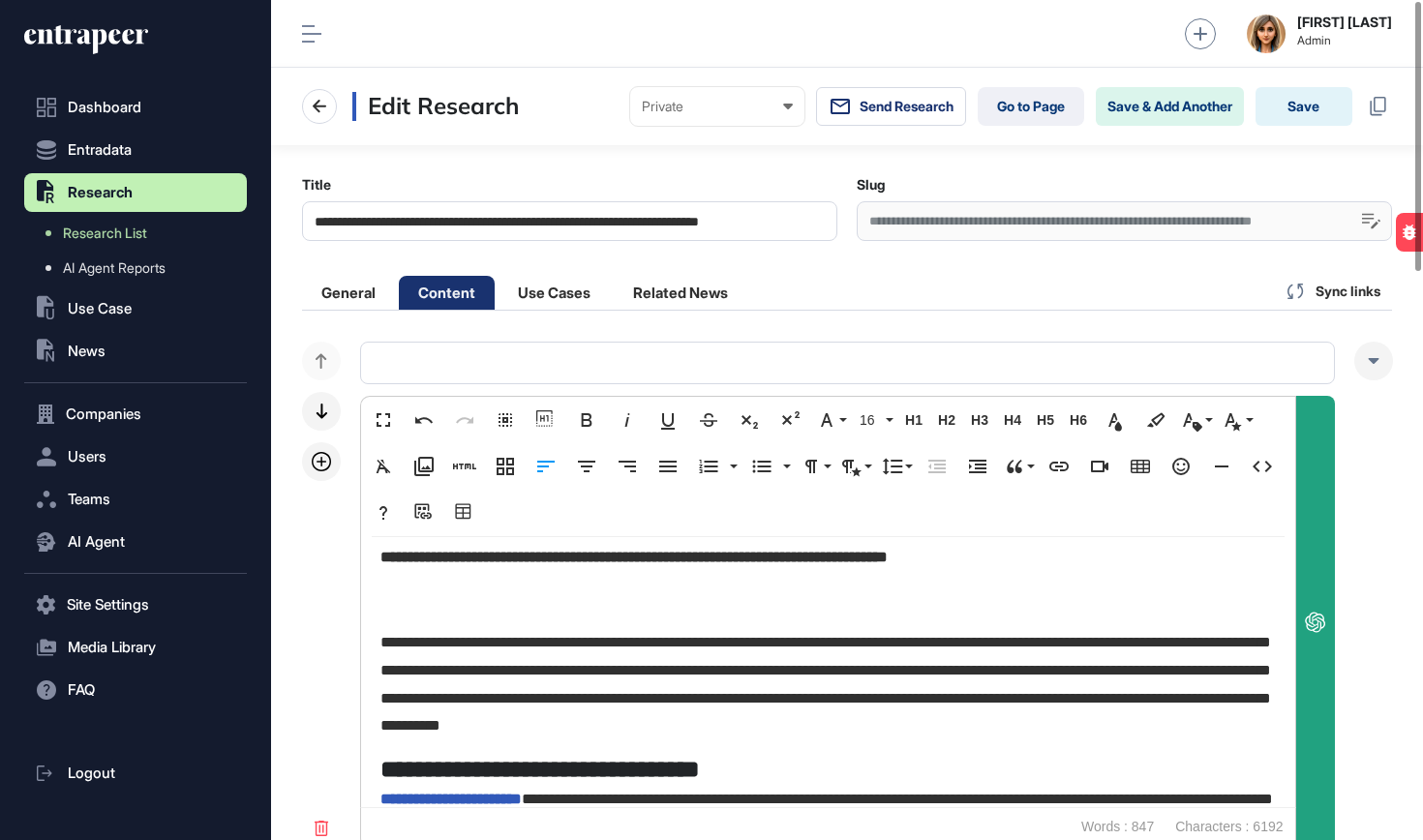 click on "**********" at bounding box center [828, 659] 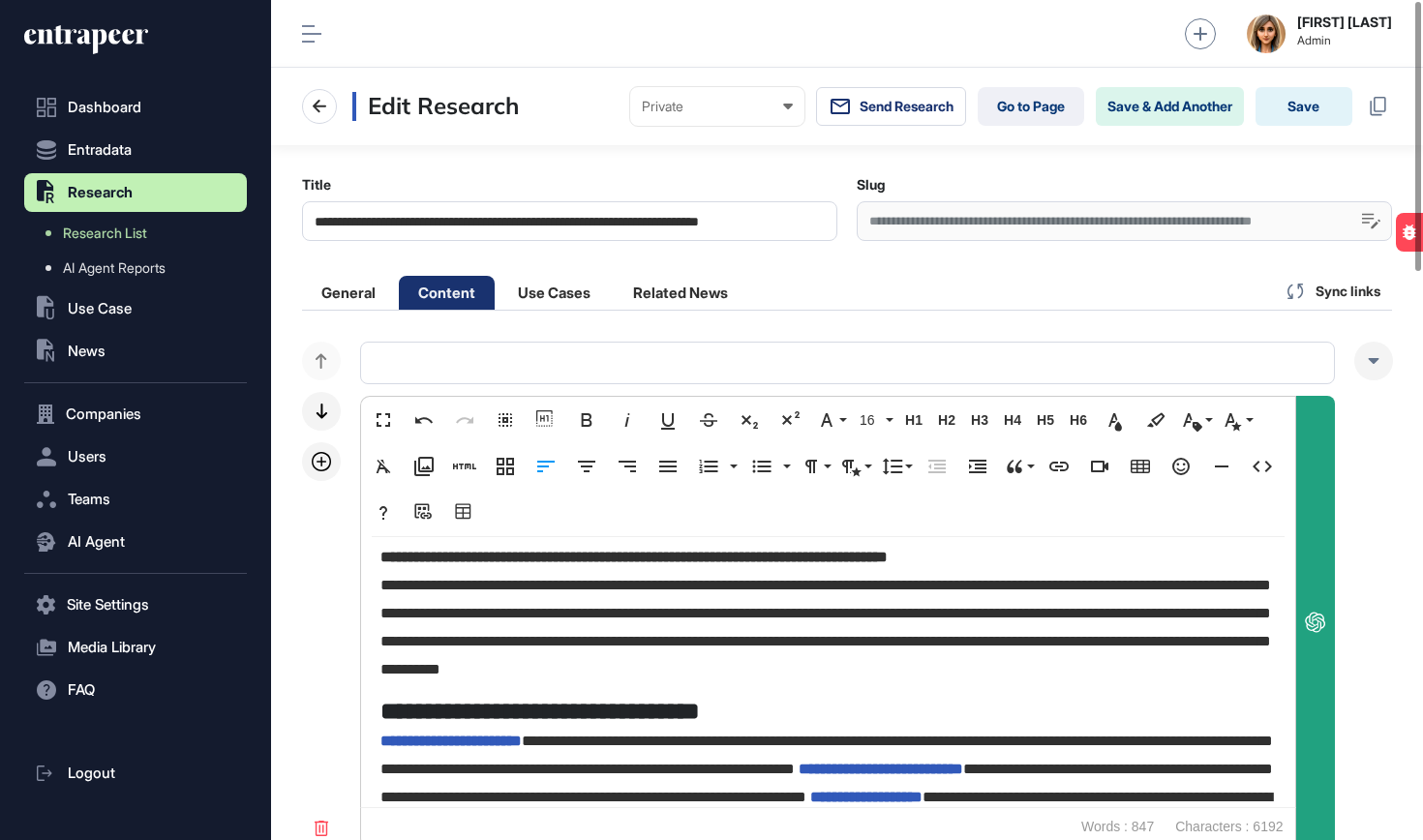click on "**********" at bounding box center [828, 612] 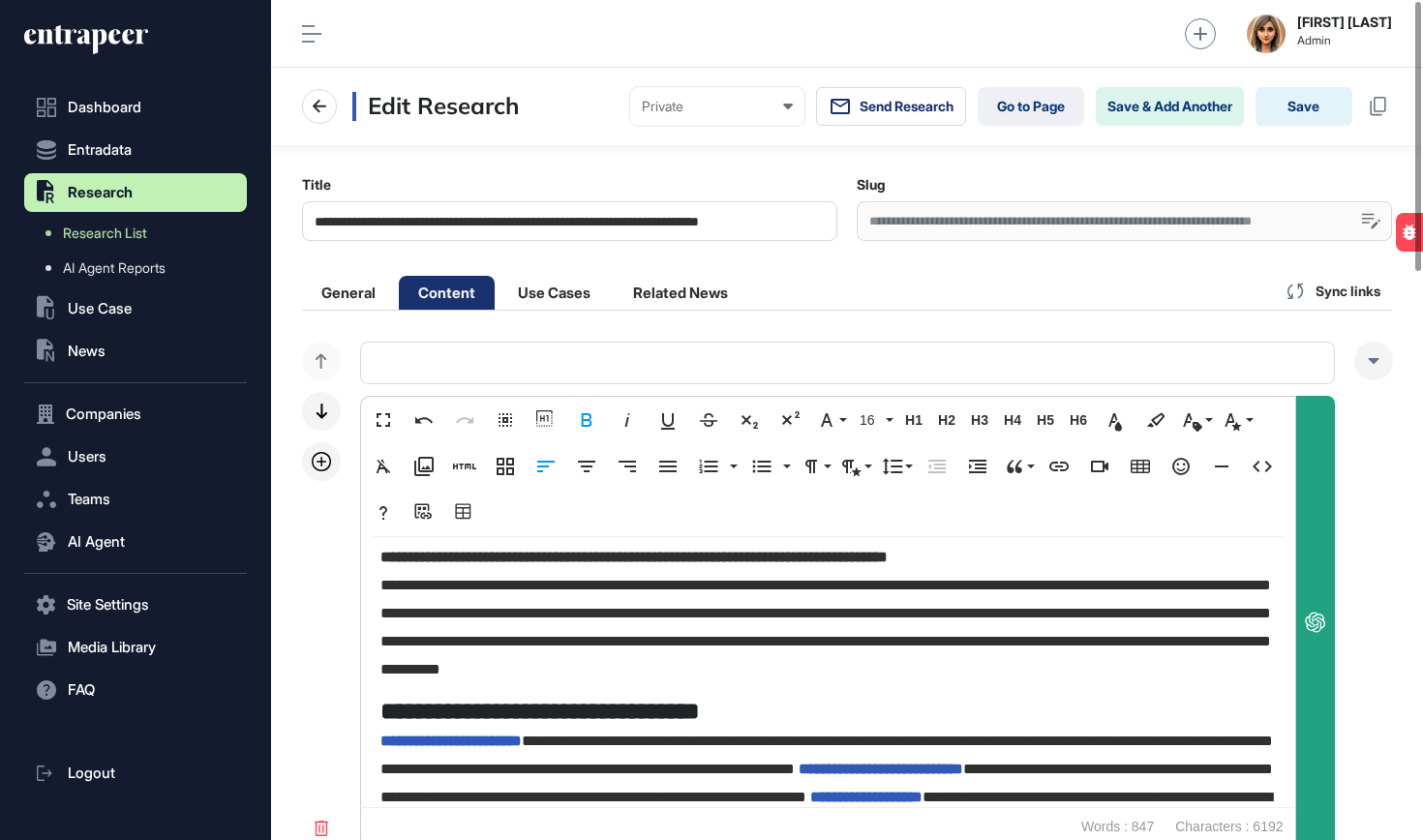 click on "**********" at bounding box center (828, 612) 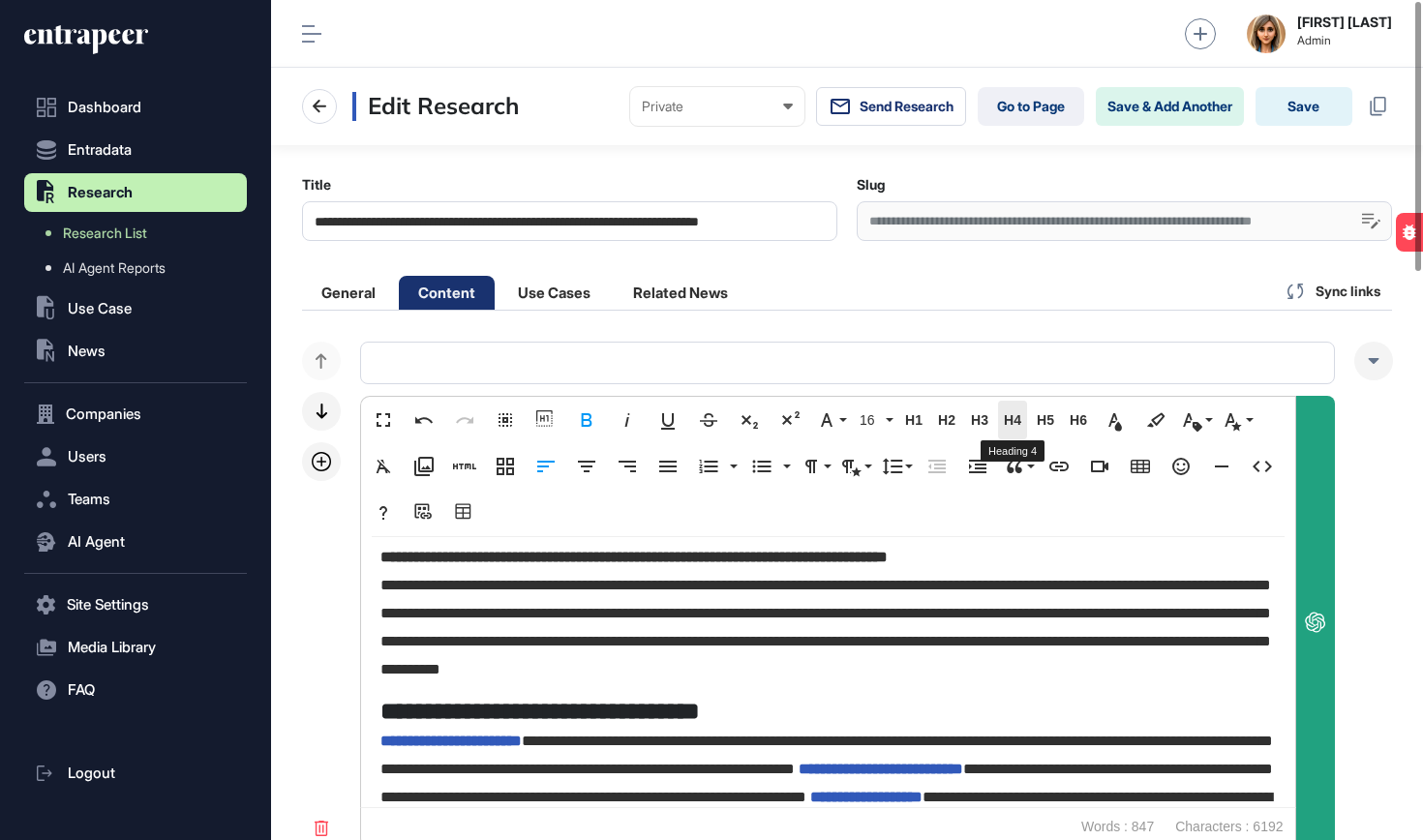 click on "H4" at bounding box center (1013, 420) 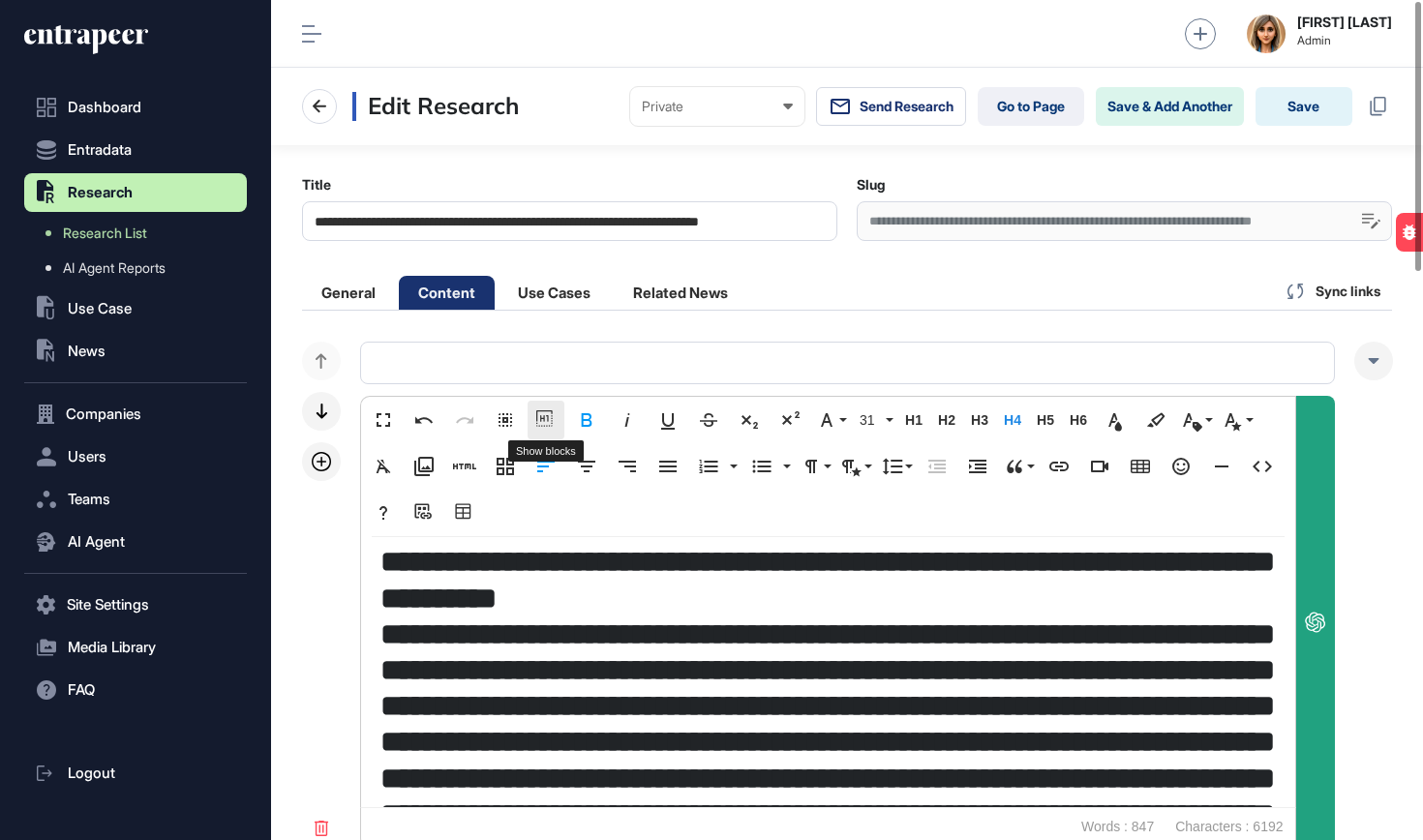 click on "Show blocks" at bounding box center [546, 420] 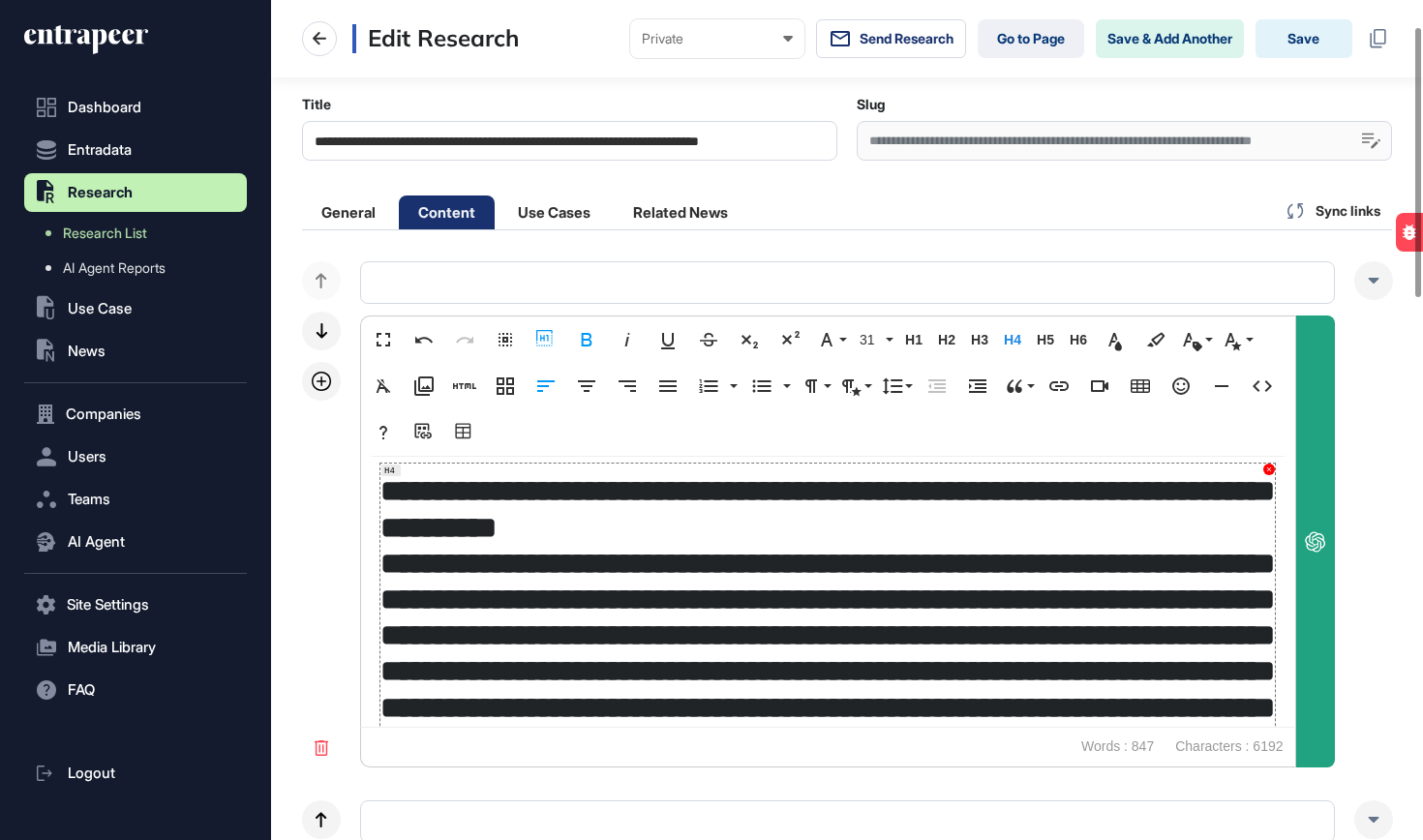 scroll, scrollTop: 87, scrollLeft: 0, axis: vertical 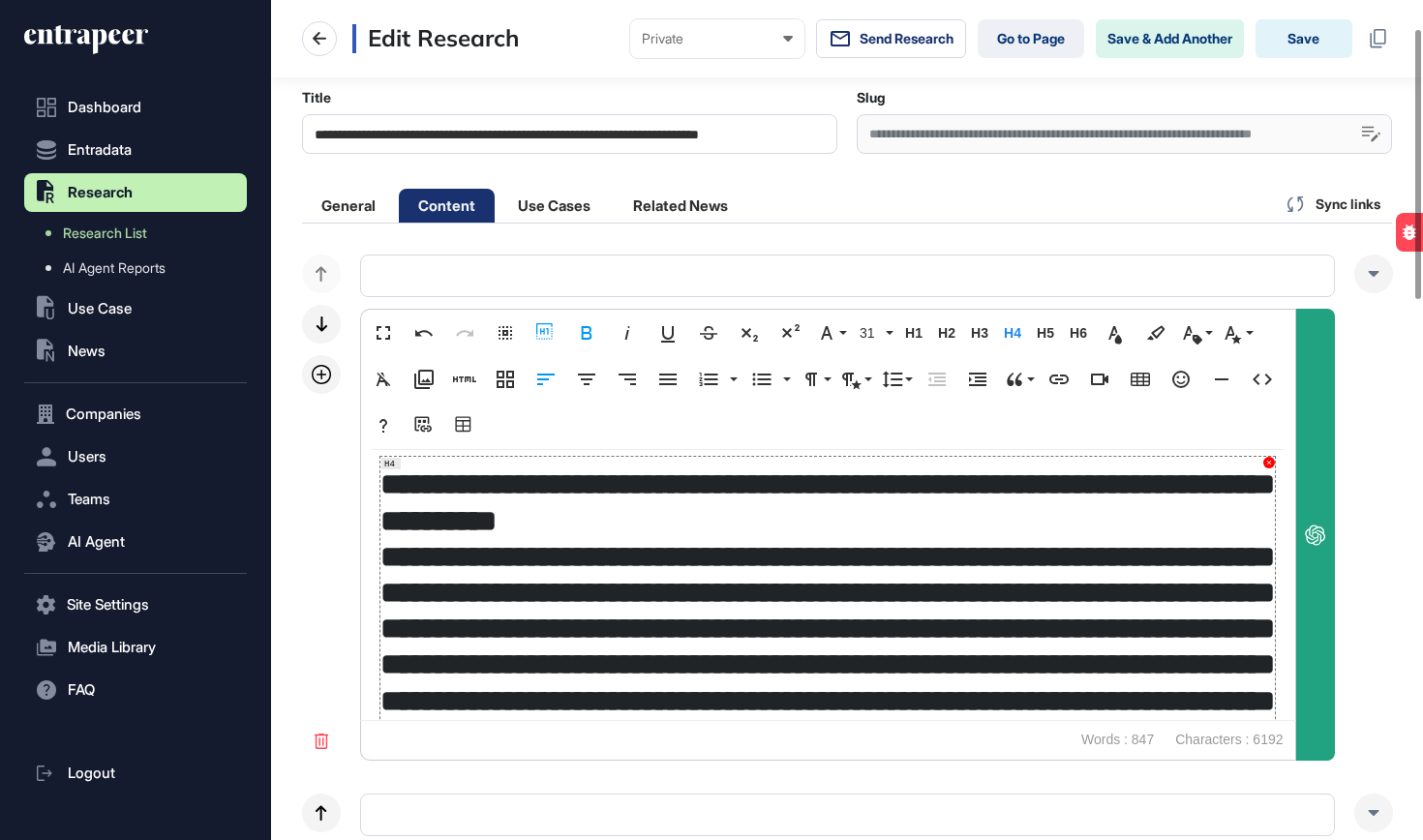 click on "**********" at bounding box center [828, 636] 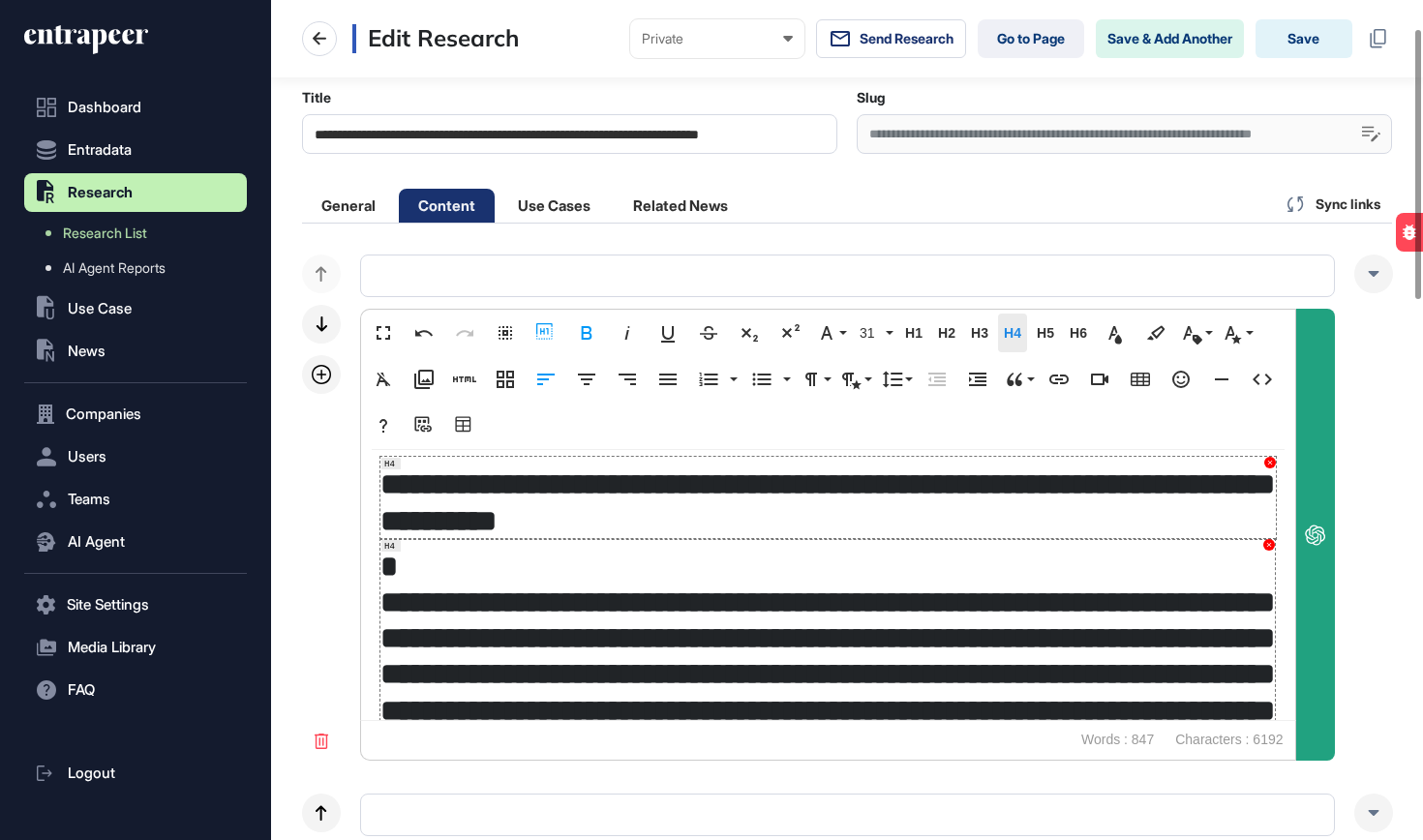 click on "H4" at bounding box center [1013, 333] 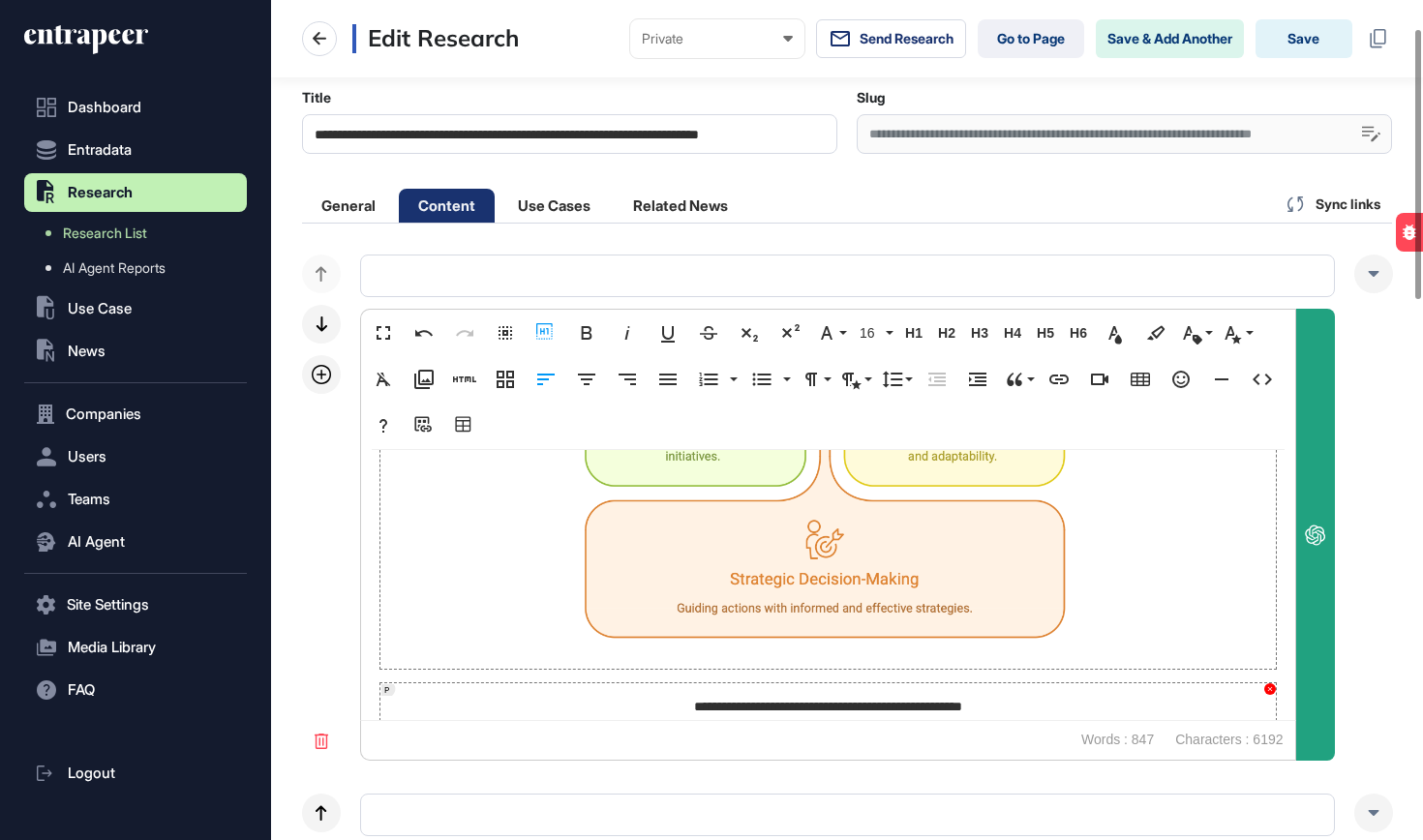 scroll, scrollTop: 2294, scrollLeft: 0, axis: vertical 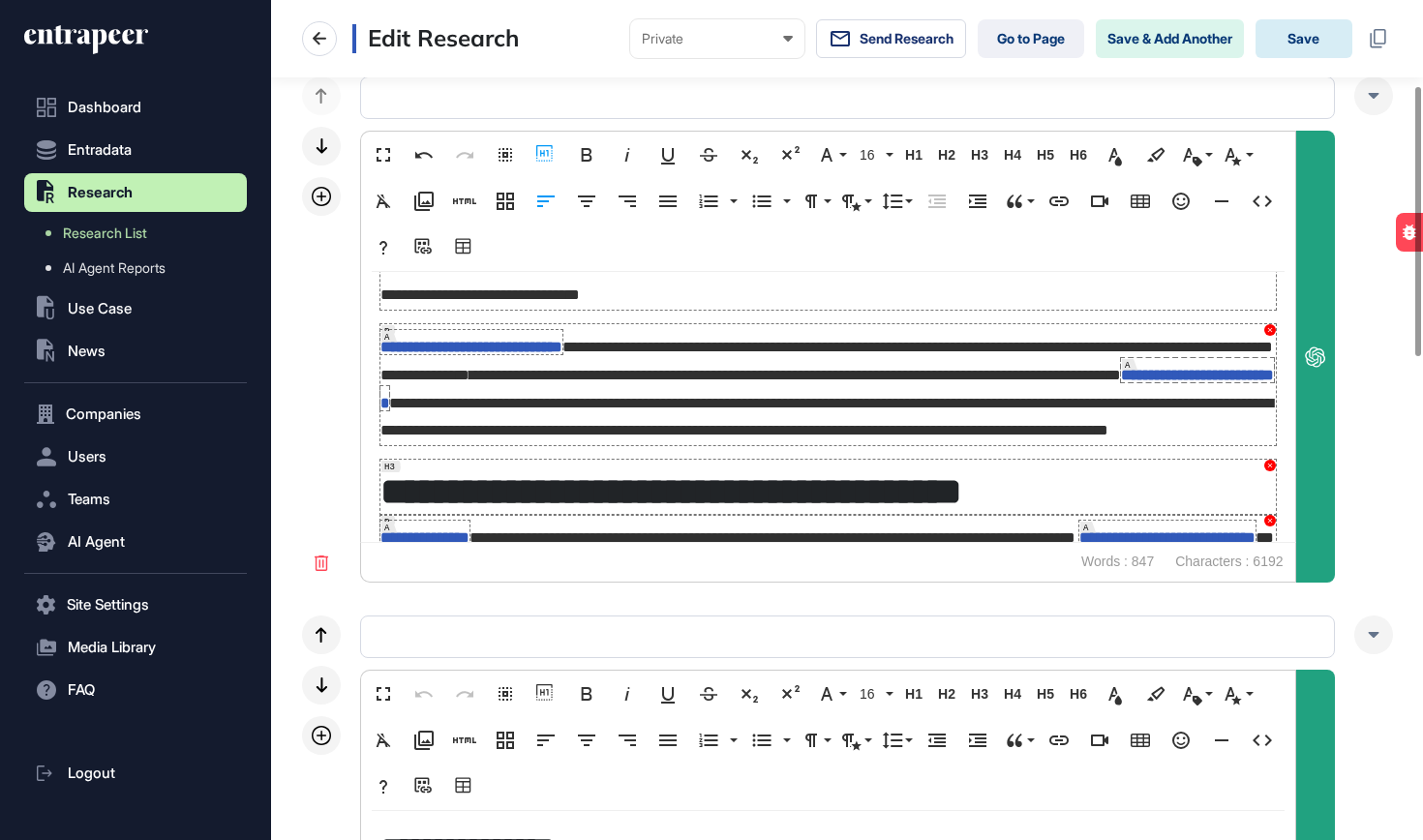 click on "Save" 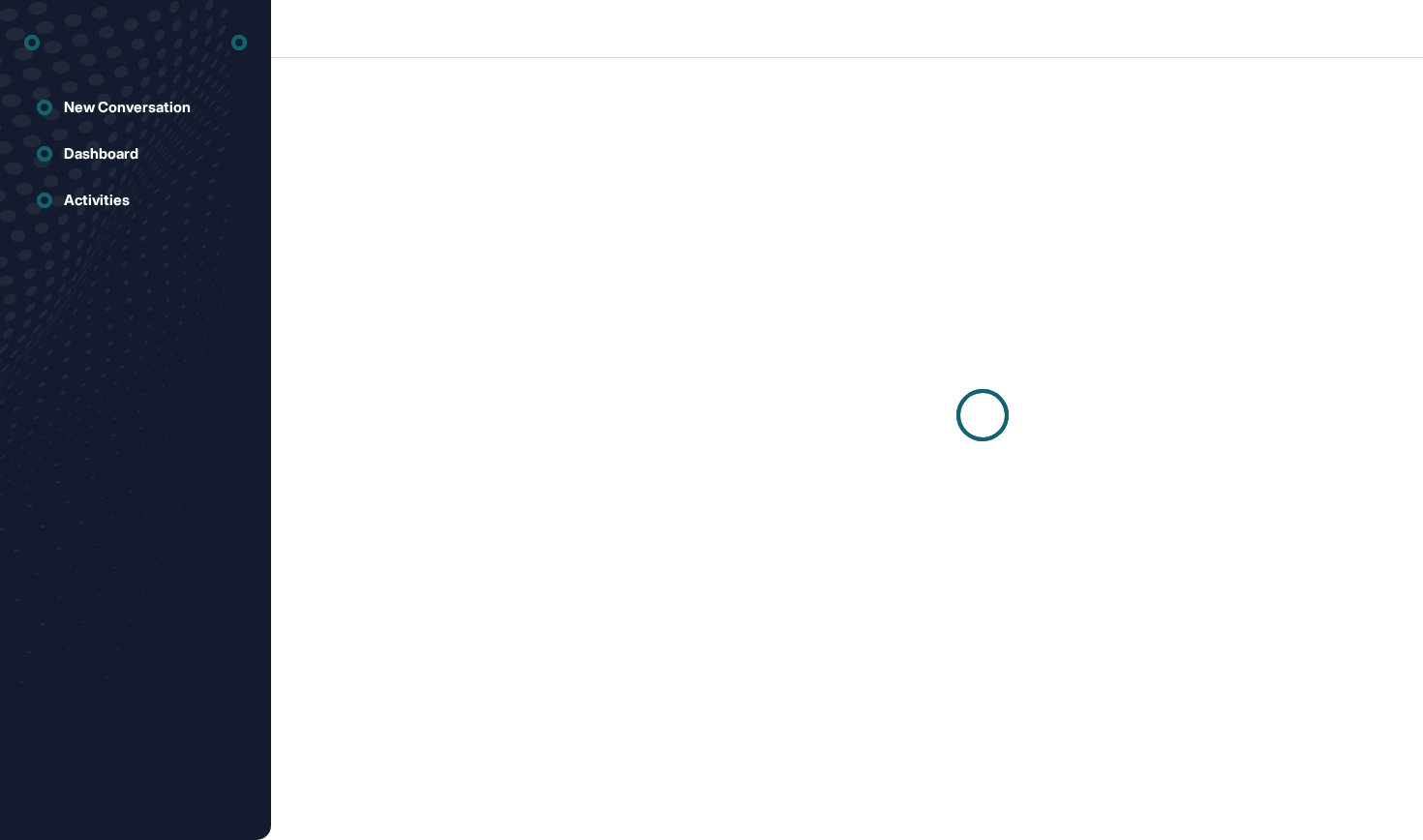 scroll, scrollTop: 0, scrollLeft: 0, axis: both 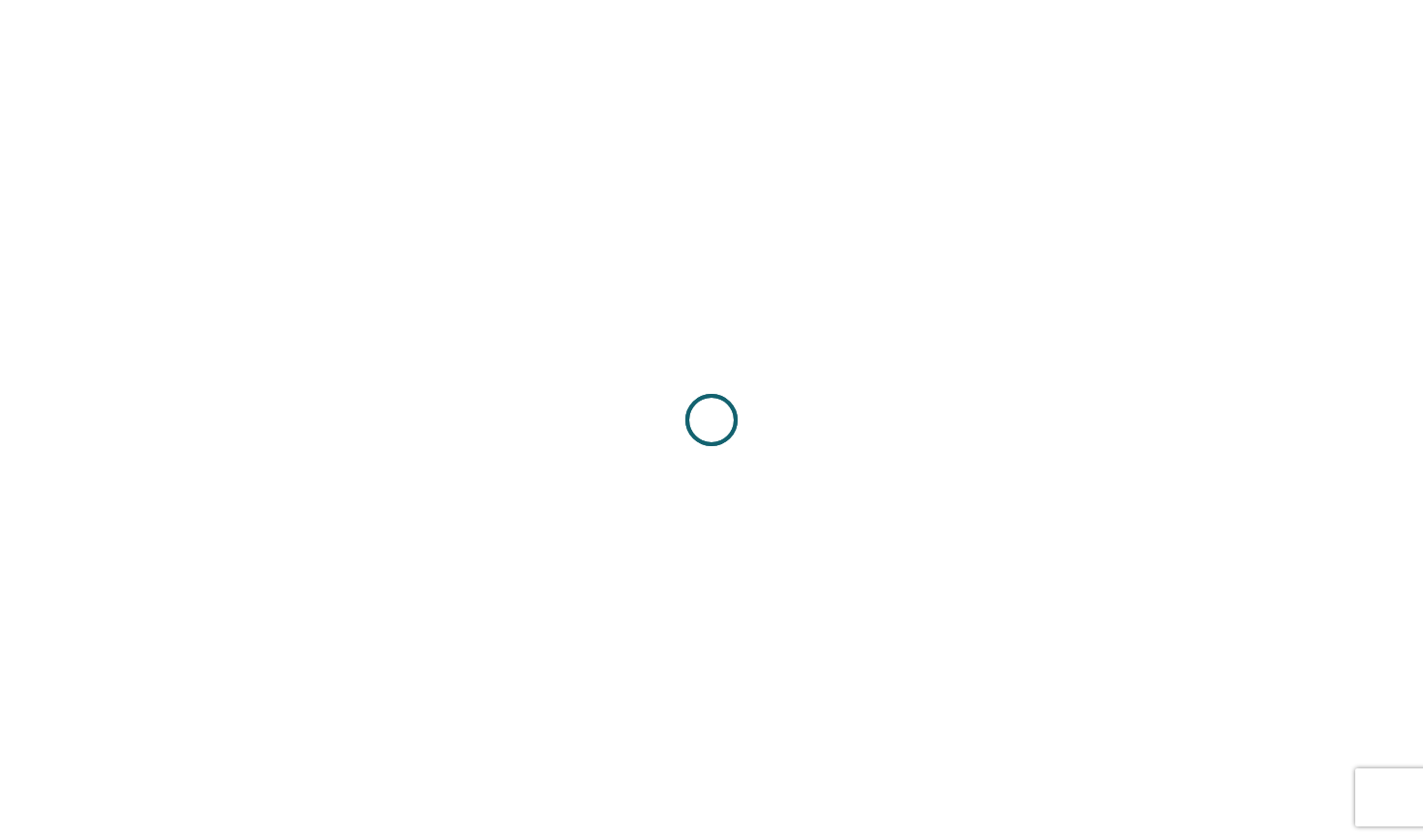 click at bounding box center [712, 420] 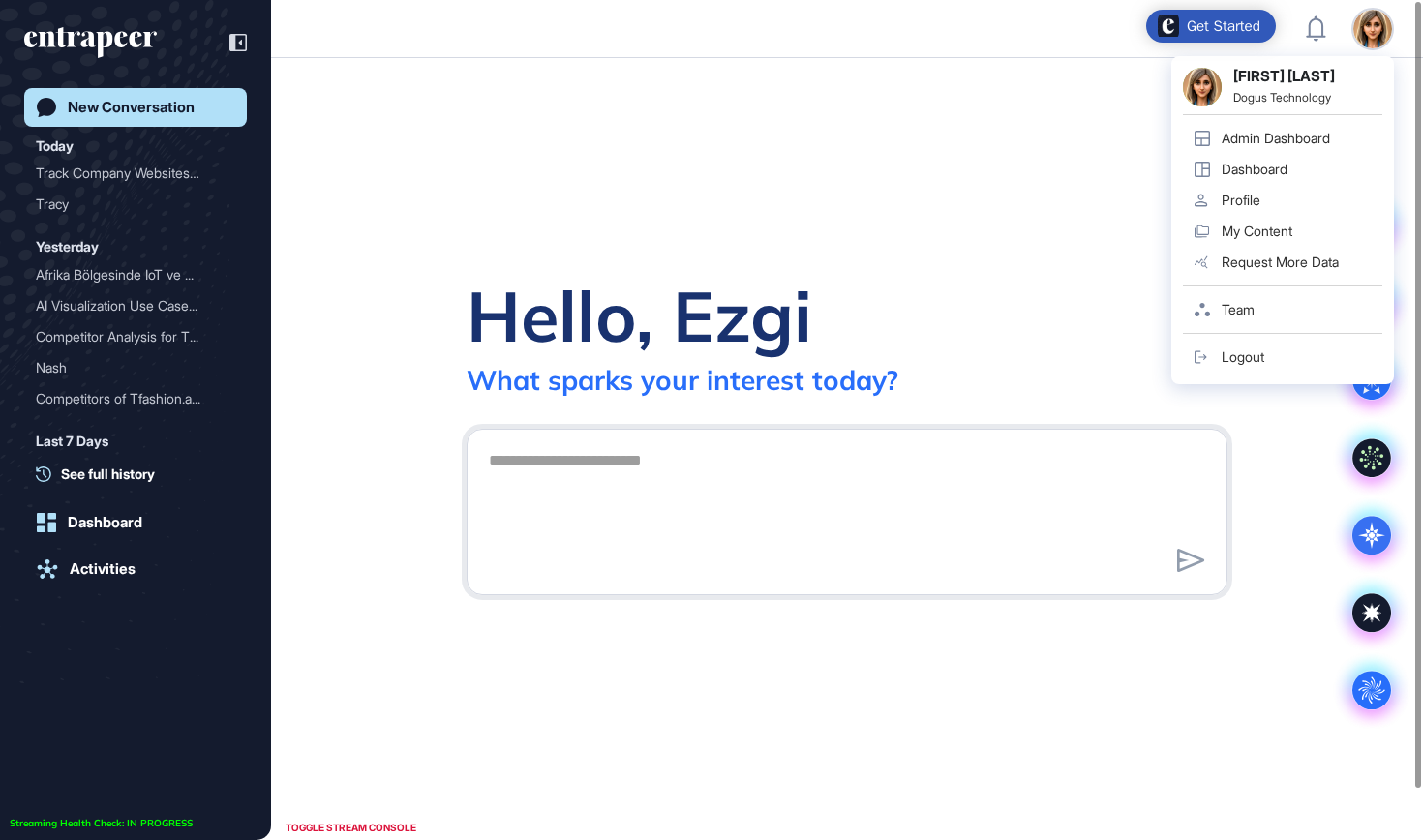 scroll, scrollTop: 0, scrollLeft: 0, axis: both 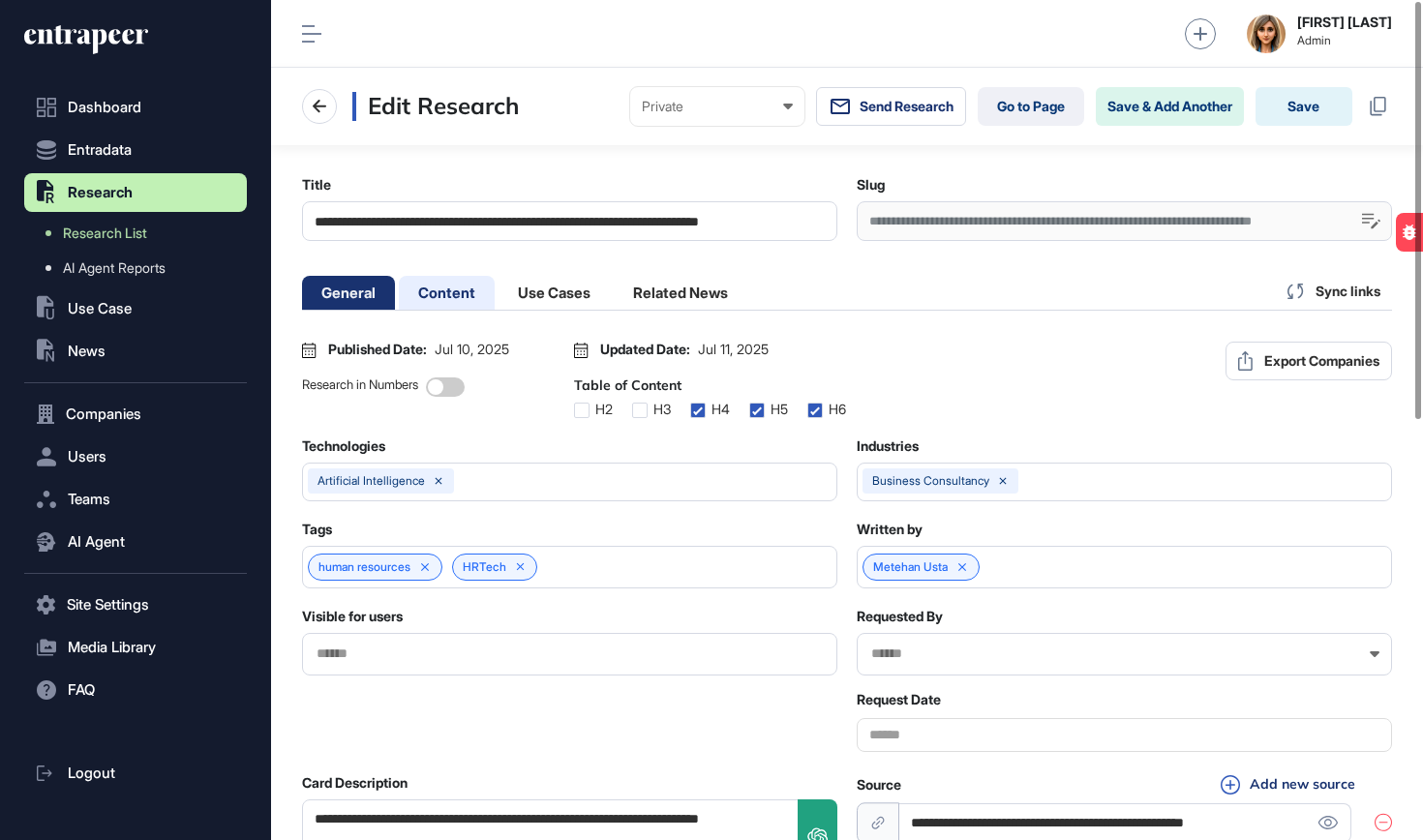 click on "Content" 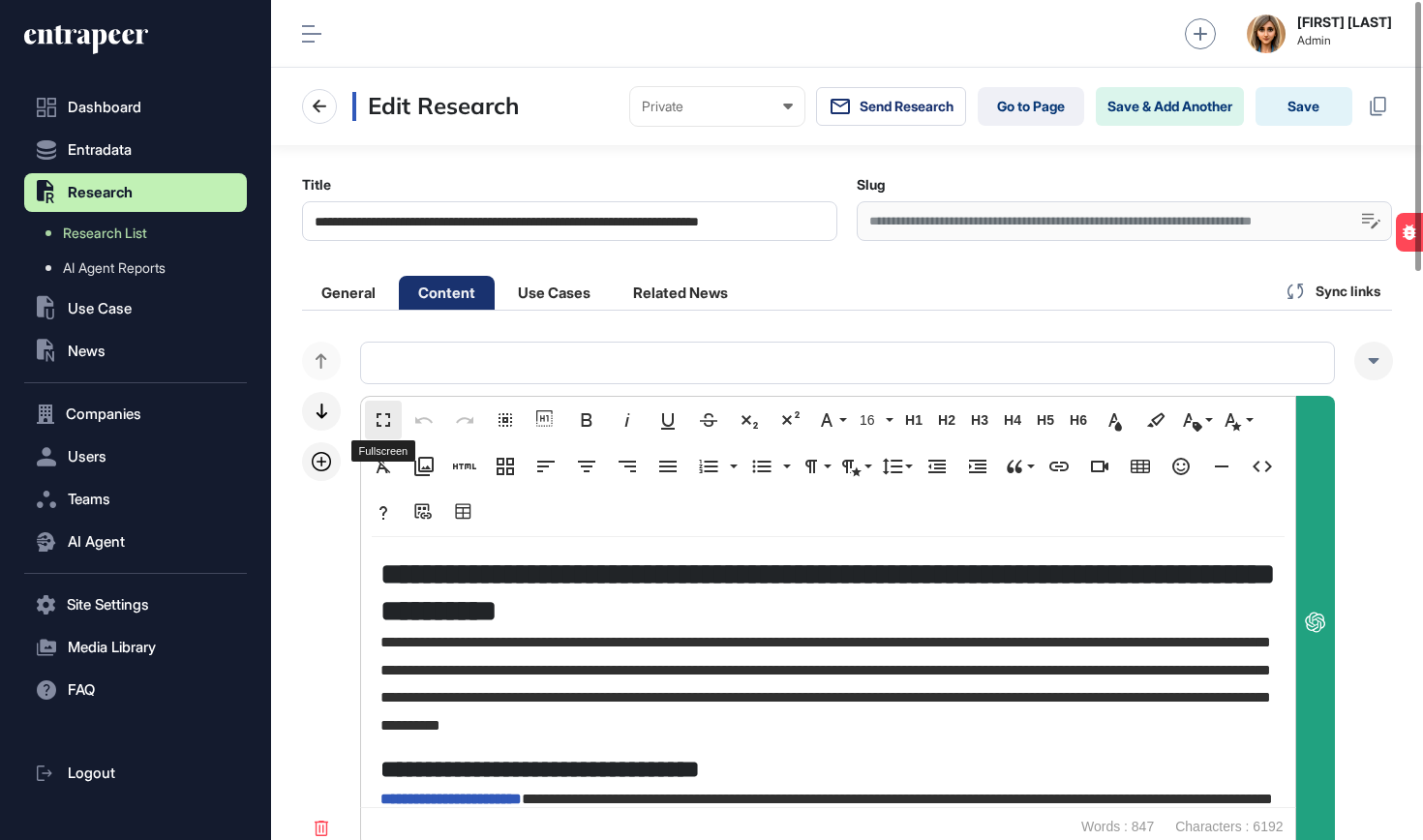 click on "Fullscreen" at bounding box center [383, 420] 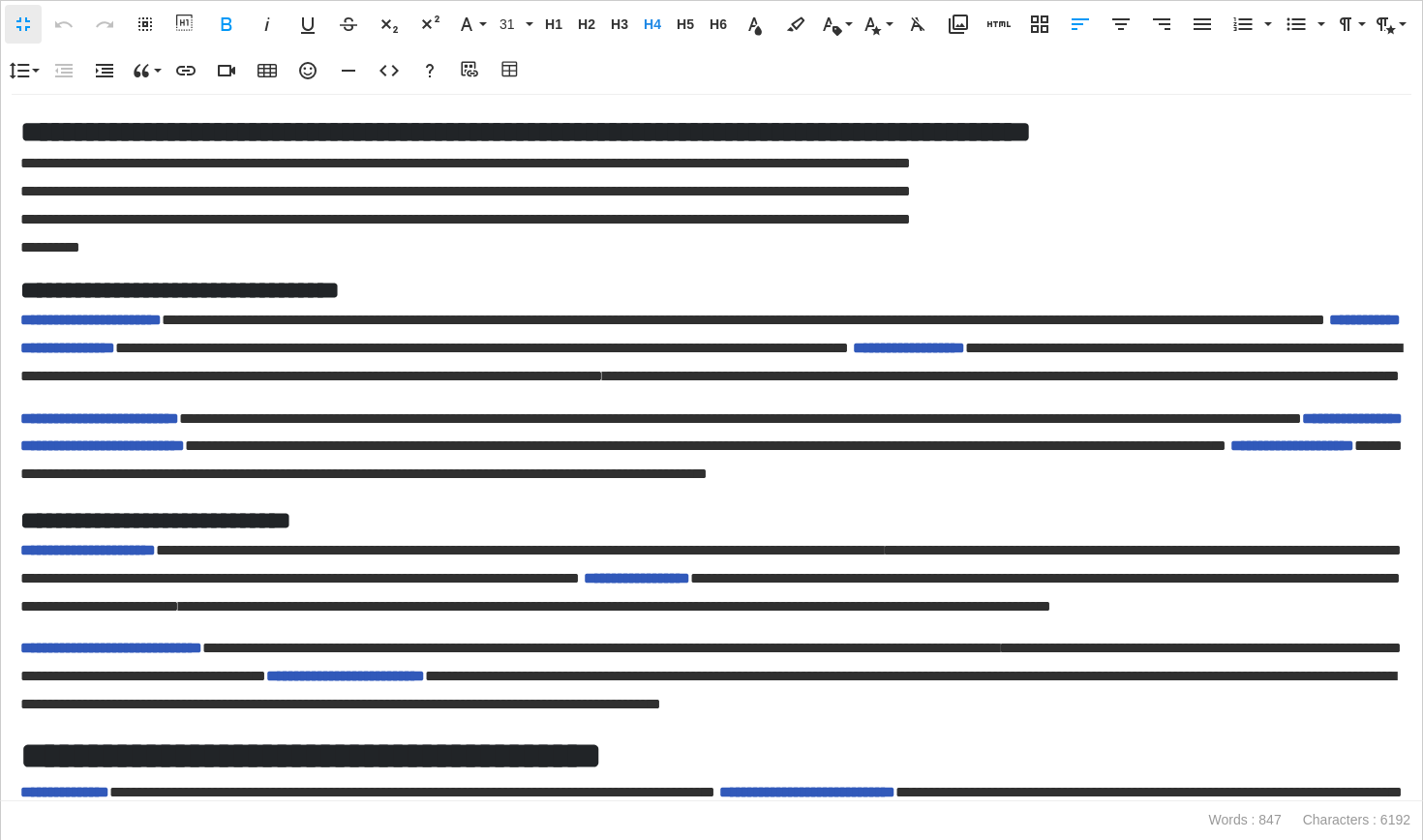 scroll, scrollTop: 1, scrollLeft: 9, axis: both 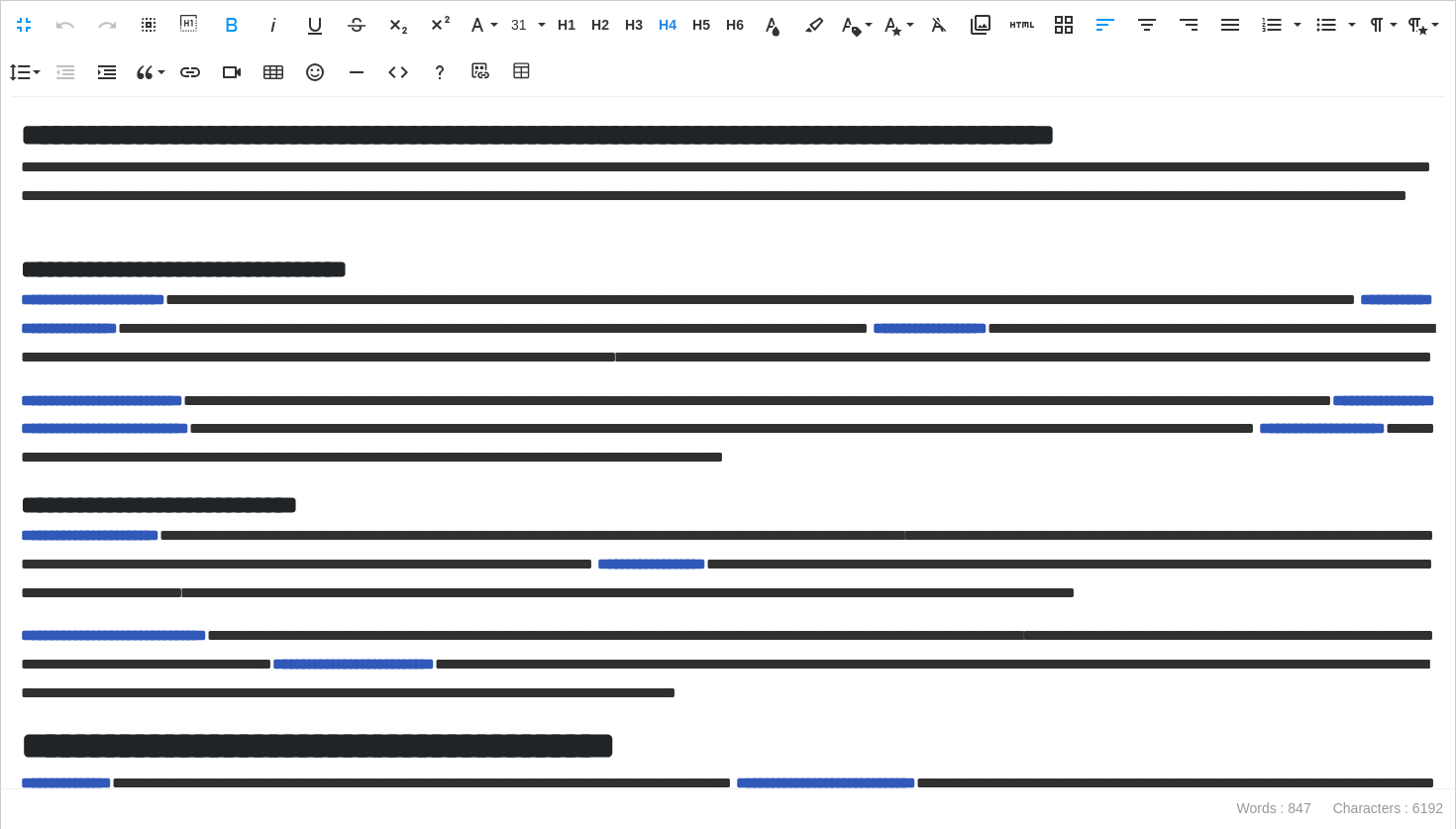 click on "*" at bounding box center (593, 564) 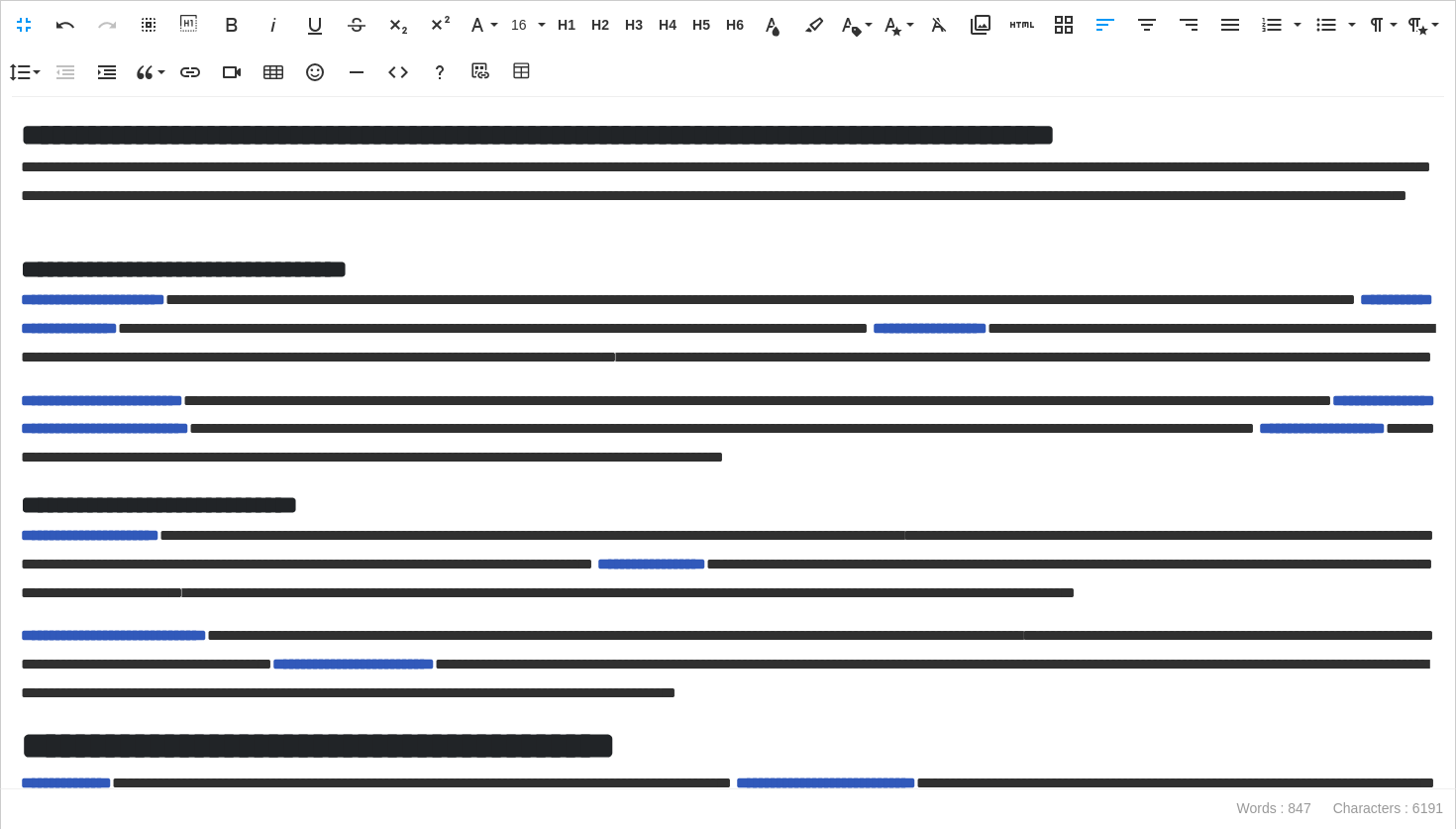 scroll, scrollTop: 0, scrollLeft: 0, axis: both 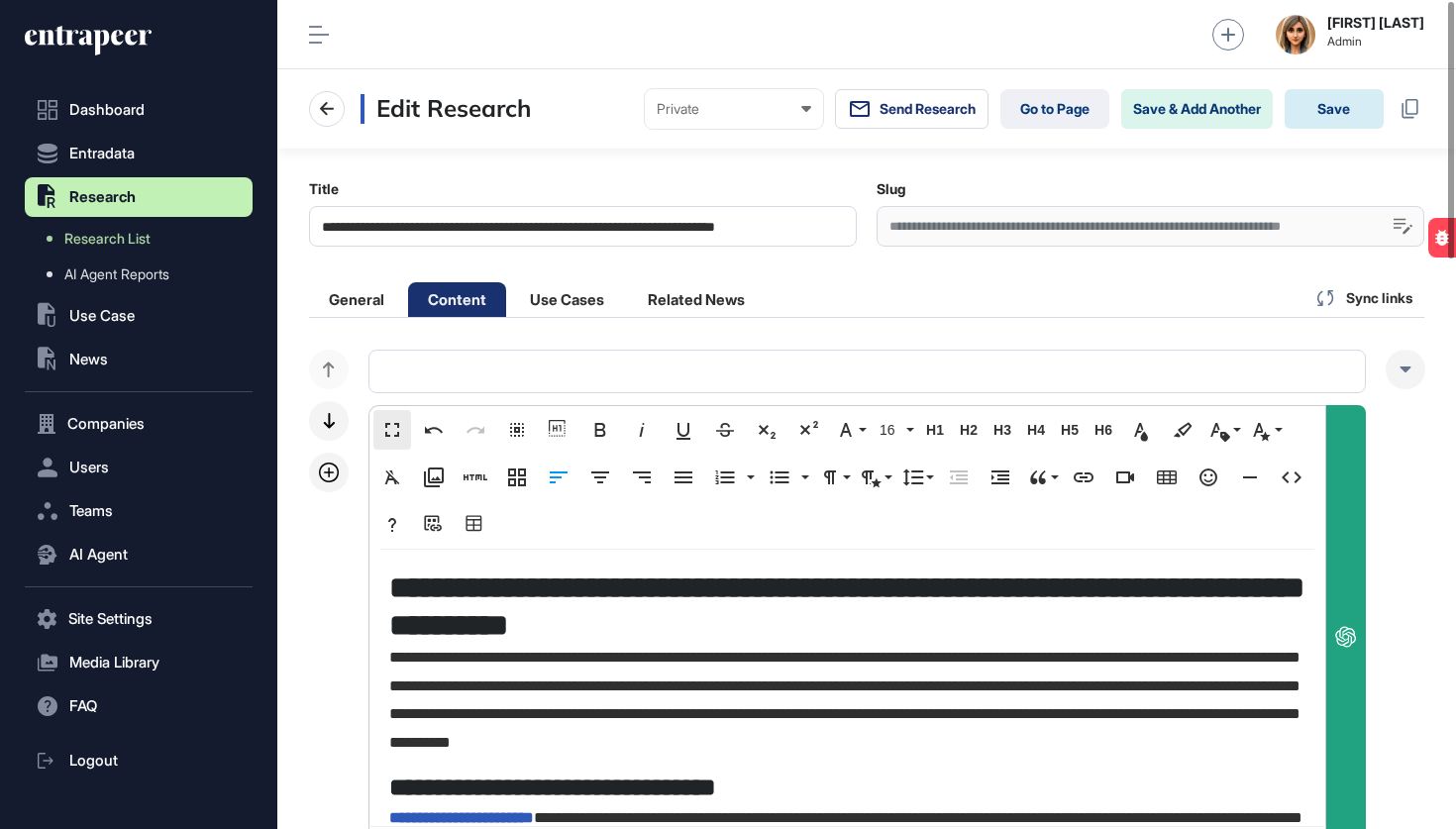 click on "Save" 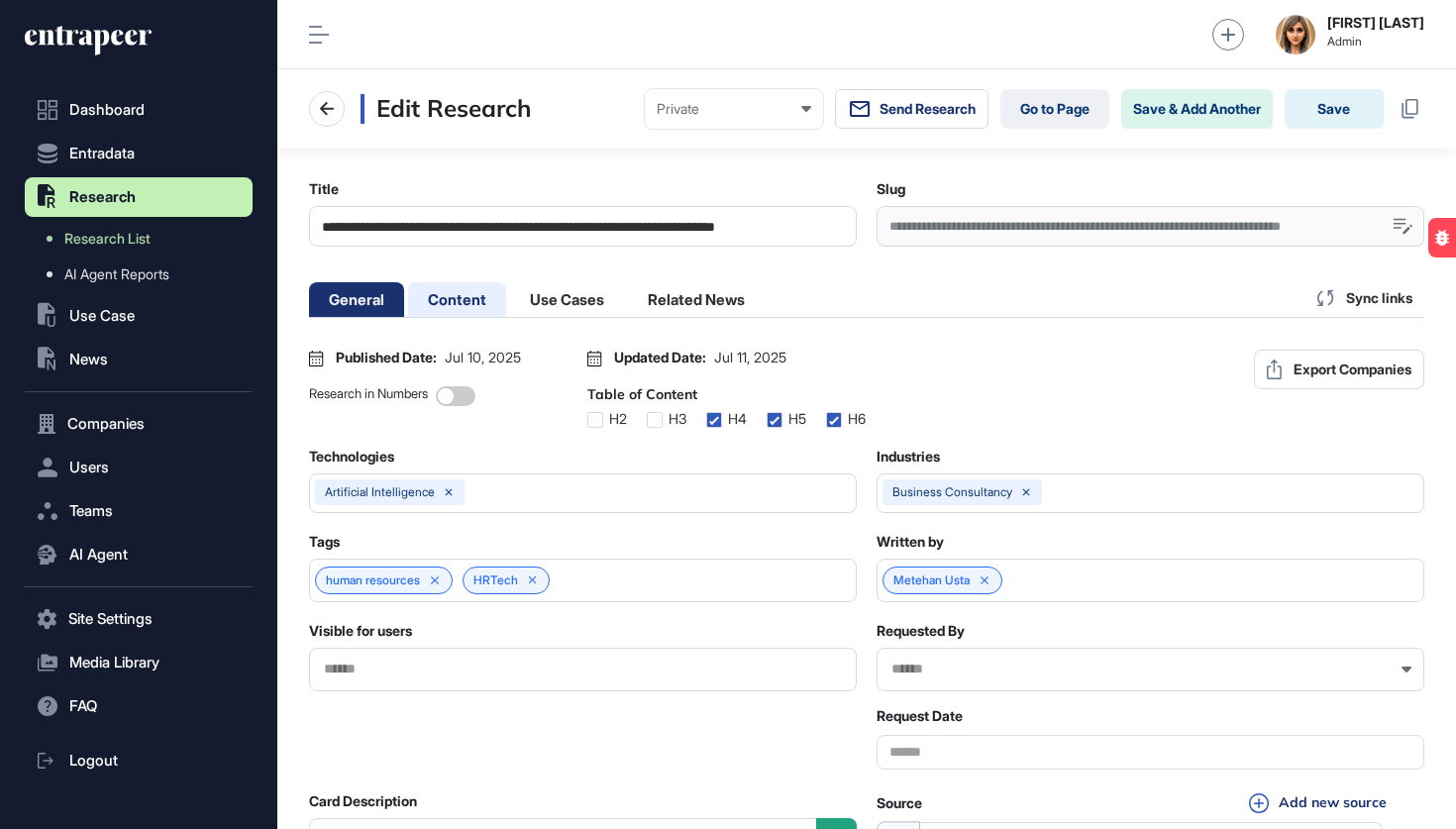 scroll, scrollTop: 0, scrollLeft: 0, axis: both 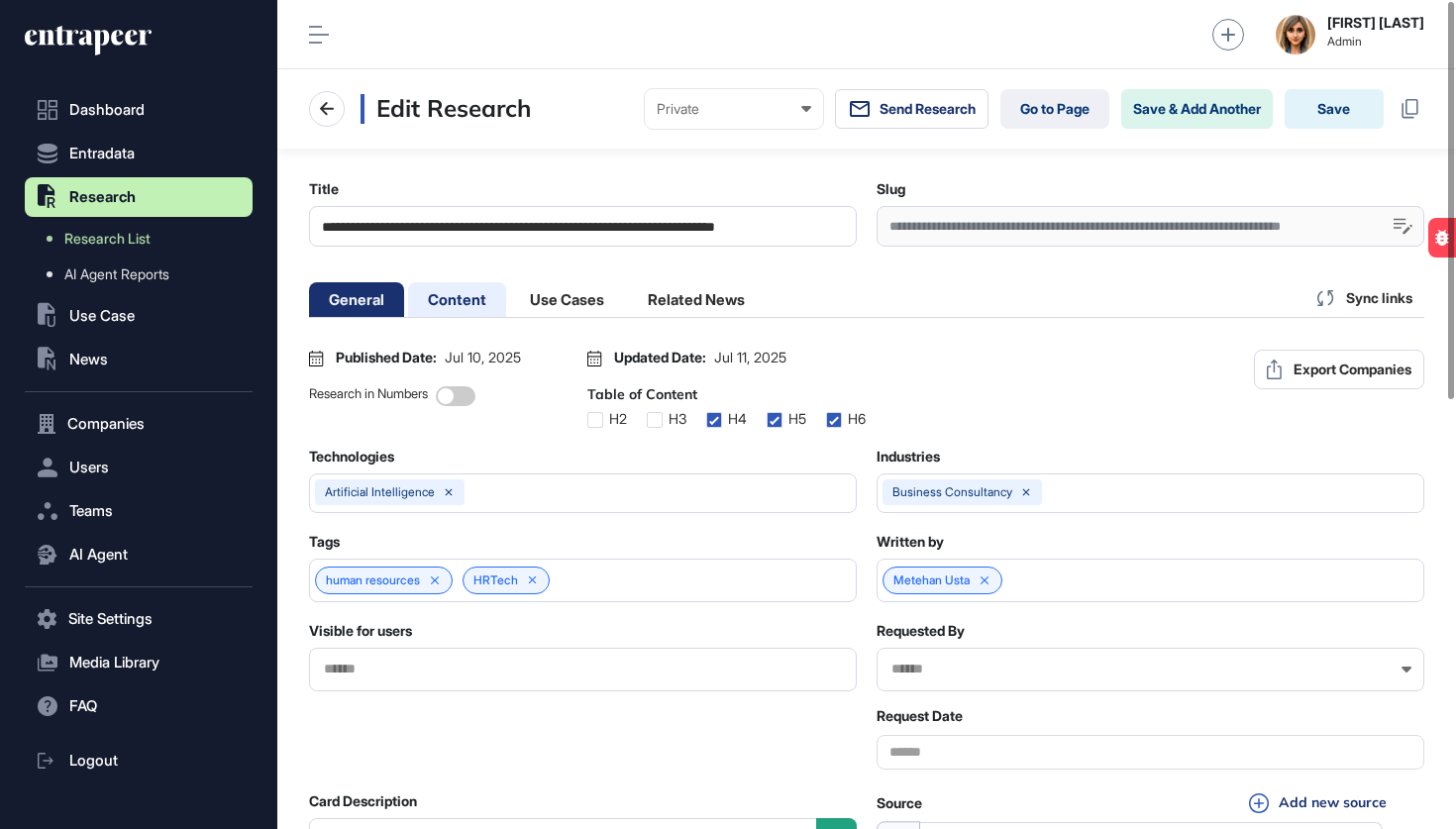 click on "Content" 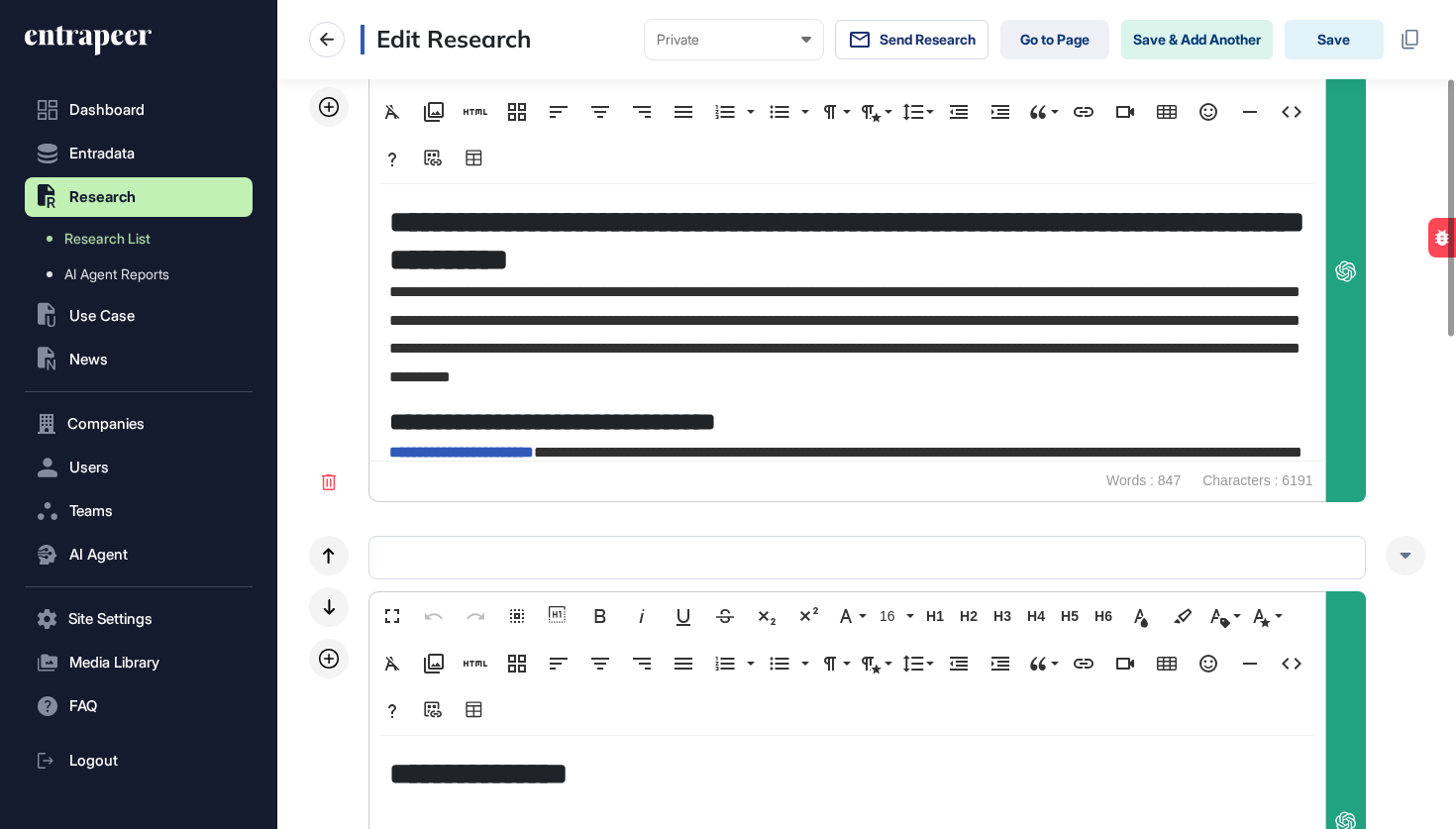 scroll, scrollTop: 428, scrollLeft: 0, axis: vertical 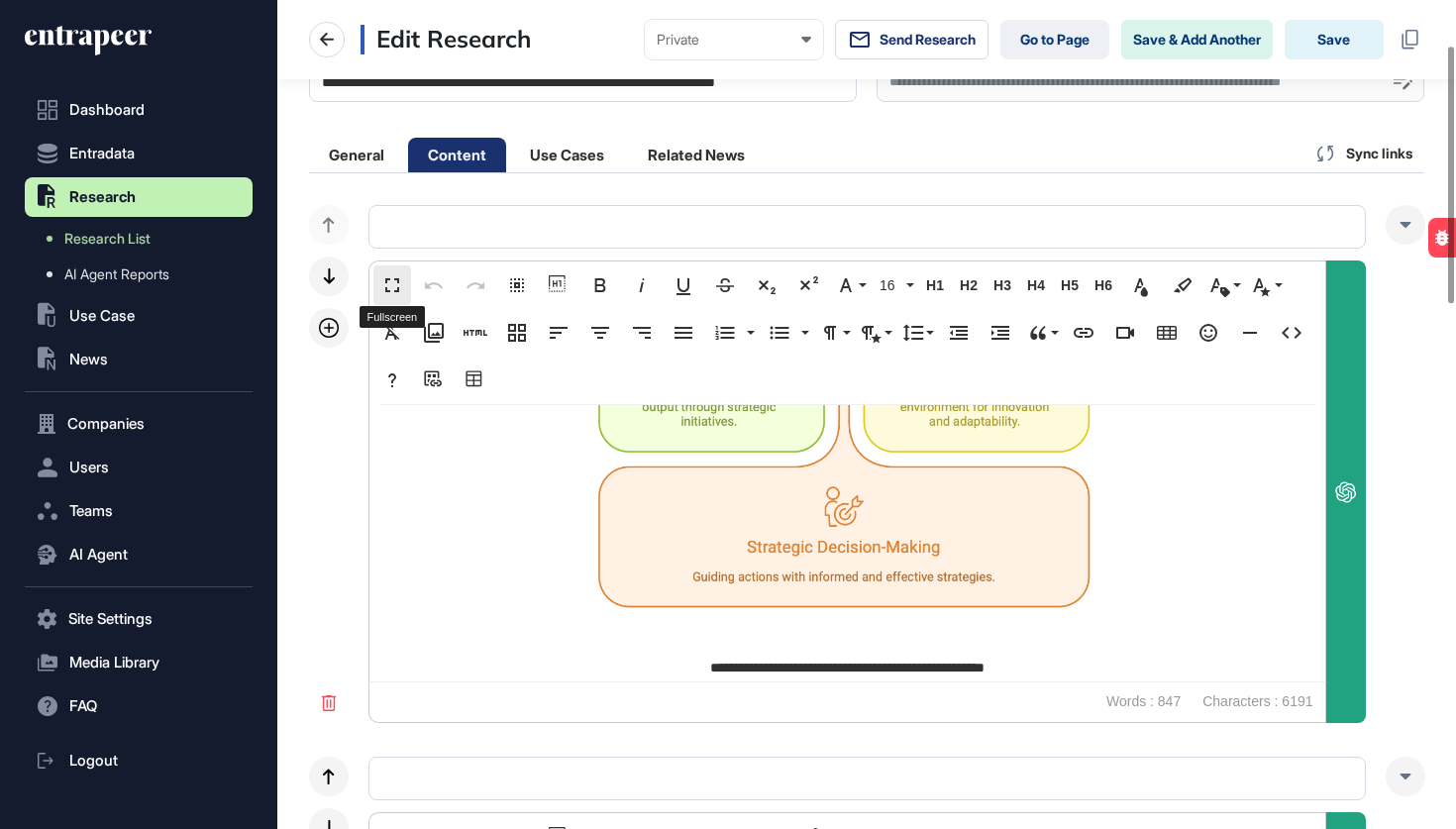 click on "Fullscreen" at bounding box center [392, 285] 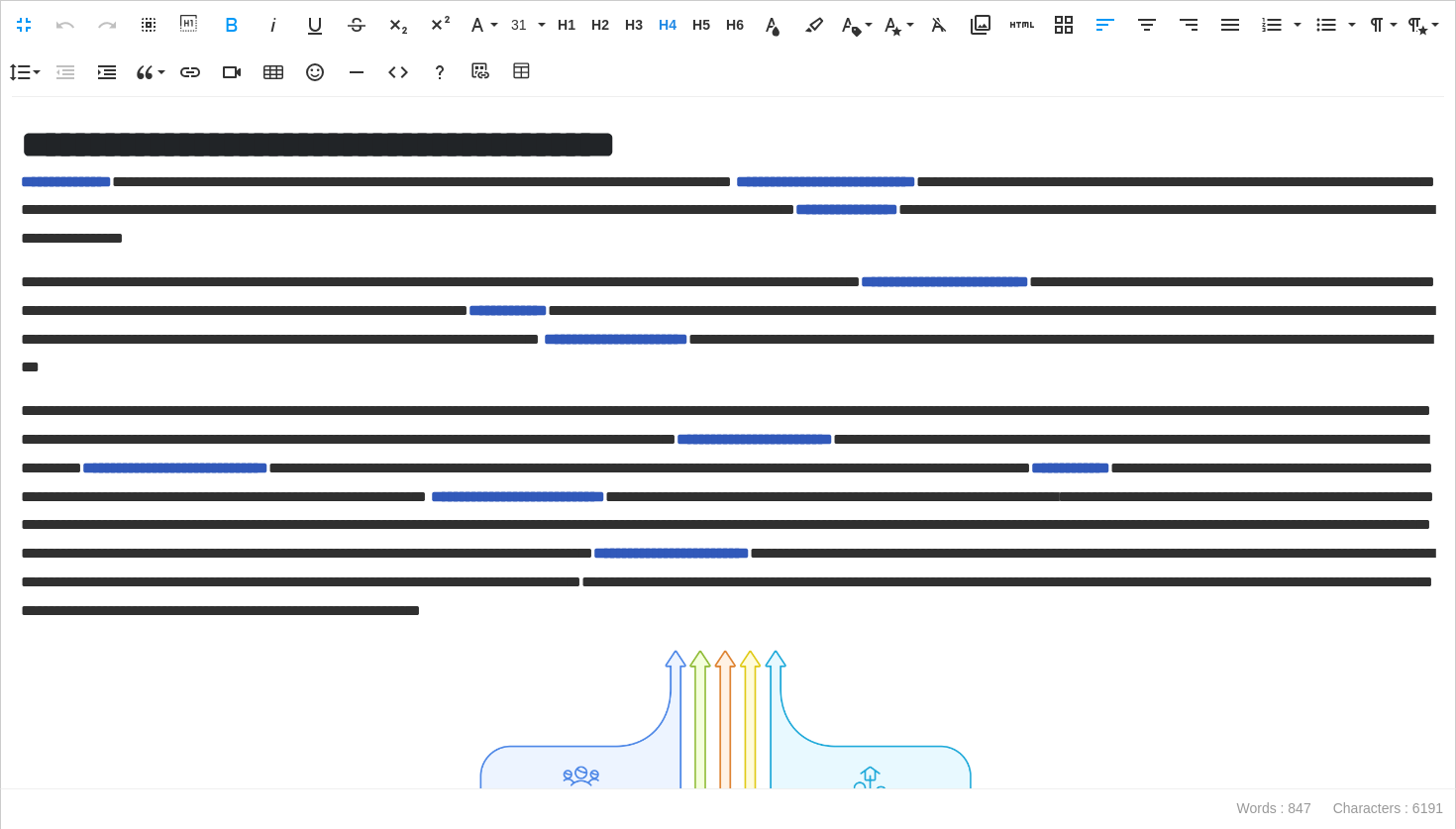 click on "**********" at bounding box center [318, 145] 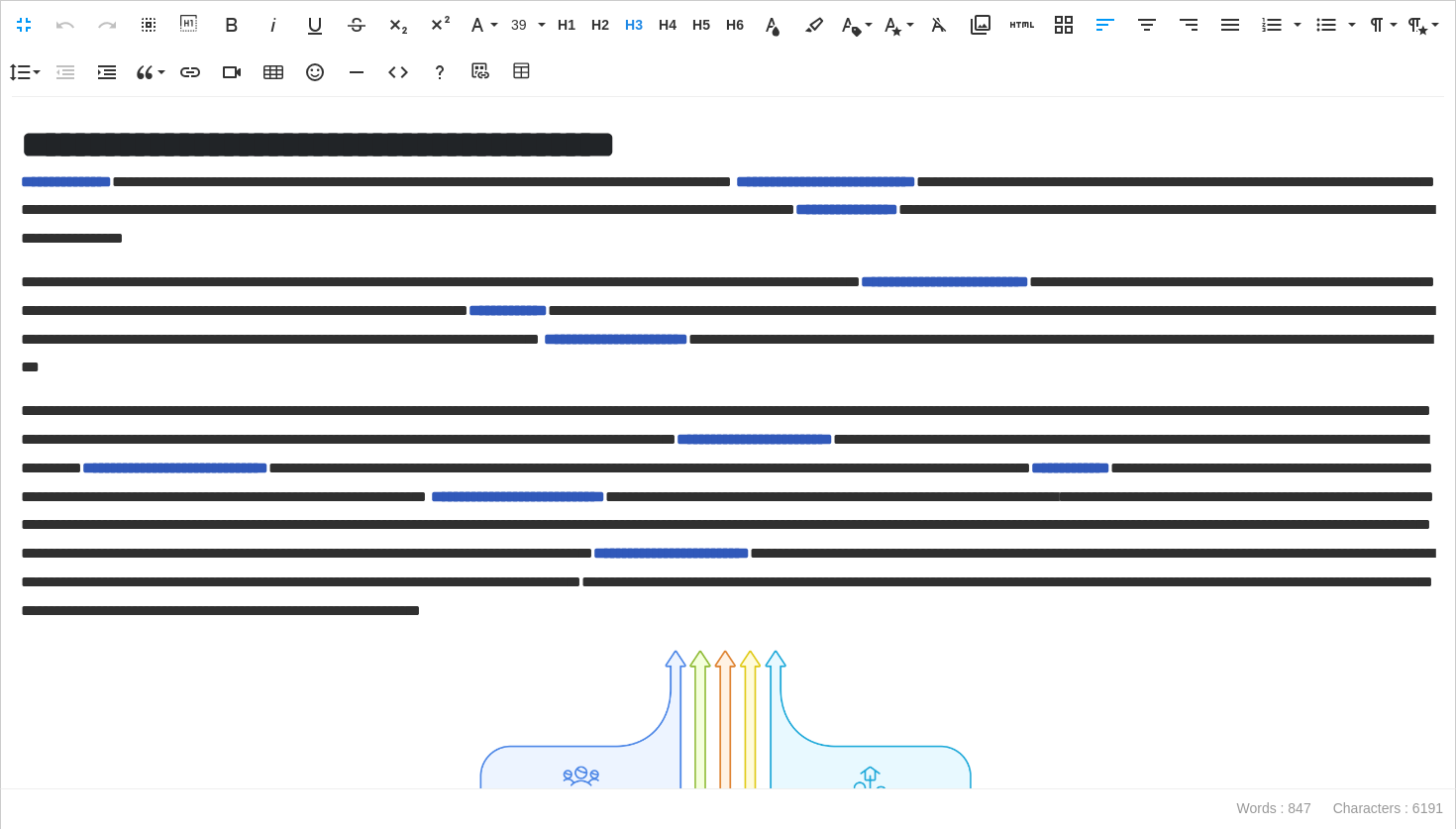 click on "**********" at bounding box center (318, 145) 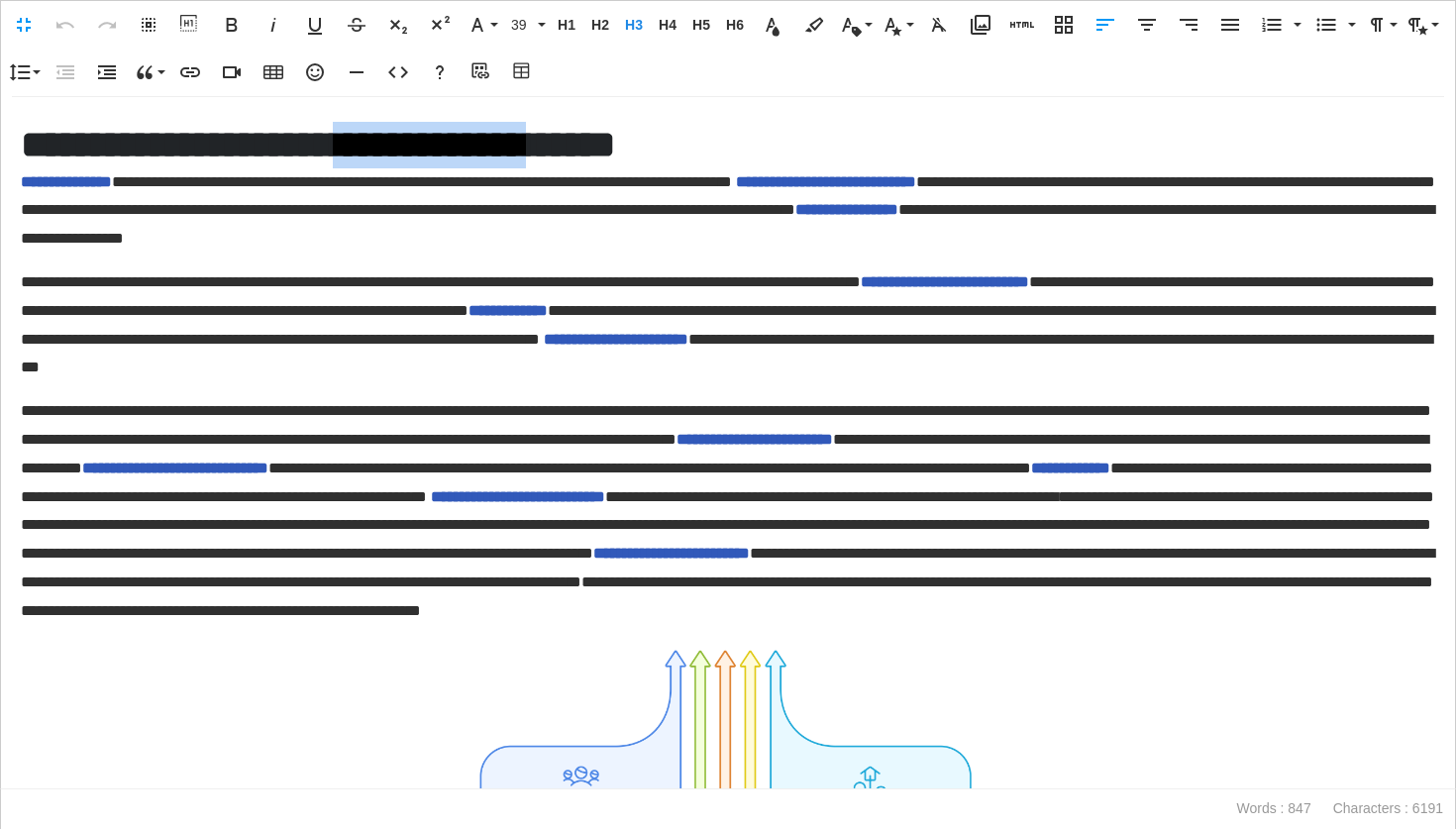 click on "**********" at bounding box center [318, 145] 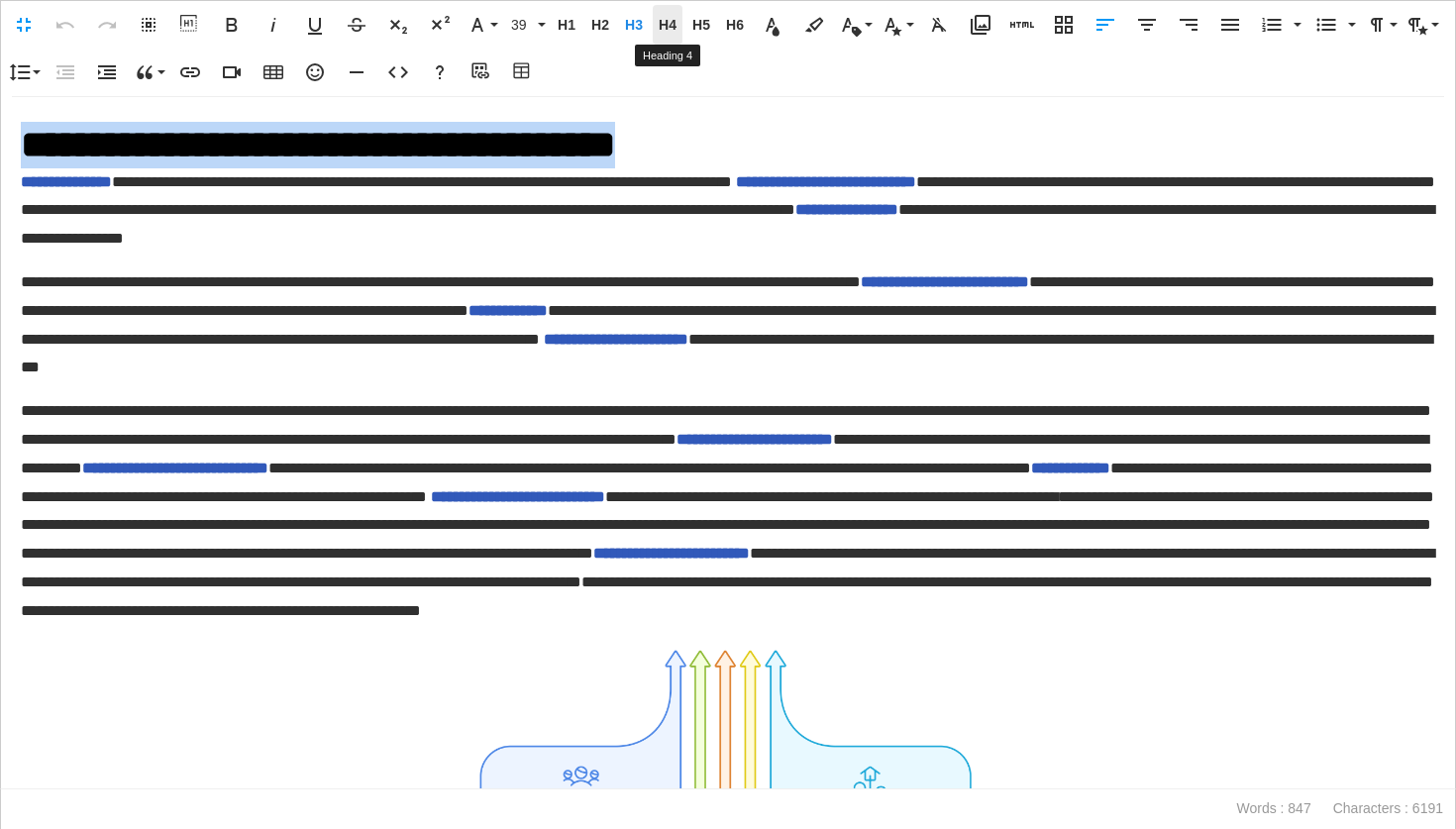 click on "H4" at bounding box center (668, 25) 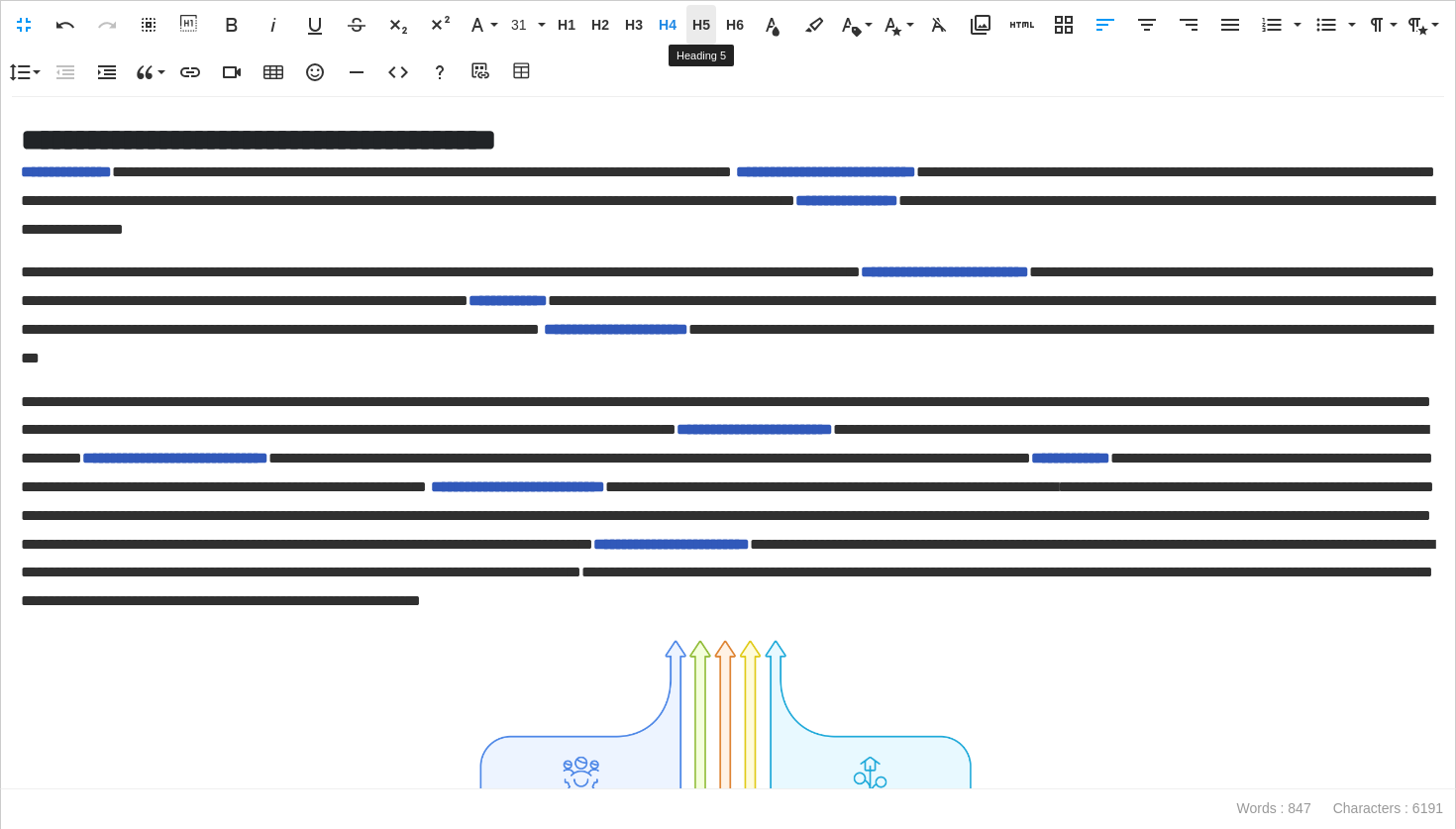click on "H5" at bounding box center (701, 25) 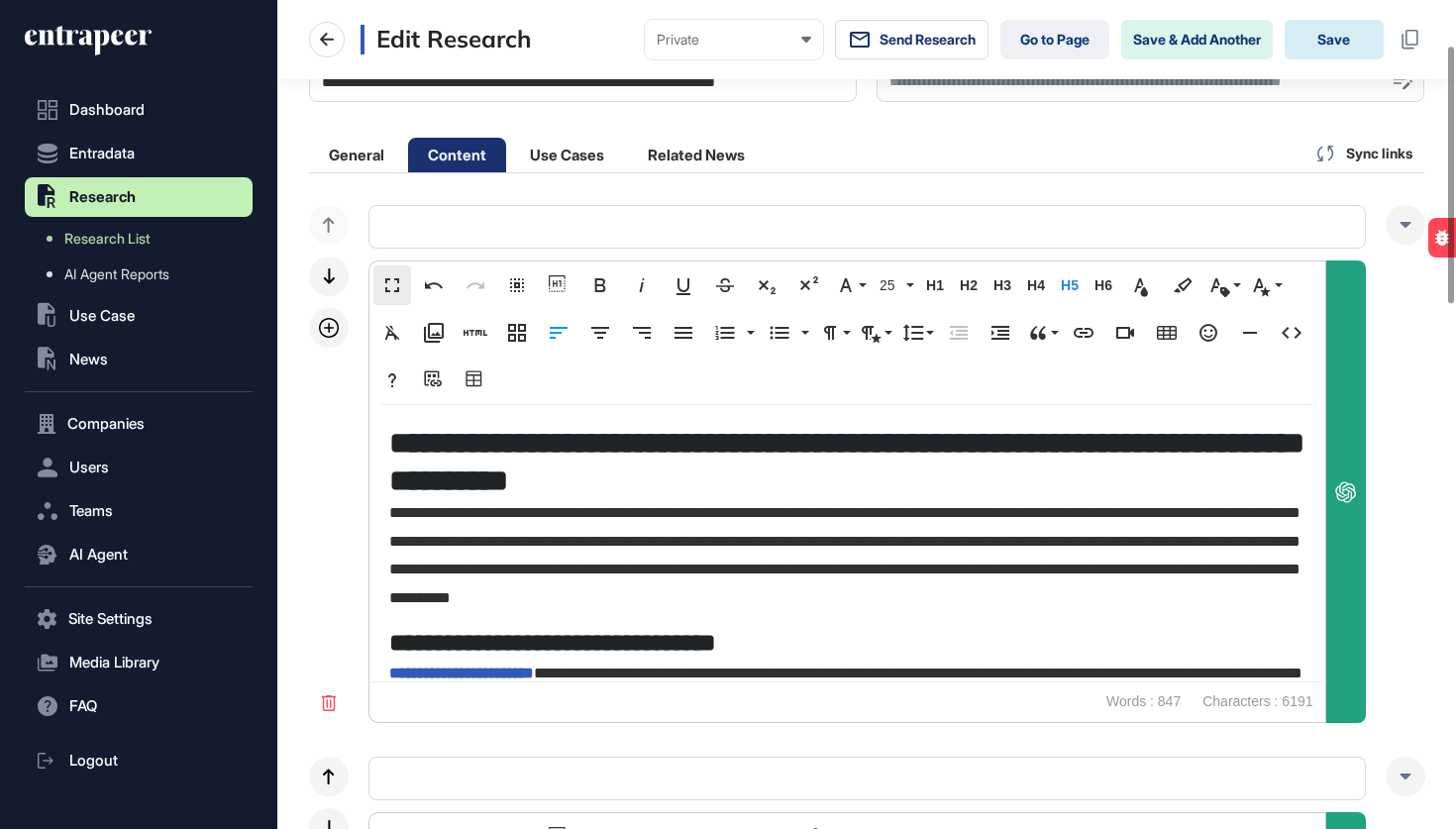 click on "Save" 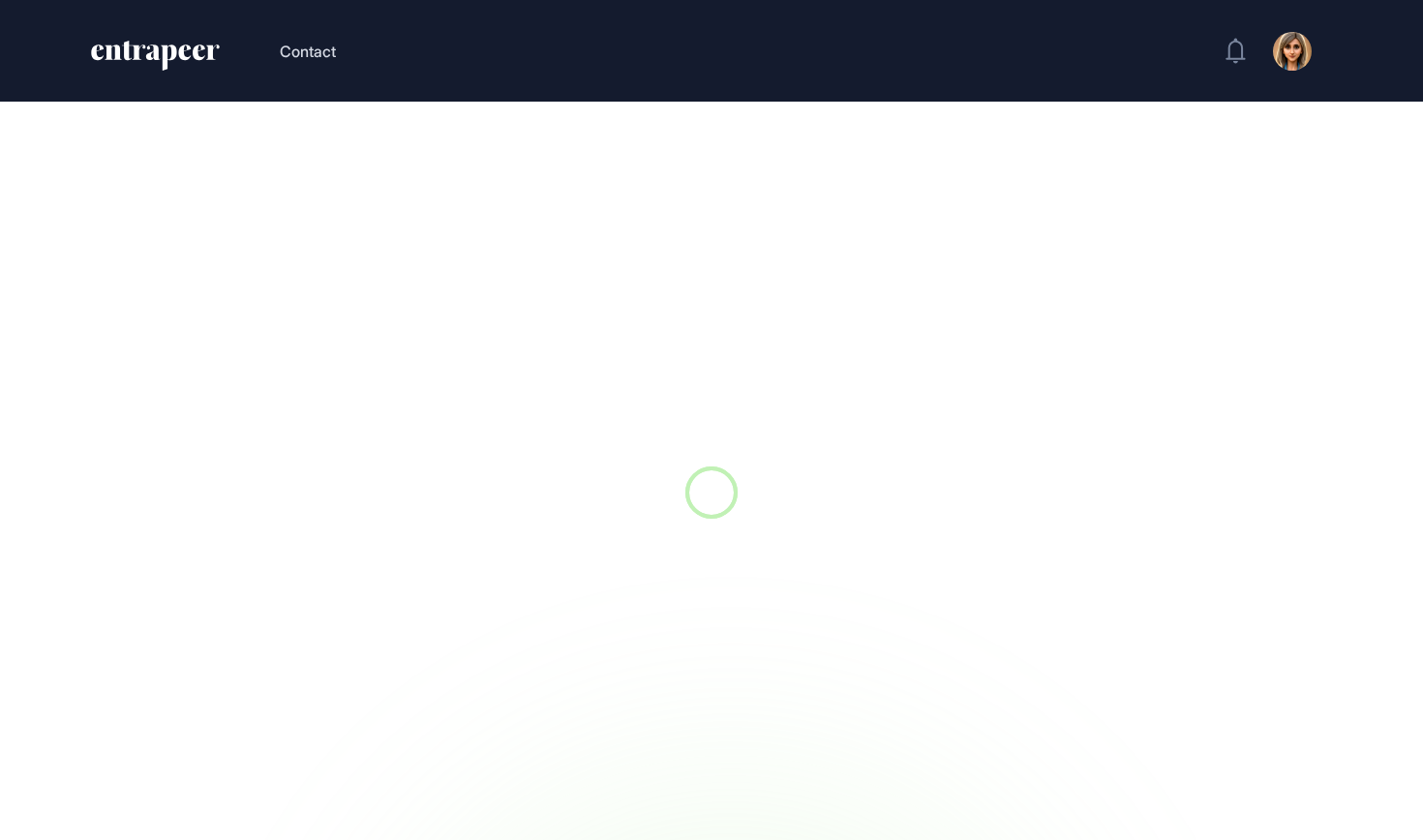 scroll, scrollTop: 0, scrollLeft: 0, axis: both 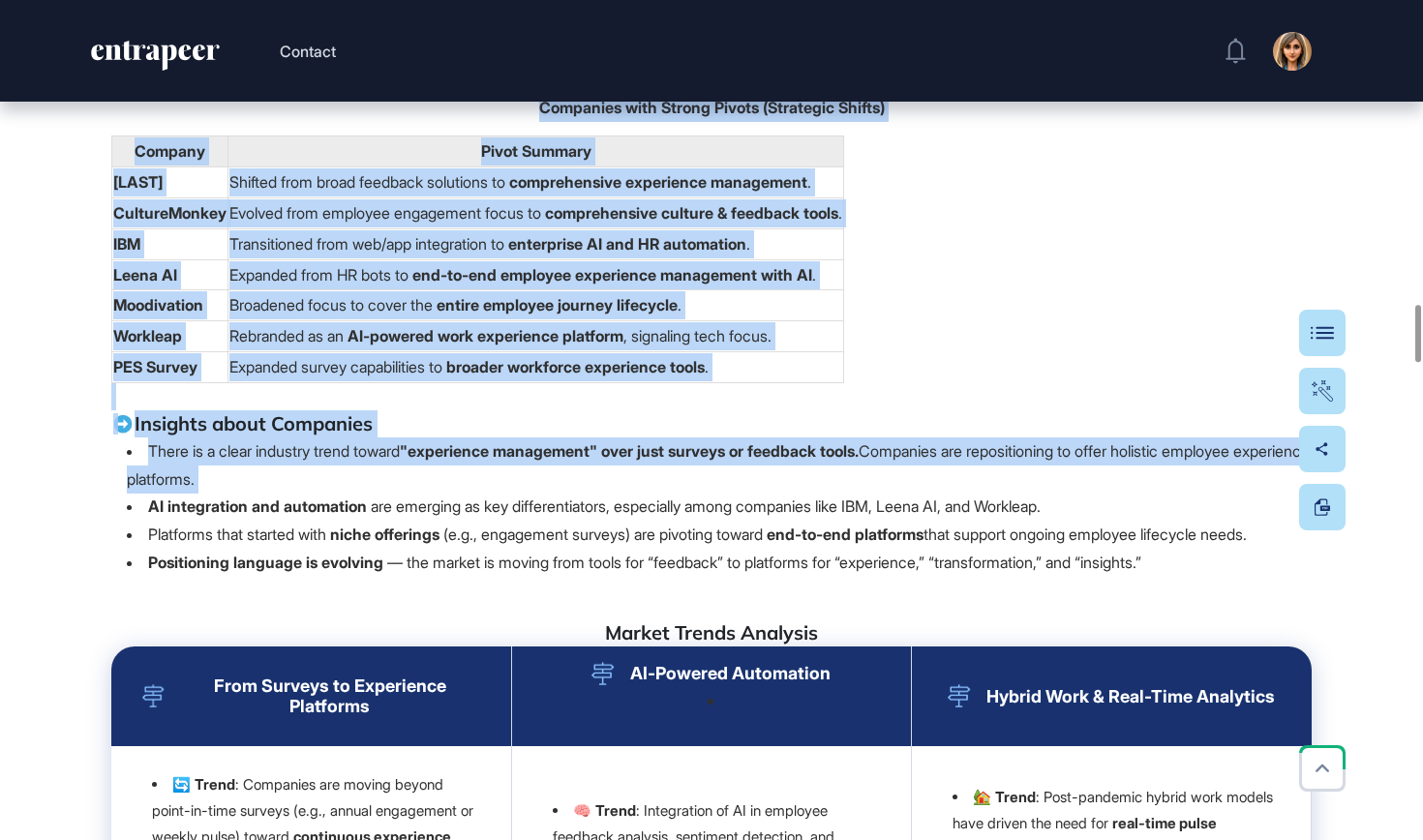 drag, startPoint x: 114, startPoint y: 314, endPoint x: 115, endPoint y: 550, distance: 236.00212 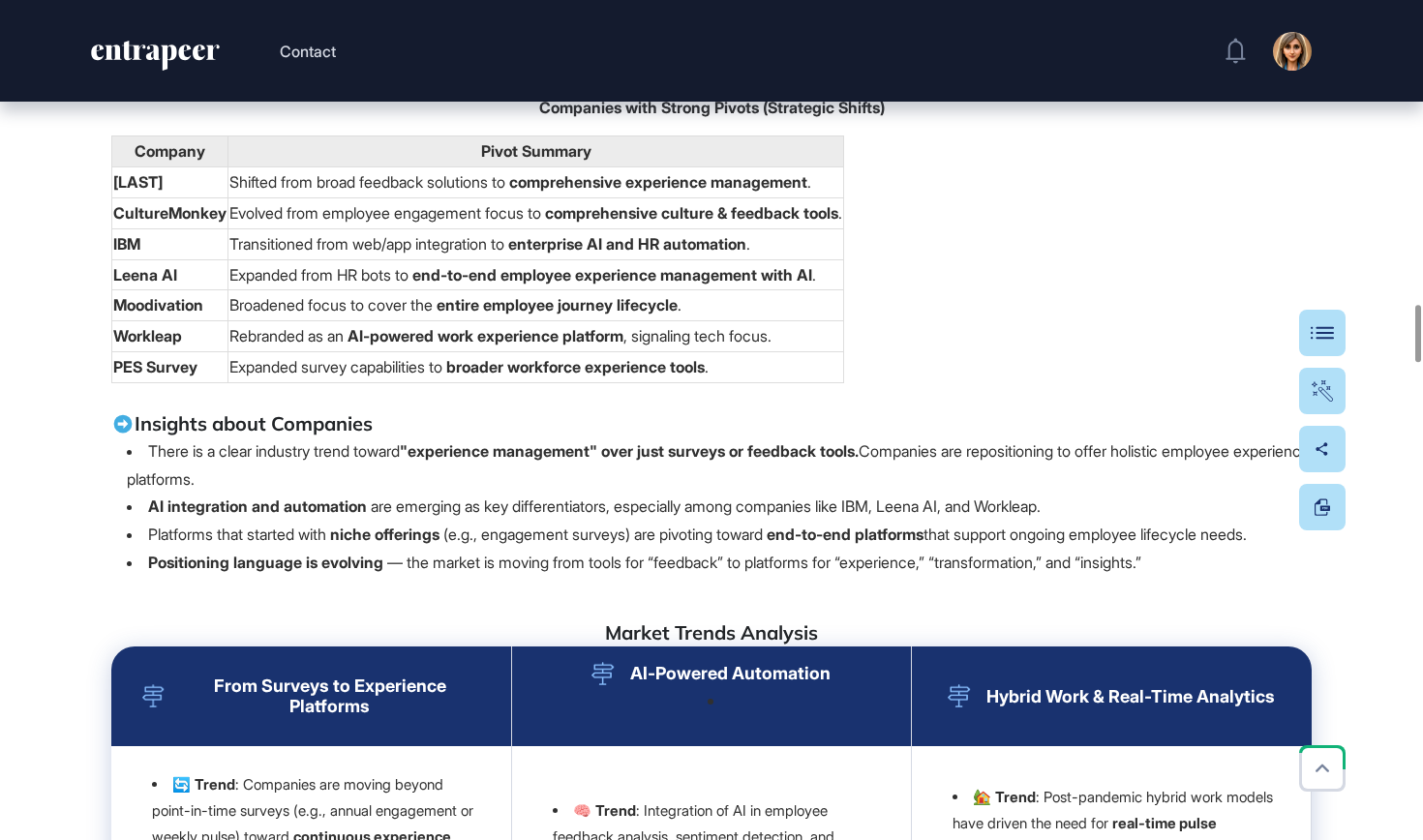 click on "AI integration and automation" at bounding box center (257, 506) 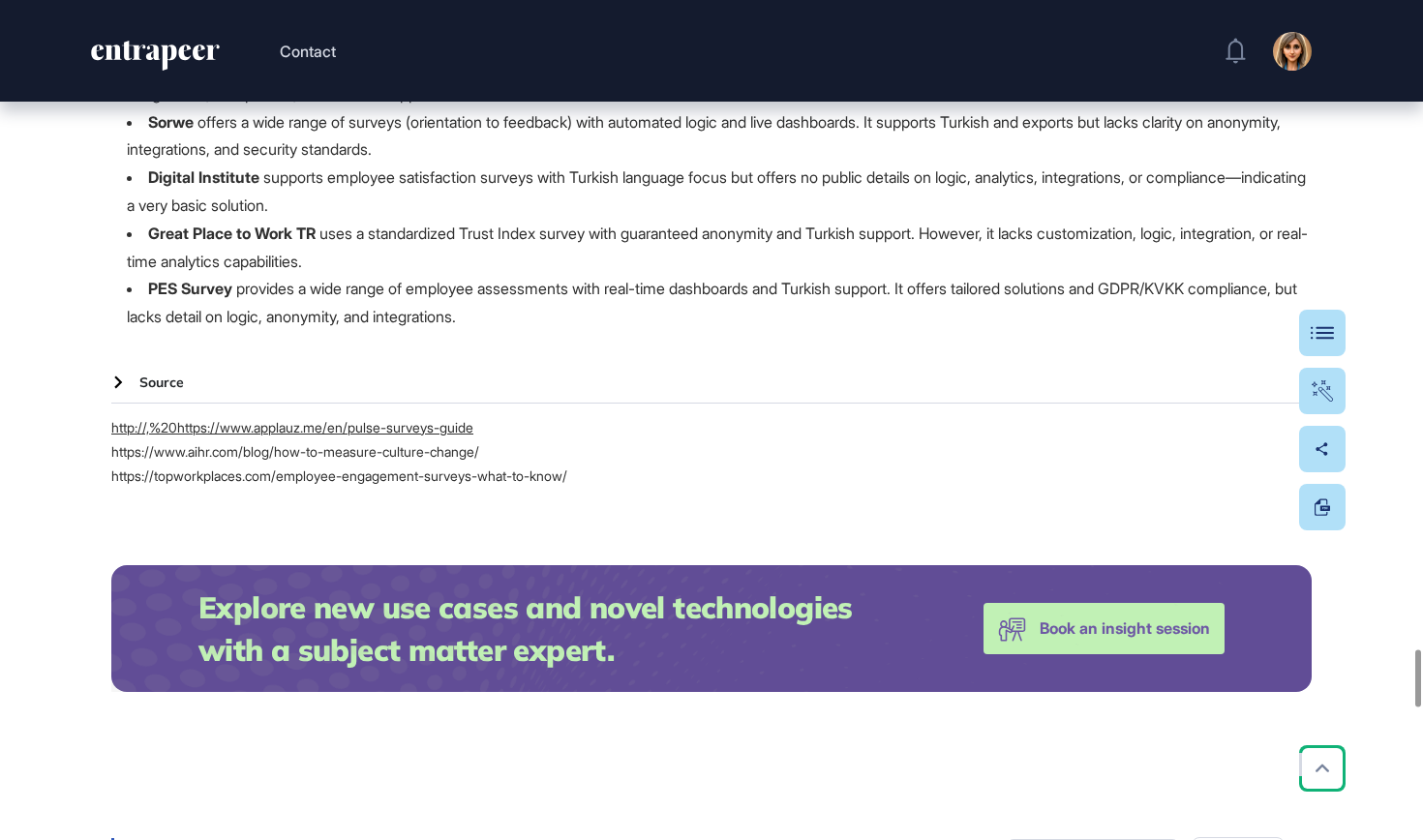 scroll, scrollTop: 9574, scrollLeft: 0, axis: vertical 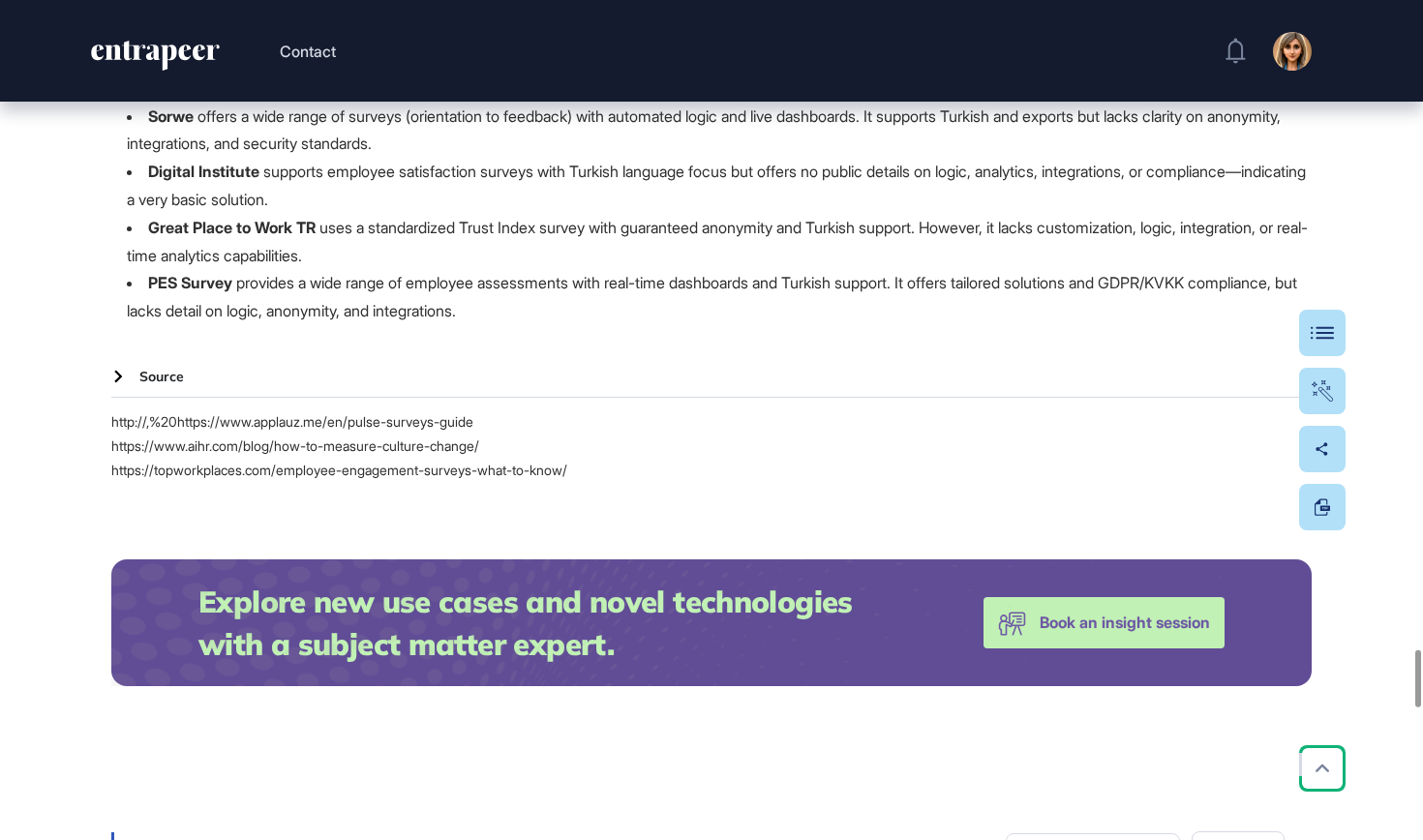 click 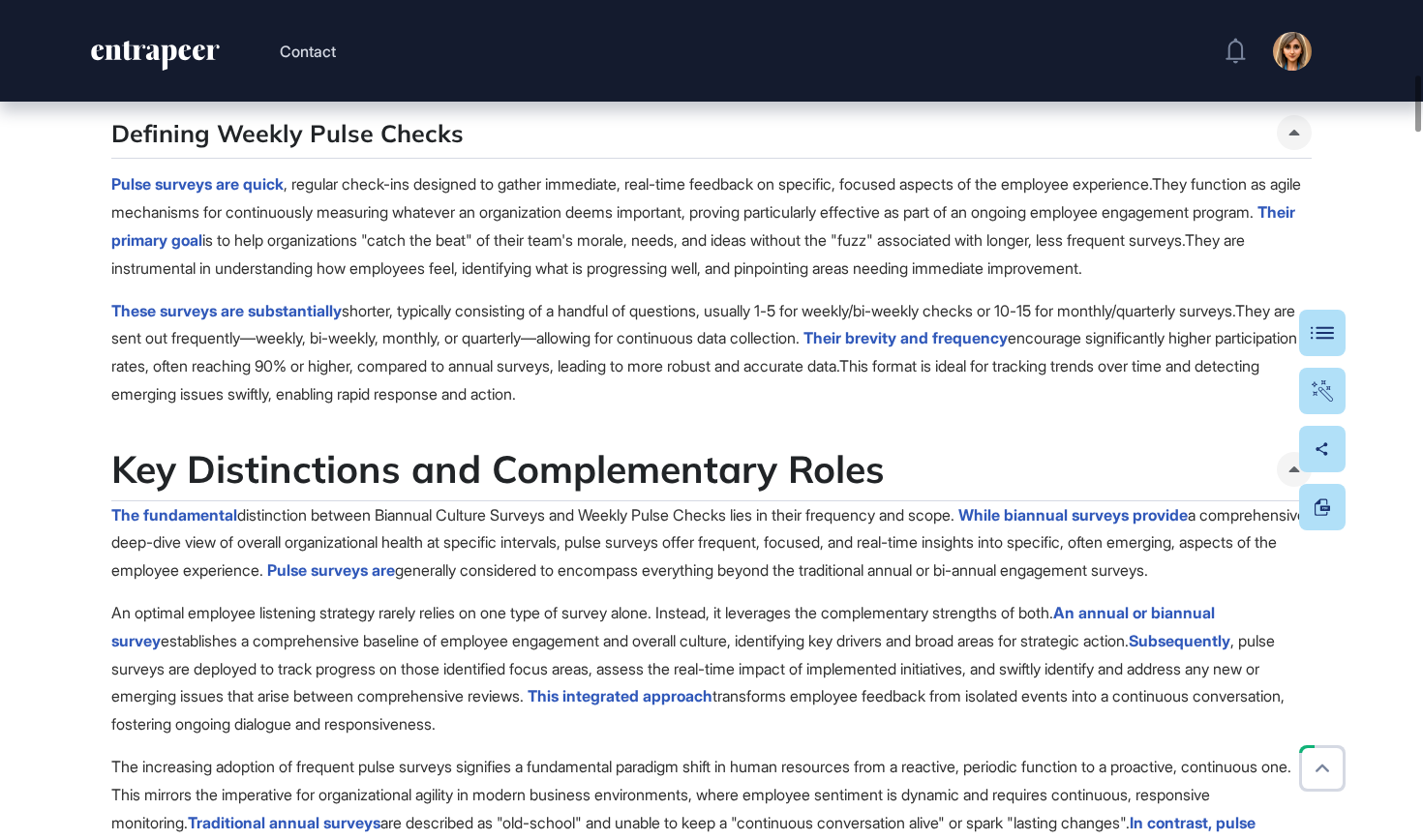 scroll, scrollTop: 1050, scrollLeft: 0, axis: vertical 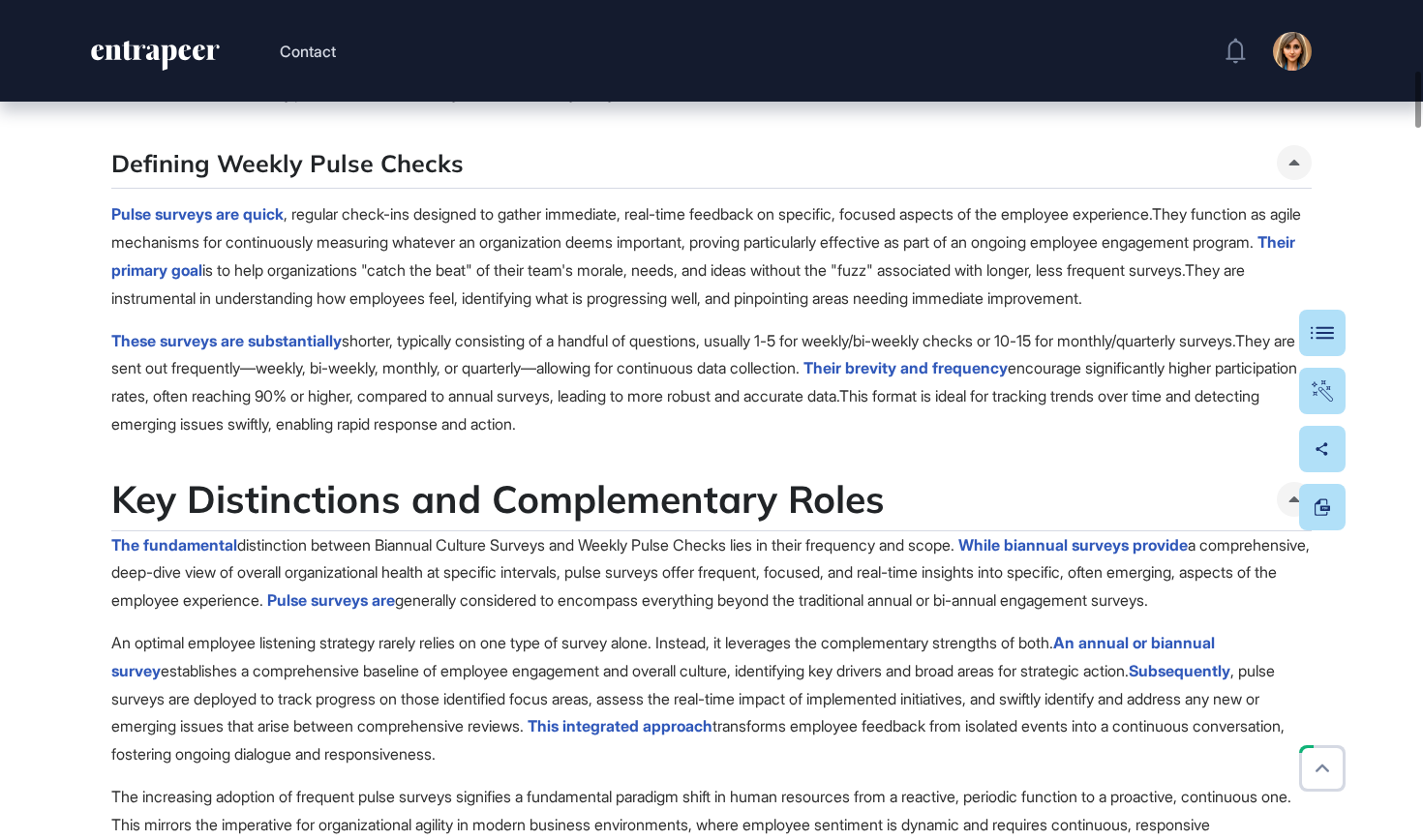 click on "Key Distinctions and Complementary Roles" at bounding box center [498, 499] 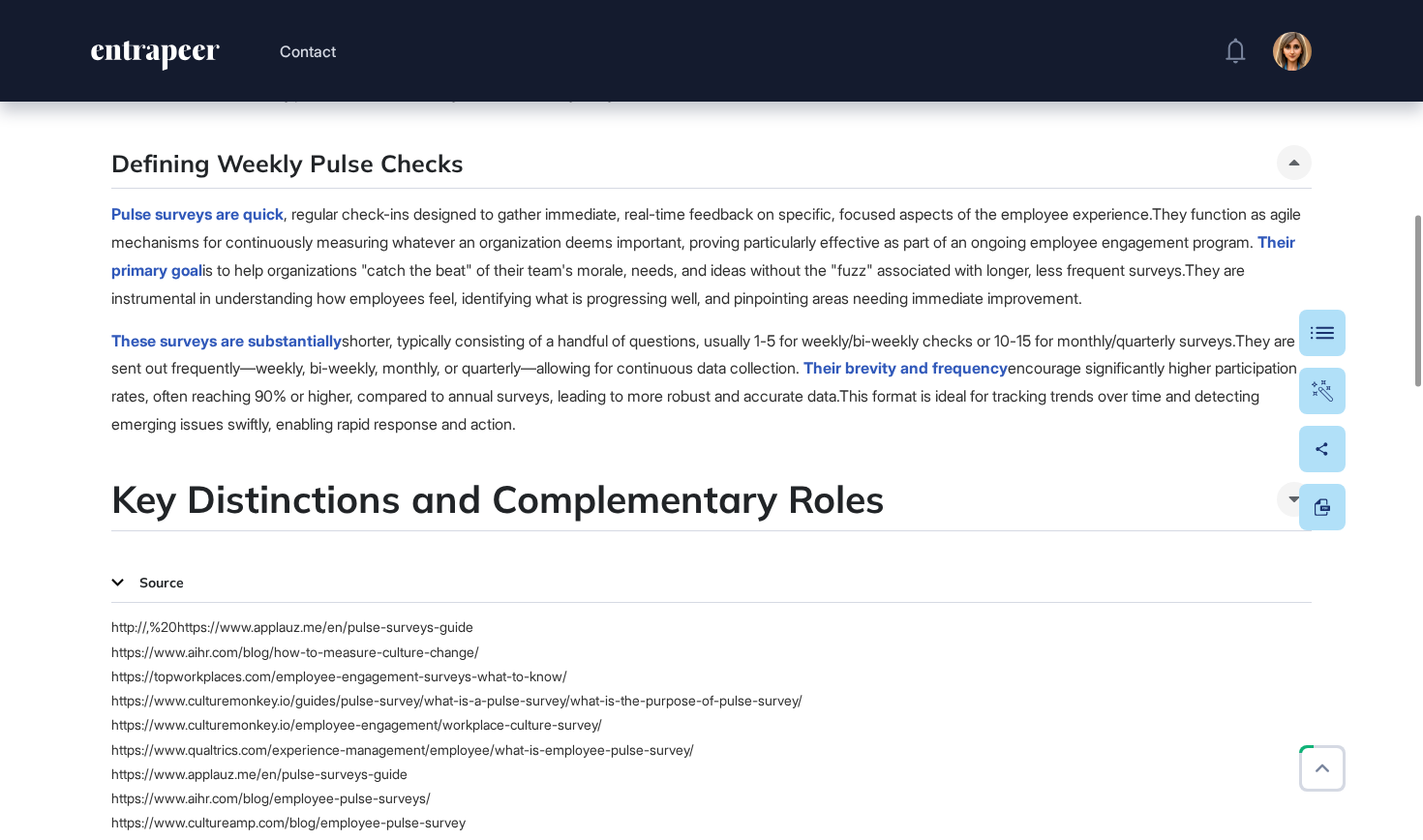 click on "Key Distinctions and Complementary Roles" at bounding box center [498, 499] 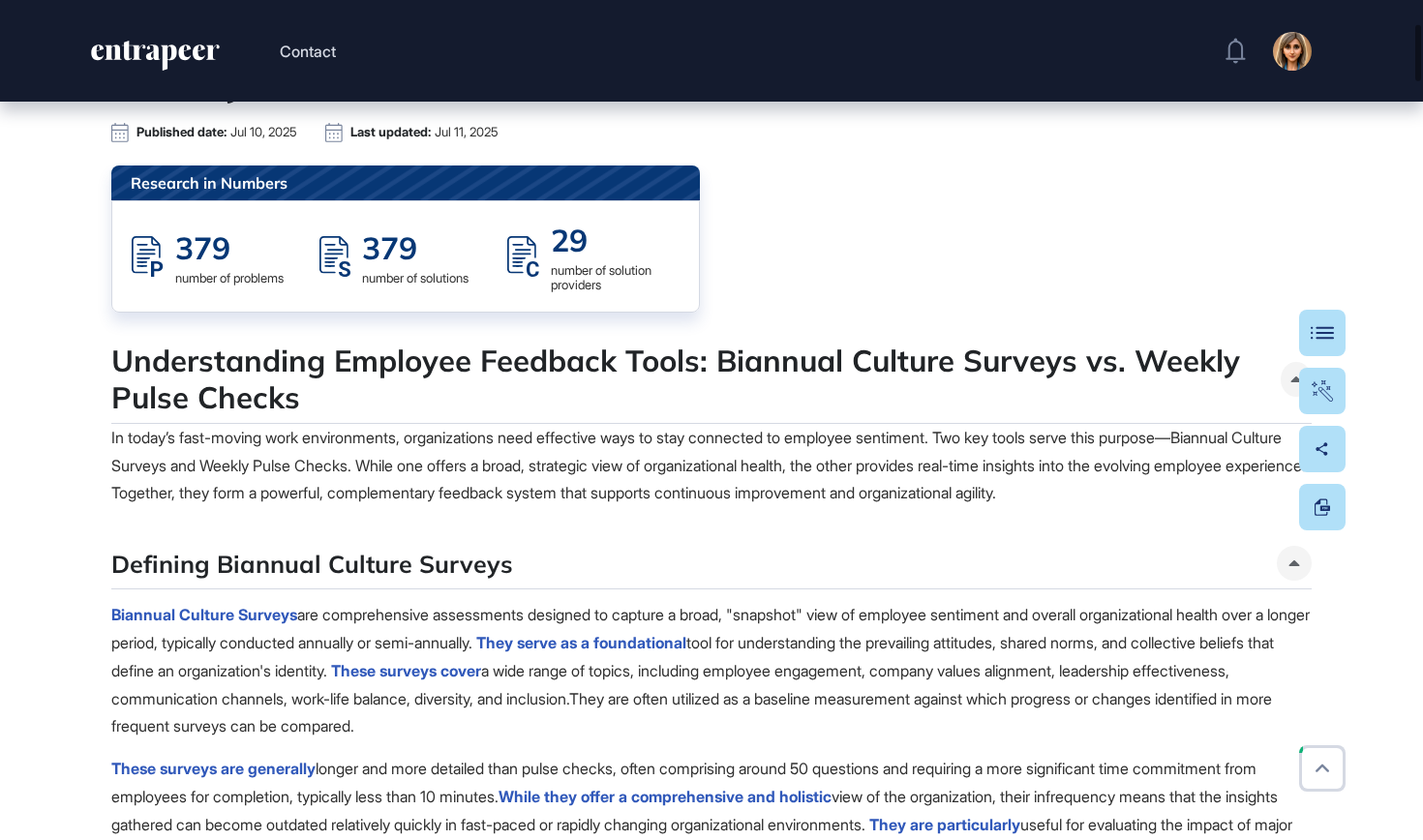 scroll, scrollTop: 275, scrollLeft: 0, axis: vertical 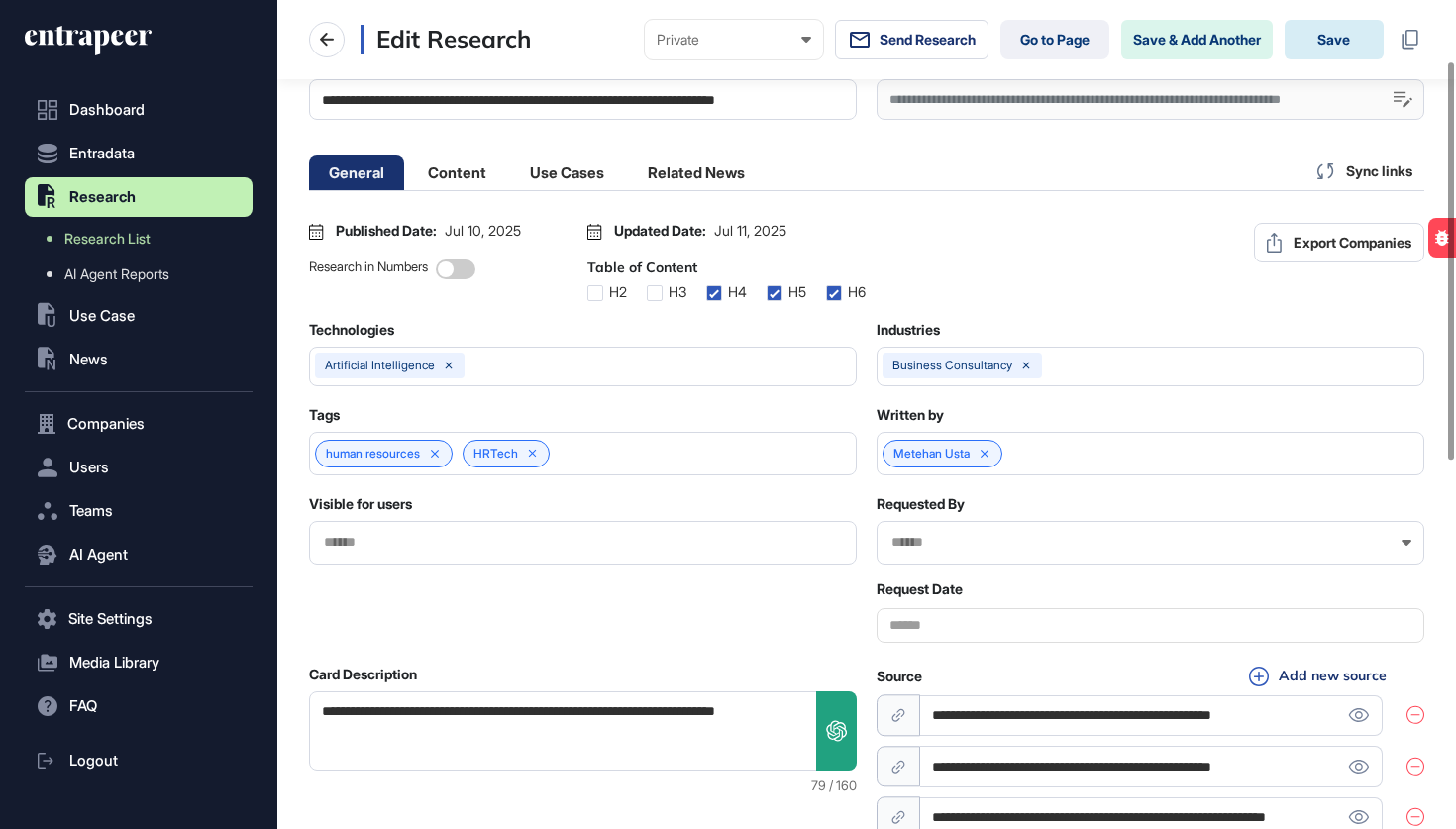 click on "Save" 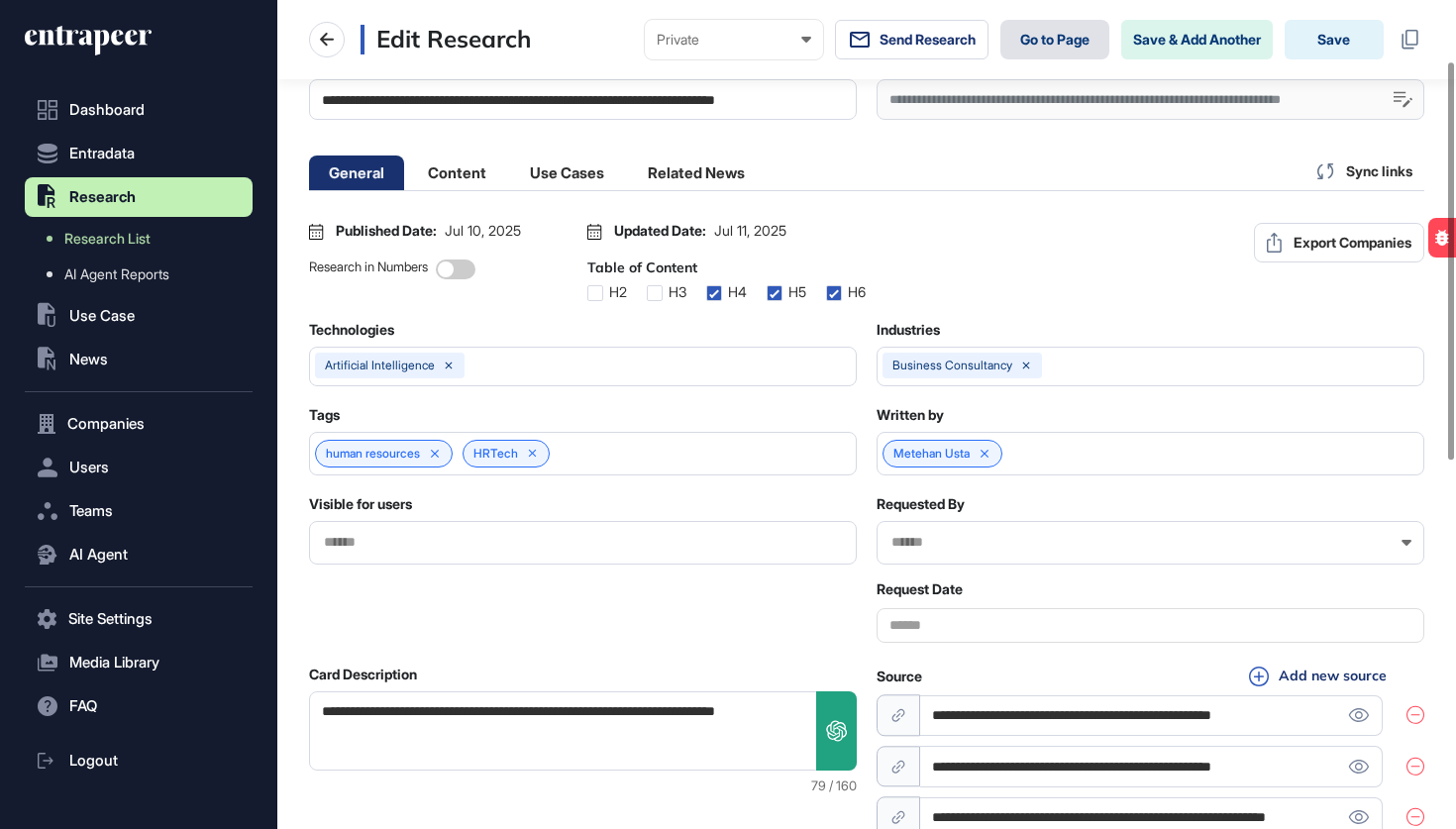 click on "Go to Page" 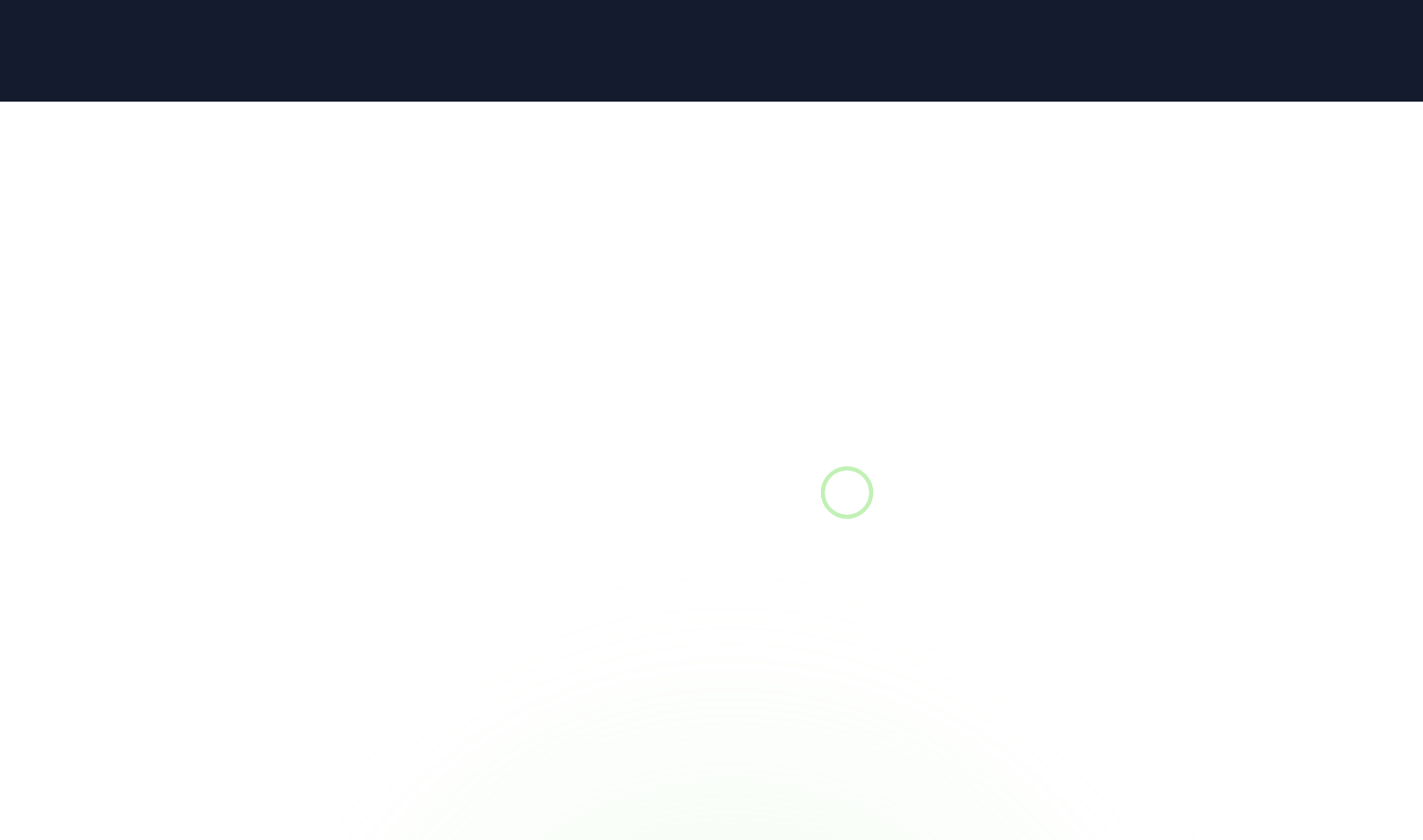 scroll, scrollTop: 0, scrollLeft: 0, axis: both 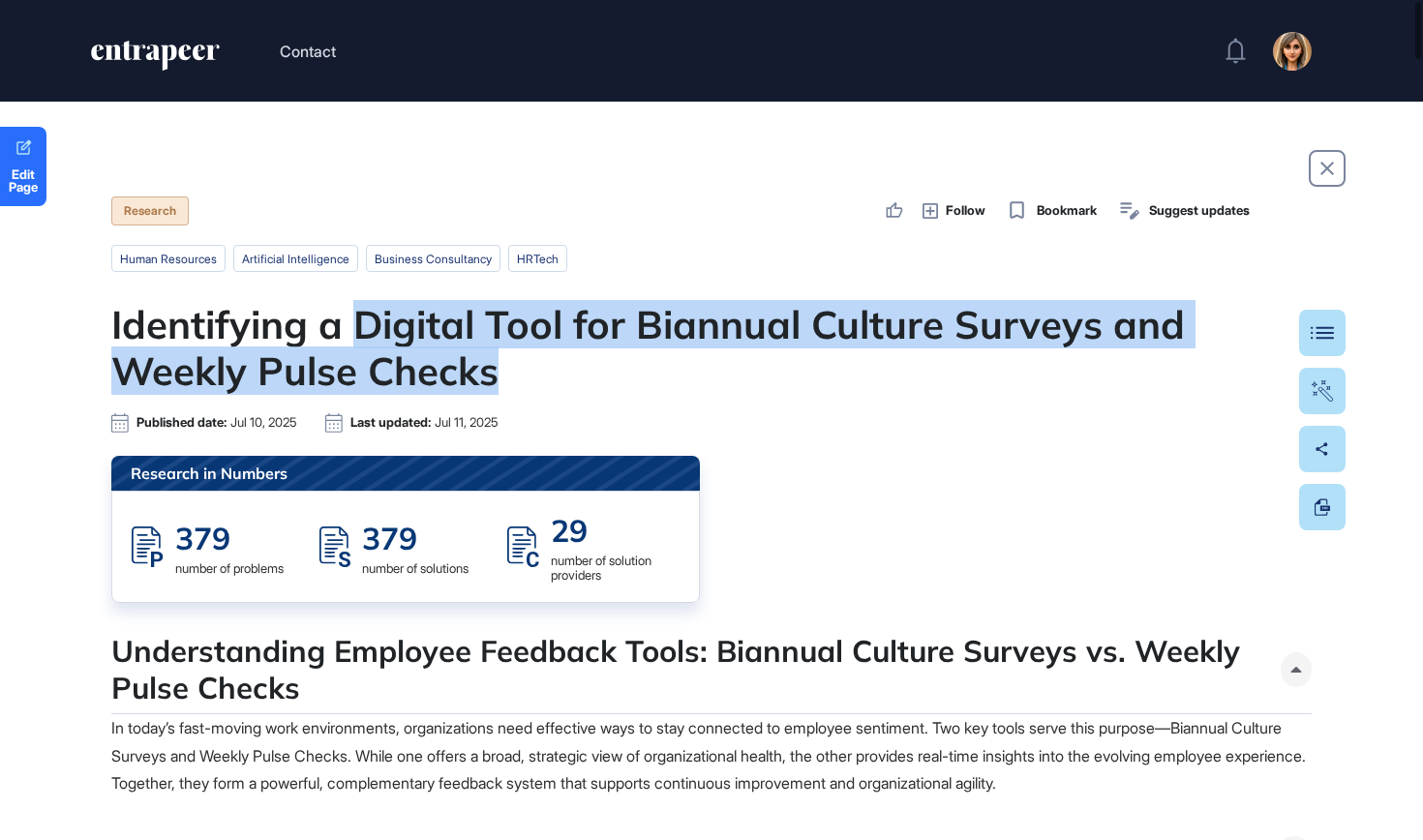 drag, startPoint x: 358, startPoint y: 328, endPoint x: 541, endPoint y: 361, distance: 185.95161 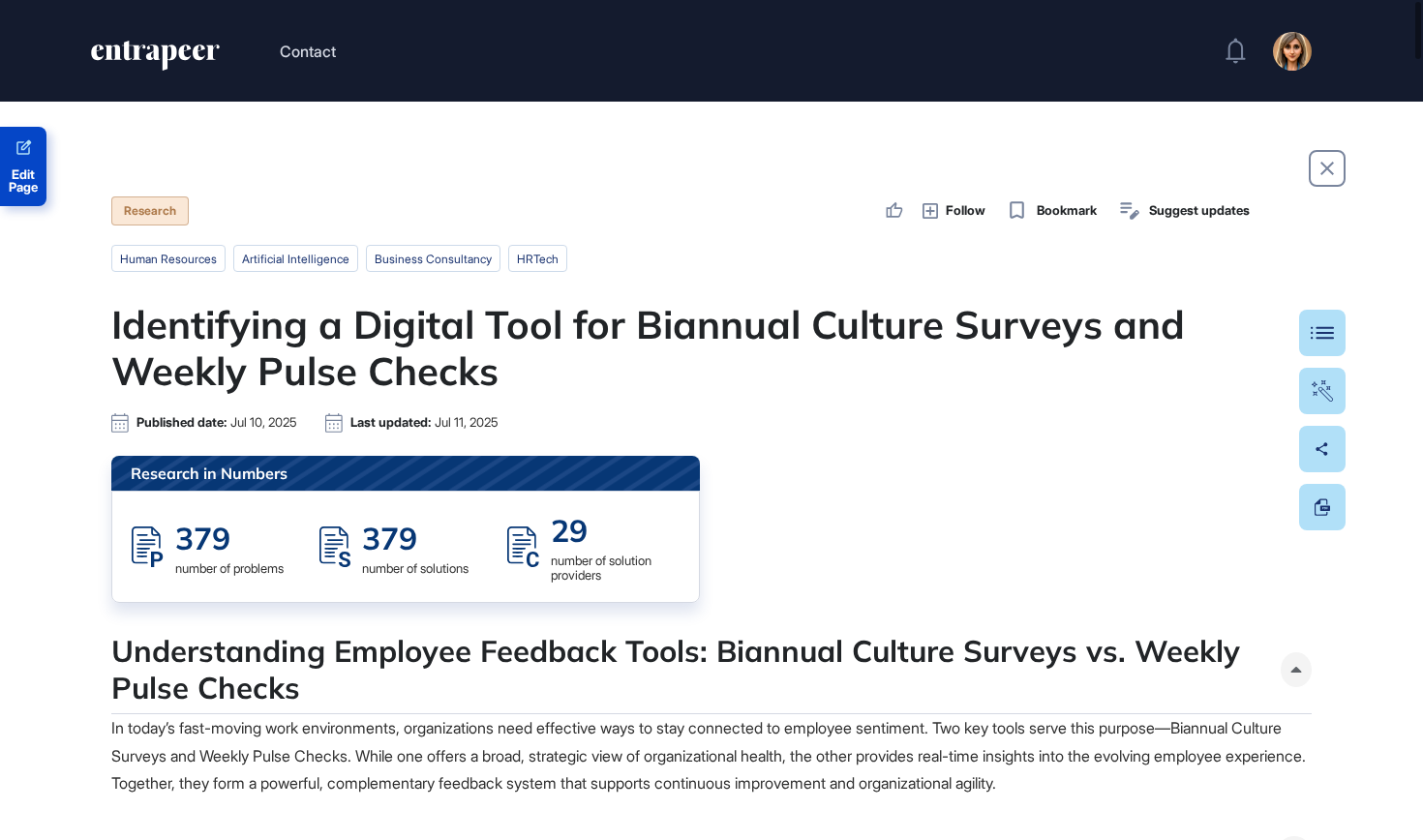 click on "Edit Page" at bounding box center [23, 166] 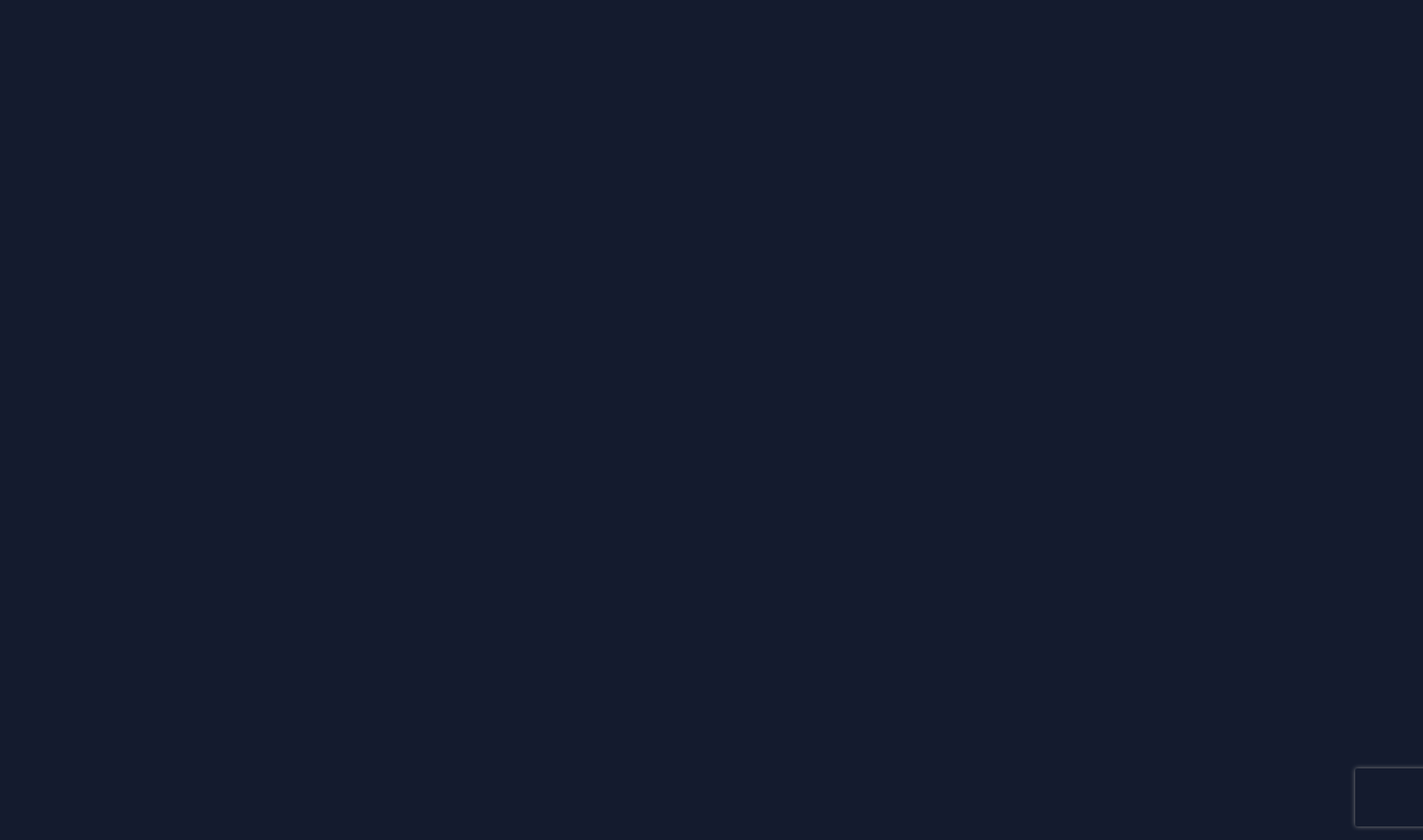 scroll, scrollTop: 0, scrollLeft: 0, axis: both 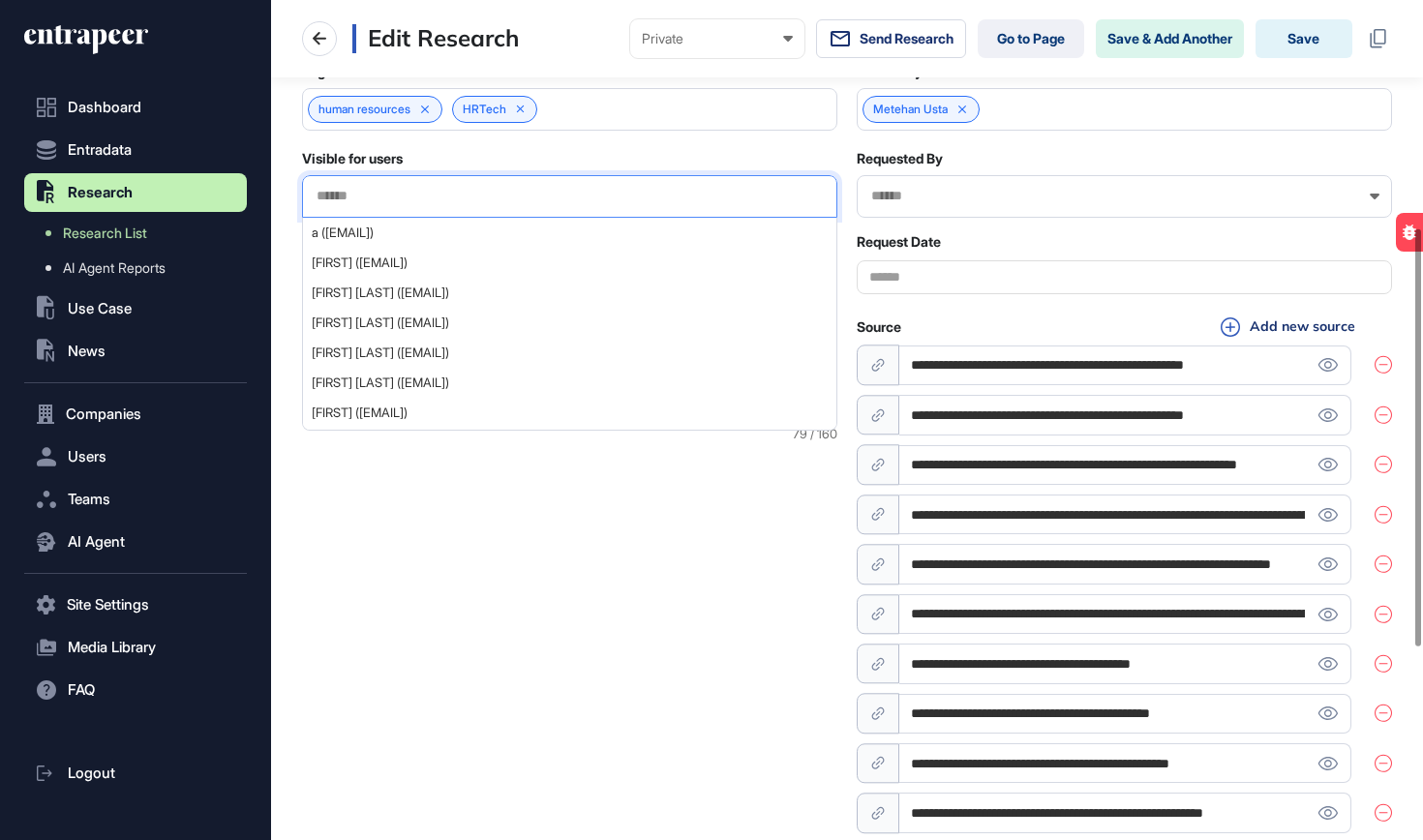 click at bounding box center (569, 195) 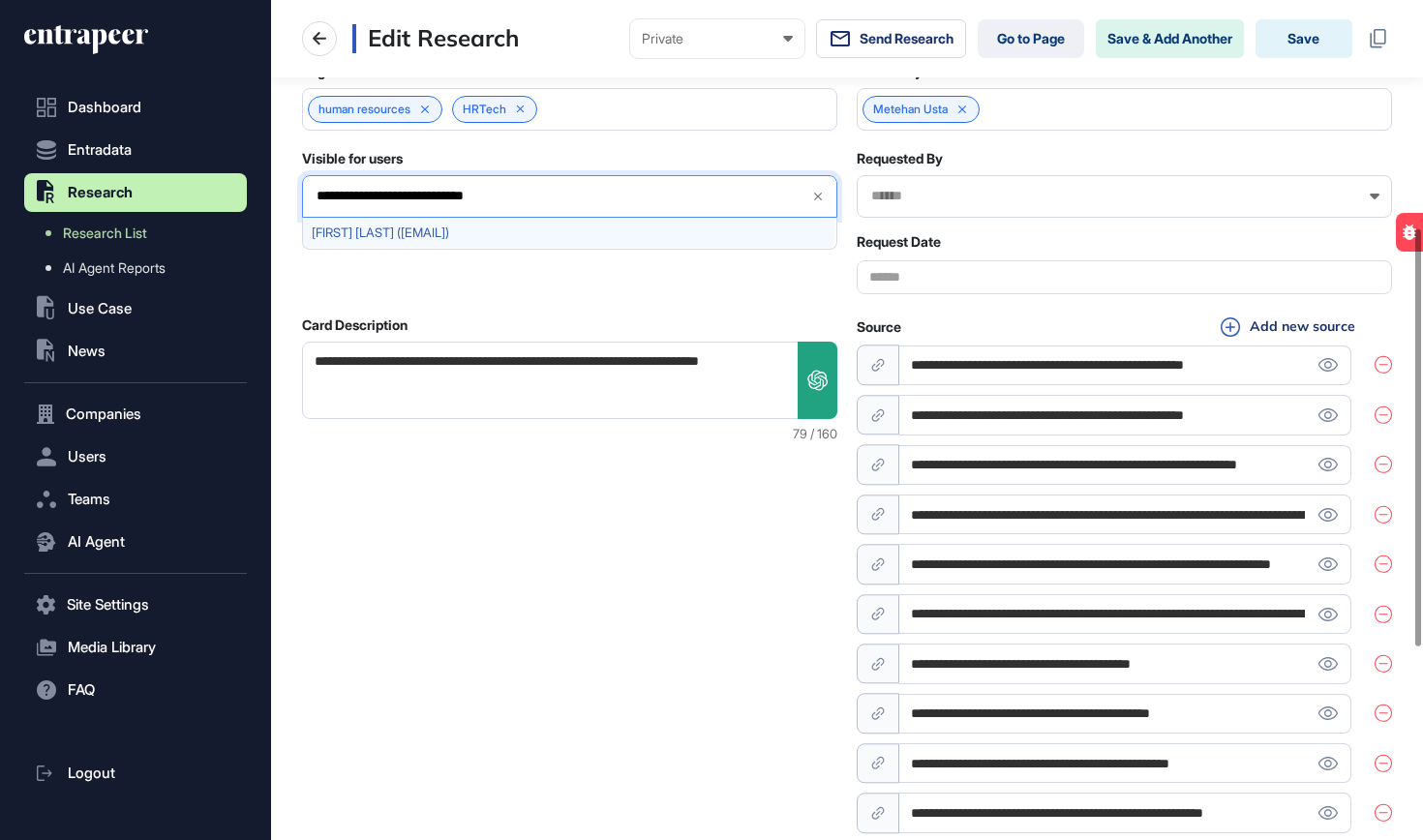 click on "Emin Çobangüç (emin.cobanguc@fibabanka.com.tr)" at bounding box center (568, 232) 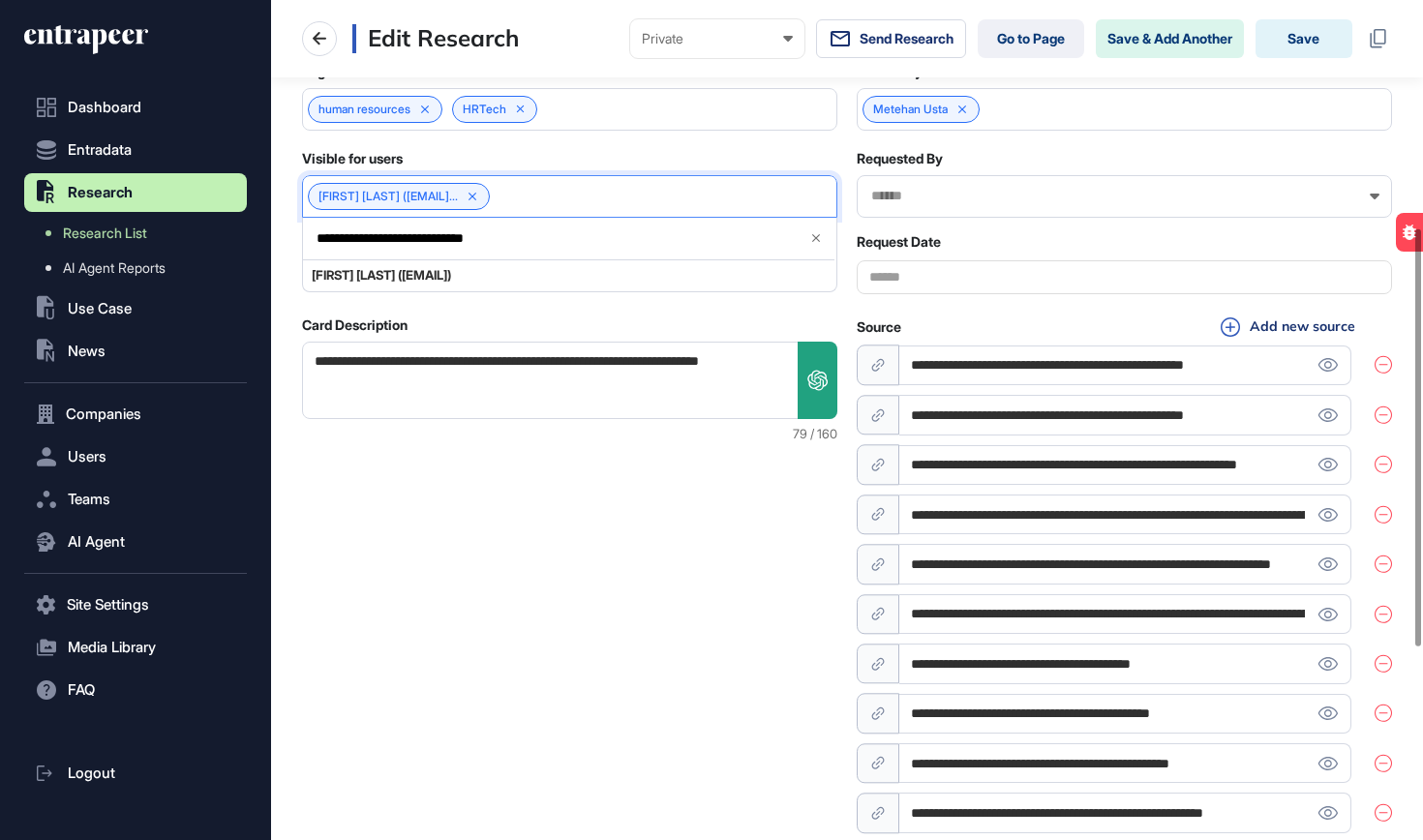 click on "**********" at bounding box center [554, 238] 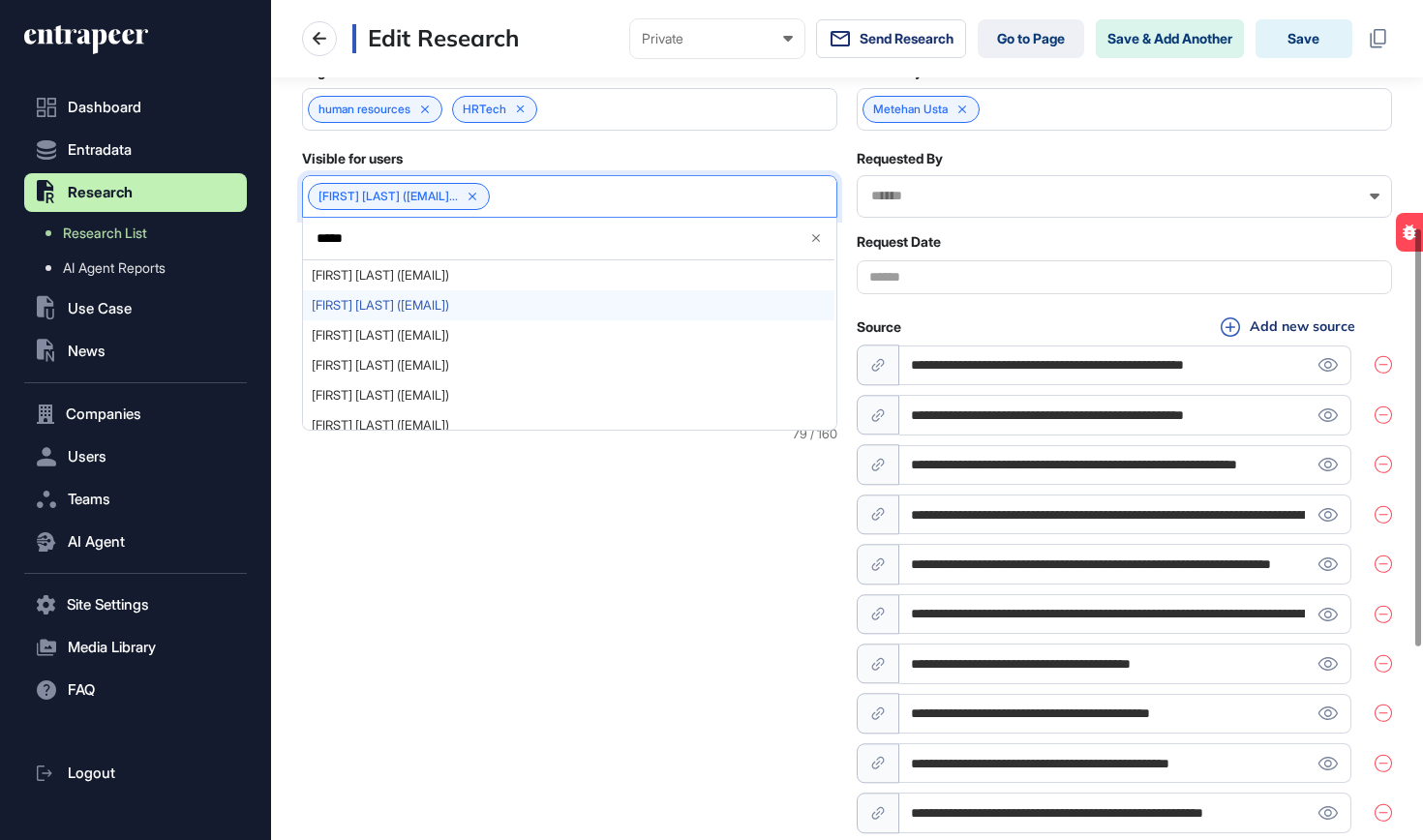 type on "*****" 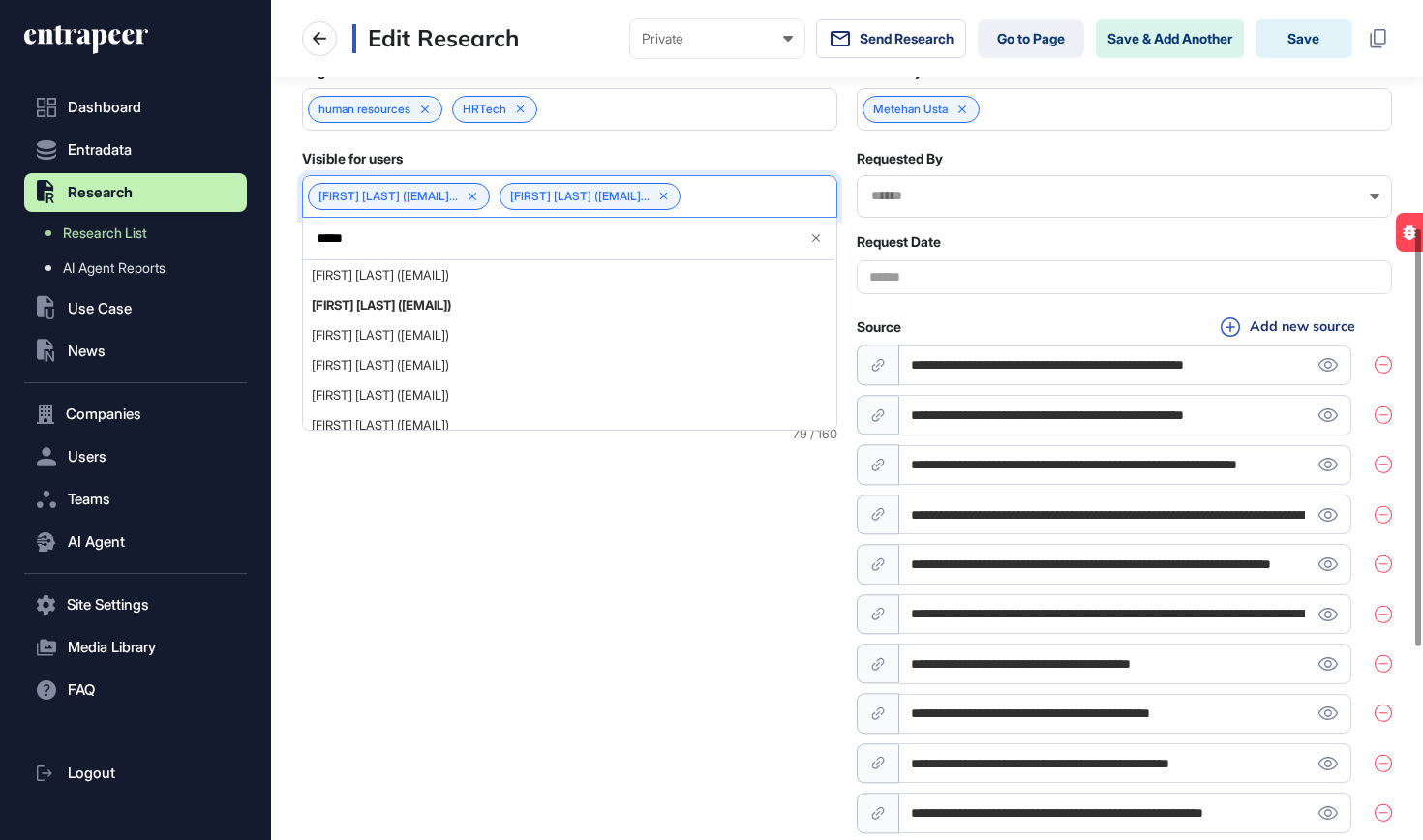 click on "*****" at bounding box center [554, 238] 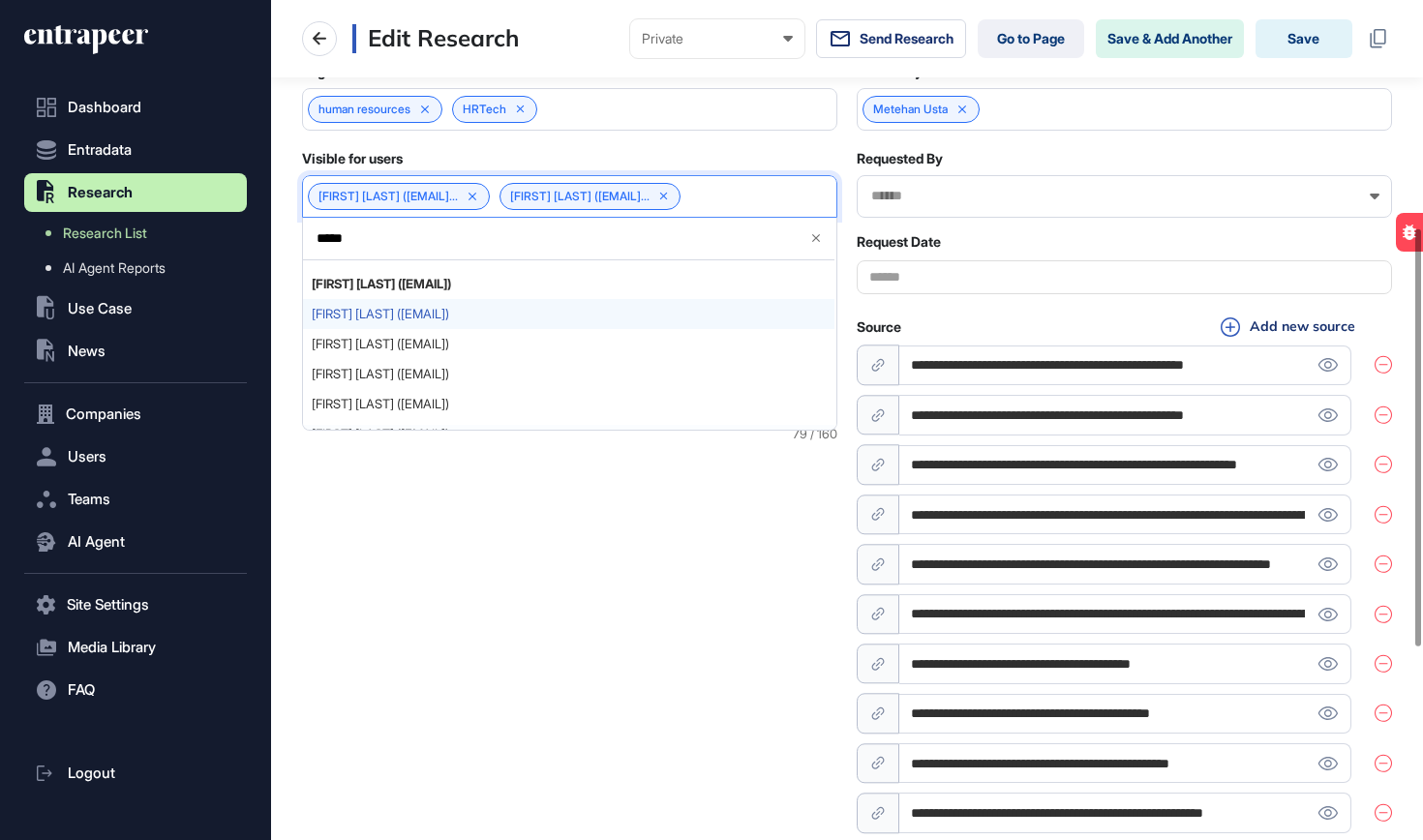 scroll, scrollTop: 35, scrollLeft: 0, axis: vertical 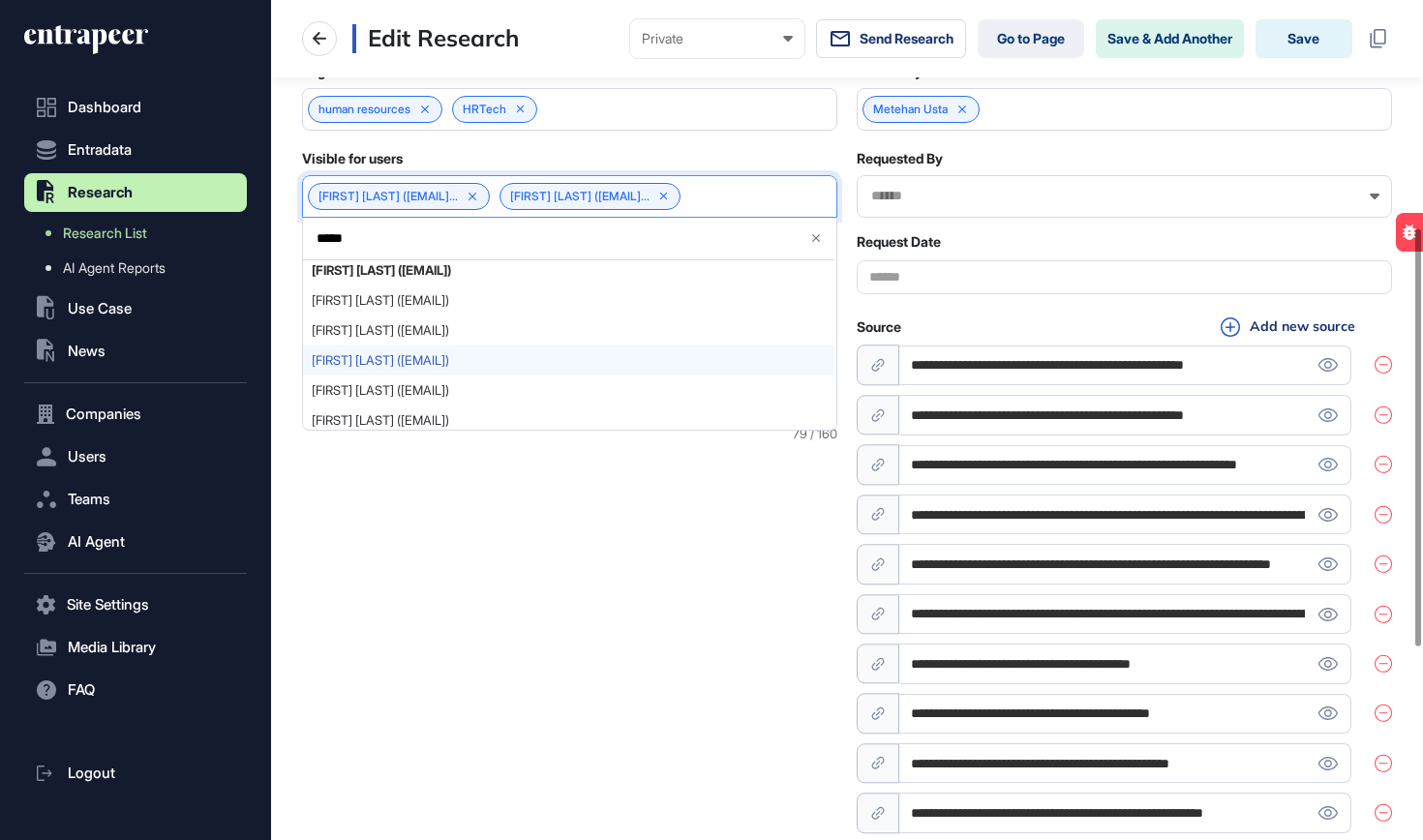 click on "Pınar Bora (pinar.bora@fibabanka.com.tr)" at bounding box center [568, 360] 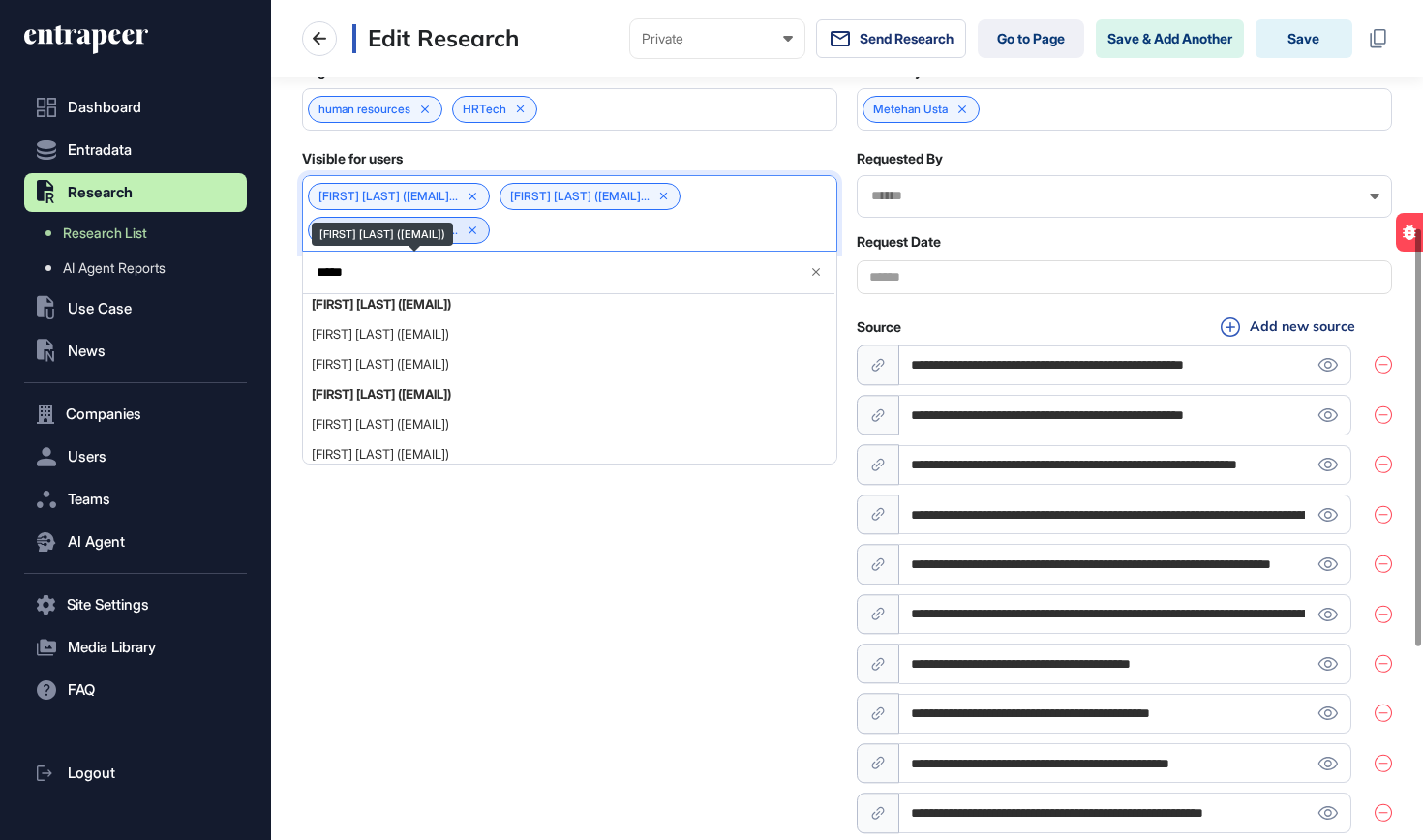 click 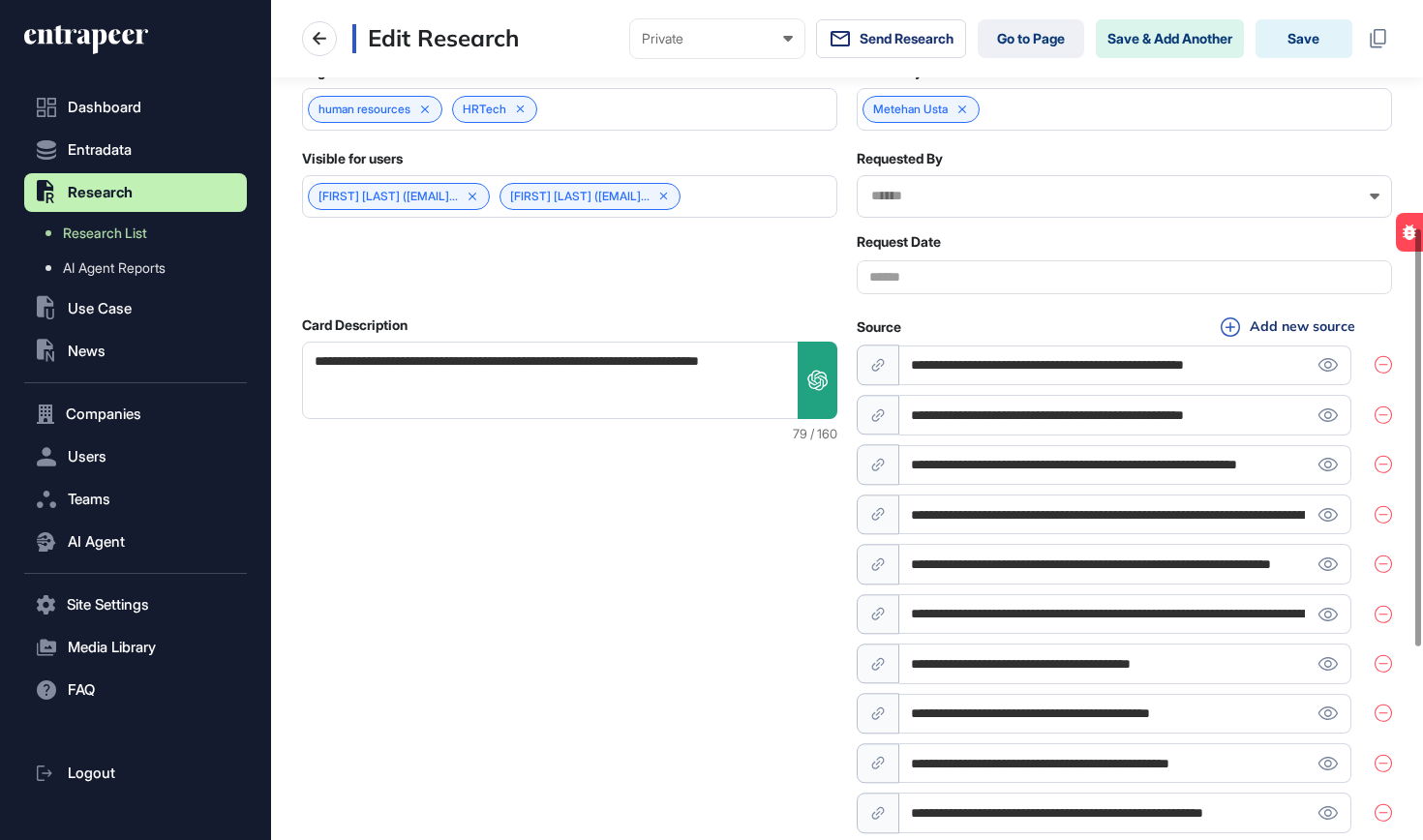 click on "Emin Çobangüç (emin.cobanguc... Pınar Bora (pinar.bora@fibab..." at bounding box center [569, 196] 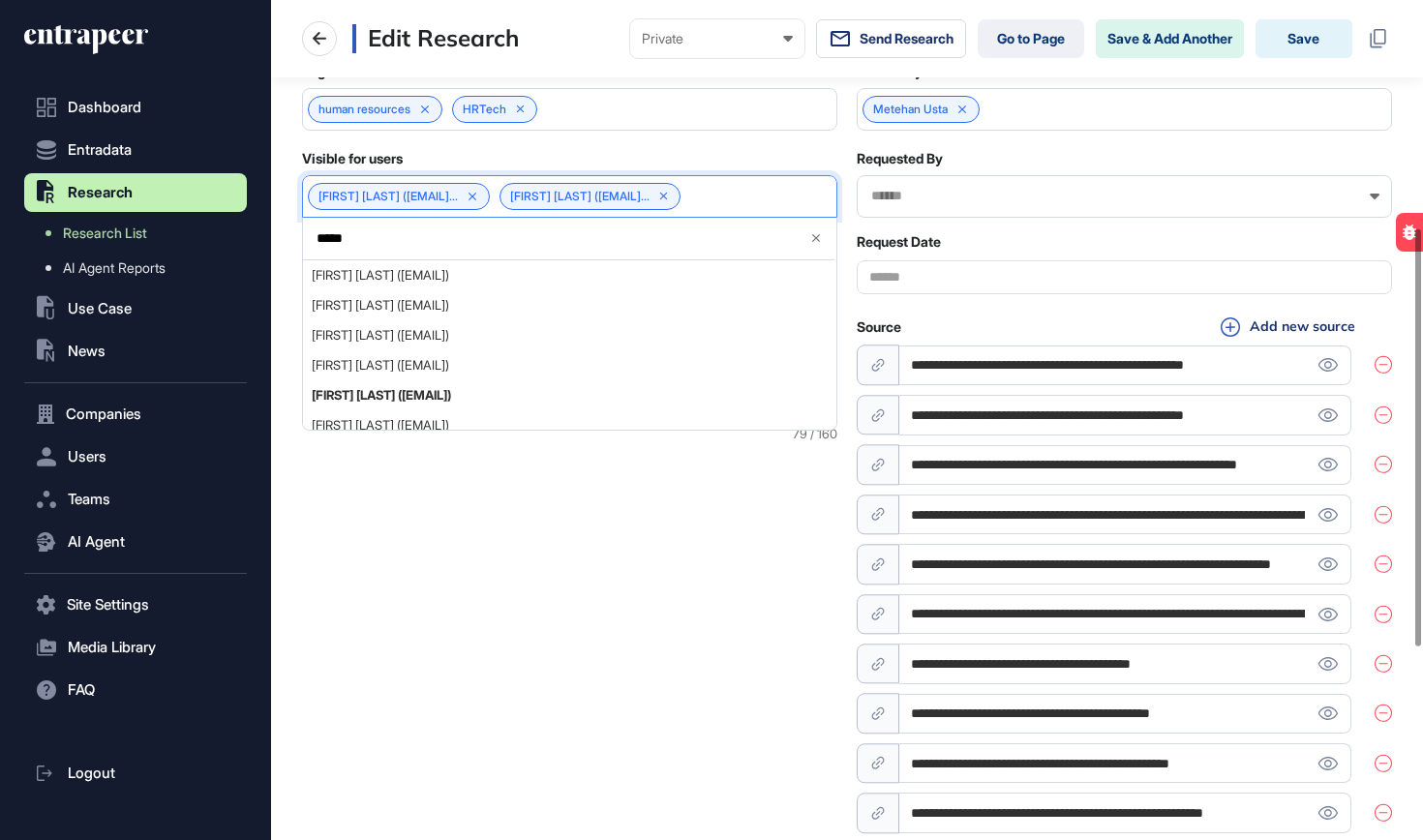 click on "*****" at bounding box center [554, 238] 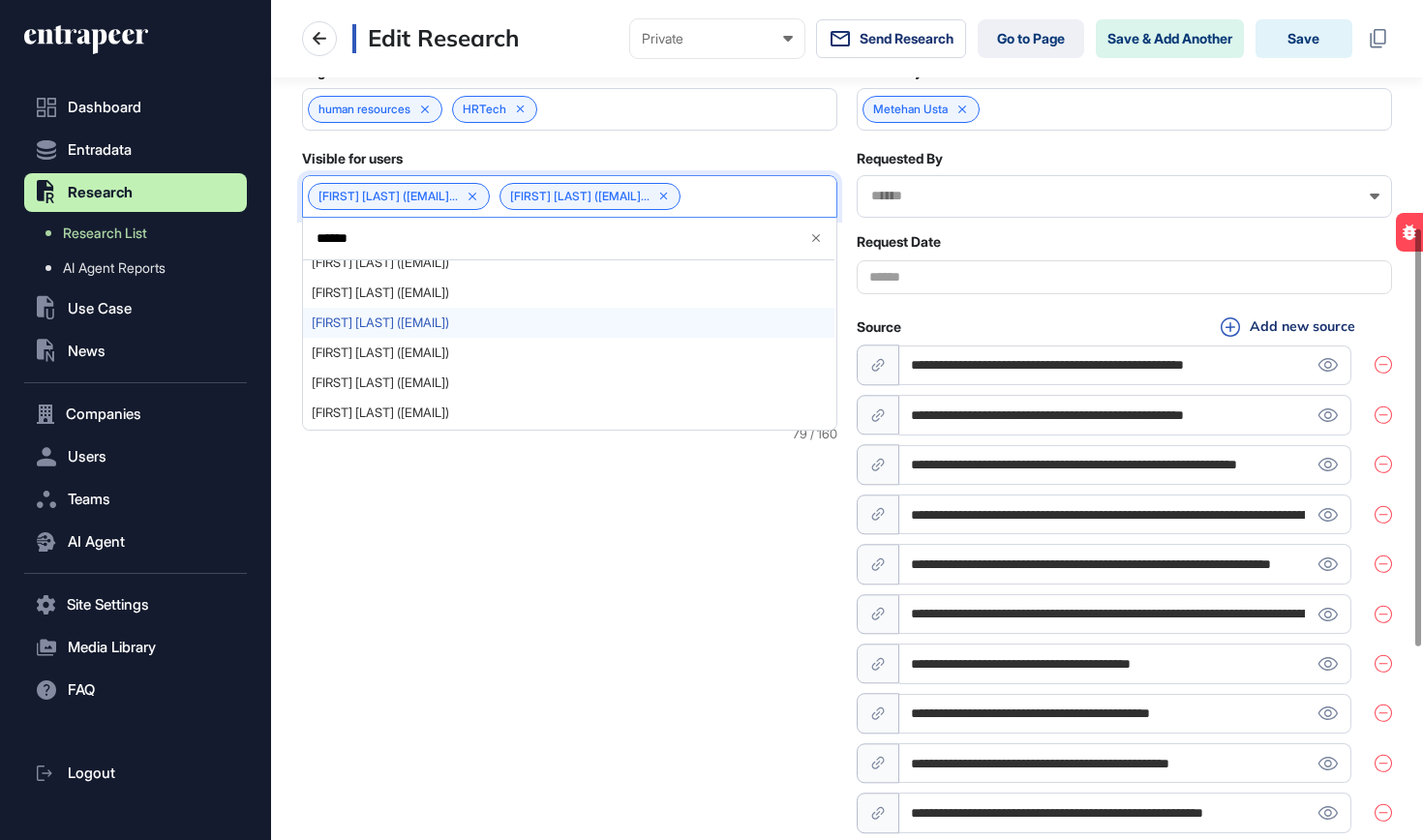 scroll, scrollTop: 590, scrollLeft: 0, axis: vertical 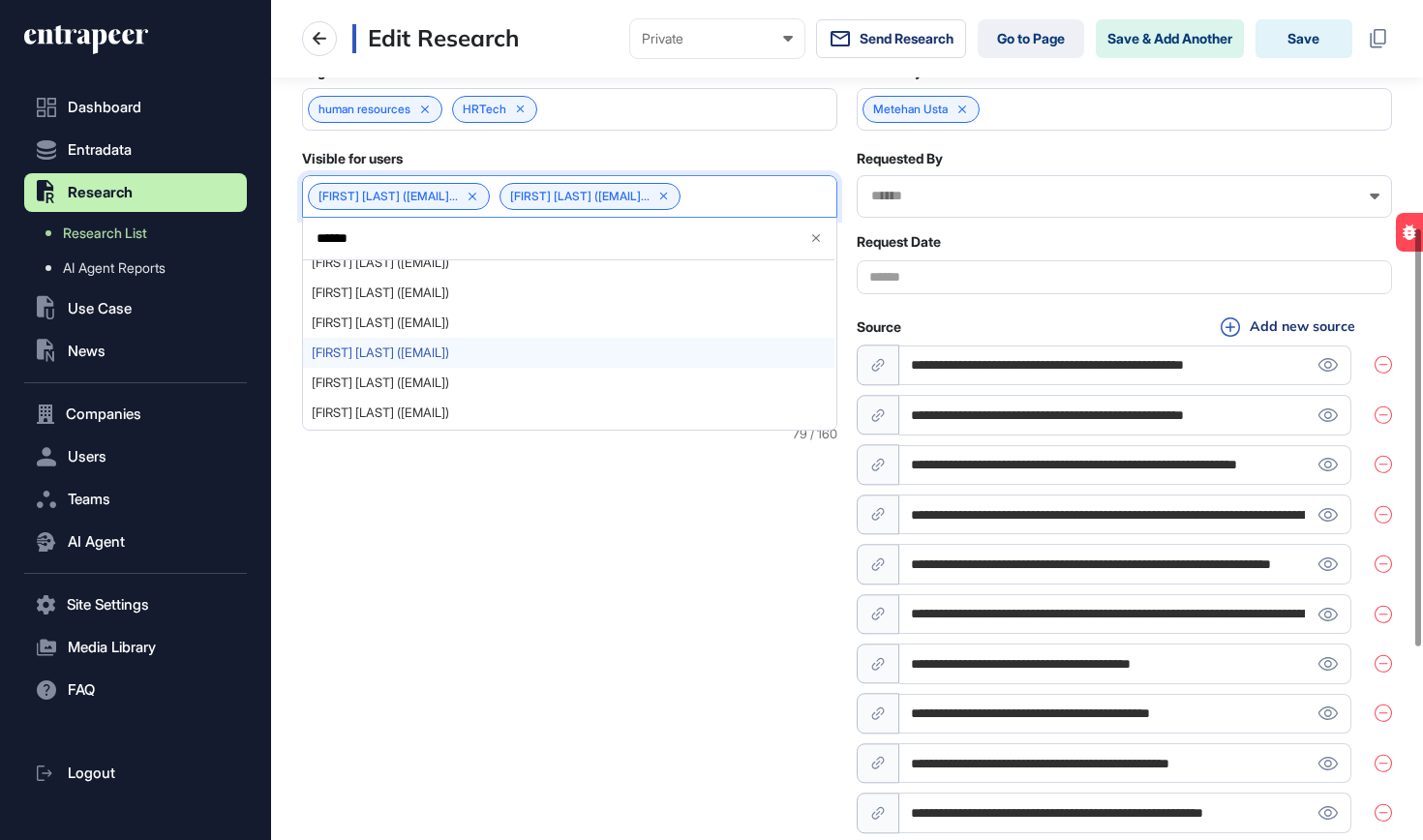 click on "Zeynep Dayıoğlugil (zeynep.dayioglugil@fibabanka.com.tr)" at bounding box center [568, 352] 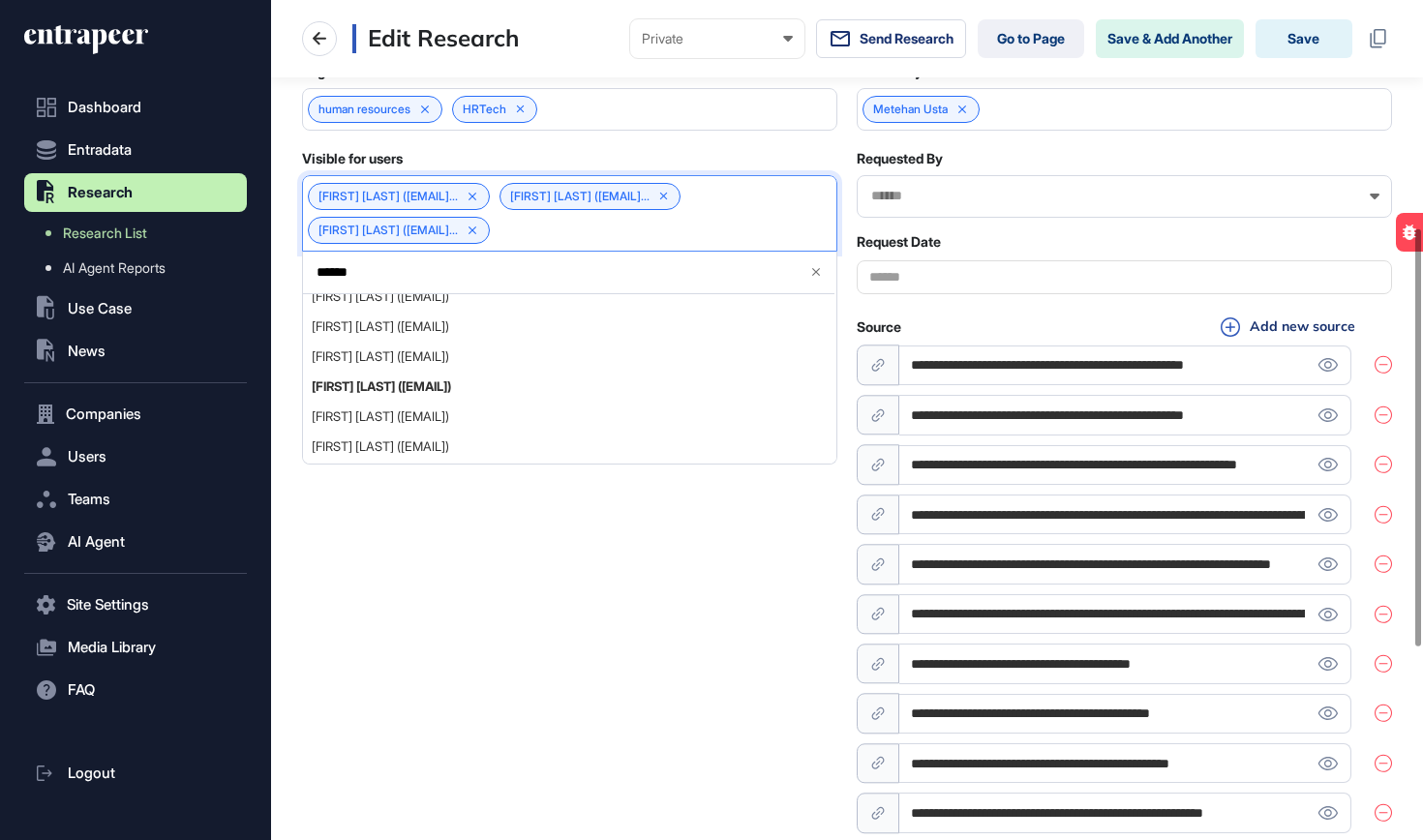 click on "******" at bounding box center [554, 272] 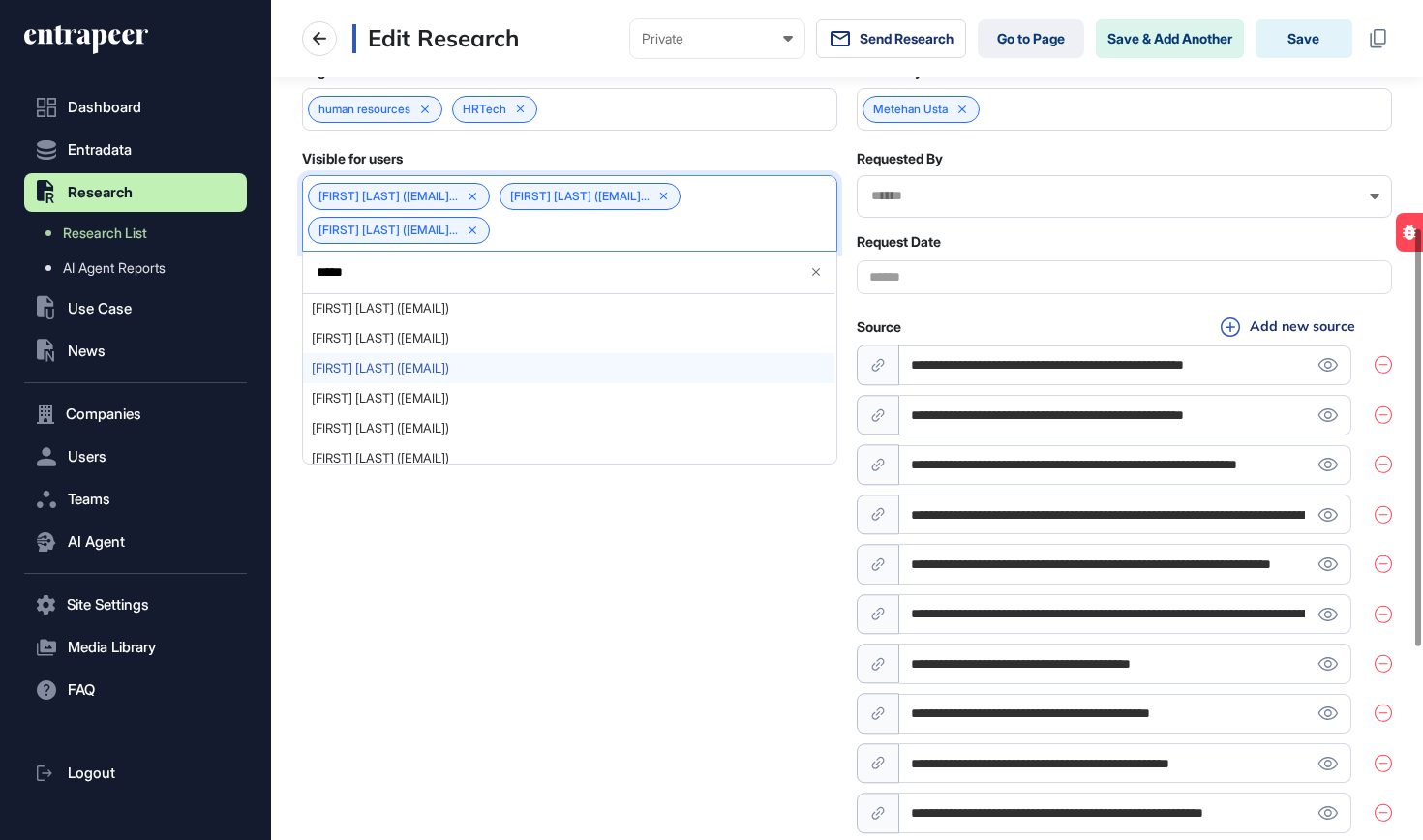 scroll, scrollTop: 36, scrollLeft: 0, axis: vertical 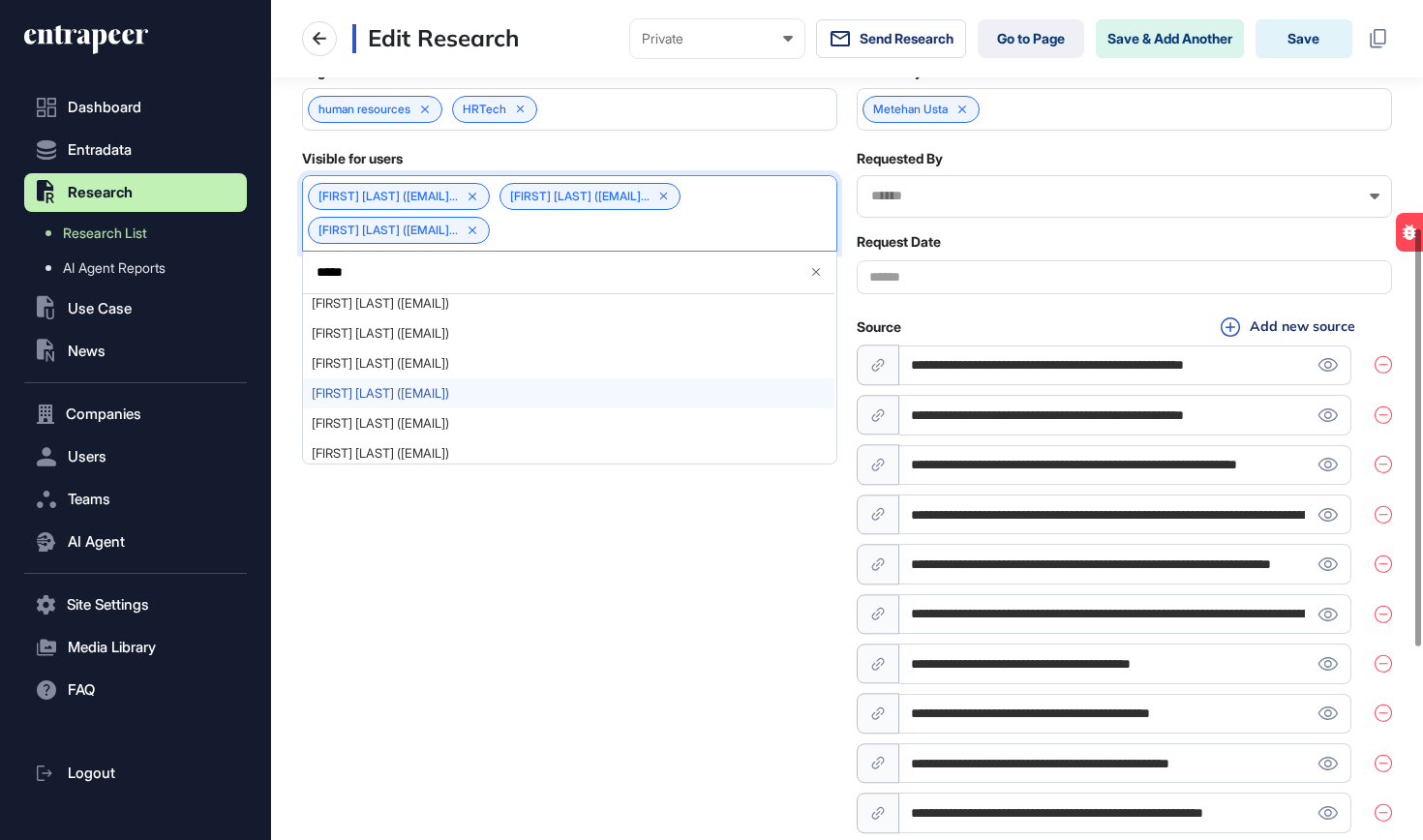 type on "*****" 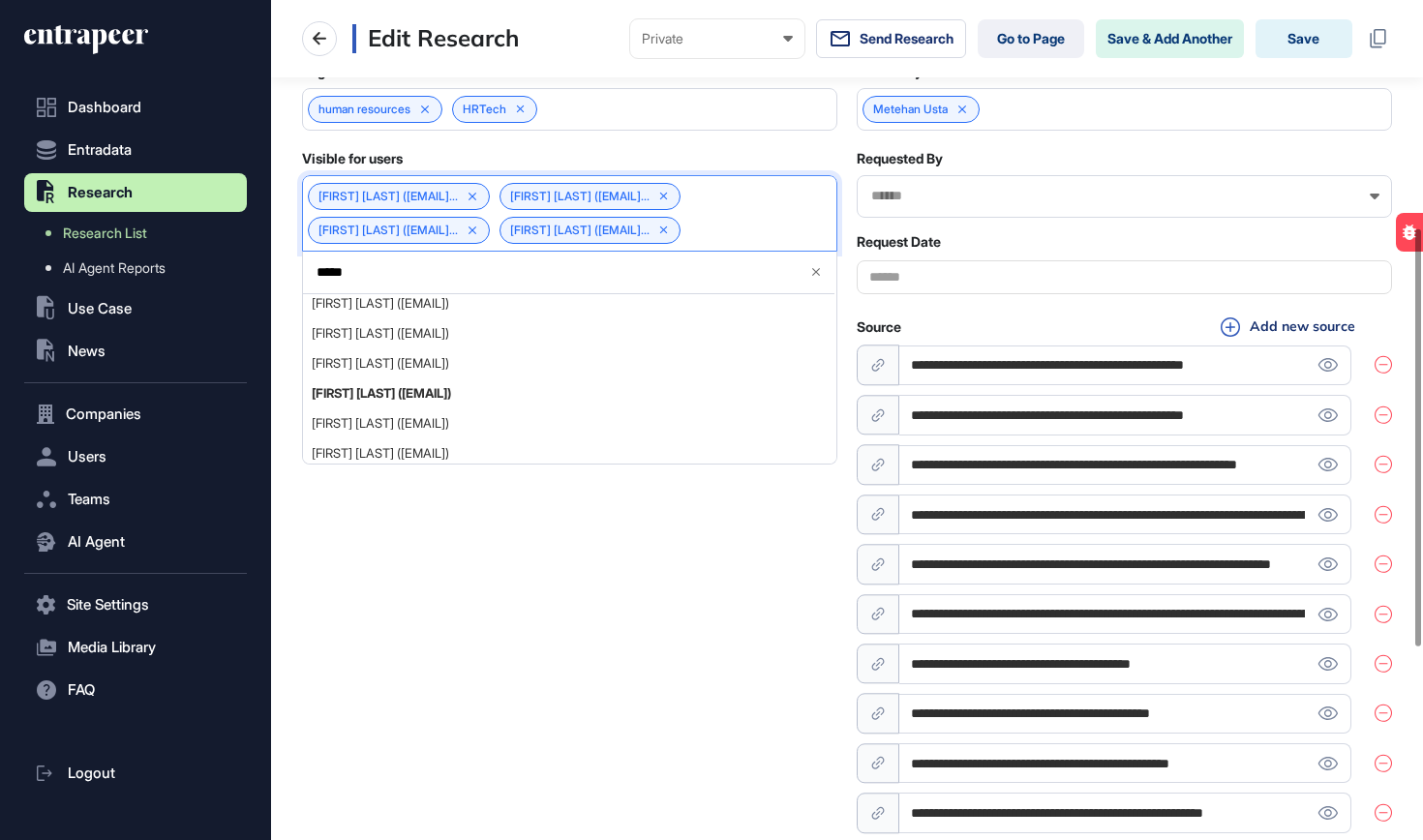 click on "**********" at bounding box center (847, 676) 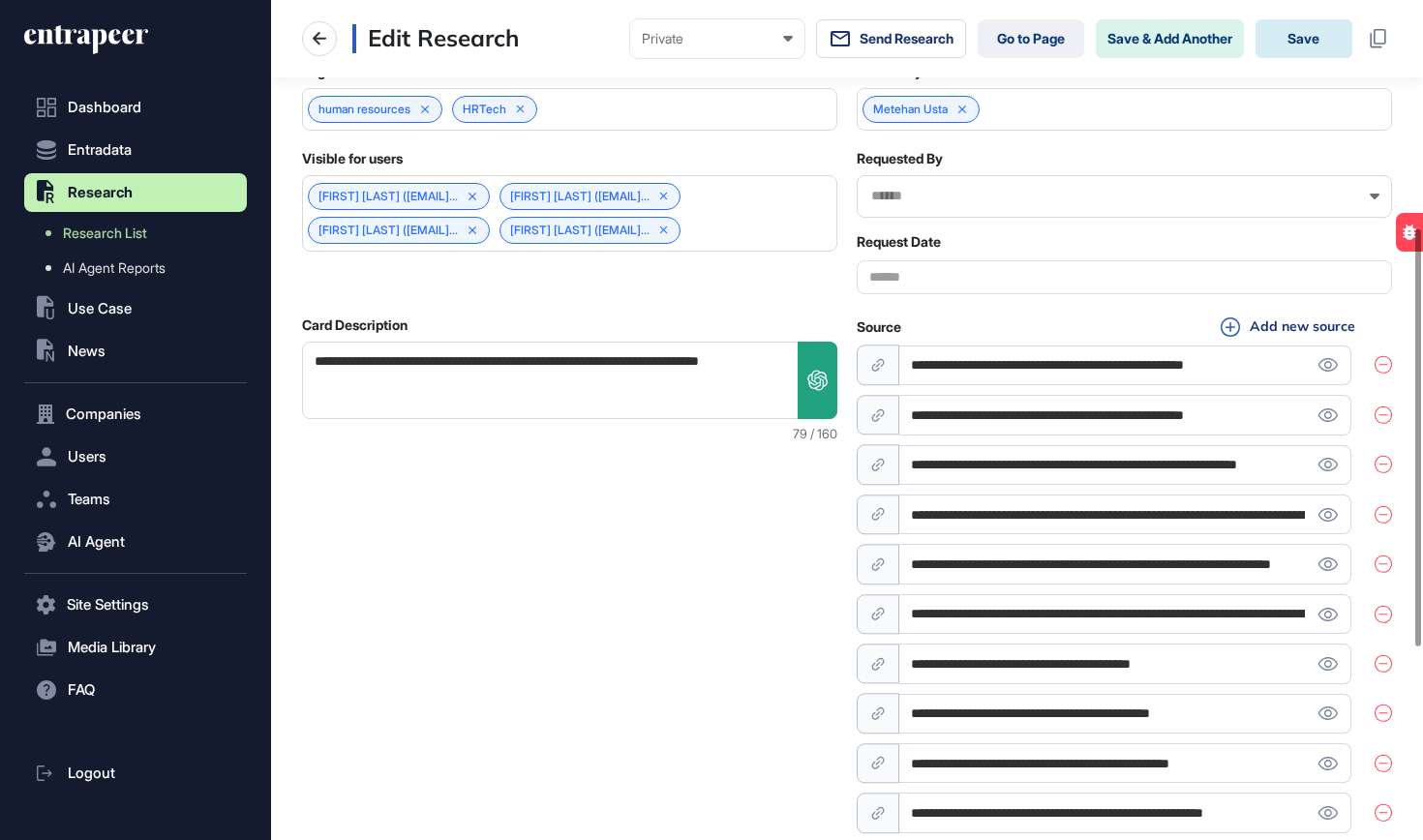 click on "Save" 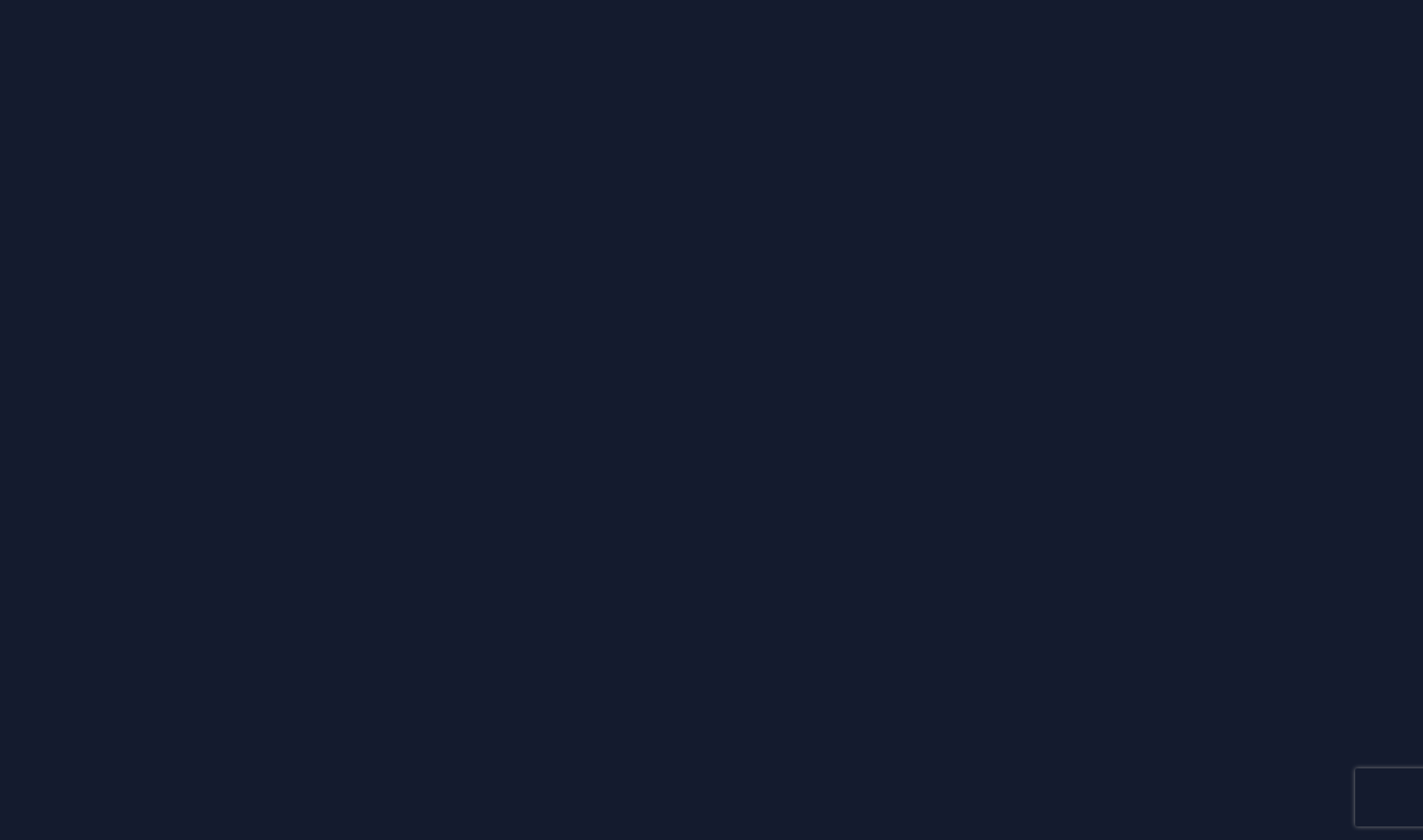 scroll, scrollTop: 0, scrollLeft: 0, axis: both 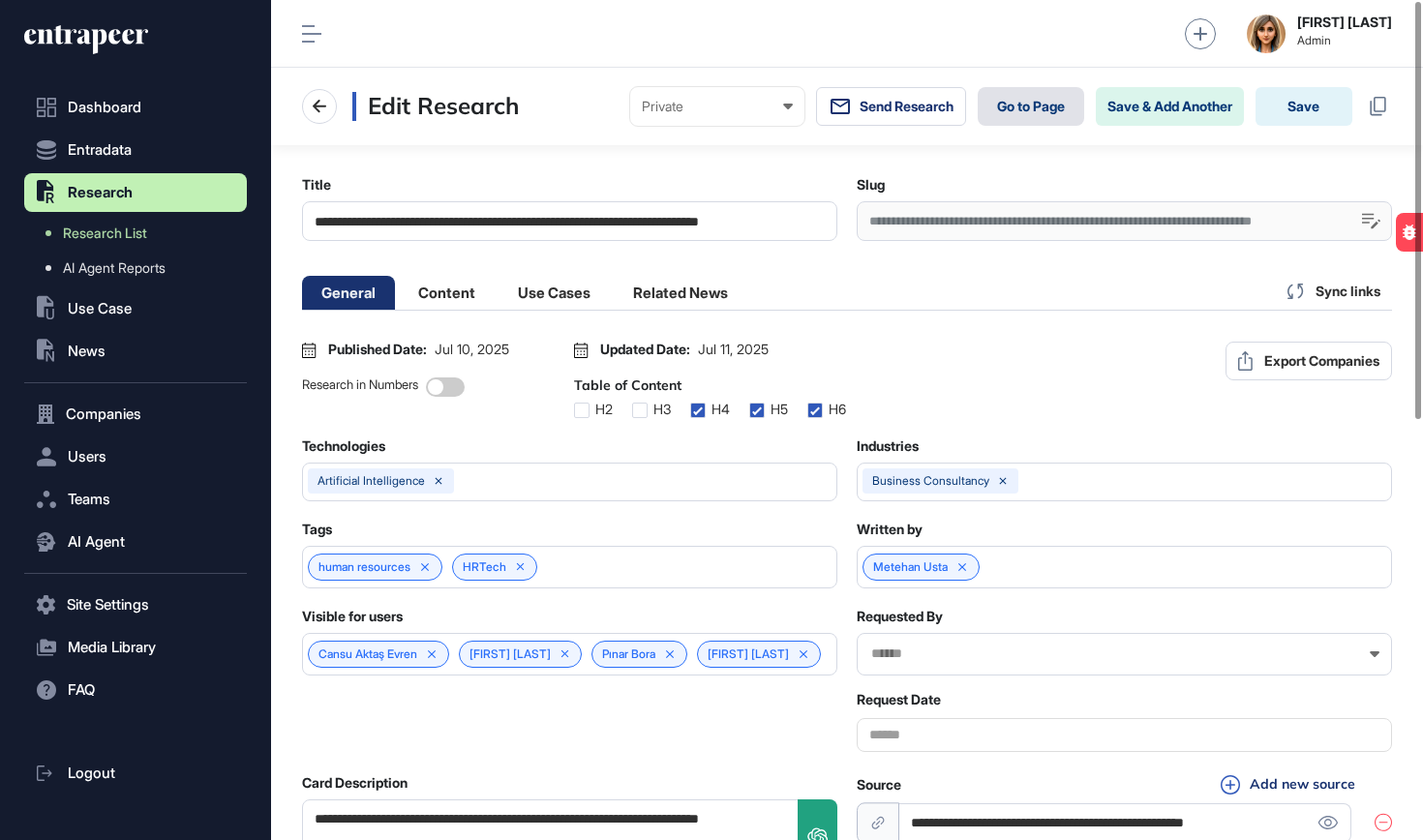 click on "Go to Page" 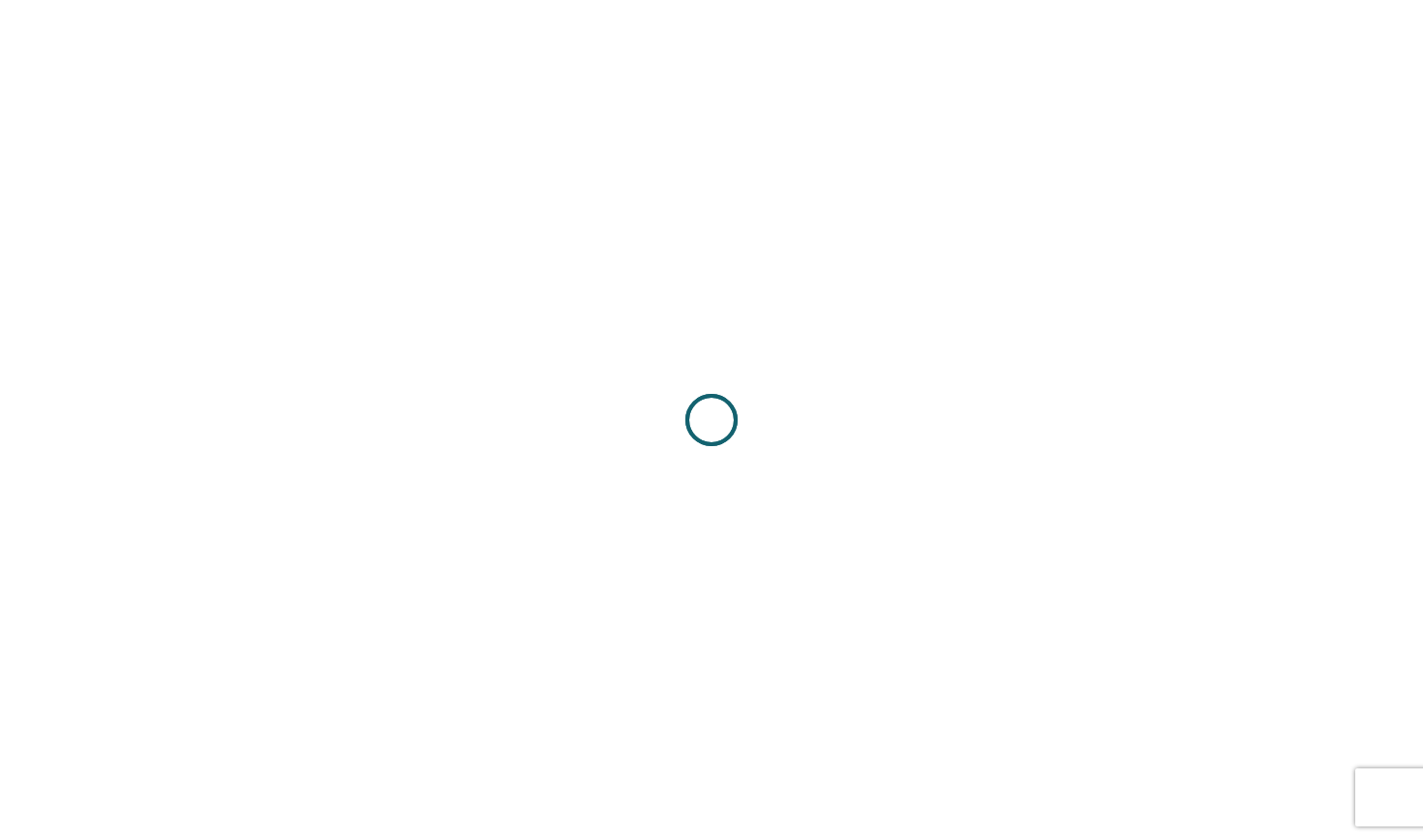 scroll, scrollTop: 0, scrollLeft: 0, axis: both 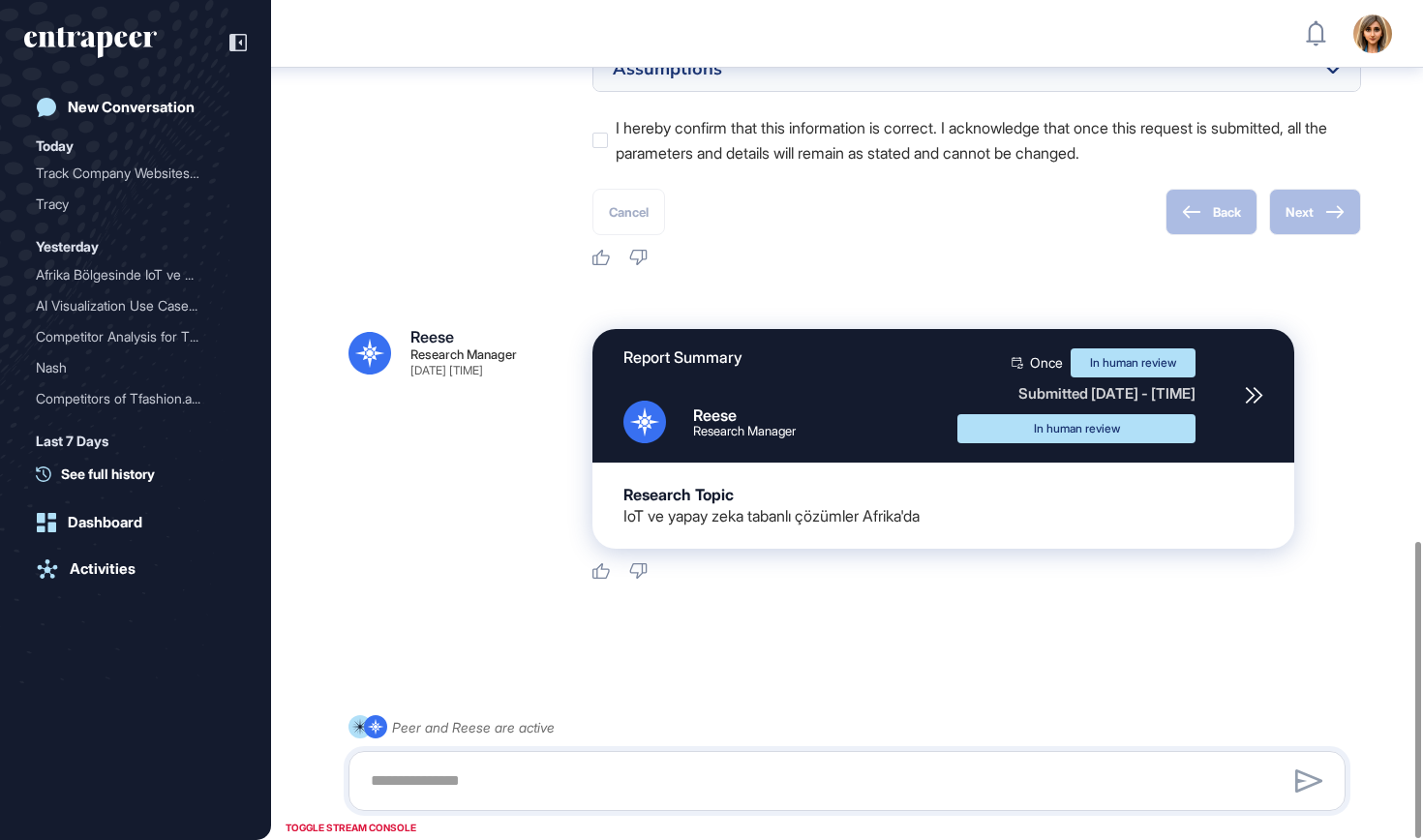 click 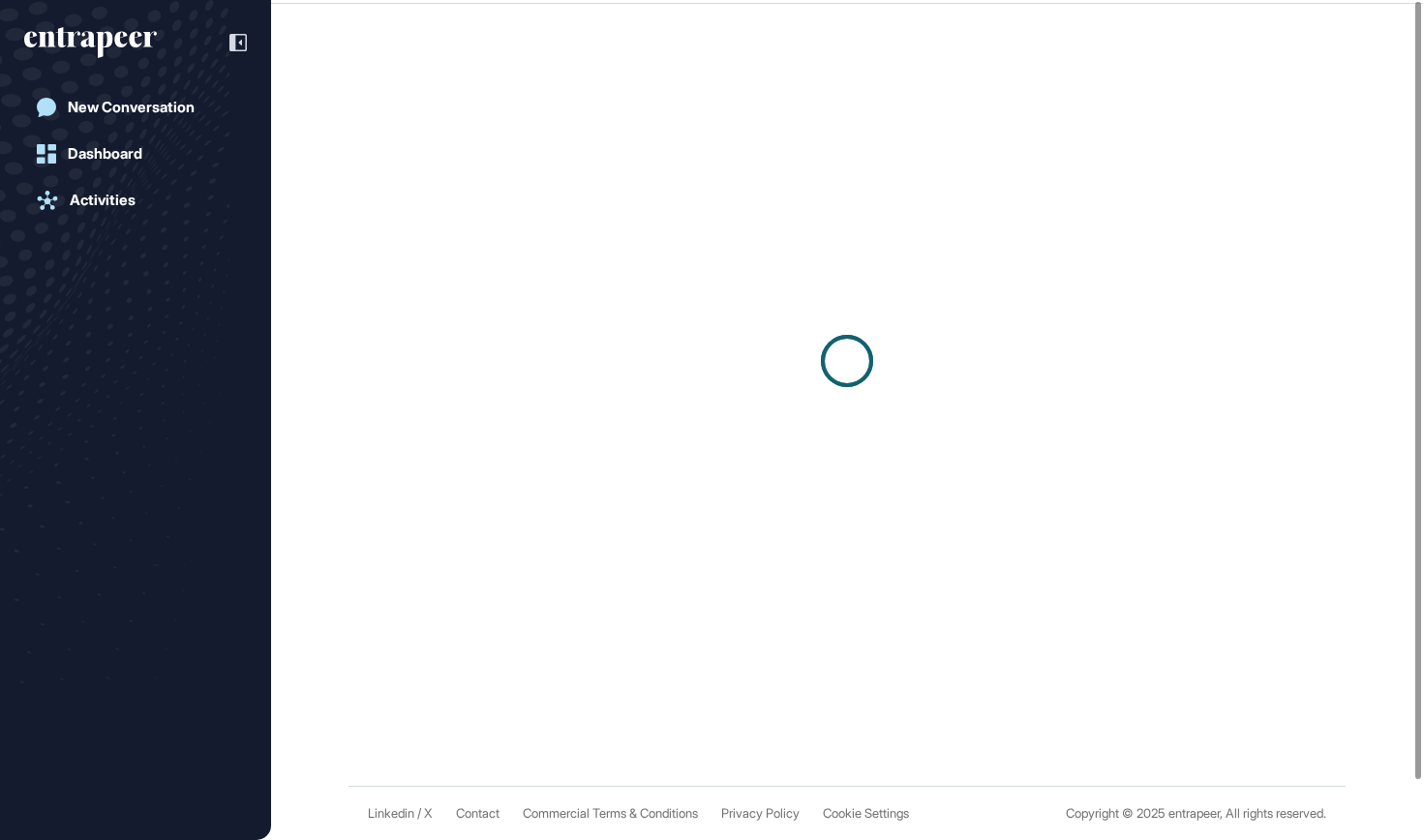 scroll, scrollTop: 0, scrollLeft: 0, axis: both 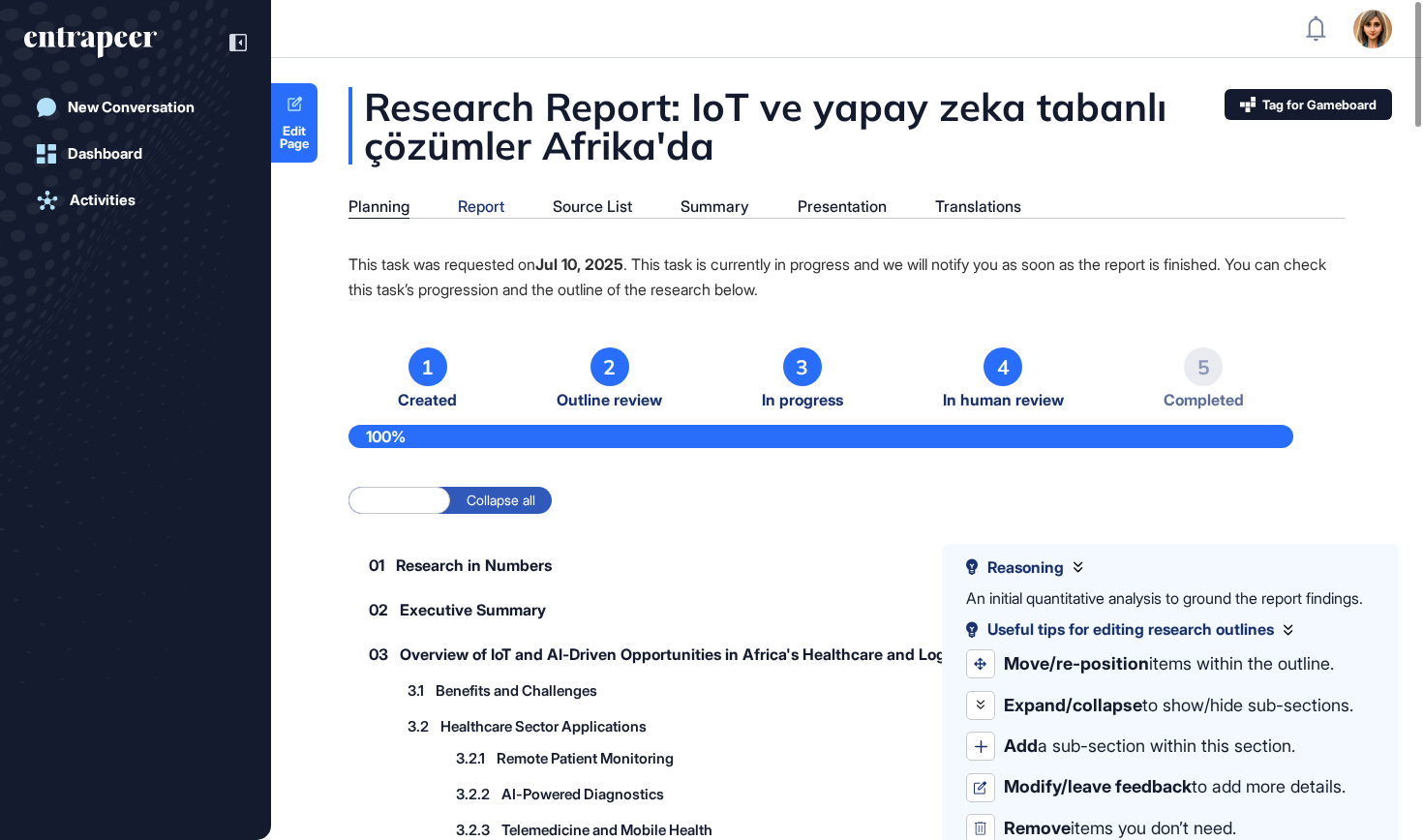 click on "Report" at bounding box center (481, 206) 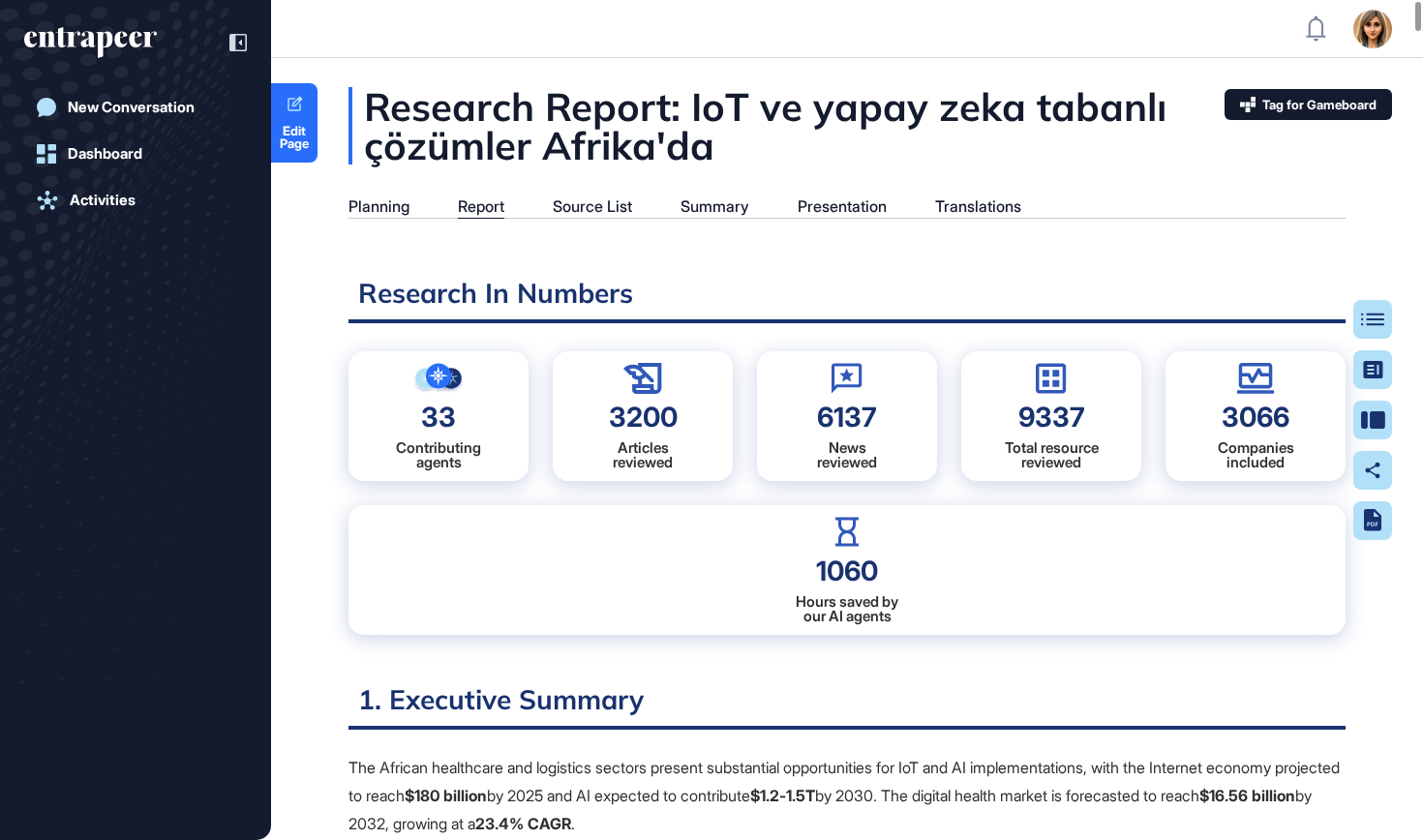 scroll, scrollTop: 9, scrollLeft: 1, axis: both 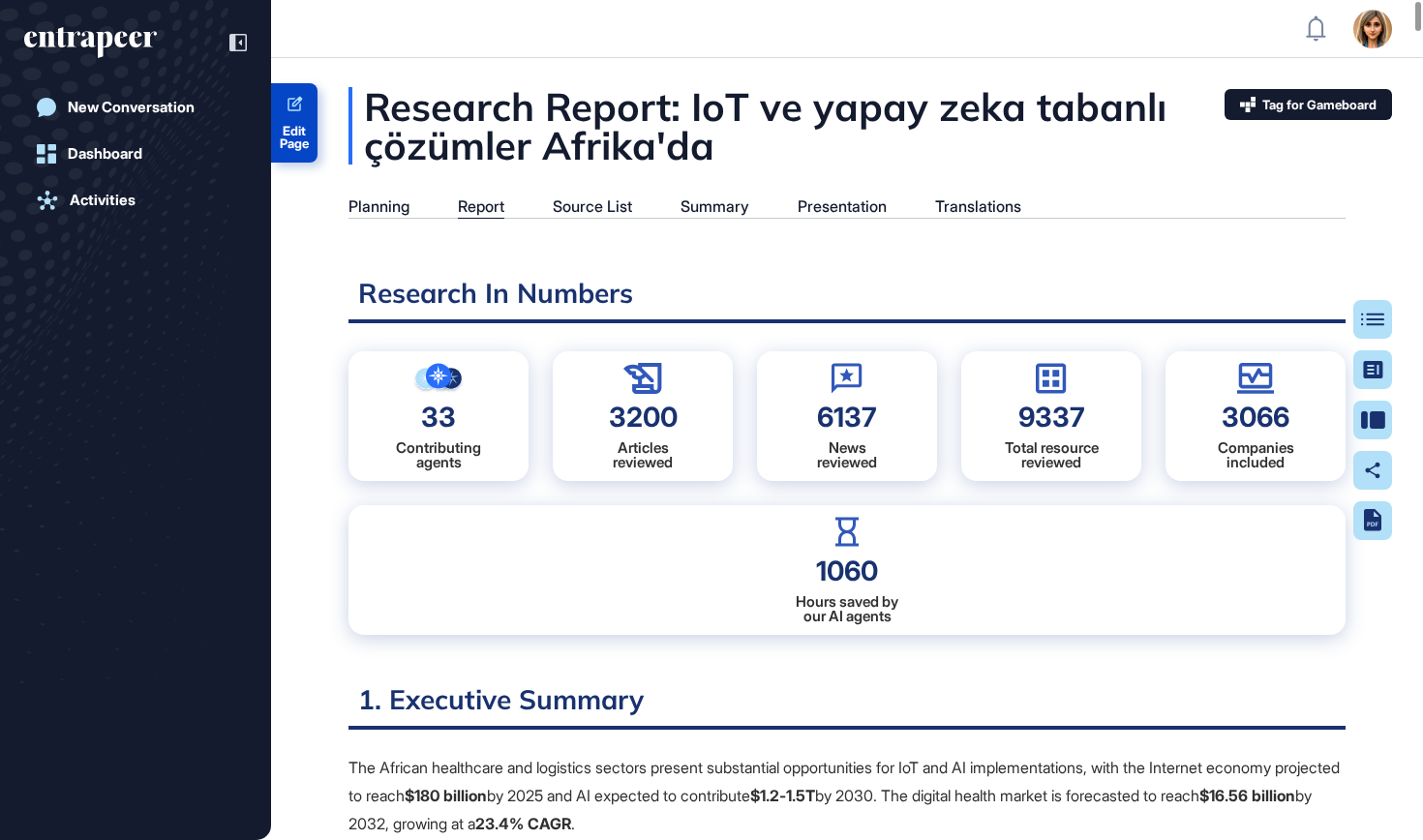 click on "Edit Page" at bounding box center [294, 137] 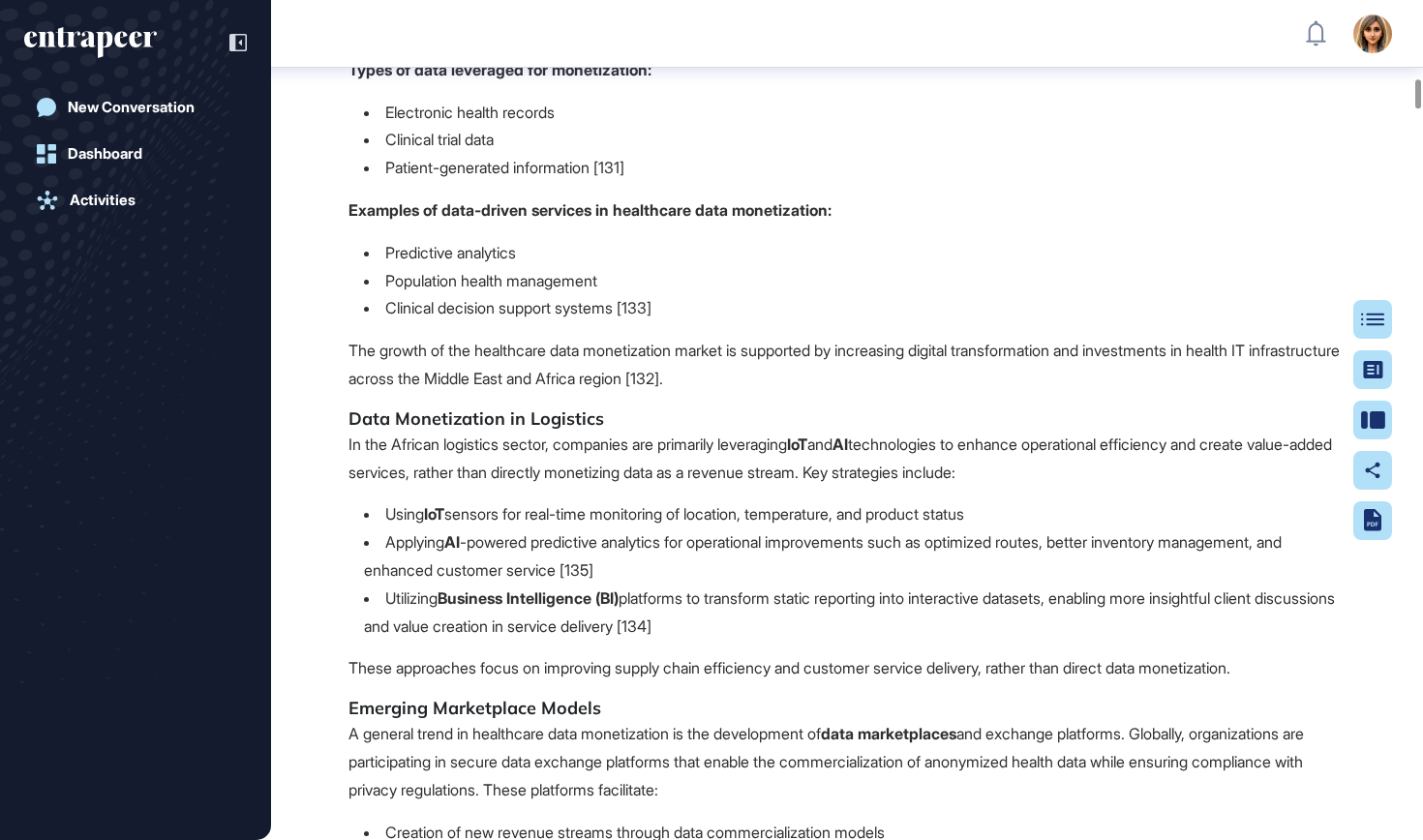 scroll, scrollTop: 21573, scrollLeft: 0, axis: vertical 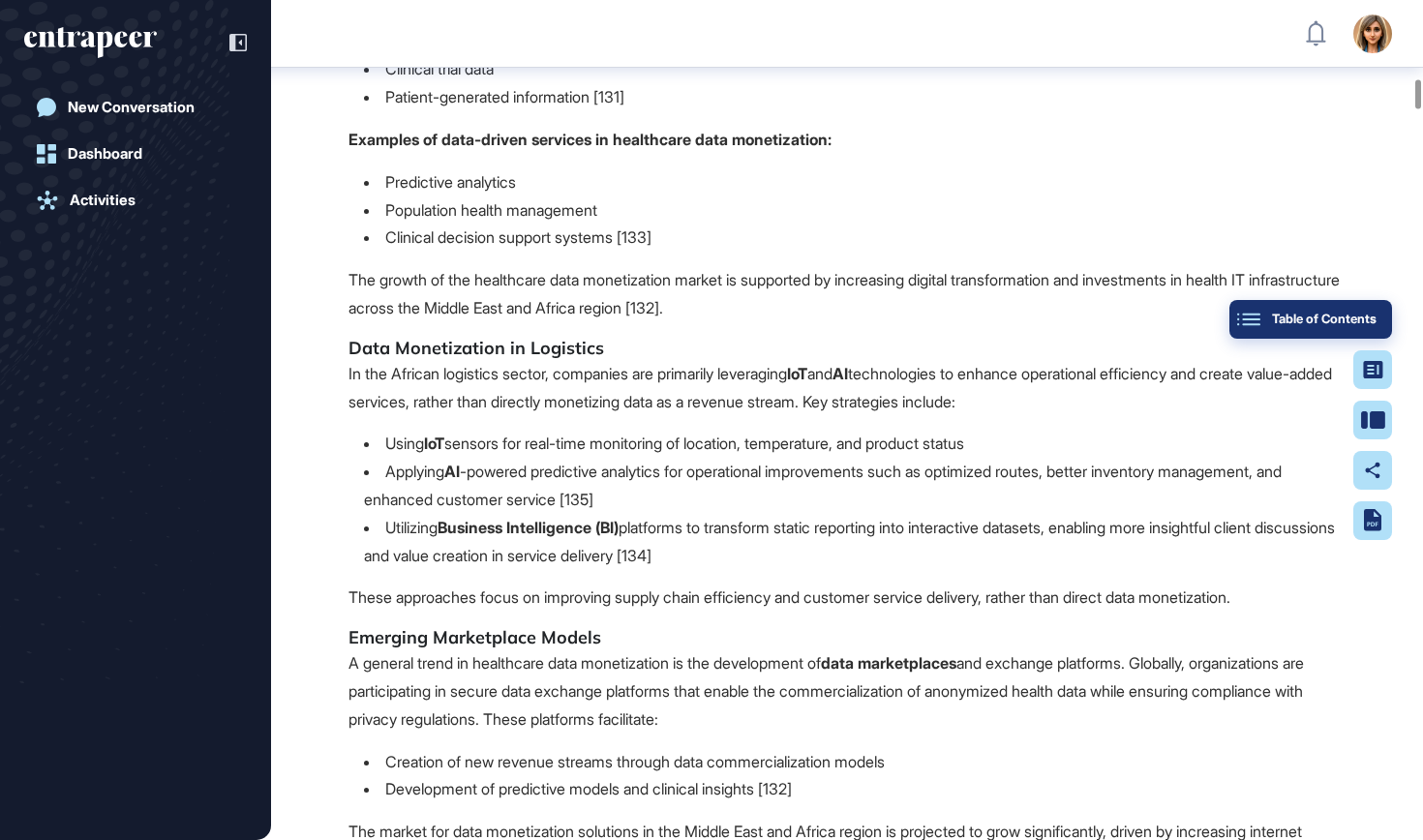 click on "Table of Contents" at bounding box center (1311, 319) 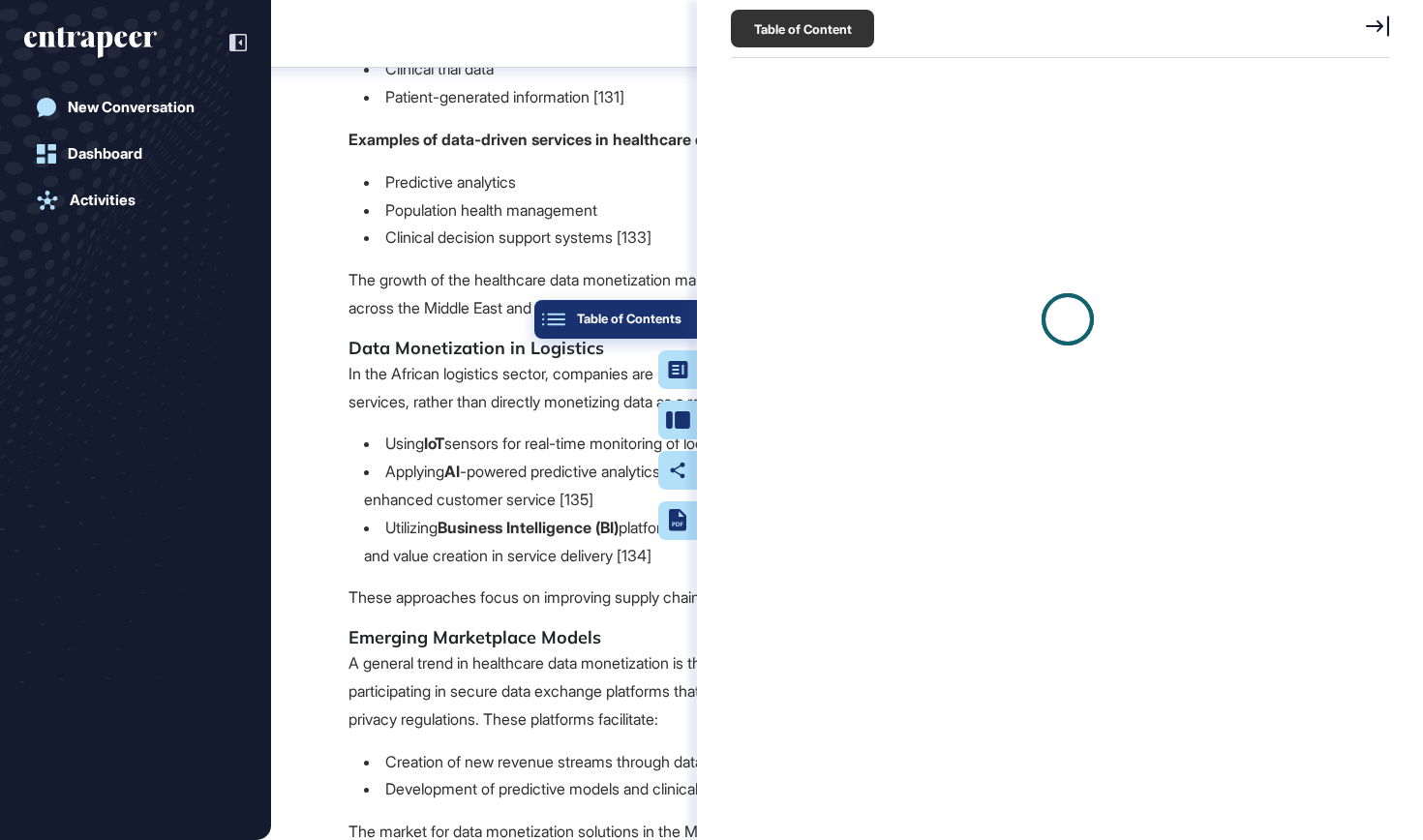 scroll, scrollTop: 9, scrollLeft: 1, axis: both 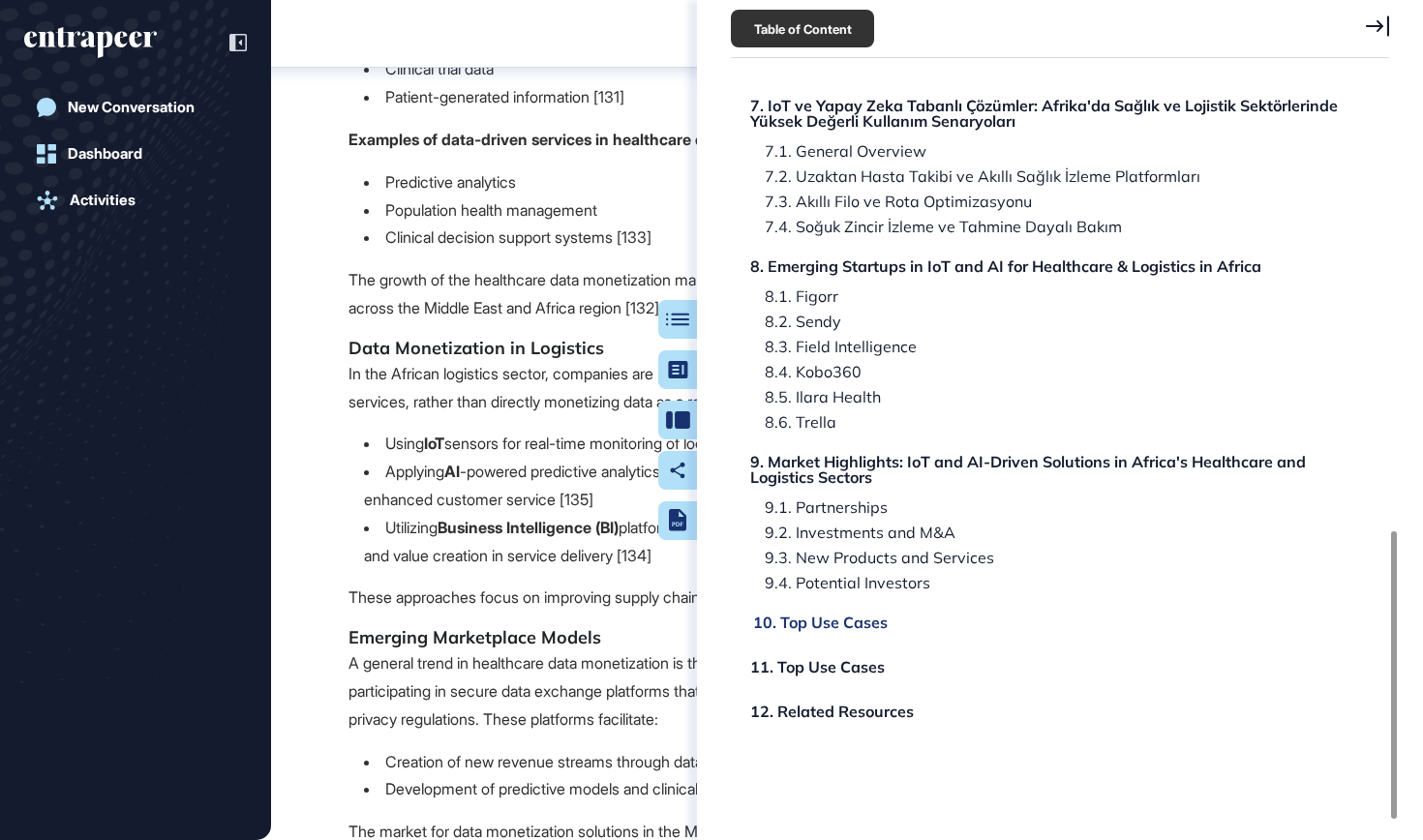click on "10. Top Use Cases" 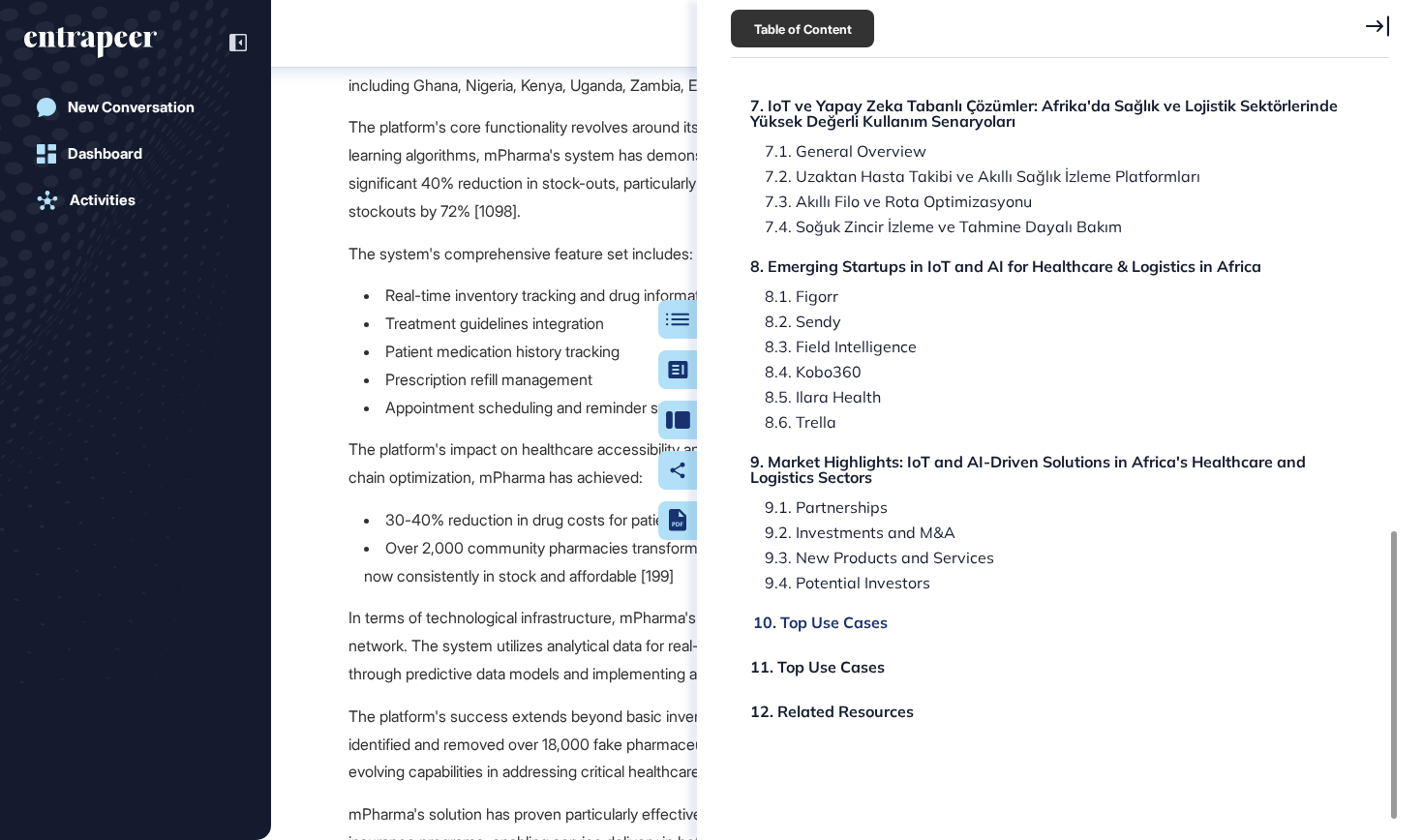 scroll, scrollTop: 220434, scrollLeft: 0, axis: vertical 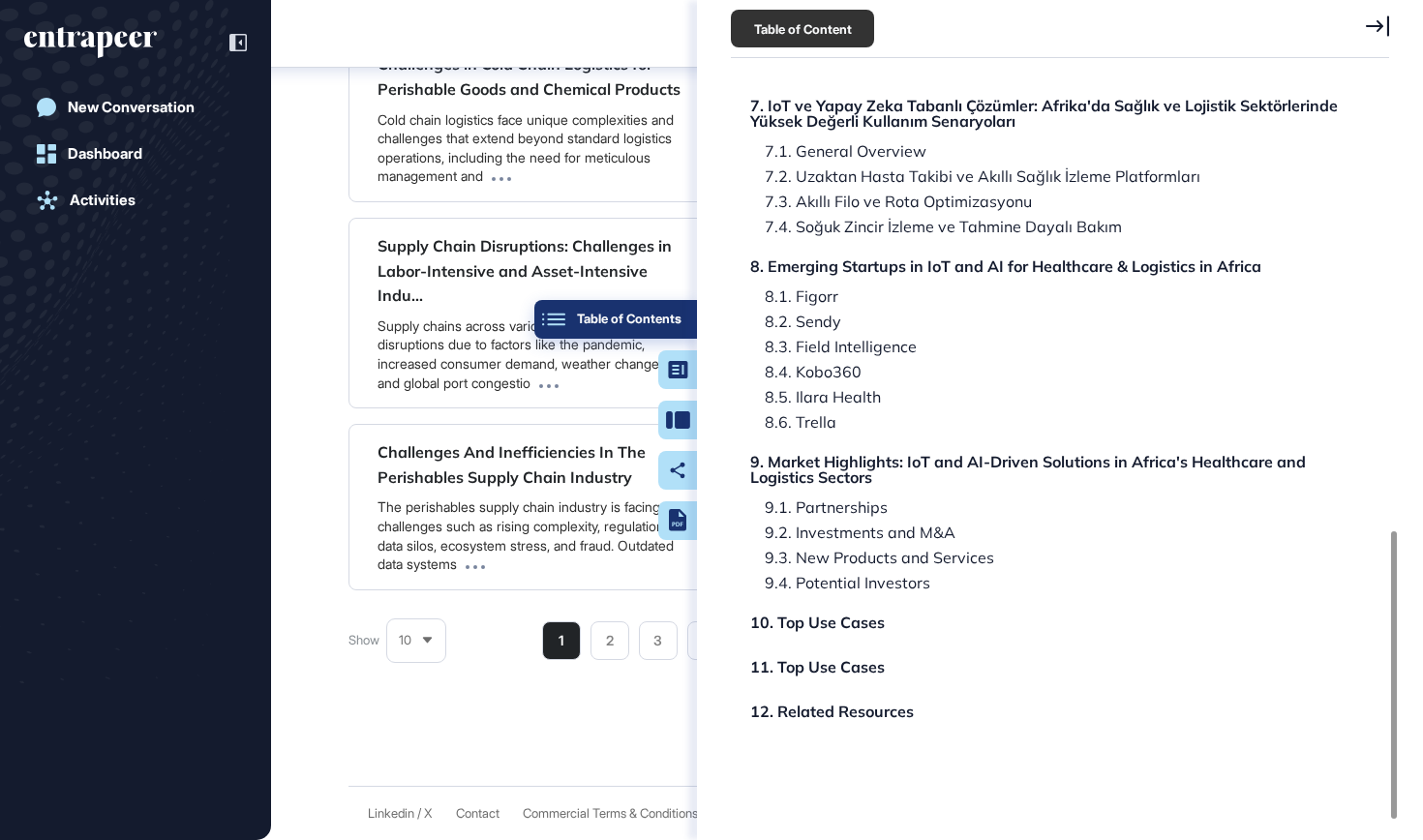 click on "Table of Contents" 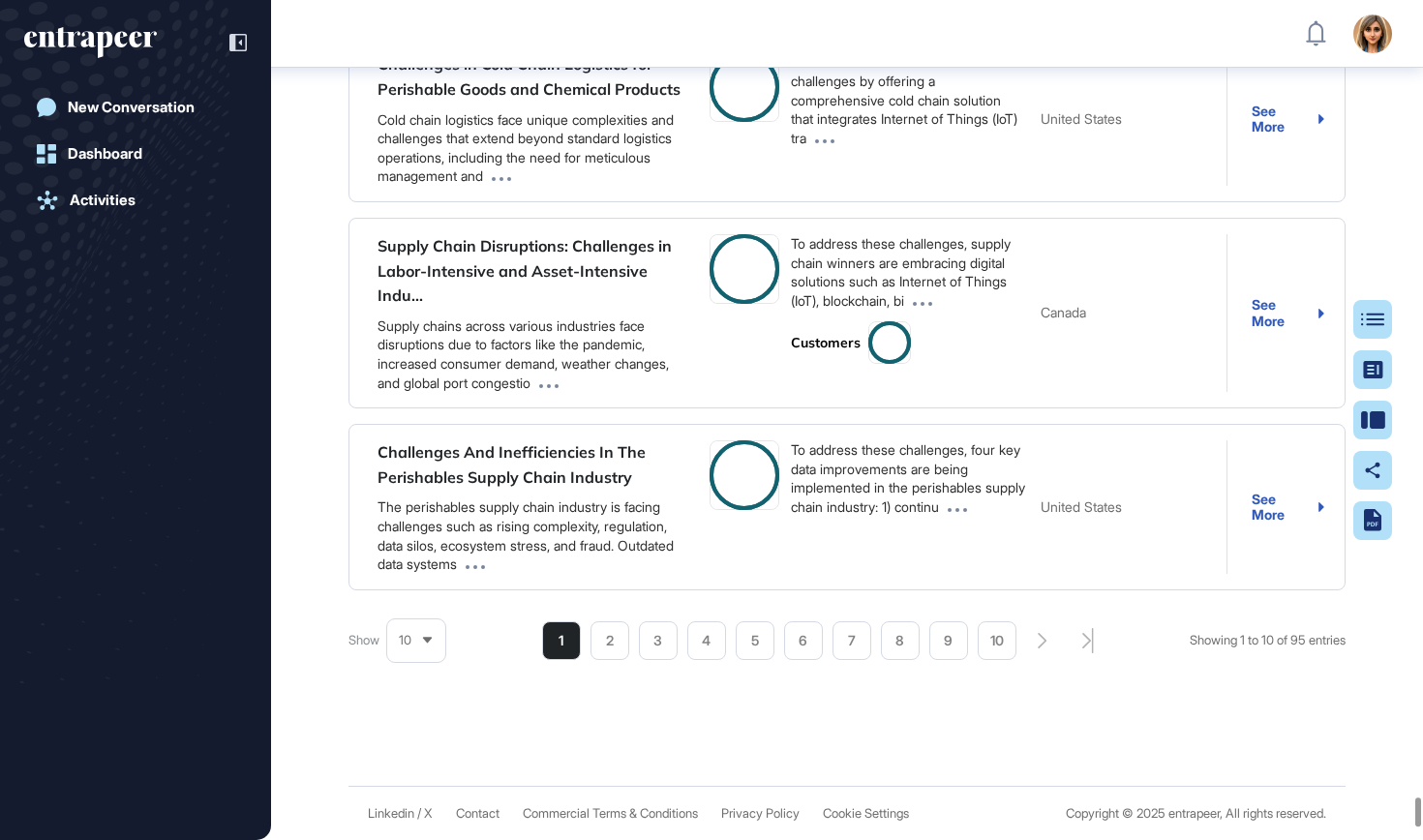 scroll, scrollTop: 376, scrollLeft: 0, axis: vertical 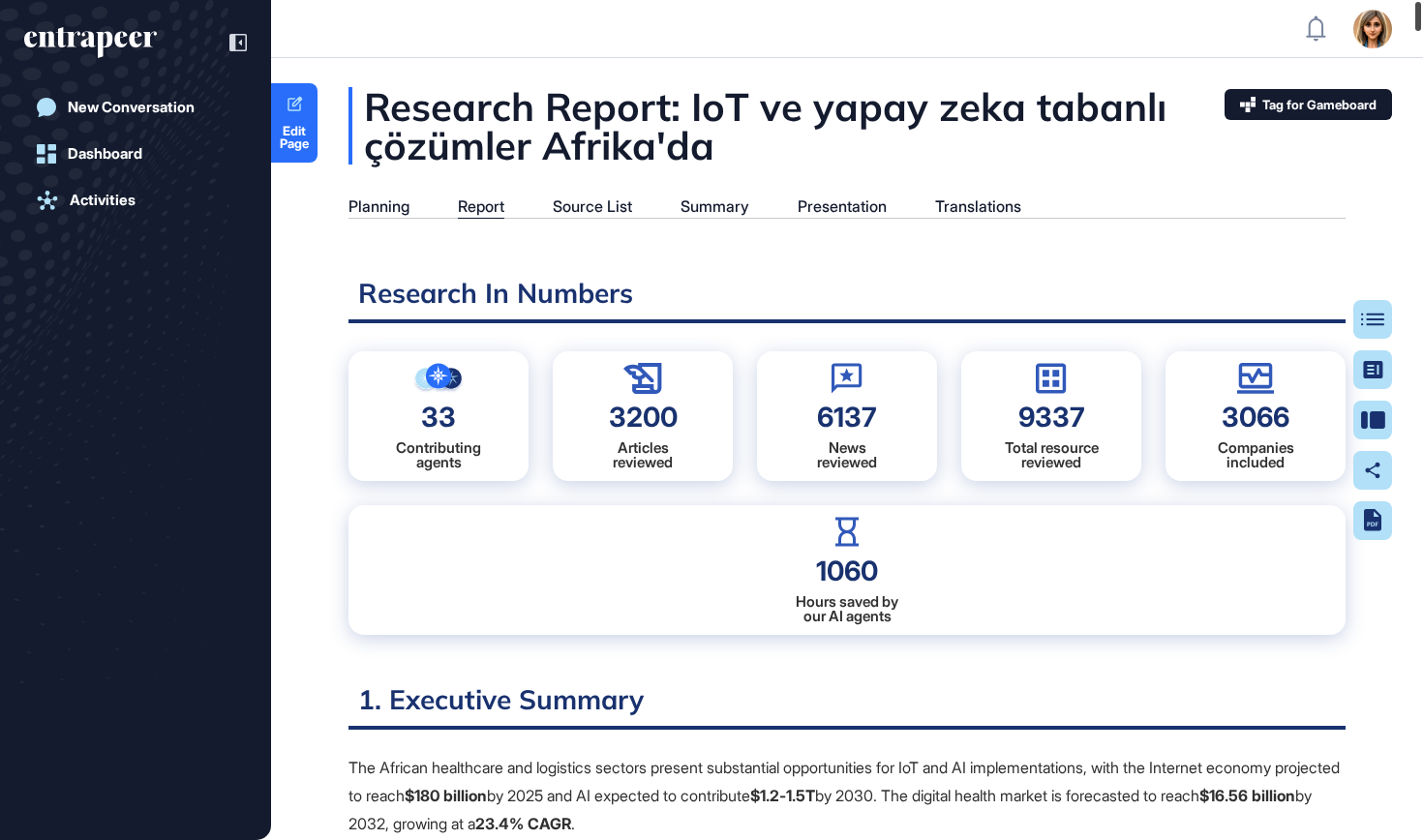 drag, startPoint x: 1421, startPoint y: 630, endPoint x: 1422, endPoint y: -46, distance: 676.00074 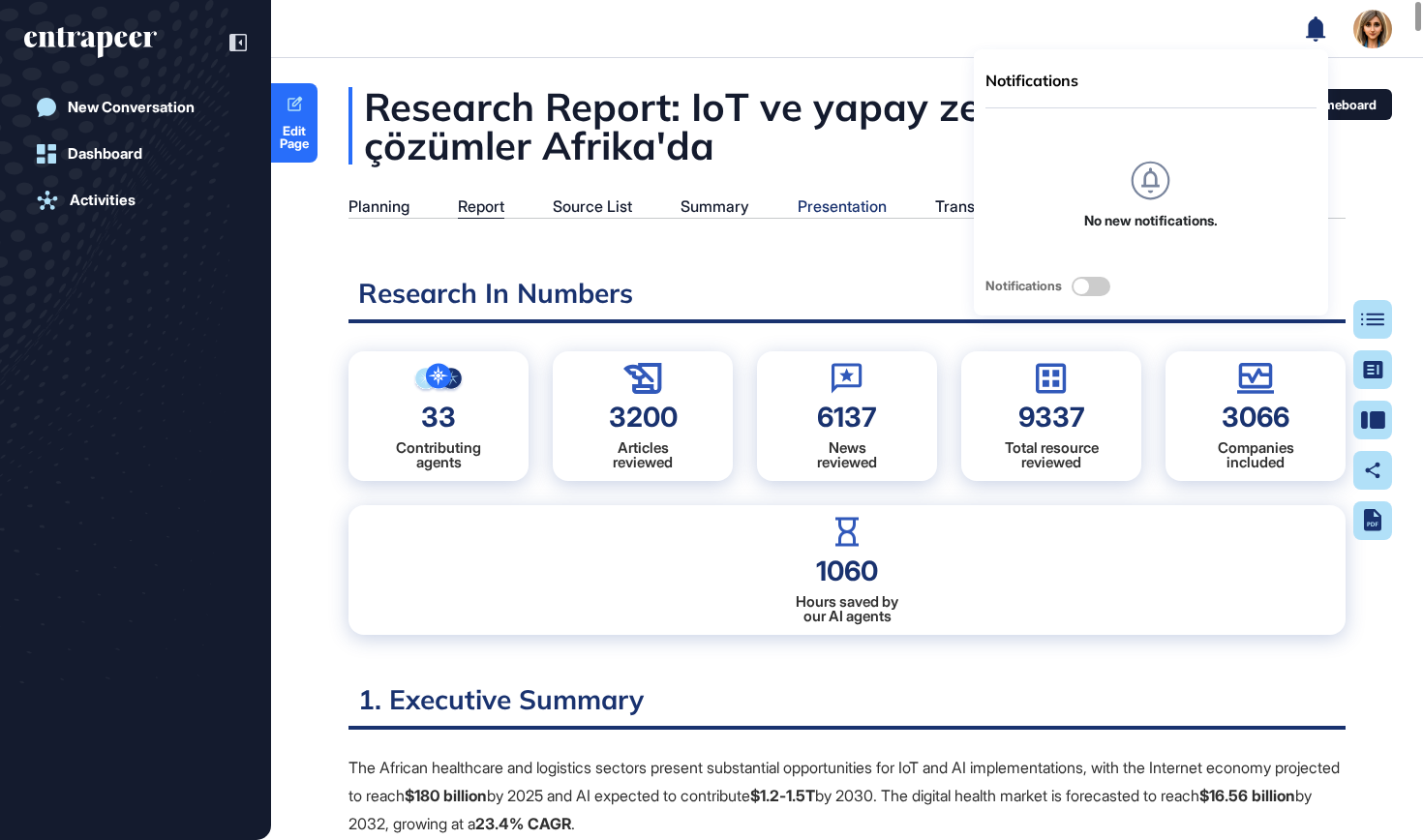 click on "Presentation" at bounding box center [842, 206] 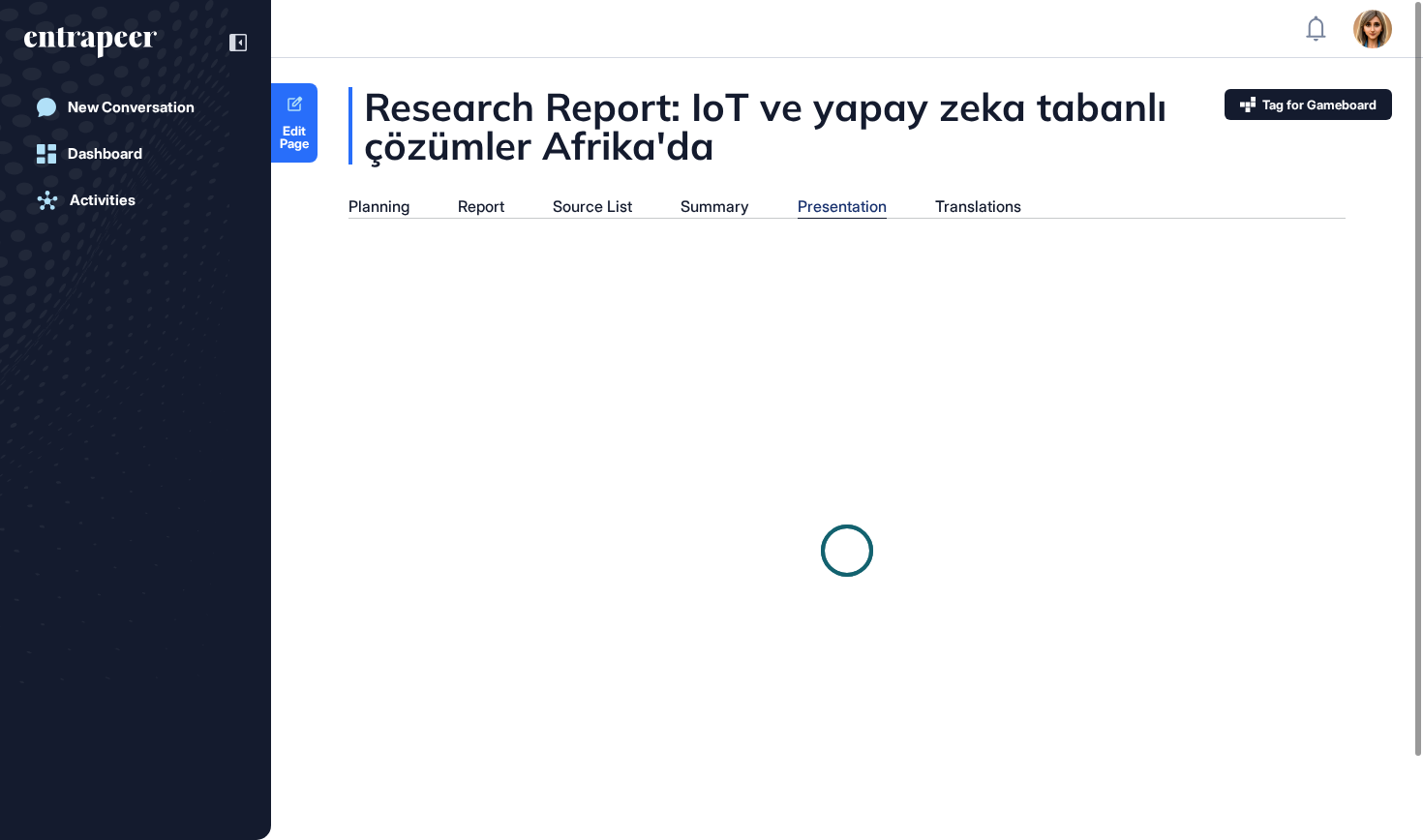 scroll, scrollTop: 9, scrollLeft: 1, axis: both 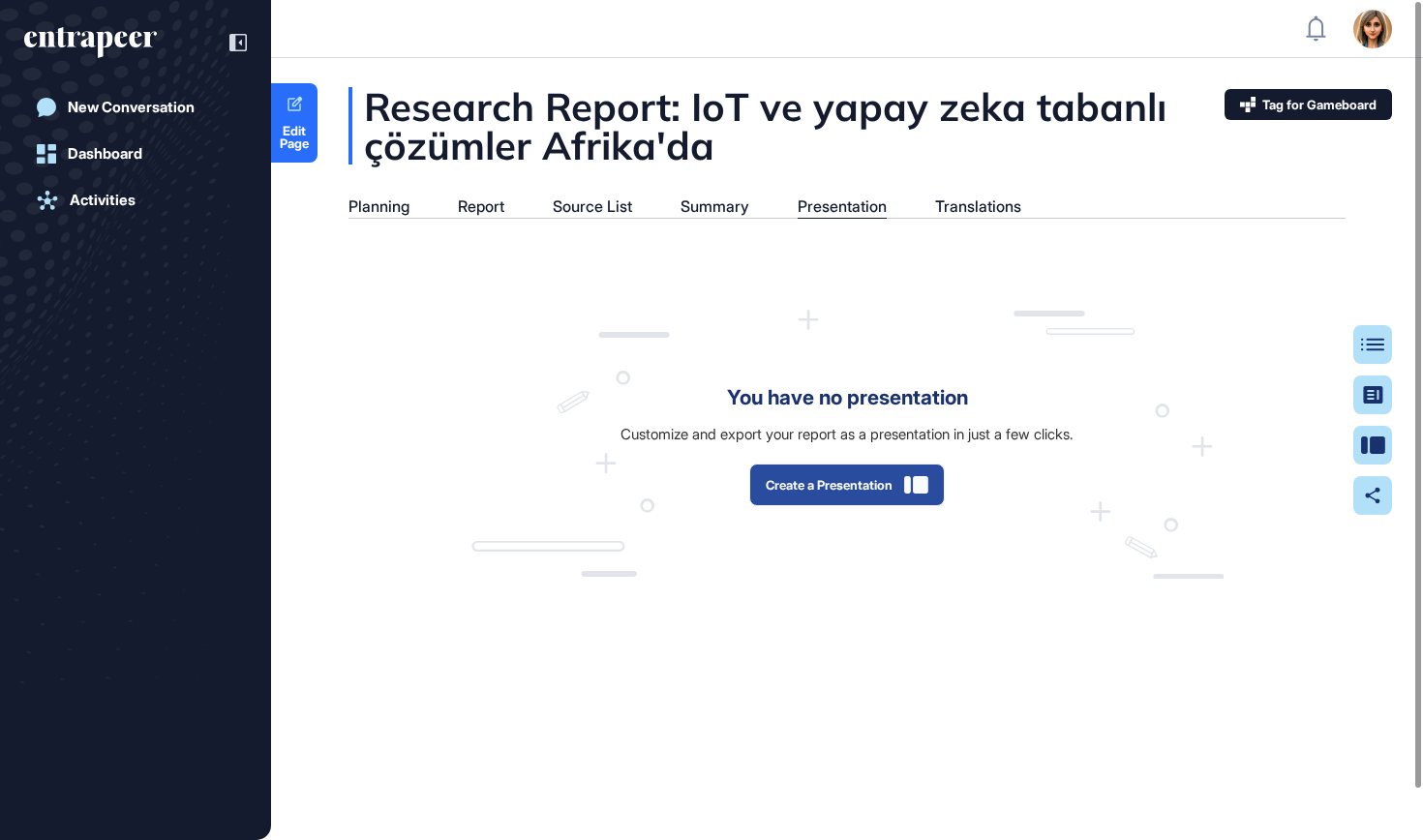 click on "Create a Presentation" at bounding box center [847, 485] 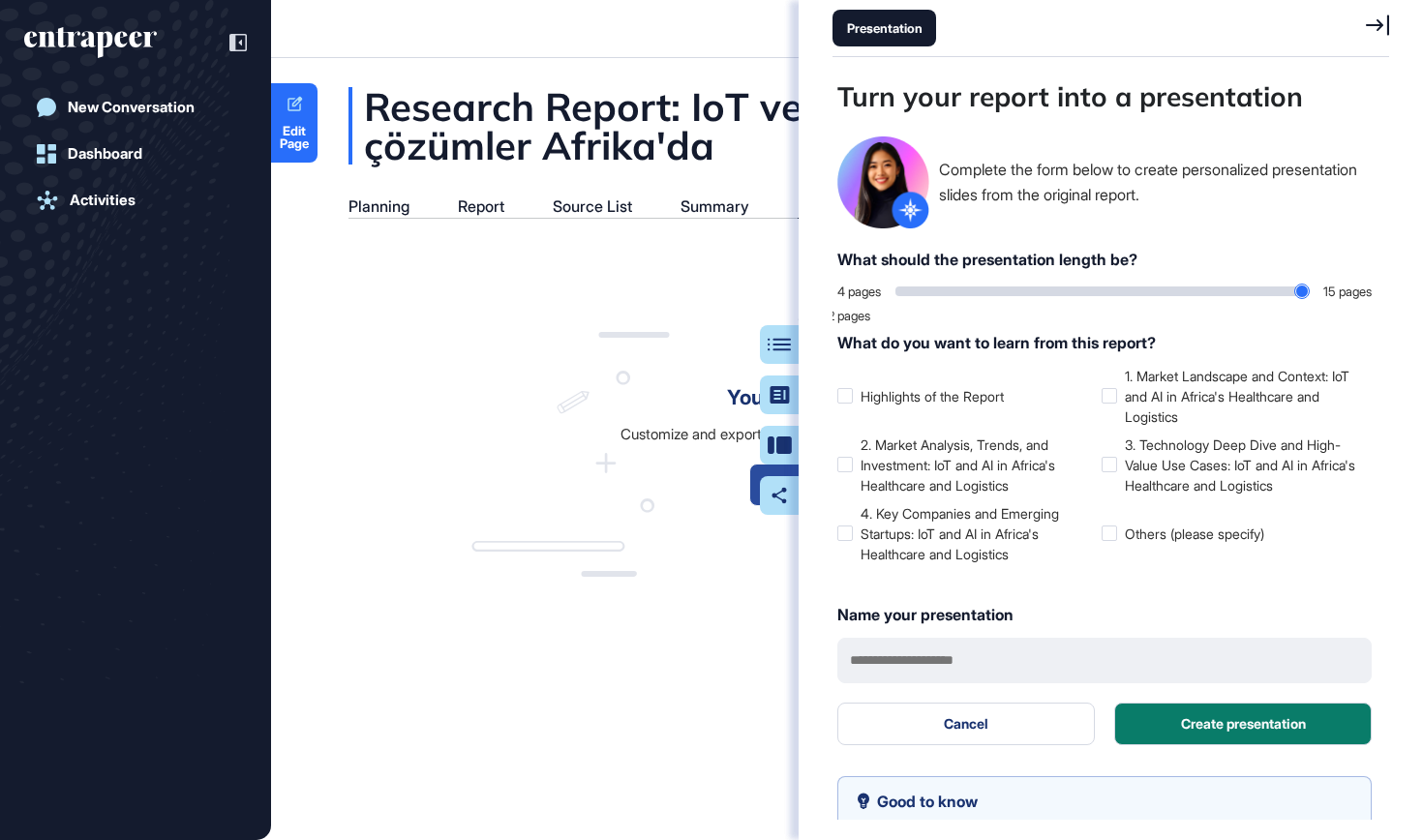 scroll, scrollTop: 743, scrollLeft: 561, axis: both 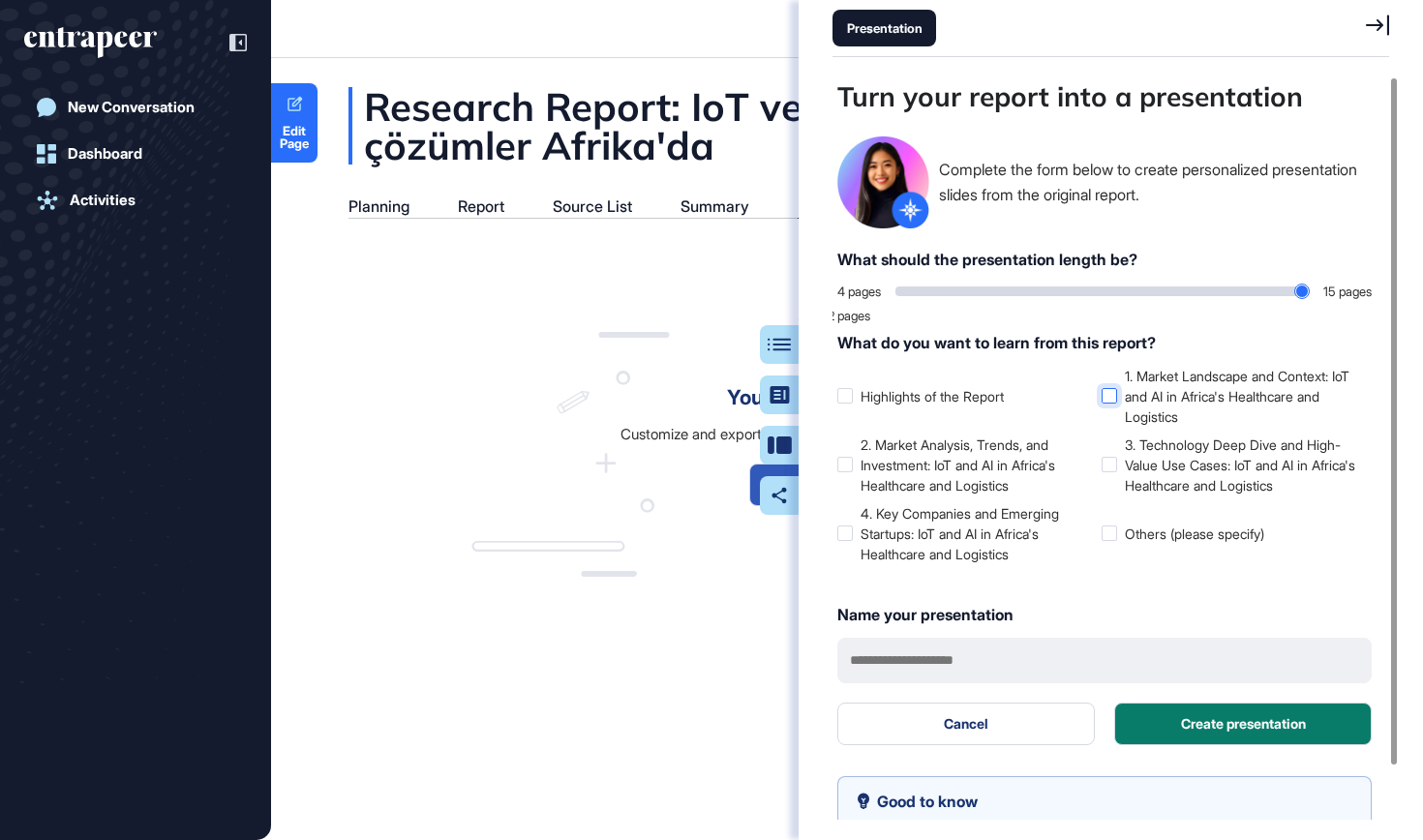 click on "1. Market Landscape and Context: IoT and AI in Africa's Healthcare and Logistics" at bounding box center (1229, 396) 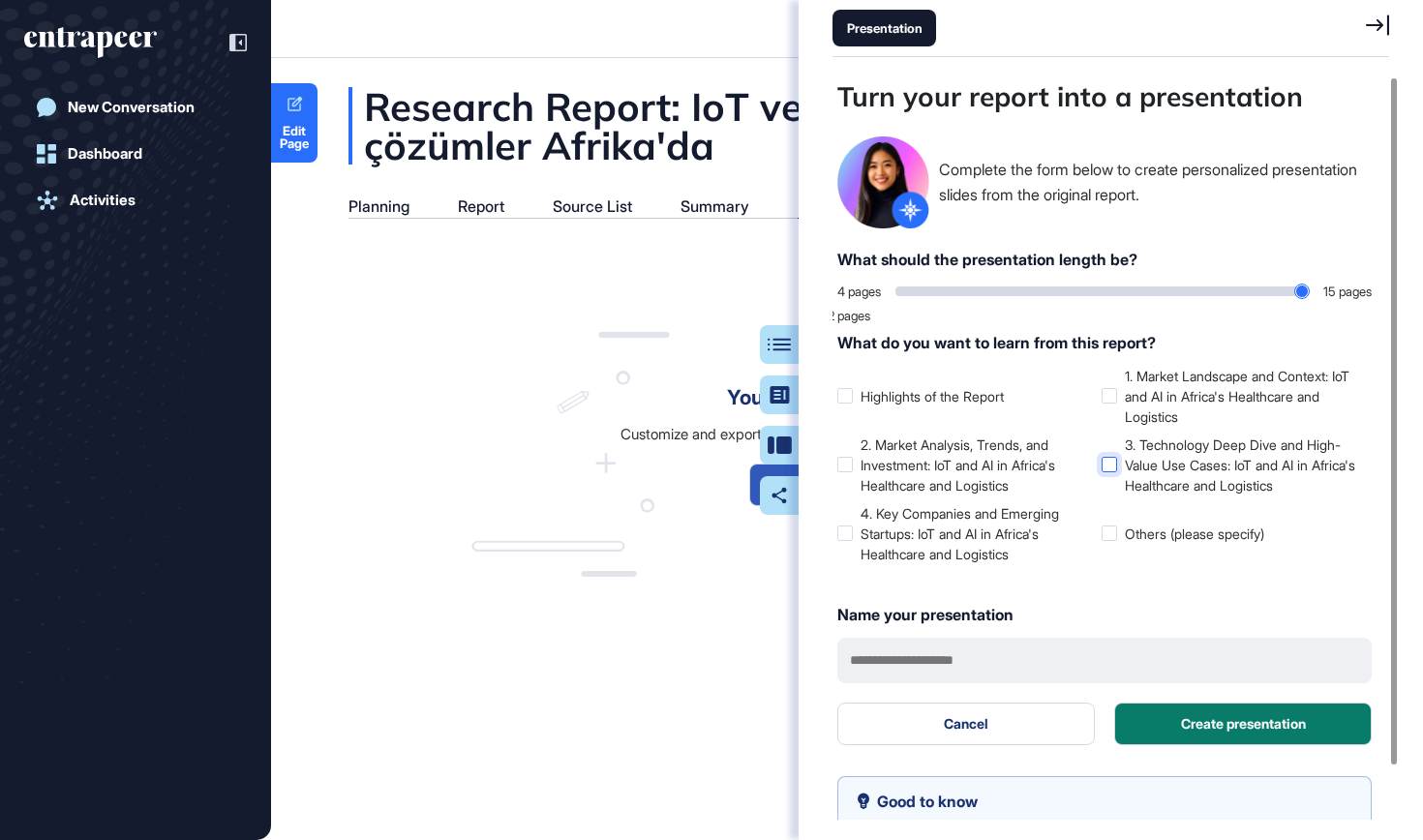 click at bounding box center [1109, 465] 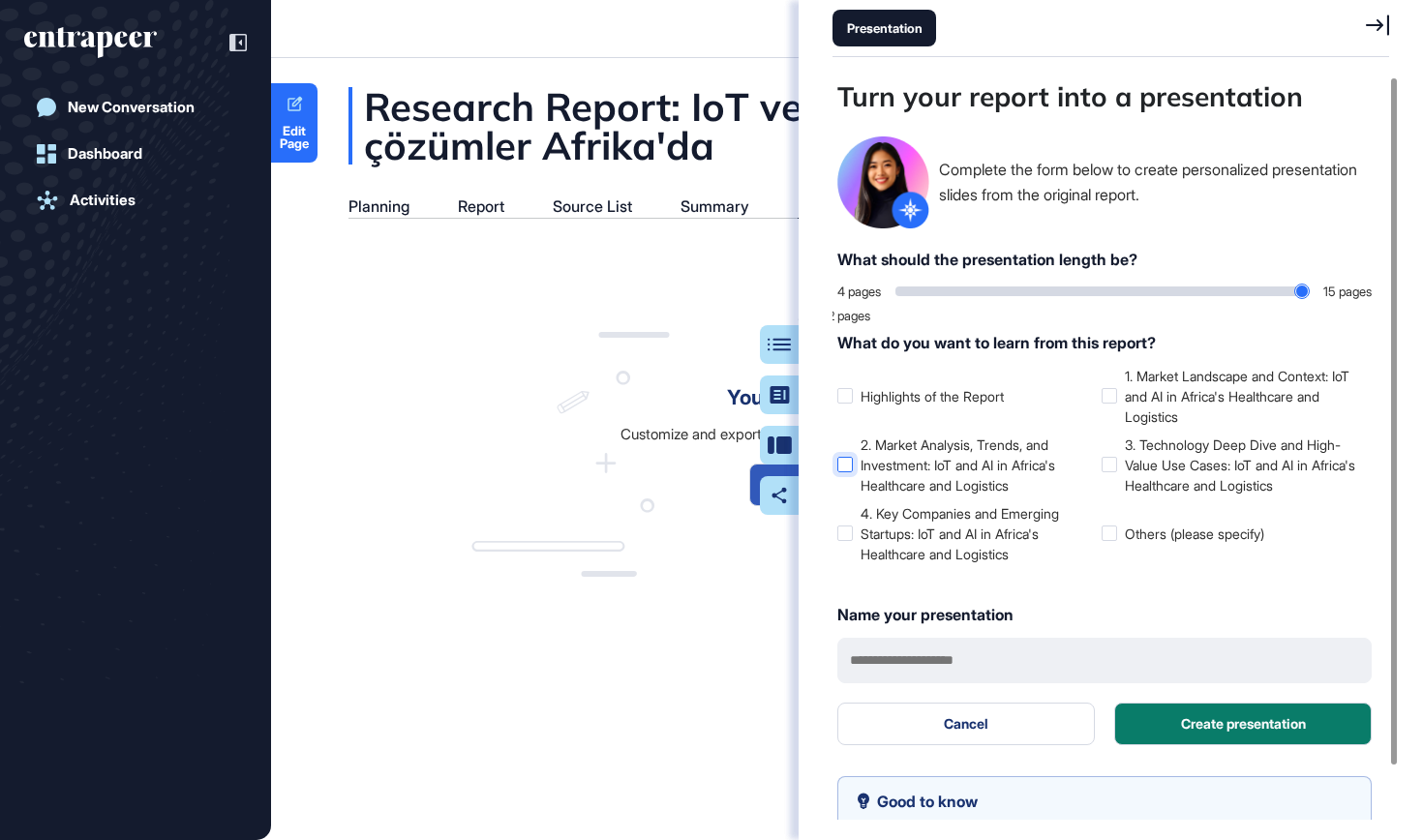 click on "2. Market Analysis, Trends, and Investment: IoT and AI in Africa's Healthcare and Logistics" at bounding box center (965, 465) 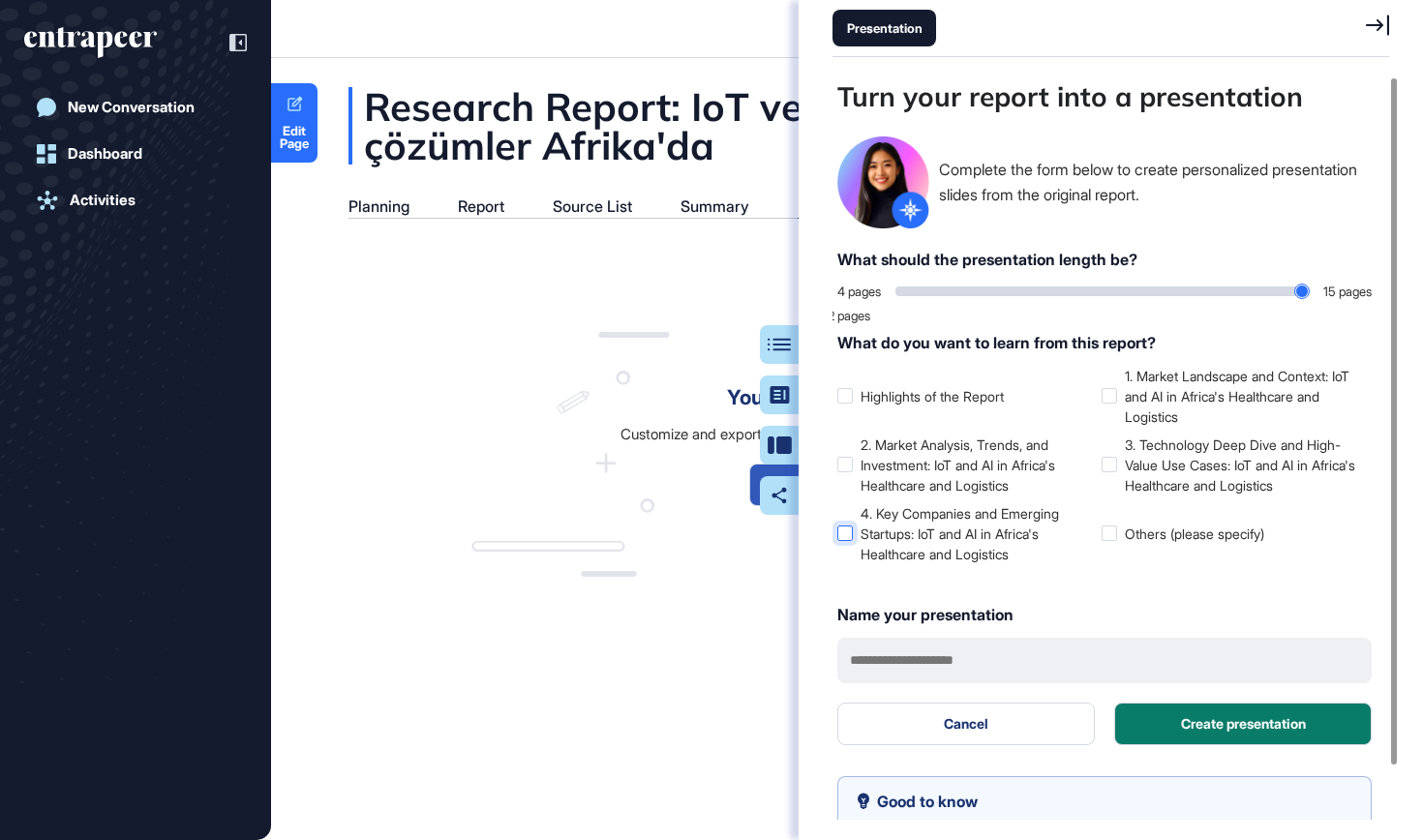 click on "4. Key Companies and Emerging Startups: IoT and AI in Africa's Healthcare and Logistics" at bounding box center [965, 533] 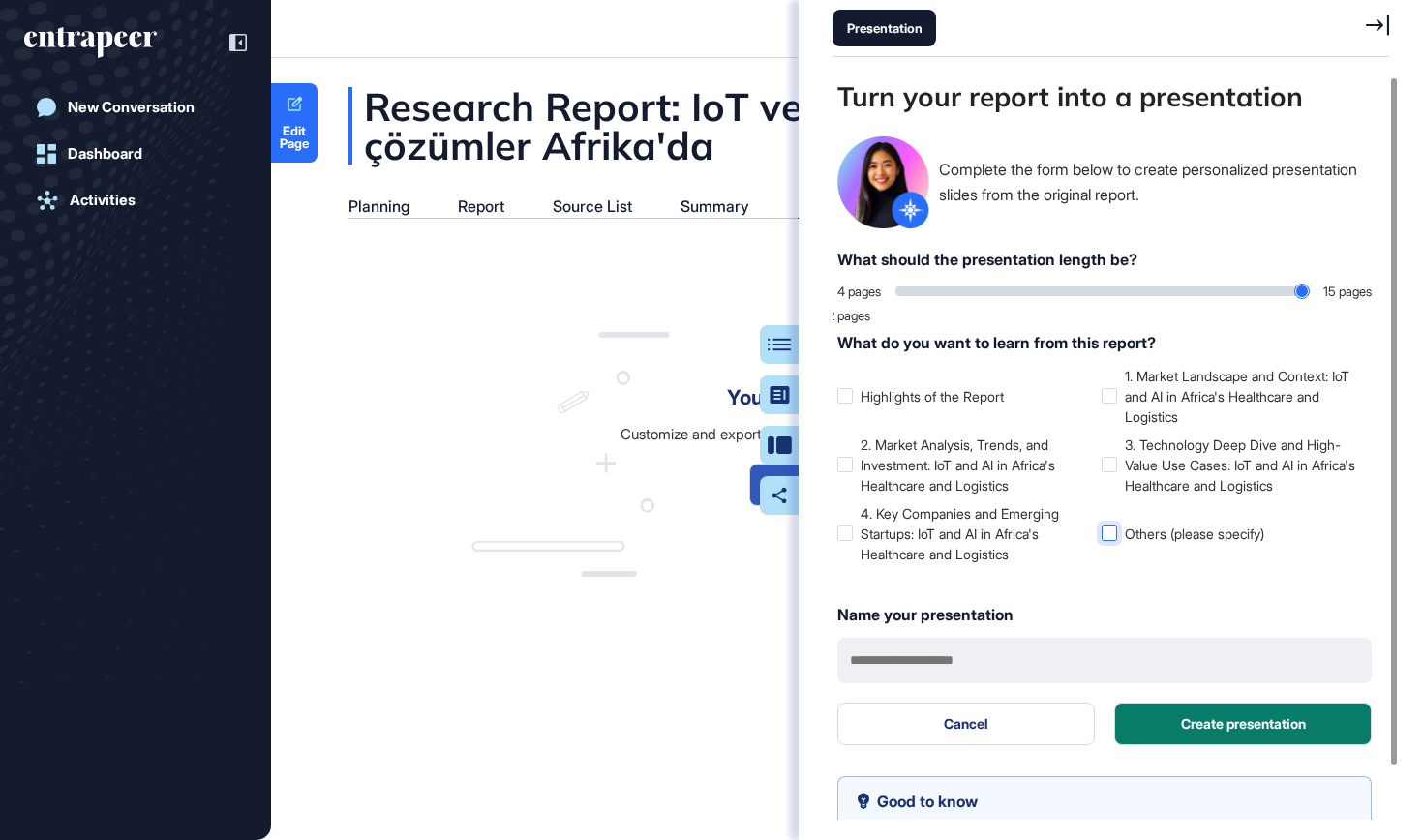 click on "Others (please specify)" at bounding box center (1229, 533) 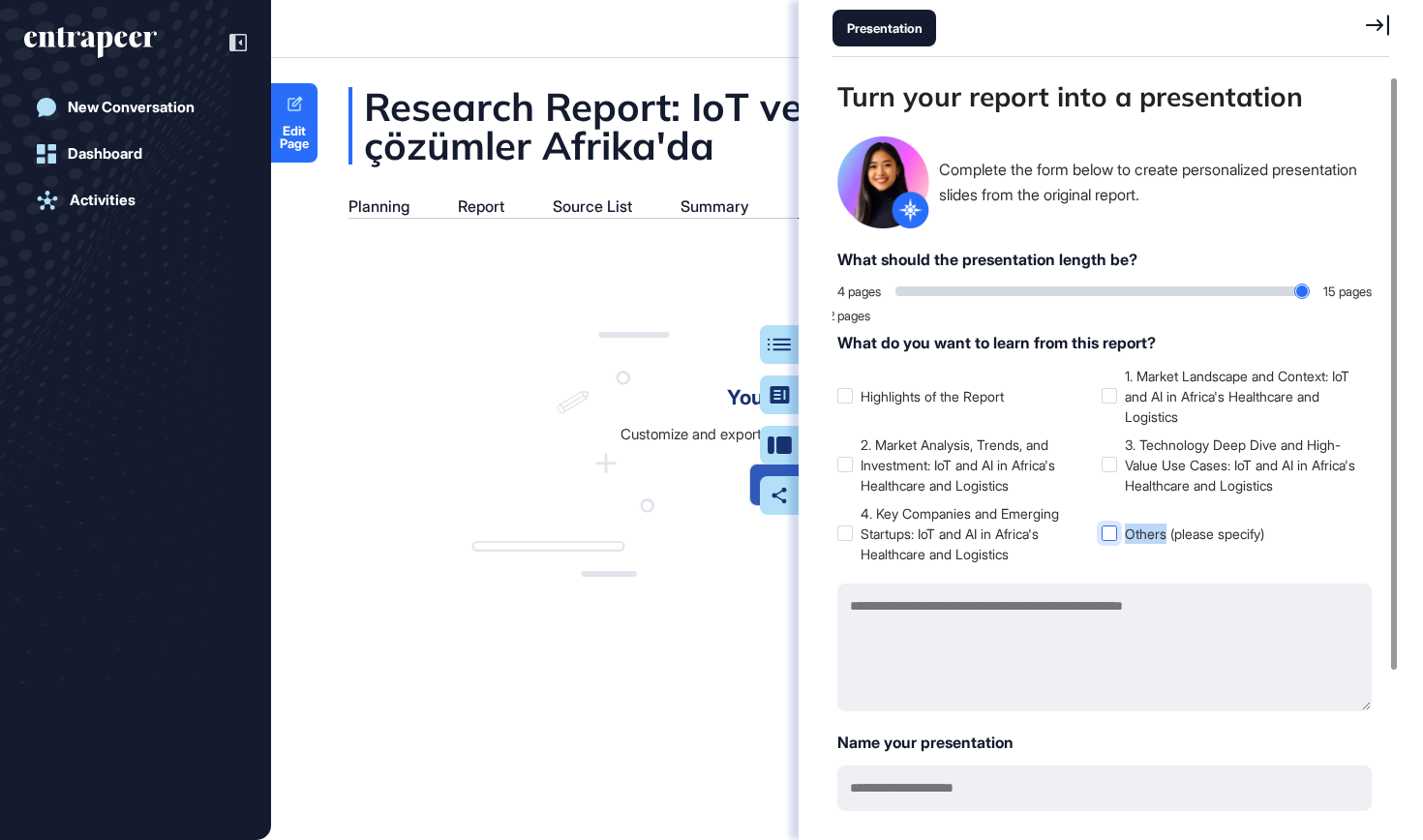 click on "Others (please specify)" at bounding box center (1229, 533) 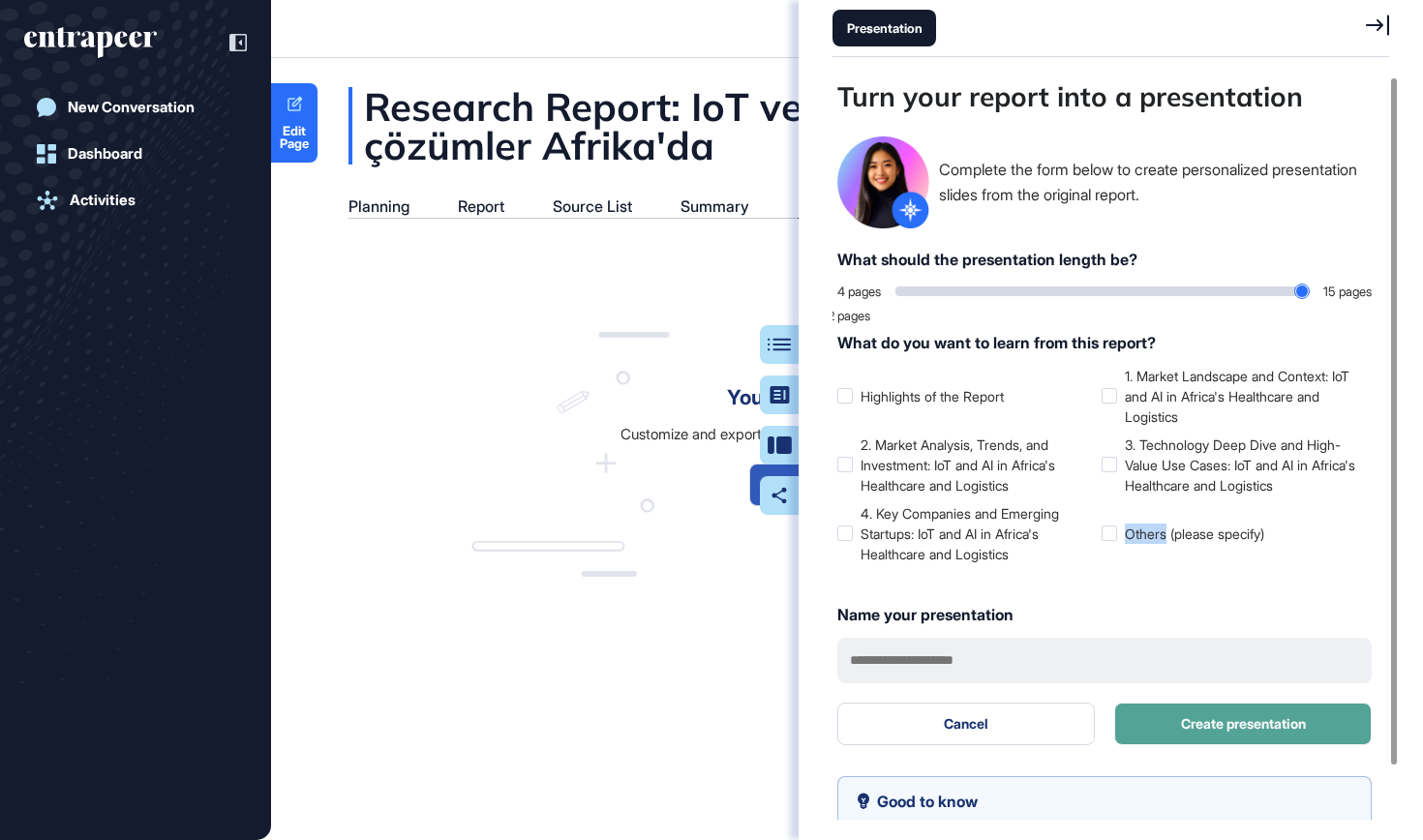 click on "Create presentation" at bounding box center (1243, 724) 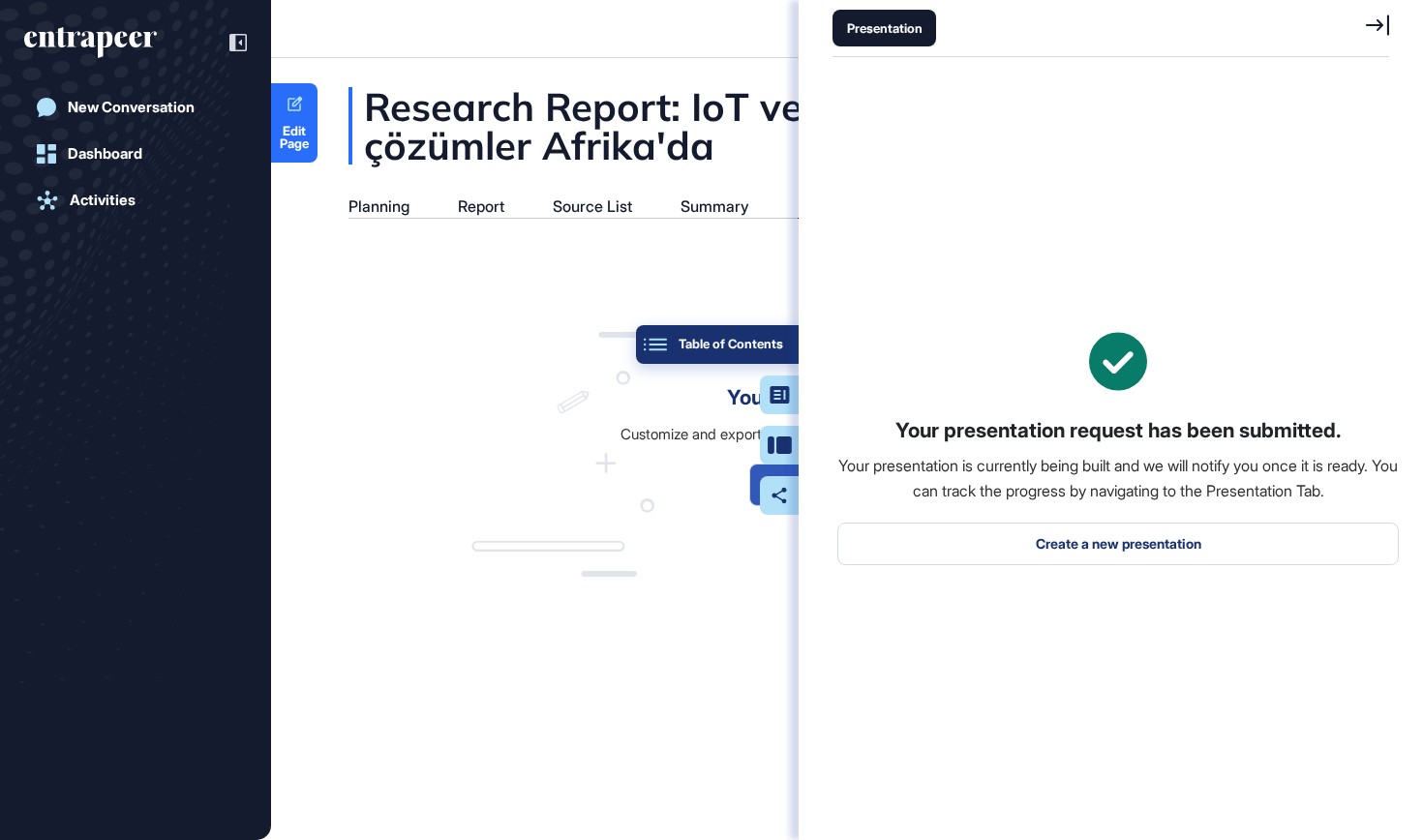 click on "Table of Contents" at bounding box center (717, 345) 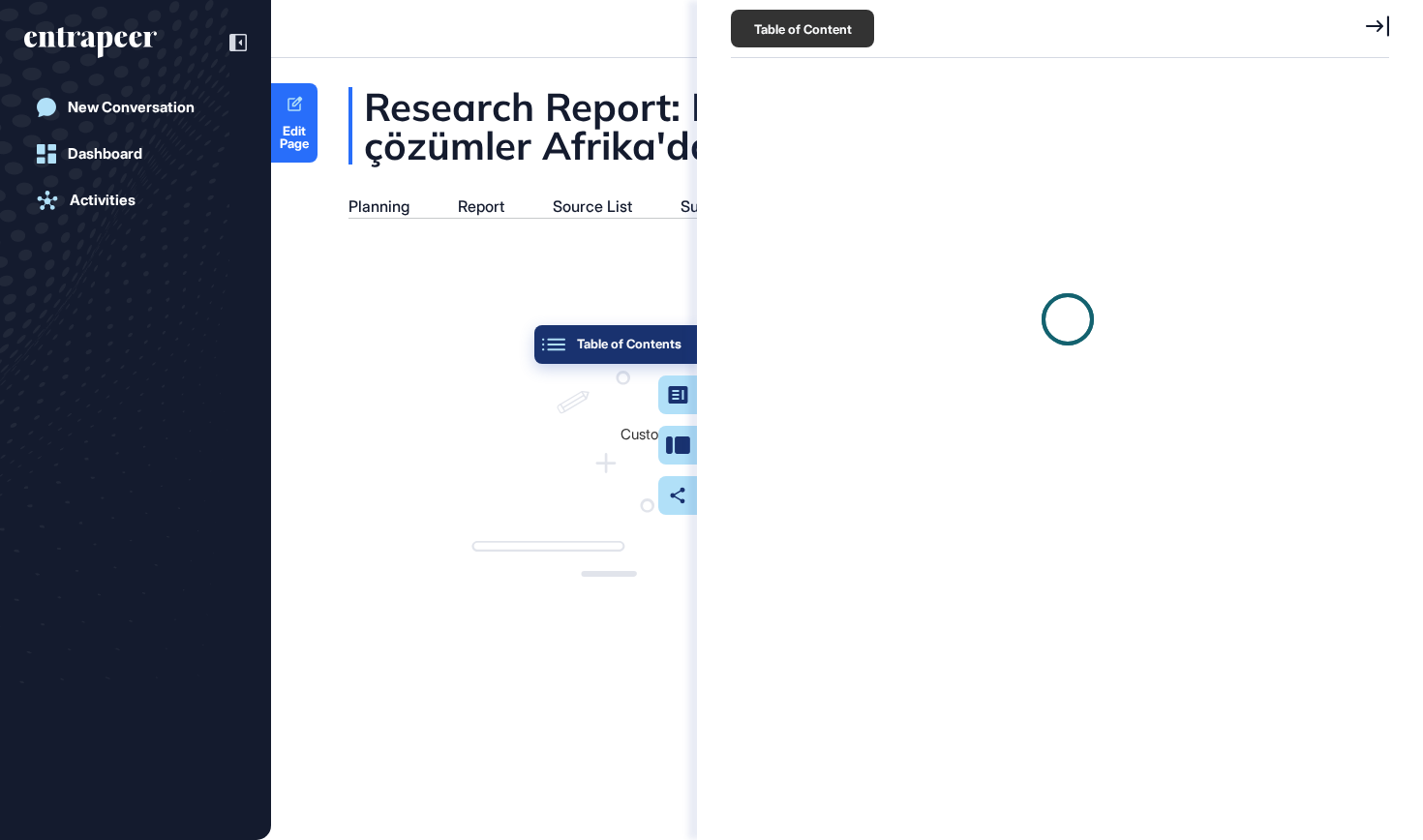 scroll, scrollTop: 743, scrollLeft: 5, axis: both 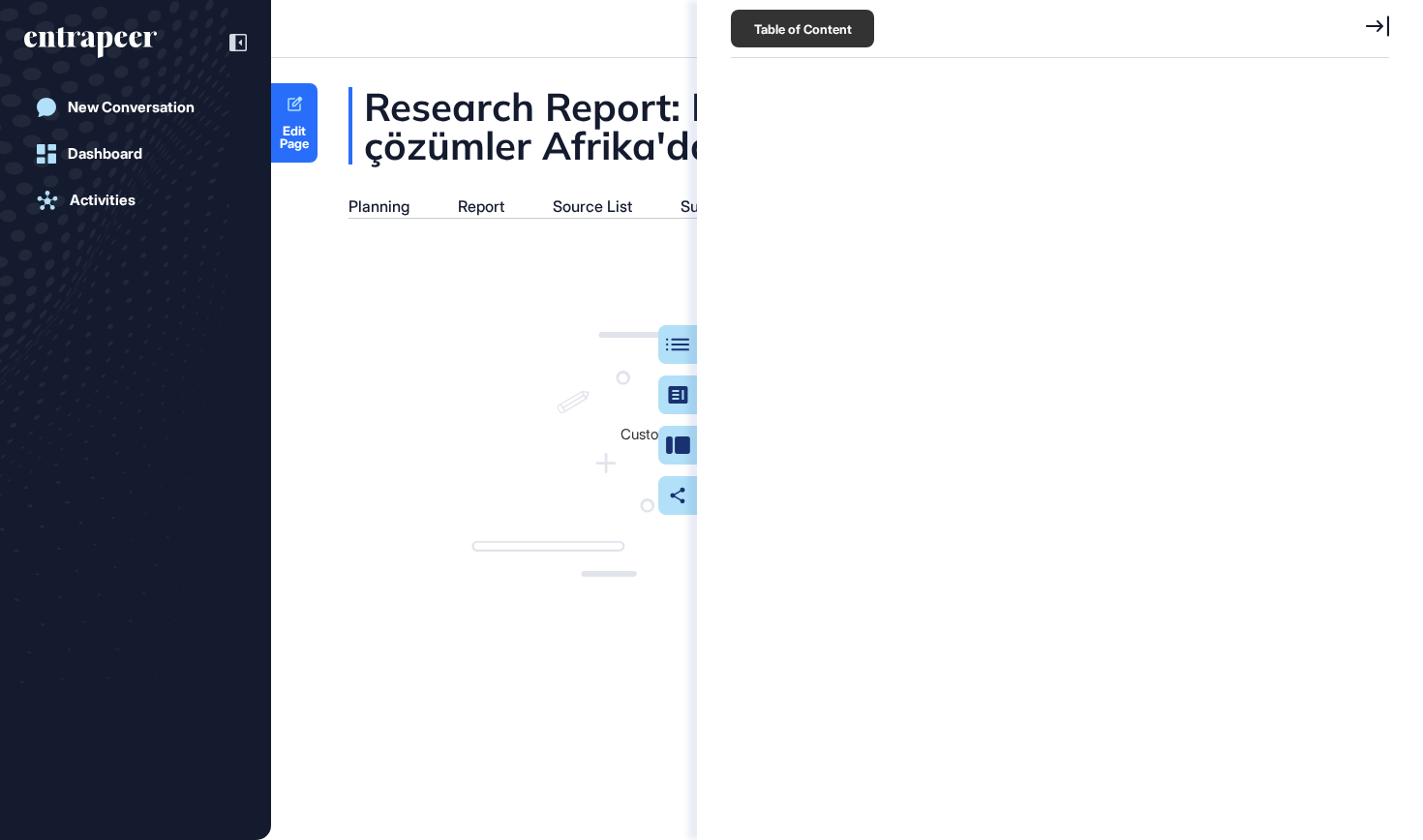click on "You have no presentation Customize and export your report as a presentation in just a few clicks. Create a Presentation" 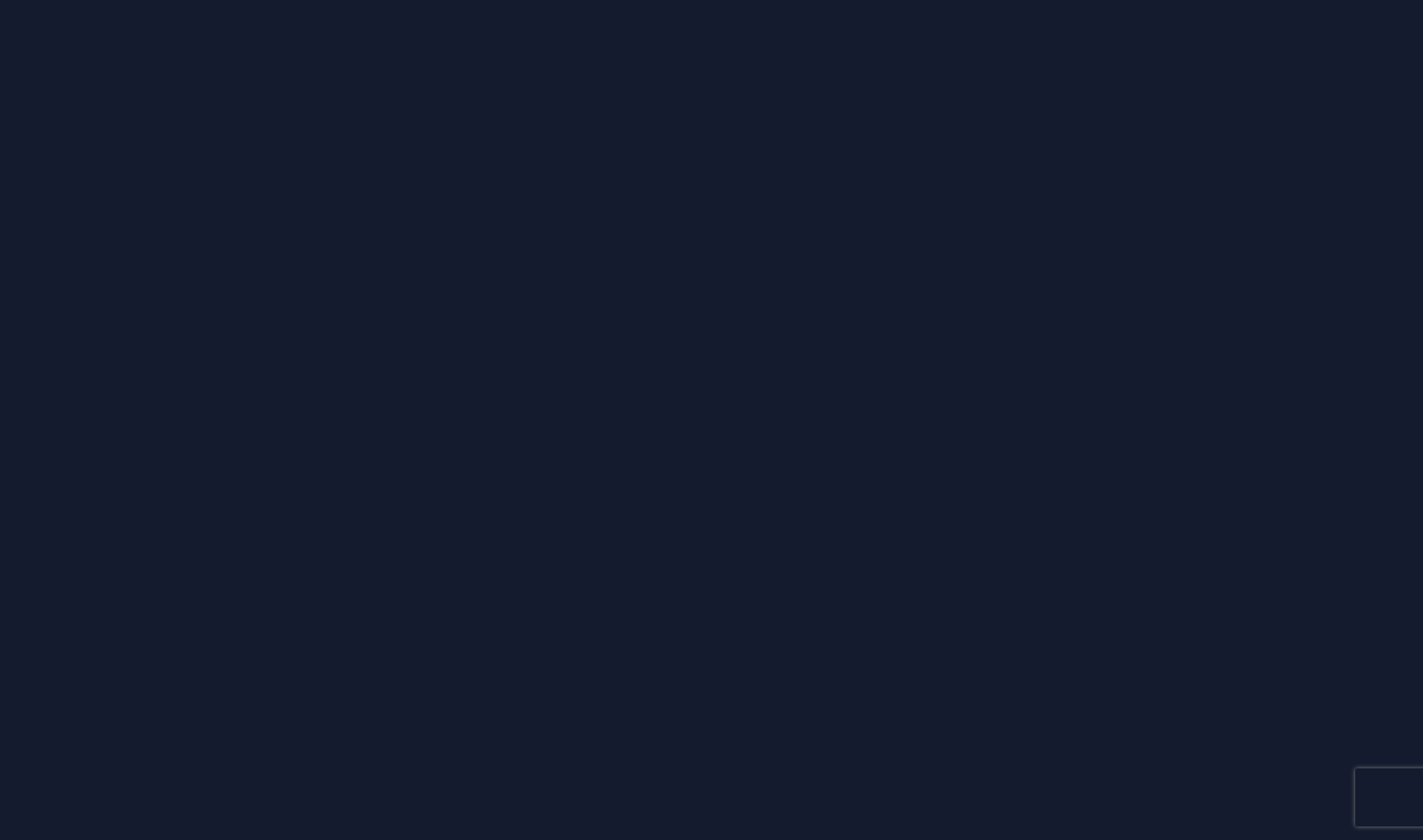 scroll, scrollTop: 0, scrollLeft: 0, axis: both 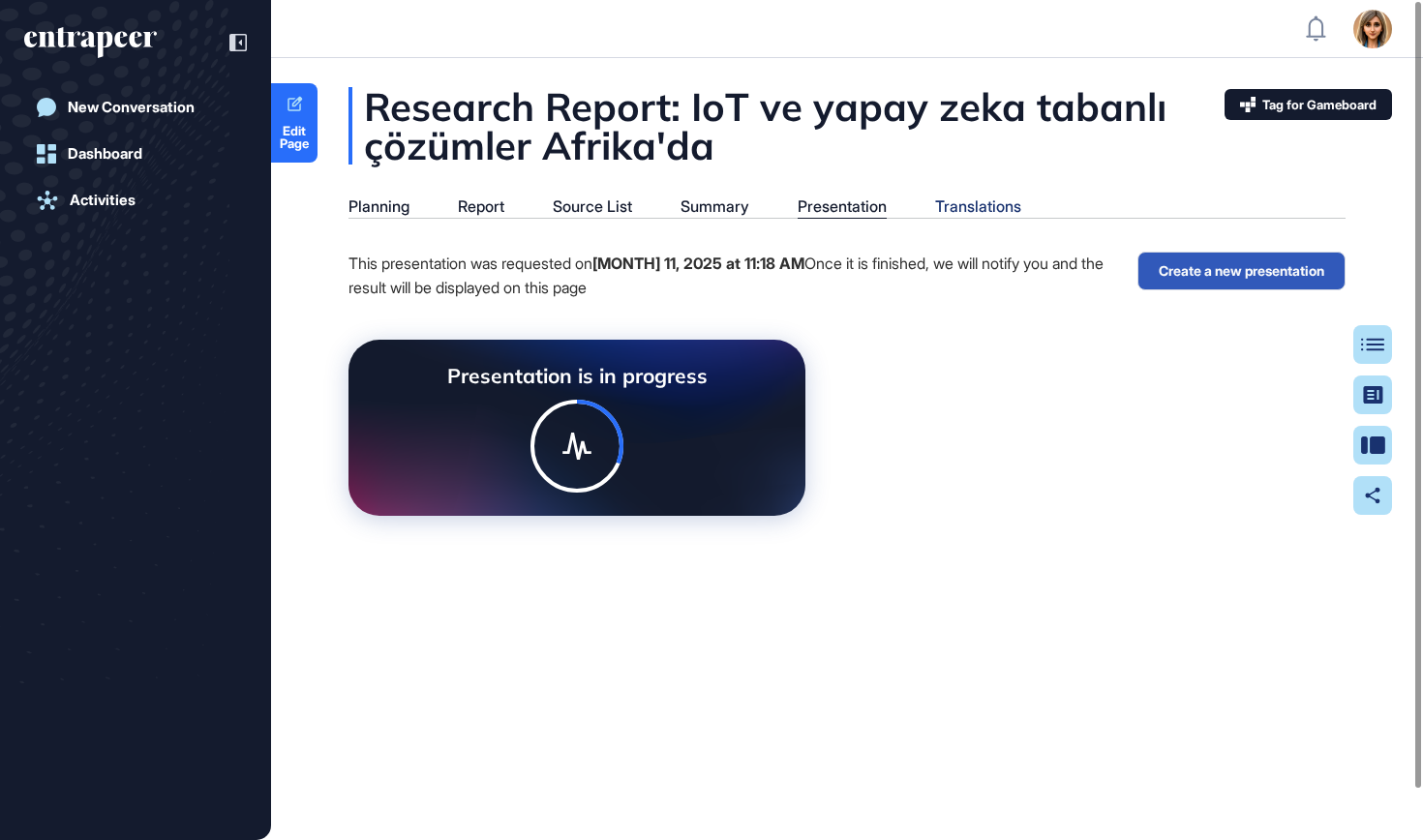 click on "Translations" 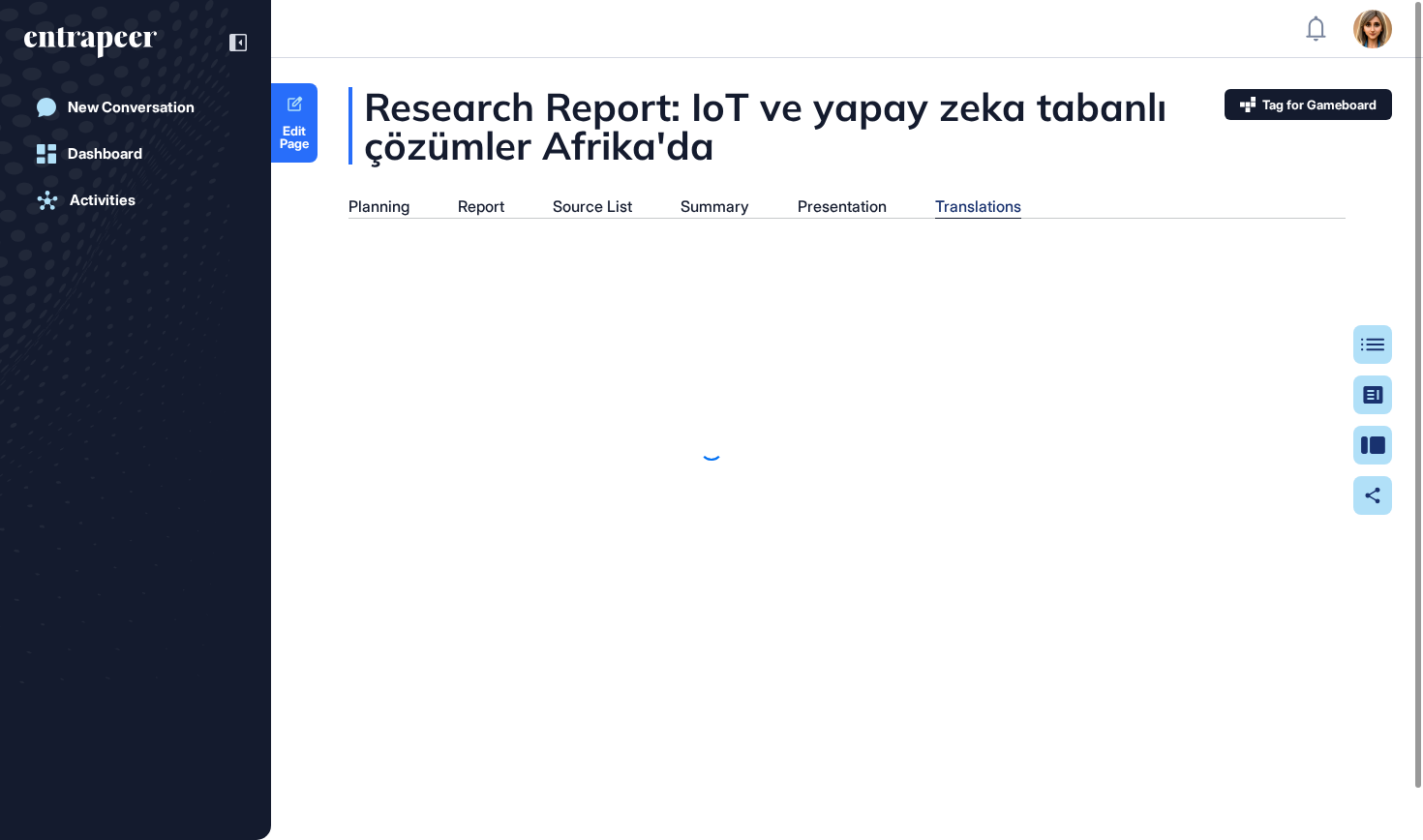 scroll, scrollTop: 743, scrollLeft: 5, axis: both 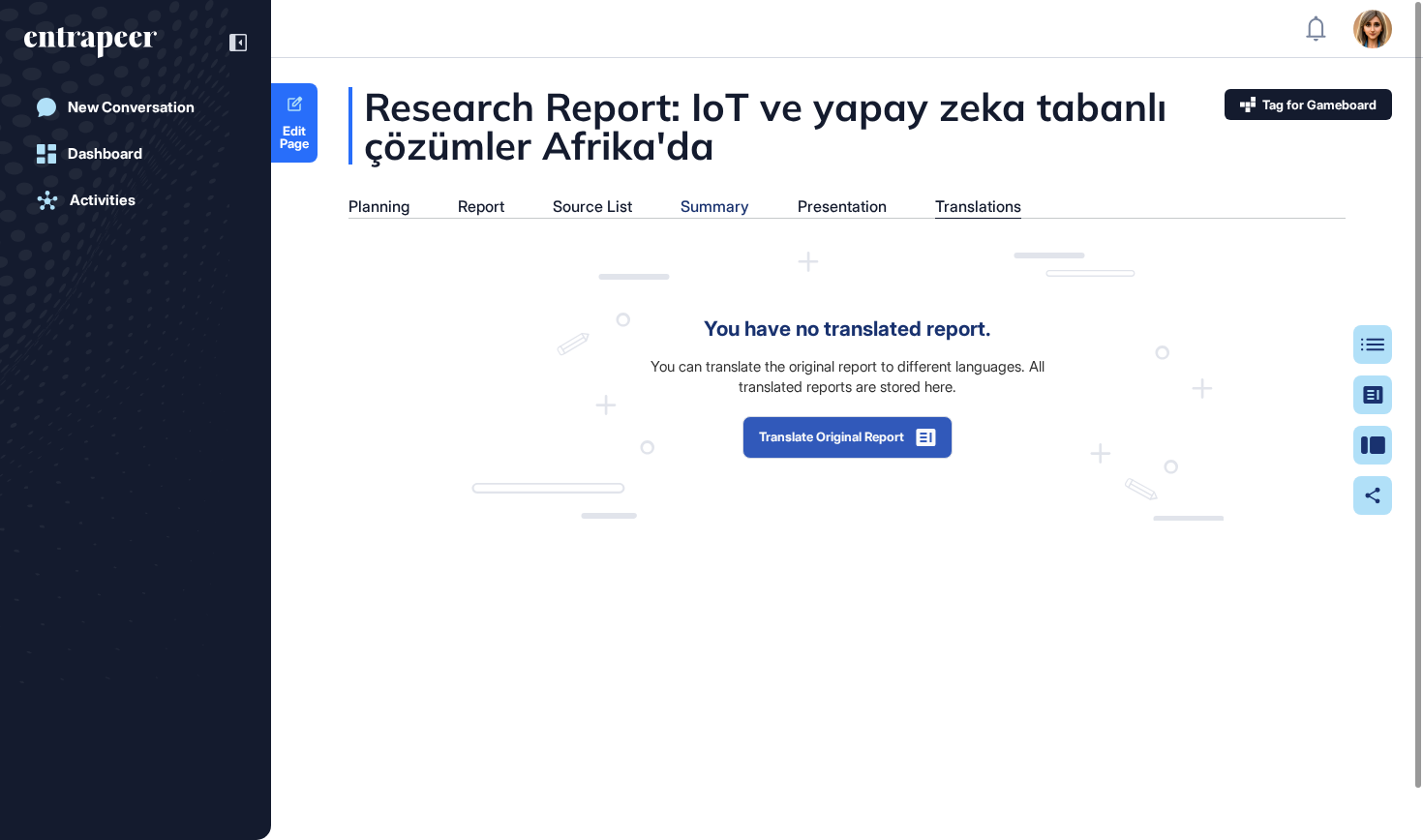 click on "Summary" at bounding box center [714, 206] 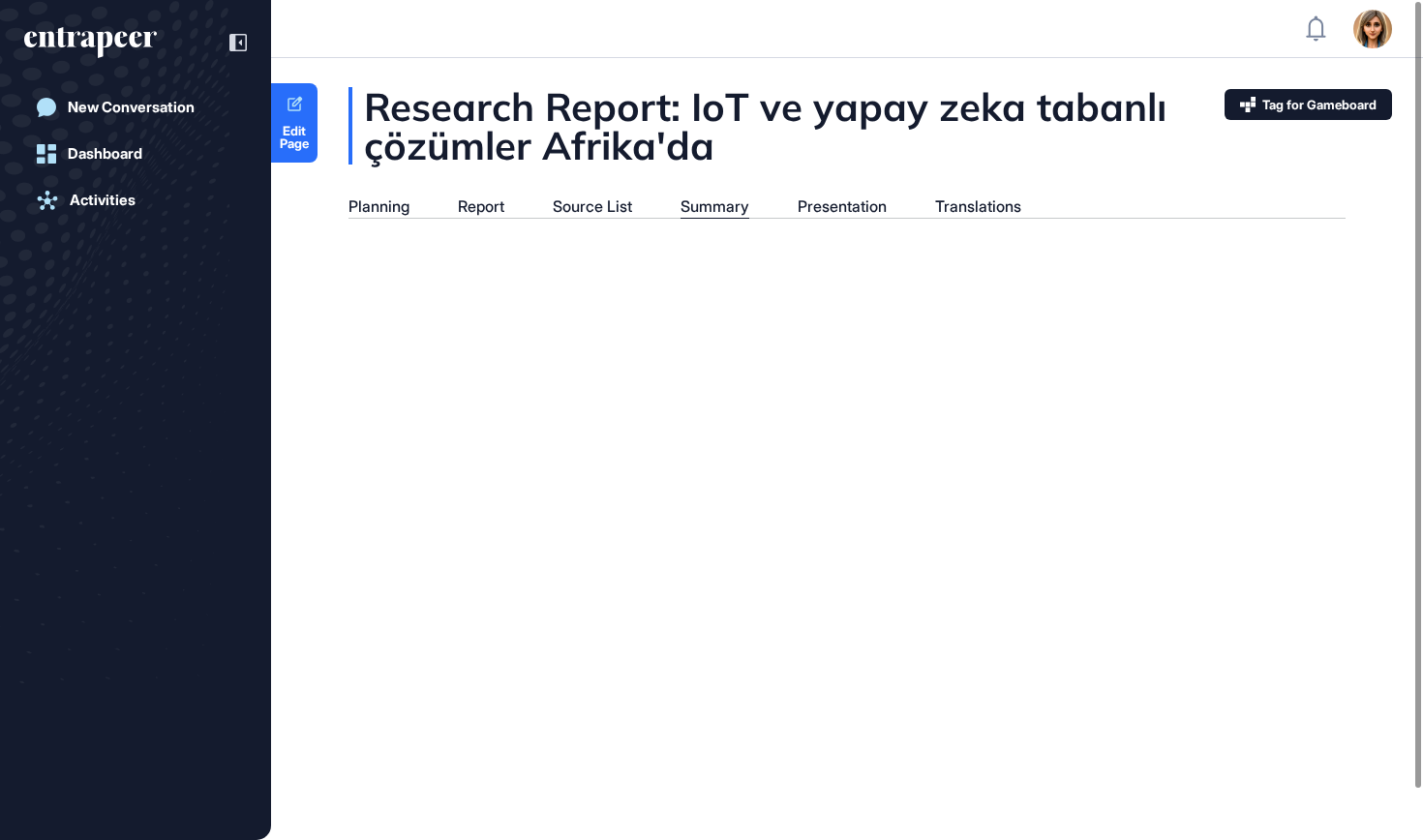 scroll, scrollTop: 743, scrollLeft: 5, axis: both 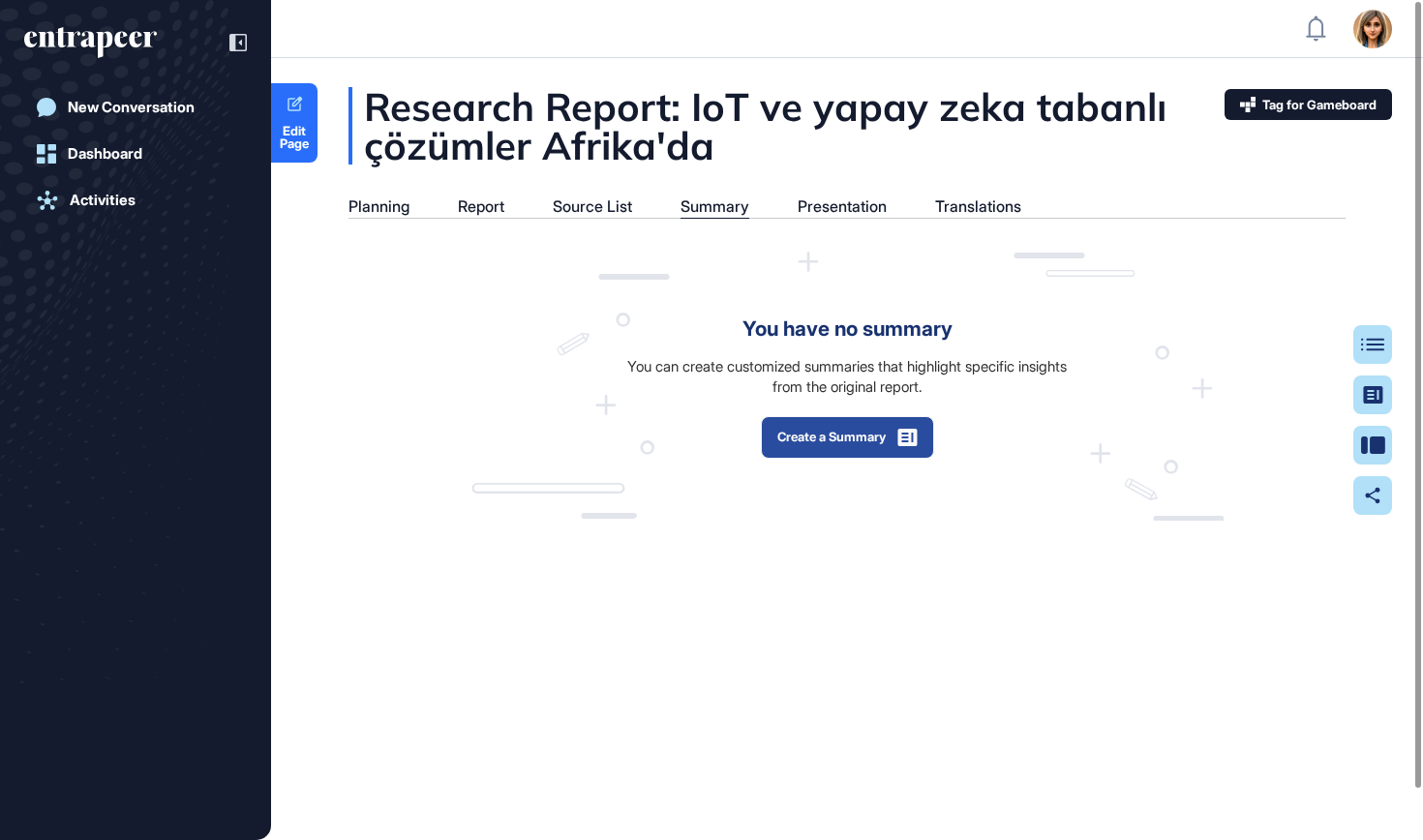 click on "Create a Summary" at bounding box center (847, 437) 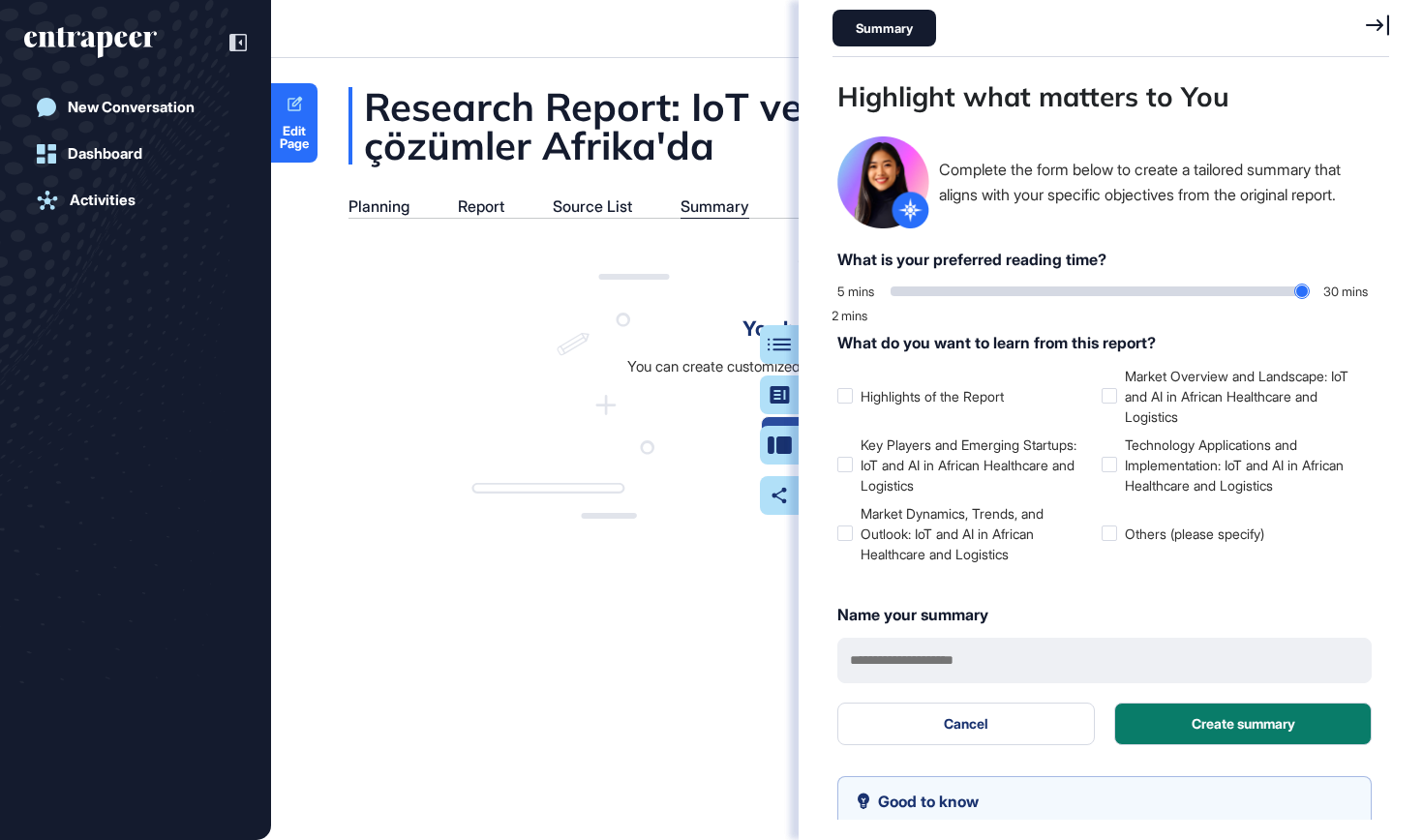 scroll, scrollTop: 743, scrollLeft: 561, axis: both 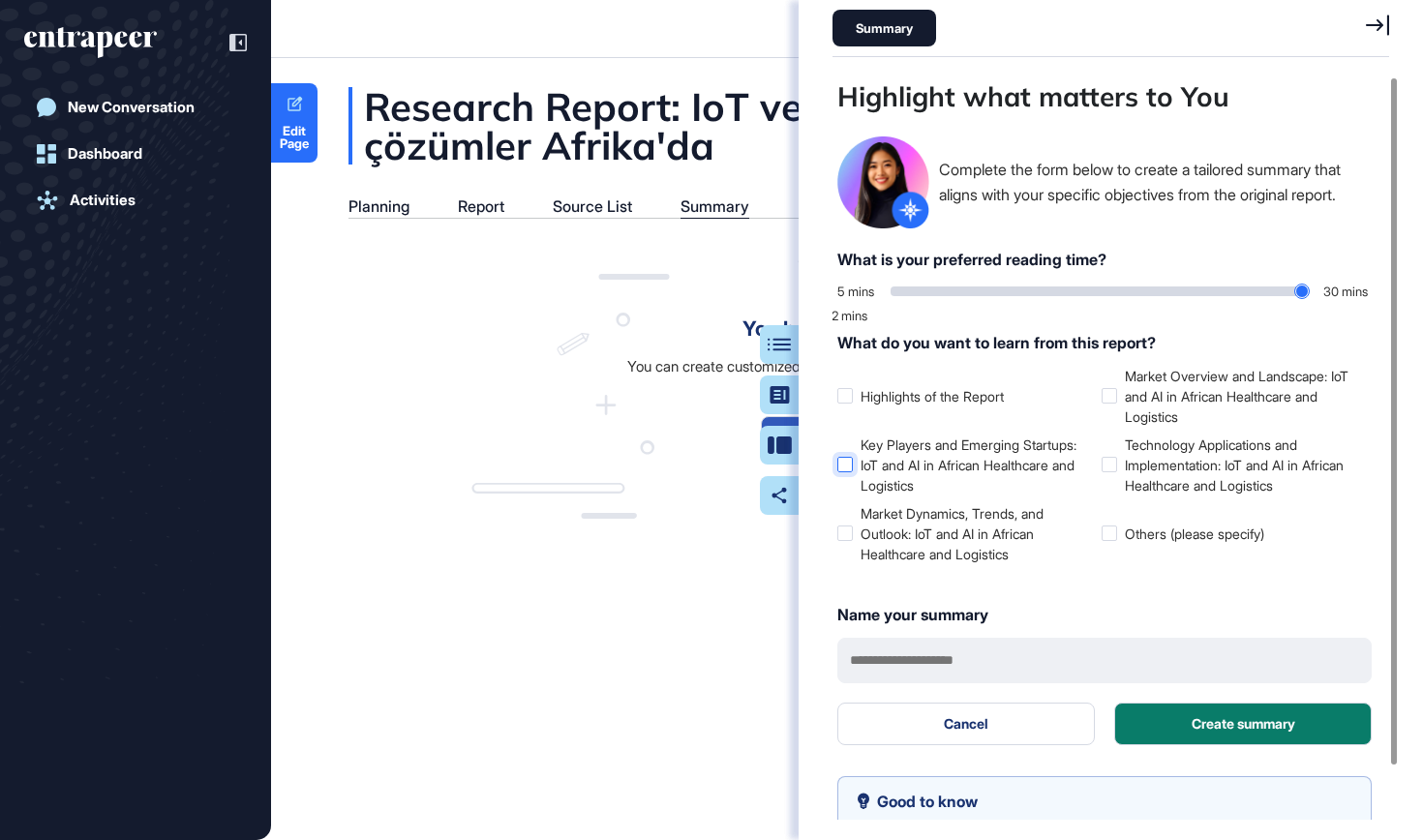 click on "Key Players and Emerging Startups: IoT and AI in African Healthcare and Logistics" at bounding box center (965, 465) 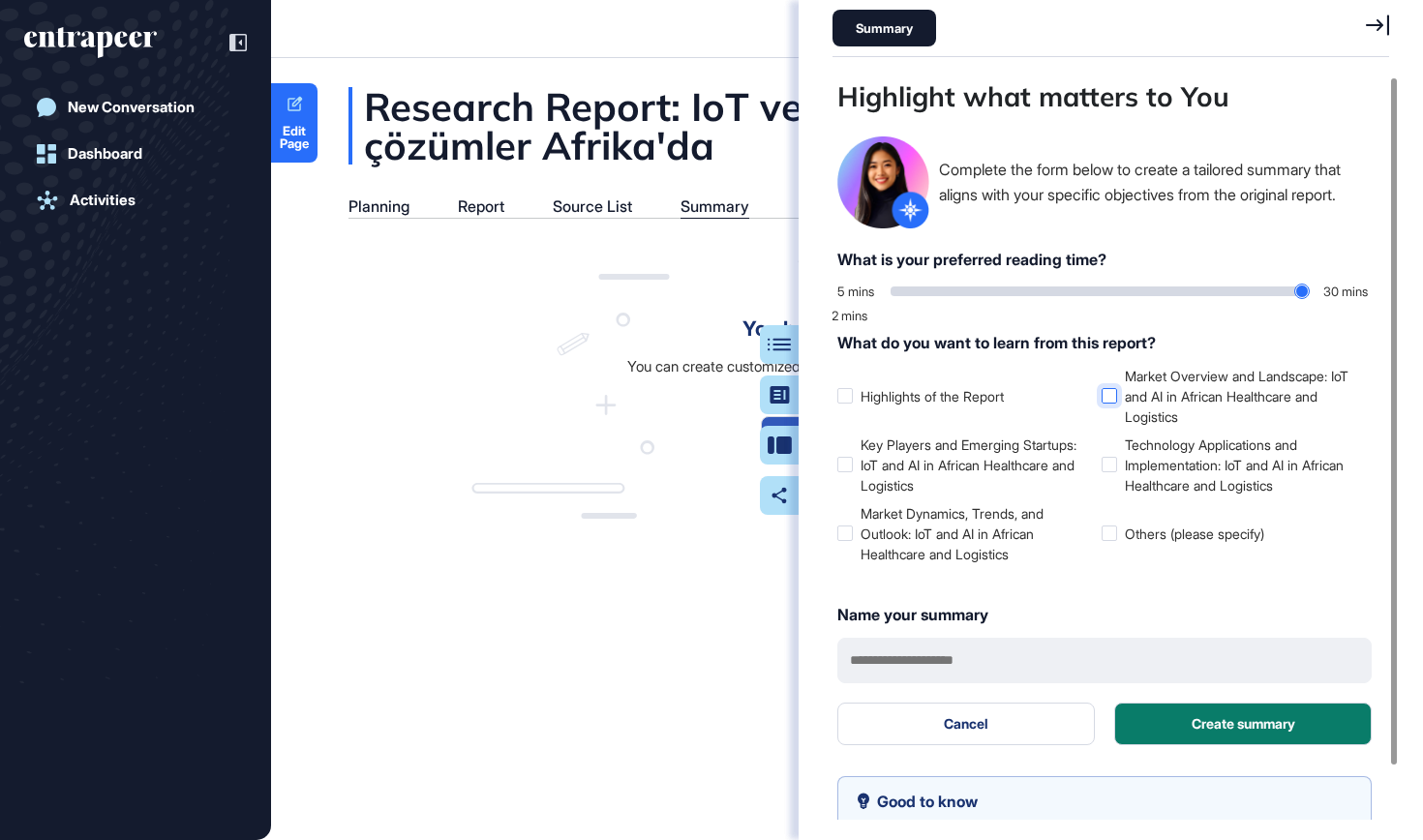 click on "Market Overview and Landscape: IoT and AI in African Healthcare and Logistics" at bounding box center (1229, 396) 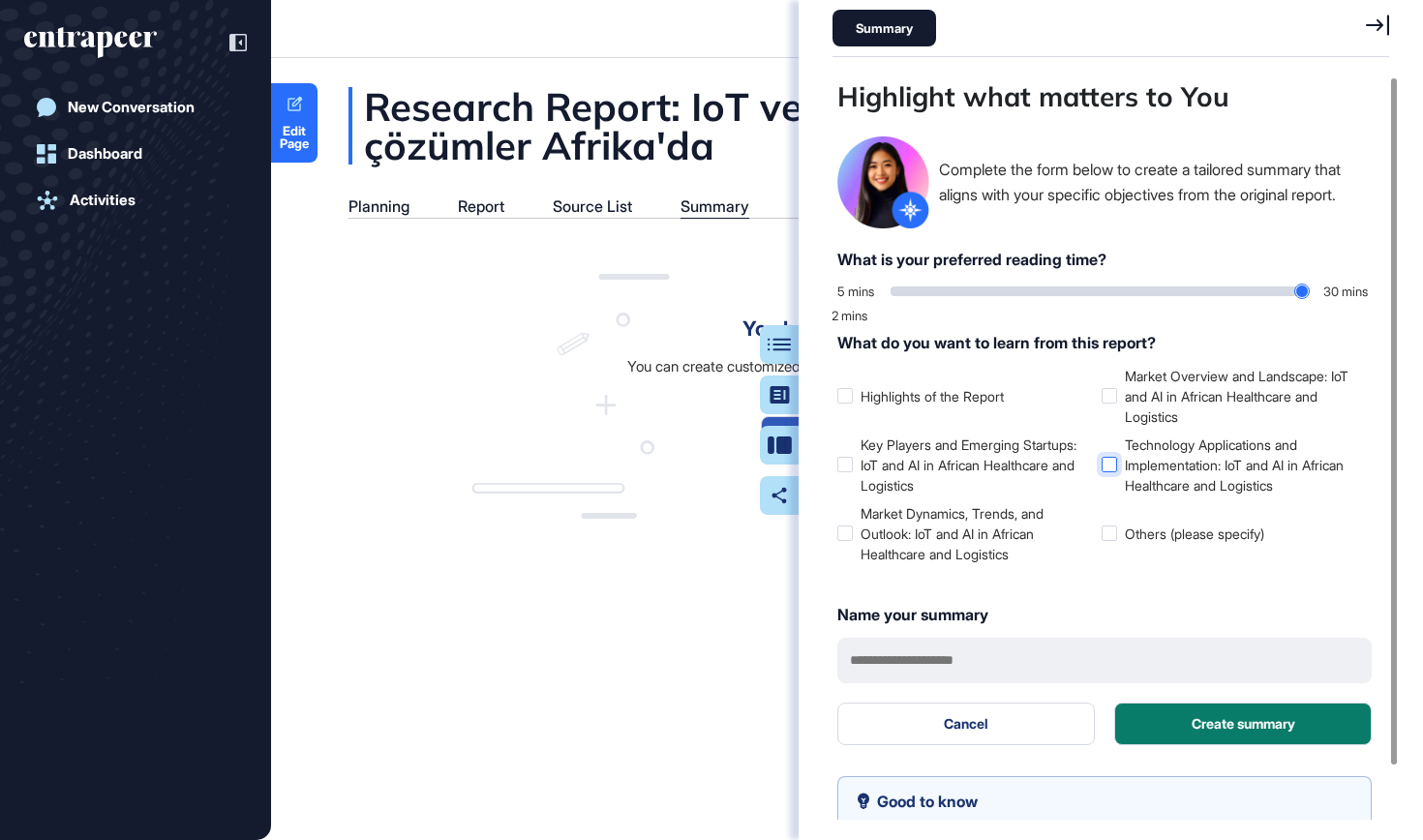 click on "Technology Applications and Implementation: IoT and AI in African Healthcare and Logistics" at bounding box center [1229, 465] 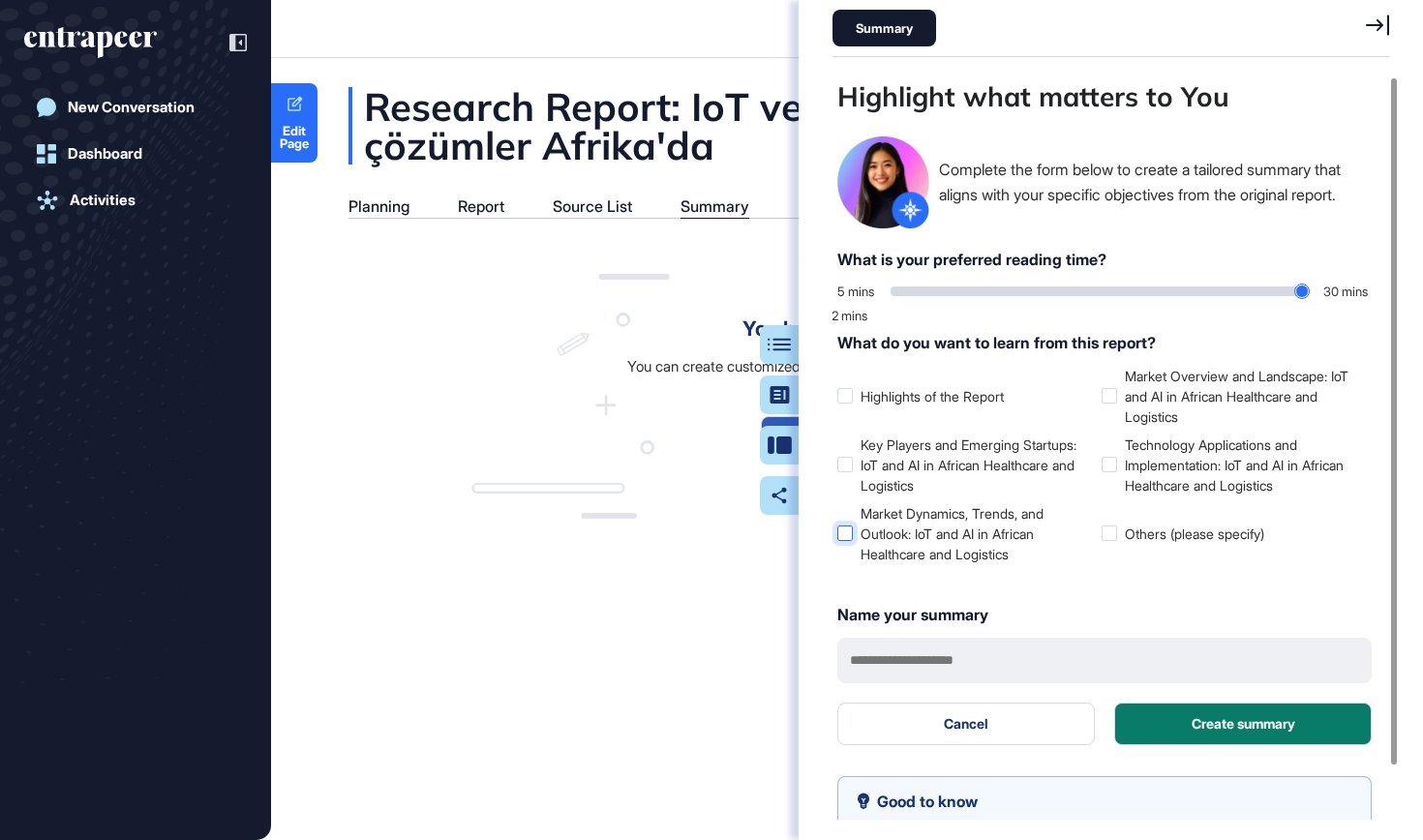 click on "Market Dynamics, Trends, and Outlook: IoT and AI in African Healthcare and Logistics" at bounding box center (965, 533) 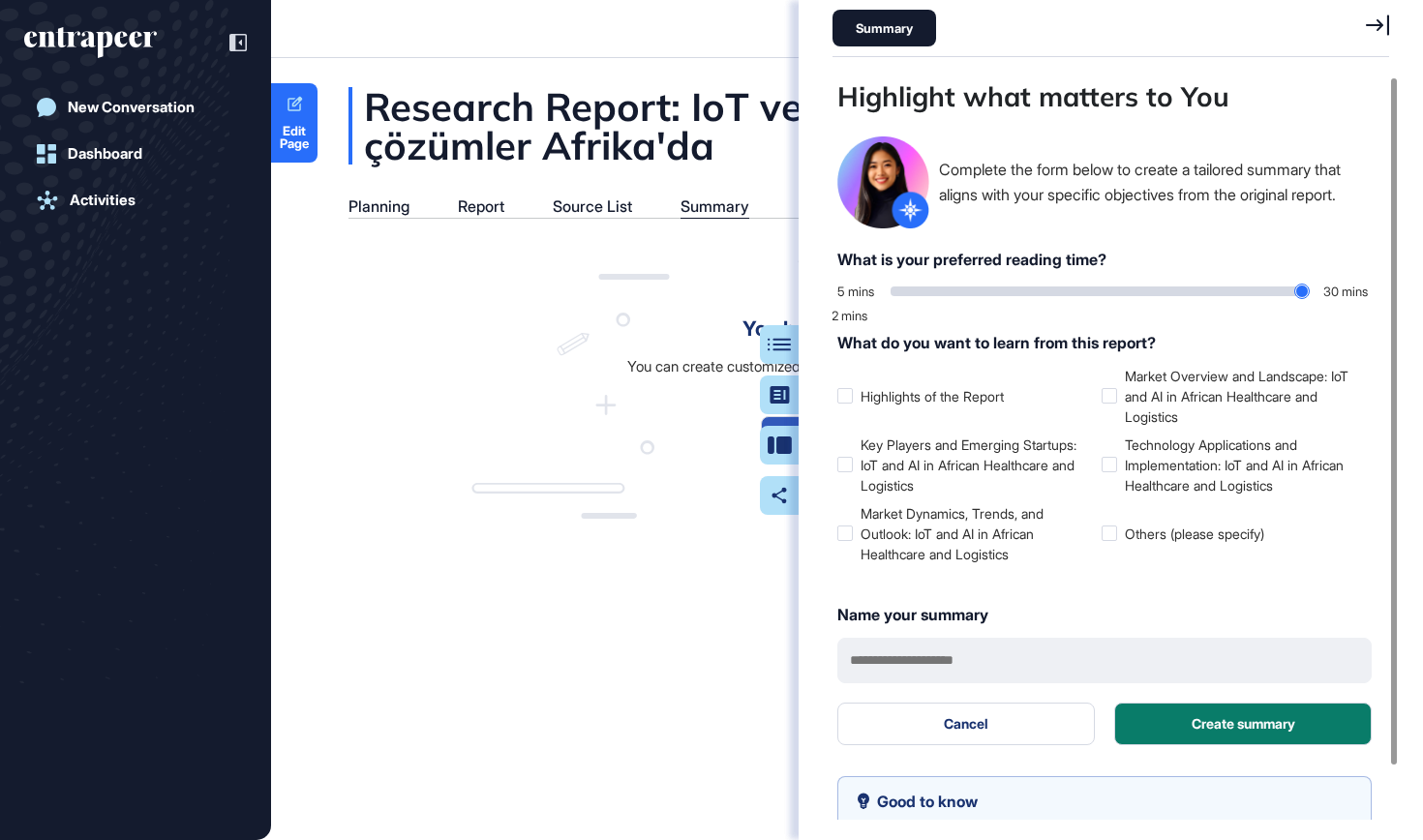 click on "Highlight what matters to You Complete the form below to create a tailored summary that aligns with your specific objectives from the original report. What is your preferred reading time? 5 mins 30 mins 2 mins What do you want to learn from this report? Highlights of the Report Market Overview and Landscape: IoT and AI in African Healthcare and Logistics Key Players and Emerging Startups: IoT and AI in African Healthcare and Logistics Technology Applications and Implementation: IoT and AI in African Healthcare and Logistics Market Dynamics, Trends, and Outlook: IoT and AI in African Healthcare and Logistics Others (please specify) Name your summary Cancel Create summary Good to know You can create multiple report summaries based on your preferences. All summaries are stored under the  Summary Tab." at bounding box center [1115, 448] 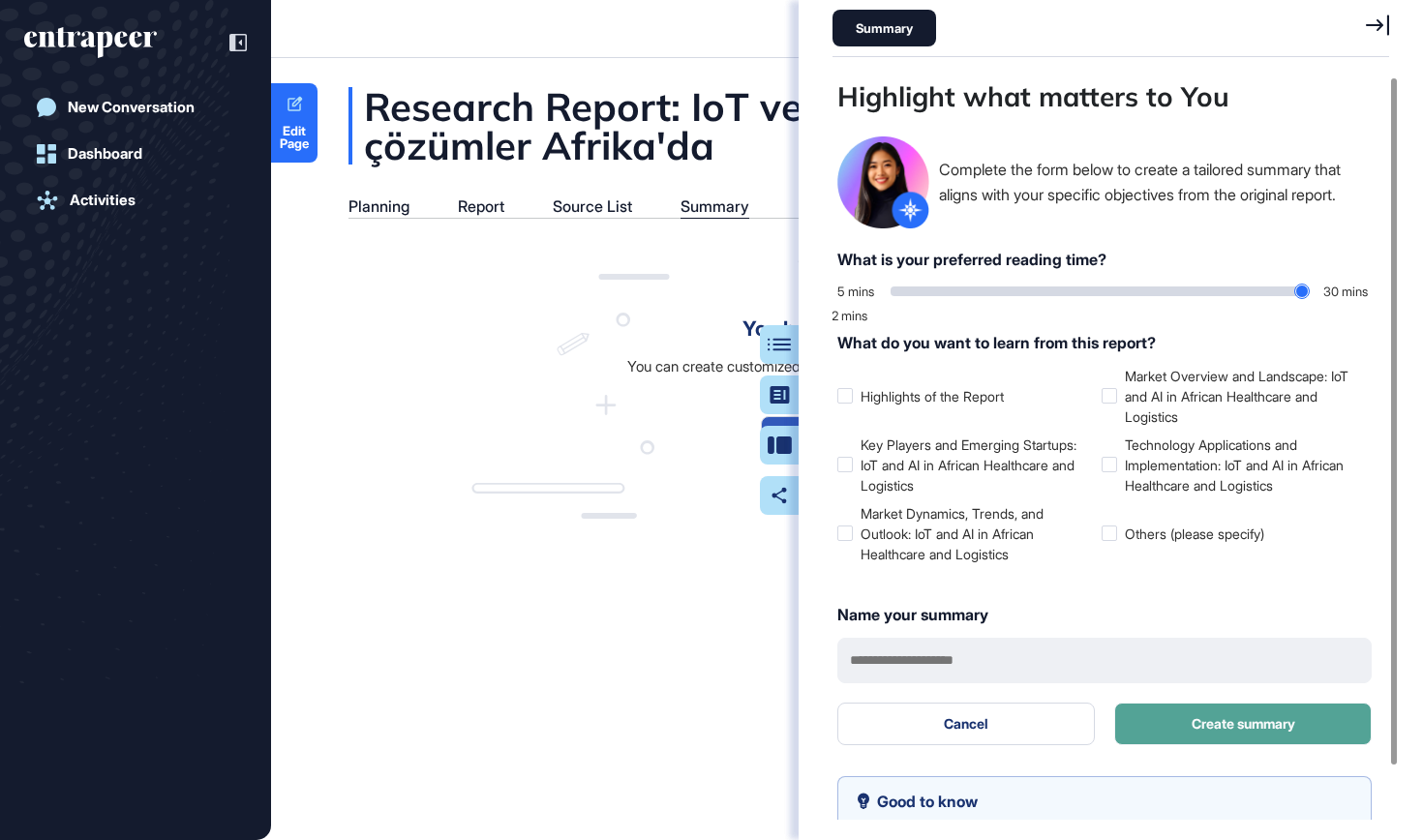 click on "Create summary" at bounding box center (1243, 724) 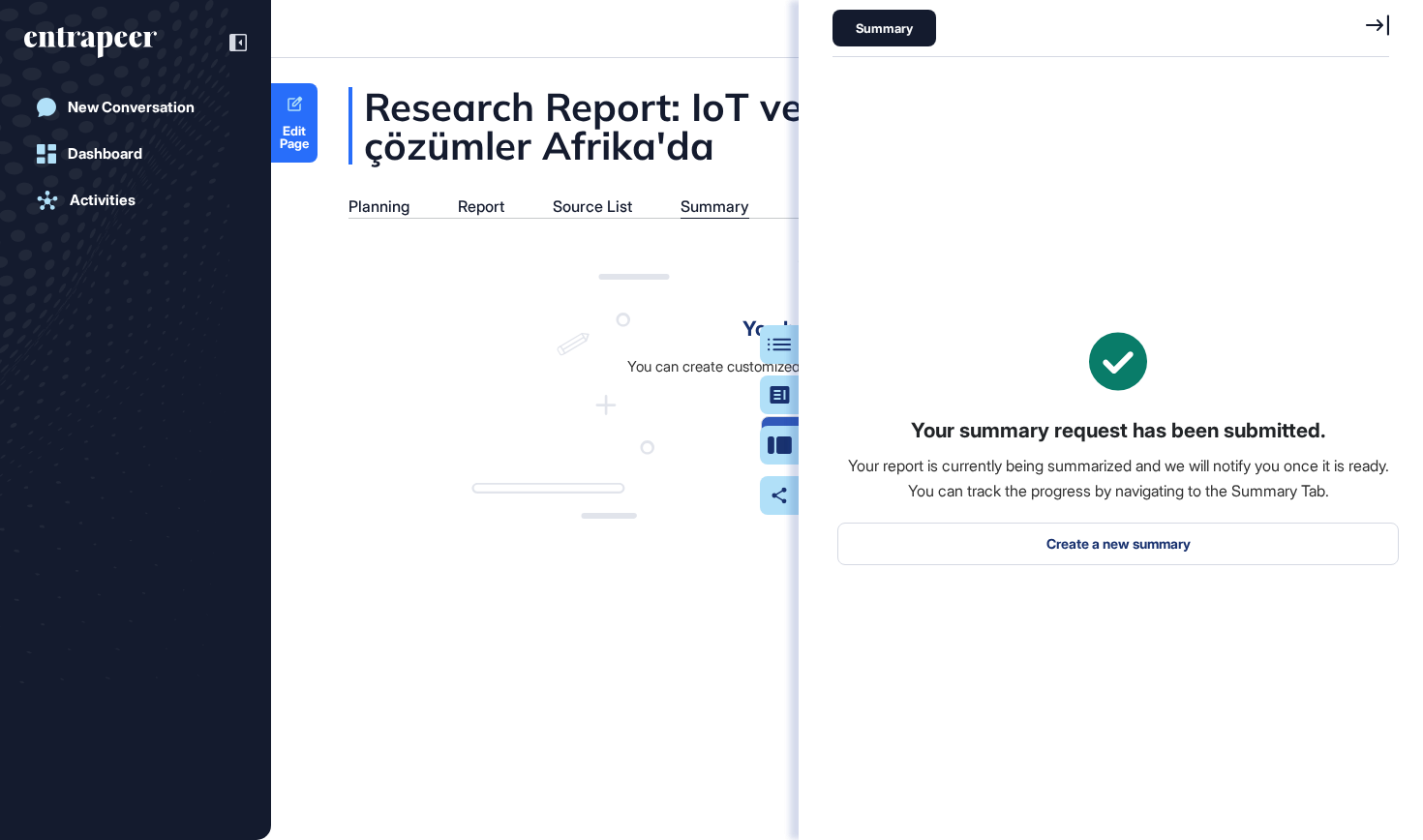 click 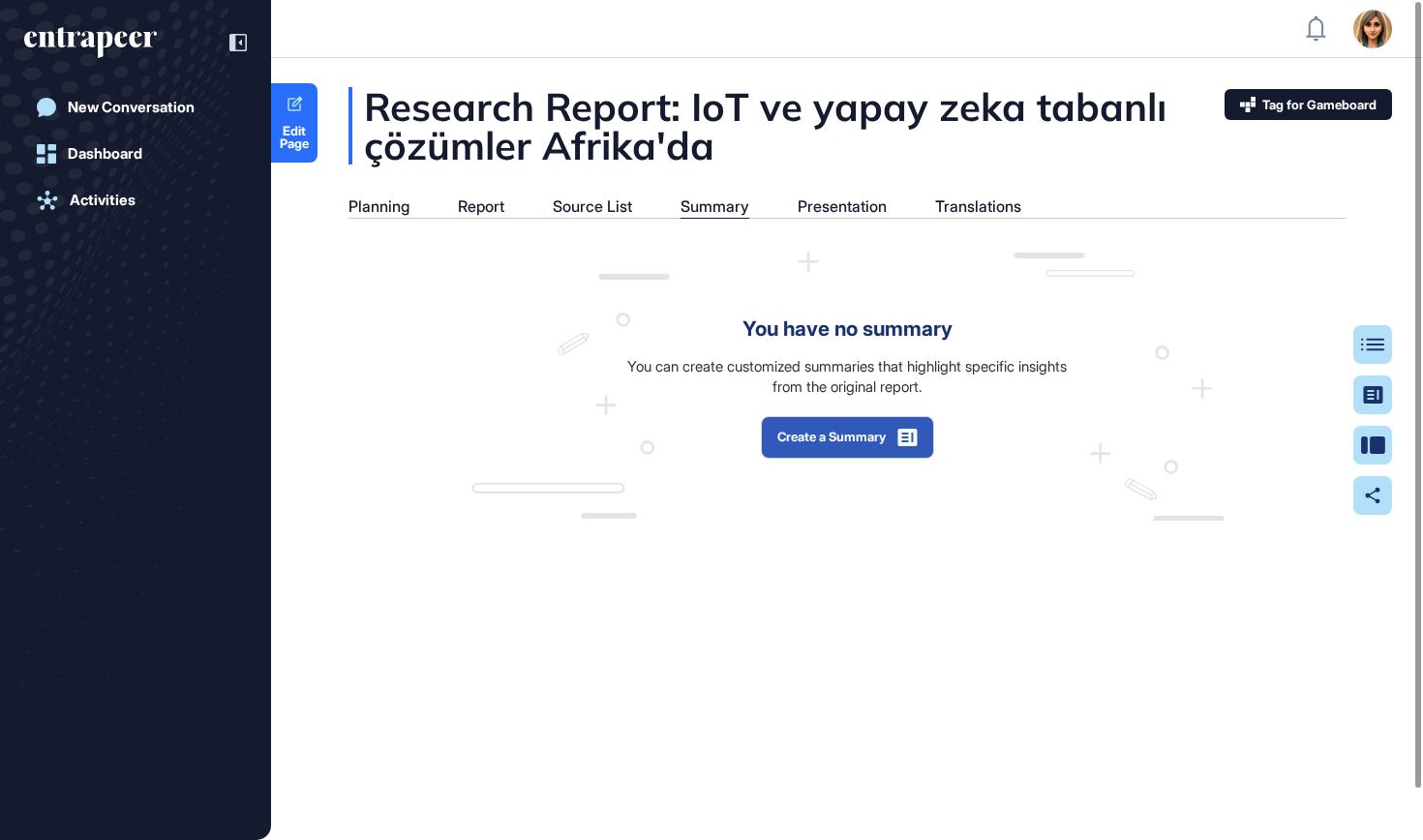 click on "Research Report: IoT ve yapay zeka tabanlı çözümler Afrika'da Planning Report Source List Summary Presentation Translations Summary Highlight what matters to You Complete the form below to create a tailored summary that aligns with your specific objectives from the original report. What is your preferred reading time? 5 mins 30 mins 2 mins What do you want to learn from this report? Highlights of the Report Market Overview and Landscape: IoT and AI in African Healthcare and Logistics Key Players and Emerging Startups: IoT and AI in African Healthcare and Logistics Technology Applications and Implementation: IoT and AI in African Healthcare and Logistics Market Dynamics, Trends, and Outlook: IoT and AI in African Healthcare and Logistics Others (please specify) Name your summary Cancel Create summary Good to know You can create multiple report summaries based on your preferences. All summaries are stored under the  Summary Tab. Table of Contents Summary Presentation Share You have no summary" at bounding box center [847, 304] 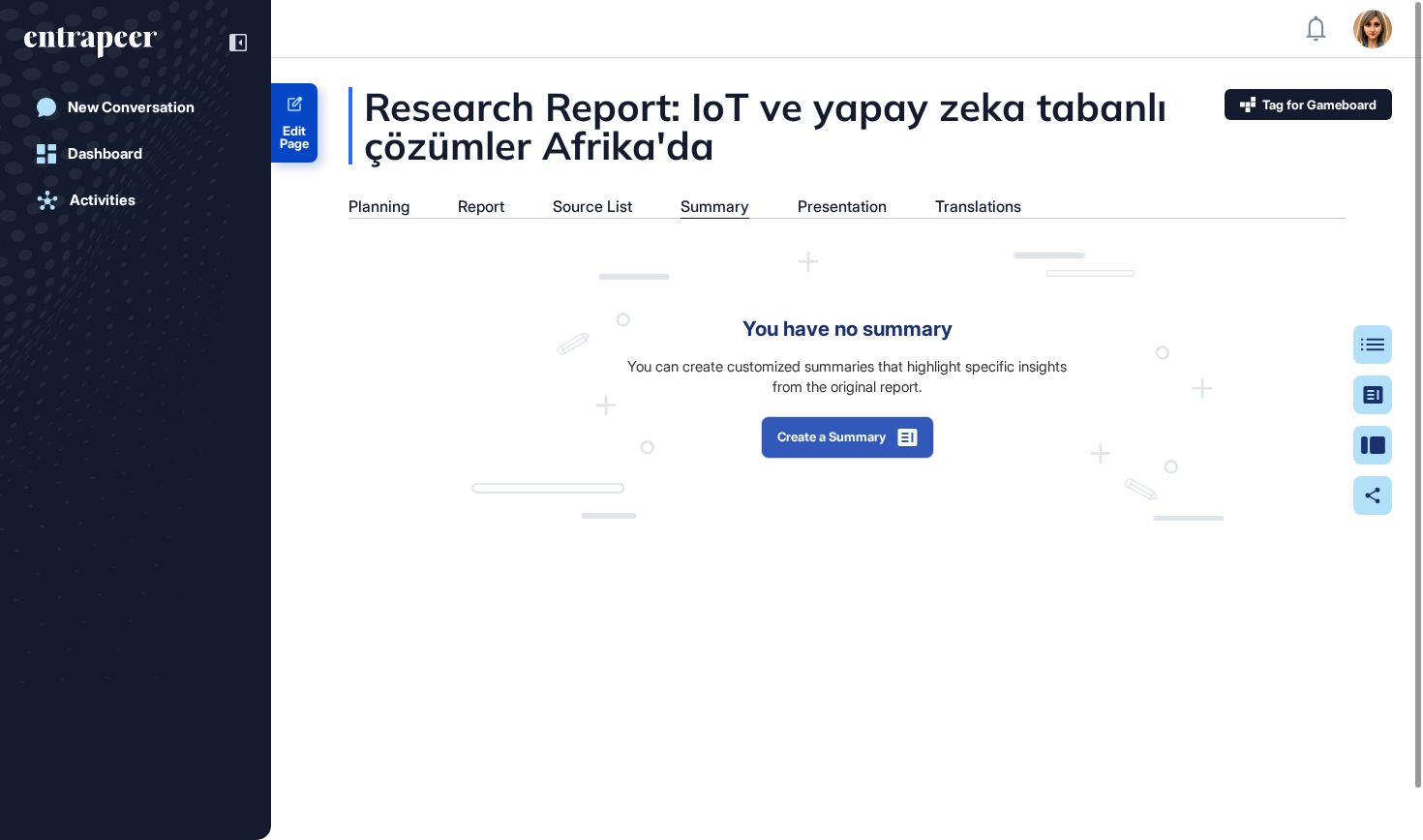 click on "Edit Page" 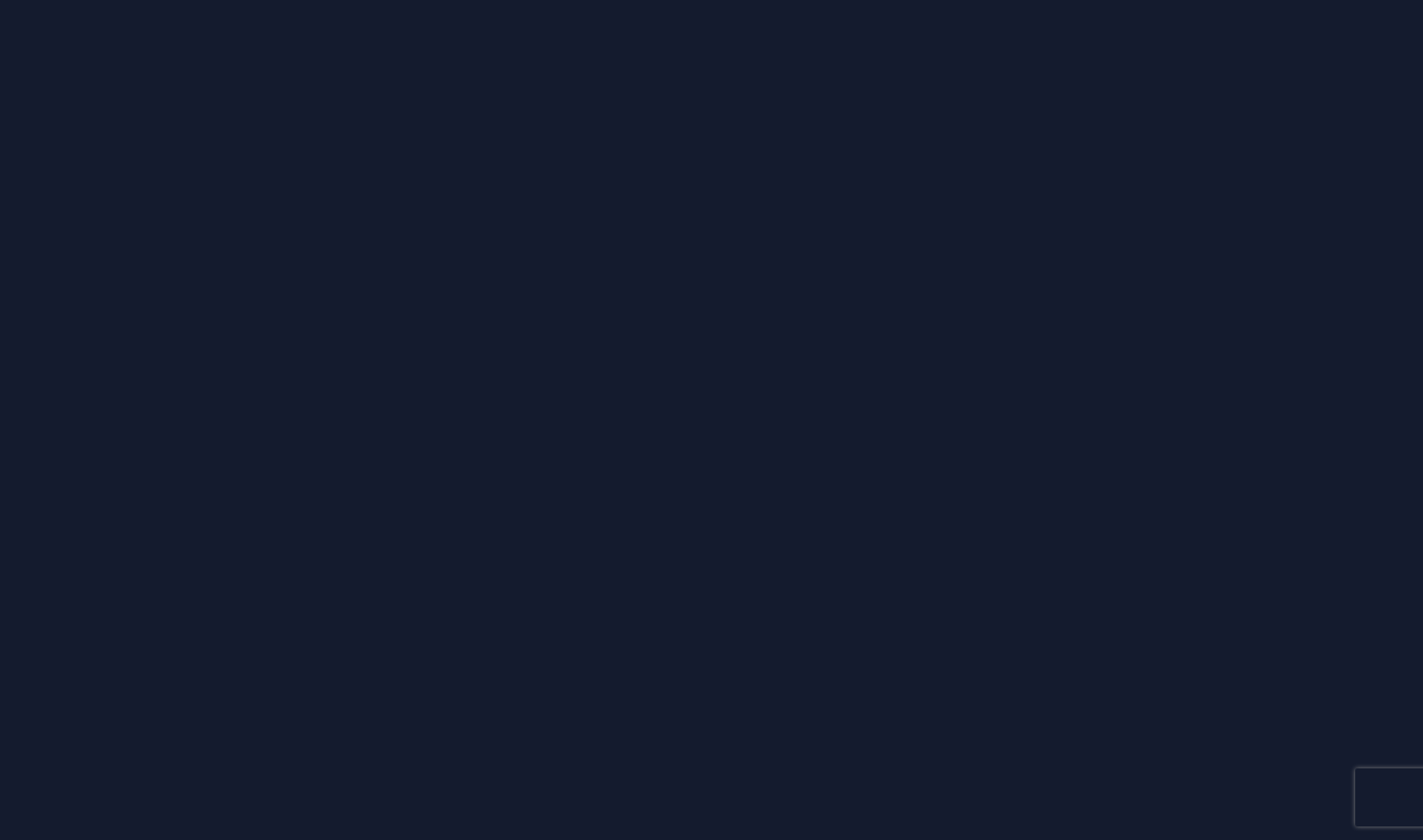 scroll, scrollTop: 0, scrollLeft: 0, axis: both 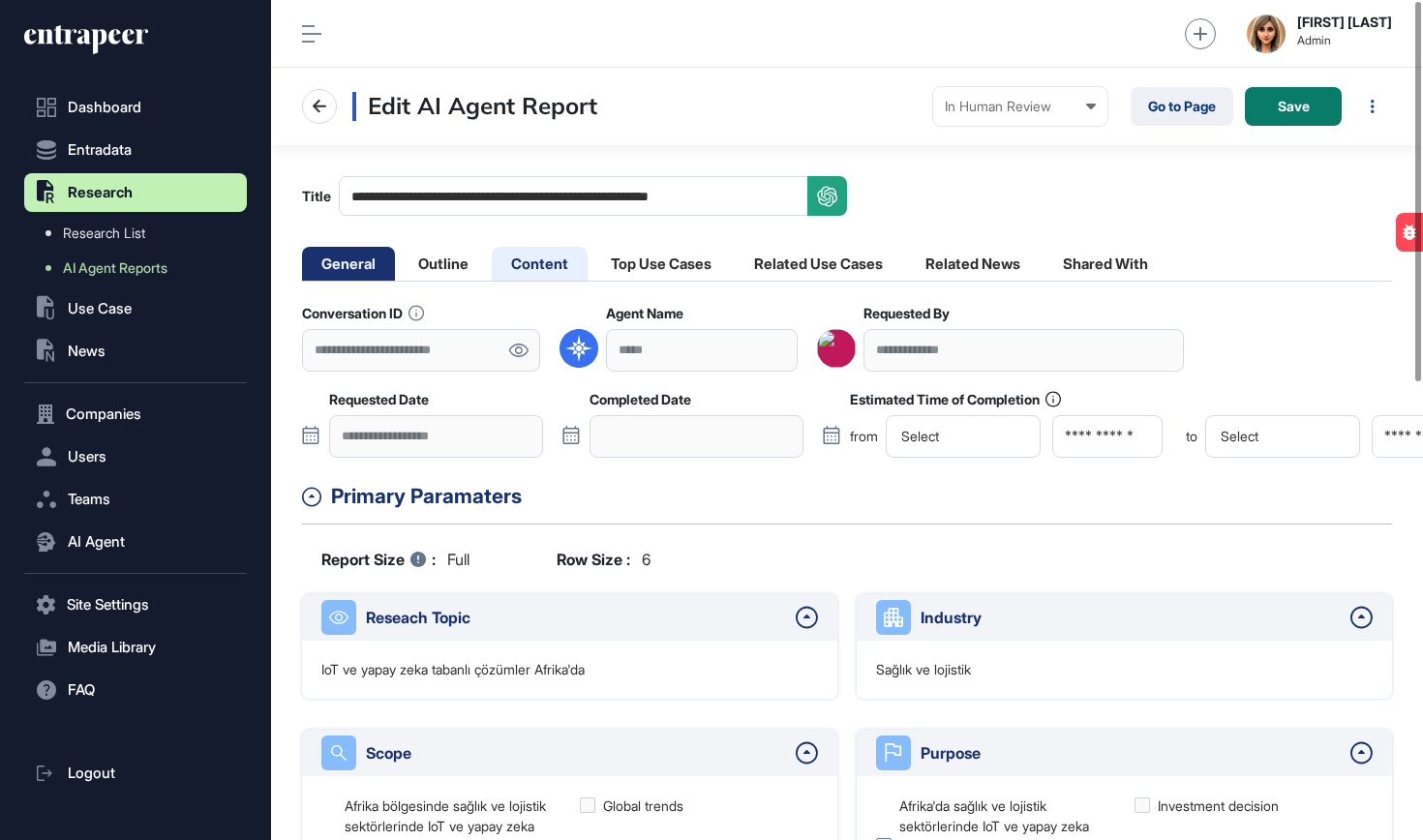 click on "Content" 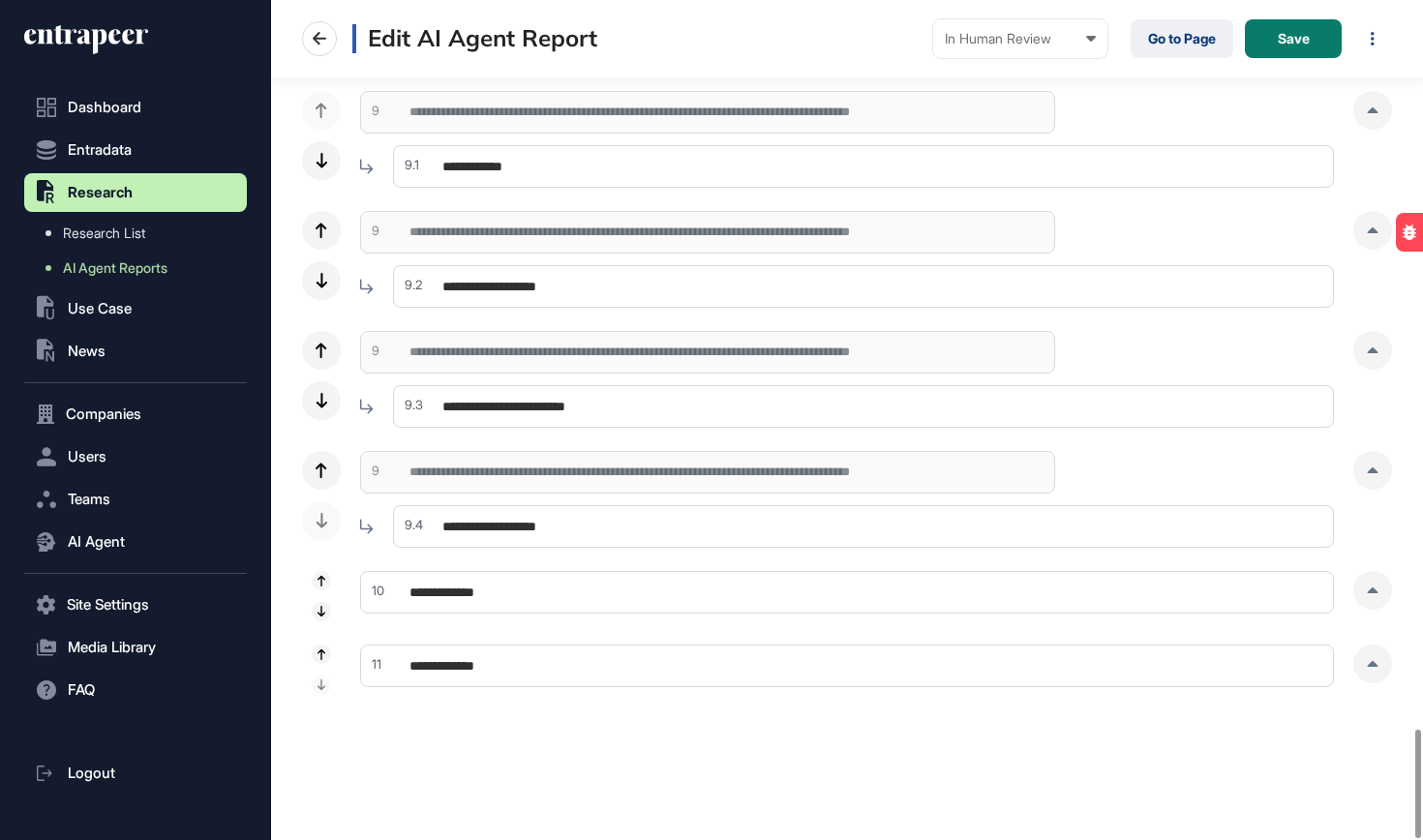 scroll, scrollTop: 5652, scrollLeft: 0, axis: vertical 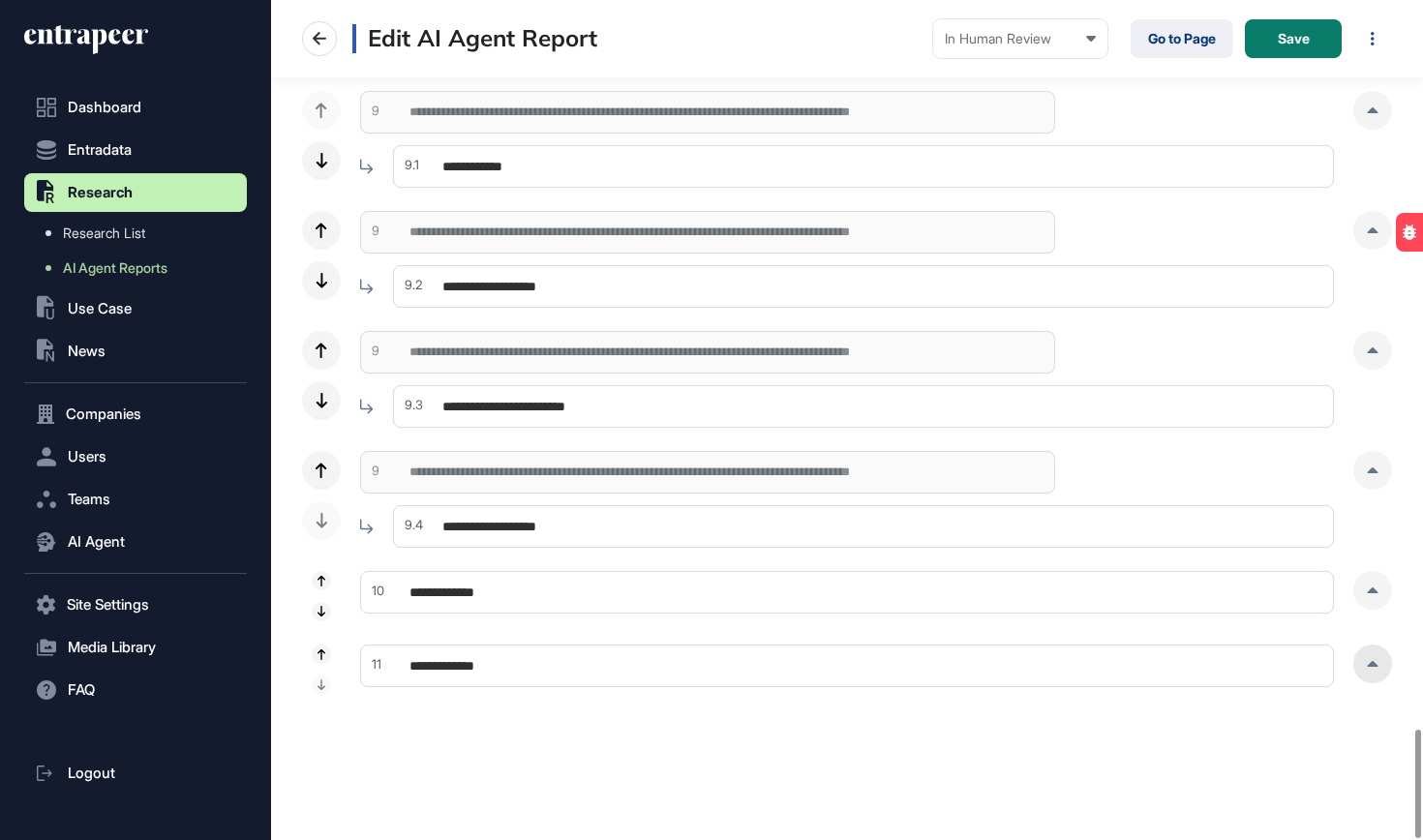 click at bounding box center [1373, 664] 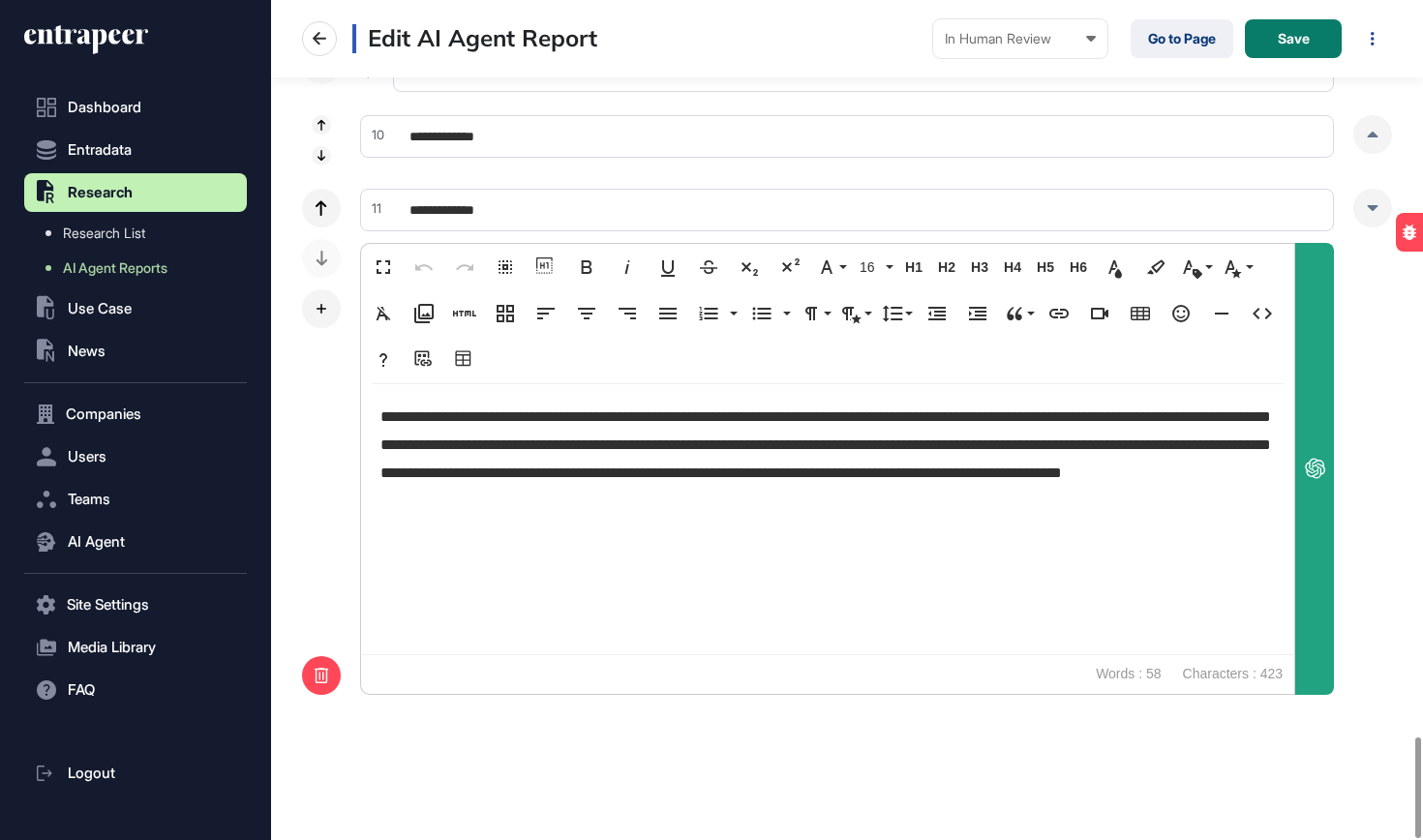 scroll, scrollTop: 6106, scrollLeft: 0, axis: vertical 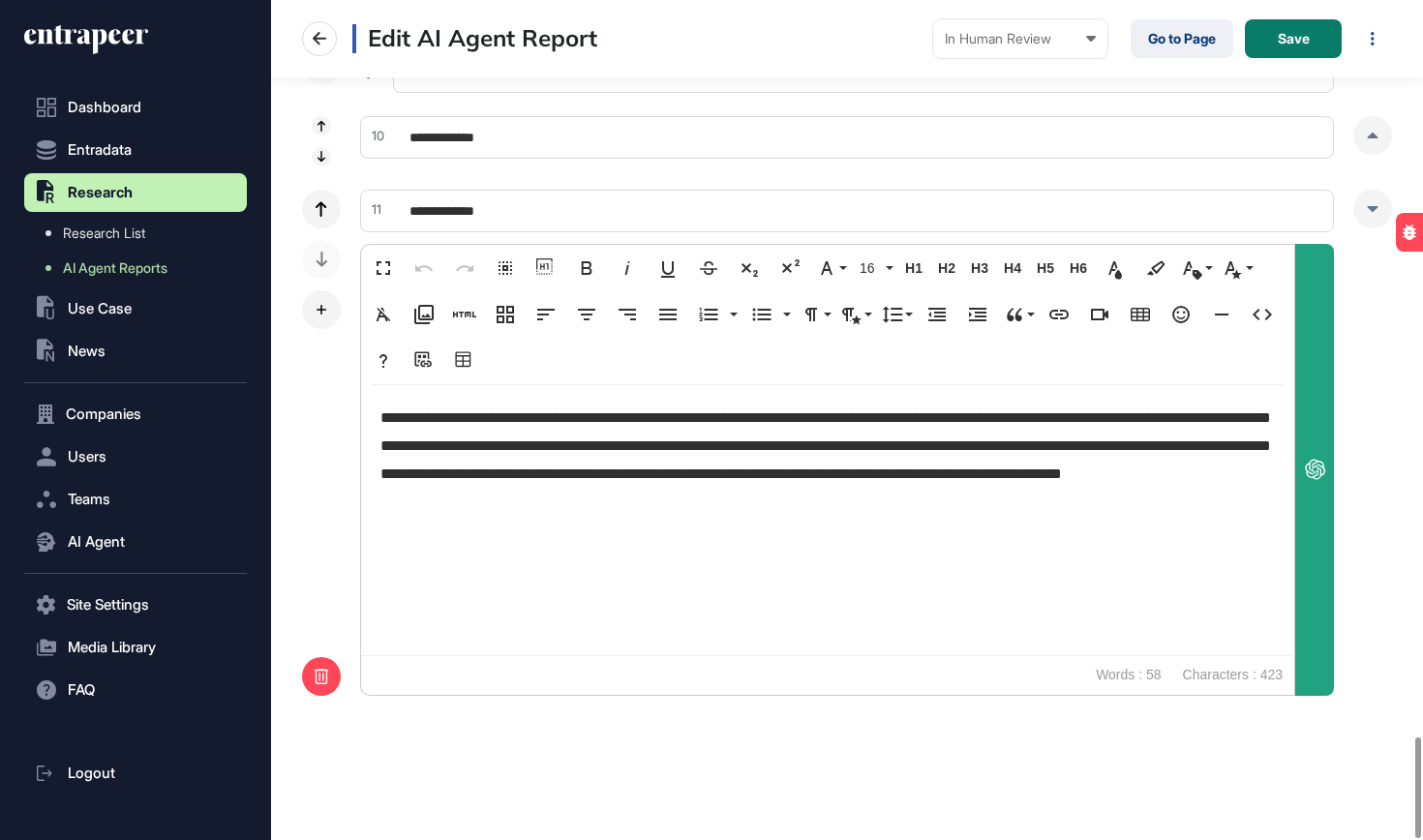 click 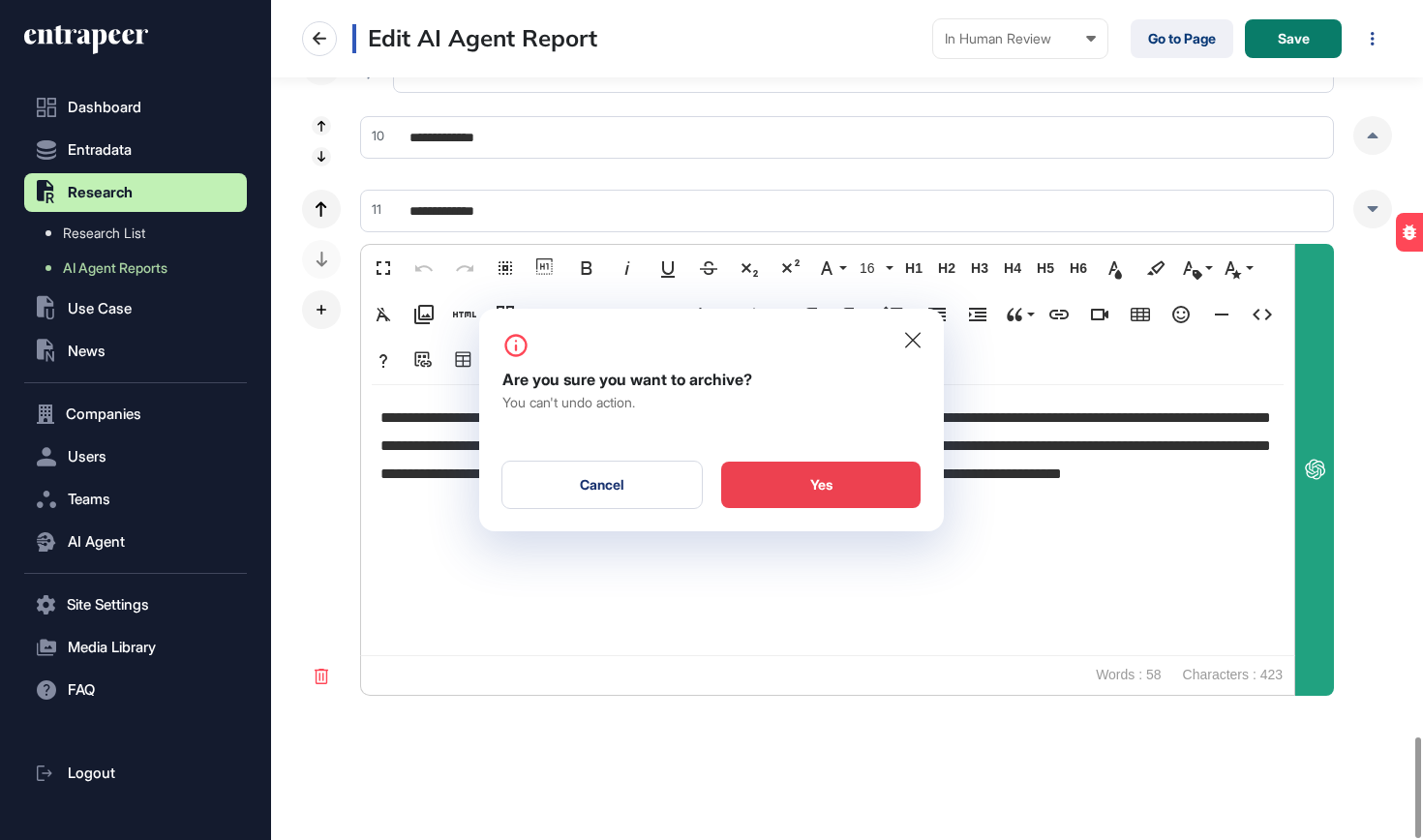 click on "Yes" at bounding box center (821, 485) 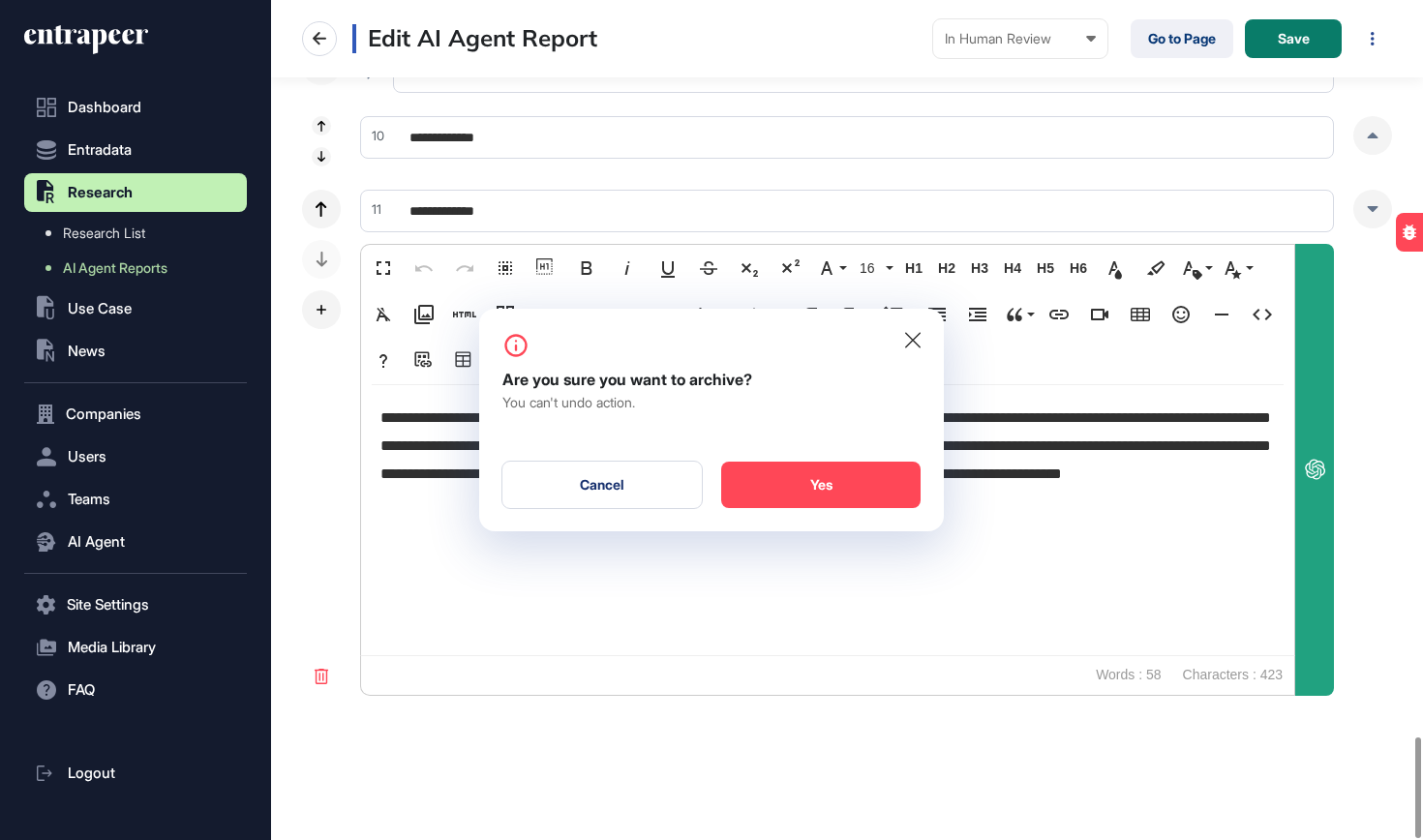 scroll, scrollTop: 5578, scrollLeft: 0, axis: vertical 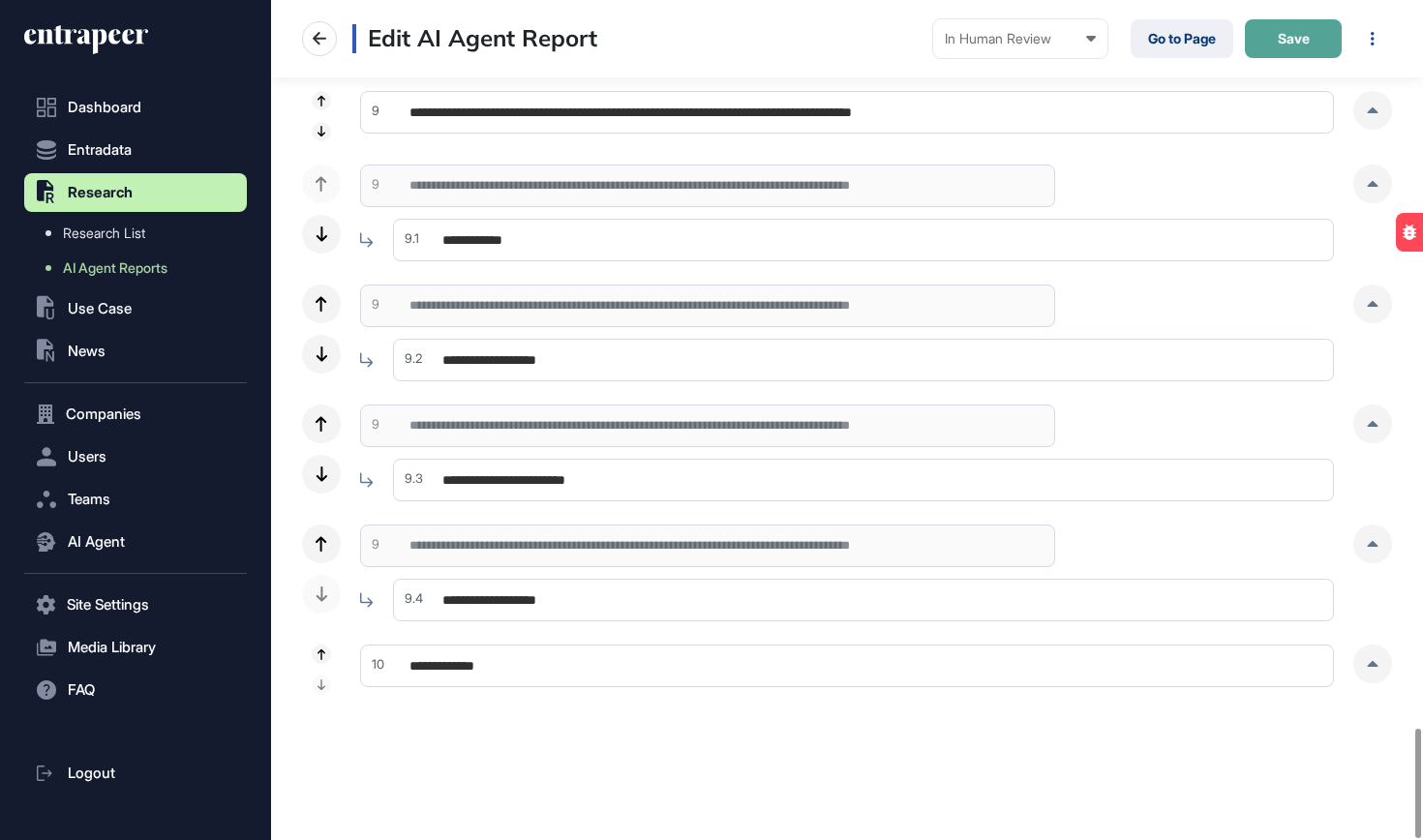 click on "Save" 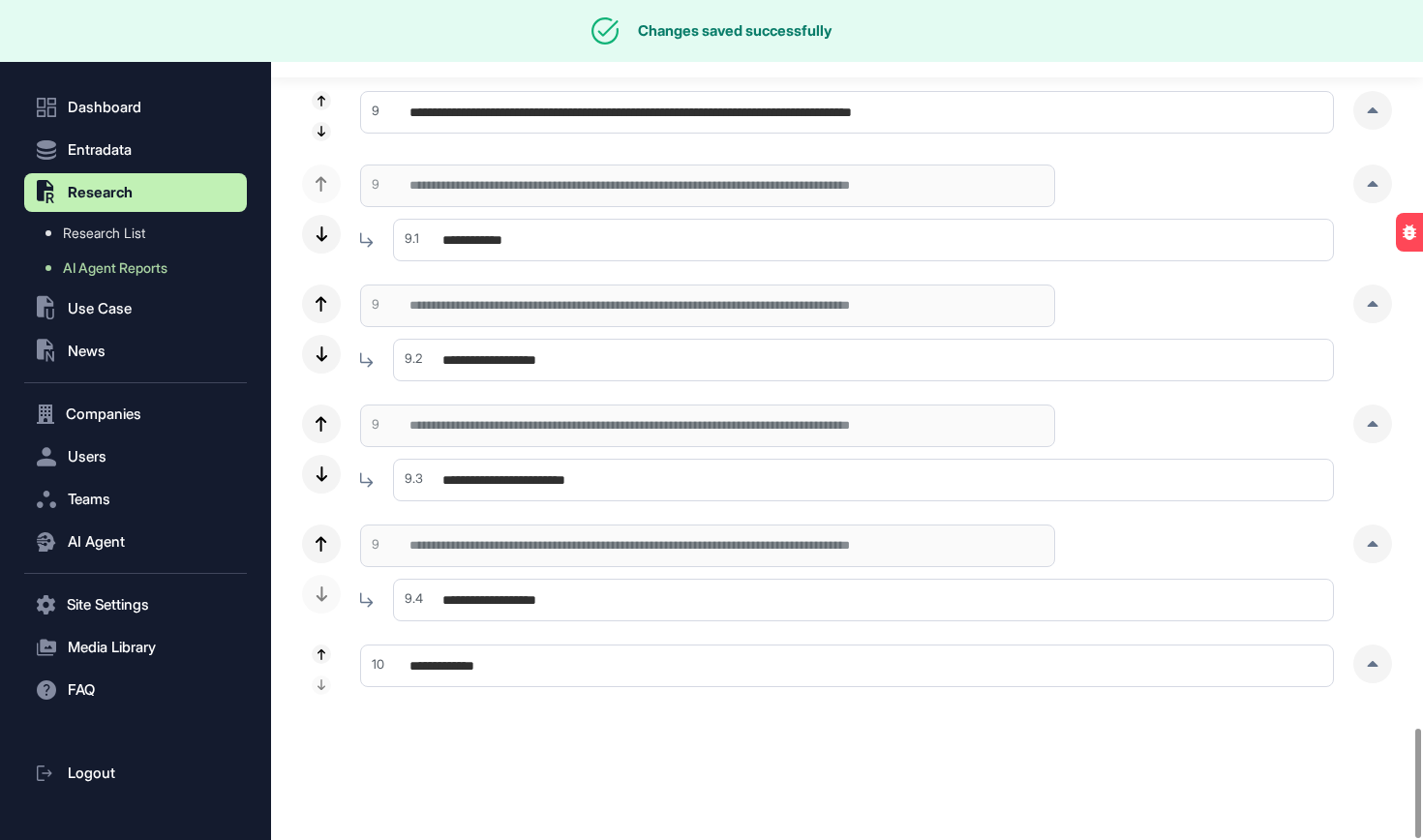 click on "In Human Review" at bounding box center [1020, 39] 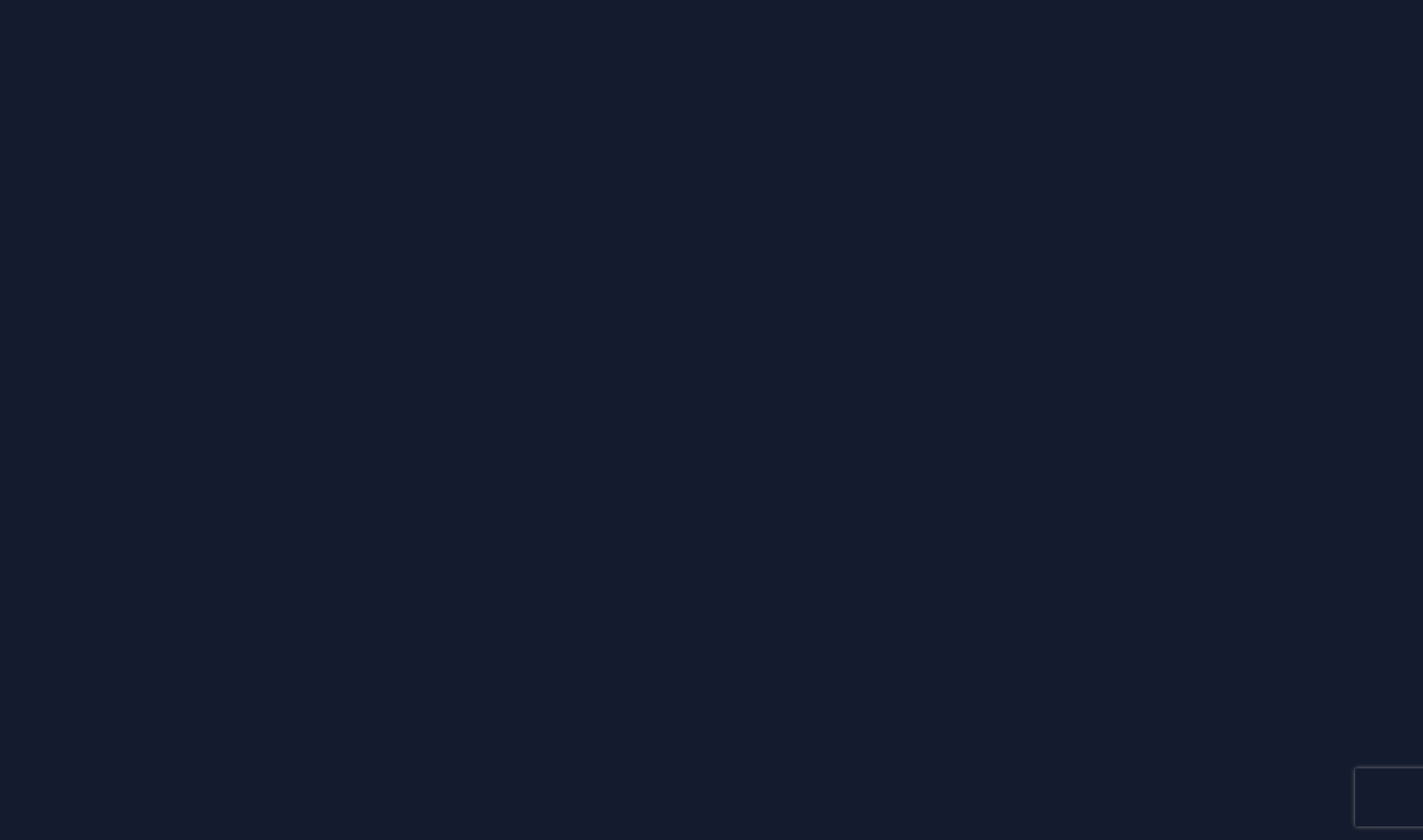 scroll, scrollTop: 0, scrollLeft: 0, axis: both 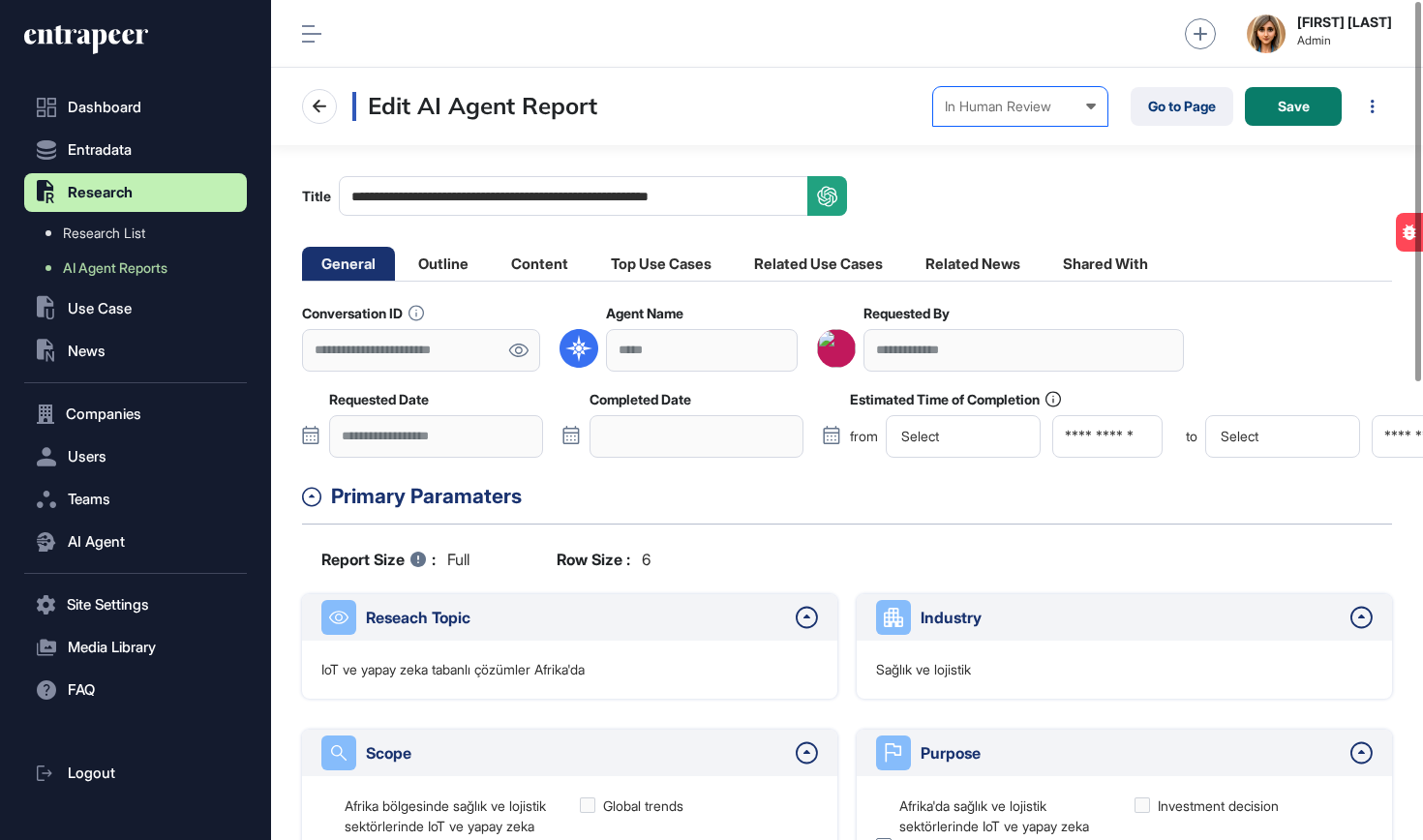 click on "In Human Review Created In Outline Review In Progress Completed In Human Review Failed" at bounding box center (1020, 106) 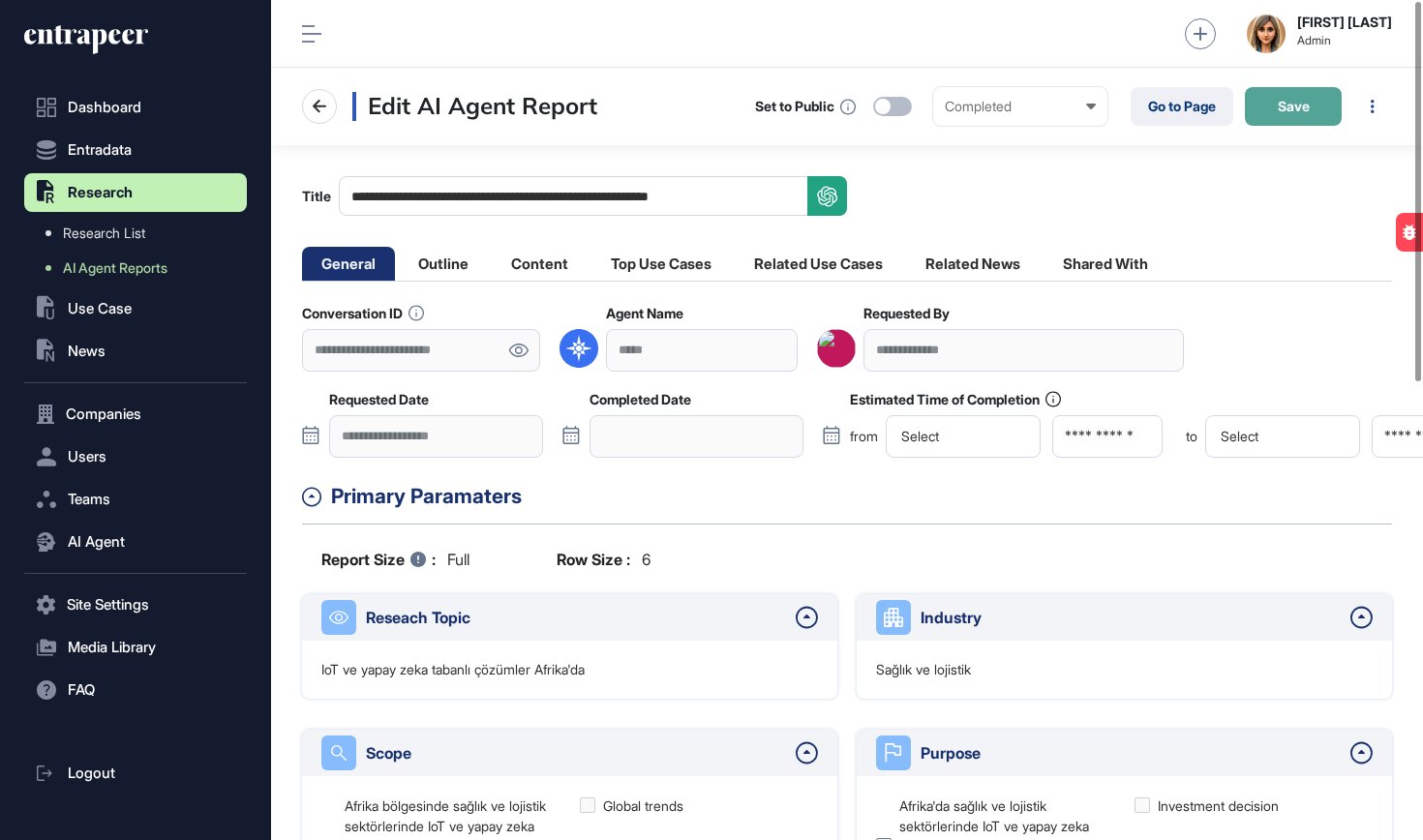 click on "Save" at bounding box center (1293, 106) 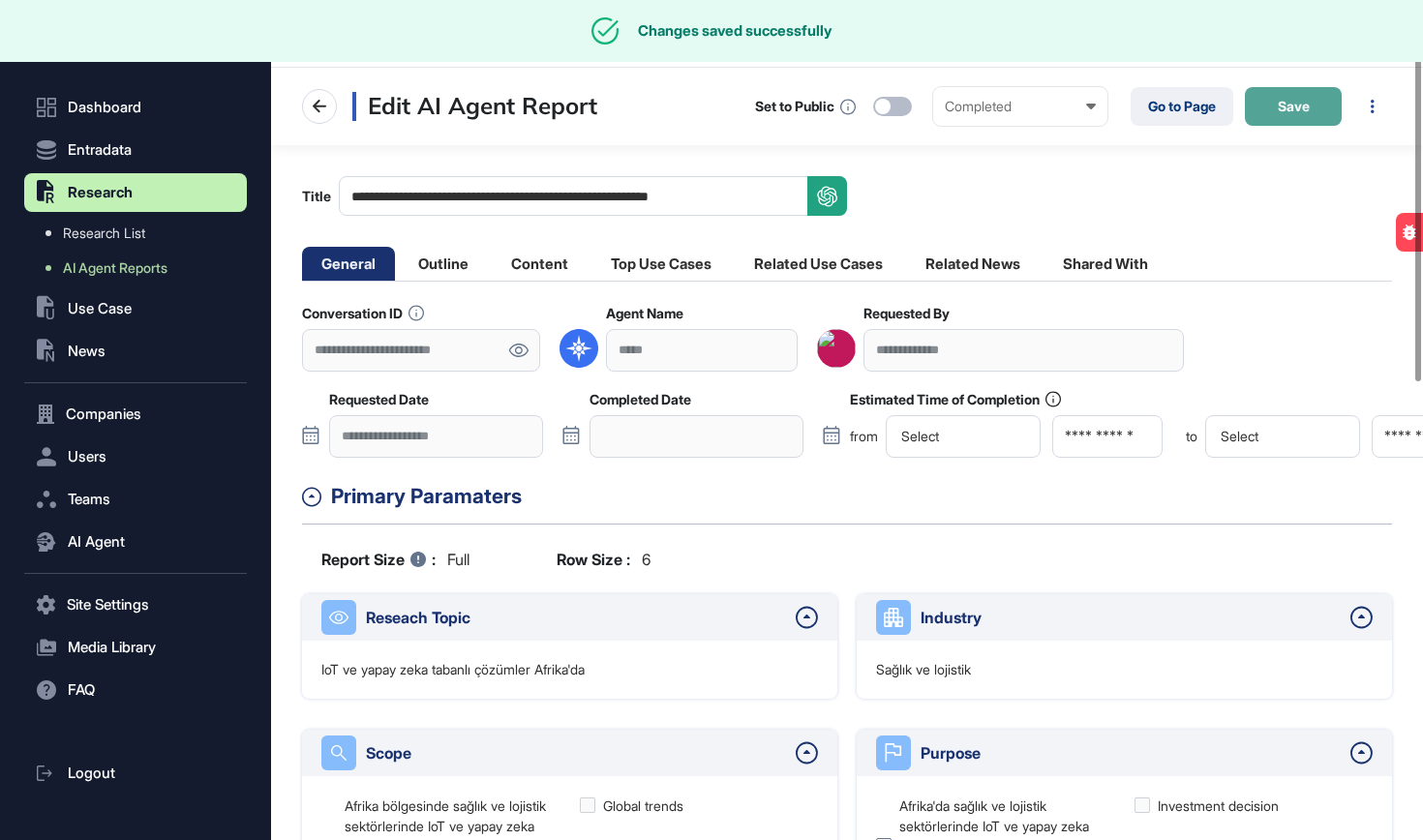click on "Save" 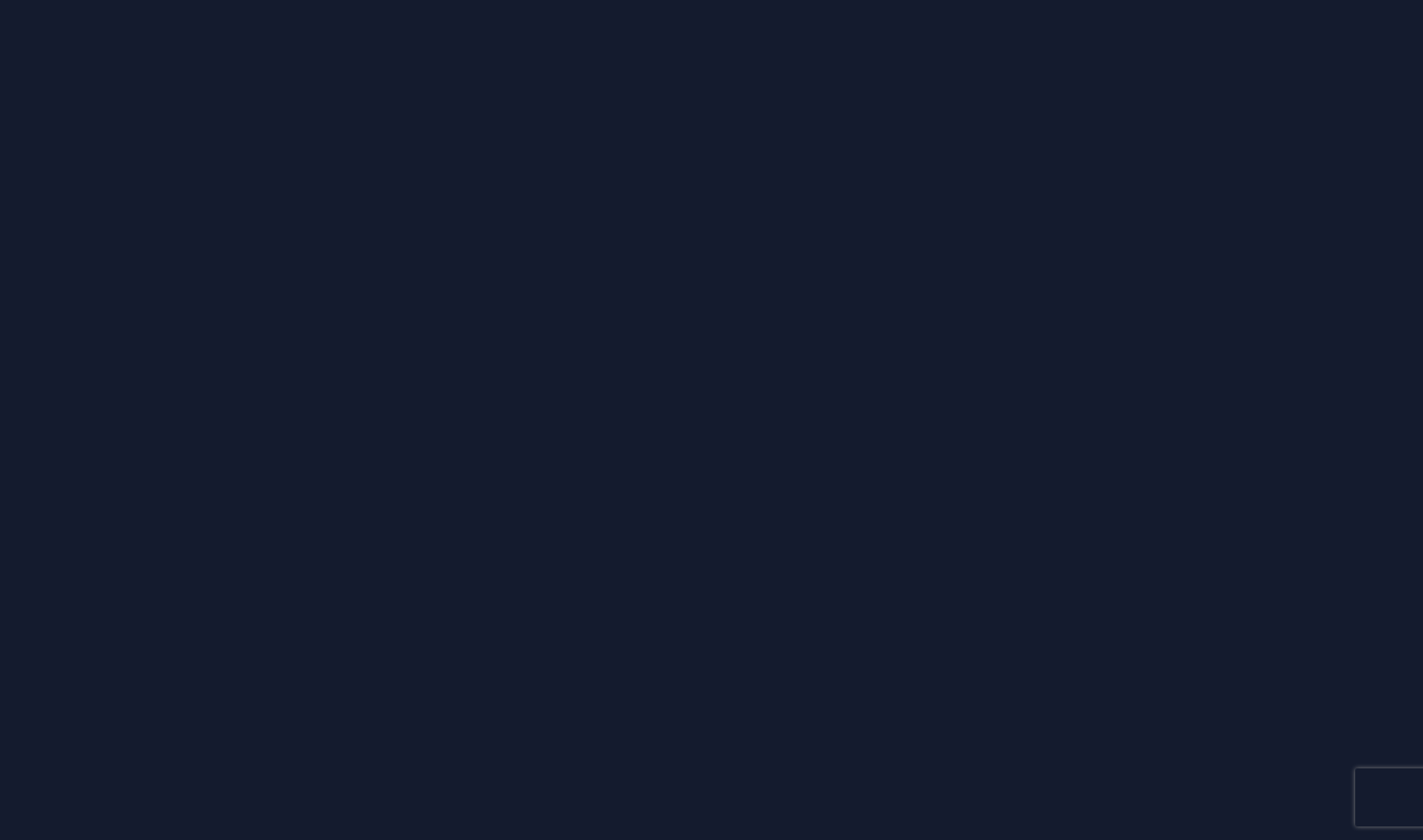 scroll, scrollTop: 0, scrollLeft: 0, axis: both 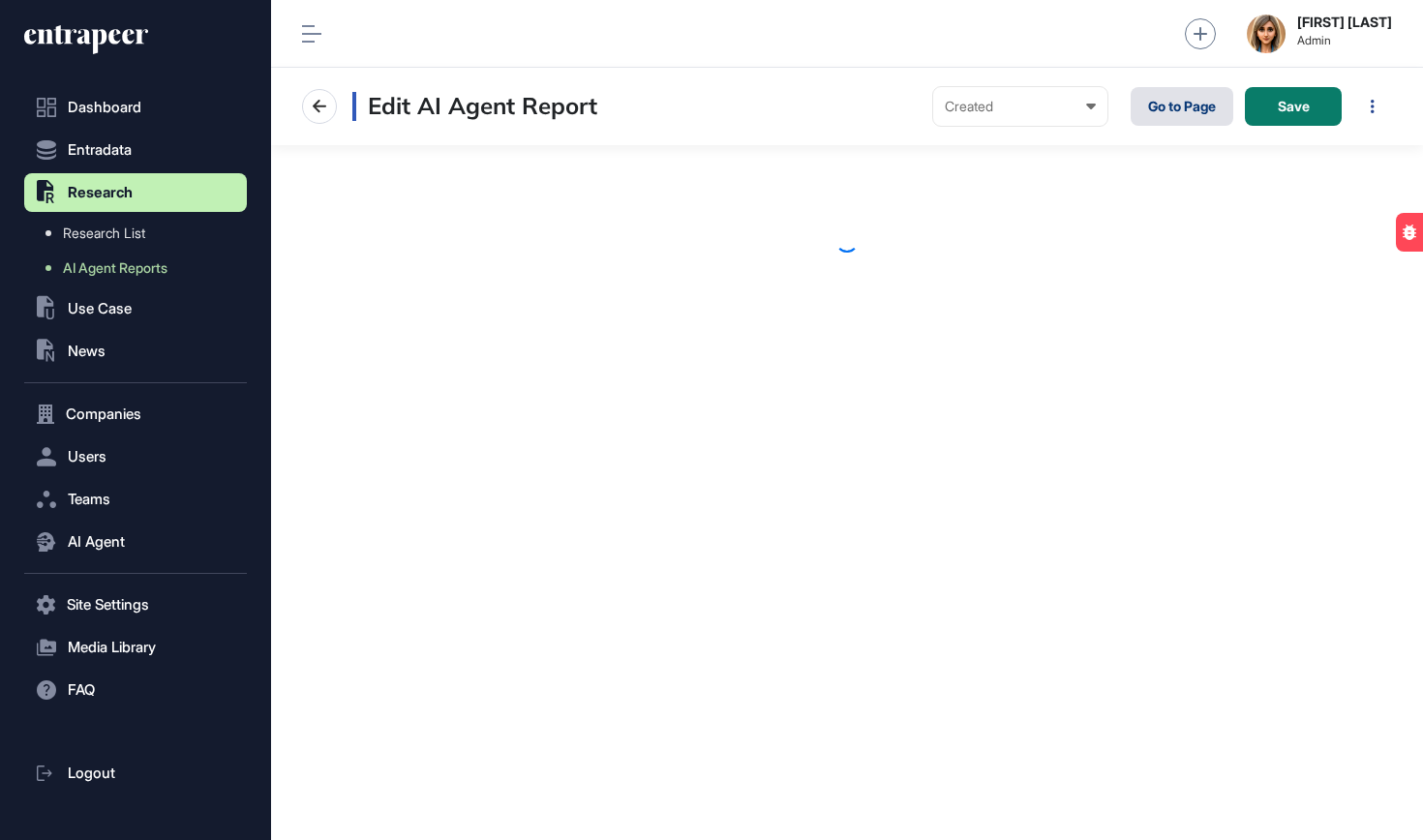 click on "Go to Page" at bounding box center (1182, 106) 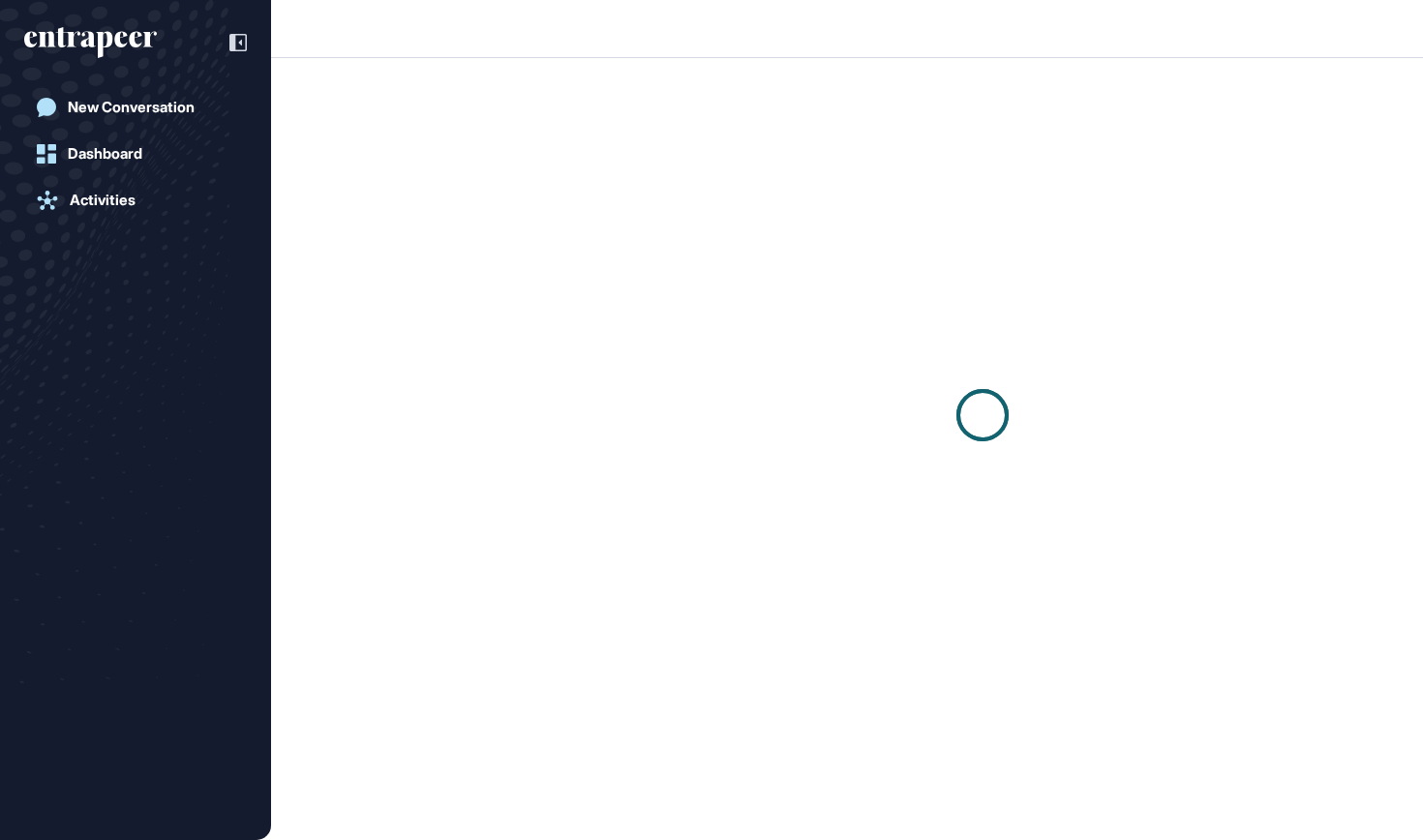 scroll, scrollTop: 0, scrollLeft: 0, axis: both 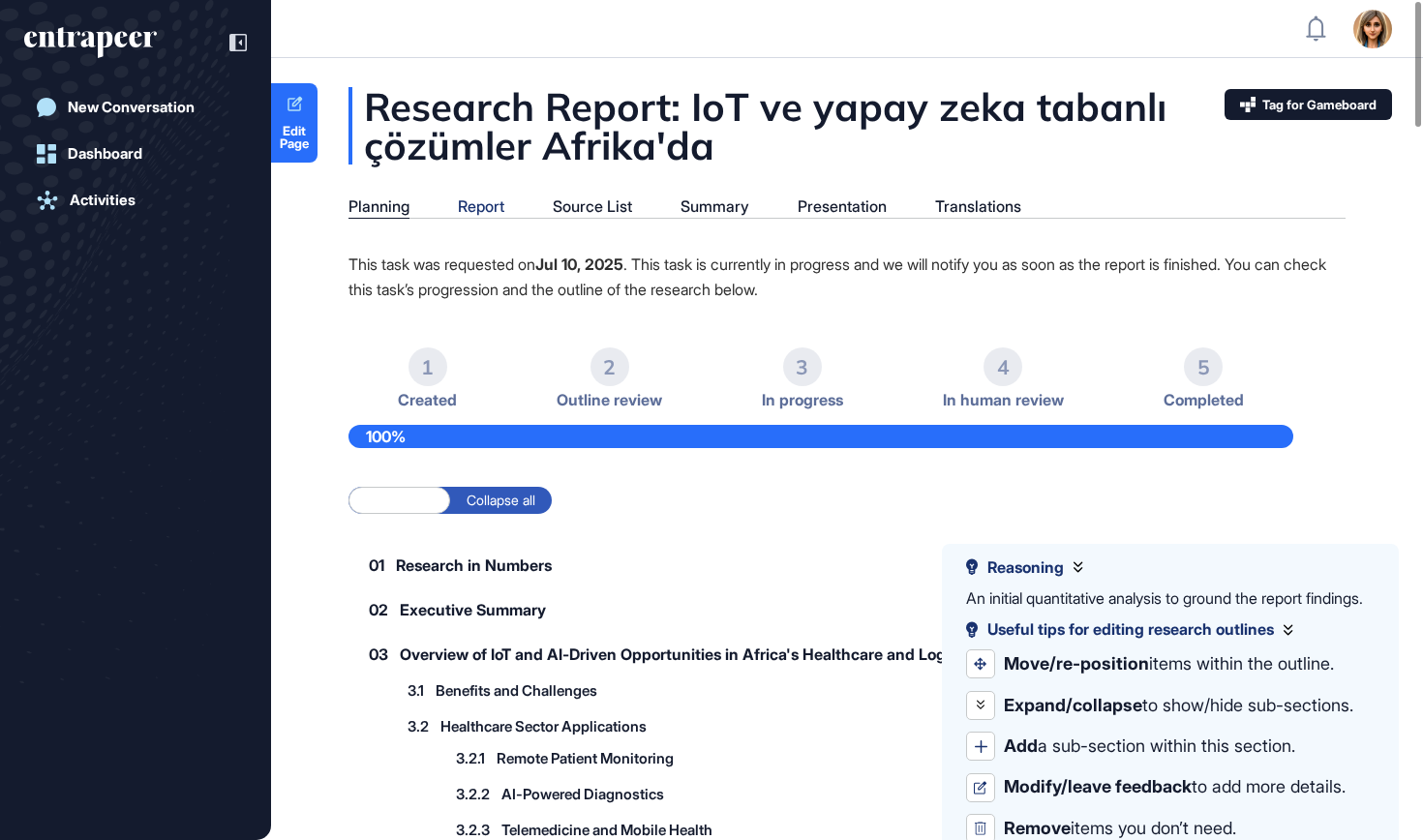 click on "Report" at bounding box center (481, 206) 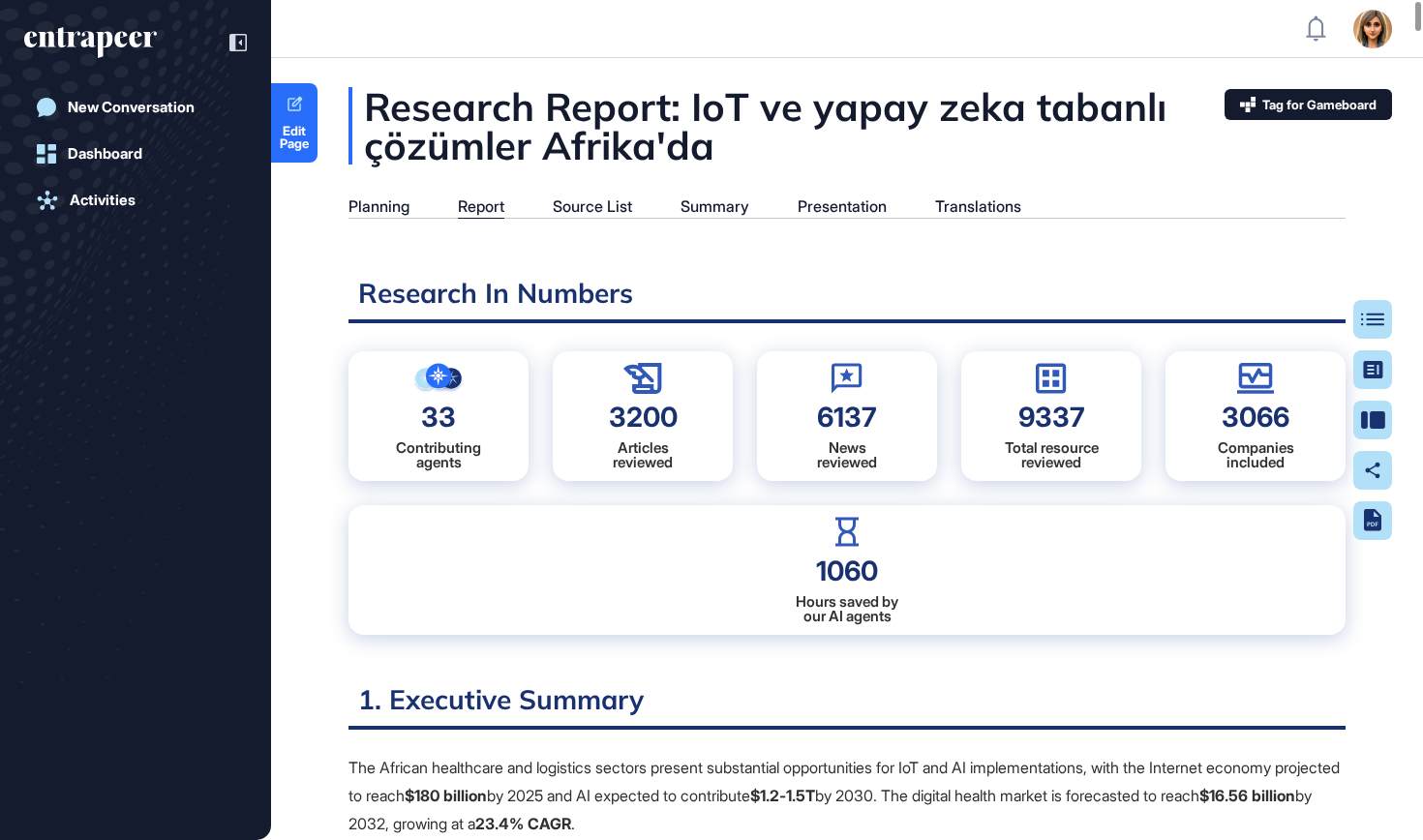 scroll, scrollTop: 743, scrollLeft: 5, axis: both 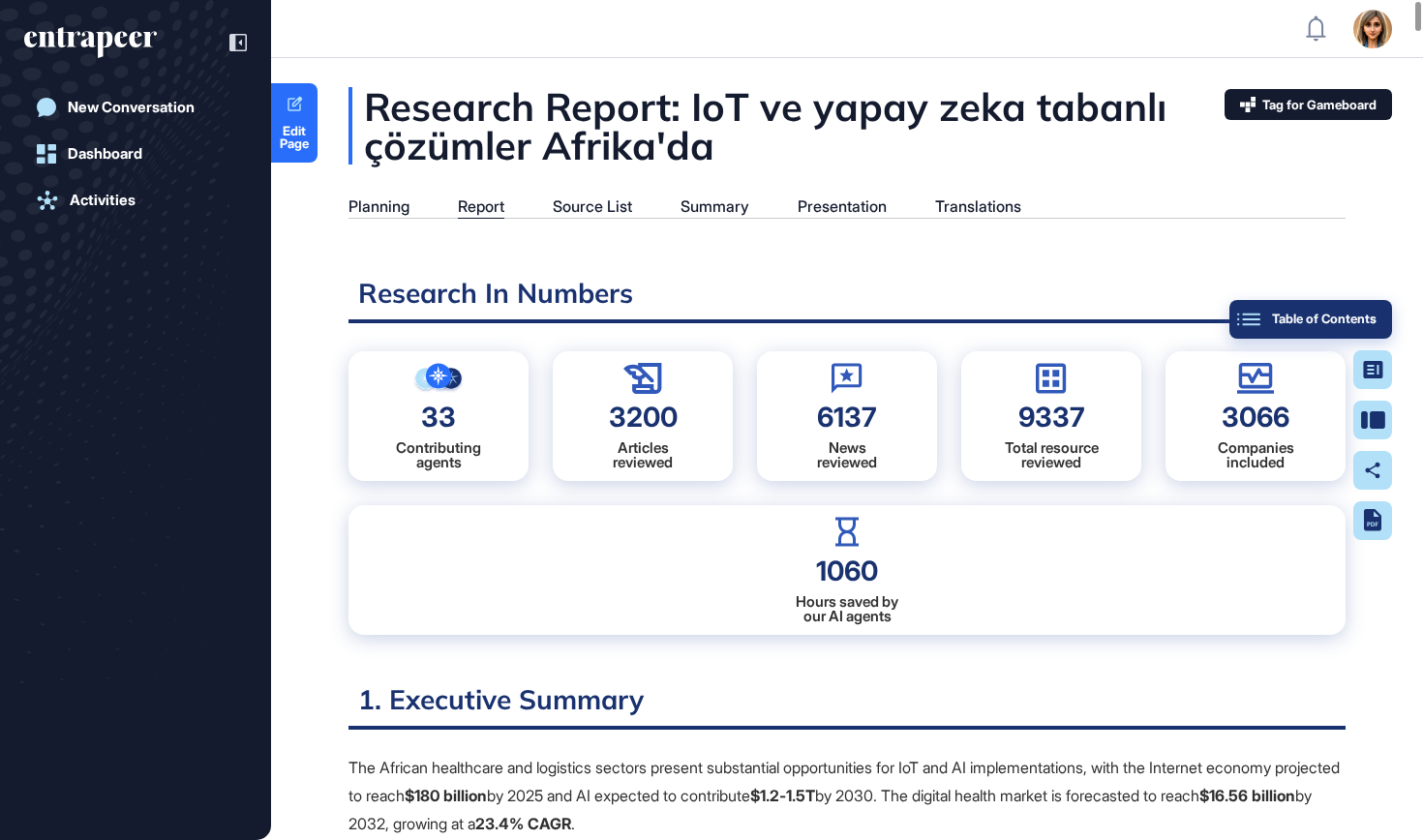click on "Table of Contents" 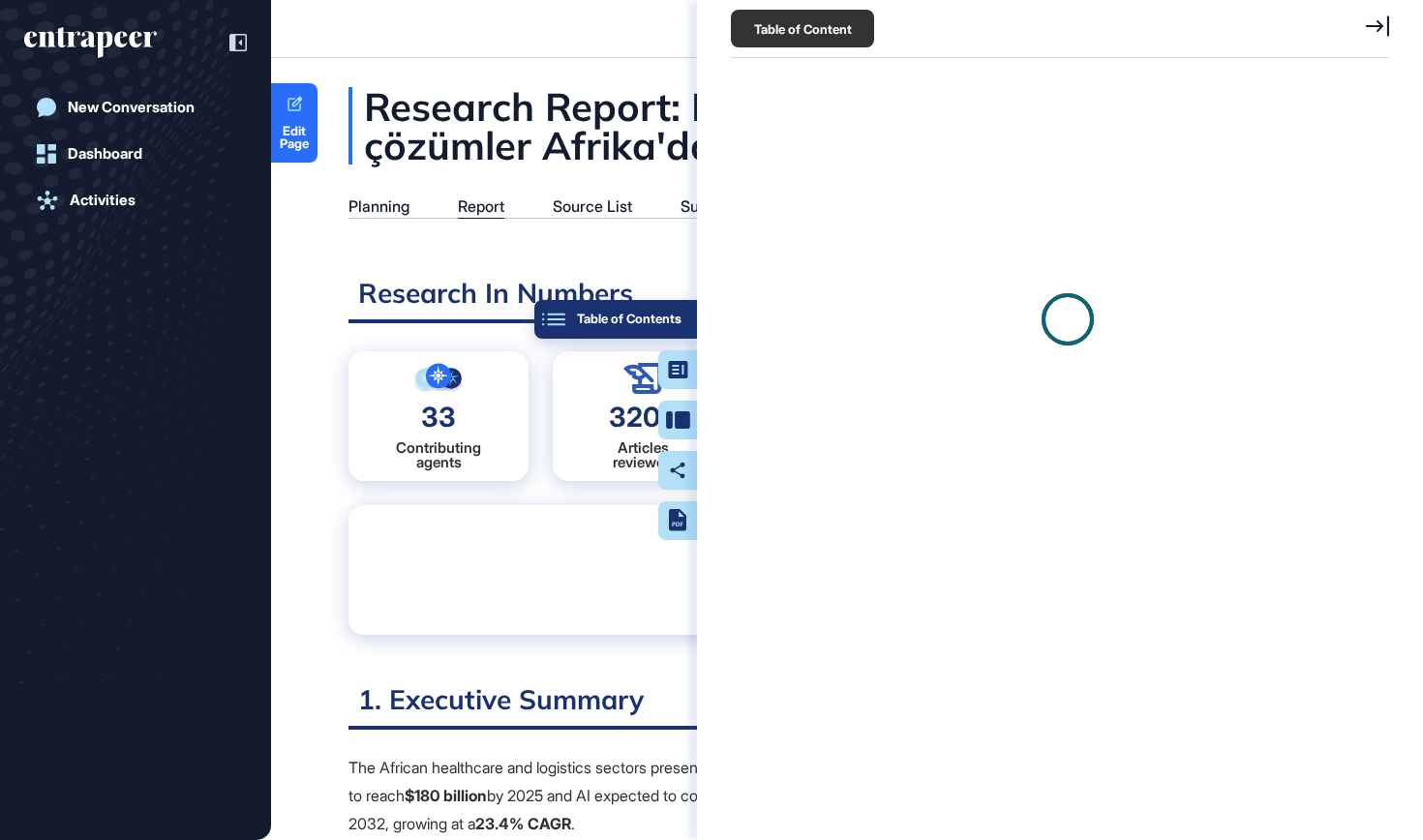 scroll, scrollTop: 9, scrollLeft: 1, axis: both 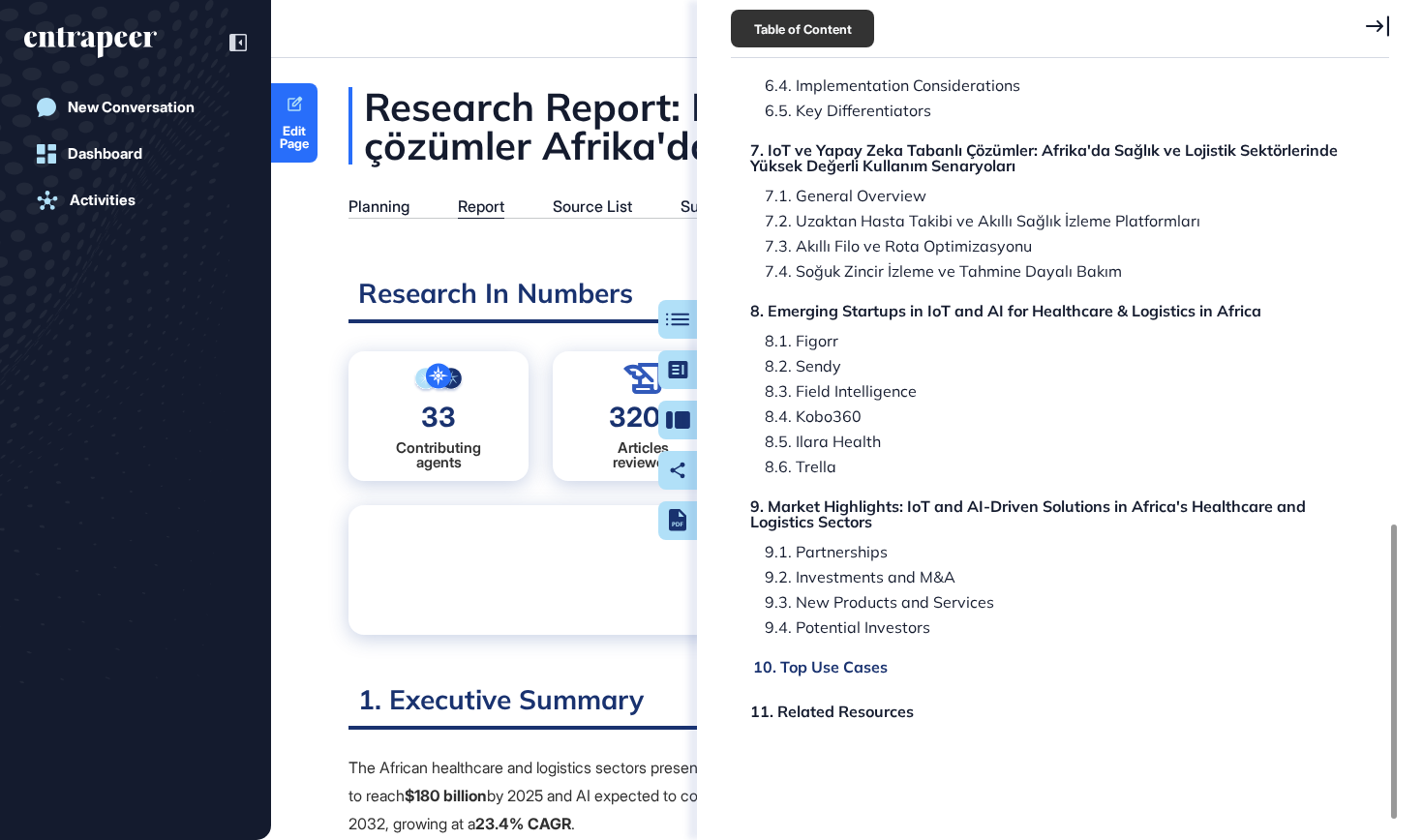 click on "10. Top Use Cases" 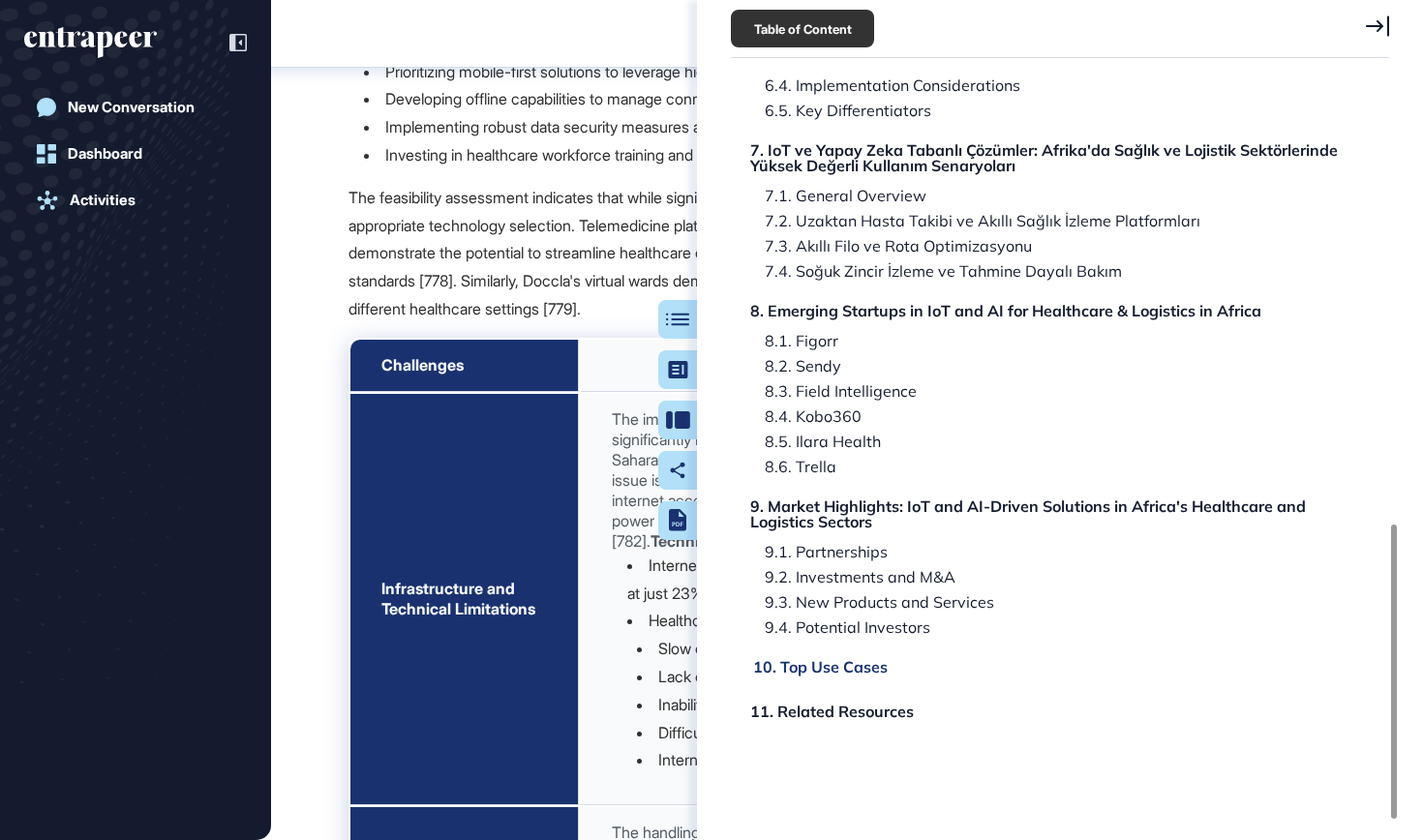scroll, scrollTop: 220425, scrollLeft: 0, axis: vertical 